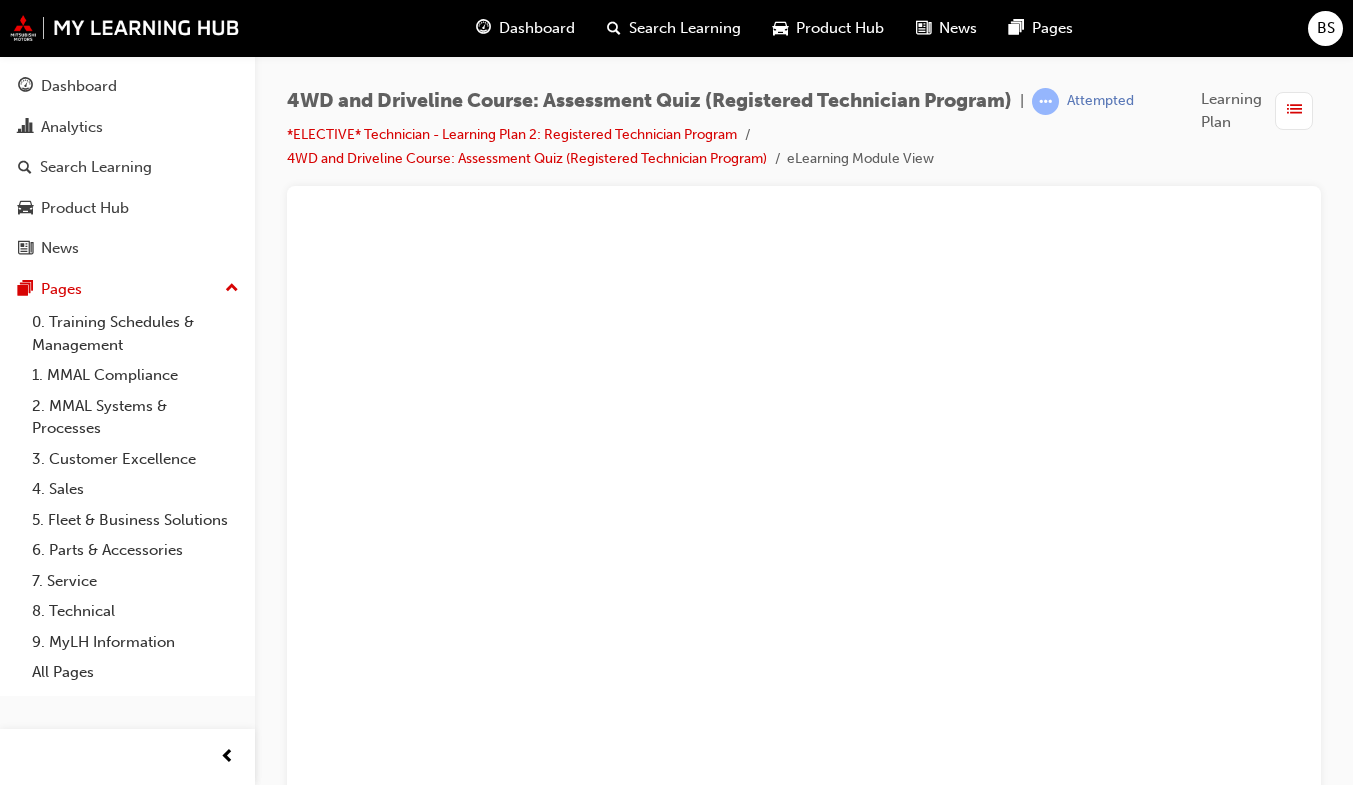 scroll, scrollTop: 0, scrollLeft: 0, axis: both 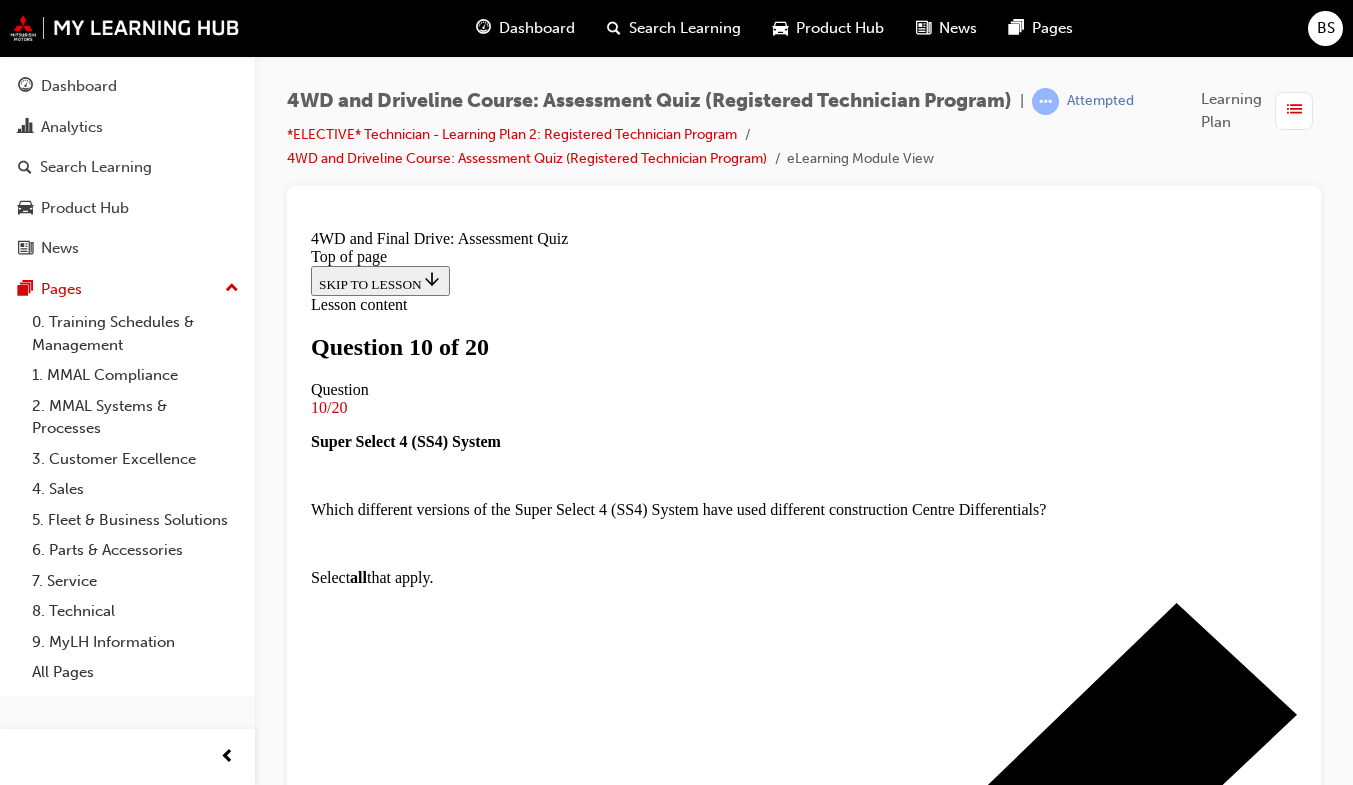 click on "Dashboard" at bounding box center [525, 28] 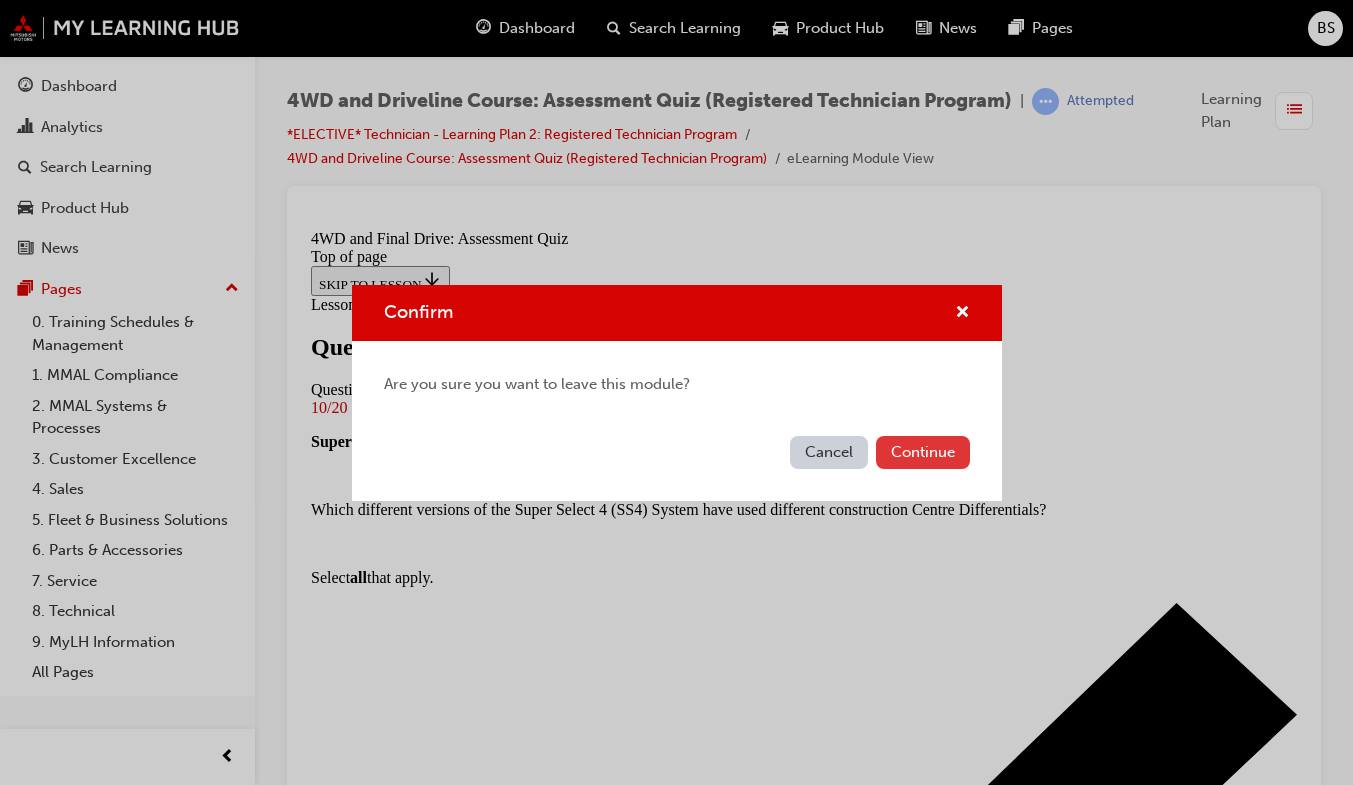 click on "Continue" at bounding box center (923, 452) 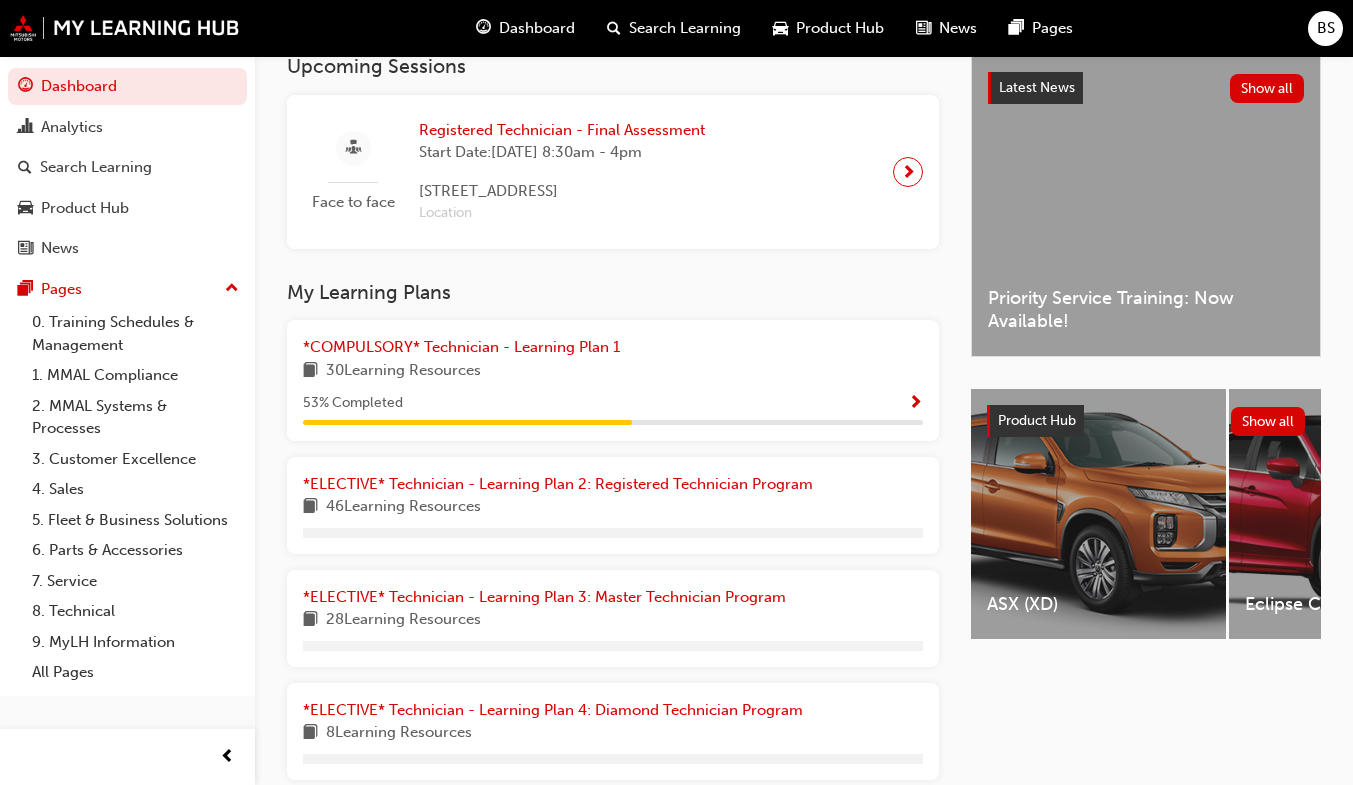 scroll, scrollTop: 451, scrollLeft: 0, axis: vertical 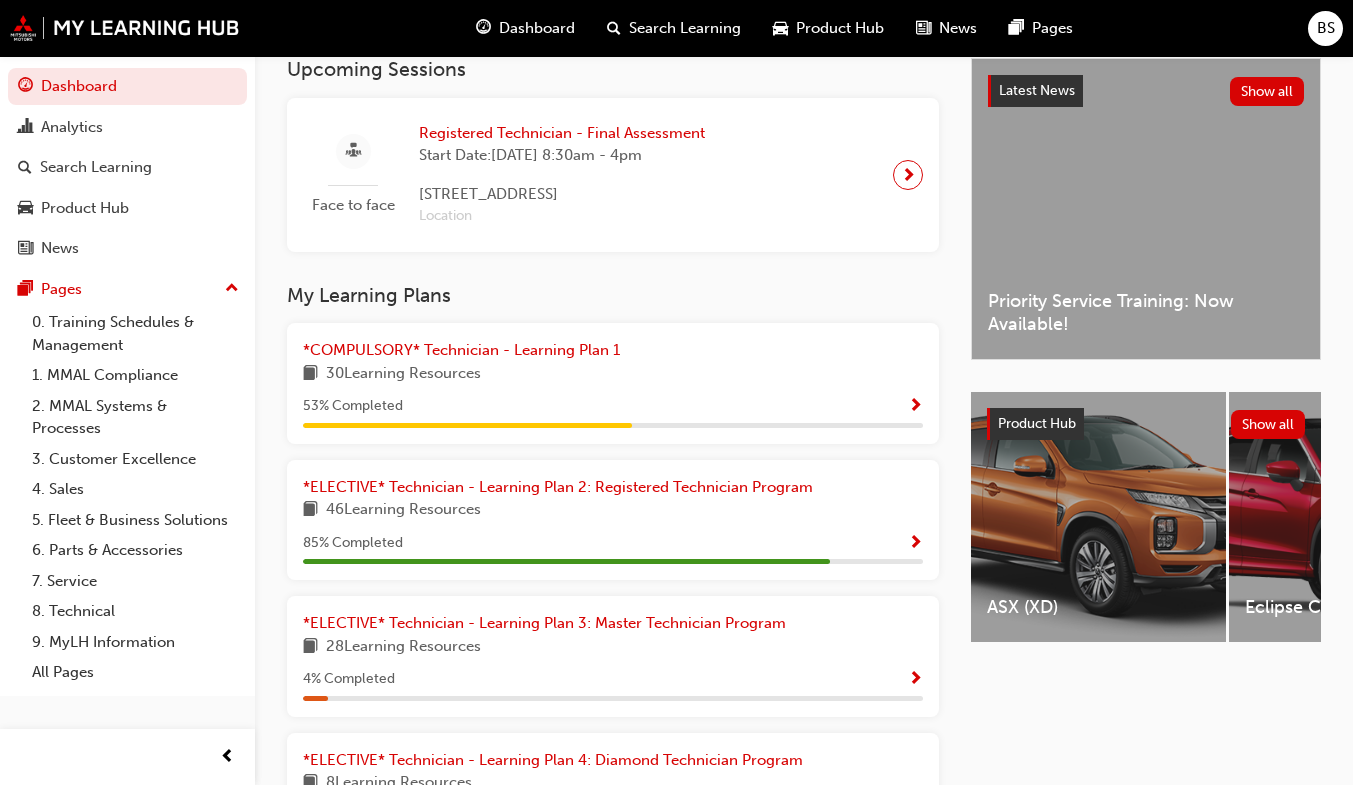 click at bounding box center [915, 544] 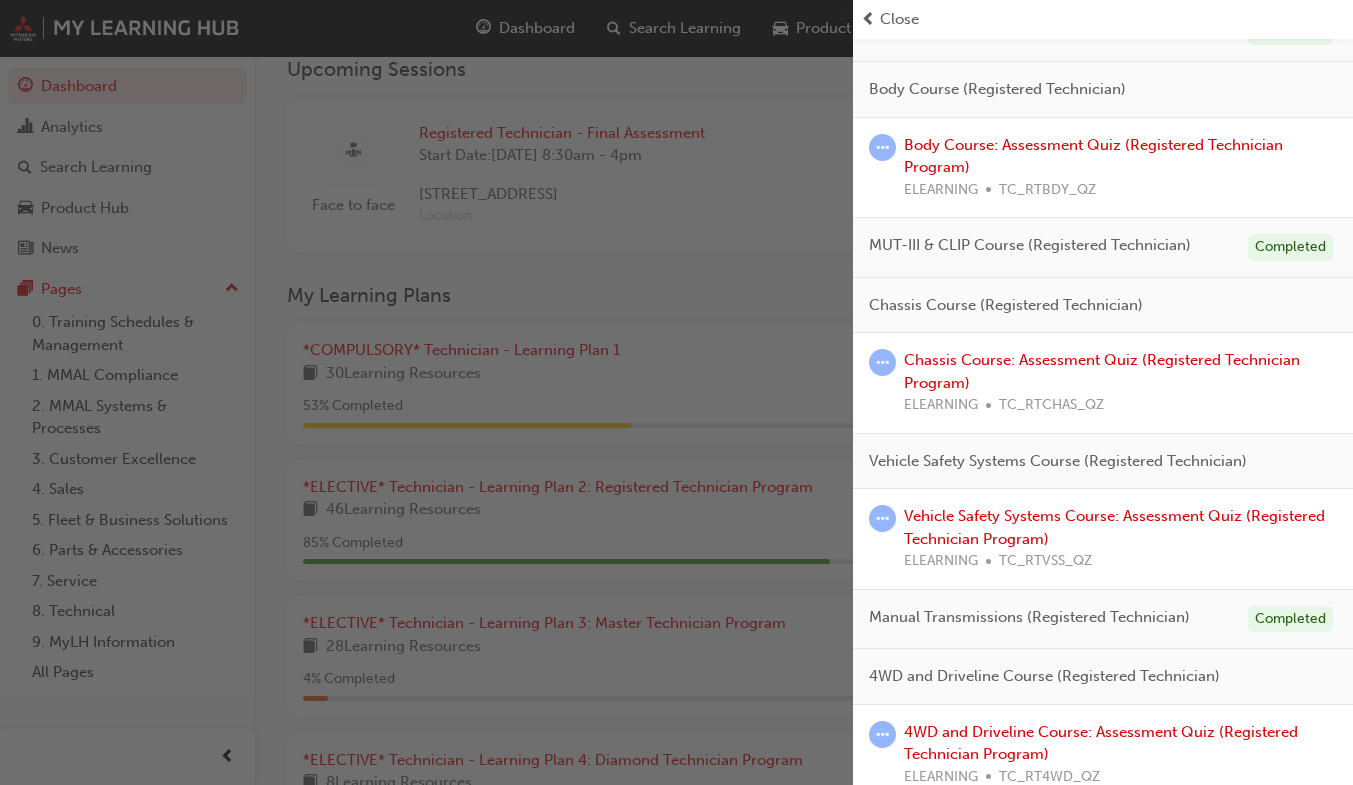 scroll, scrollTop: 760, scrollLeft: 0, axis: vertical 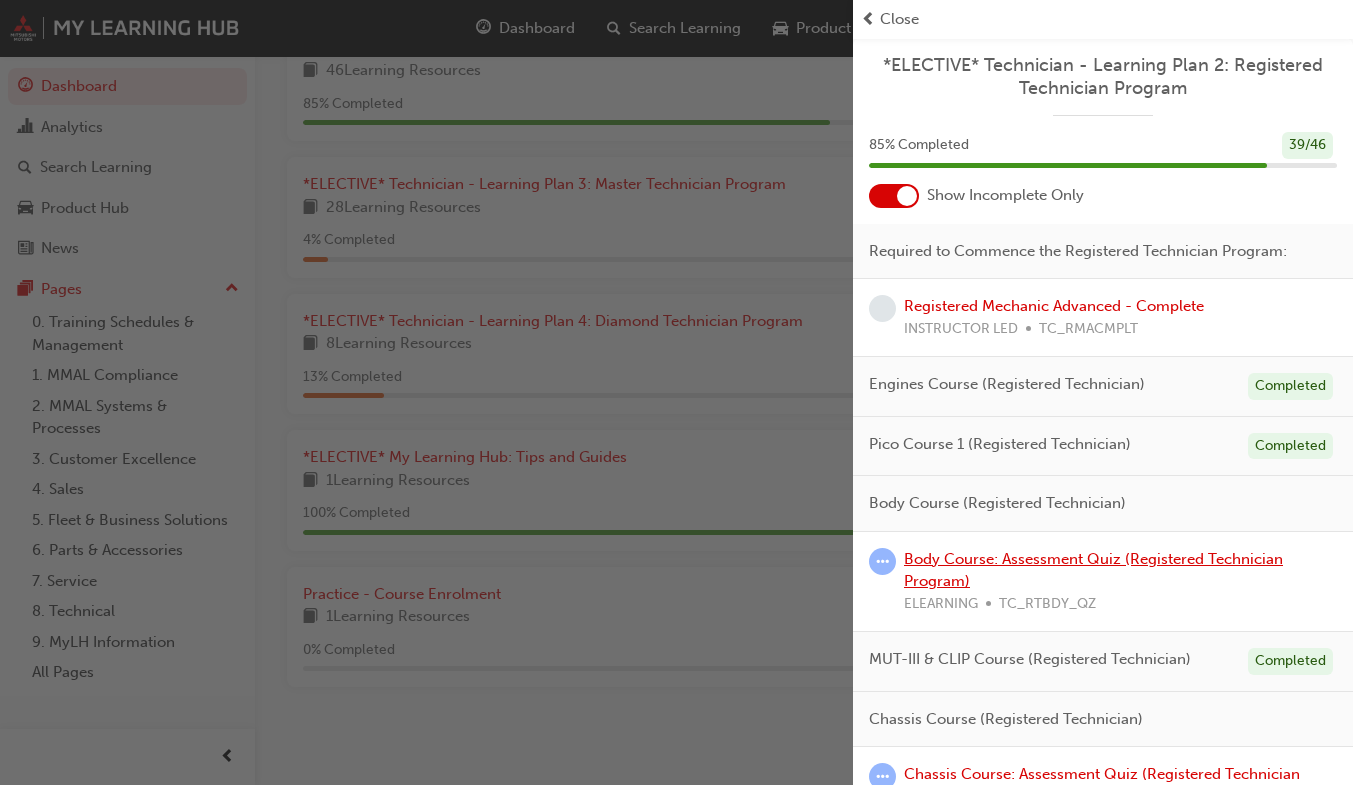 click on "Body Course: Assessment Quiz (Registered Technician Program)" at bounding box center (1093, 570) 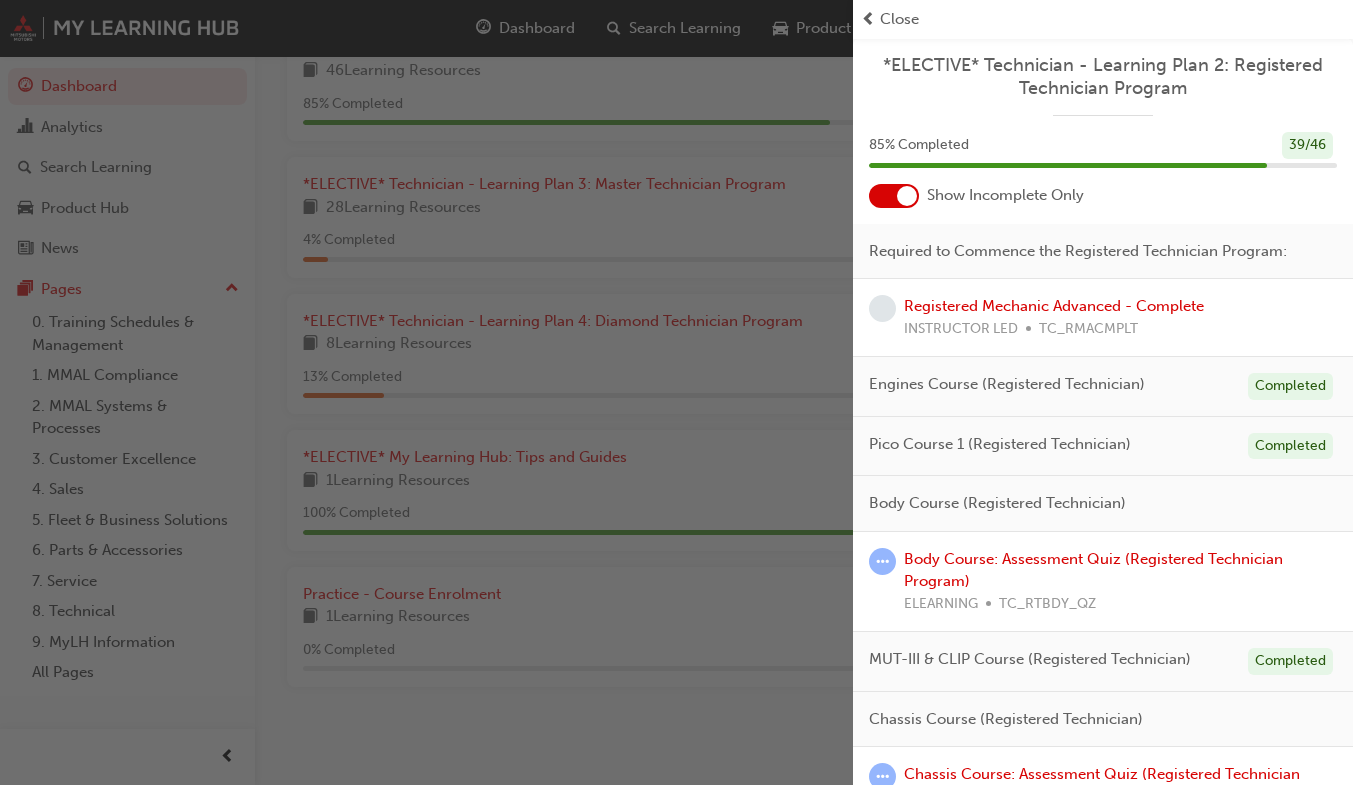 scroll, scrollTop: 0, scrollLeft: 0, axis: both 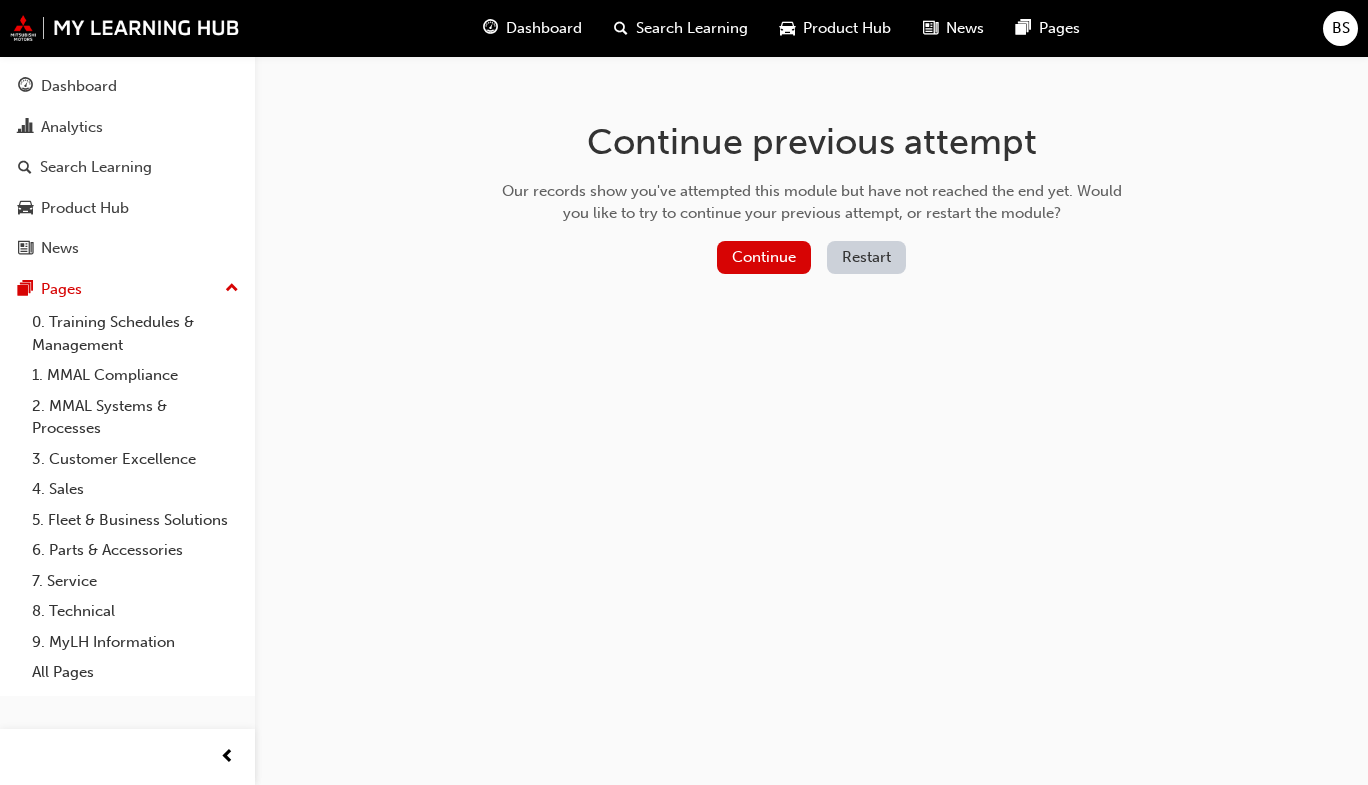 click on "Restart" at bounding box center (866, 257) 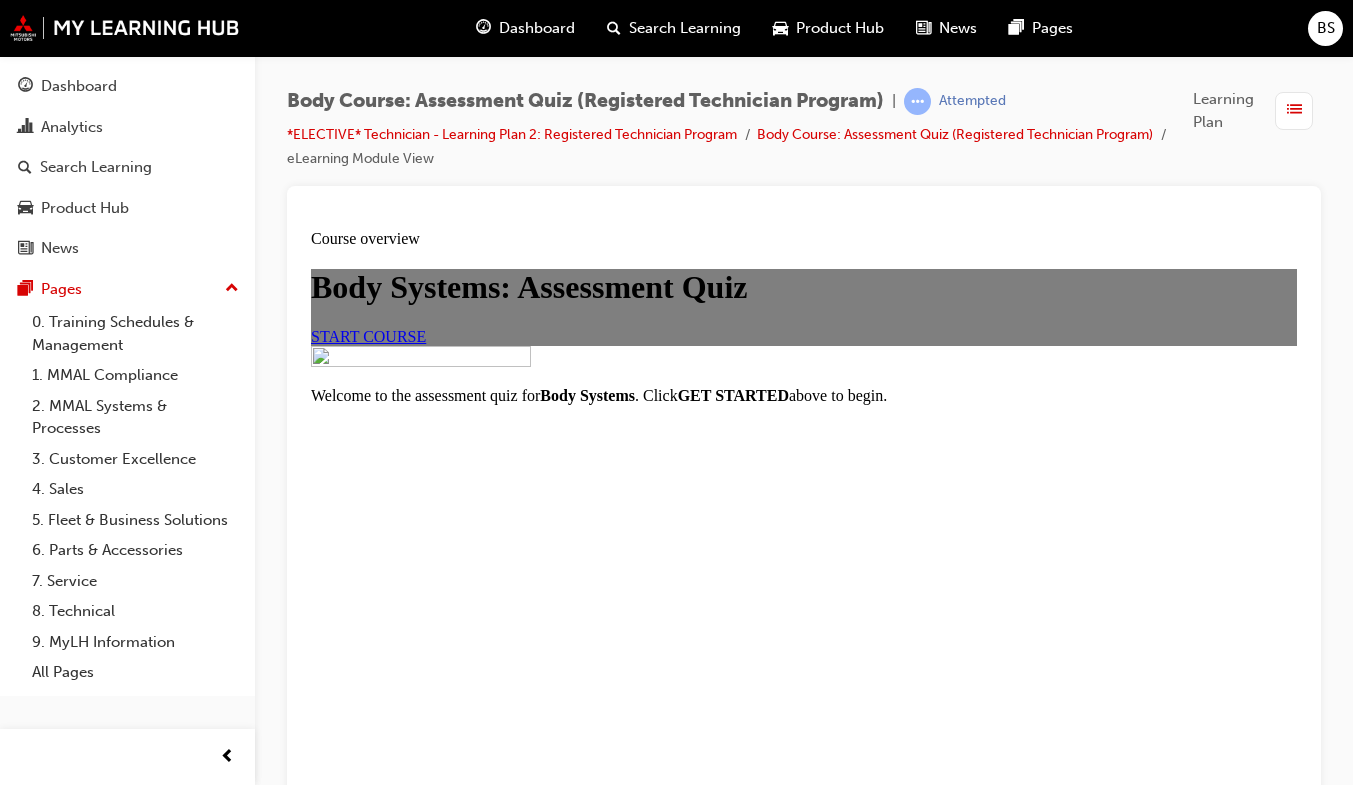 scroll, scrollTop: 0, scrollLeft: 0, axis: both 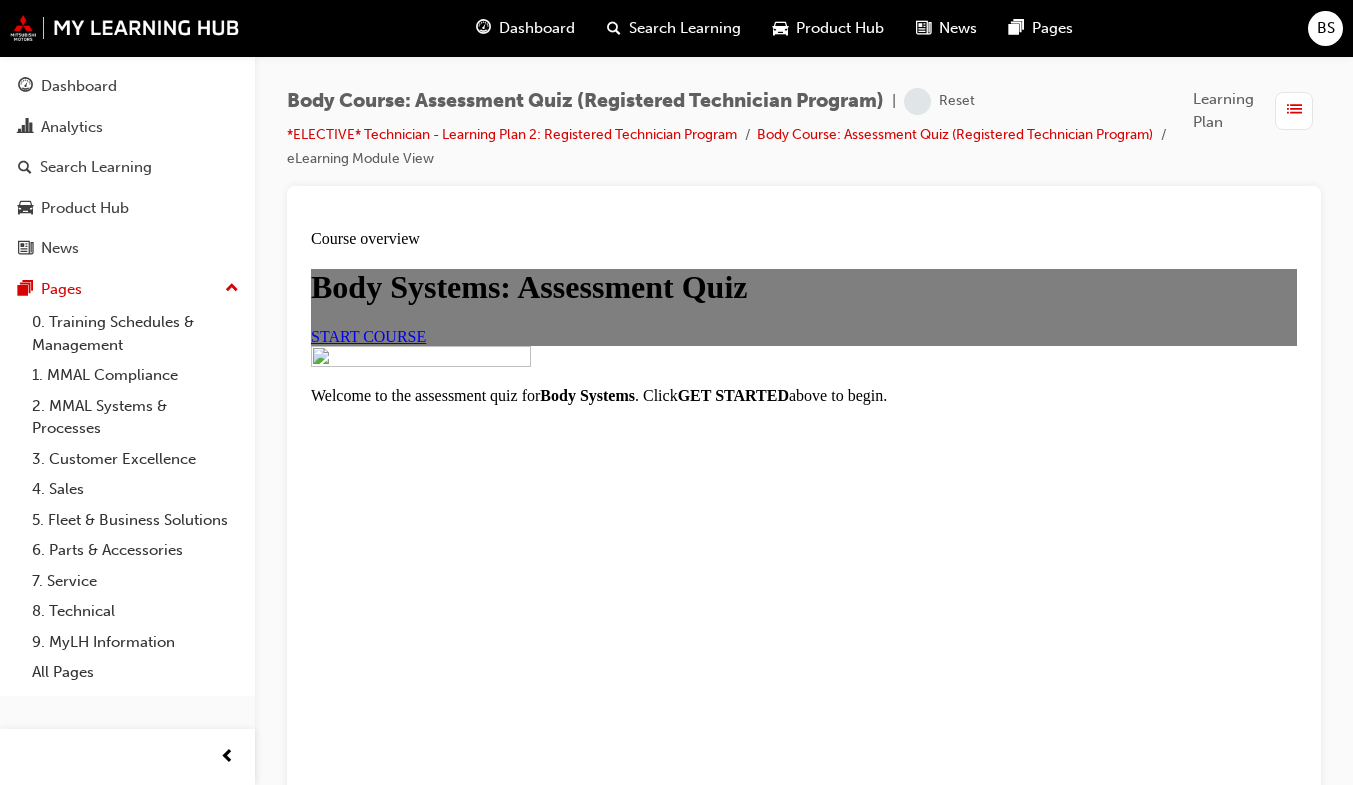 click on "Body Systems: Assessment Quiz START COURSE" at bounding box center (804, 307) 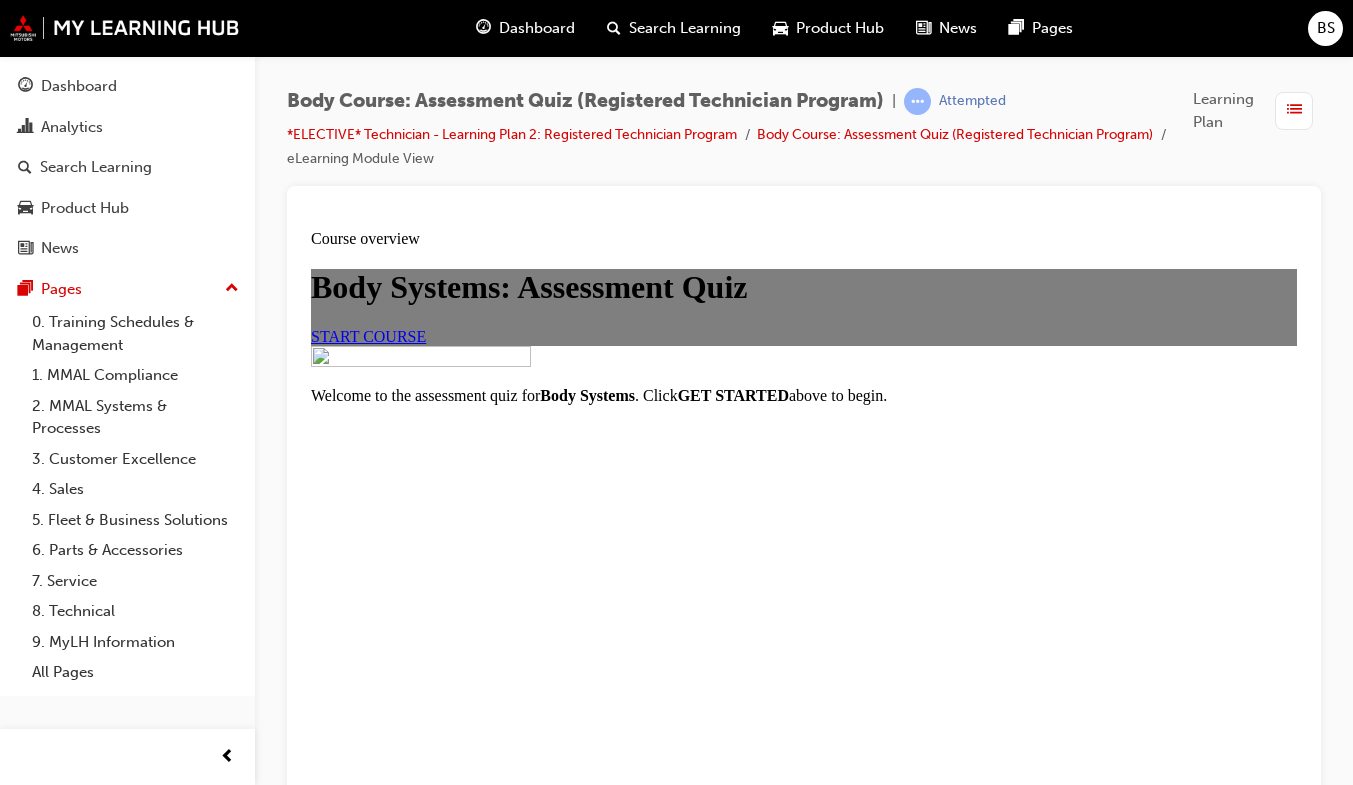 click on "START COURSE" at bounding box center [368, 336] 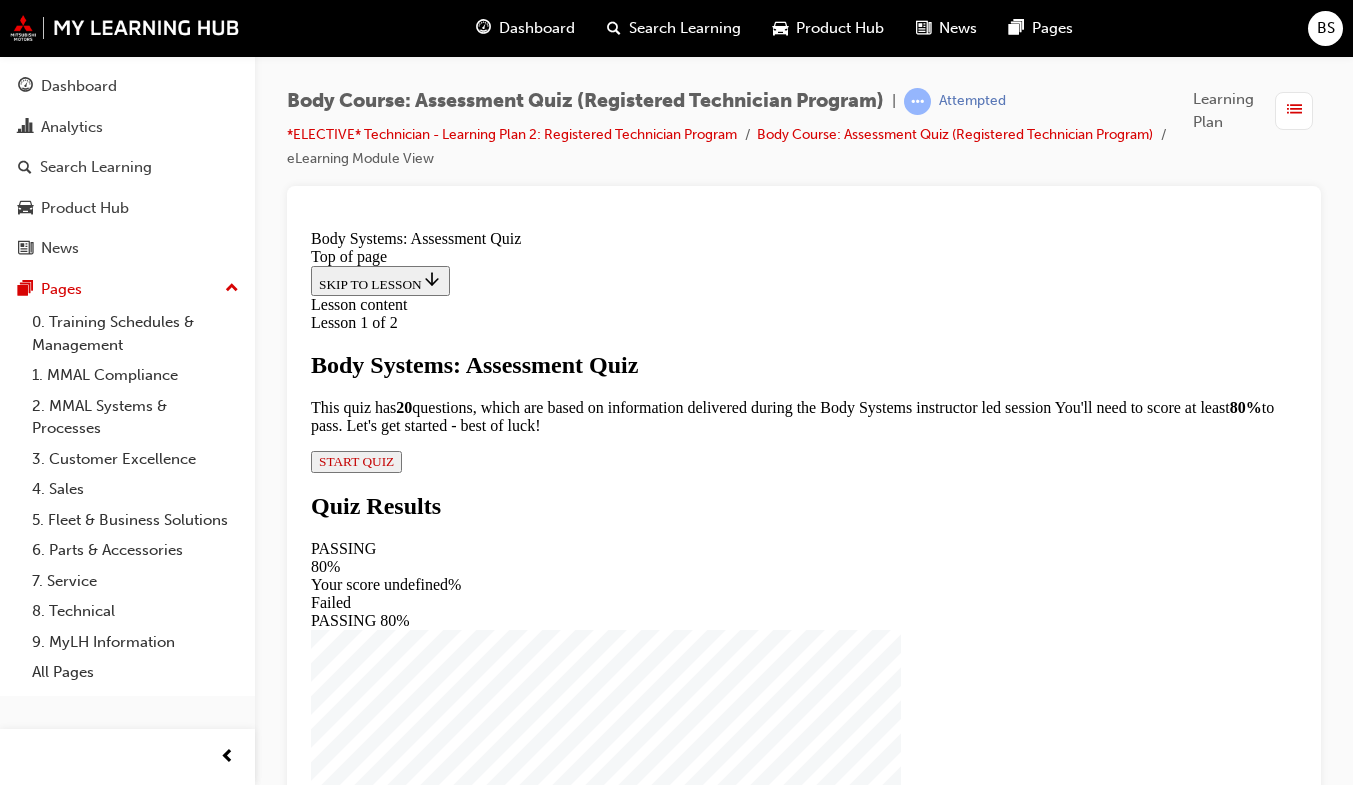 scroll, scrollTop: 139, scrollLeft: 0, axis: vertical 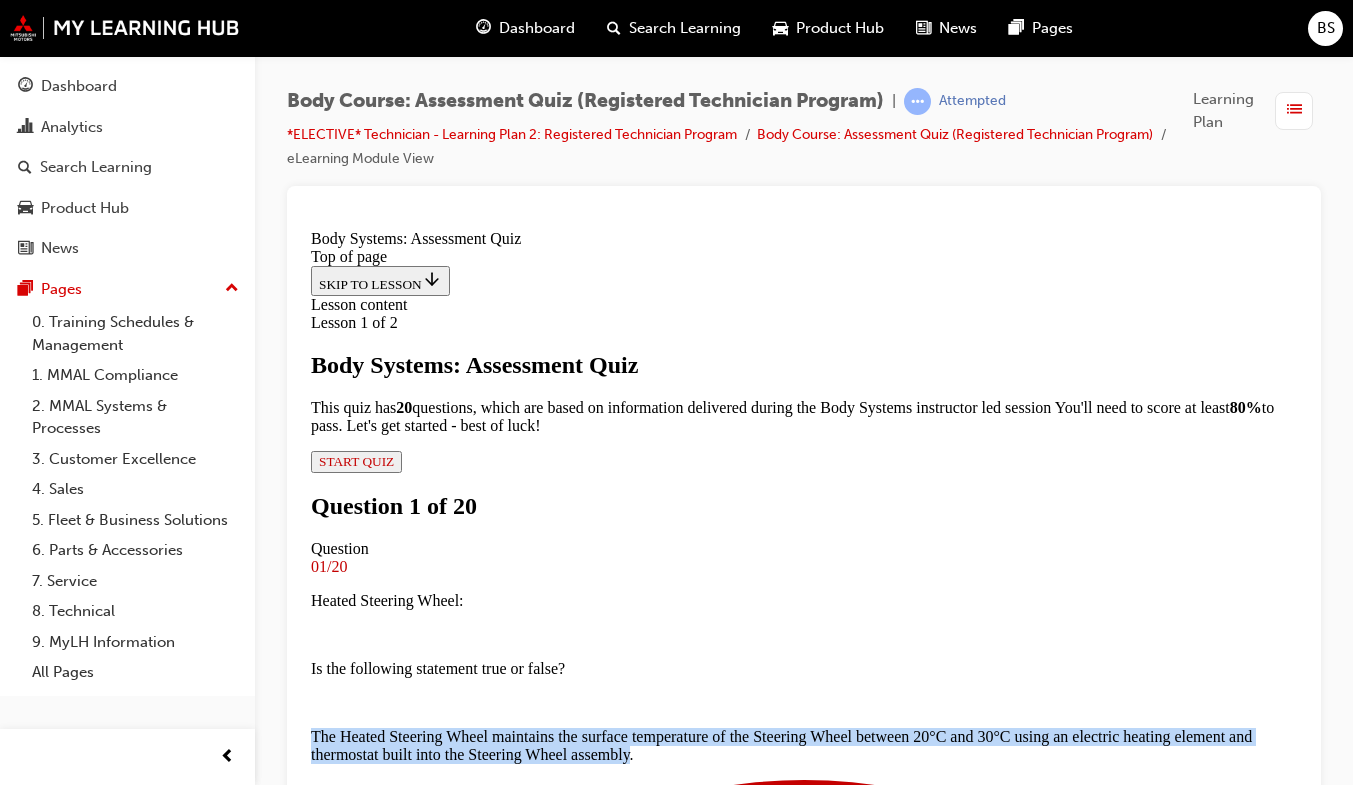 drag, startPoint x: 494, startPoint y: 543, endPoint x: 1033, endPoint y: 608, distance: 542.90515 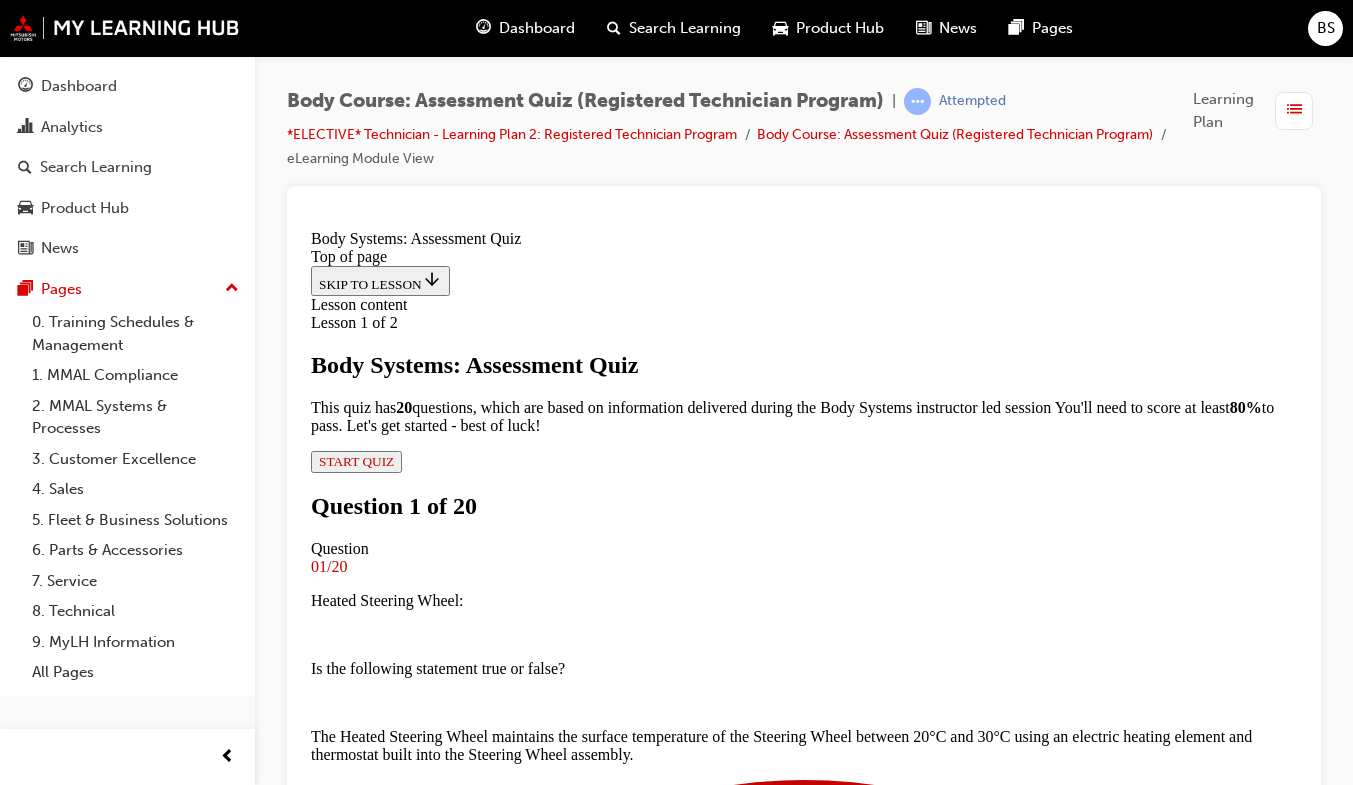 click on "SUBMIT" at bounding box center (344, 4367) 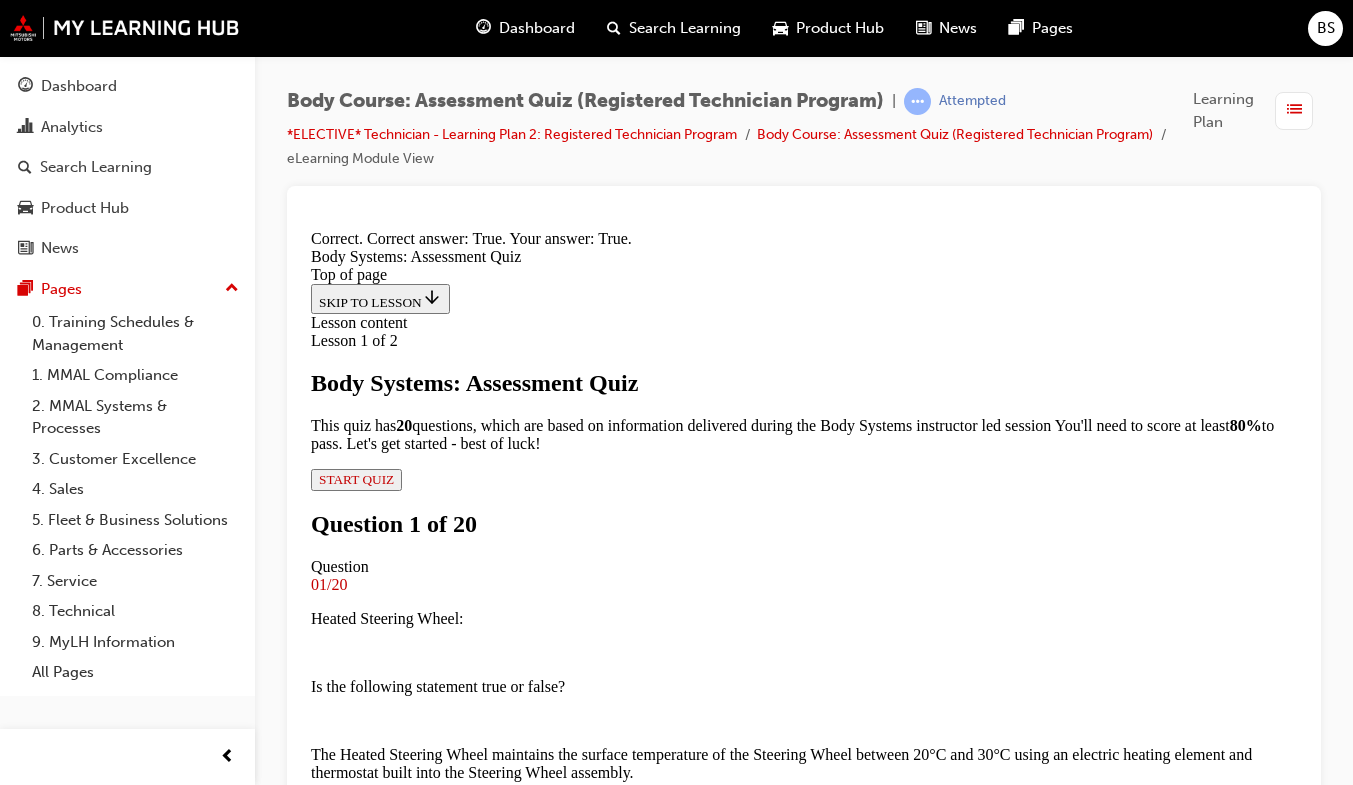 click on "NEXT" at bounding box center [337, 4461] 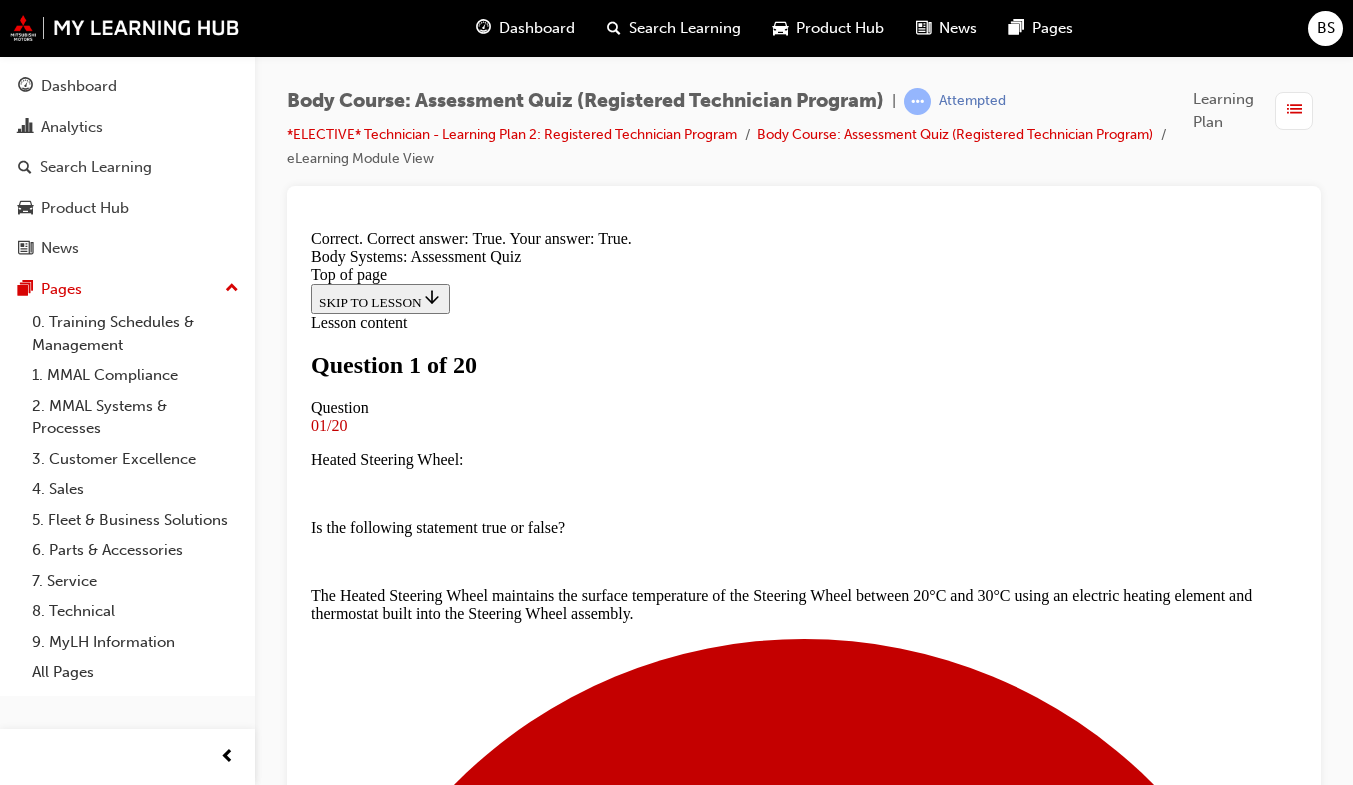 scroll, scrollTop: 124, scrollLeft: 0, axis: vertical 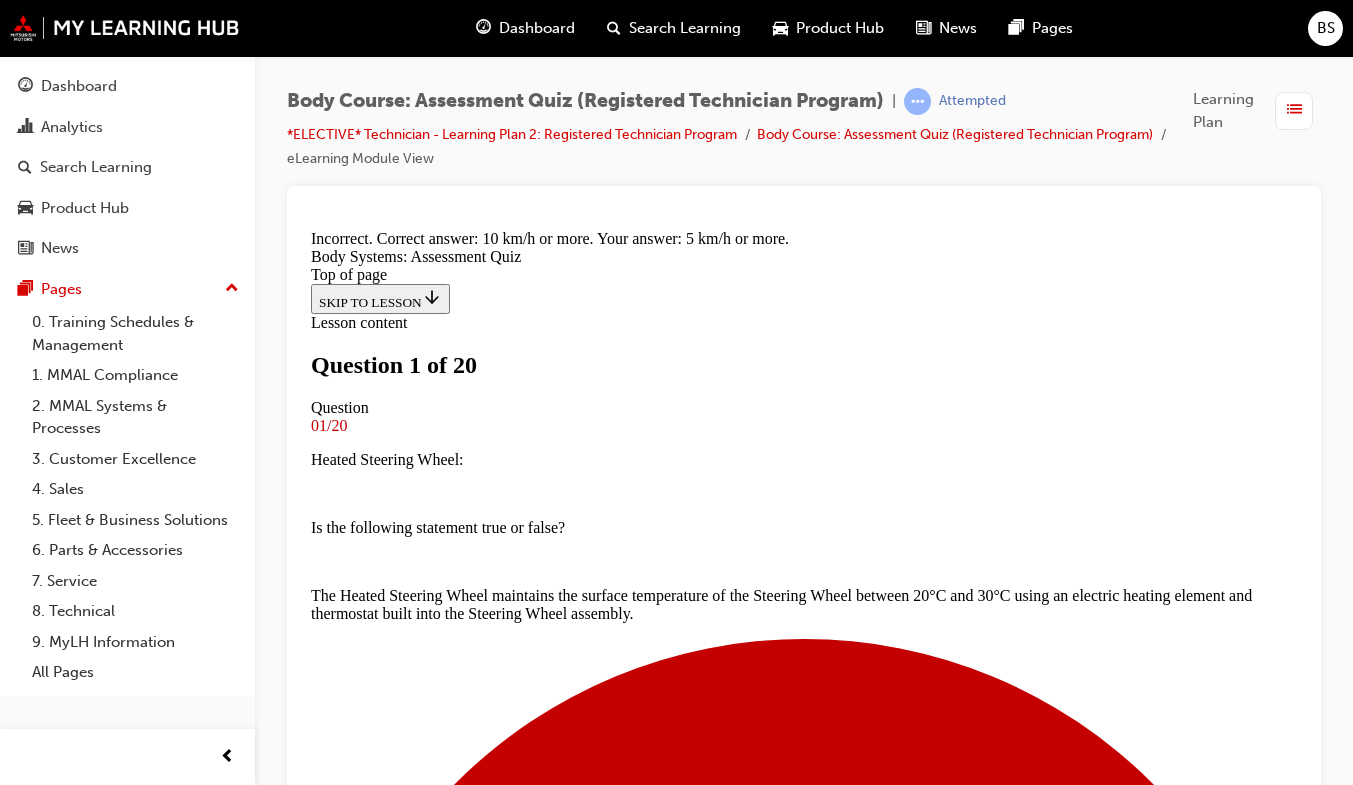 click on "NEXT" at bounding box center [337, 11737] 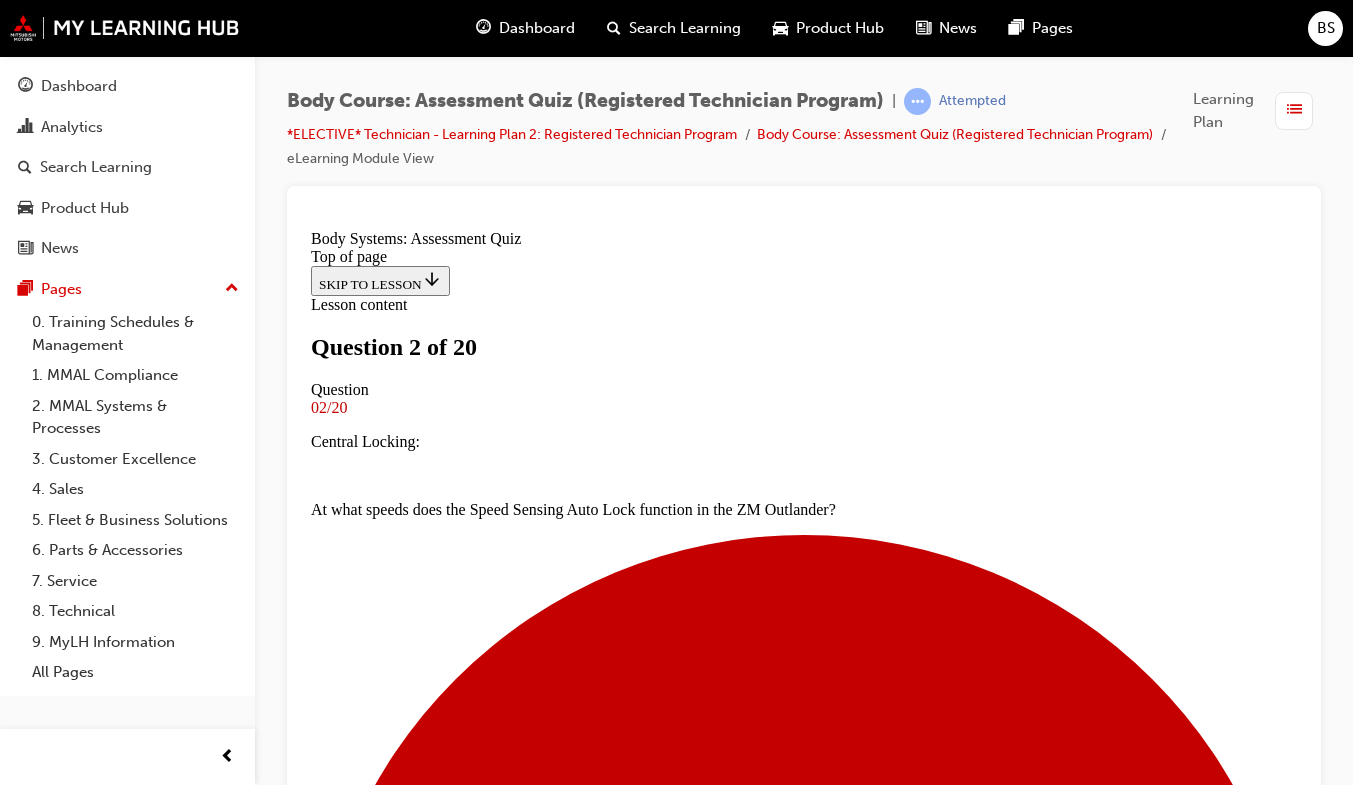 scroll, scrollTop: 130, scrollLeft: 0, axis: vertical 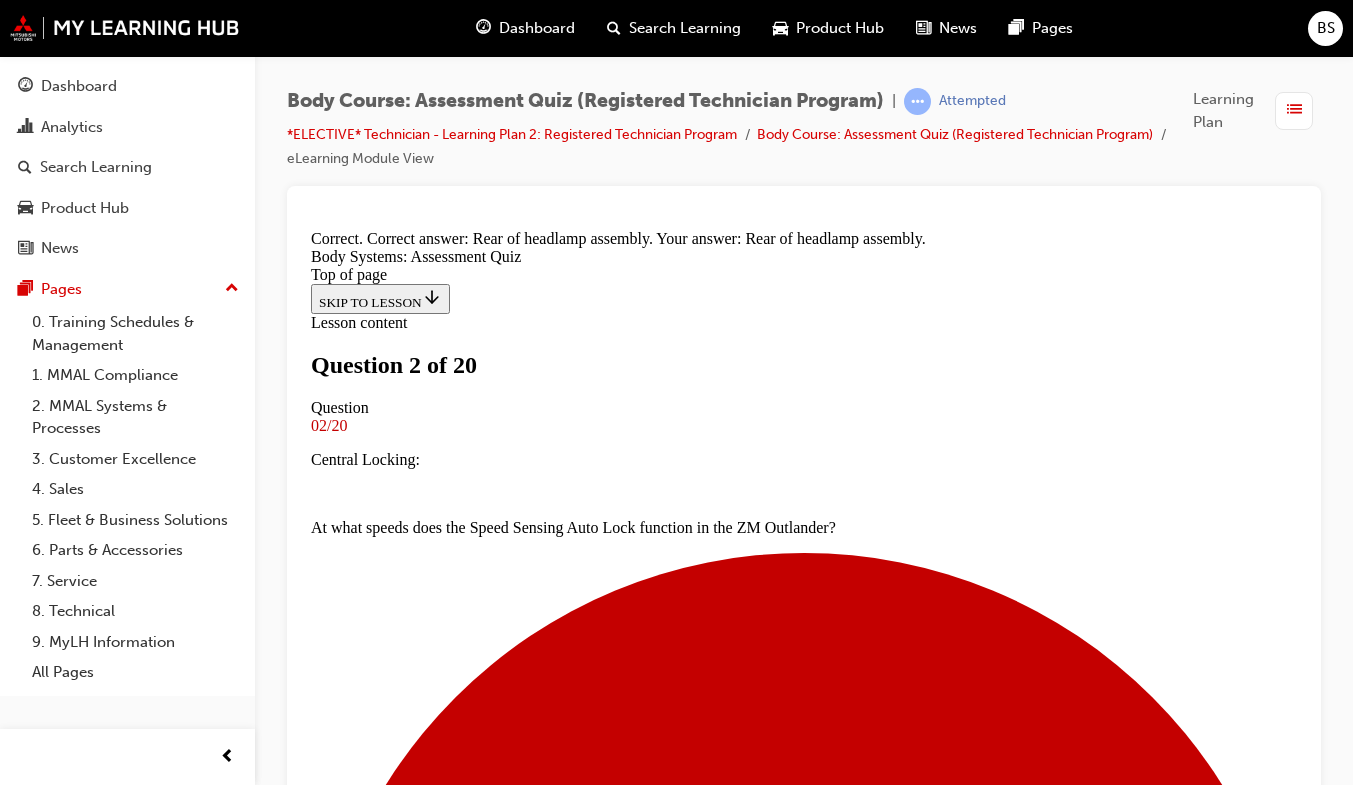 click on "NEXT" at bounding box center [337, 15245] 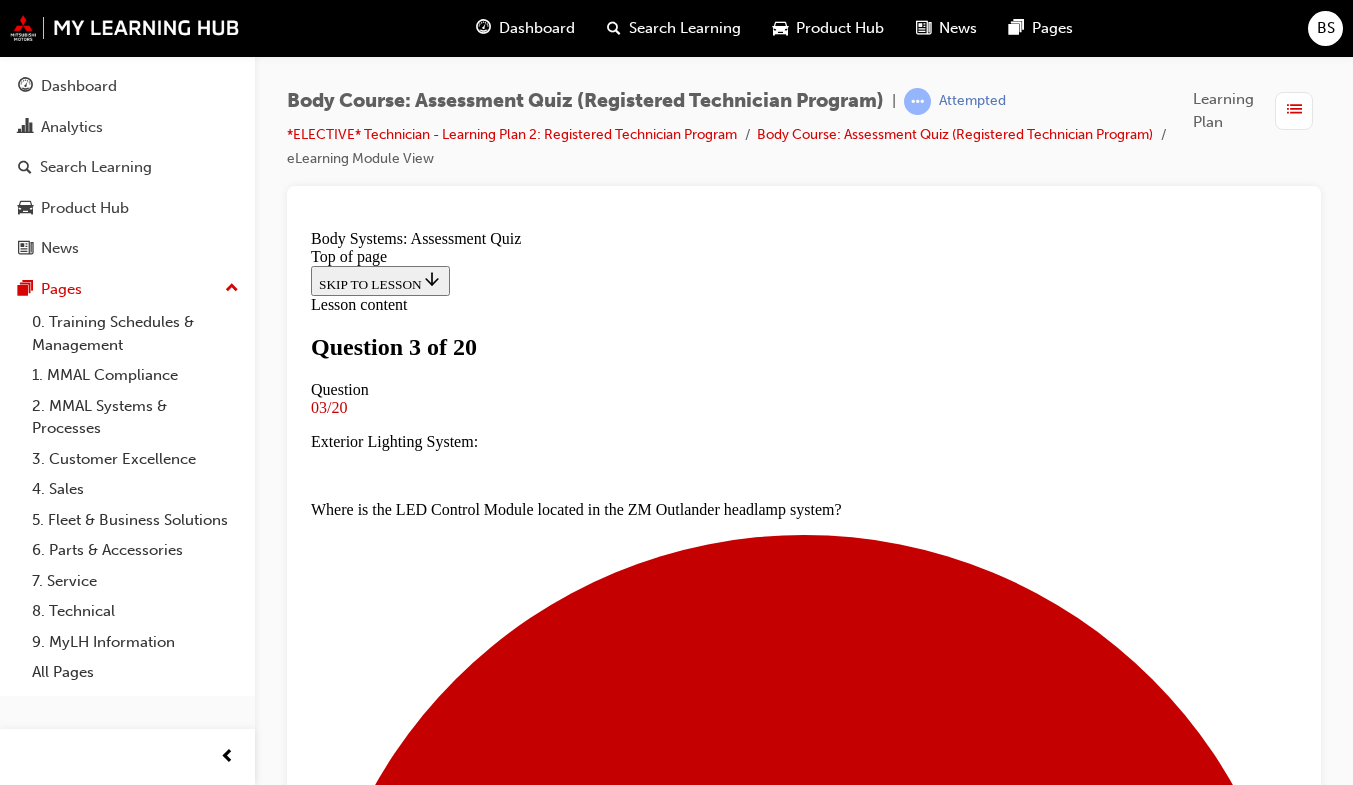 scroll, scrollTop: 299, scrollLeft: 0, axis: vertical 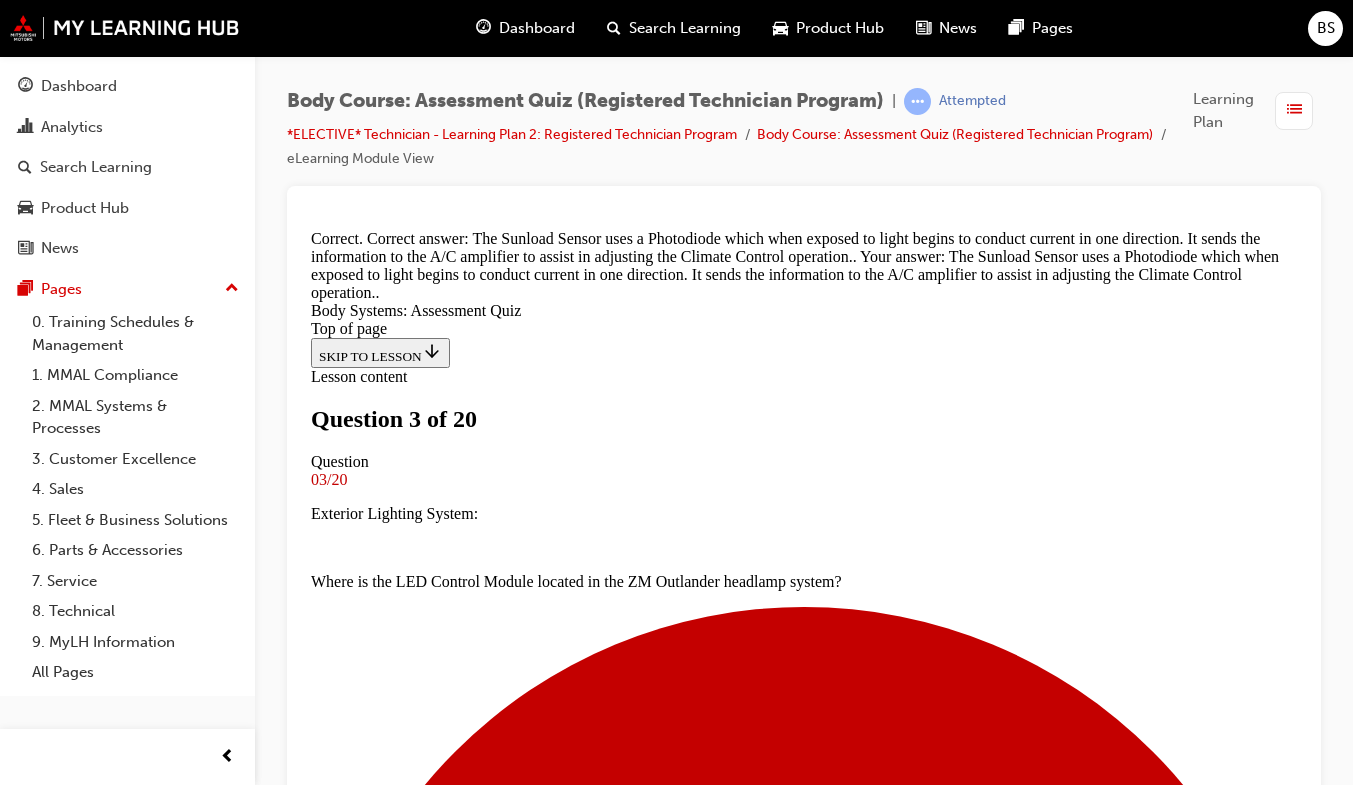 click on "NEXT" at bounding box center [337, 15371] 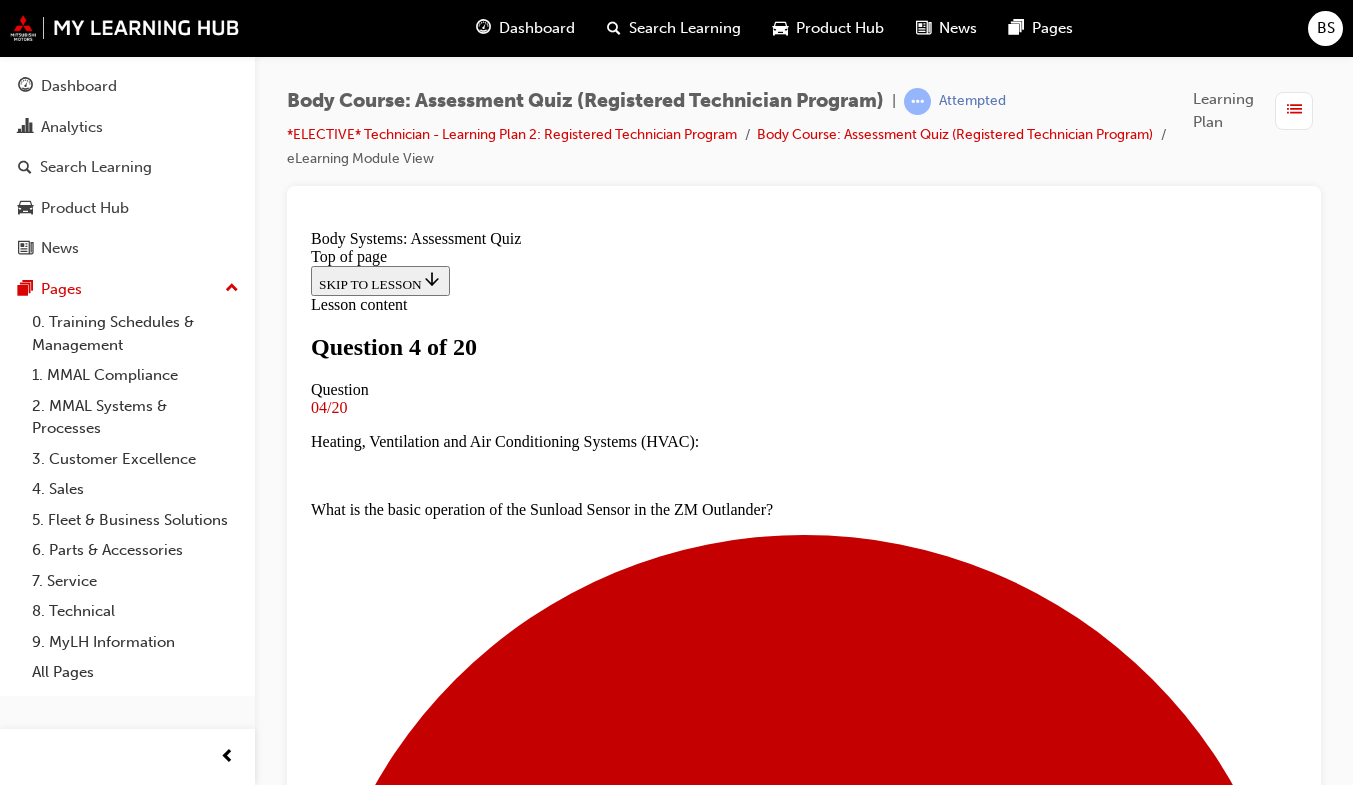 scroll, scrollTop: 249, scrollLeft: 0, axis: vertical 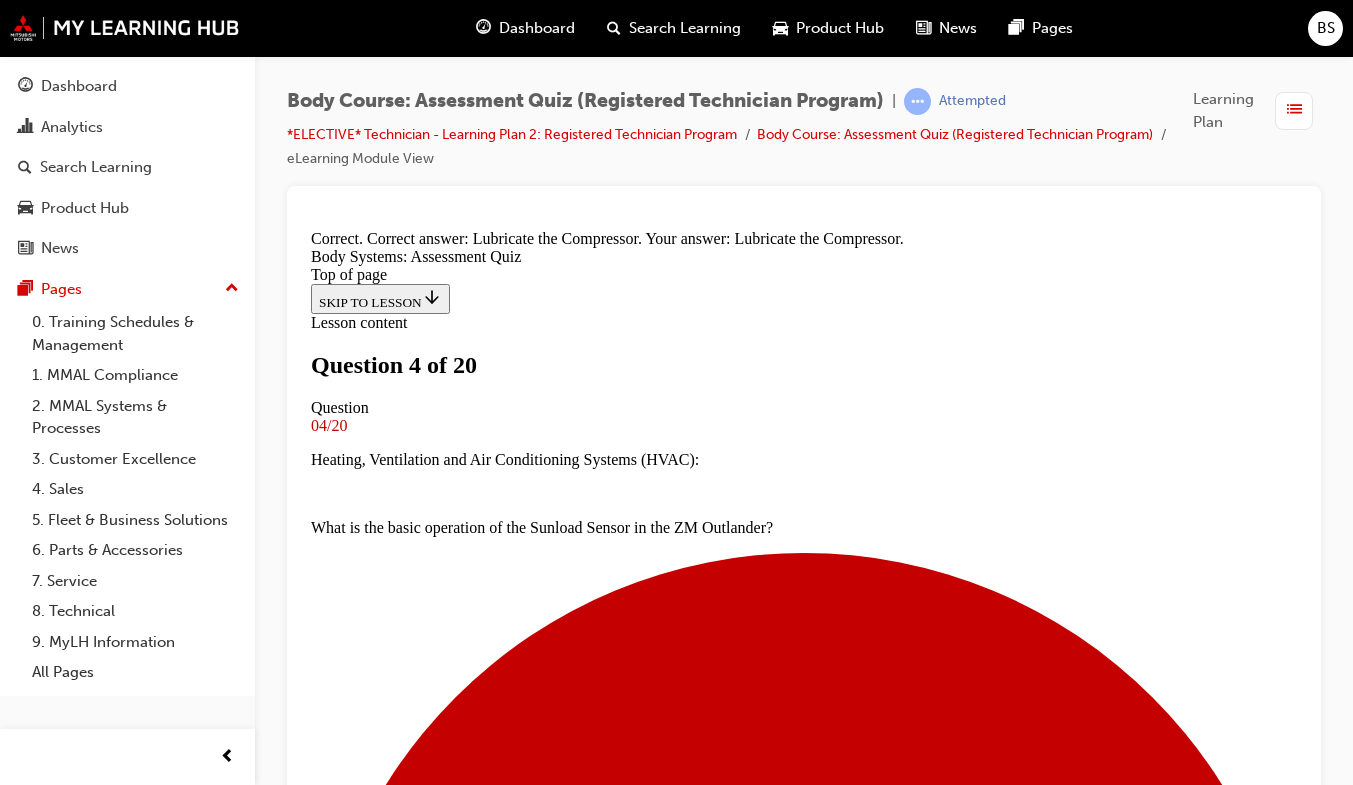 click on "NEXT" at bounding box center [337, 15317] 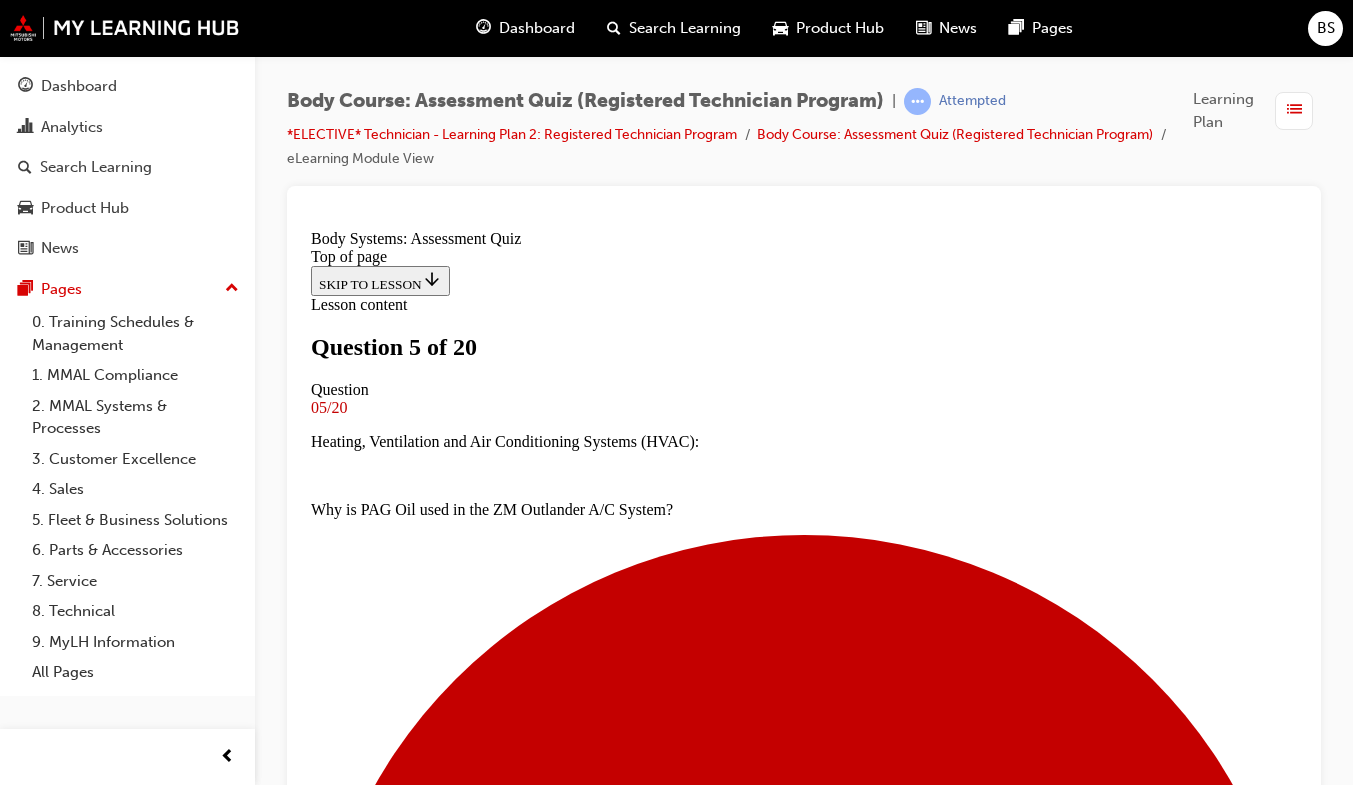 scroll, scrollTop: 250, scrollLeft: 0, axis: vertical 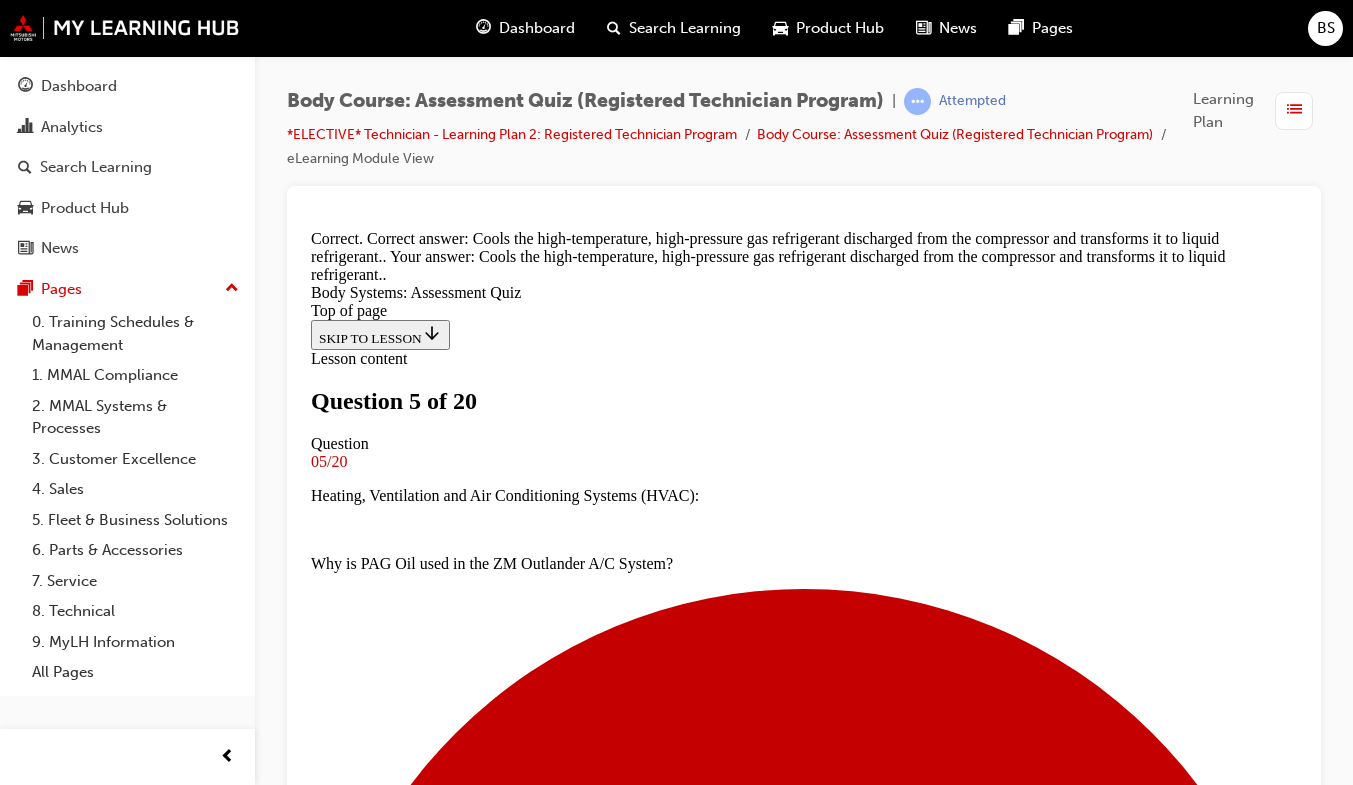 click on "NEXT" at bounding box center (804, 15335) 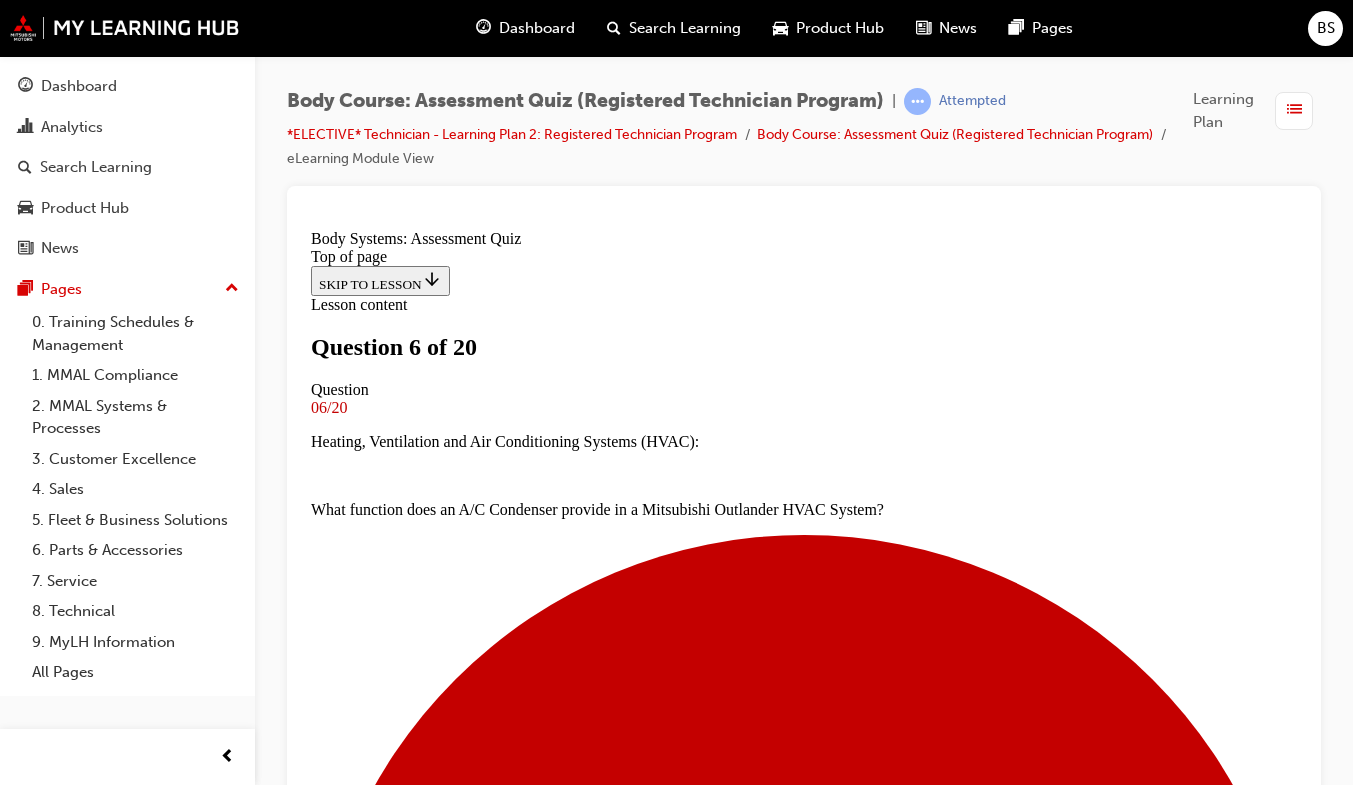 scroll, scrollTop: 222, scrollLeft: 0, axis: vertical 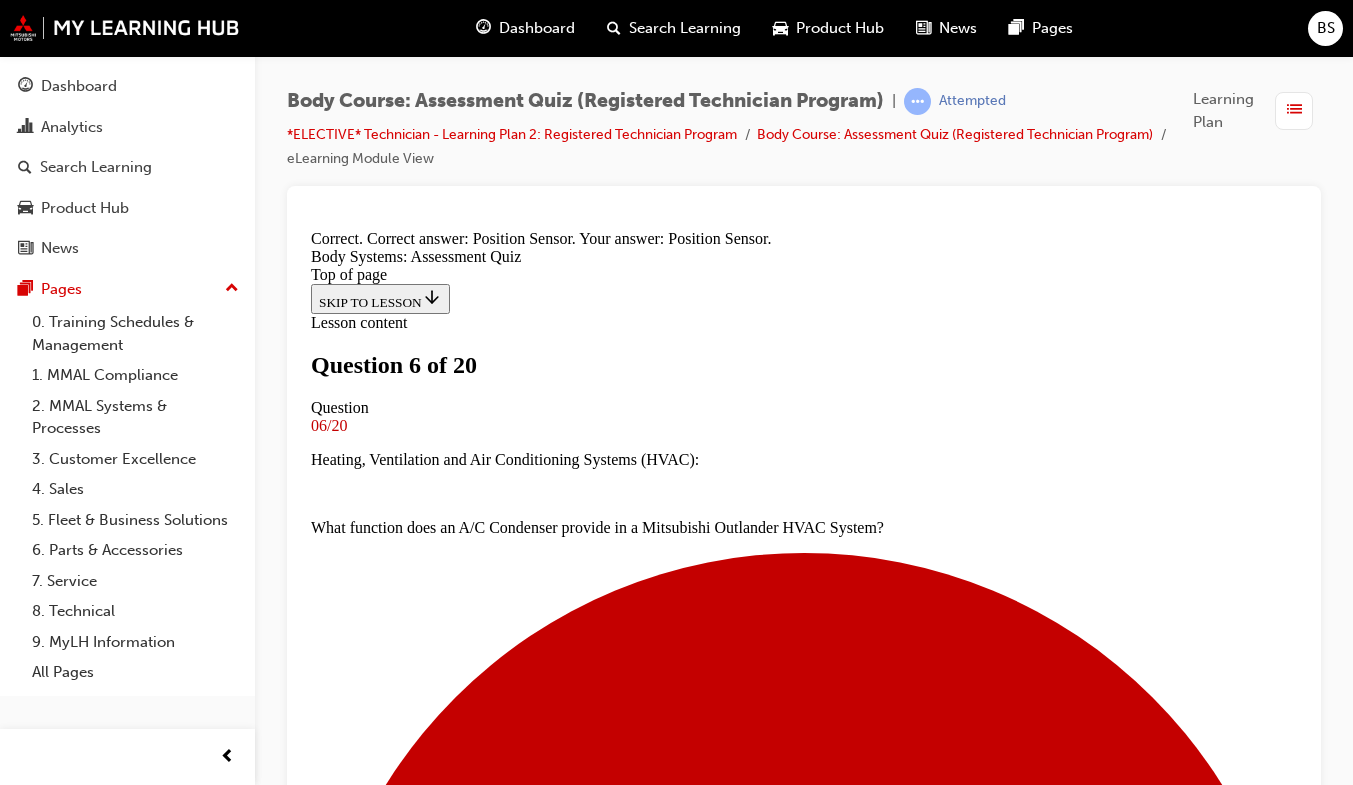 click on "NEXT" at bounding box center [337, 15299] 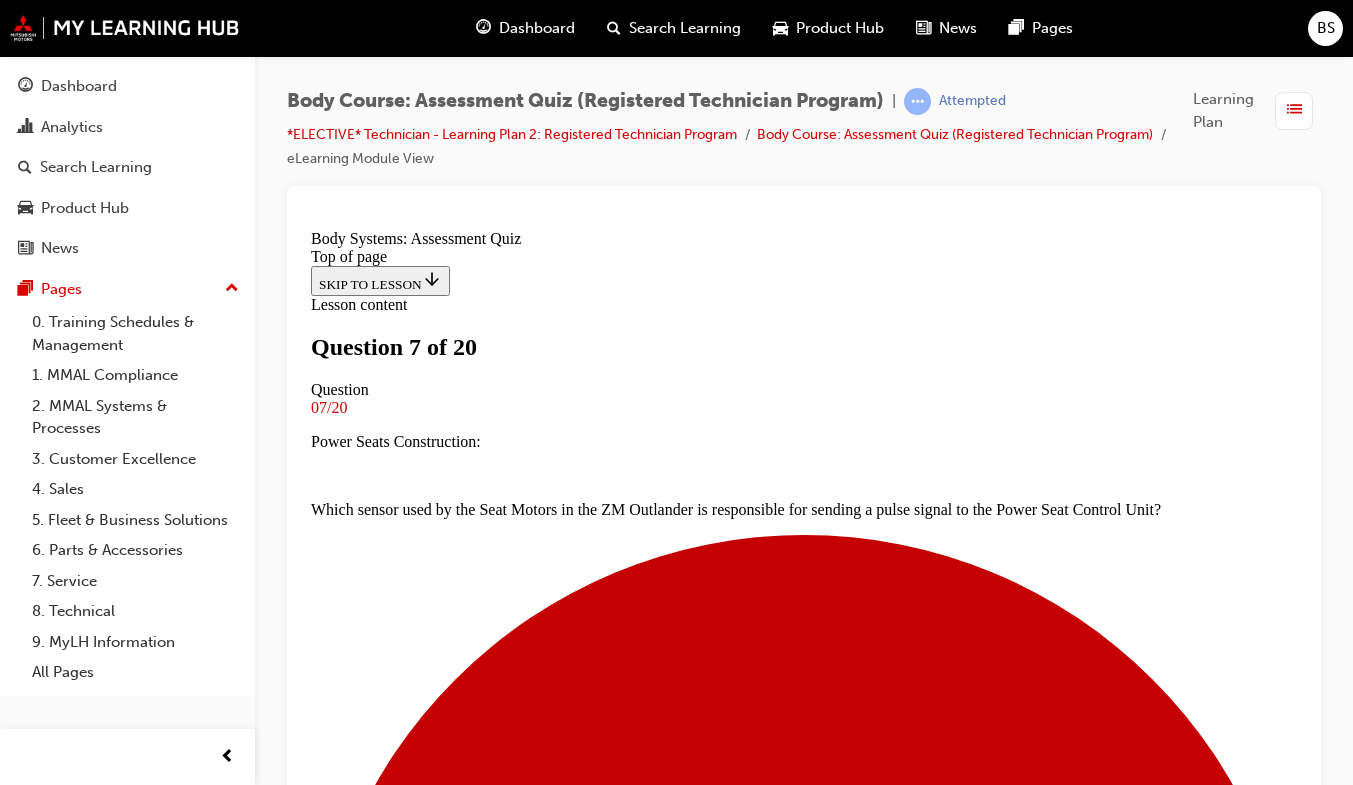scroll, scrollTop: 333, scrollLeft: 0, axis: vertical 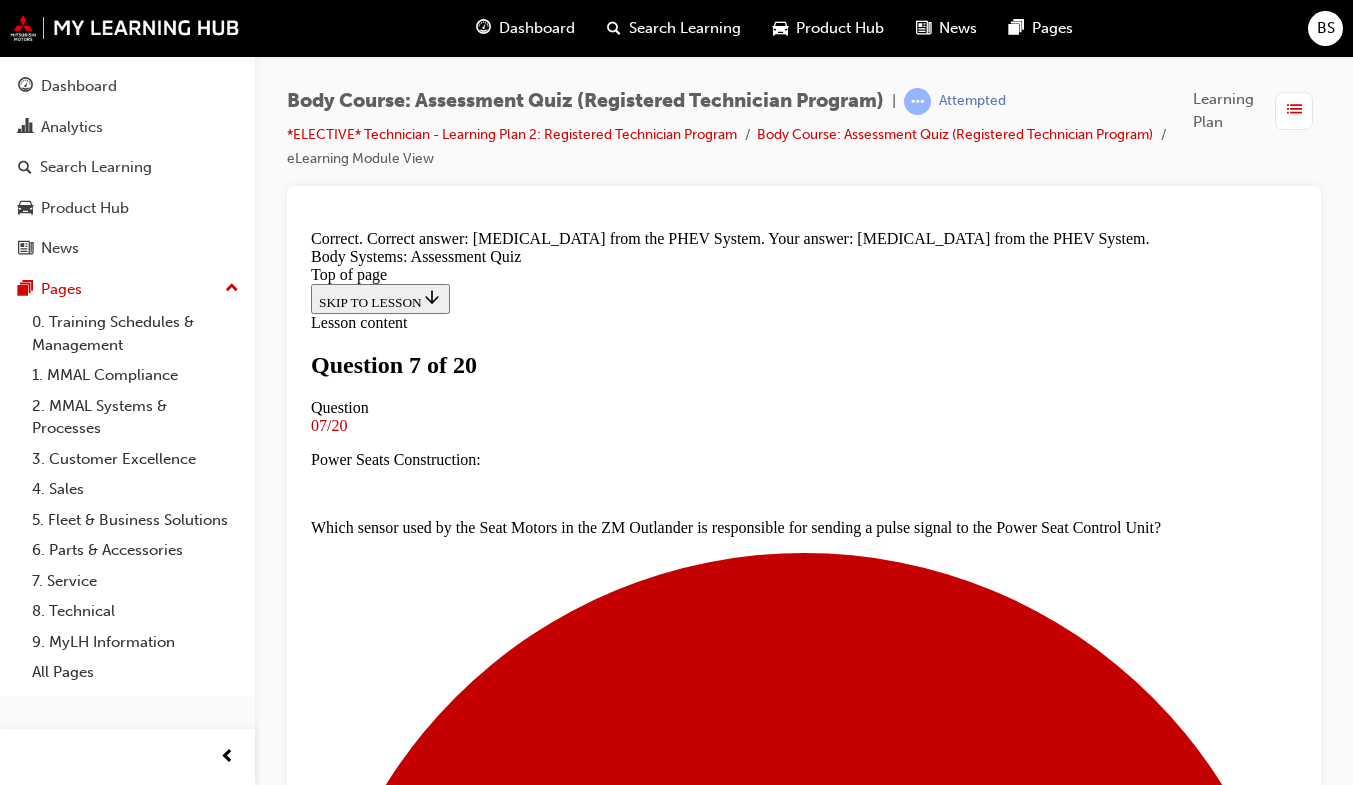 click on "NEXT" at bounding box center (337, 15333) 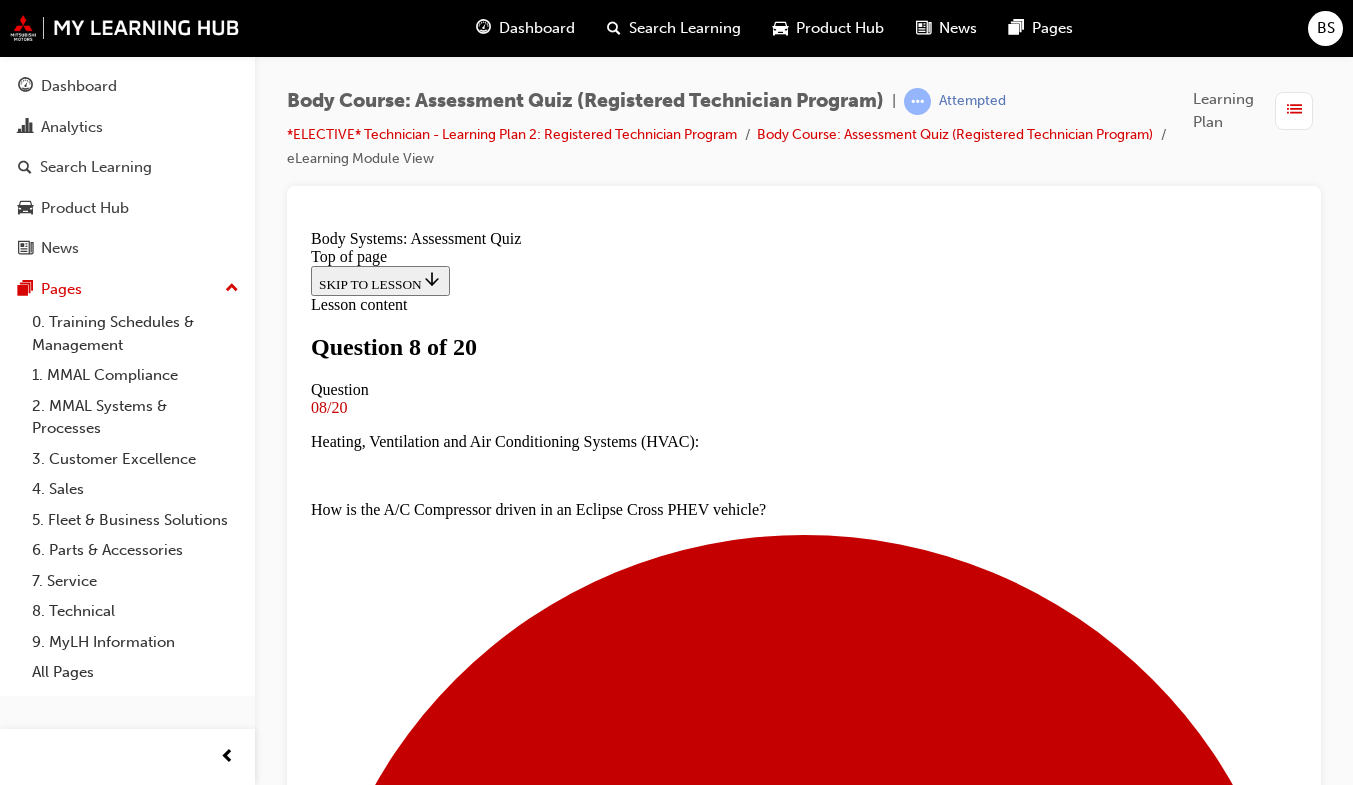 scroll, scrollTop: 219, scrollLeft: 0, axis: vertical 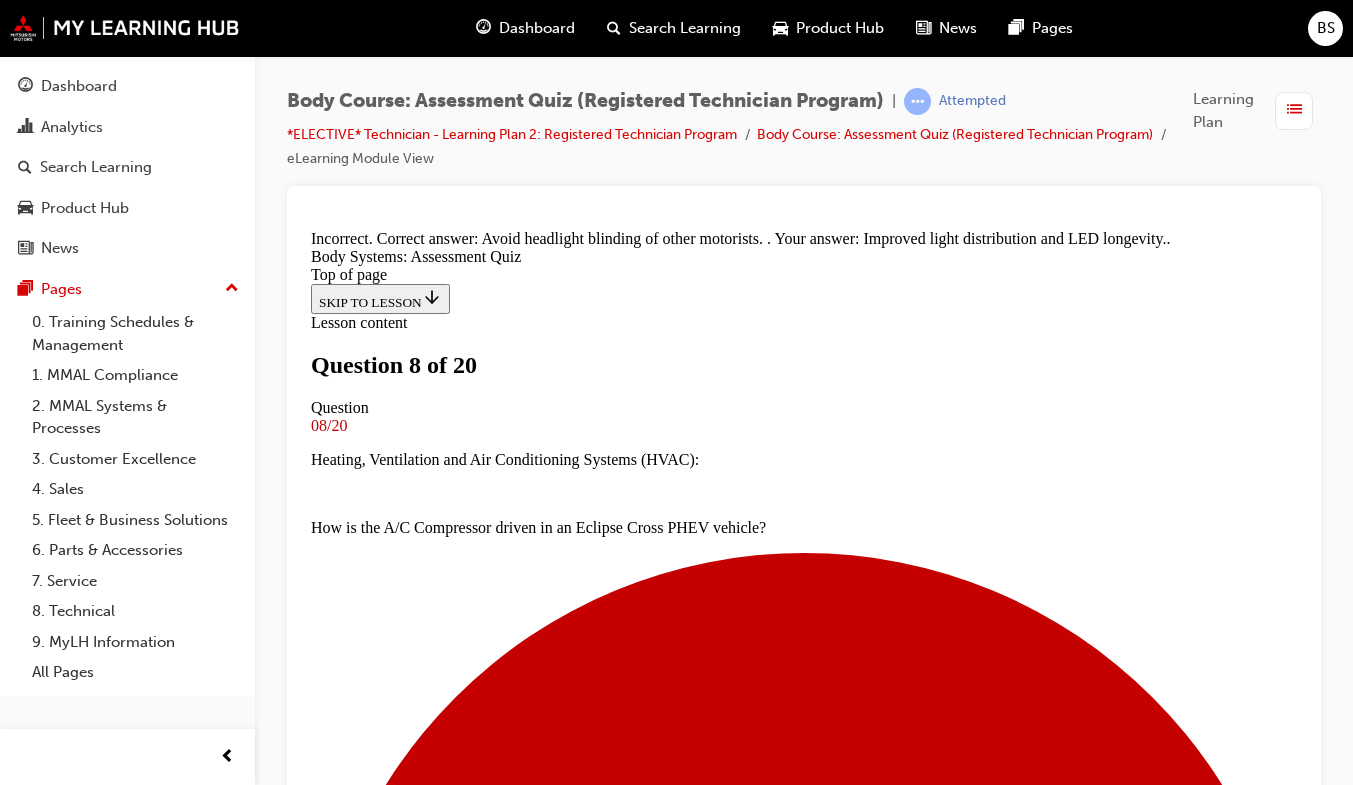 click on "NEXT" at bounding box center [337, 15279] 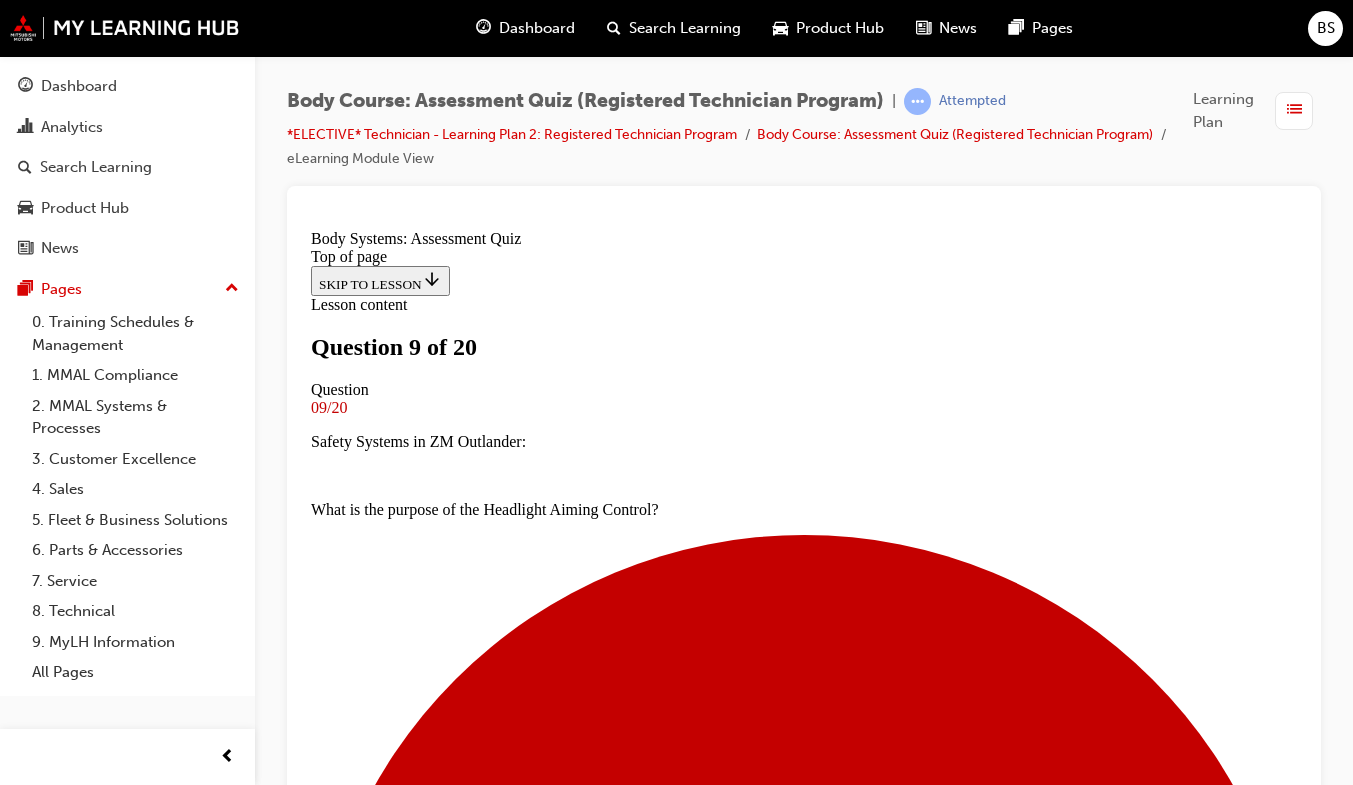 scroll, scrollTop: 278, scrollLeft: 0, axis: vertical 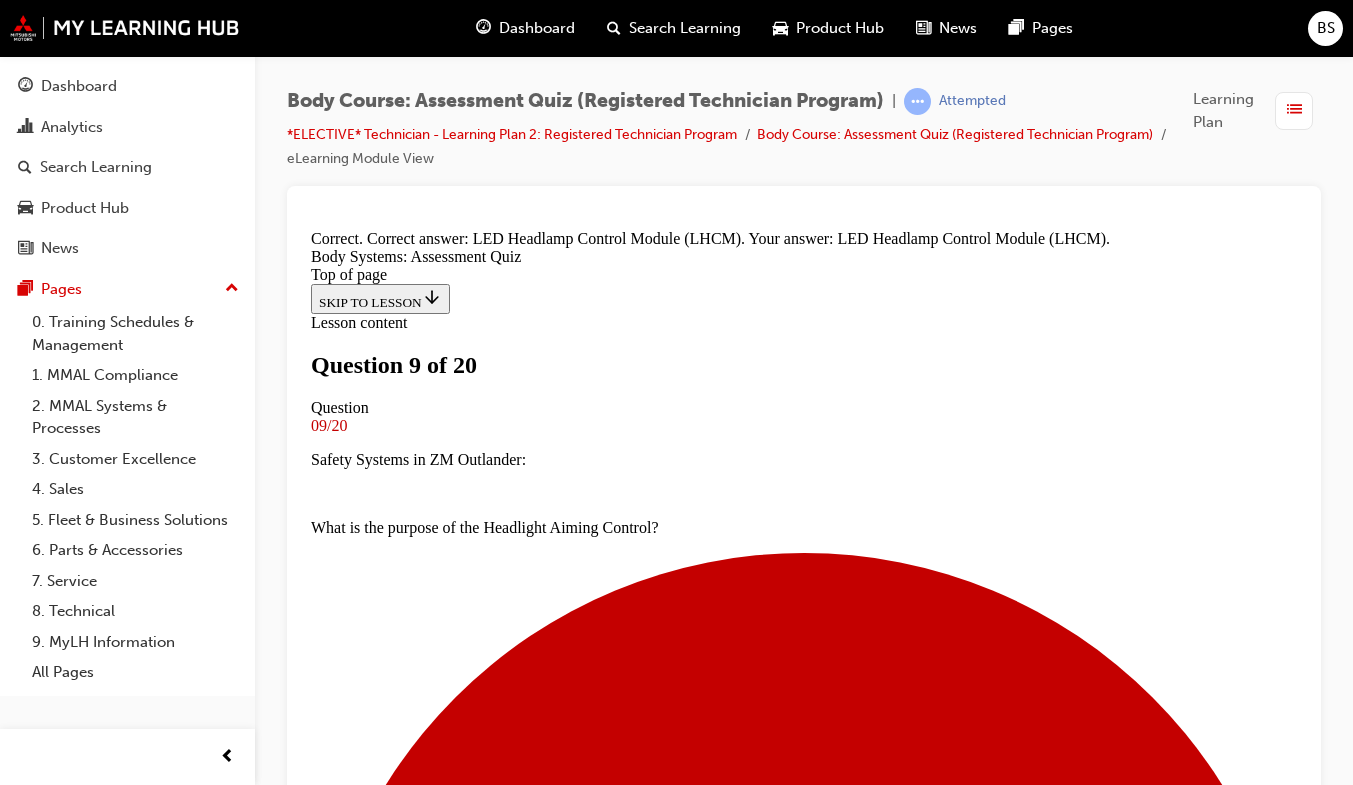 click on "NEXT" at bounding box center (337, 15313) 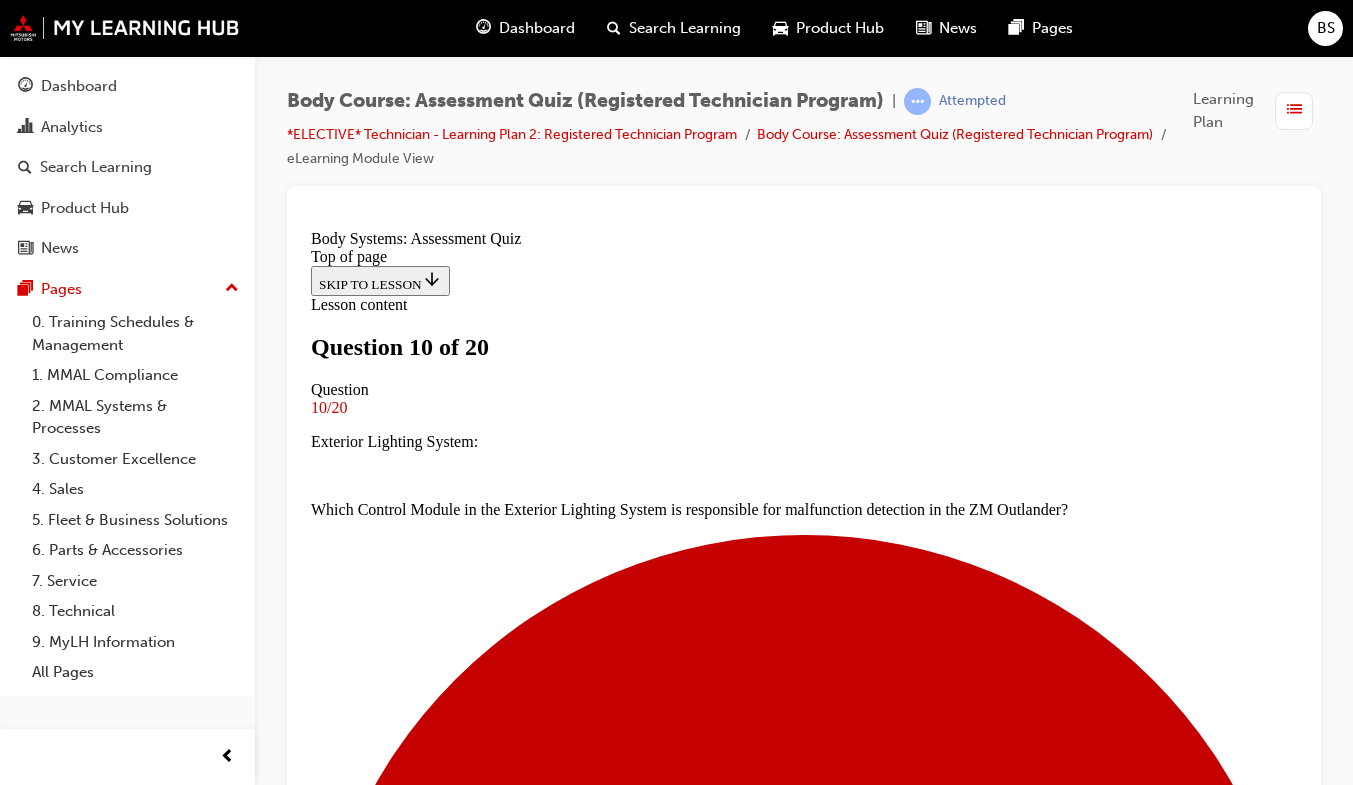 scroll, scrollTop: 334, scrollLeft: 0, axis: vertical 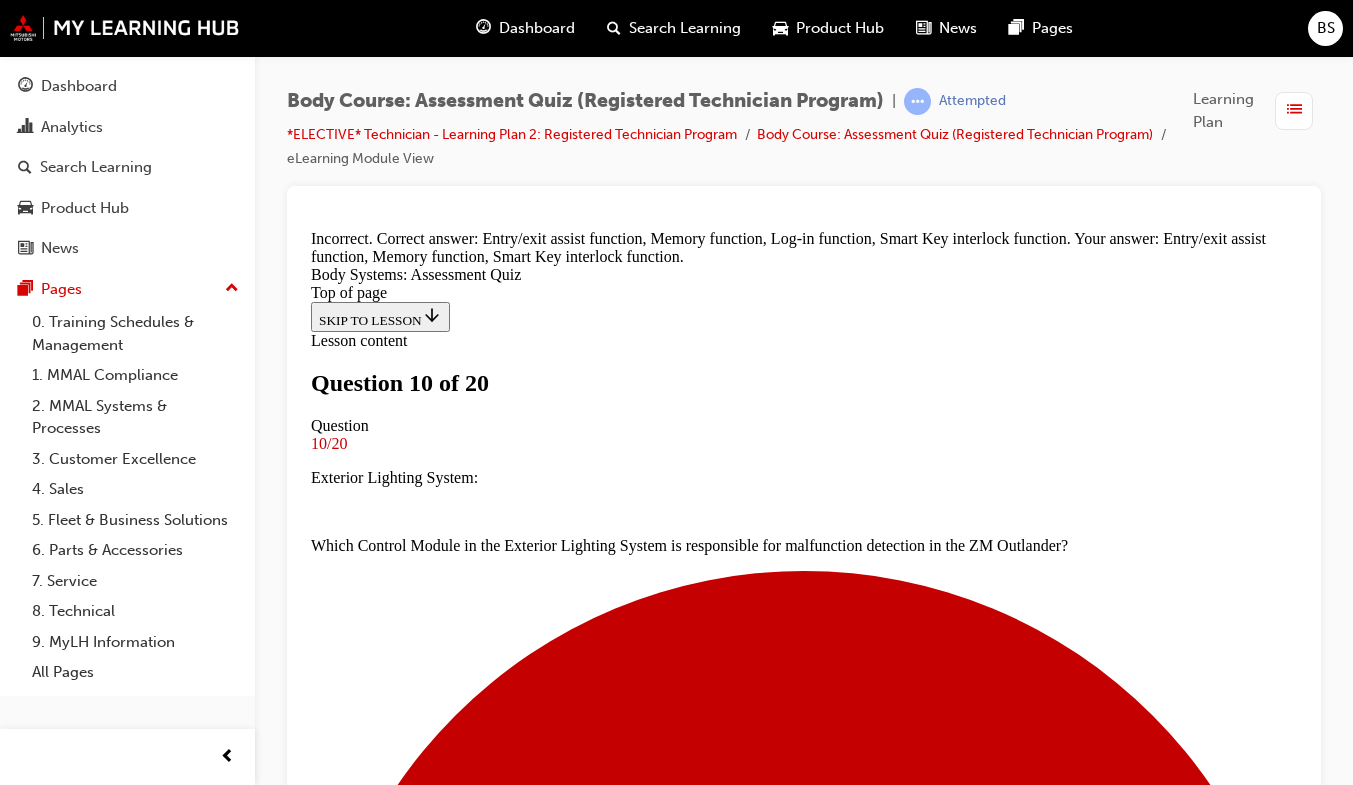 click on "NEXT" at bounding box center (337, 11323) 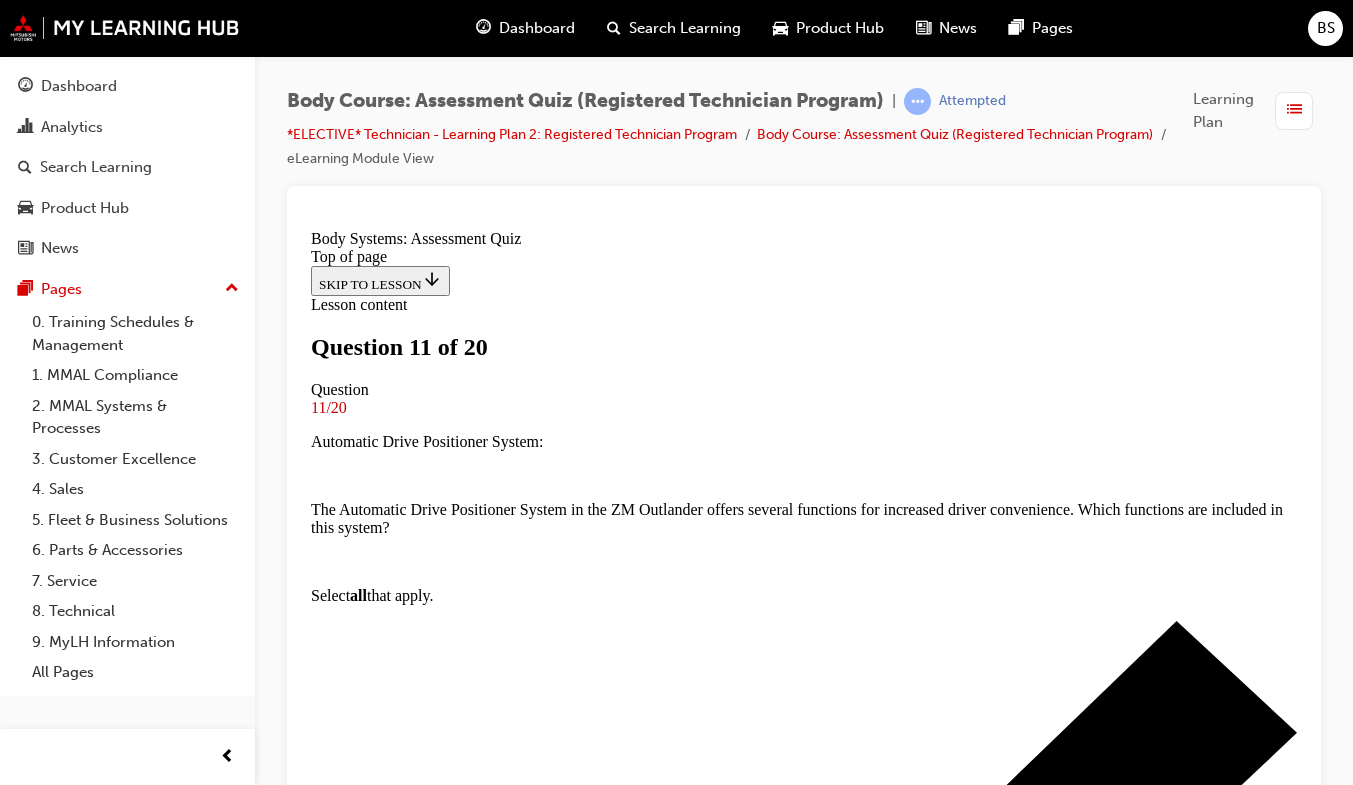 scroll, scrollTop: 249, scrollLeft: 0, axis: vertical 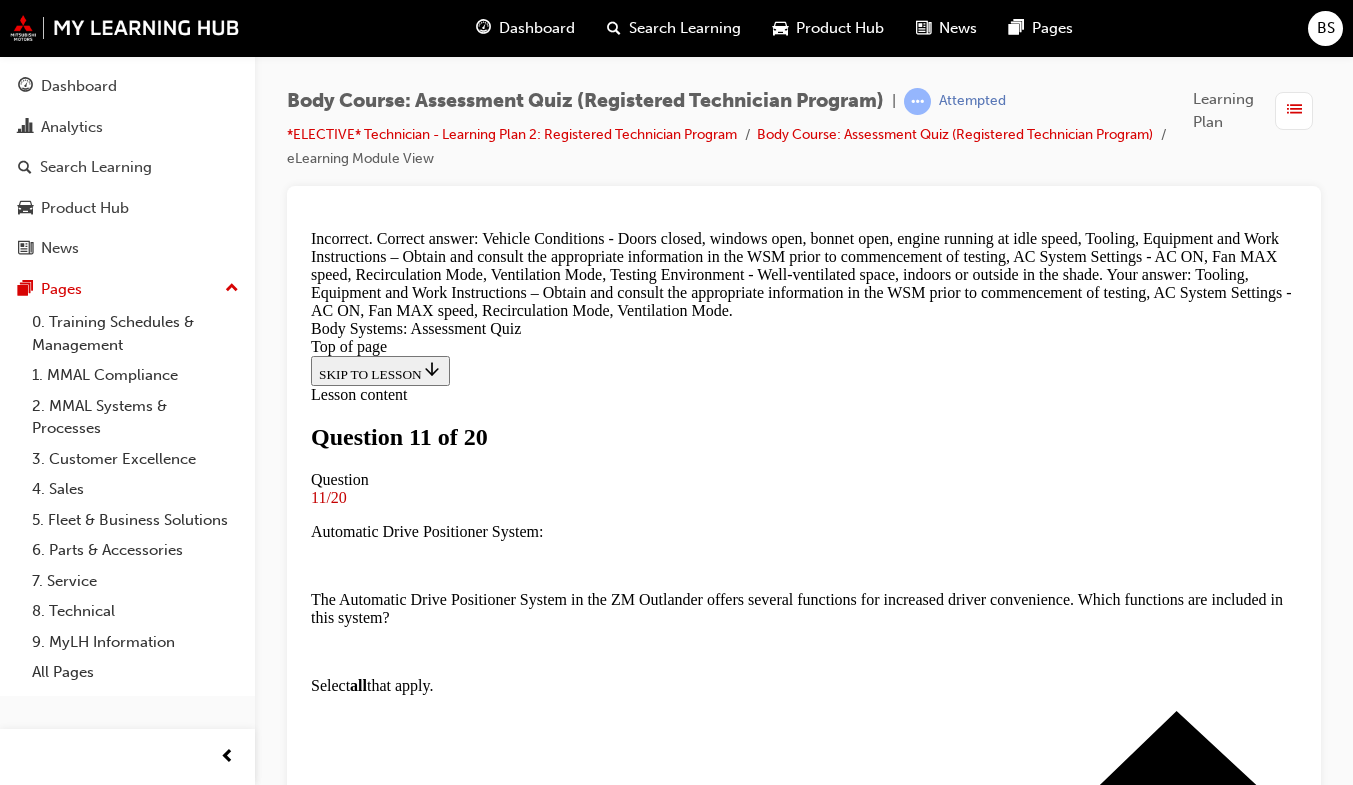 click on "NEXT" at bounding box center [337, 7331] 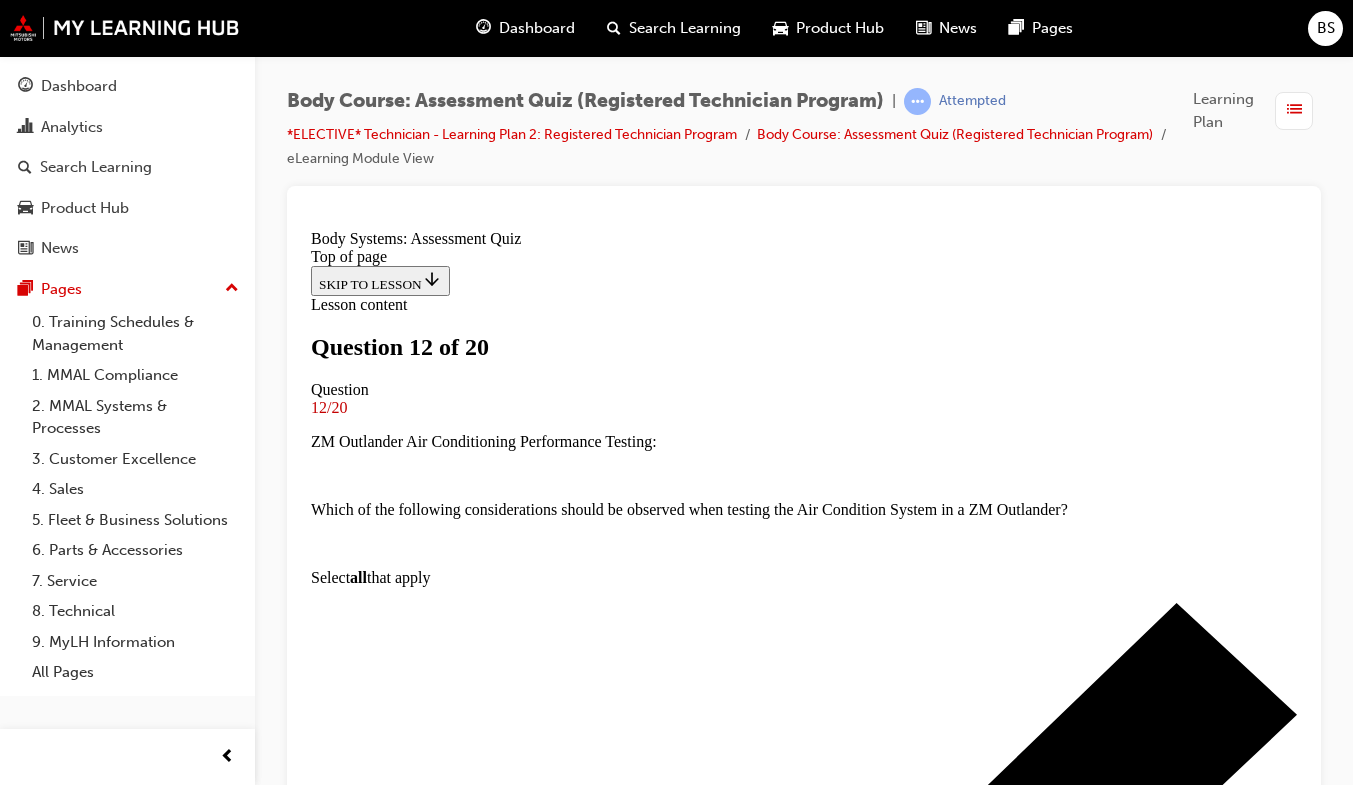 scroll, scrollTop: 344, scrollLeft: 0, axis: vertical 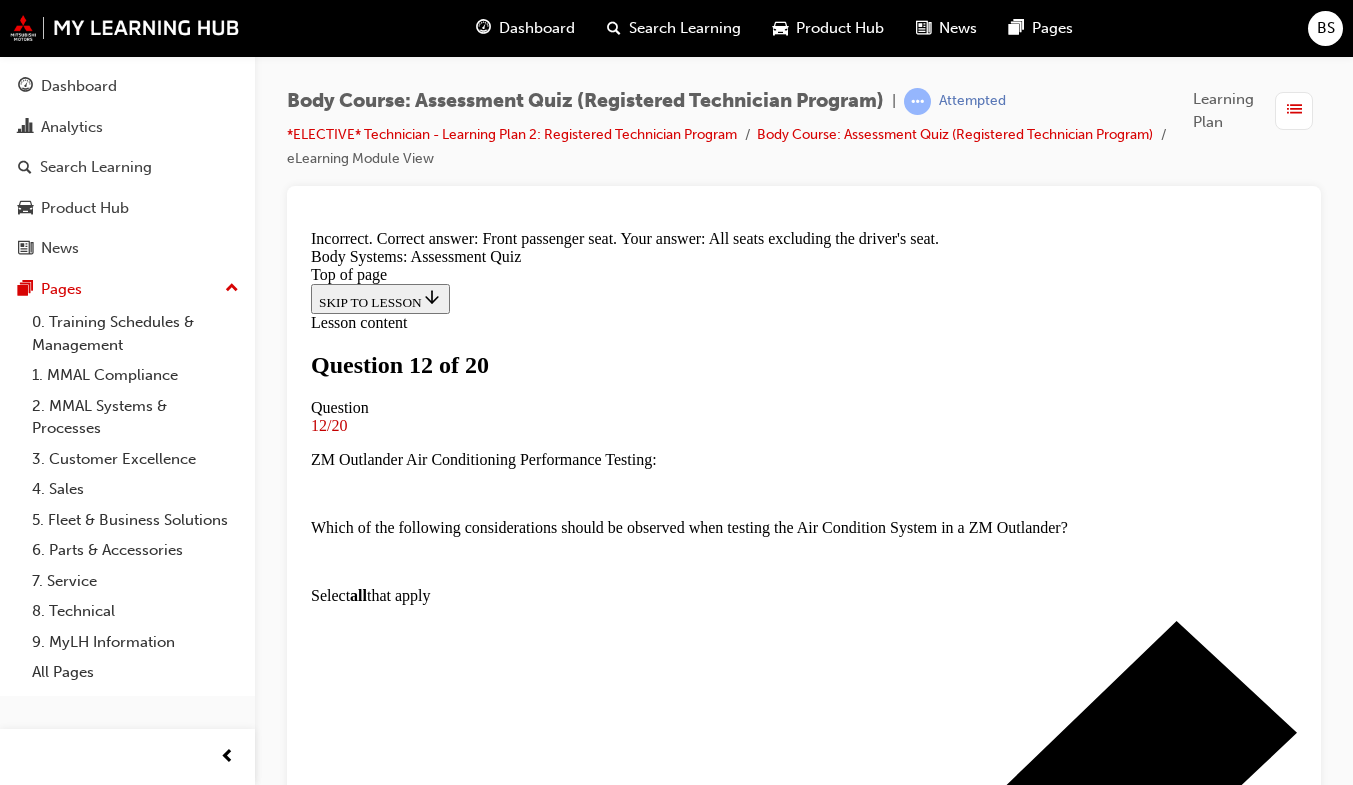 click on "NEXT" at bounding box center [337, 11267] 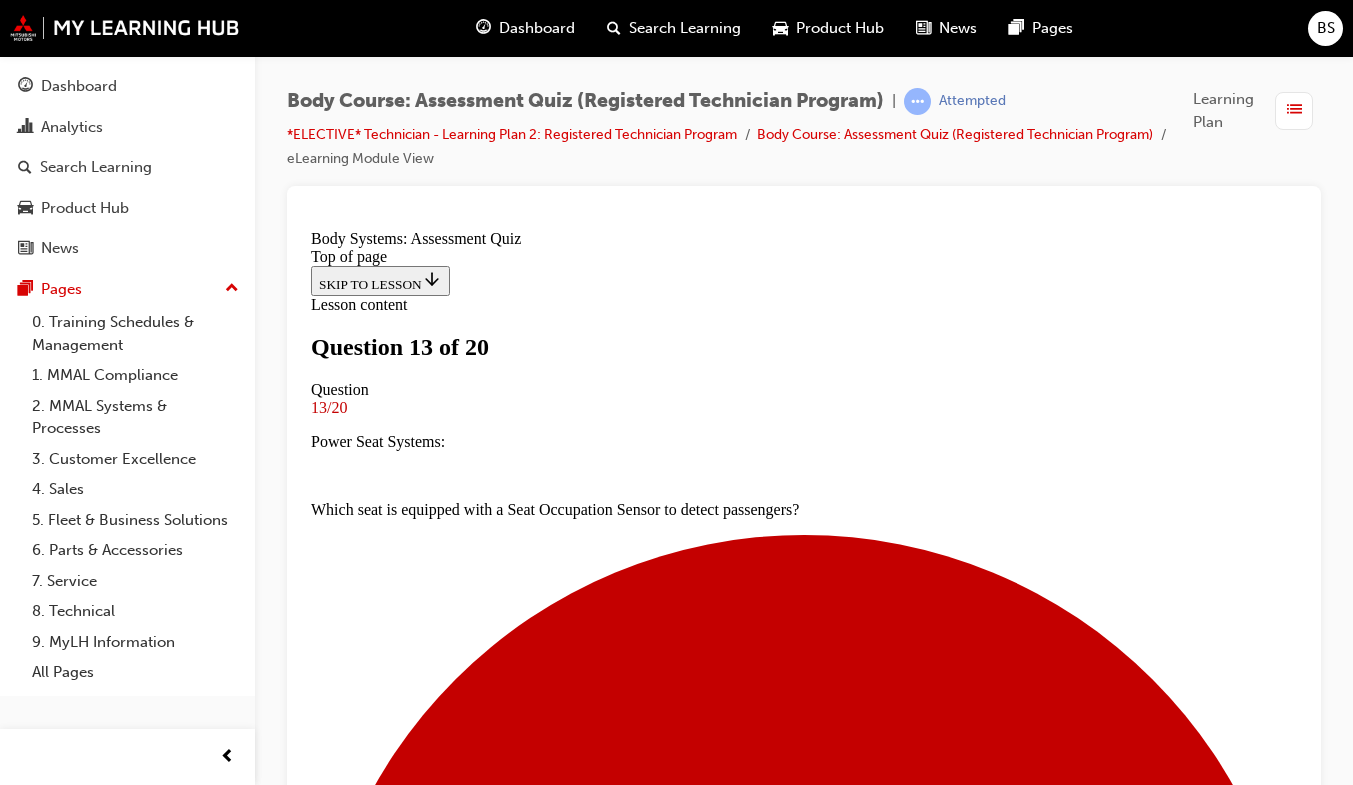 scroll, scrollTop: 222, scrollLeft: 0, axis: vertical 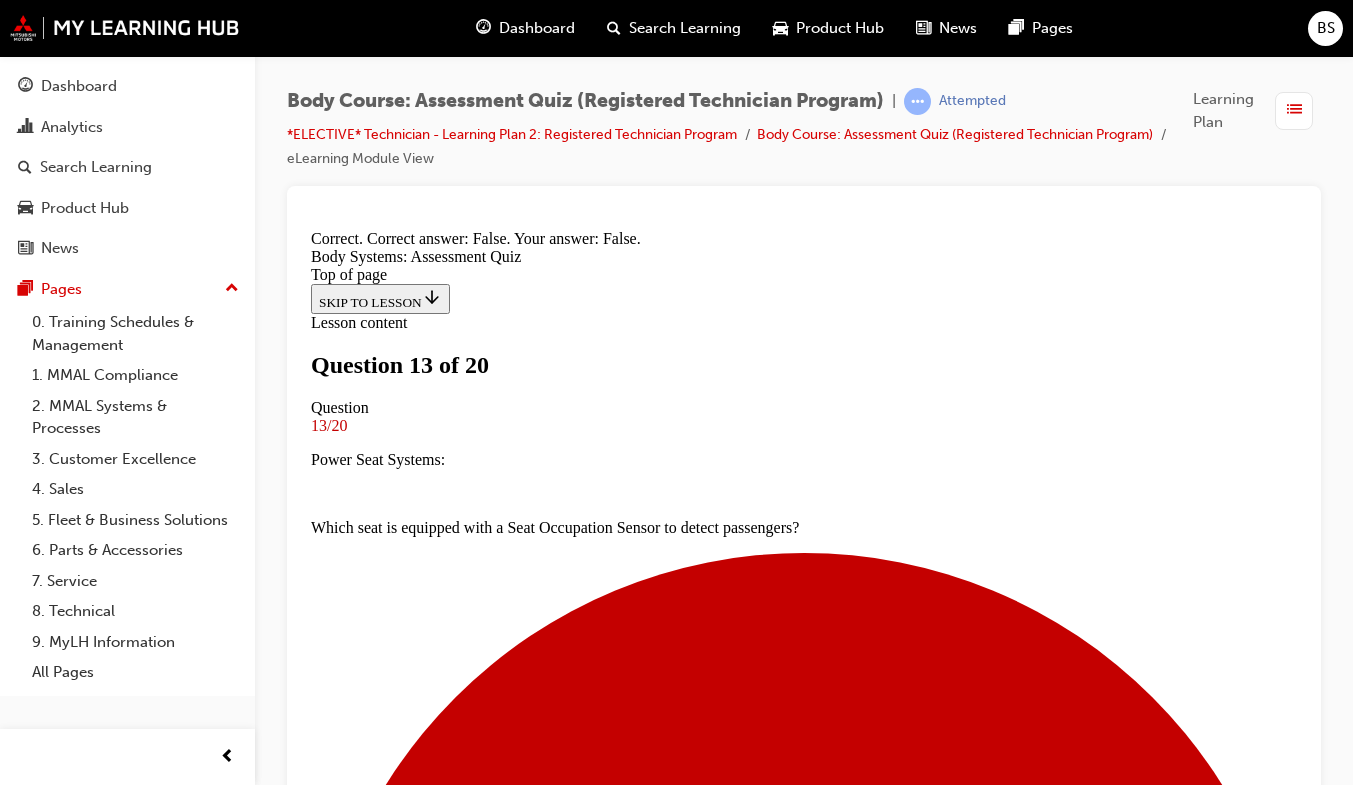 click on "NEXT" at bounding box center [337, 11669] 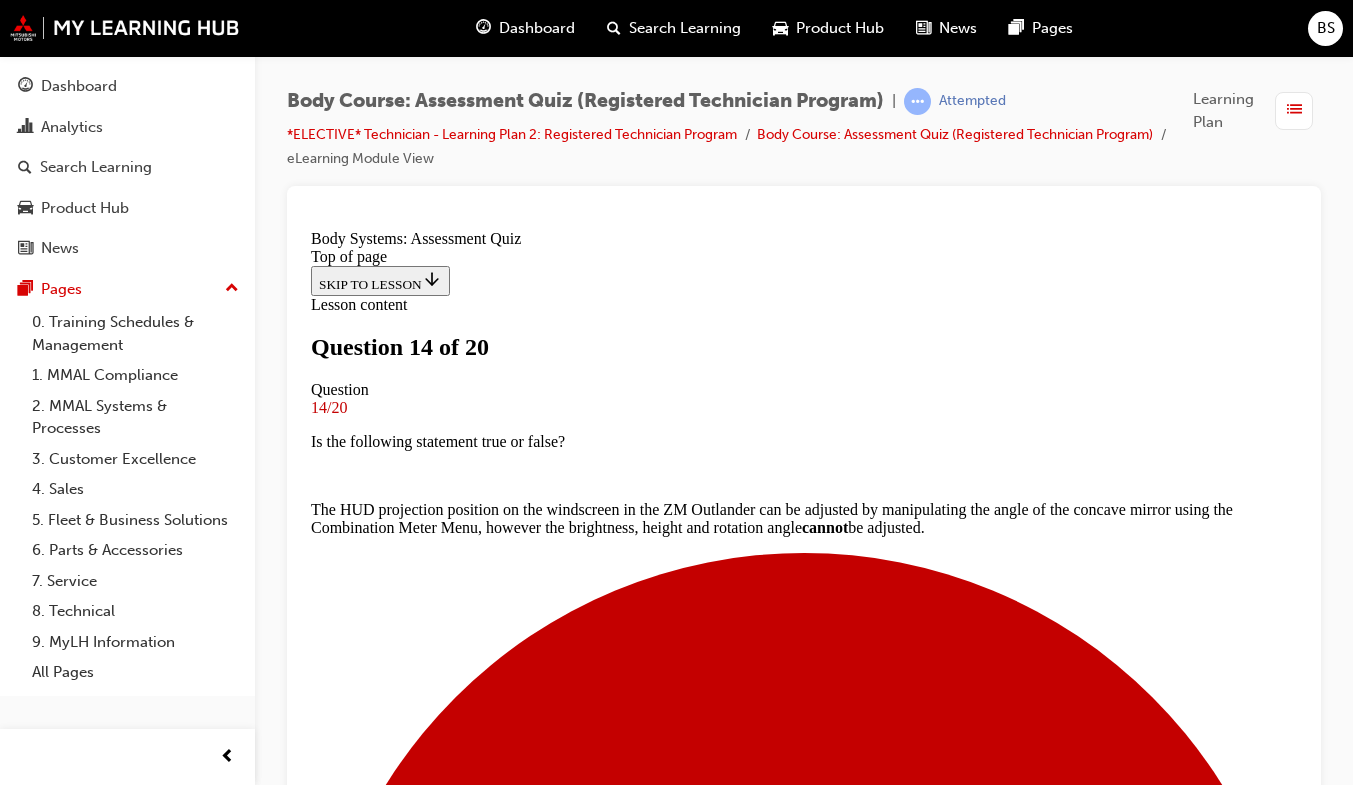 scroll, scrollTop: 191, scrollLeft: 0, axis: vertical 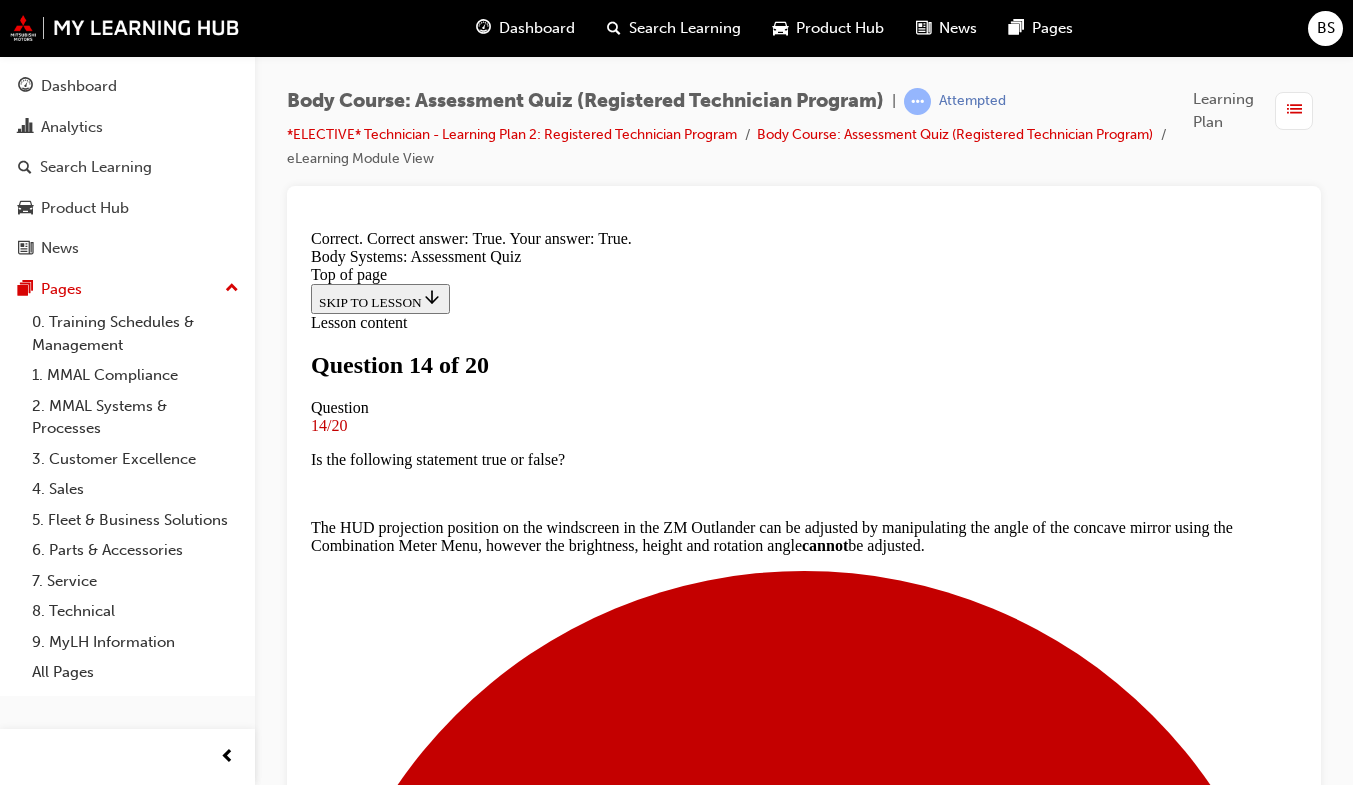 click on "NEXT" at bounding box center [337, 8215] 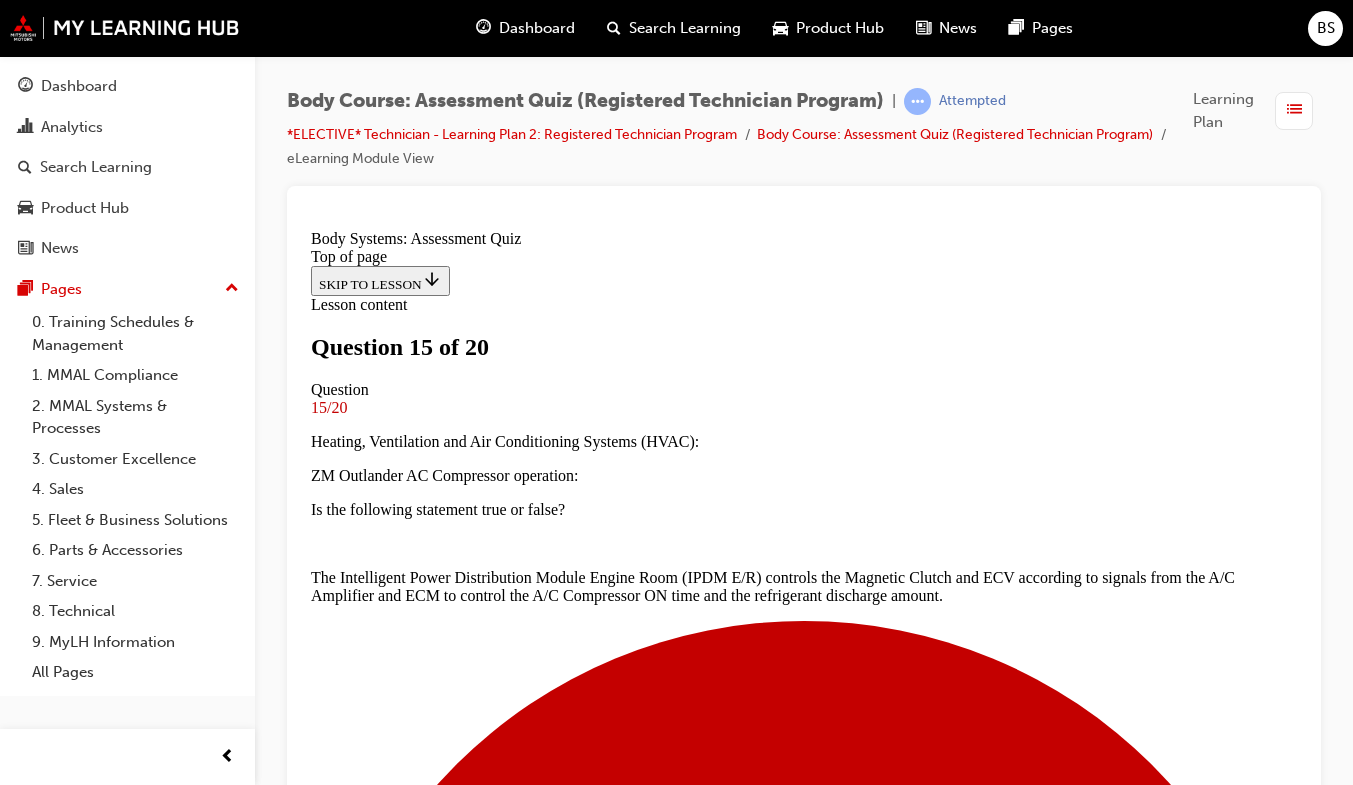 scroll, scrollTop: 306, scrollLeft: 0, axis: vertical 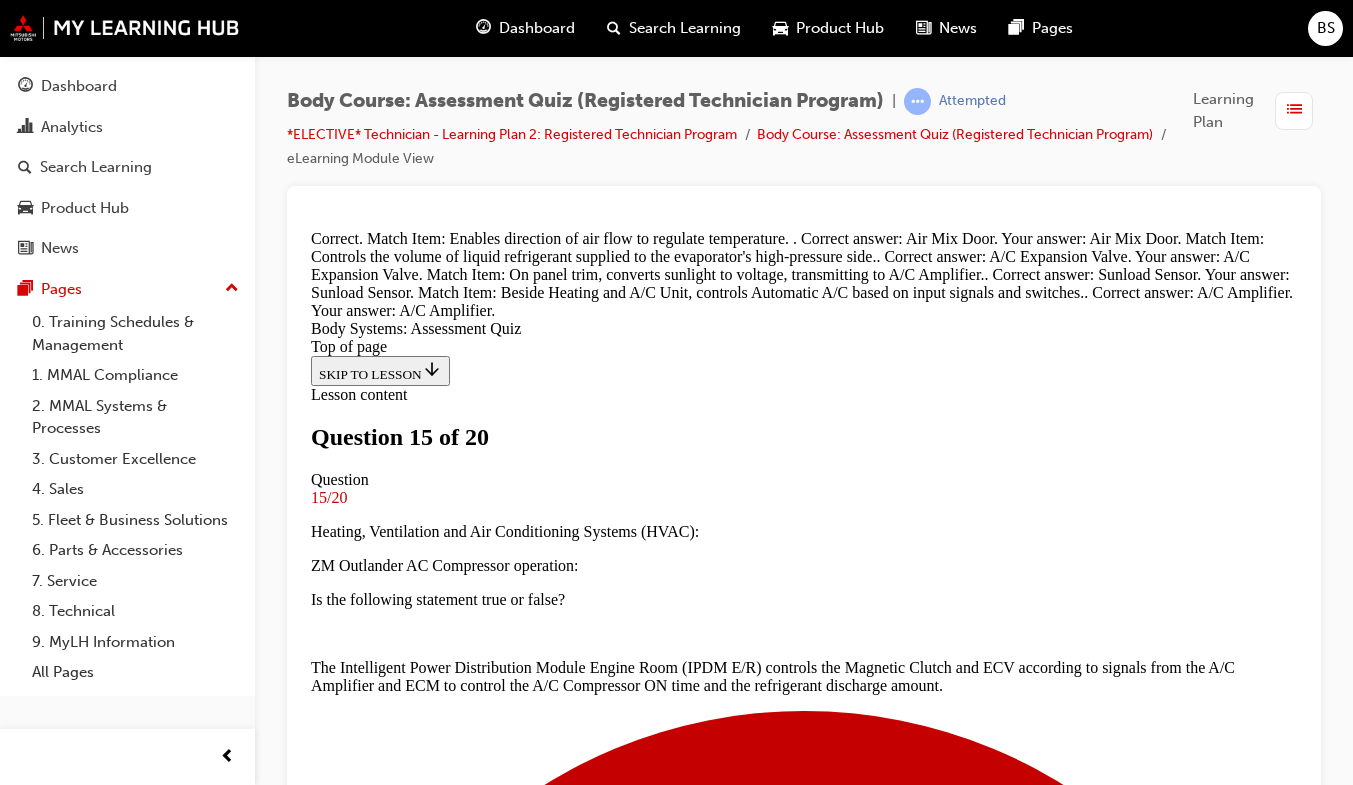 click on "NEXT" at bounding box center [804, 6101] 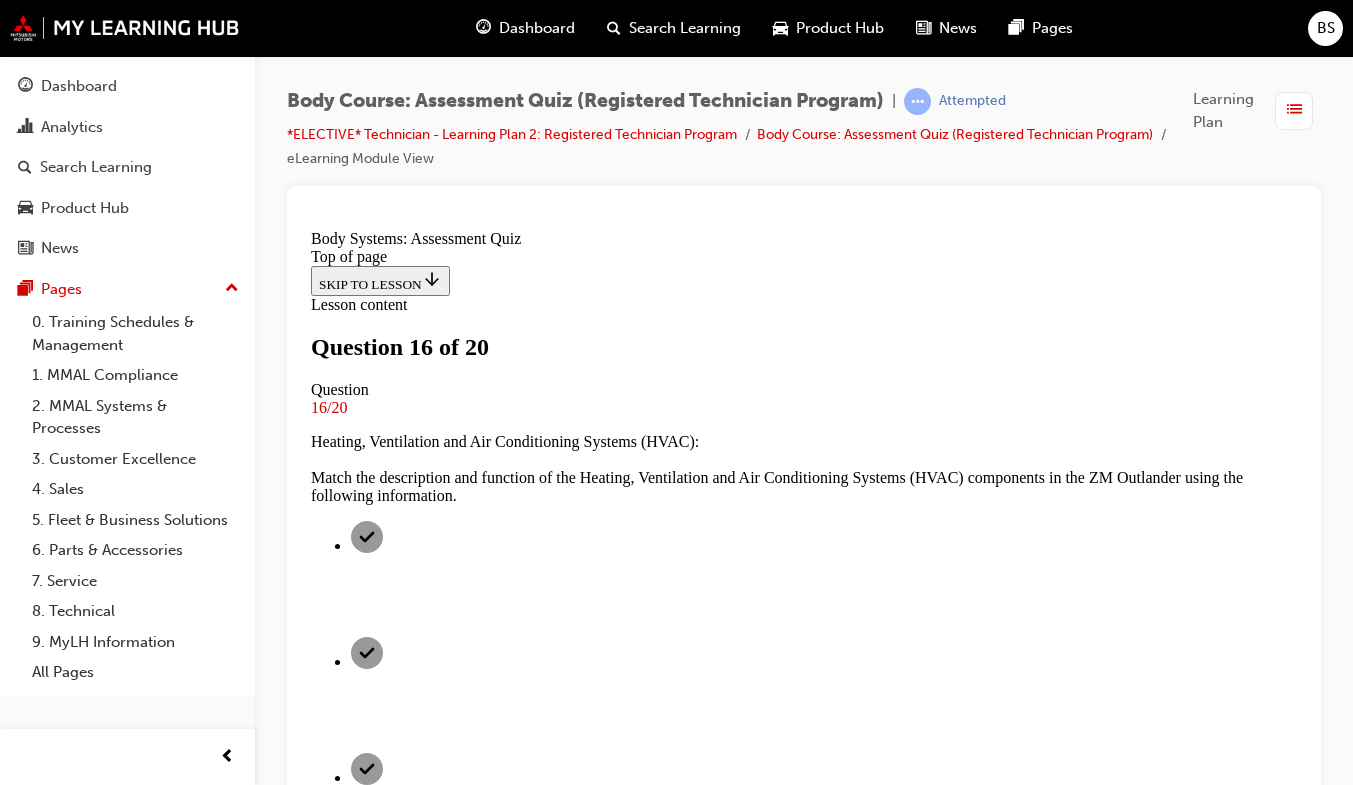scroll, scrollTop: 444, scrollLeft: 0, axis: vertical 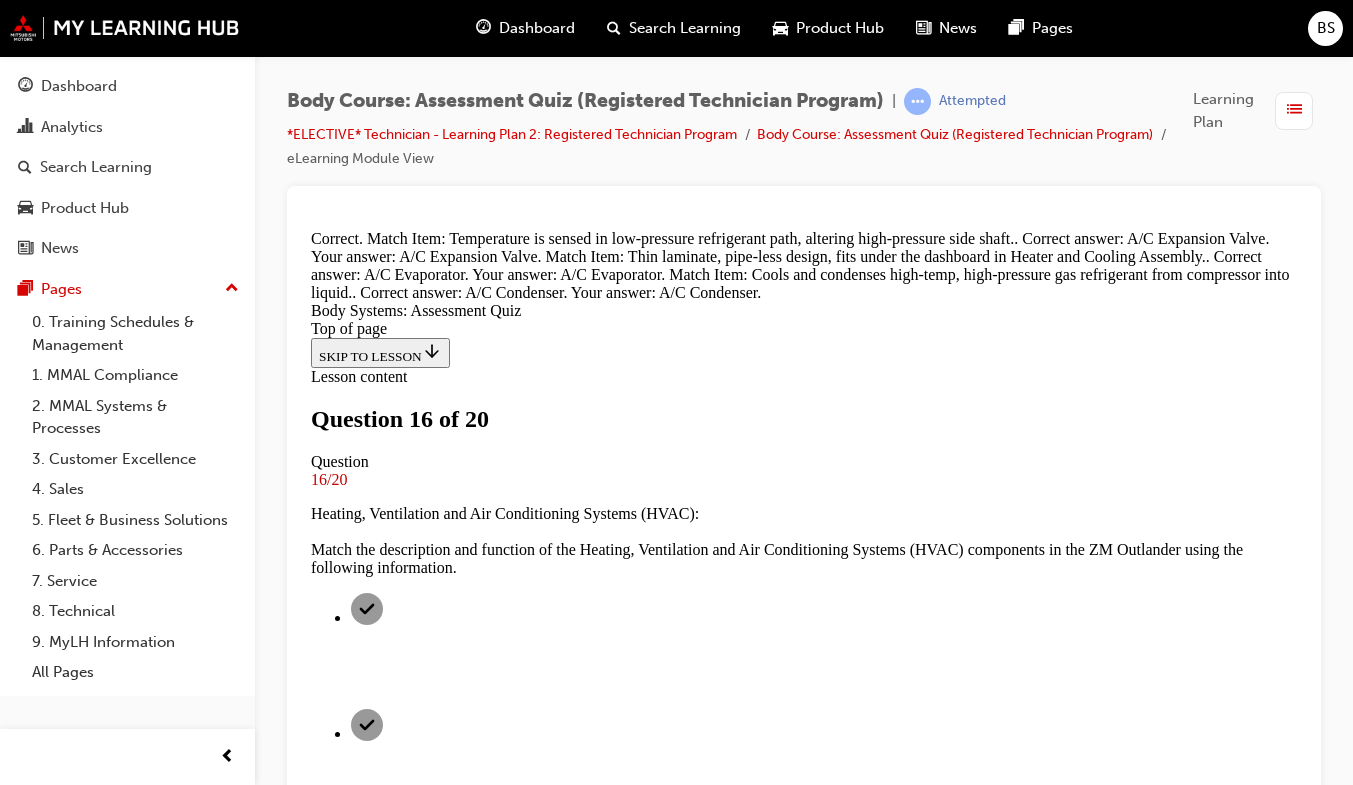 click on "NEXT" at bounding box center [337, 3481] 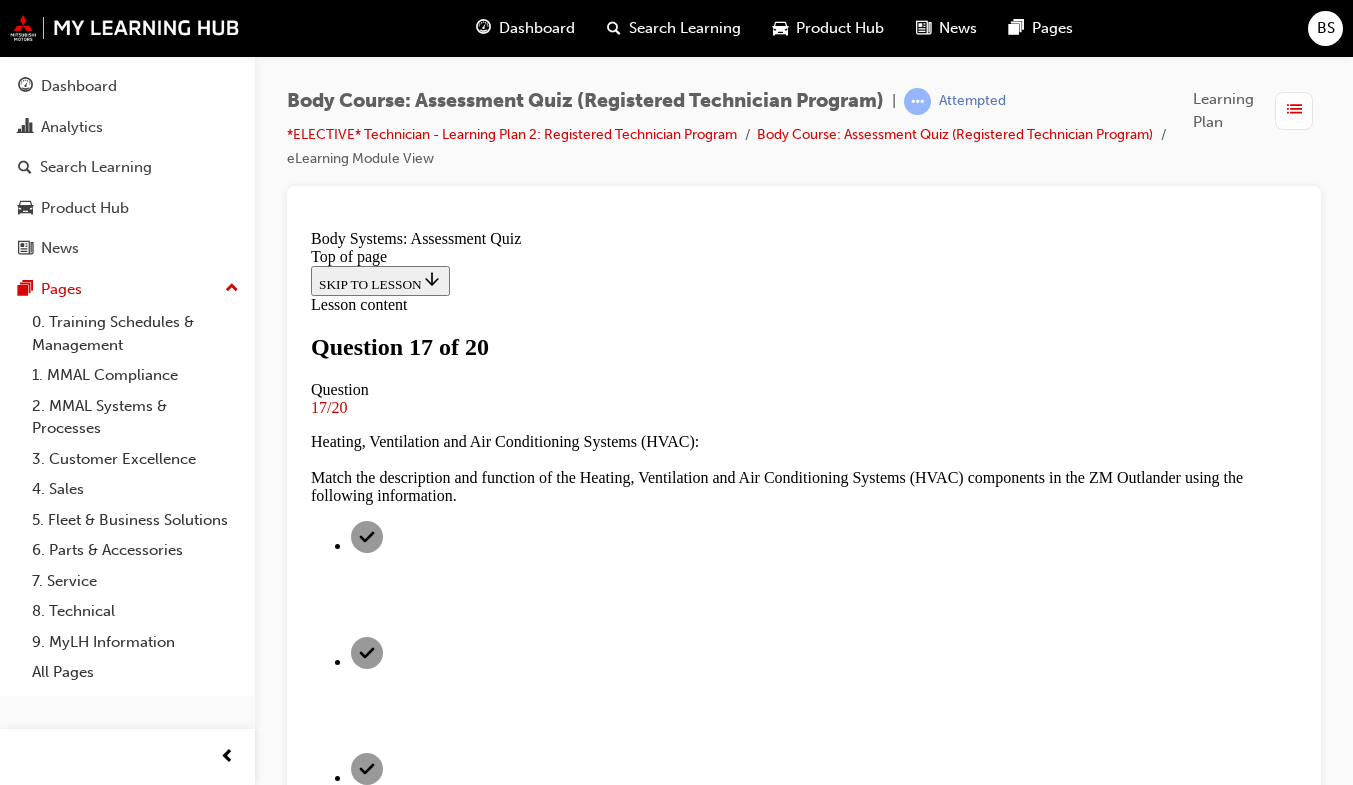 scroll, scrollTop: 307, scrollLeft: 0, axis: vertical 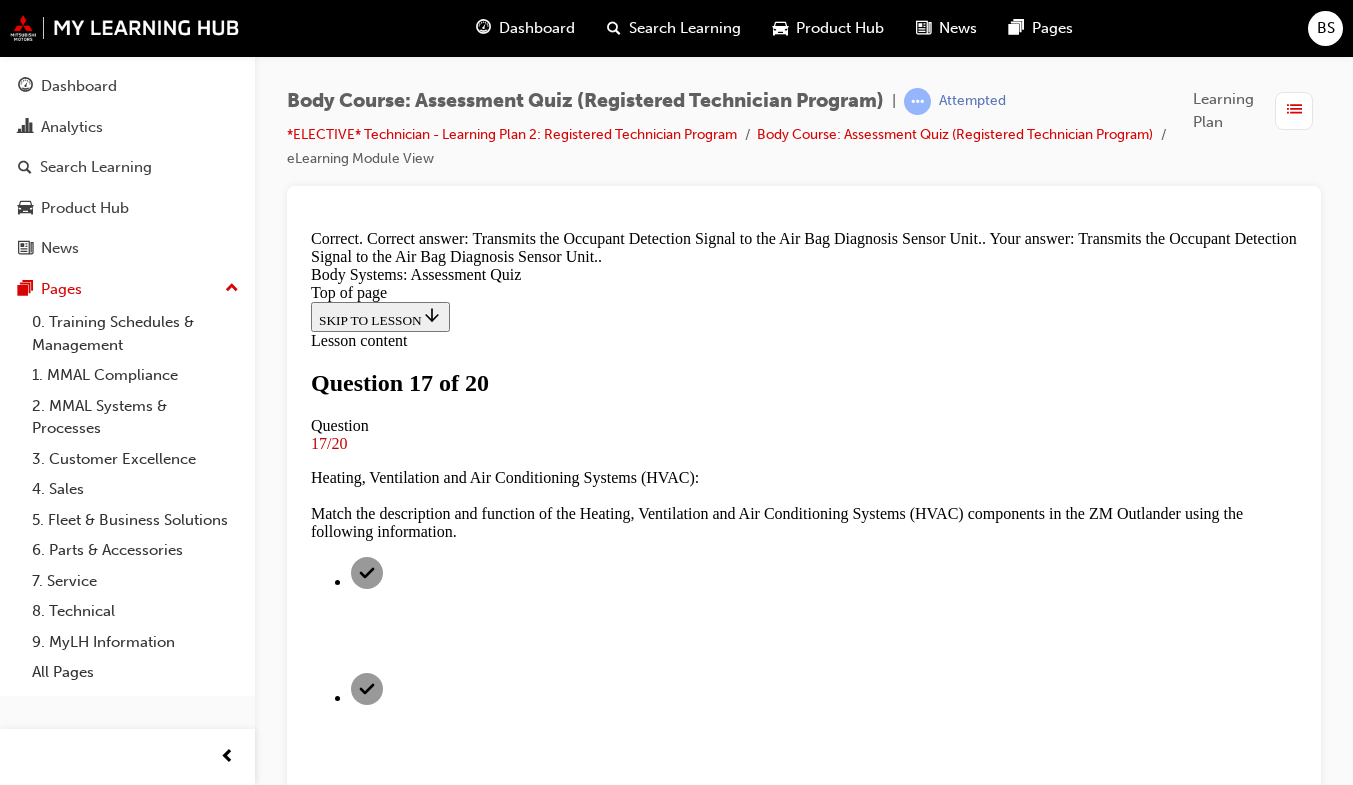 click on "NEXT" at bounding box center [337, 9207] 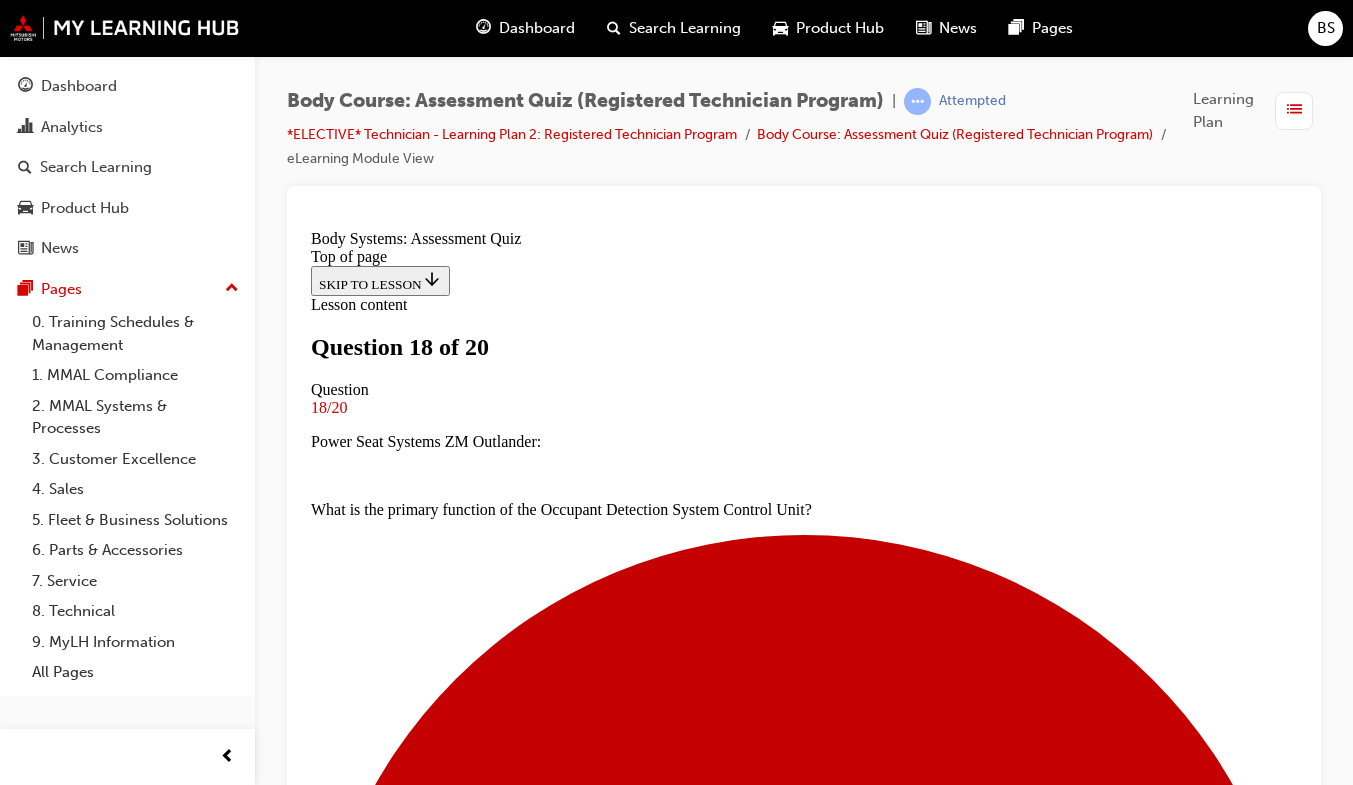 scroll, scrollTop: 250, scrollLeft: 0, axis: vertical 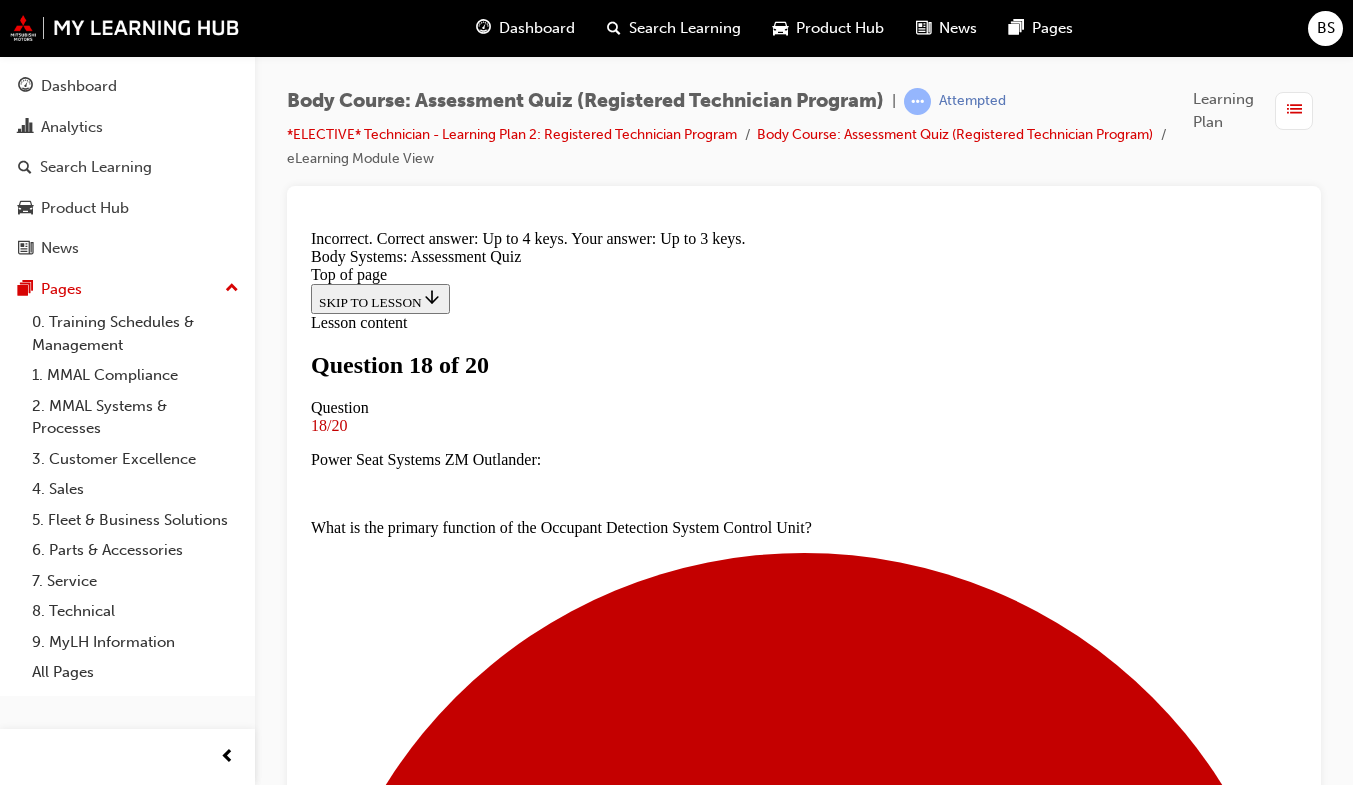 click on "NEXT" at bounding box center [337, 15245] 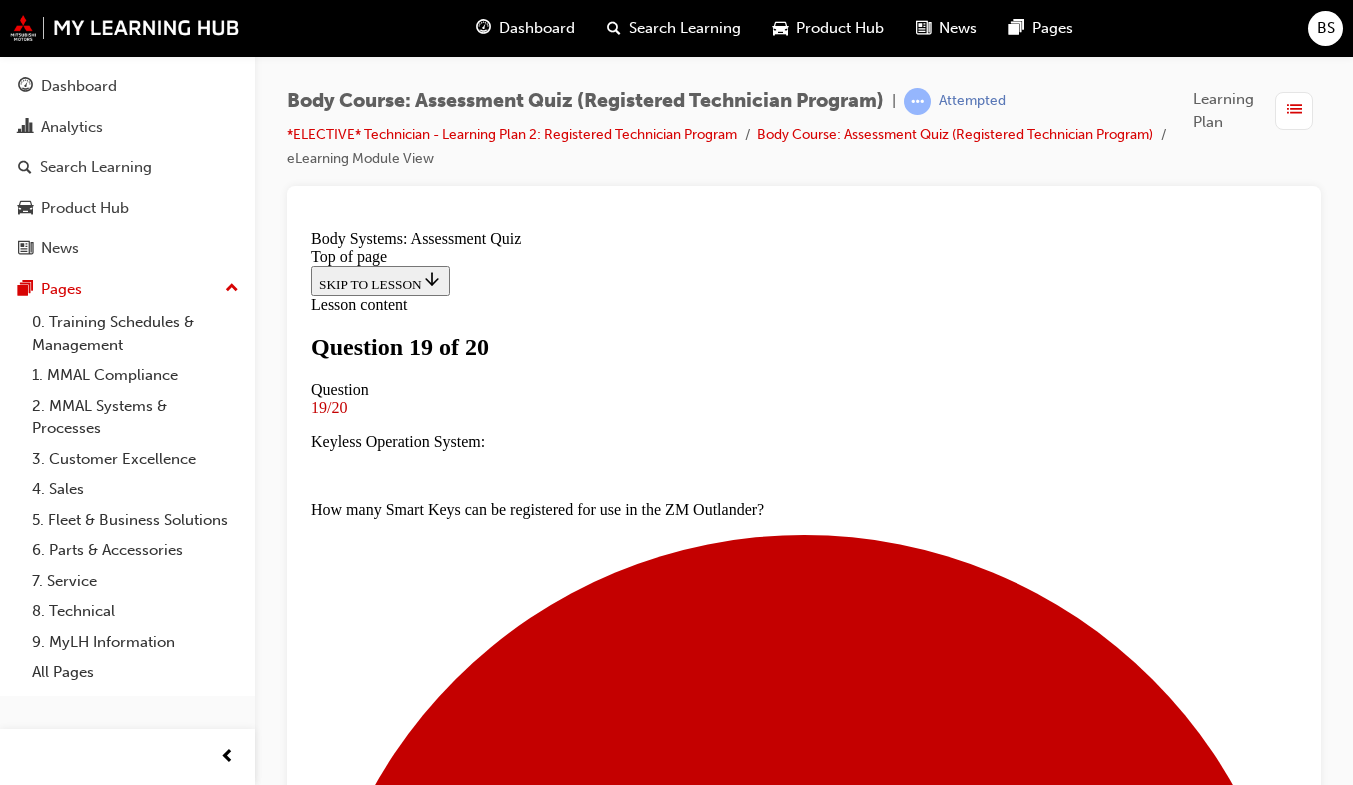 scroll, scrollTop: 433, scrollLeft: 0, axis: vertical 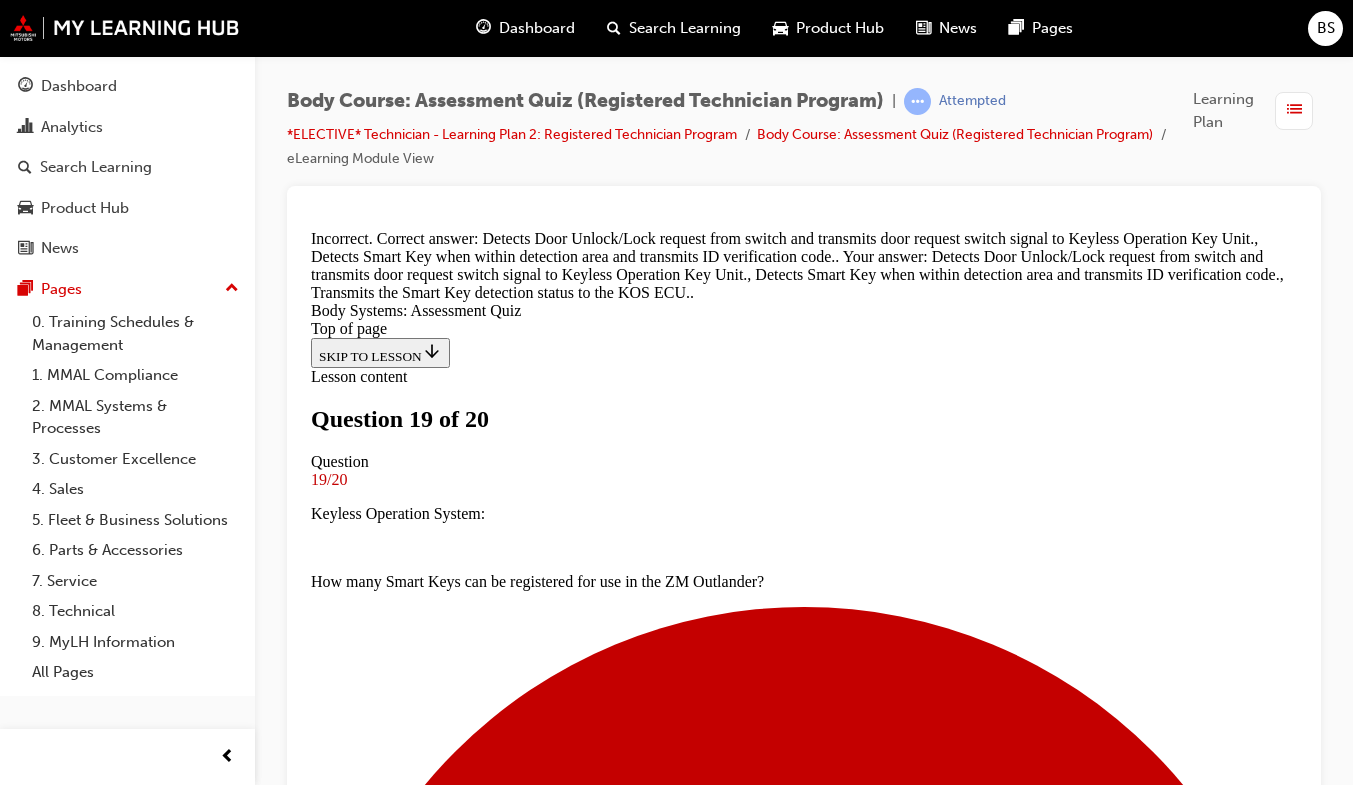 click on "NEXT" at bounding box center [337, 11219] 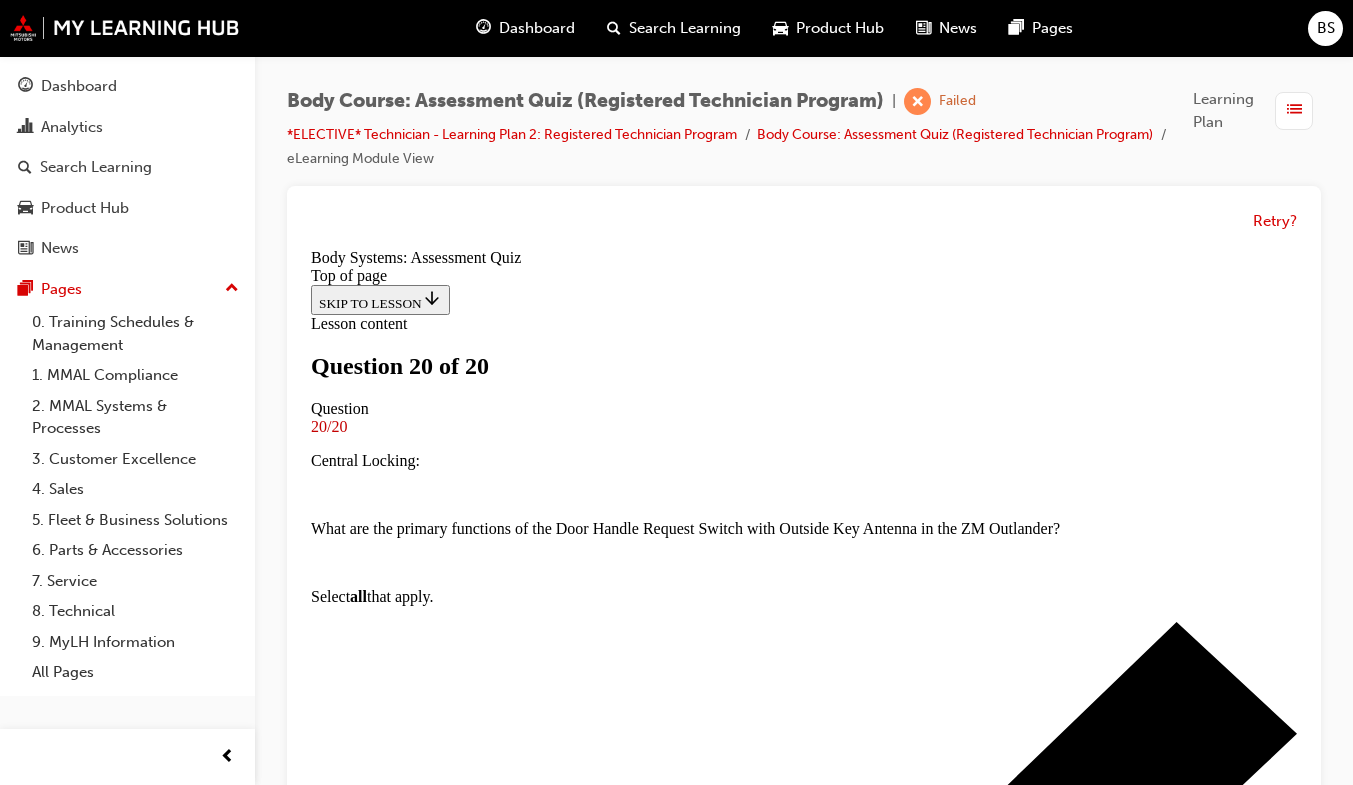 scroll, scrollTop: 3, scrollLeft: 0, axis: vertical 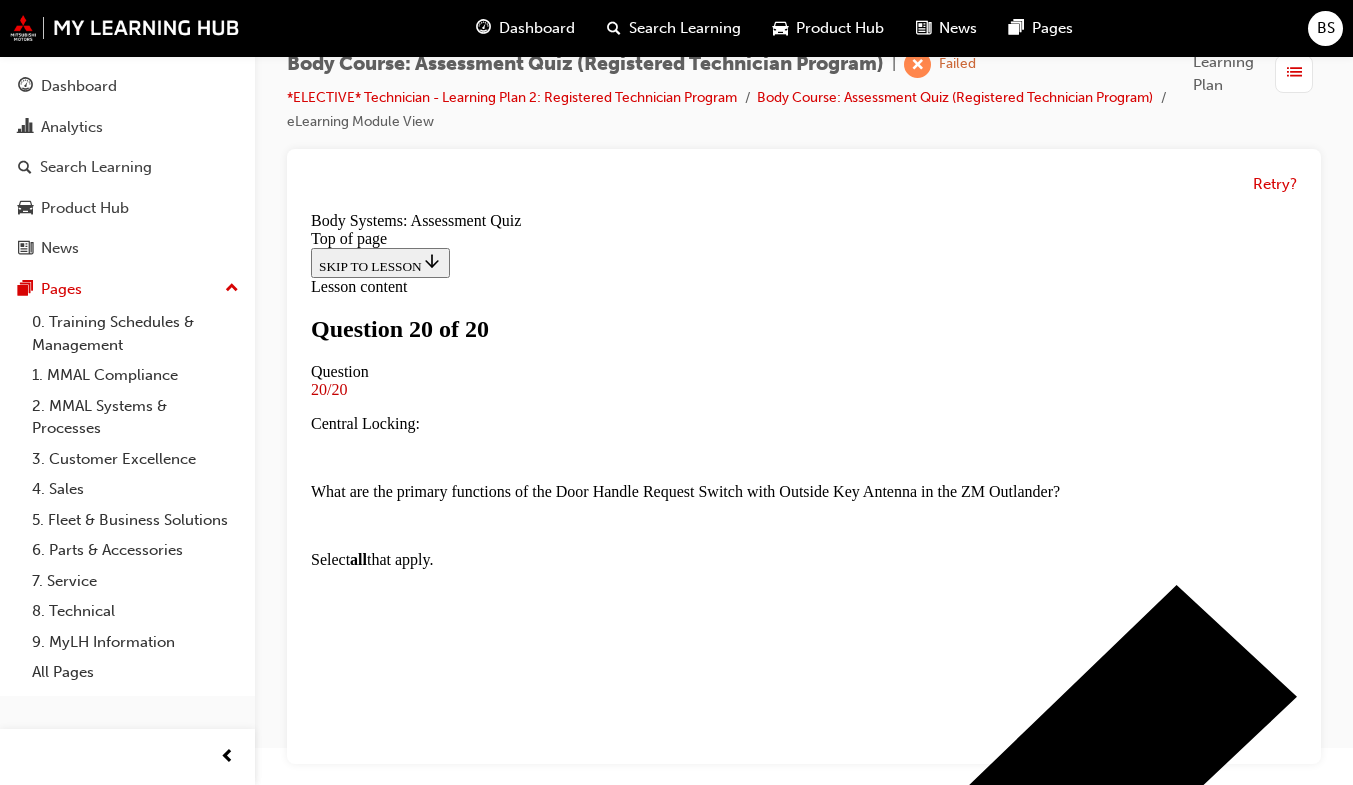 click on "TAKE AGAIN" at bounding box center (359, 4484) 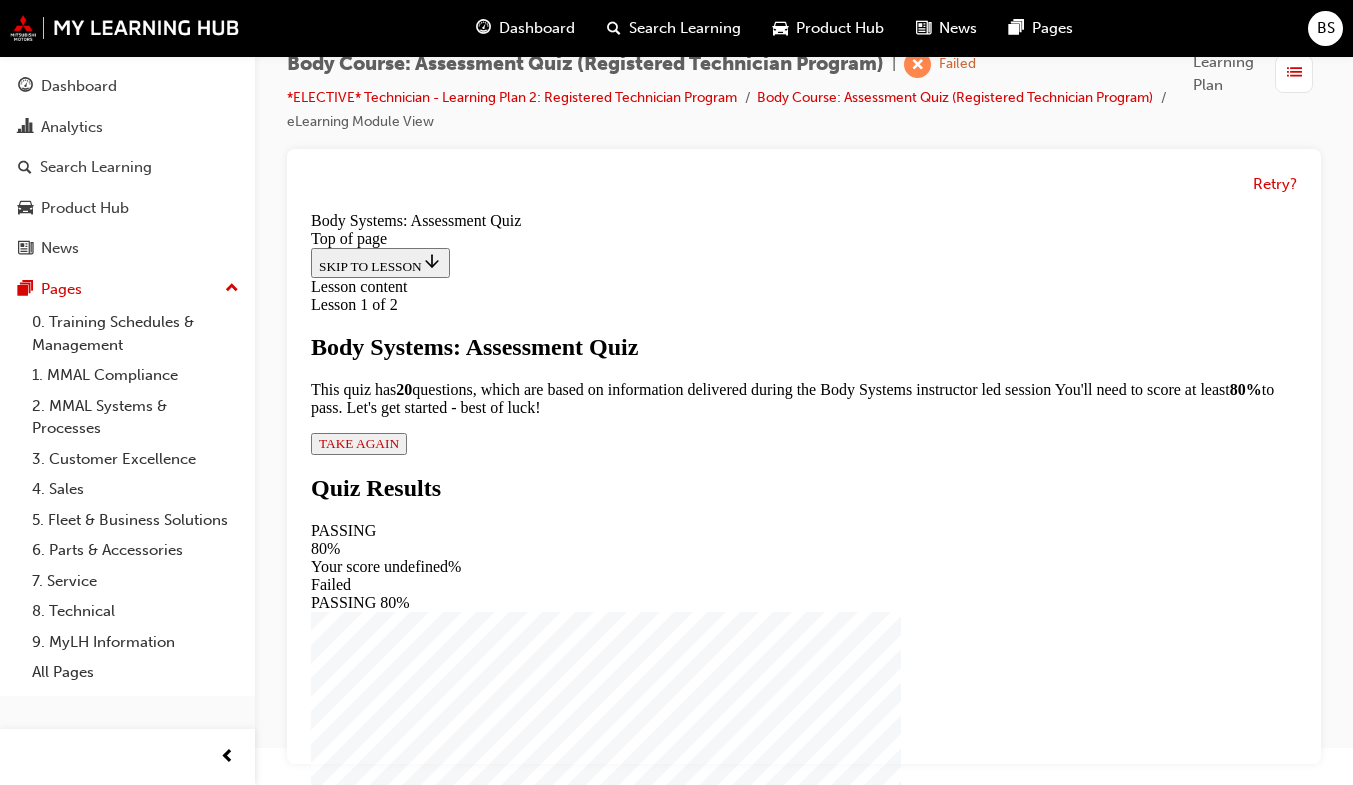 click on "TAKE AGAIN" at bounding box center [359, 443] 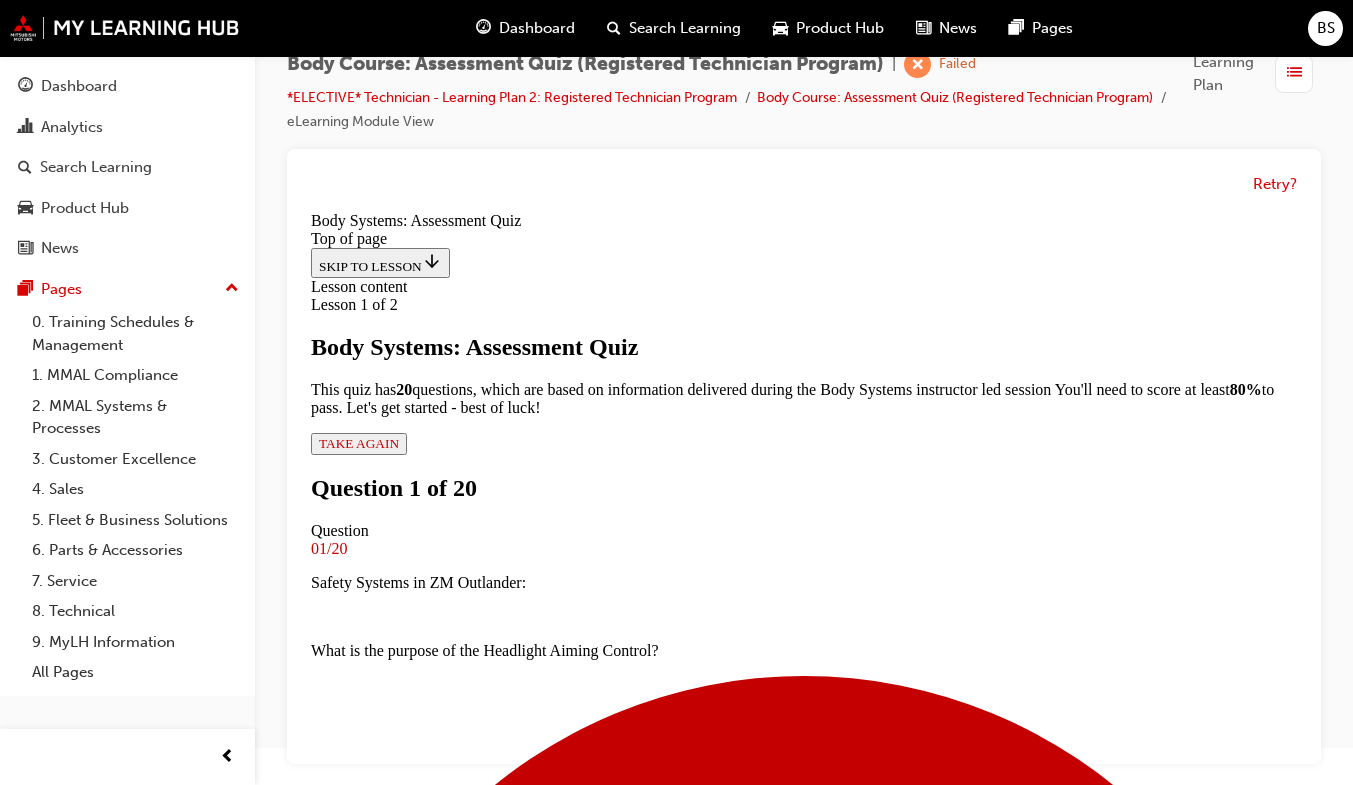 scroll, scrollTop: 273, scrollLeft: 0, axis: vertical 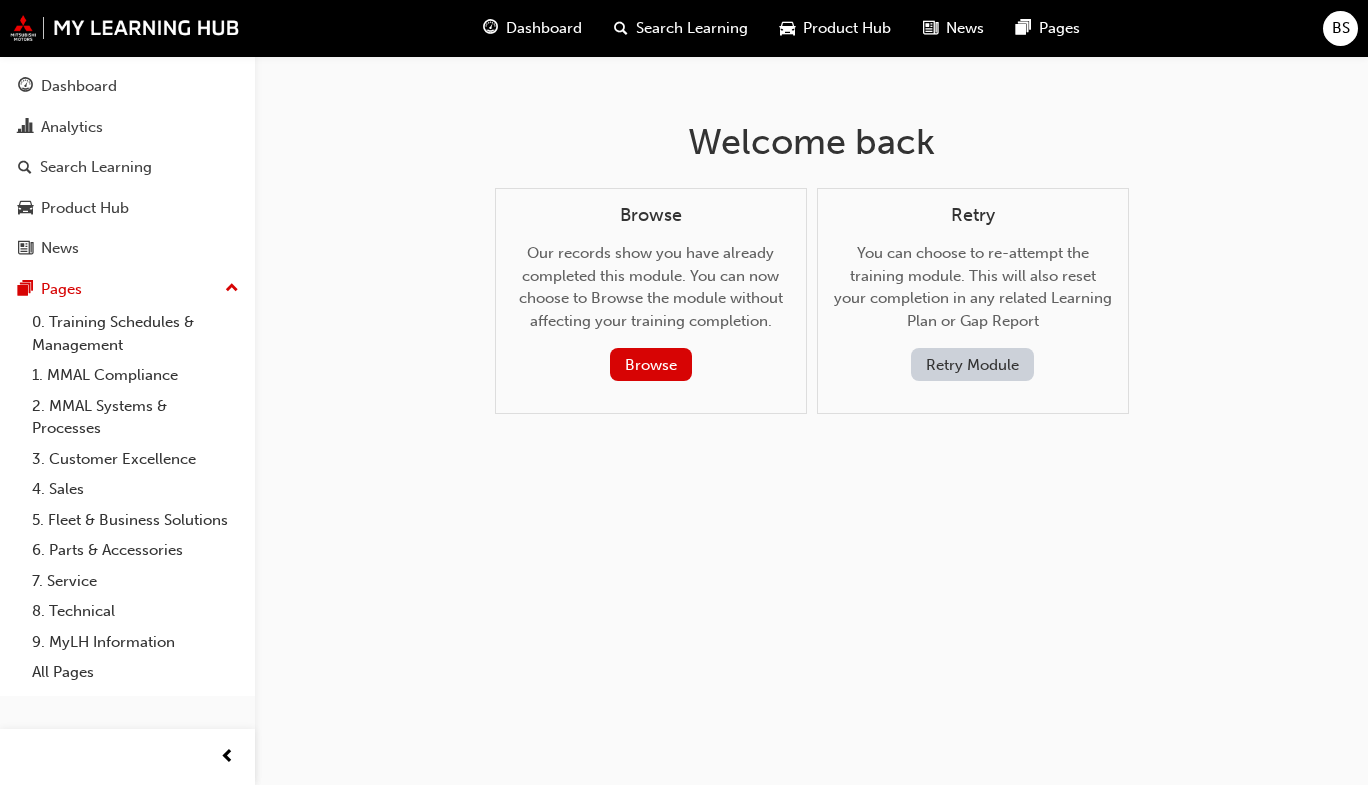 click on "Dashboard" at bounding box center [532, 28] 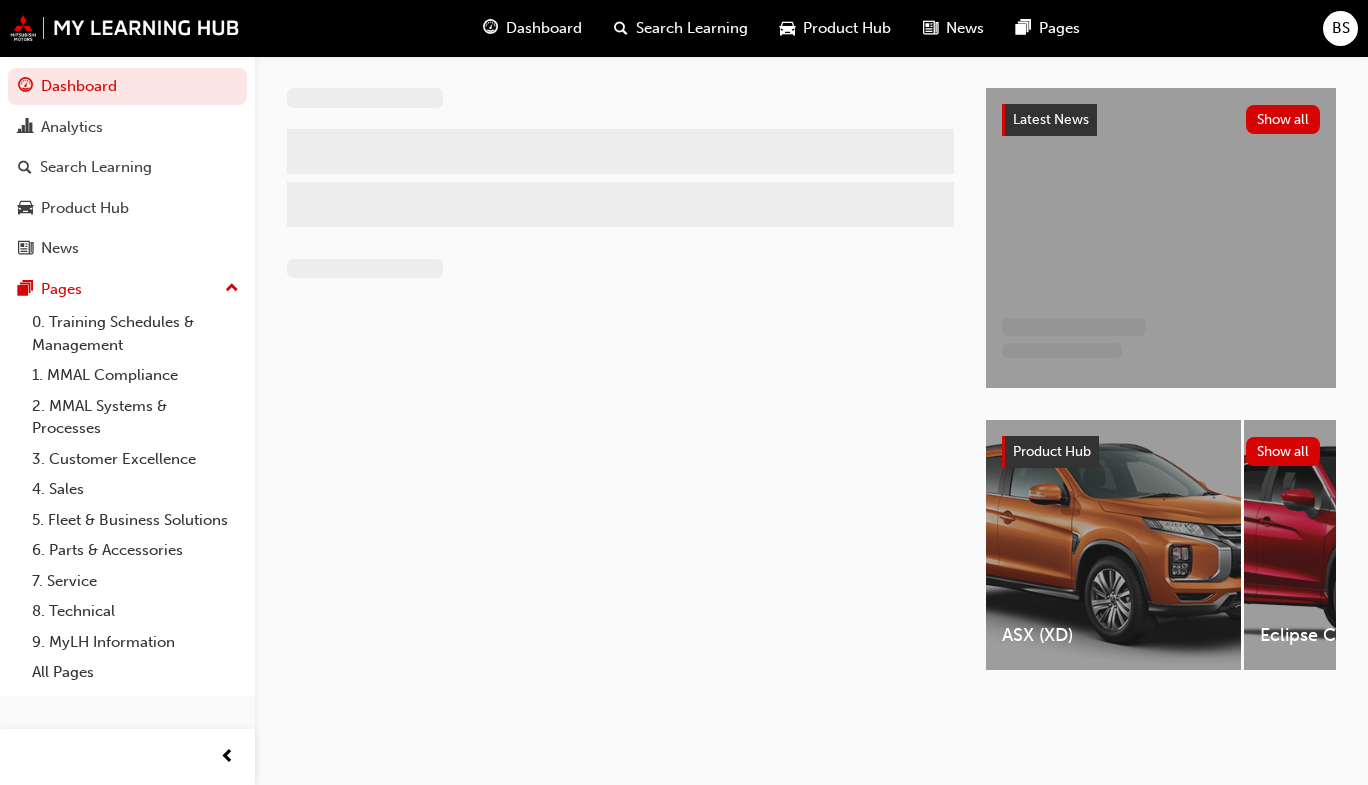 click on "Dashboard" at bounding box center [532, 28] 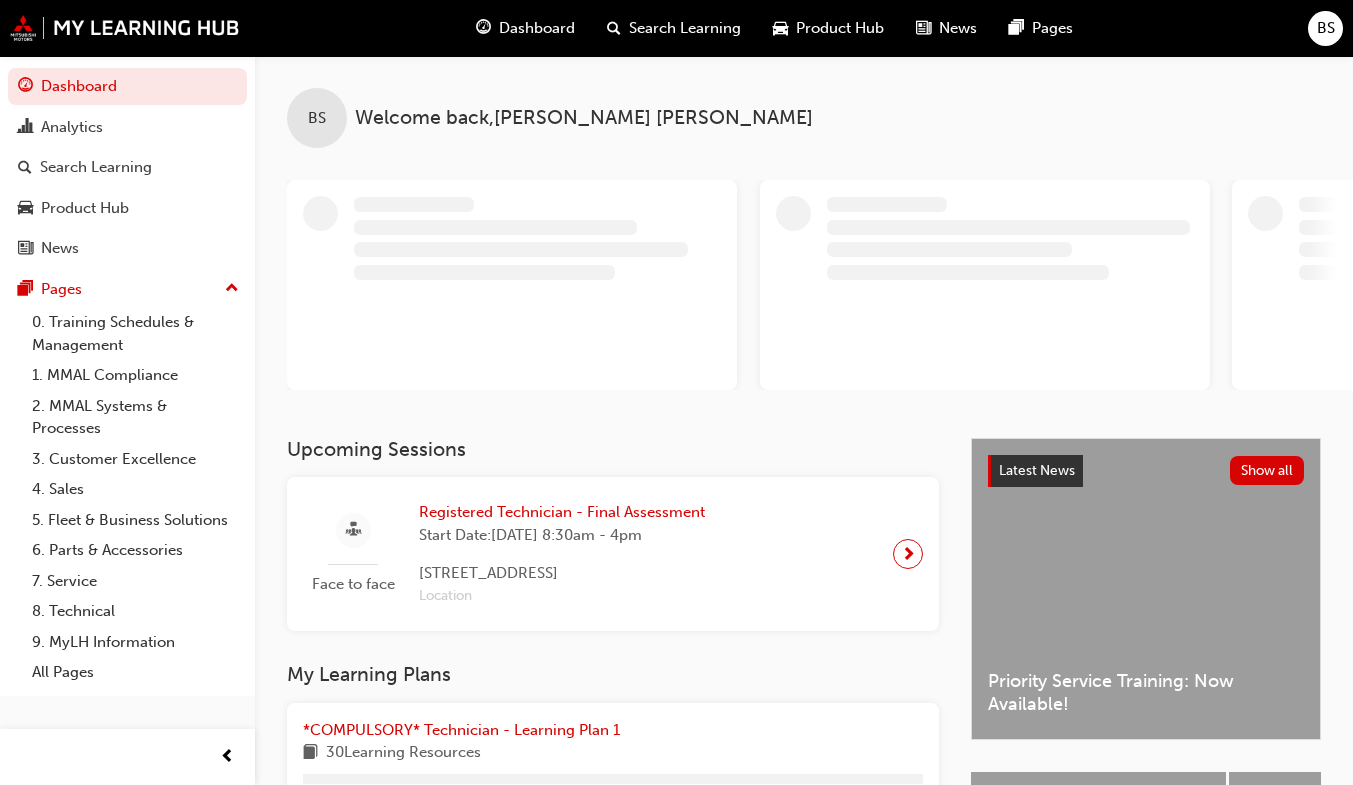 scroll, scrollTop: 271, scrollLeft: 0, axis: vertical 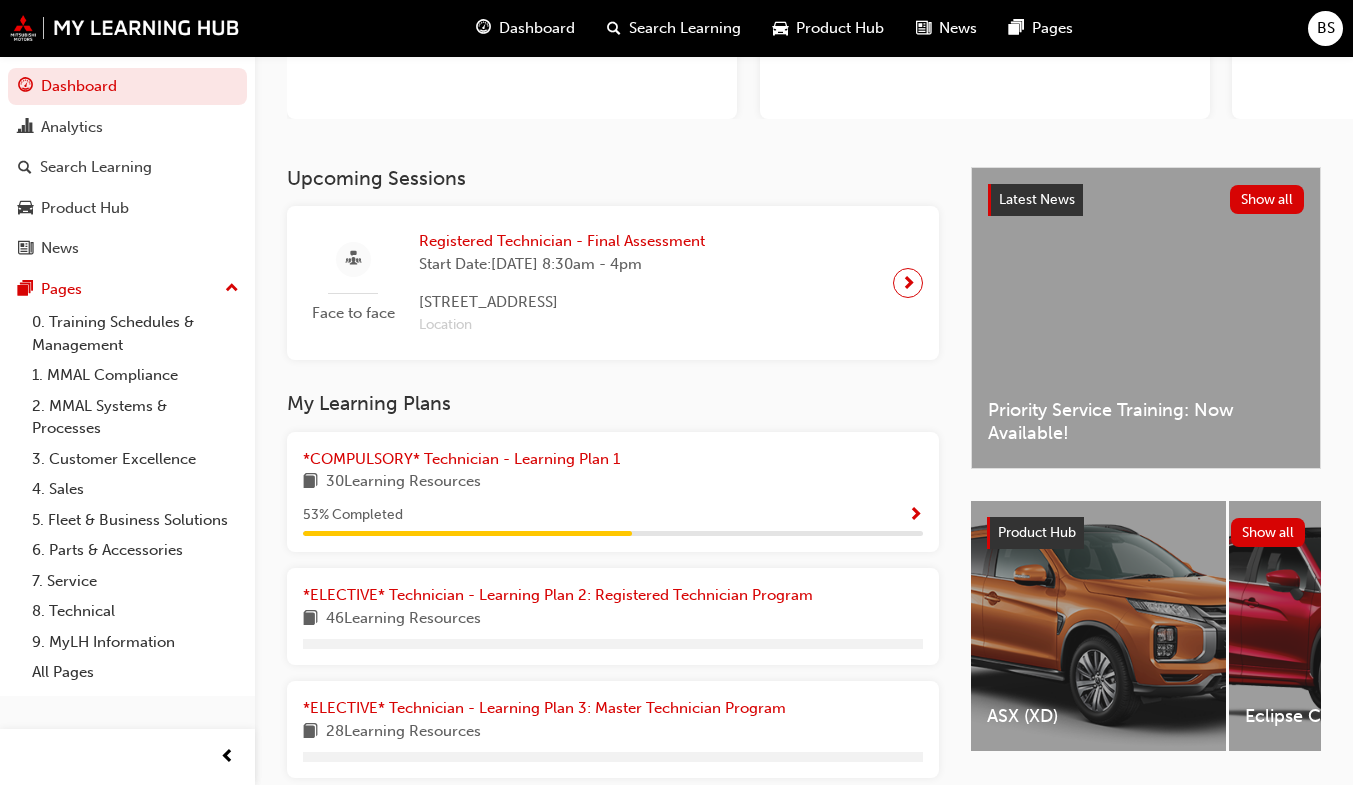 click at bounding box center (915, 516) 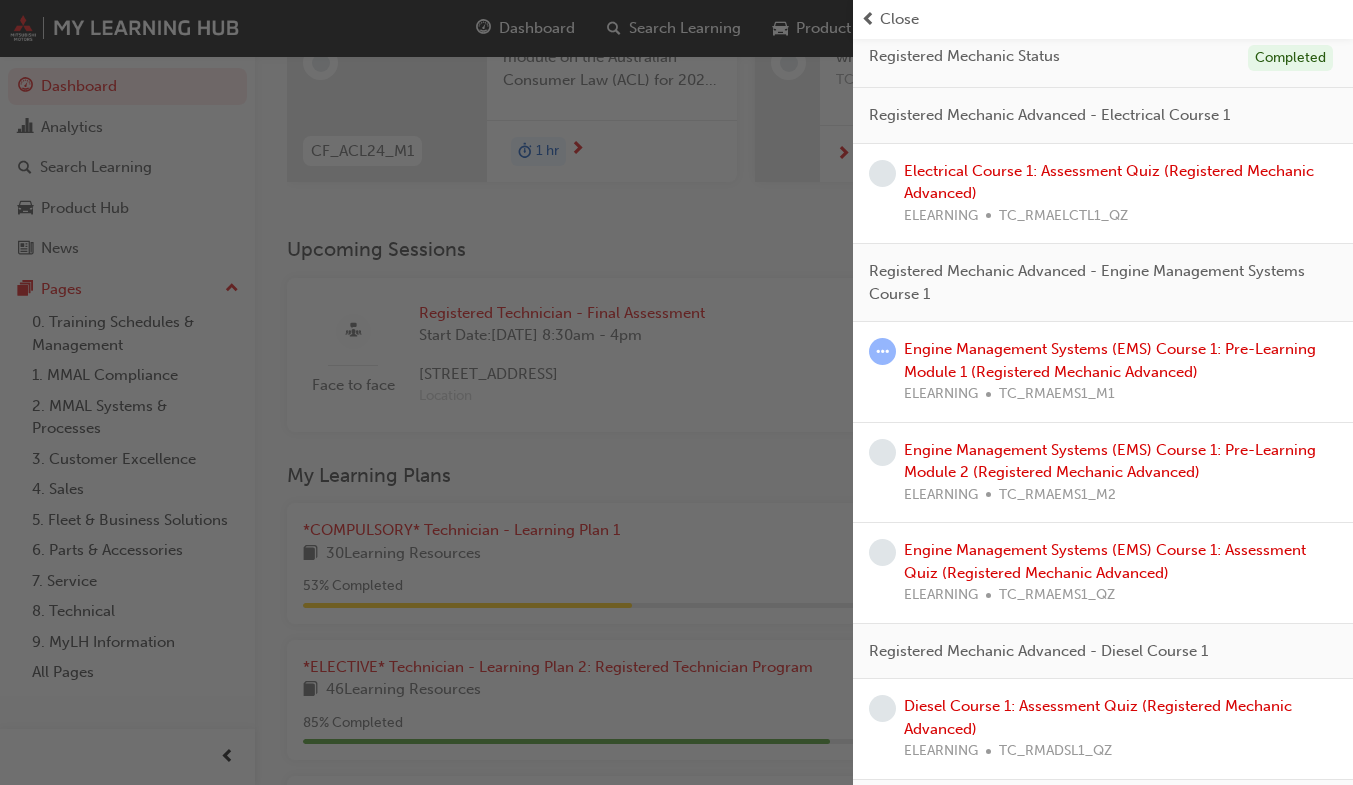 scroll, scrollTop: 1198, scrollLeft: 0, axis: vertical 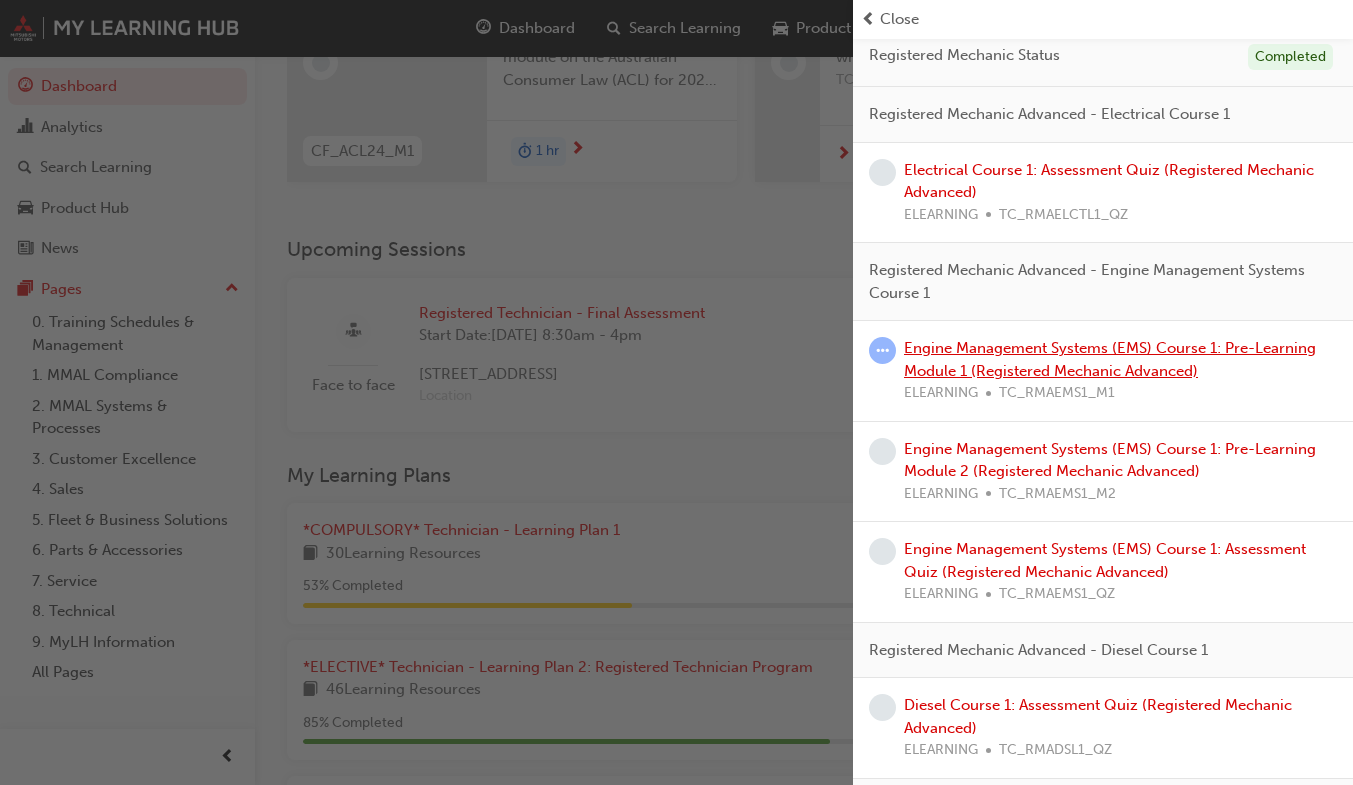 click on "Engine Management Systems (EMS) Course 1: Pre-Learning Module 1 (Registered Mechanic Advanced)" at bounding box center (1110, 359) 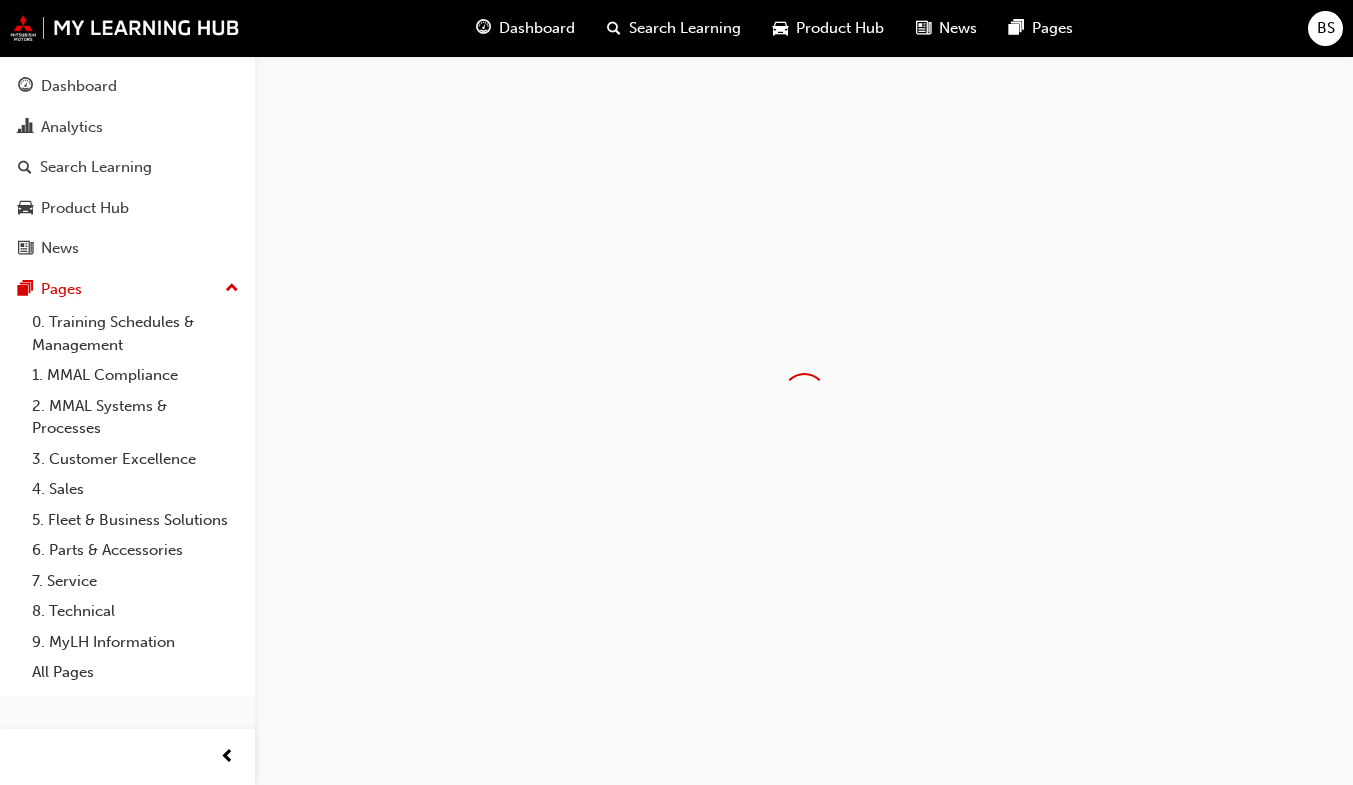 scroll, scrollTop: 0, scrollLeft: 0, axis: both 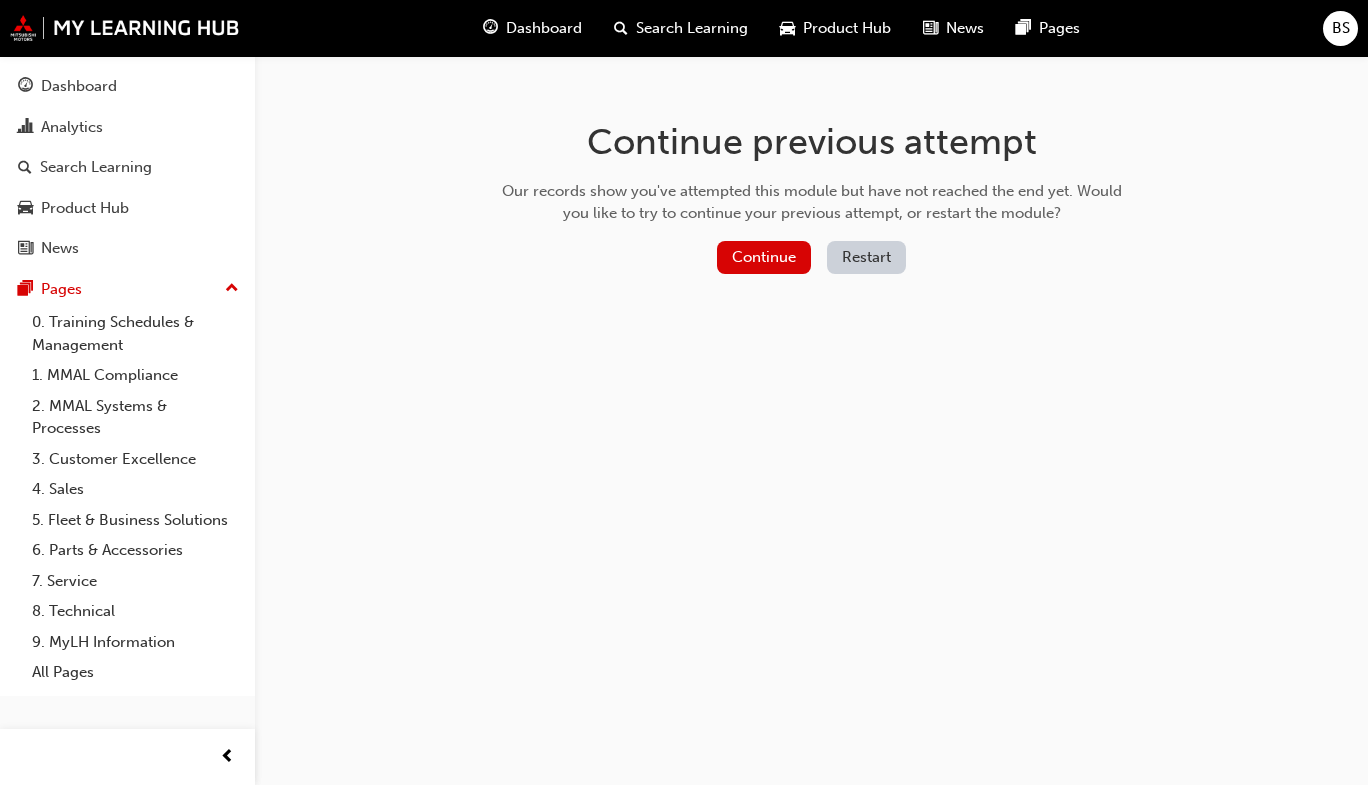 click on "Continue Restart" at bounding box center [812, 261] 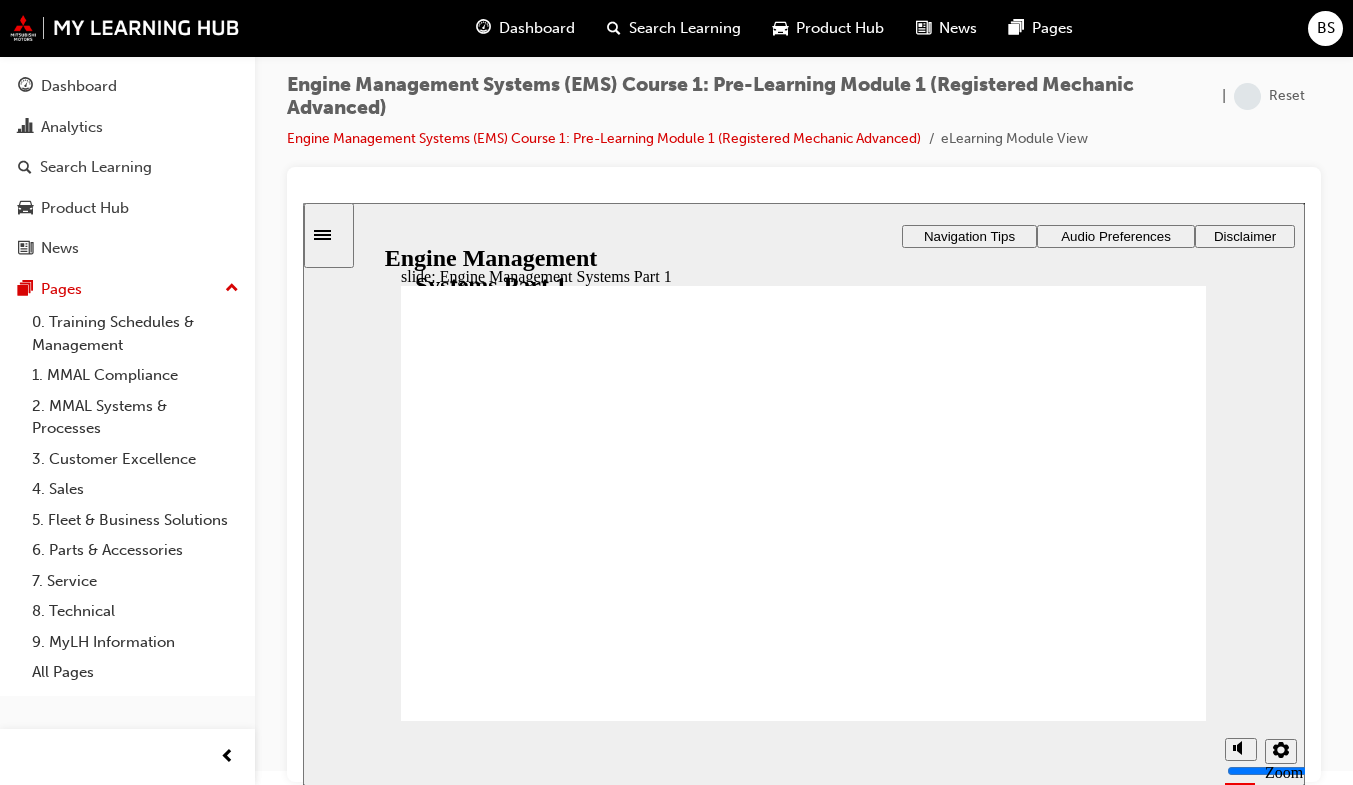 scroll, scrollTop: 0, scrollLeft: 0, axis: both 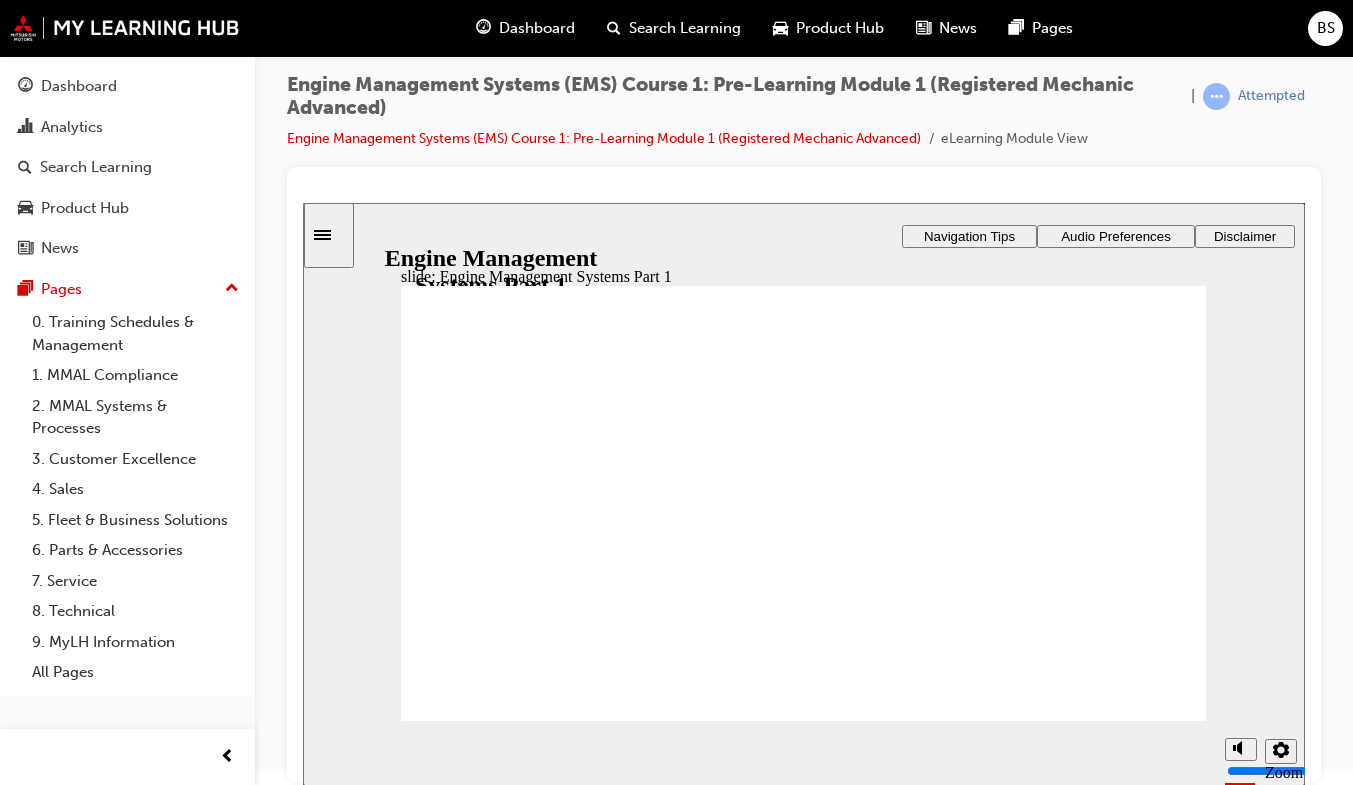 click 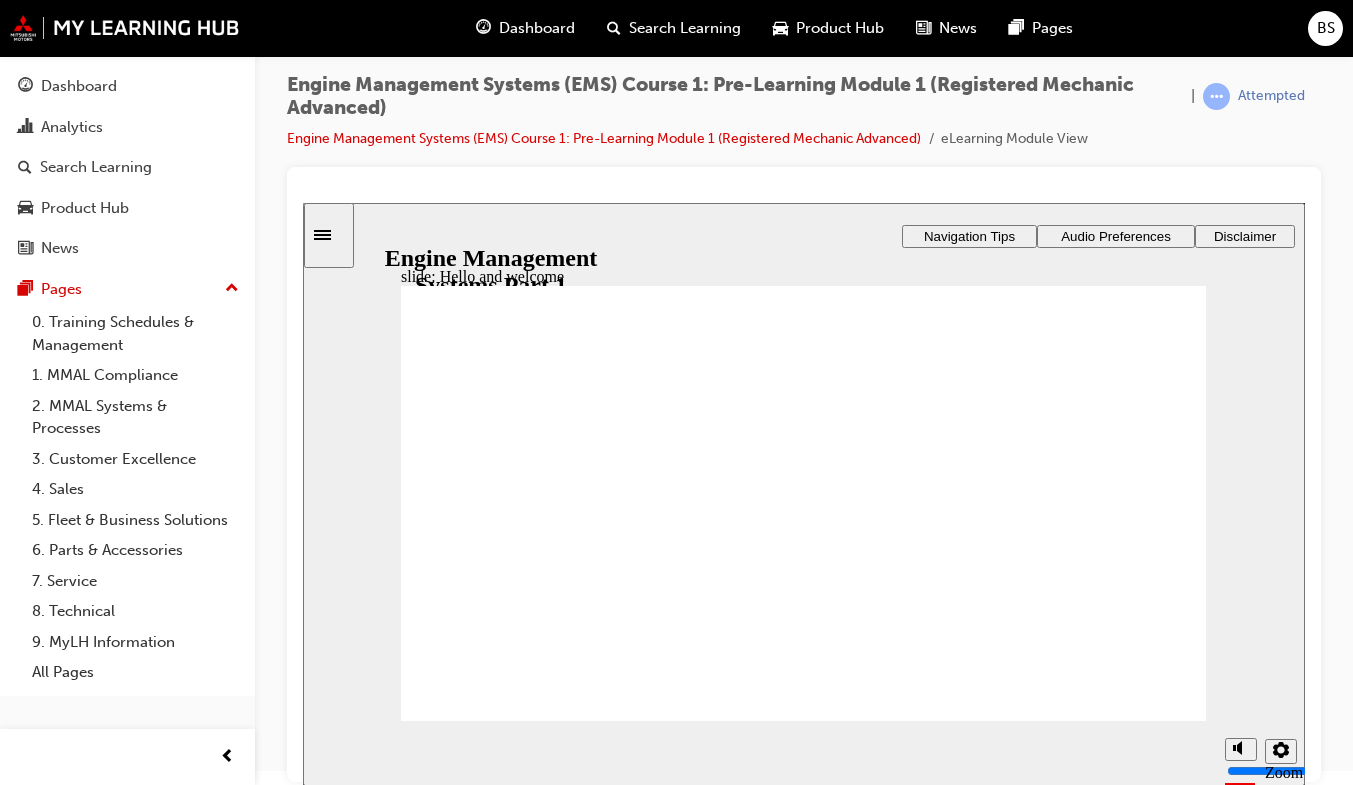 click 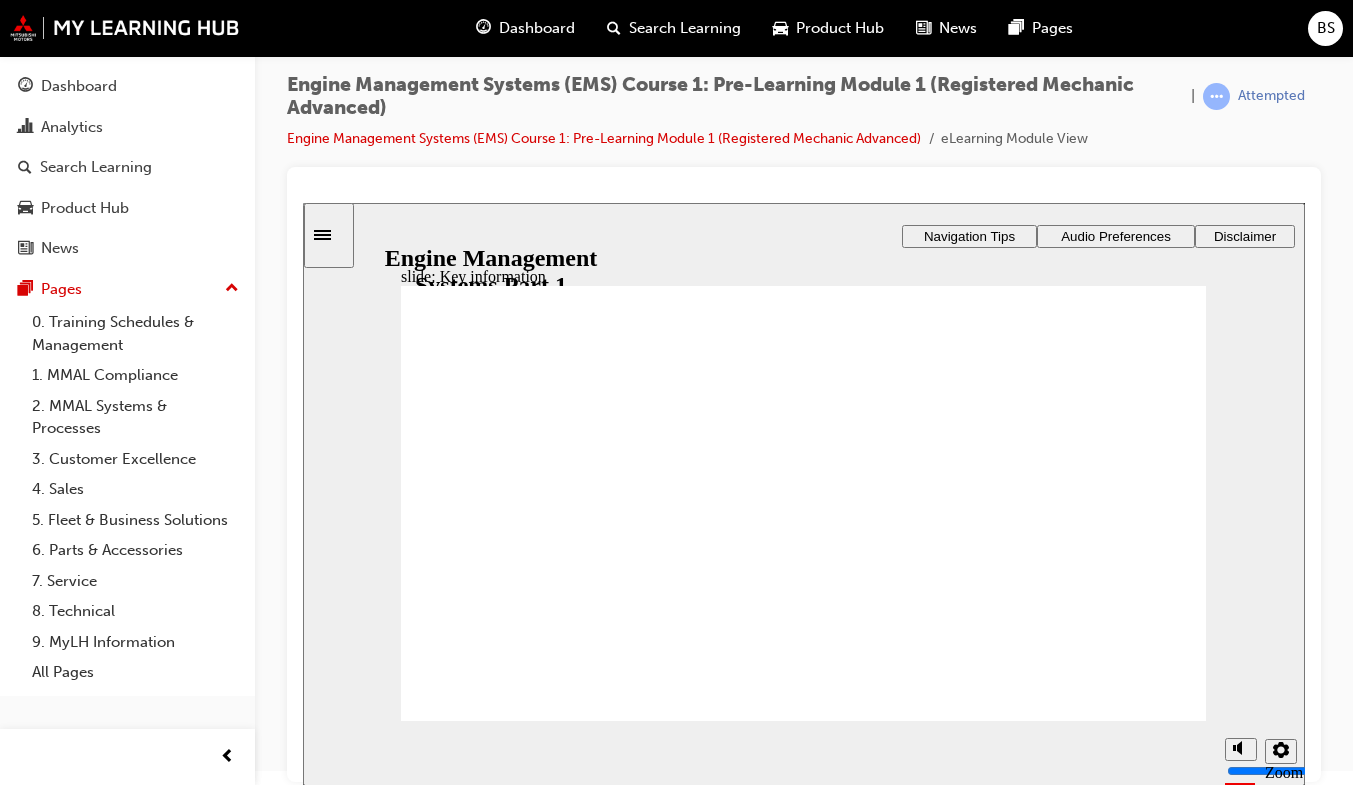 click on "Next Next" at bounding box center (1145, 2879) 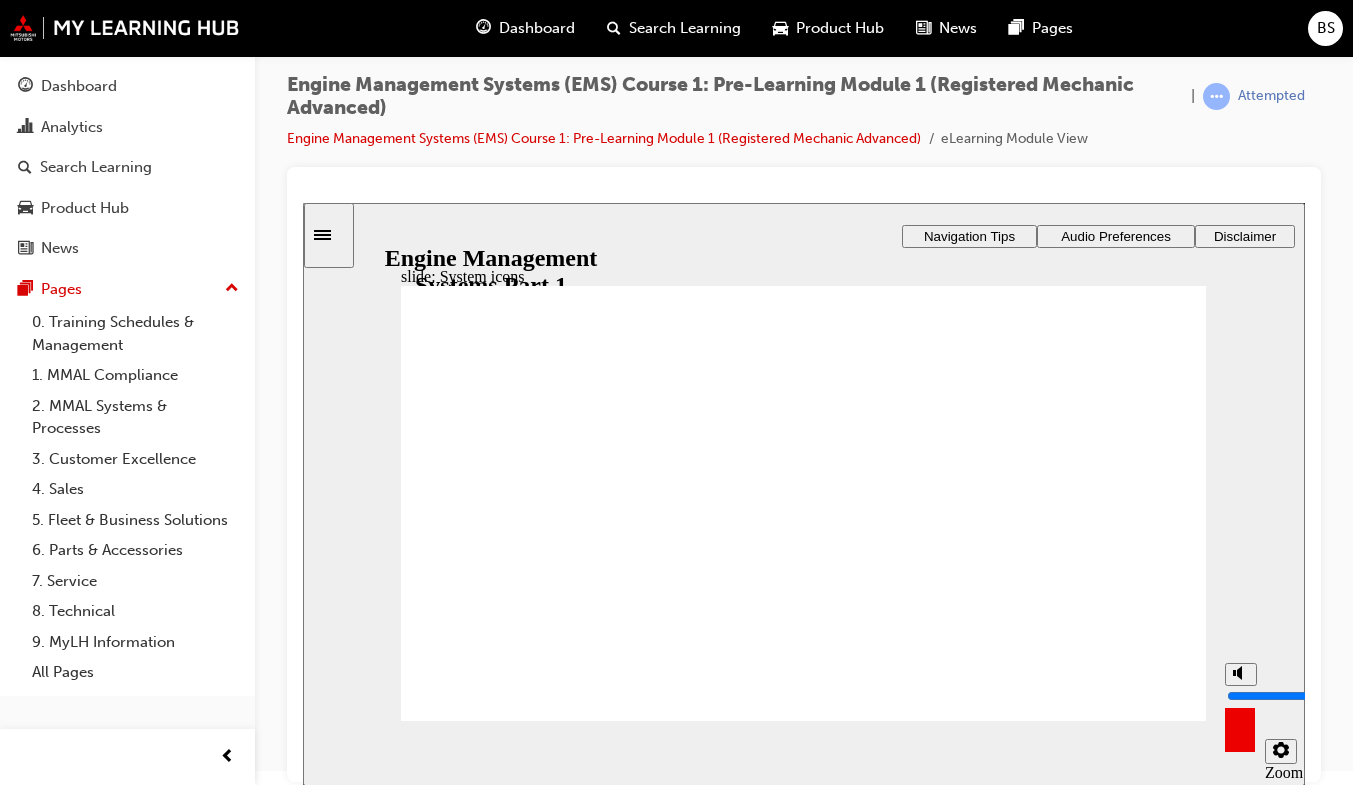 click at bounding box center (1240, 722) 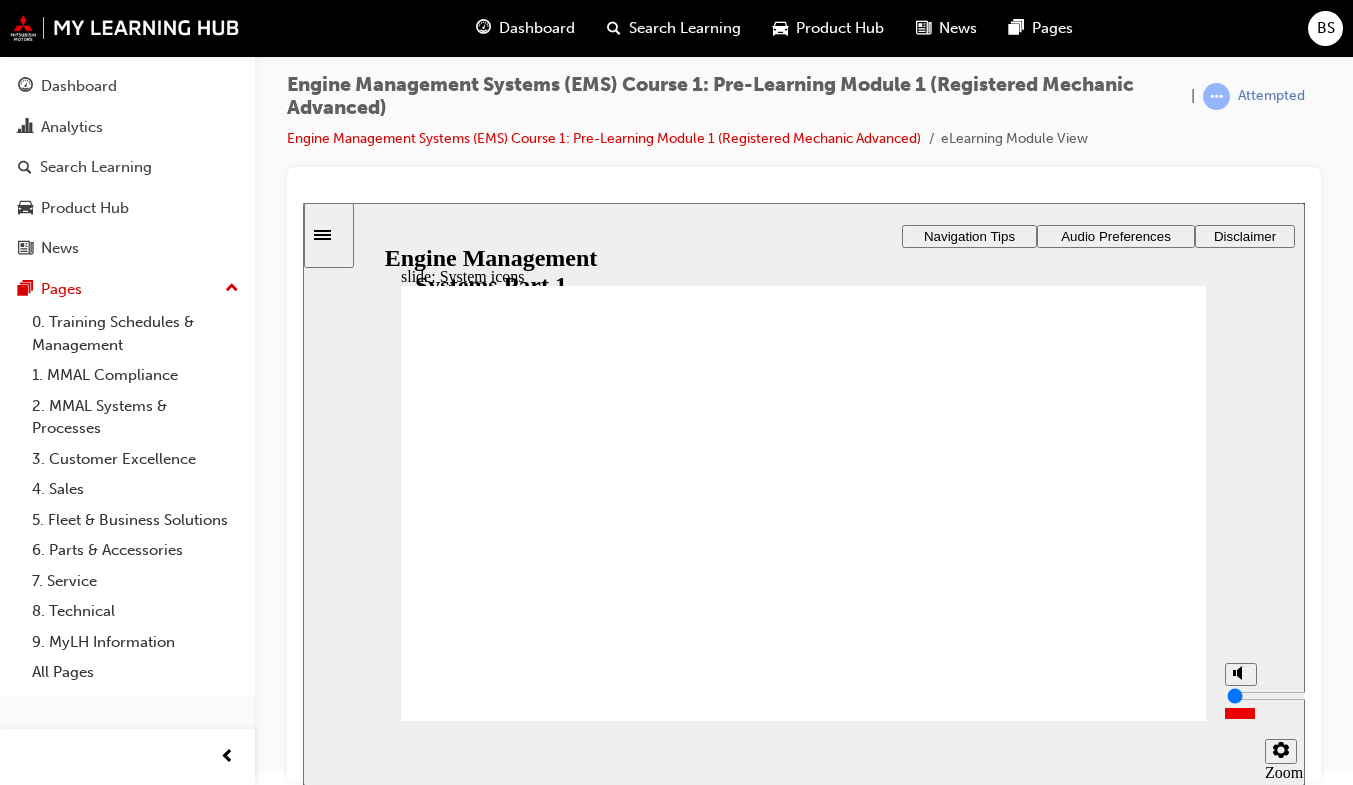 drag, startPoint x: 1241, startPoint y: 682, endPoint x: 1249, endPoint y: 739, distance: 57.558666 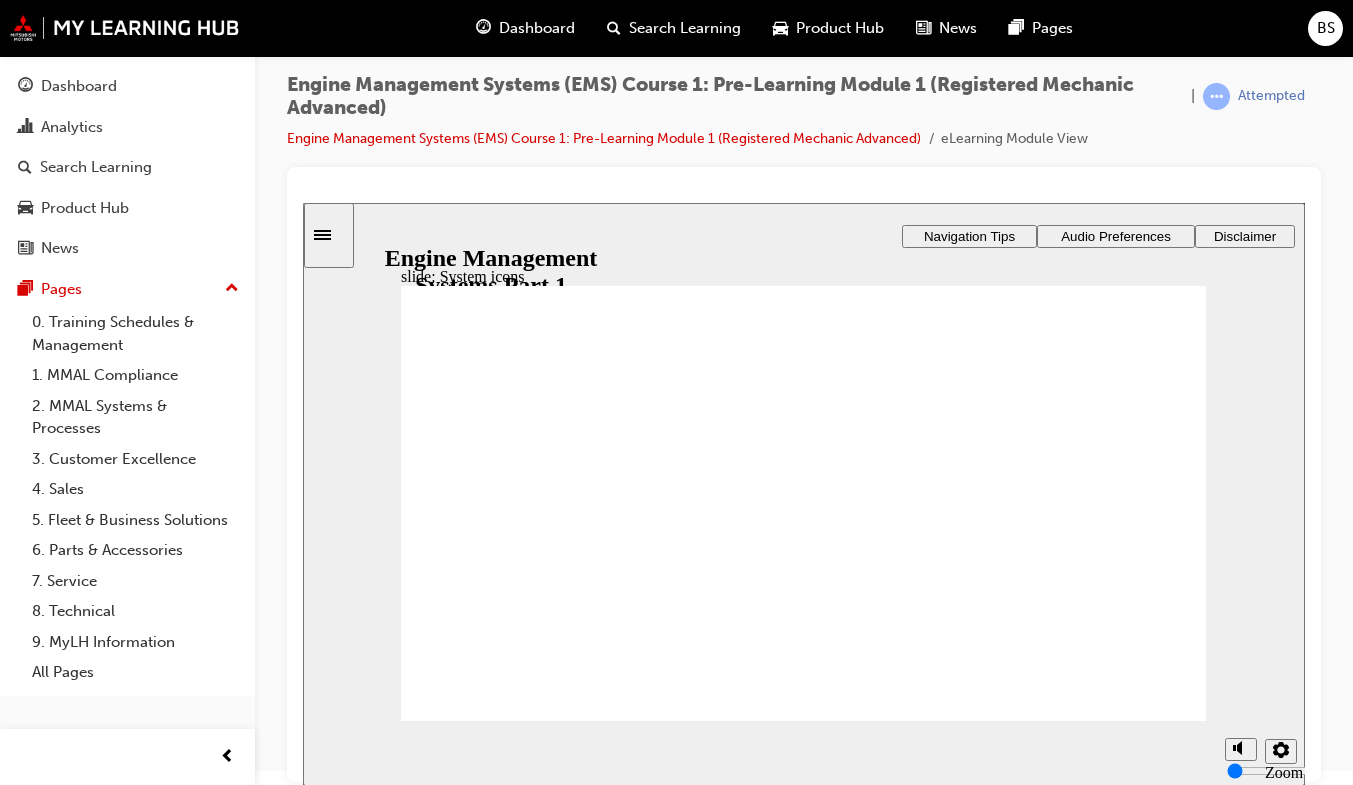 click 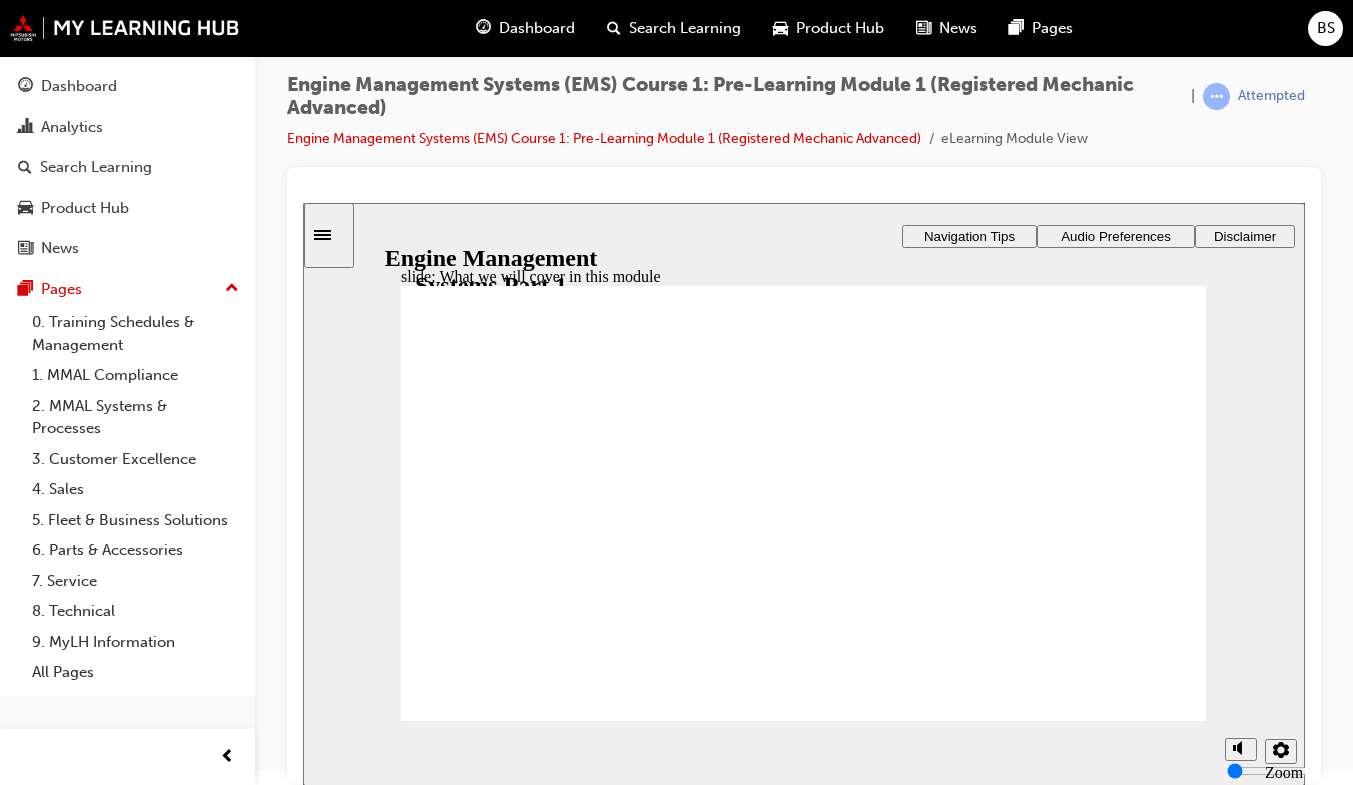 click 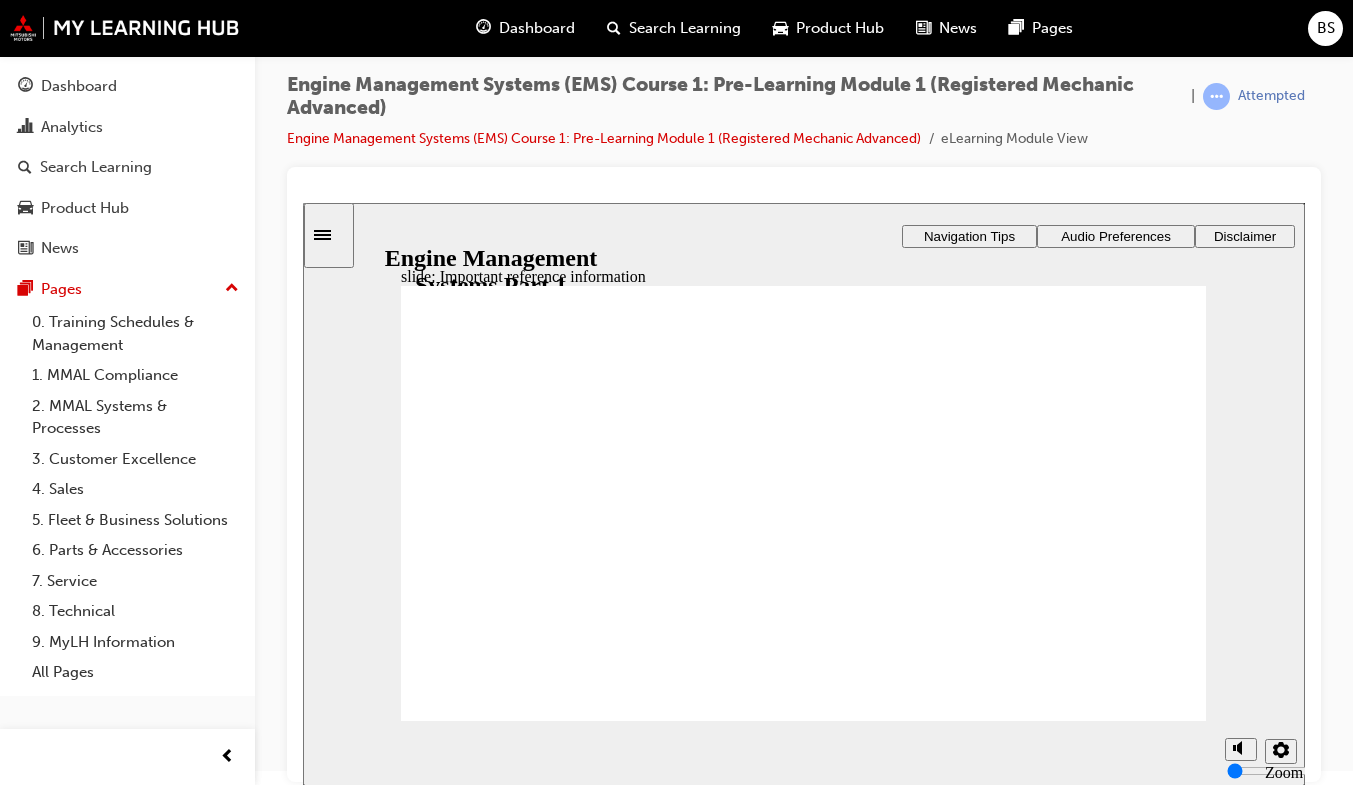 click on "Next" at bounding box center (1145, 2835) 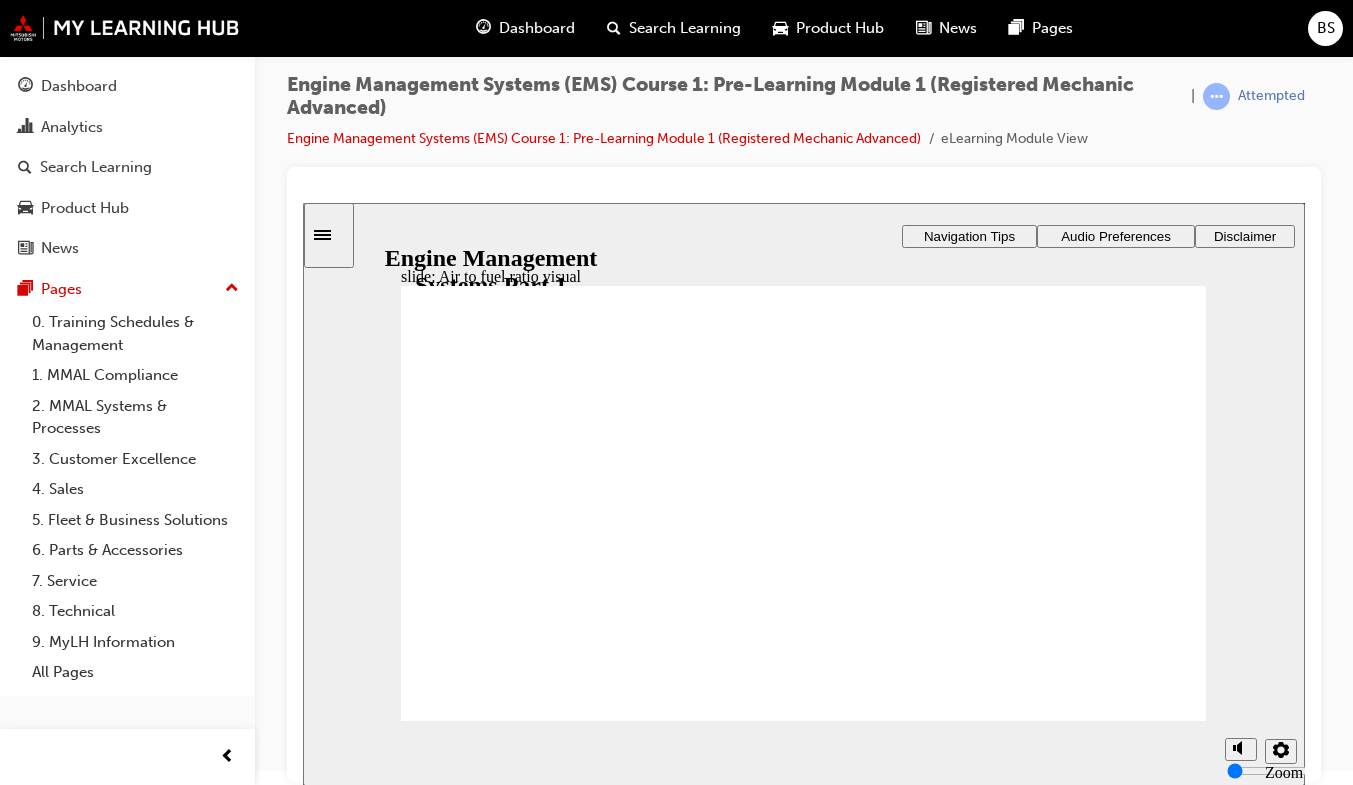 click 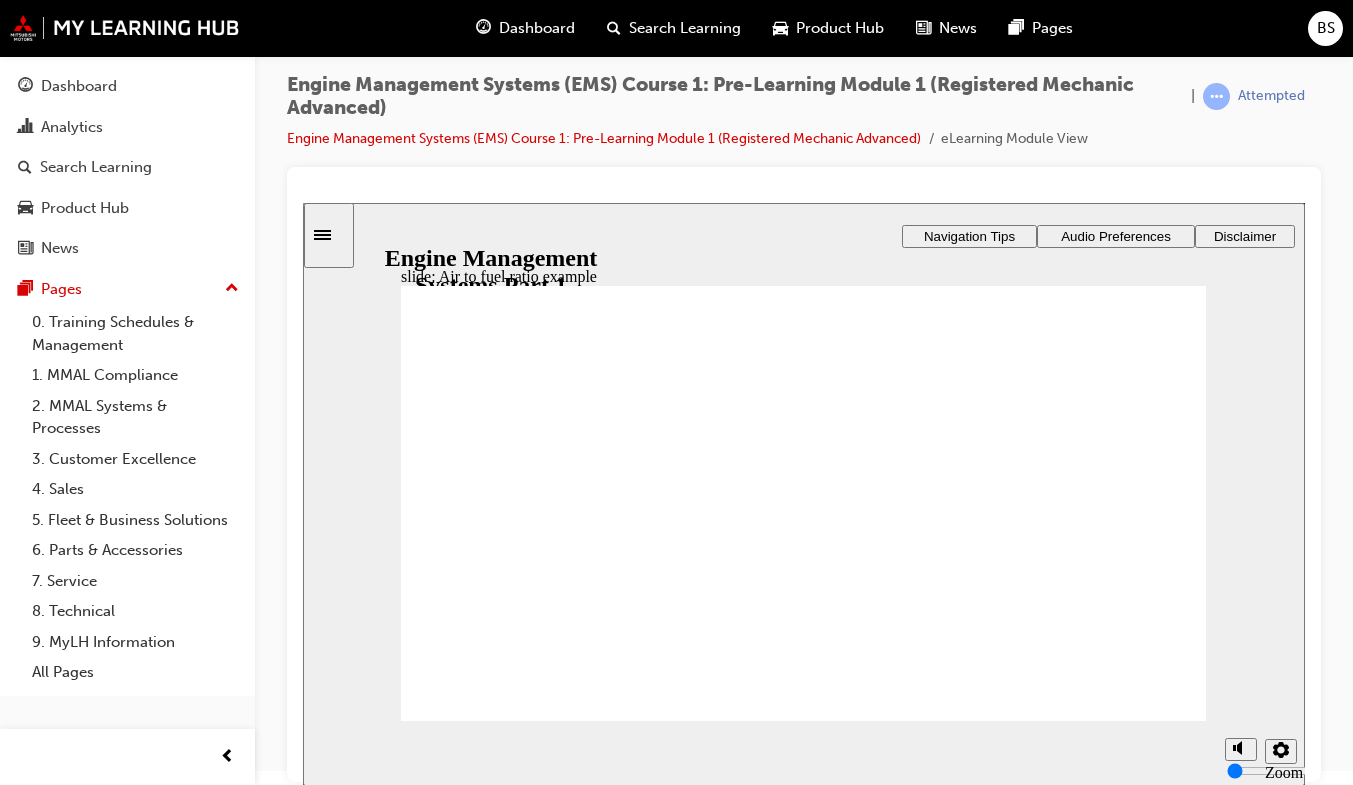 click 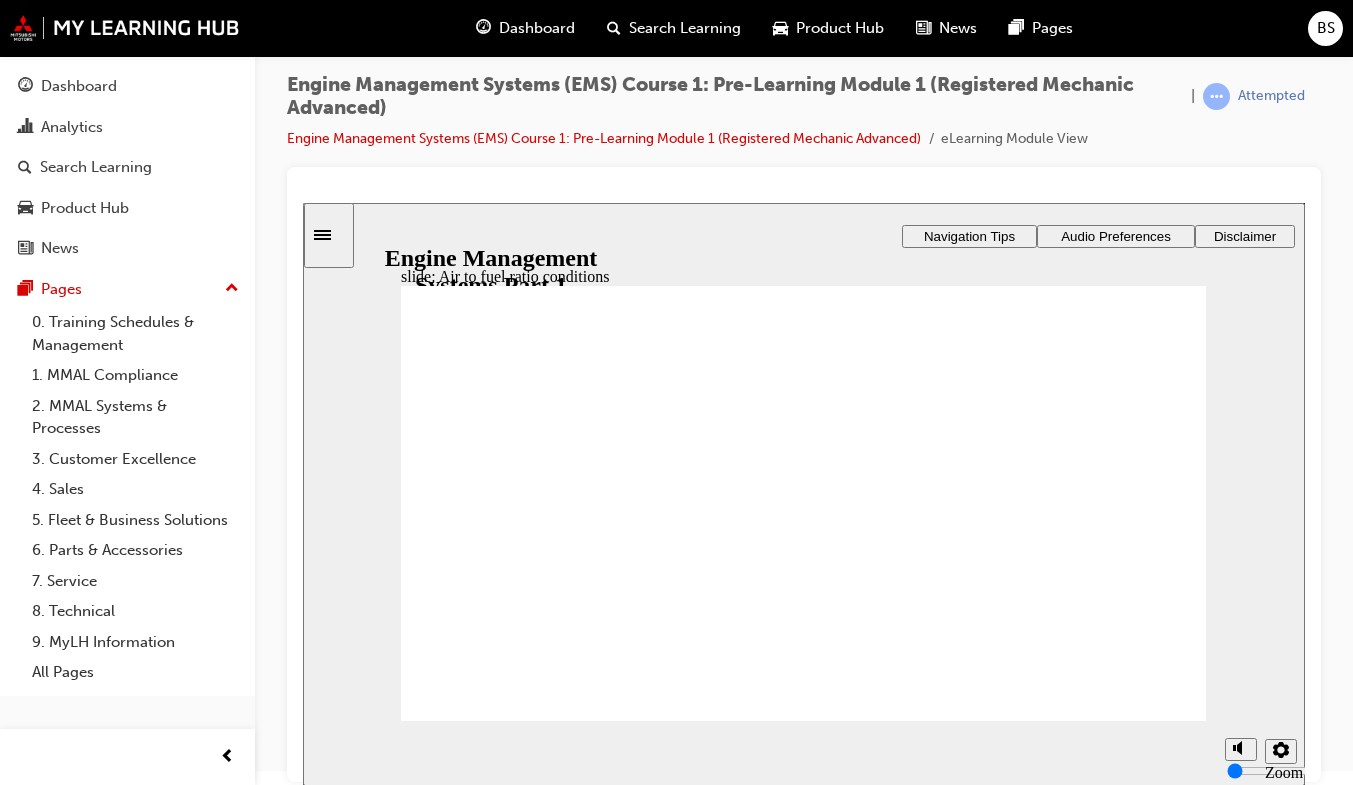 click on "Next" at bounding box center [1145, 2623] 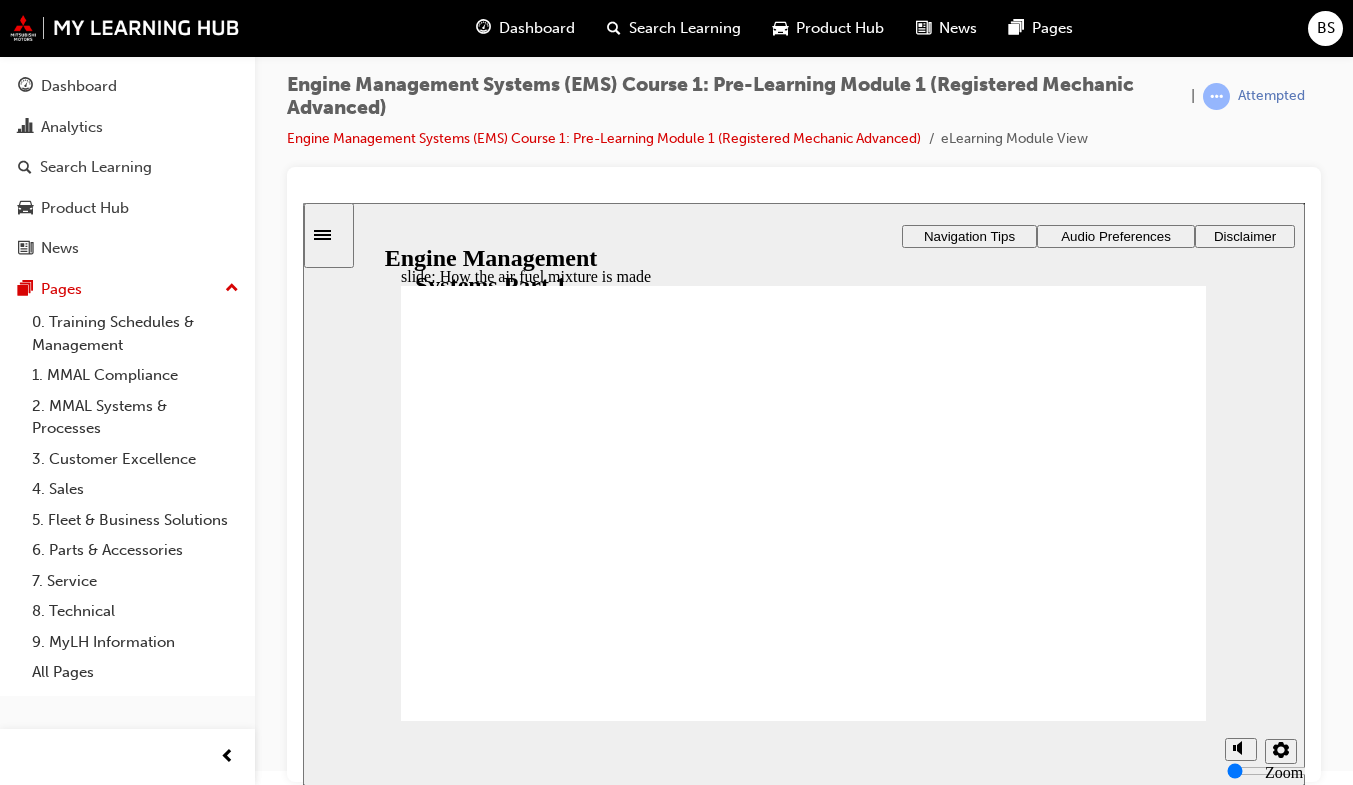 click 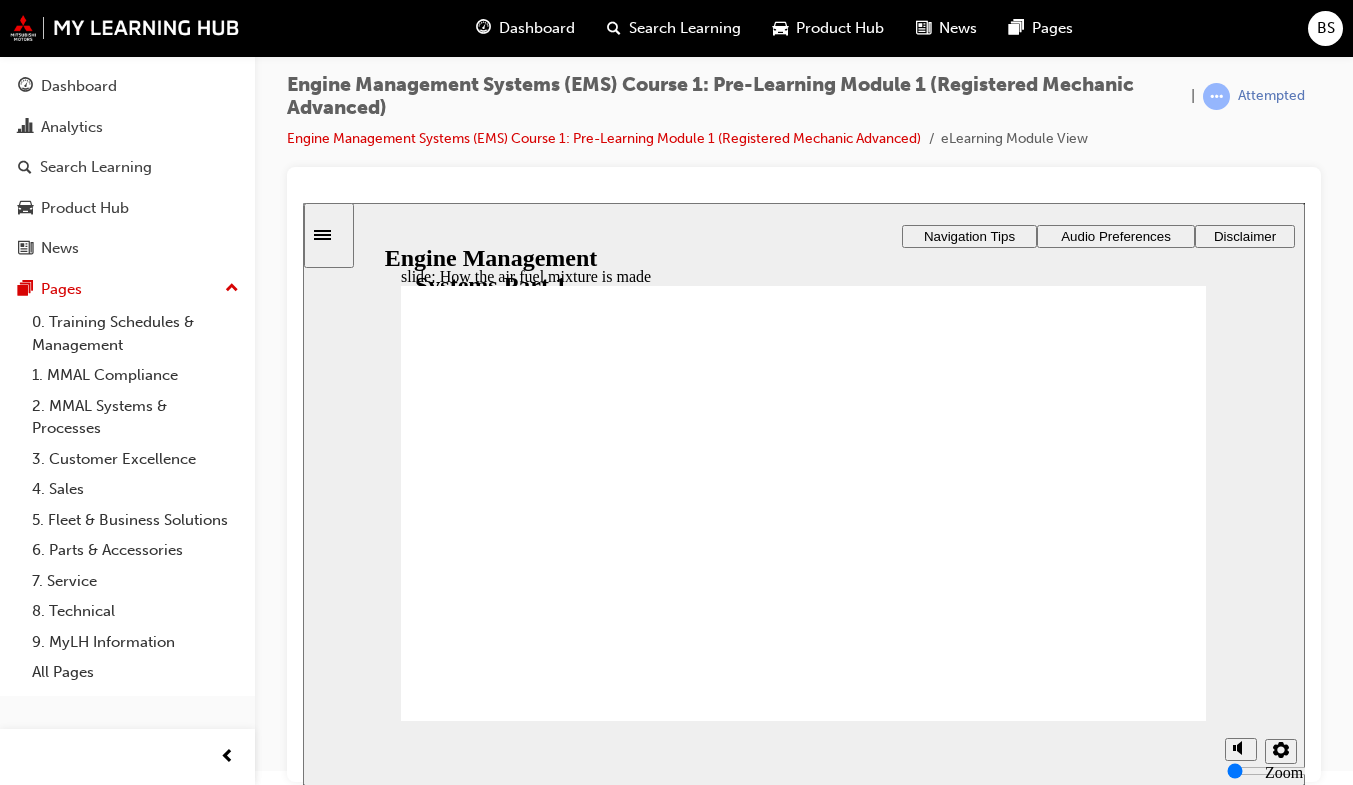 click on "Next Next" at bounding box center [1145, 2681] 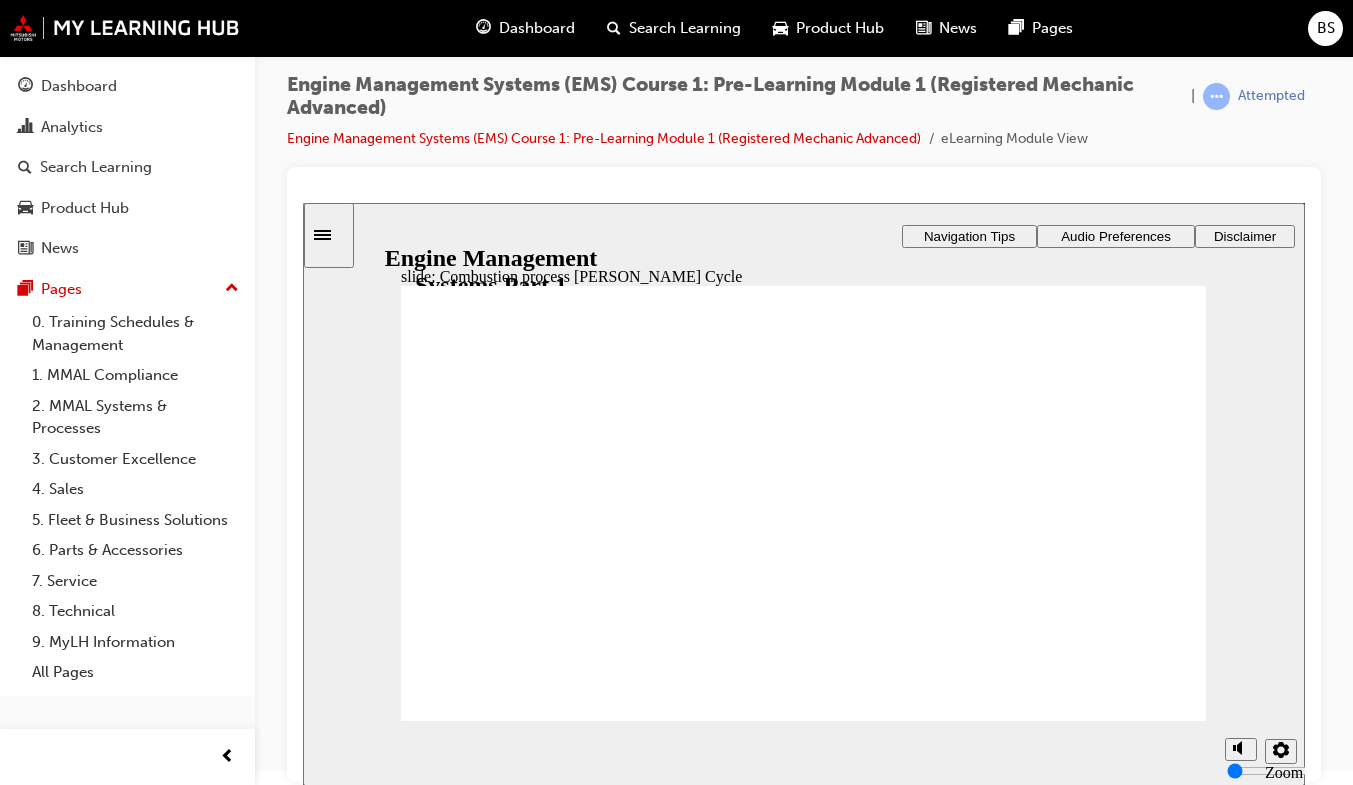 click 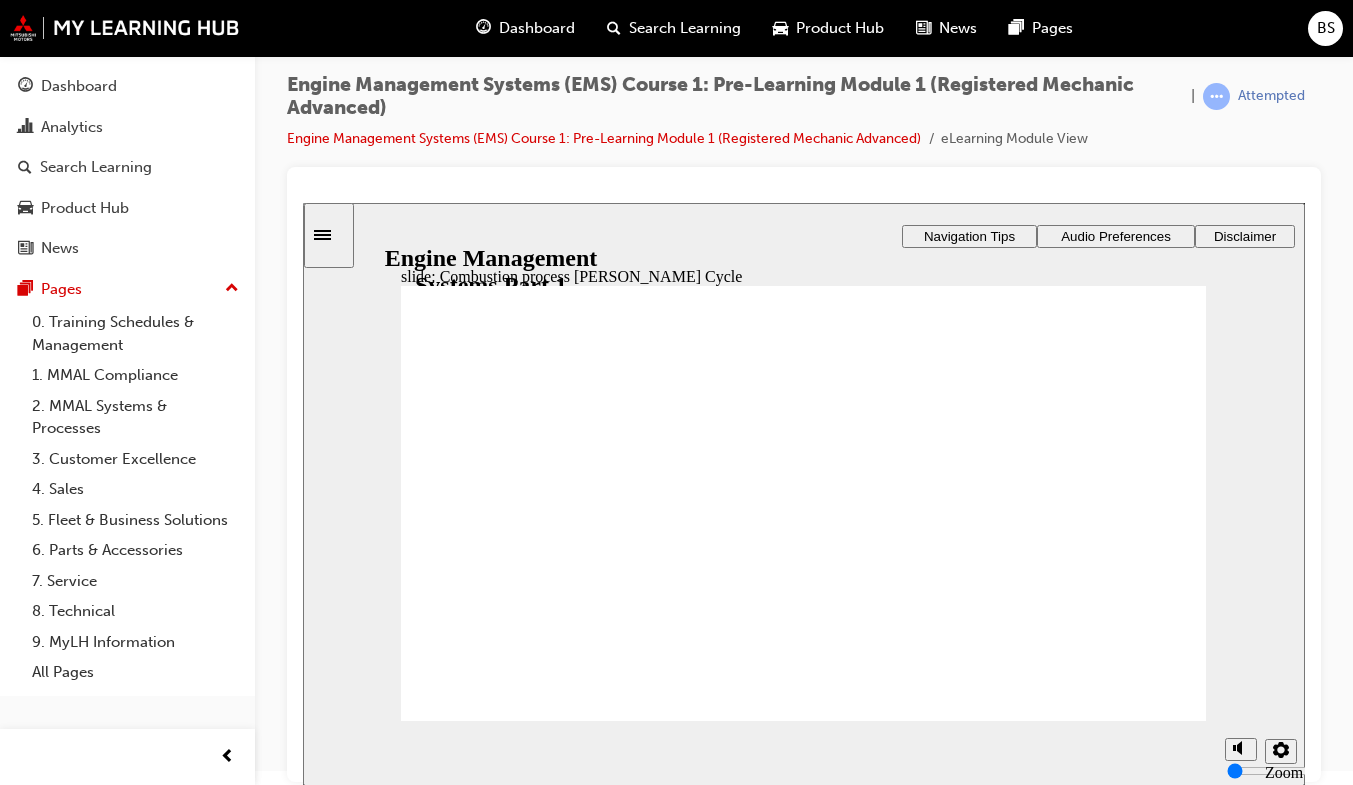click 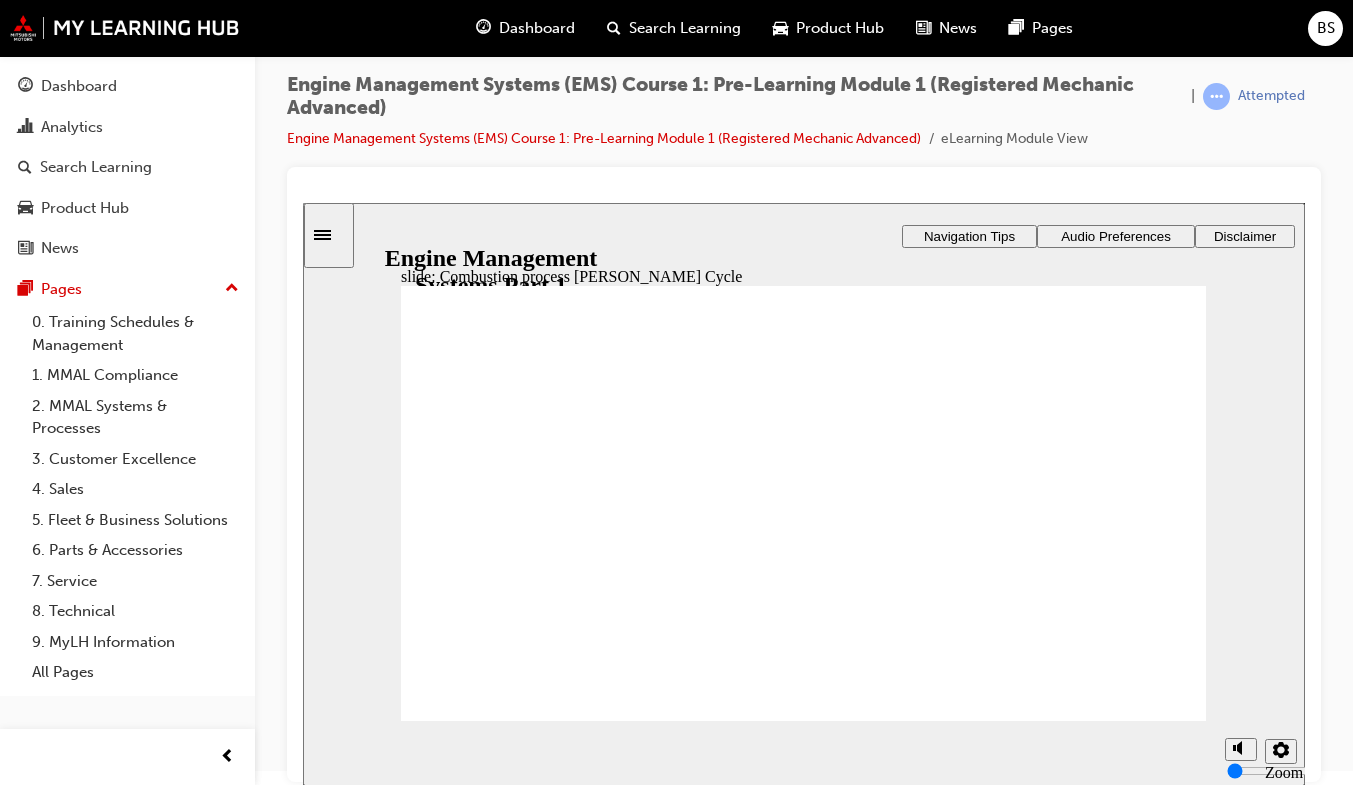 click 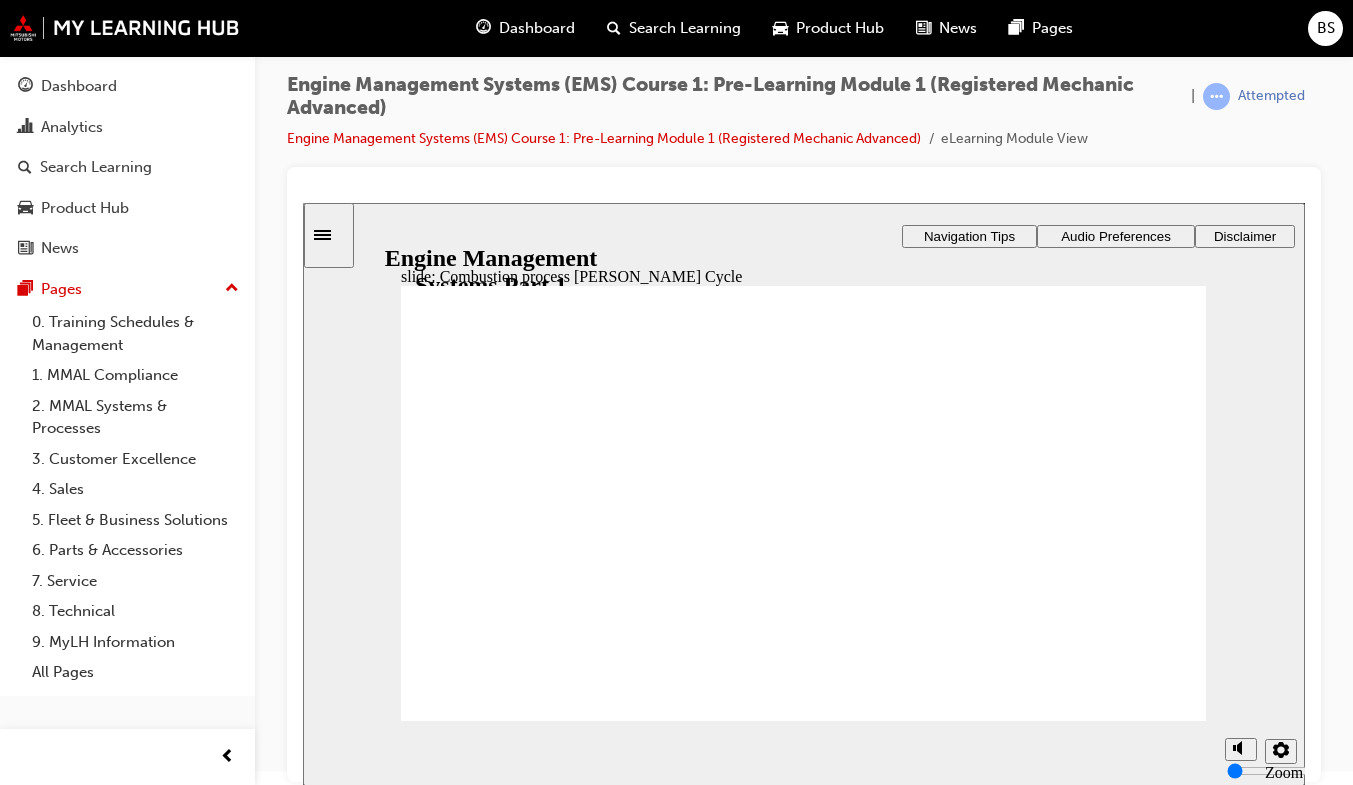 click 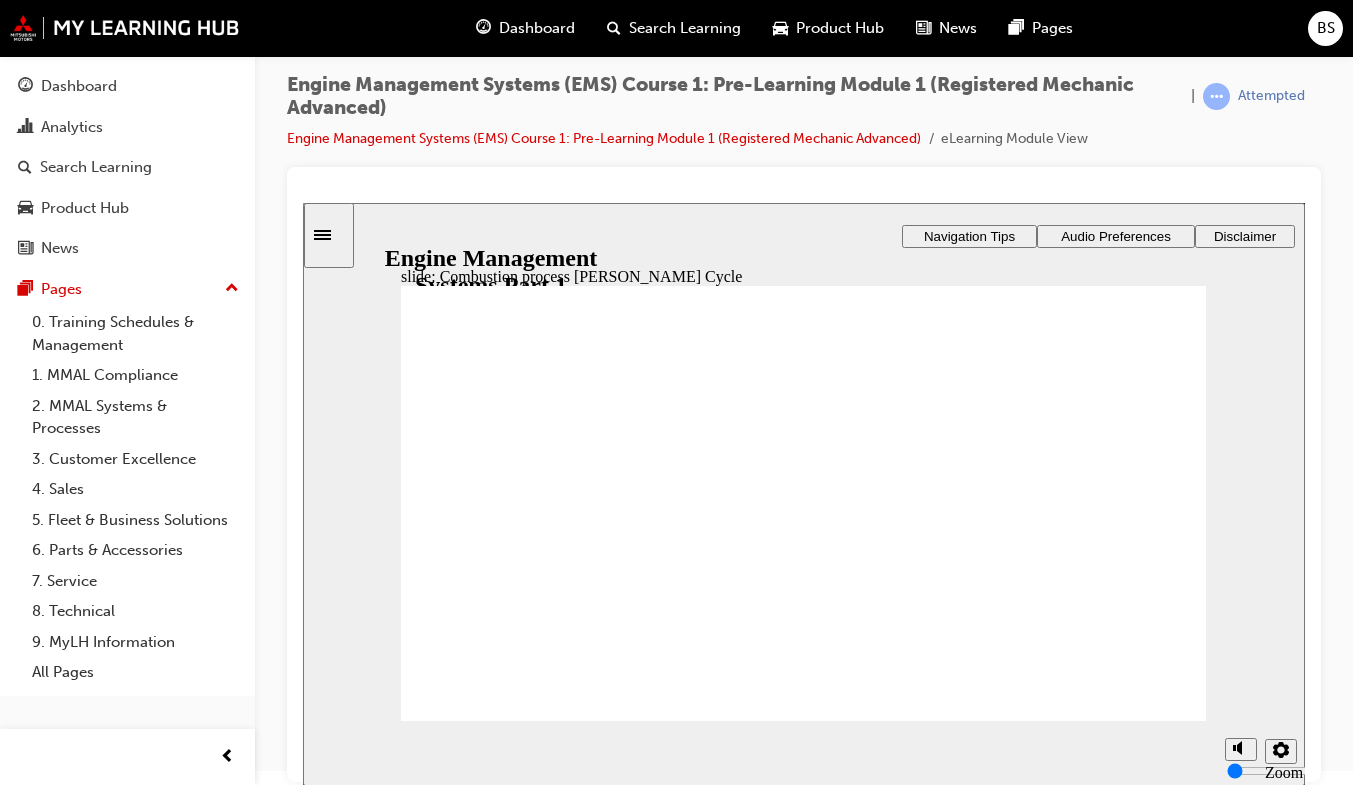 click 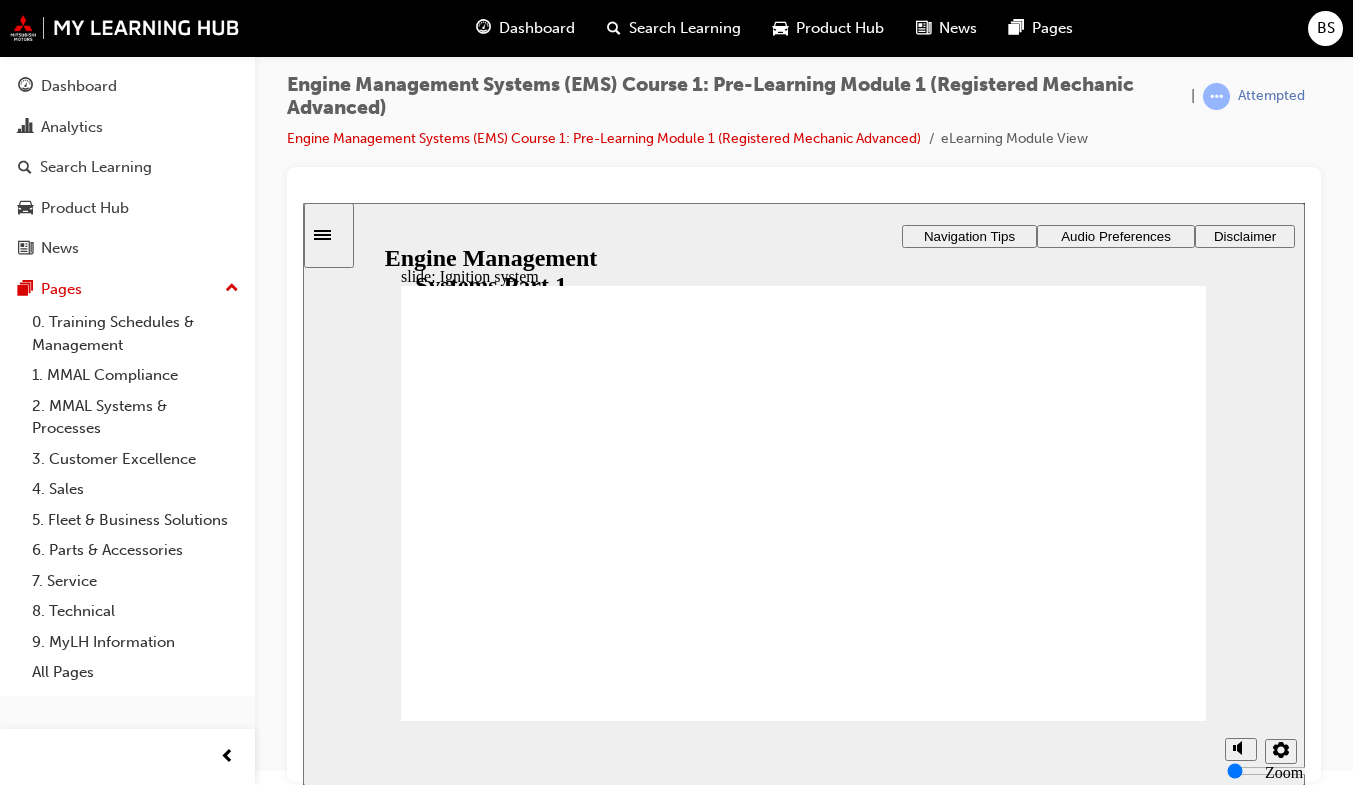 click on "Next" at bounding box center [1145, 2746] 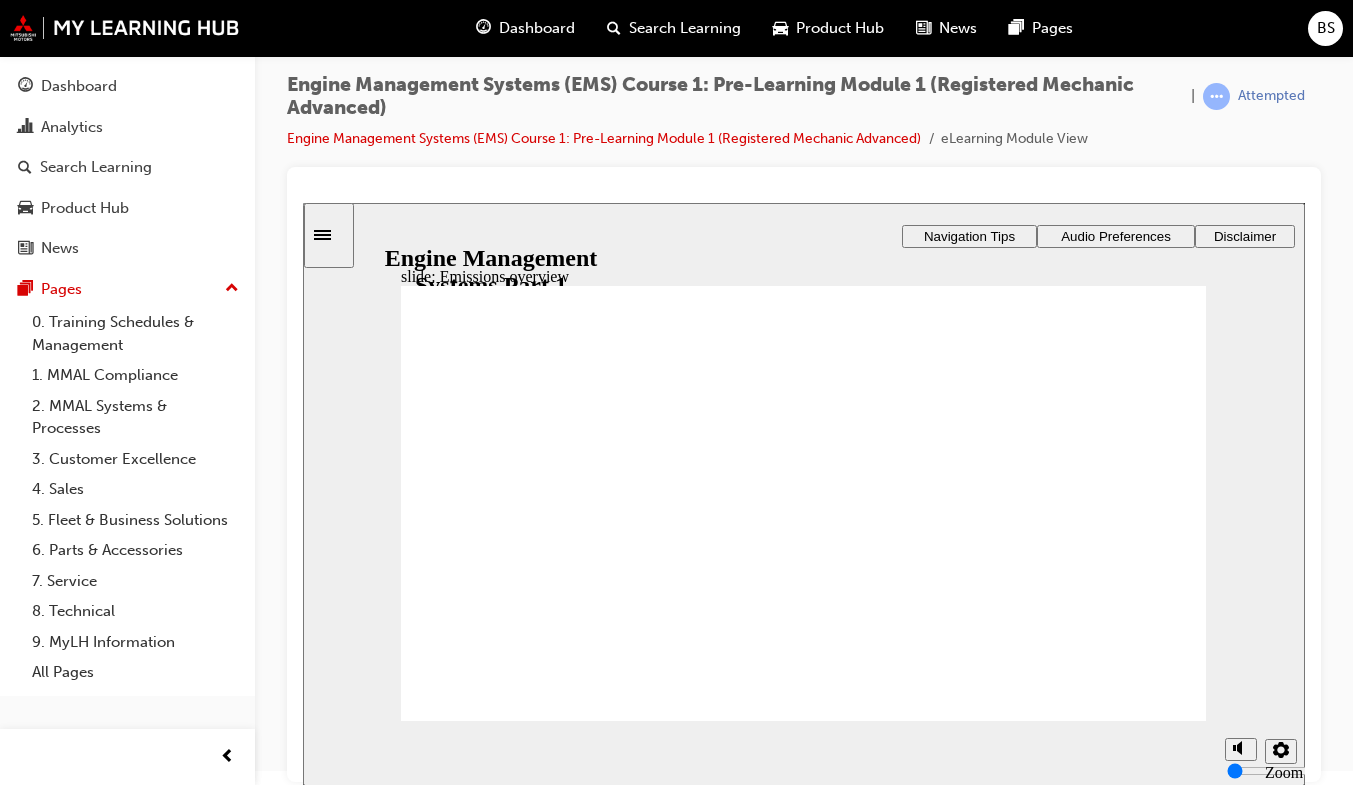click 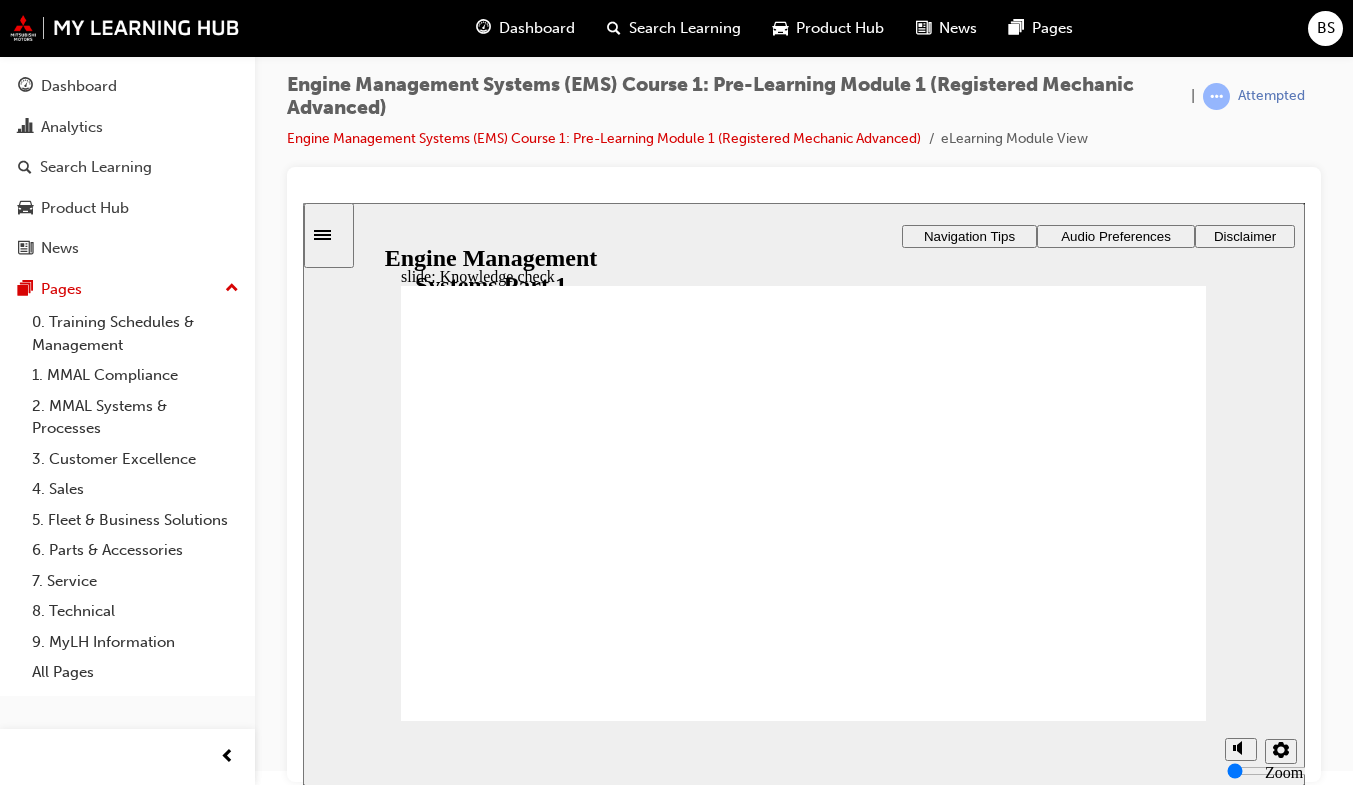 click 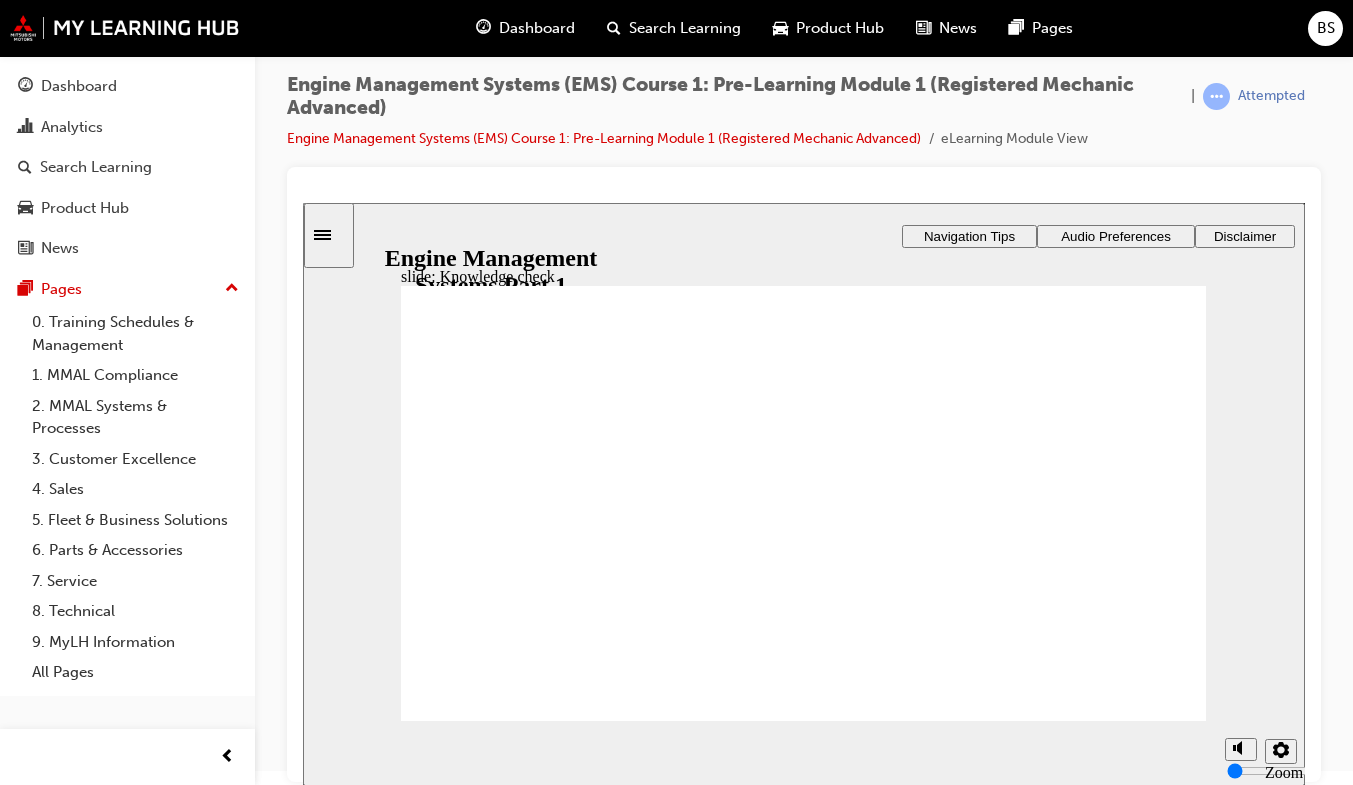 click on "Next Next" at bounding box center (1145, 2557) 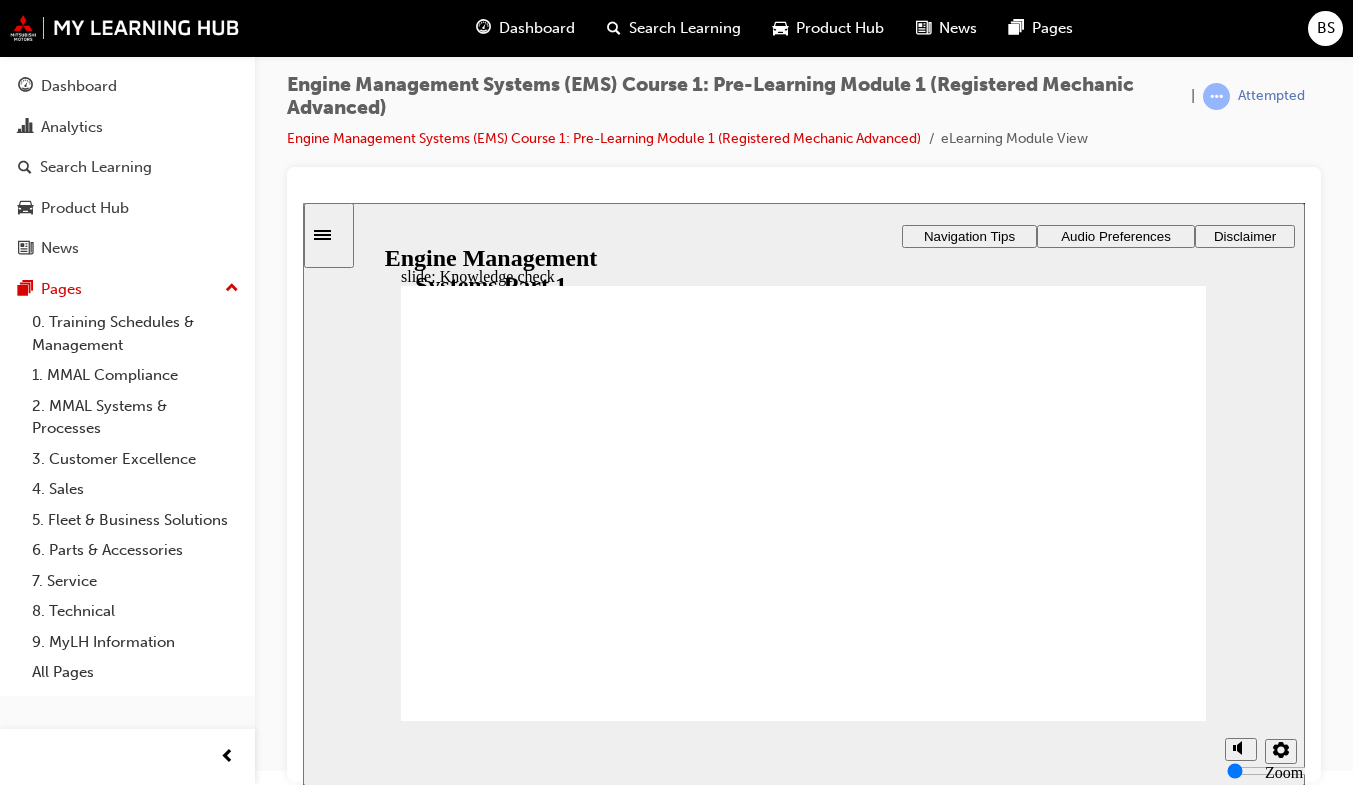 click 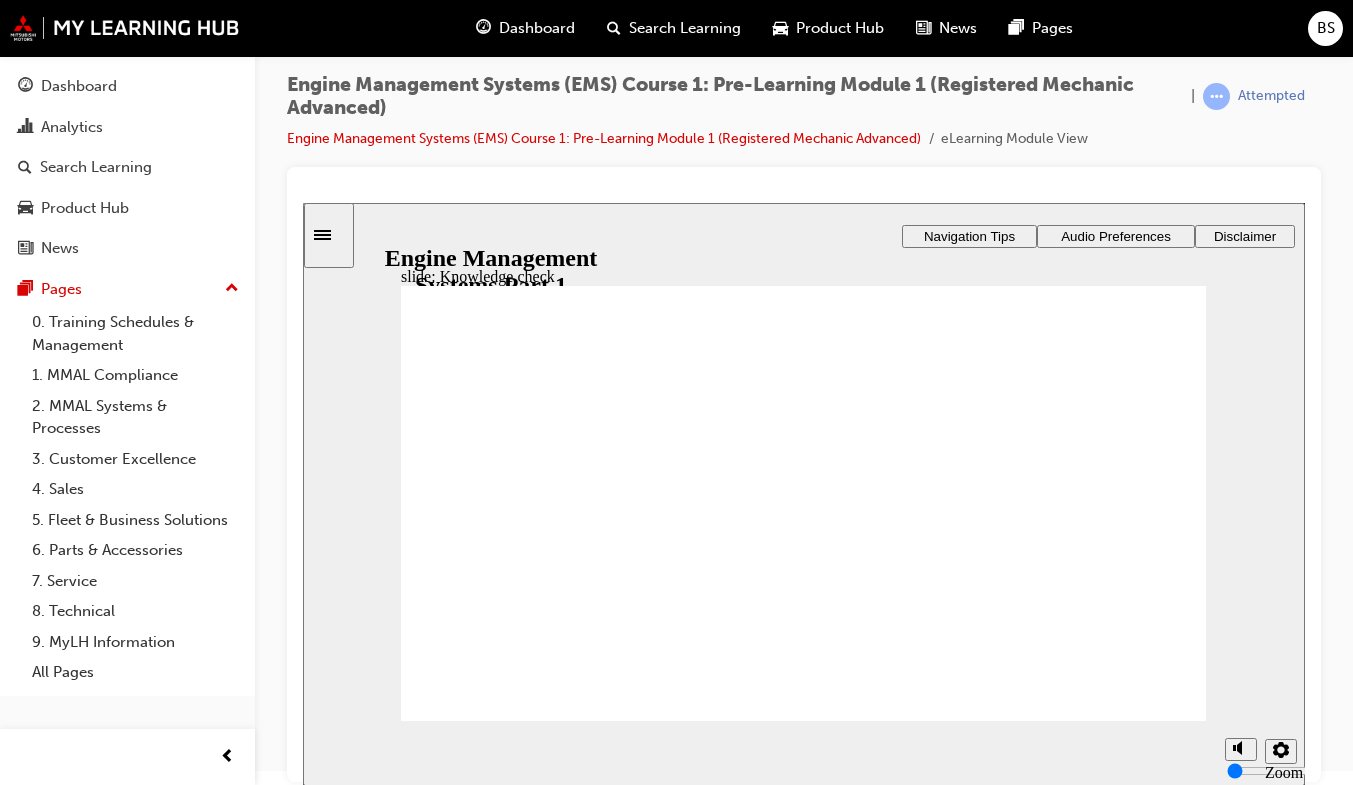 click 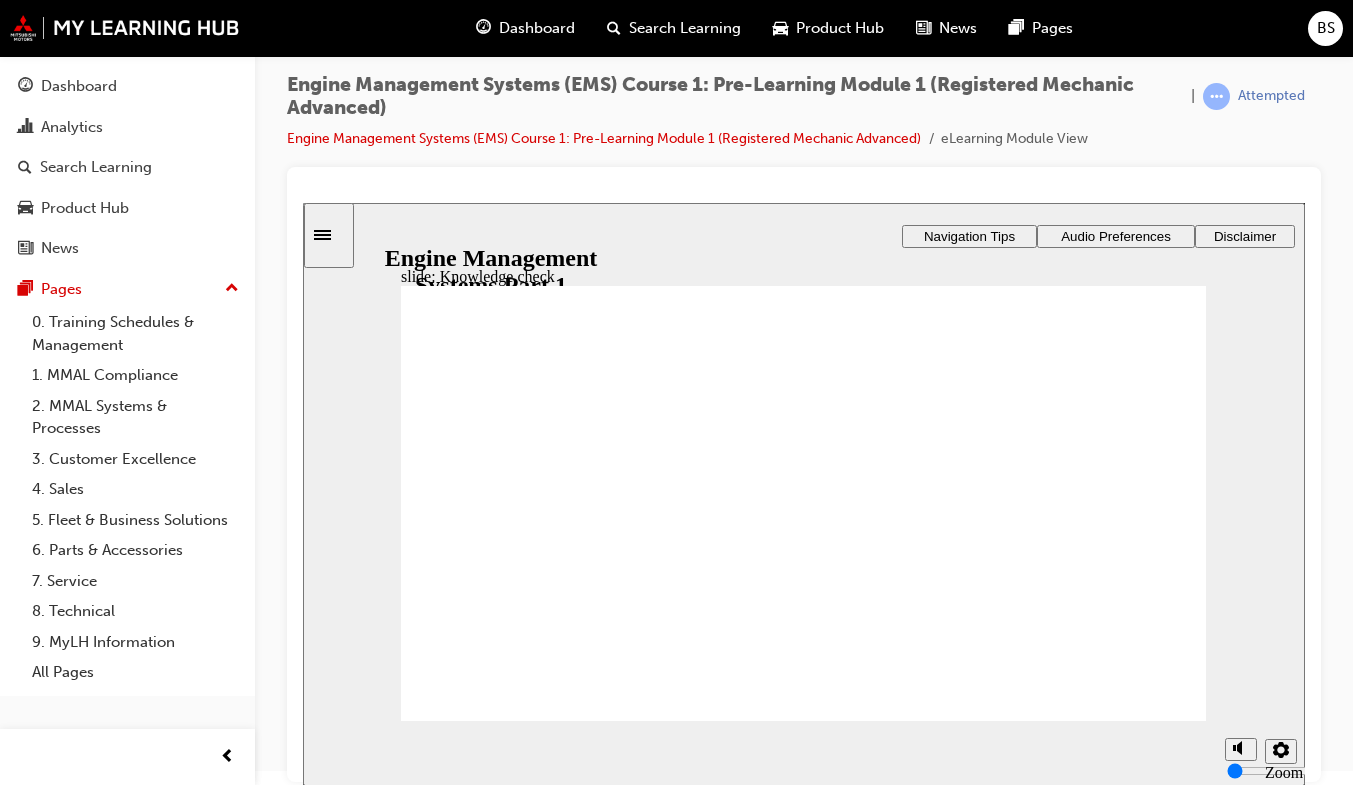 drag, startPoint x: 684, startPoint y: 416, endPoint x: 486, endPoint y: 478, distance: 207.48012 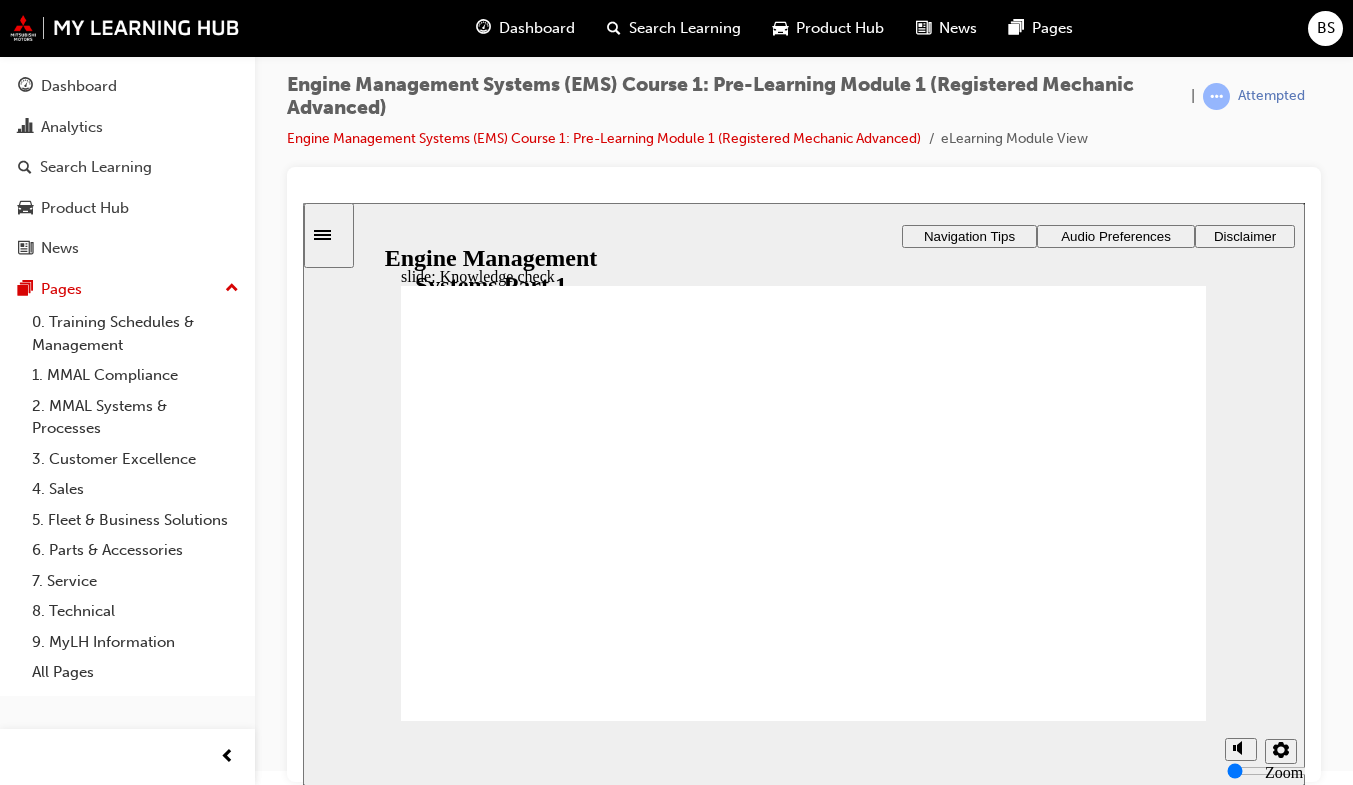 click 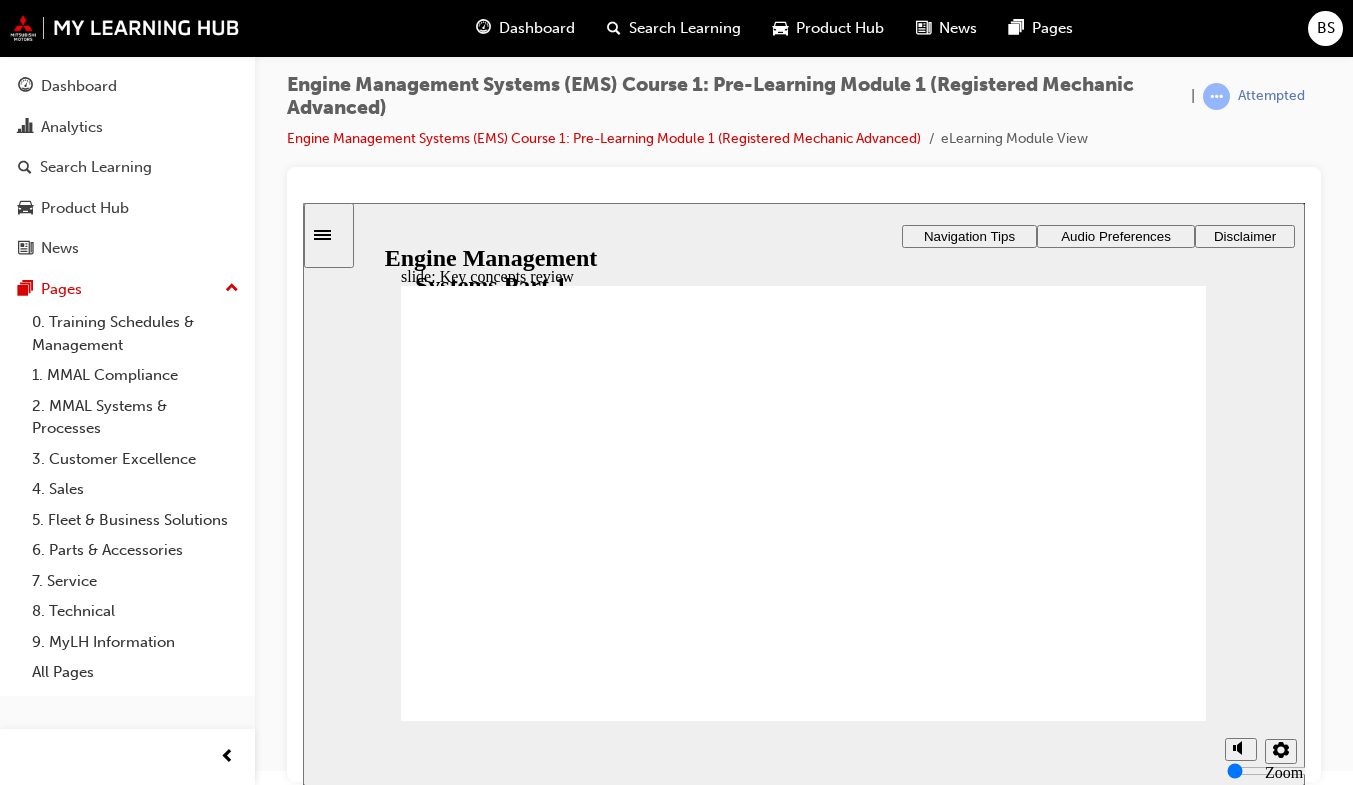 click 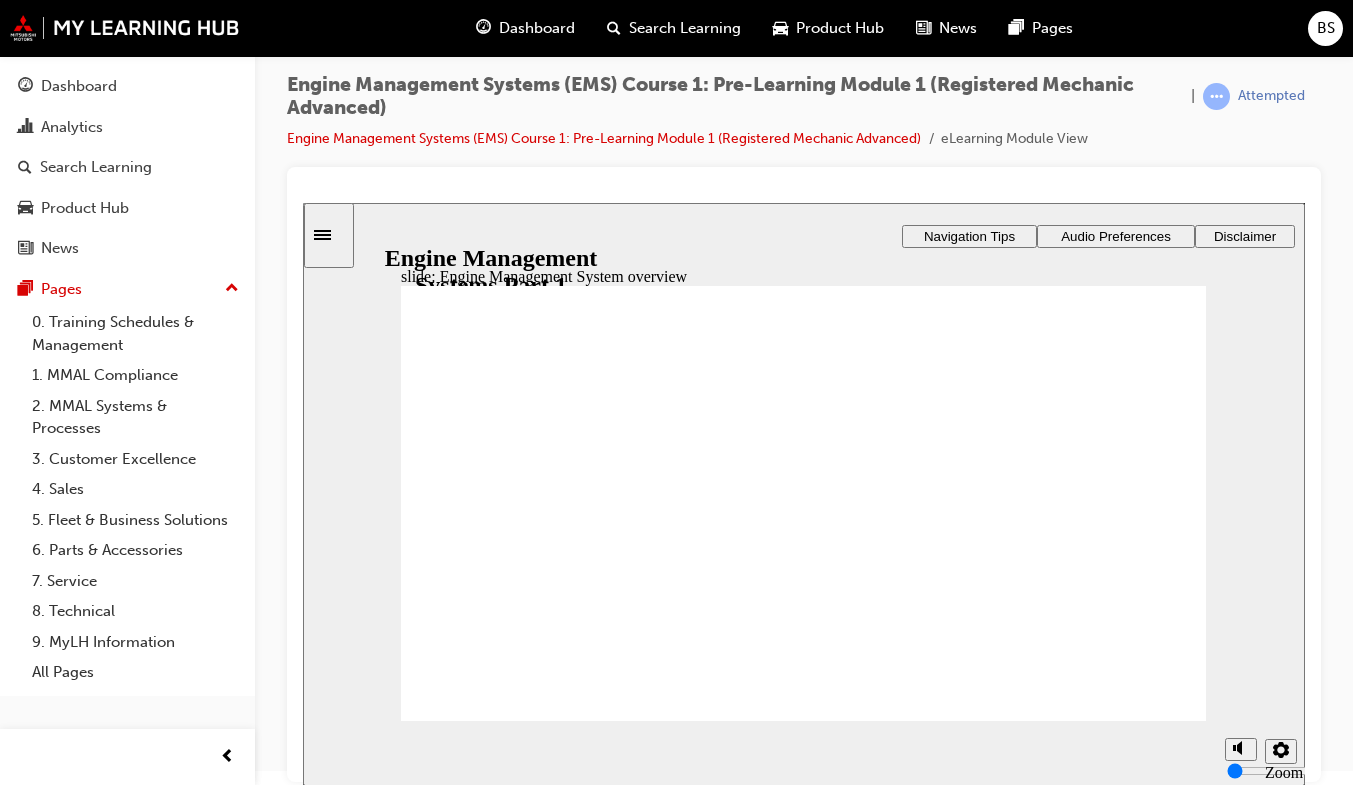 click 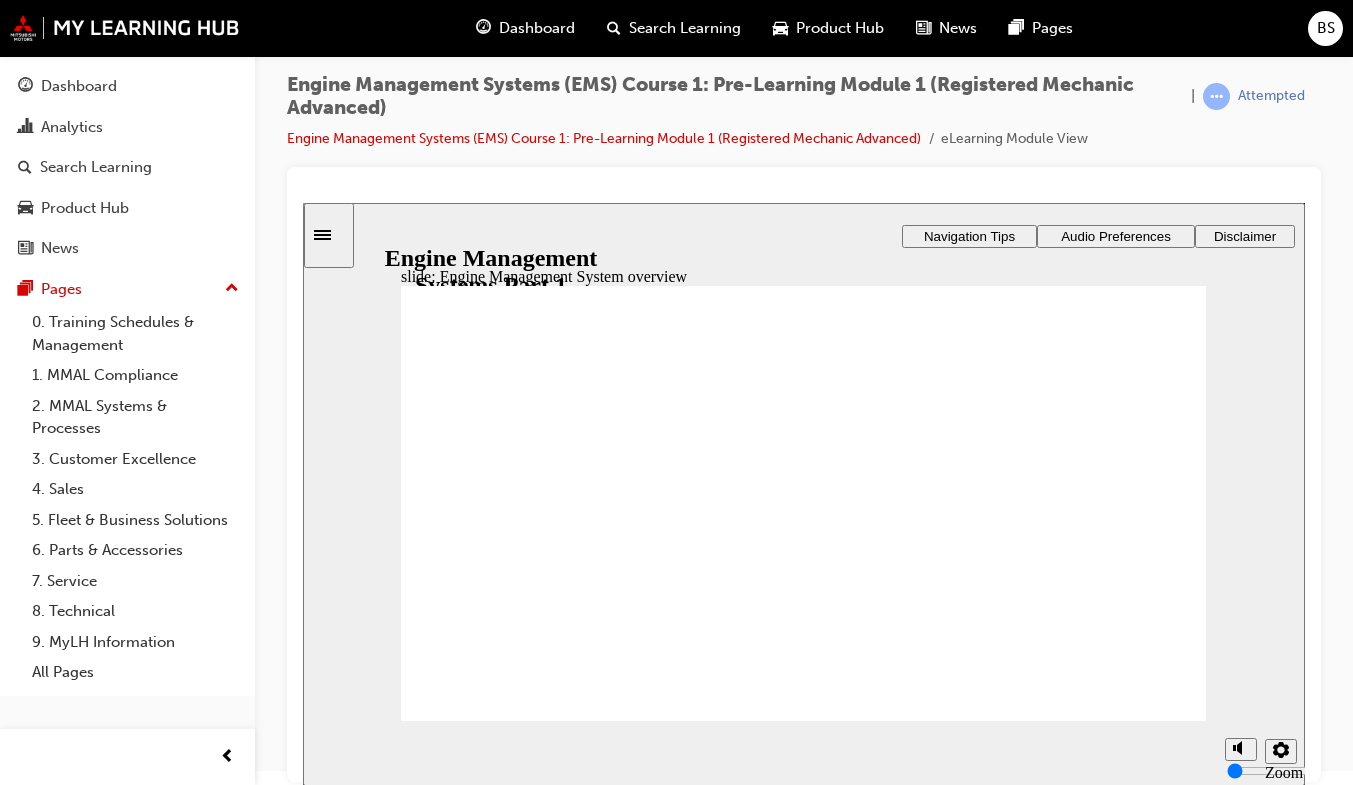 click at bounding box center (803, 1298) 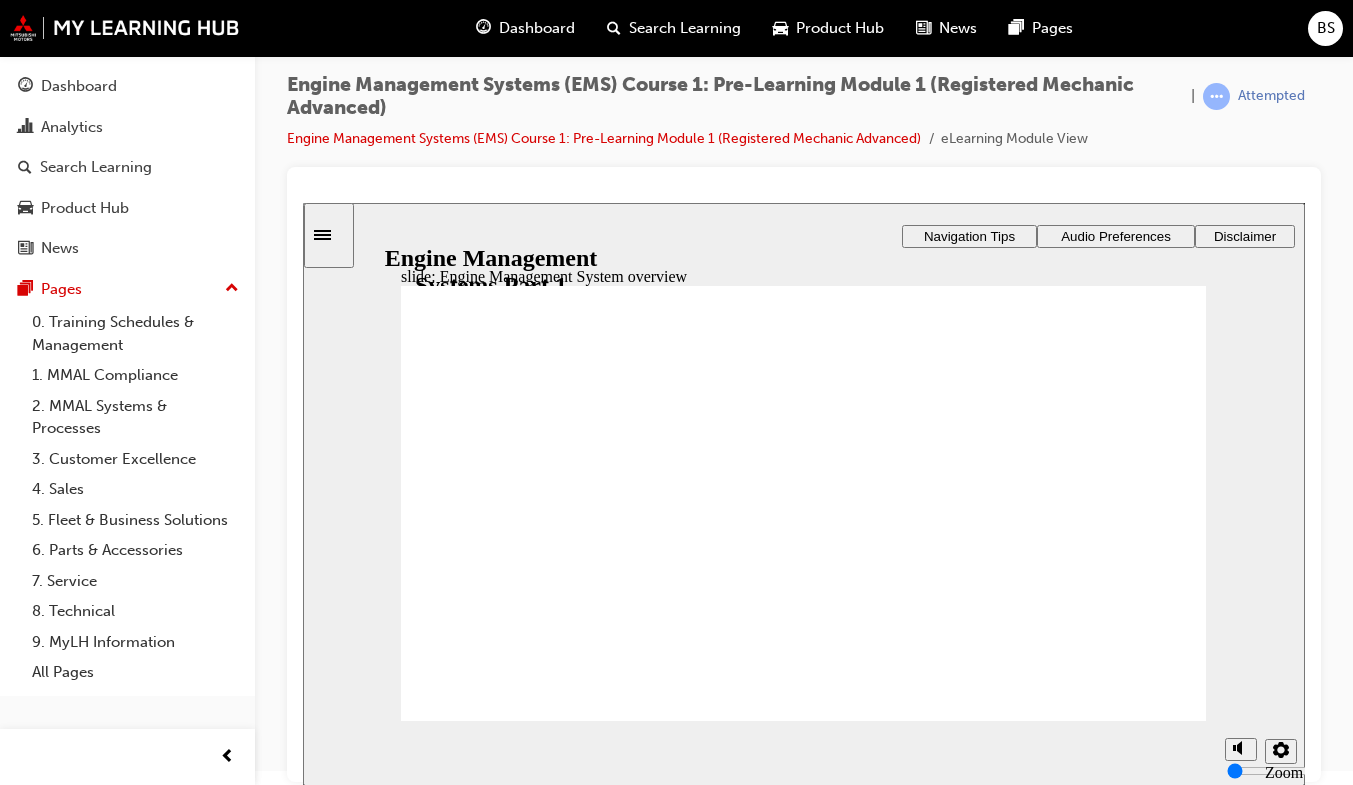 click 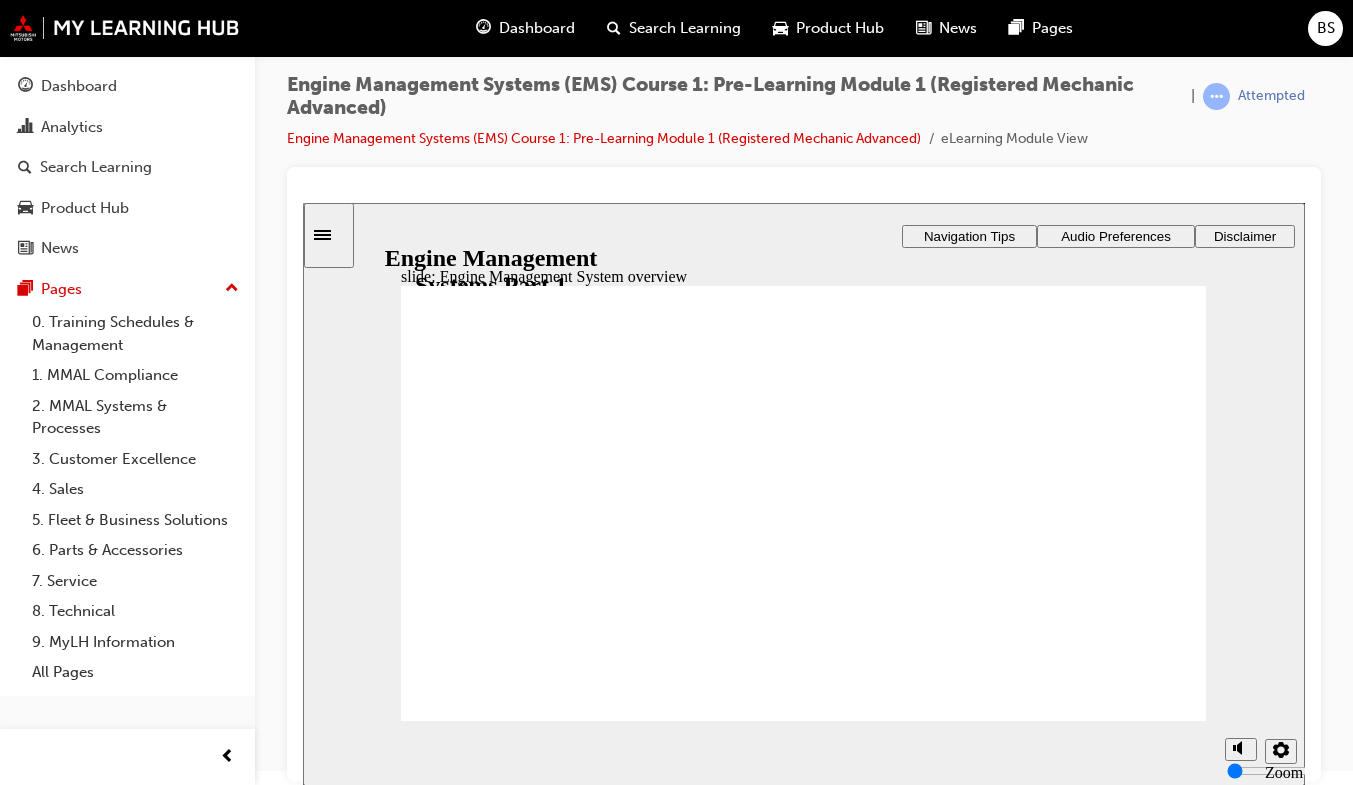 click 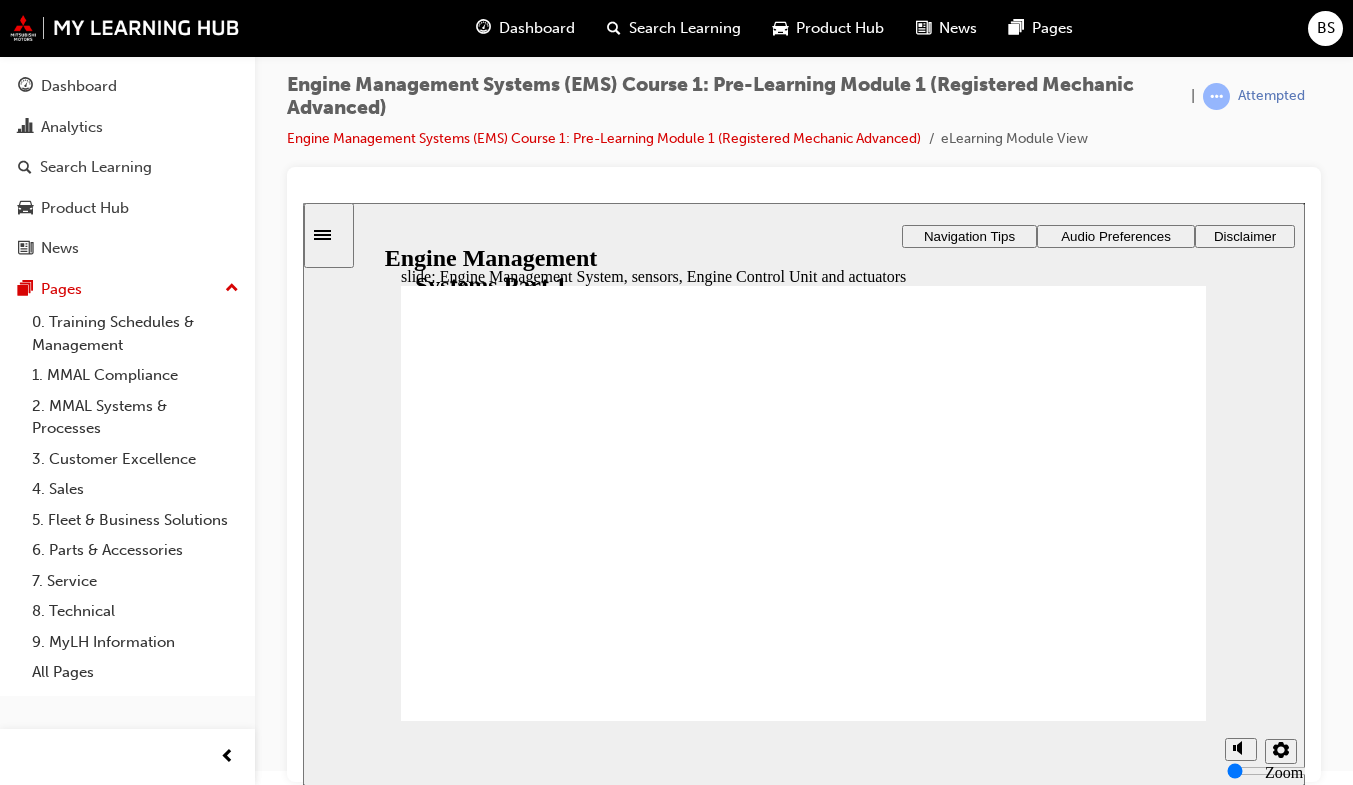 click 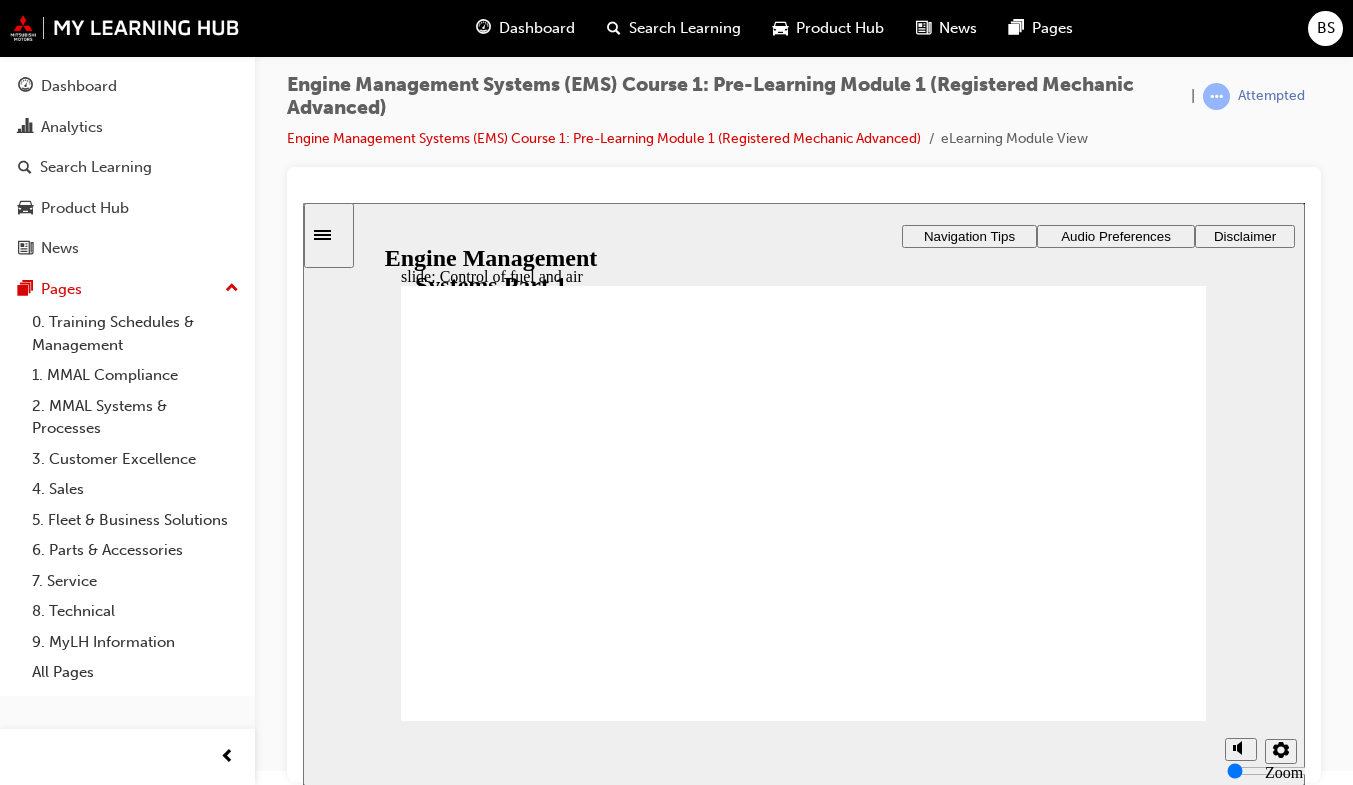 click 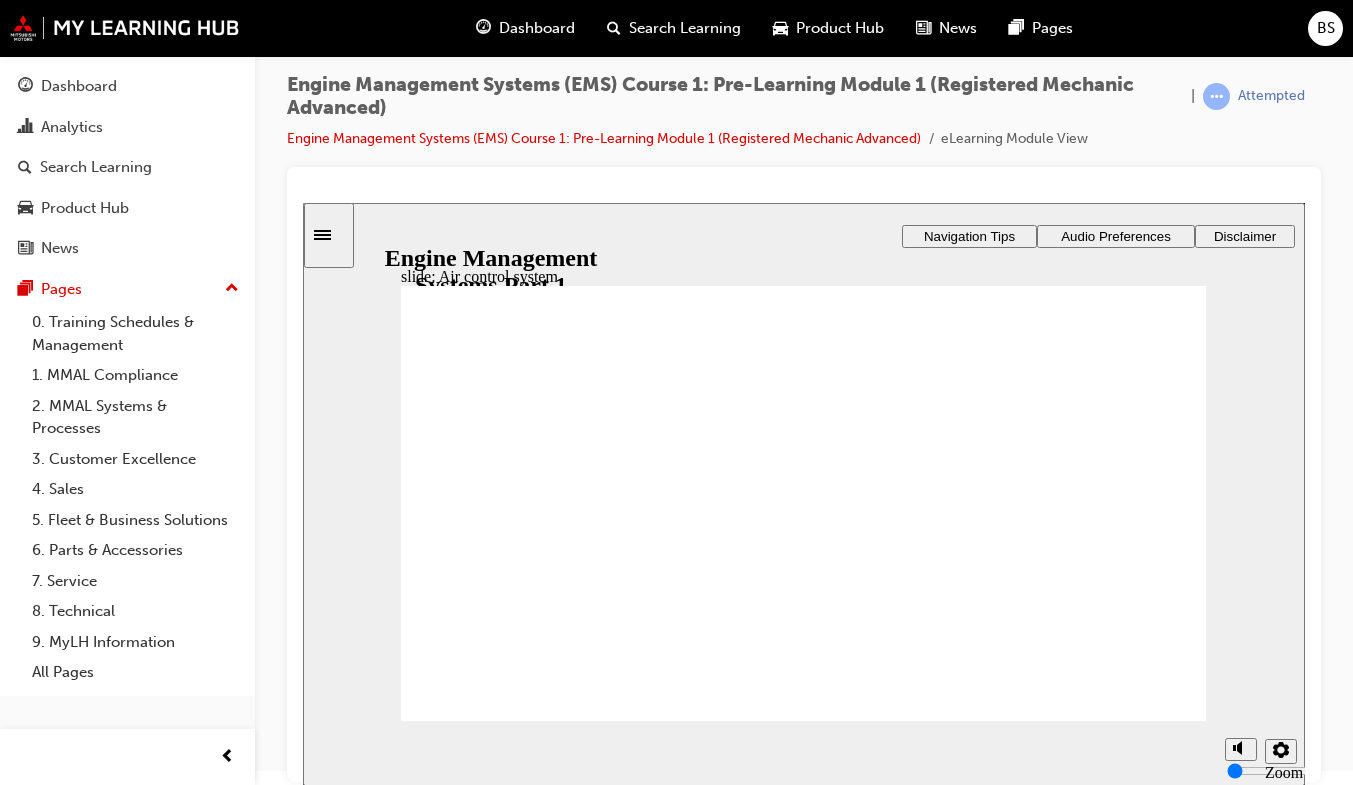 click 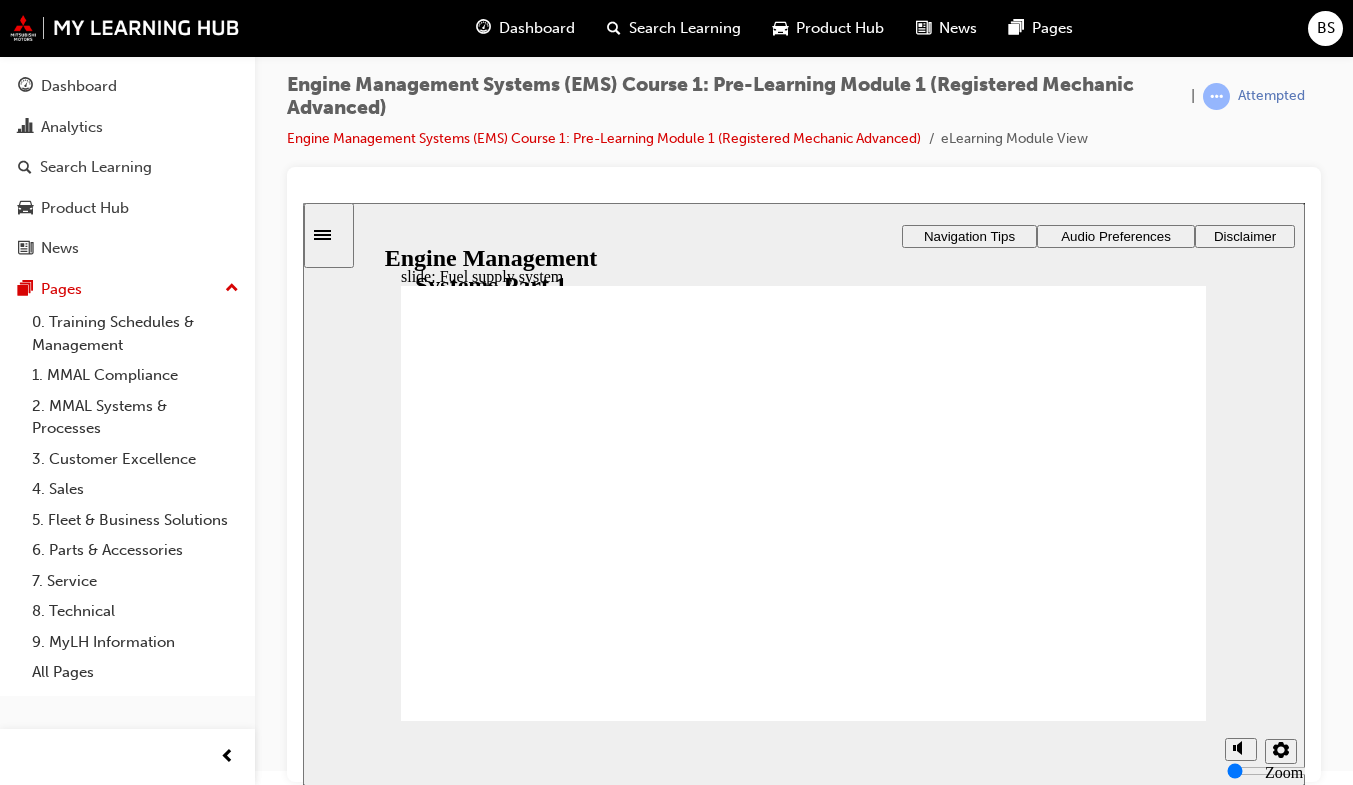click 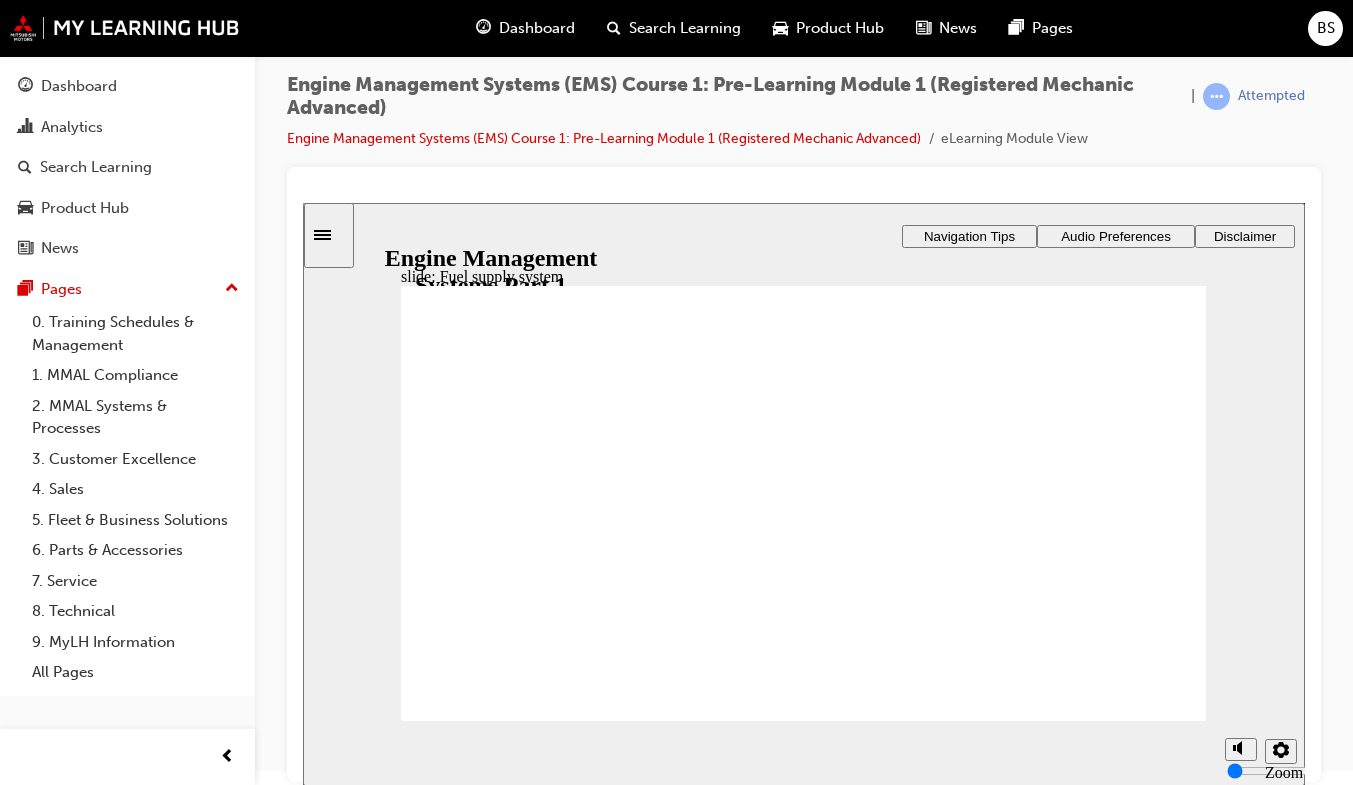 click 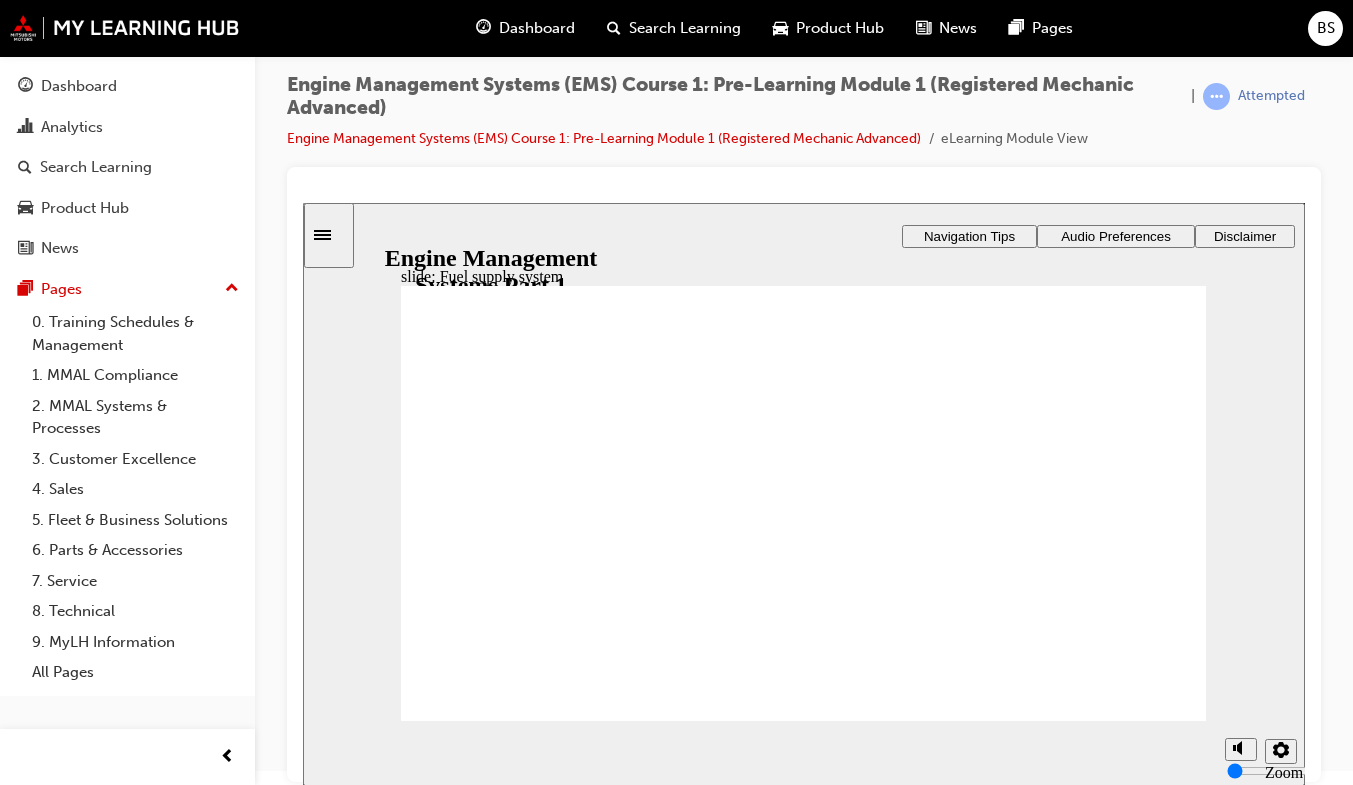 click 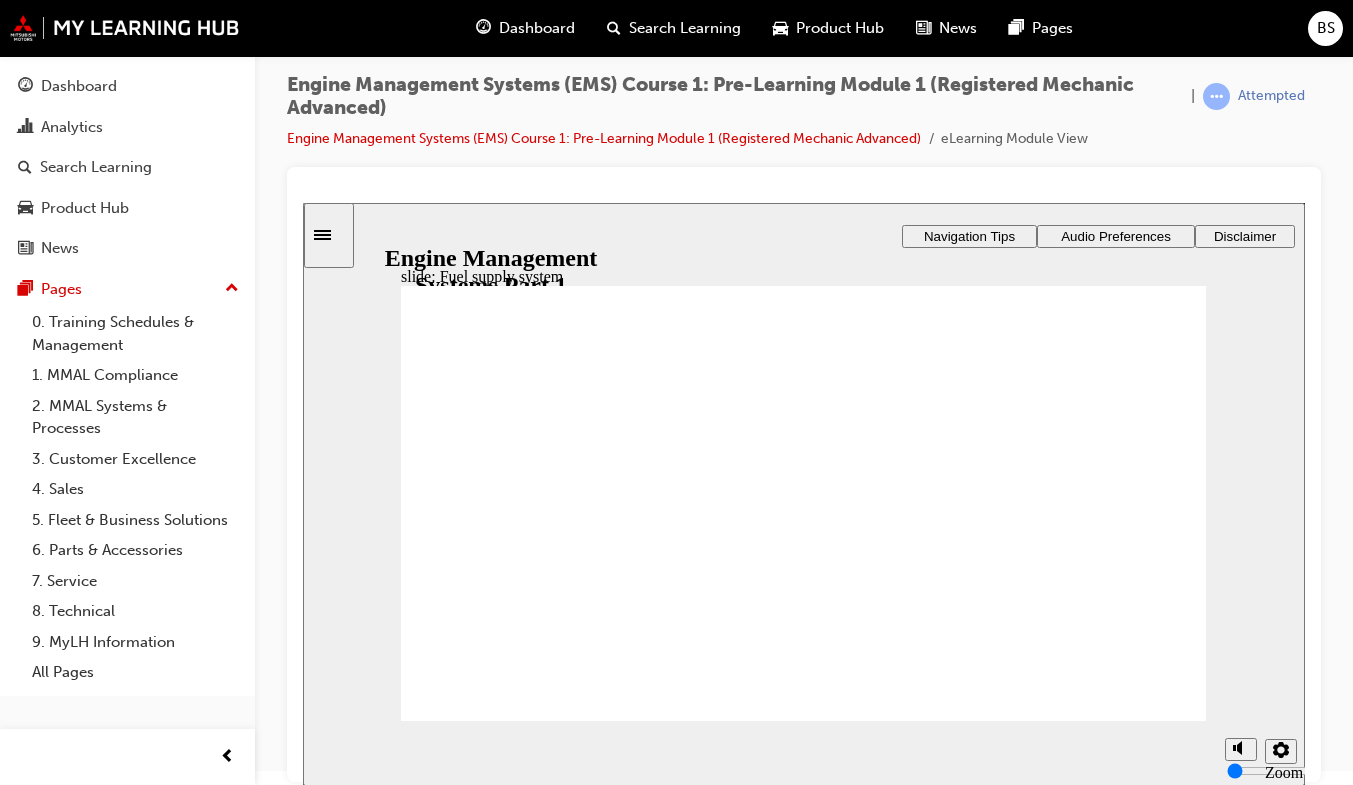 click 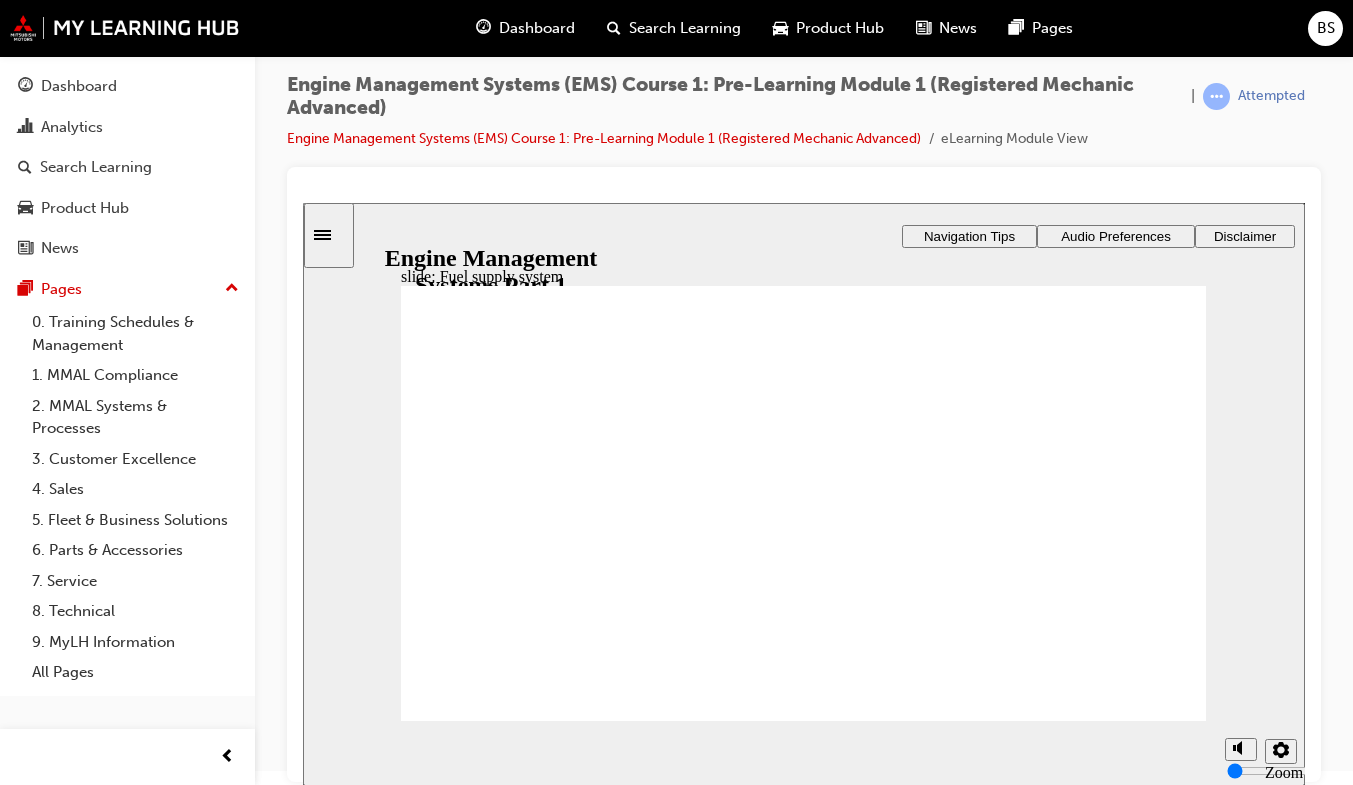 click 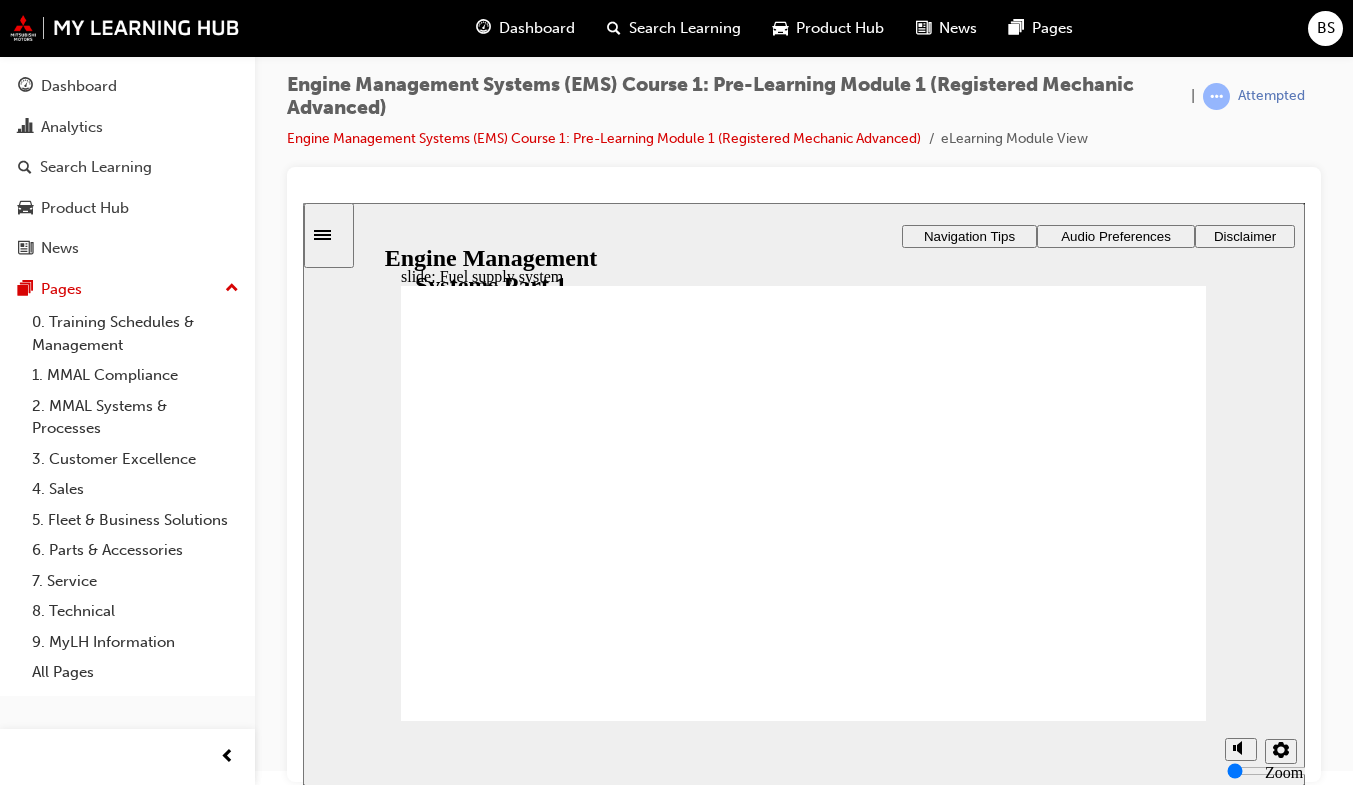 click 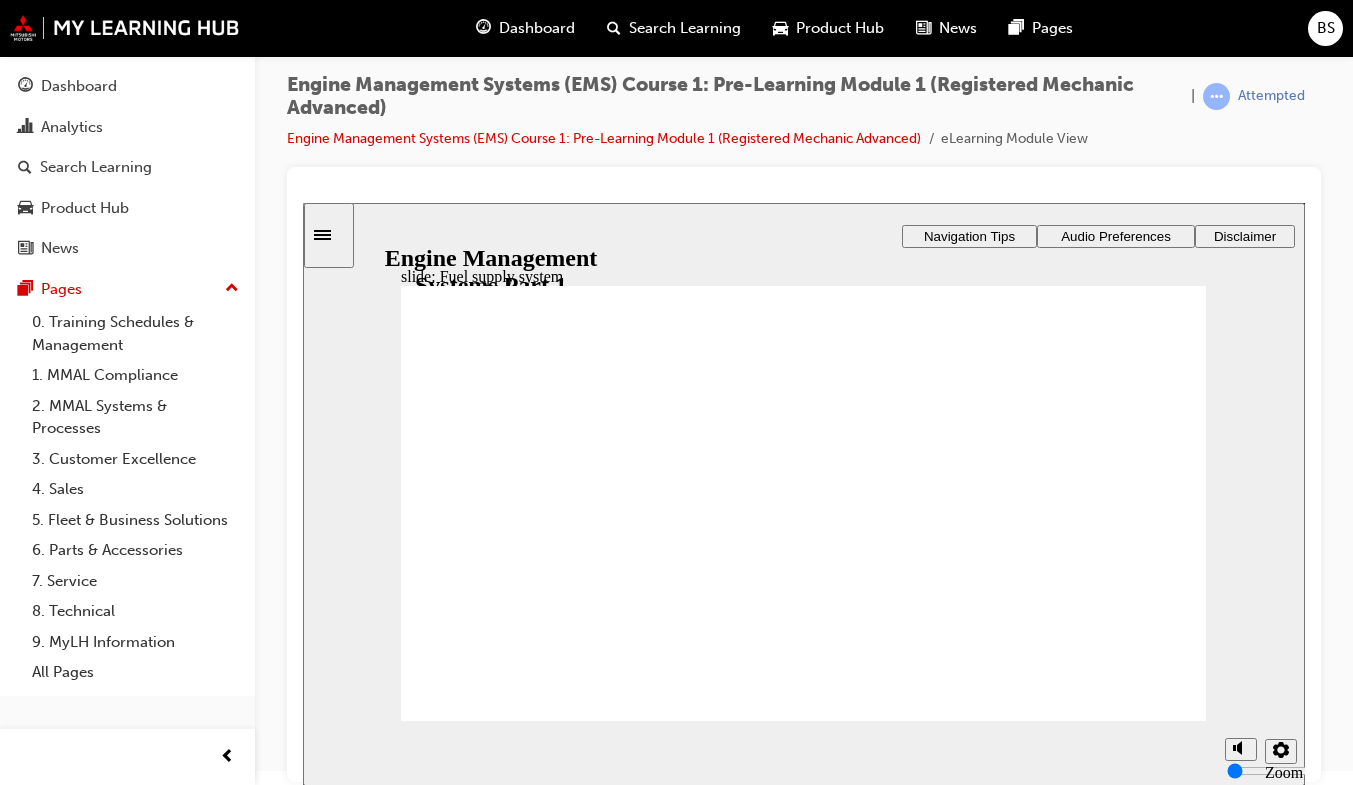 click 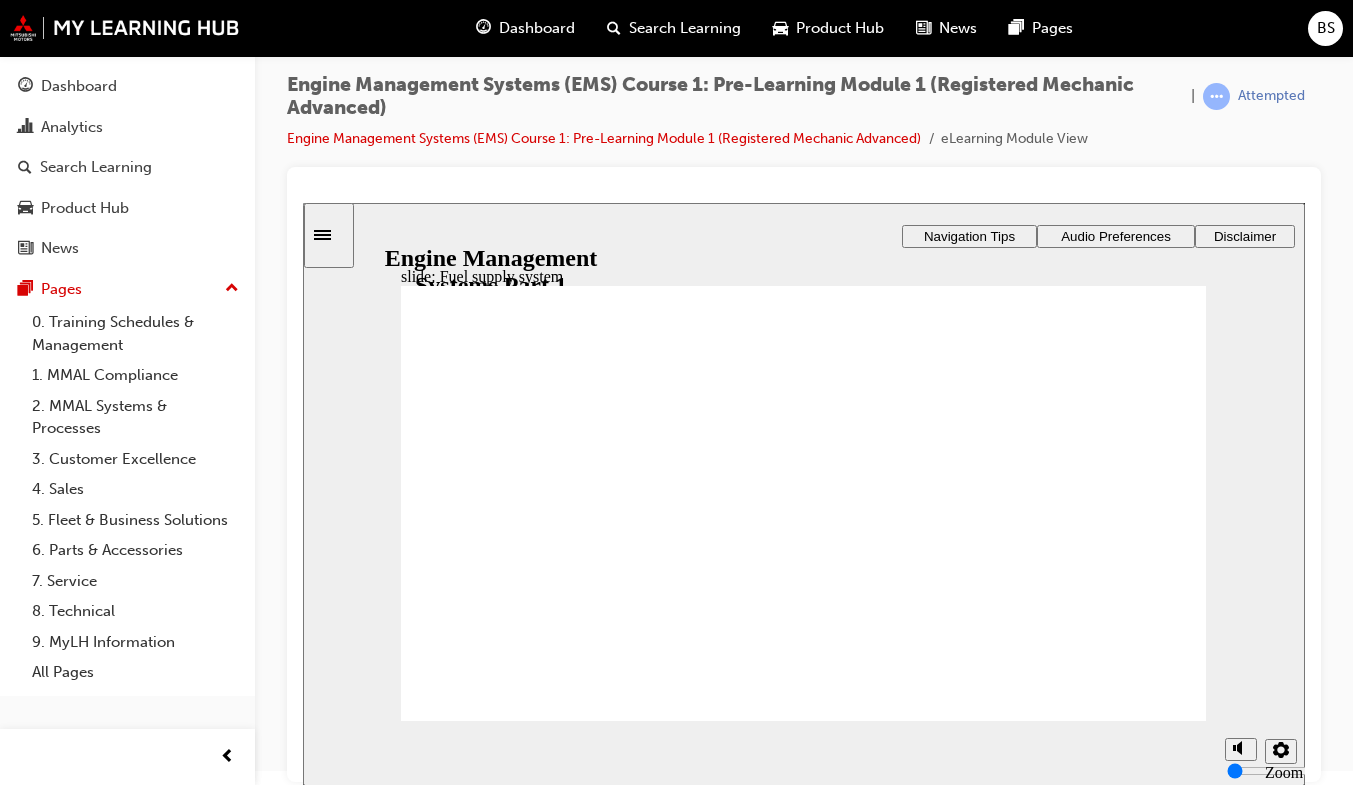 click 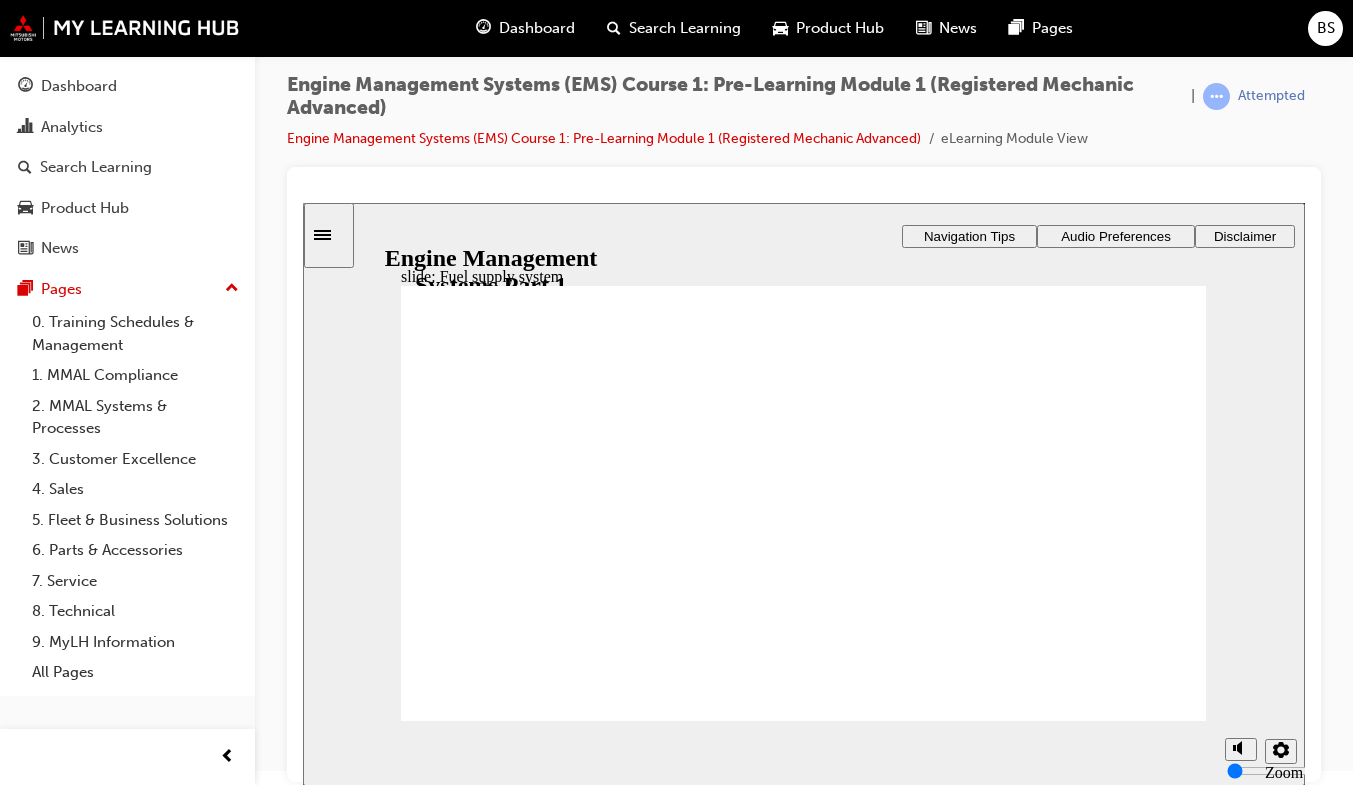 click on "Playback Speed
2
1.75
1.5
1.25" at bounding box center (804, 752) 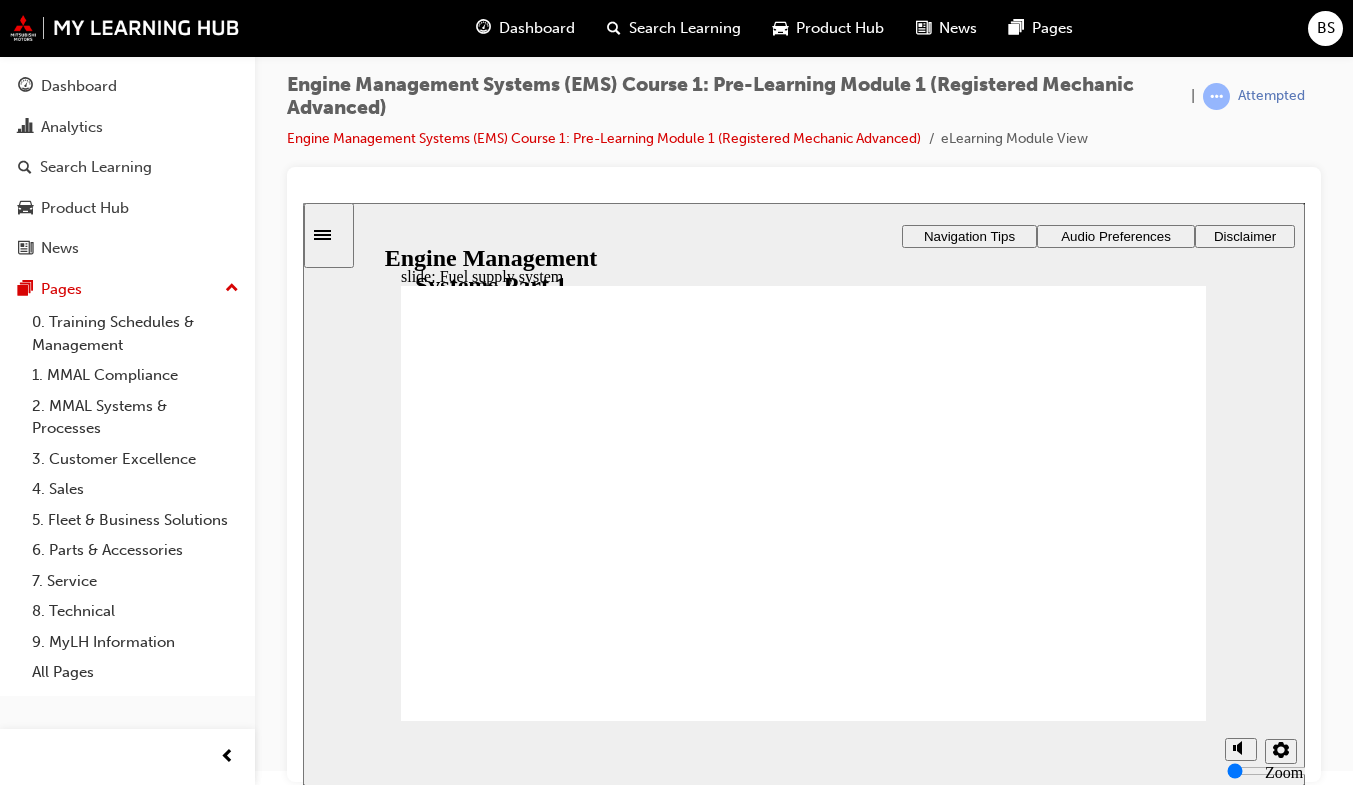 click 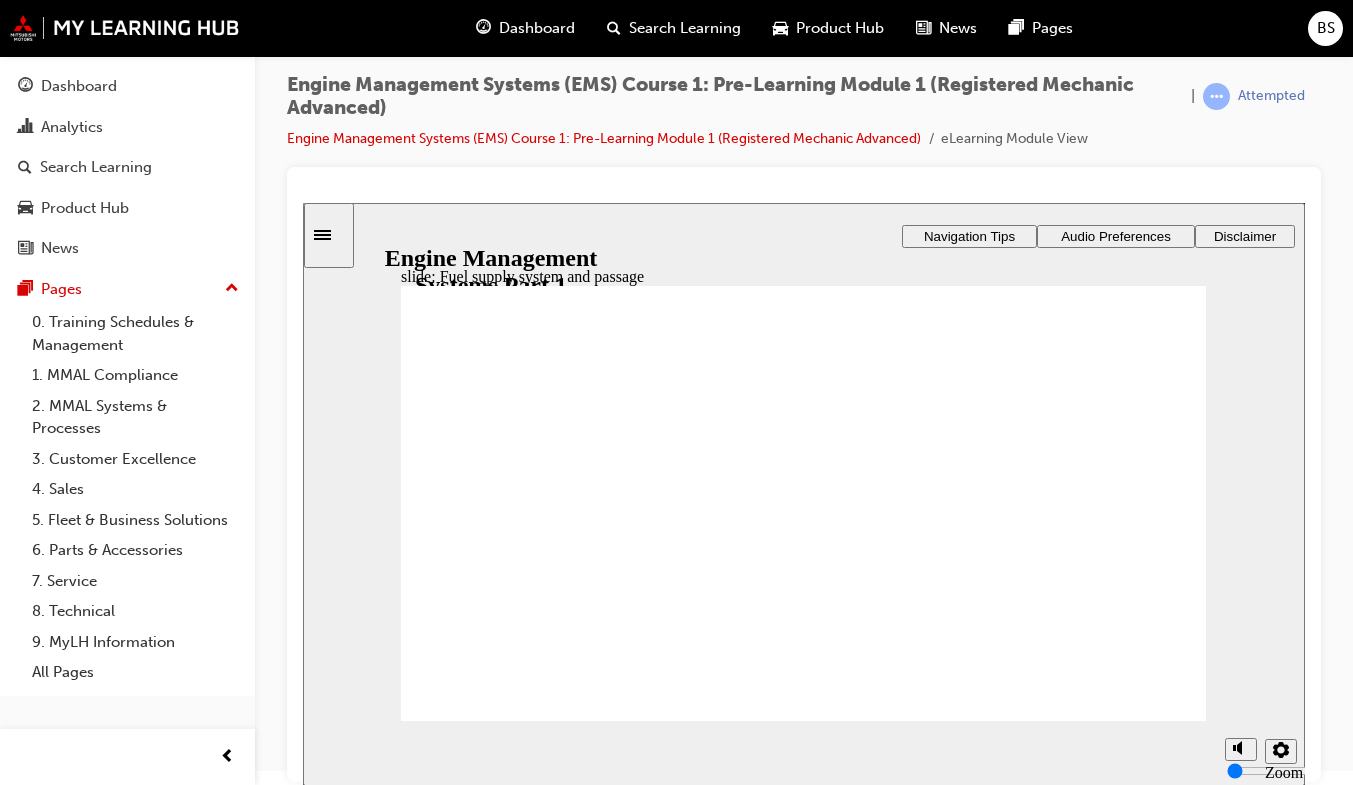 click 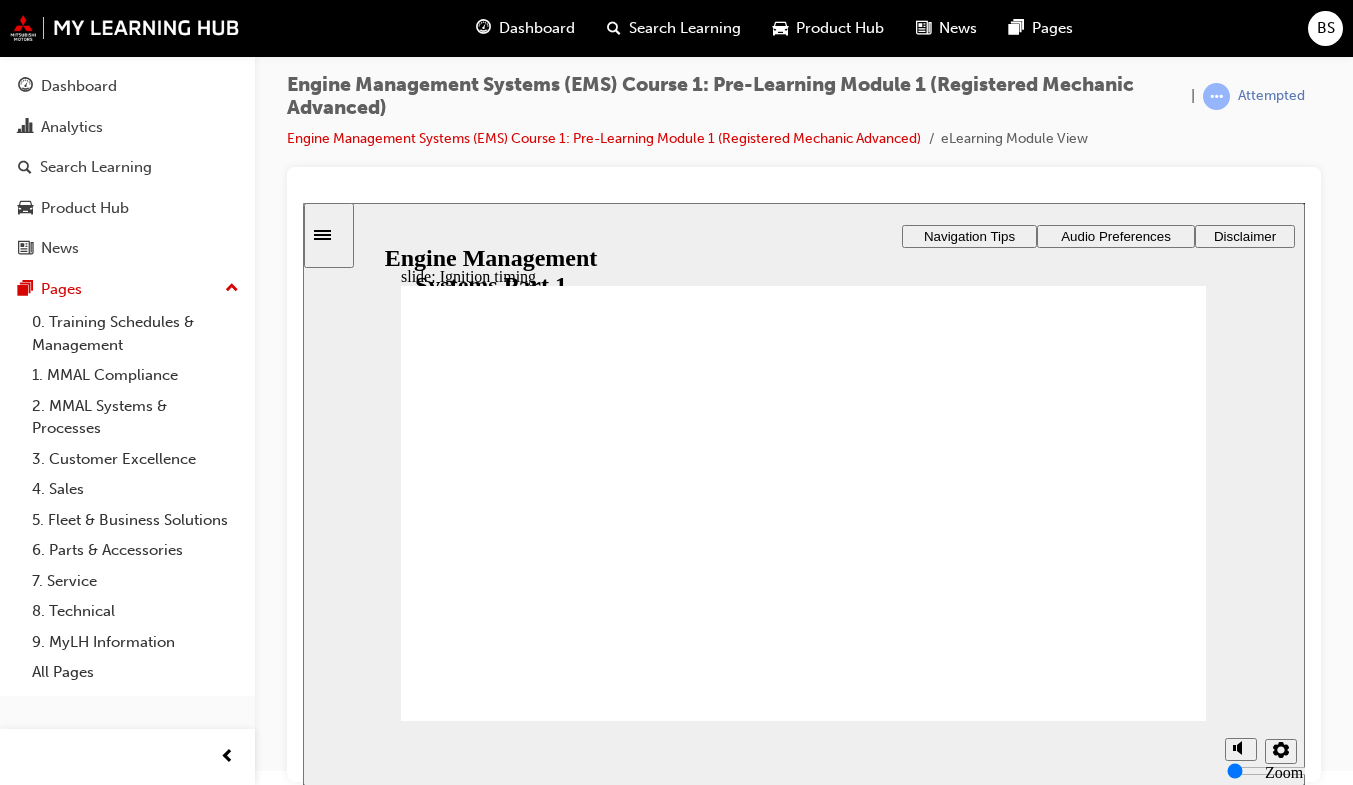click on "Next Next" at bounding box center [1145, 2609] 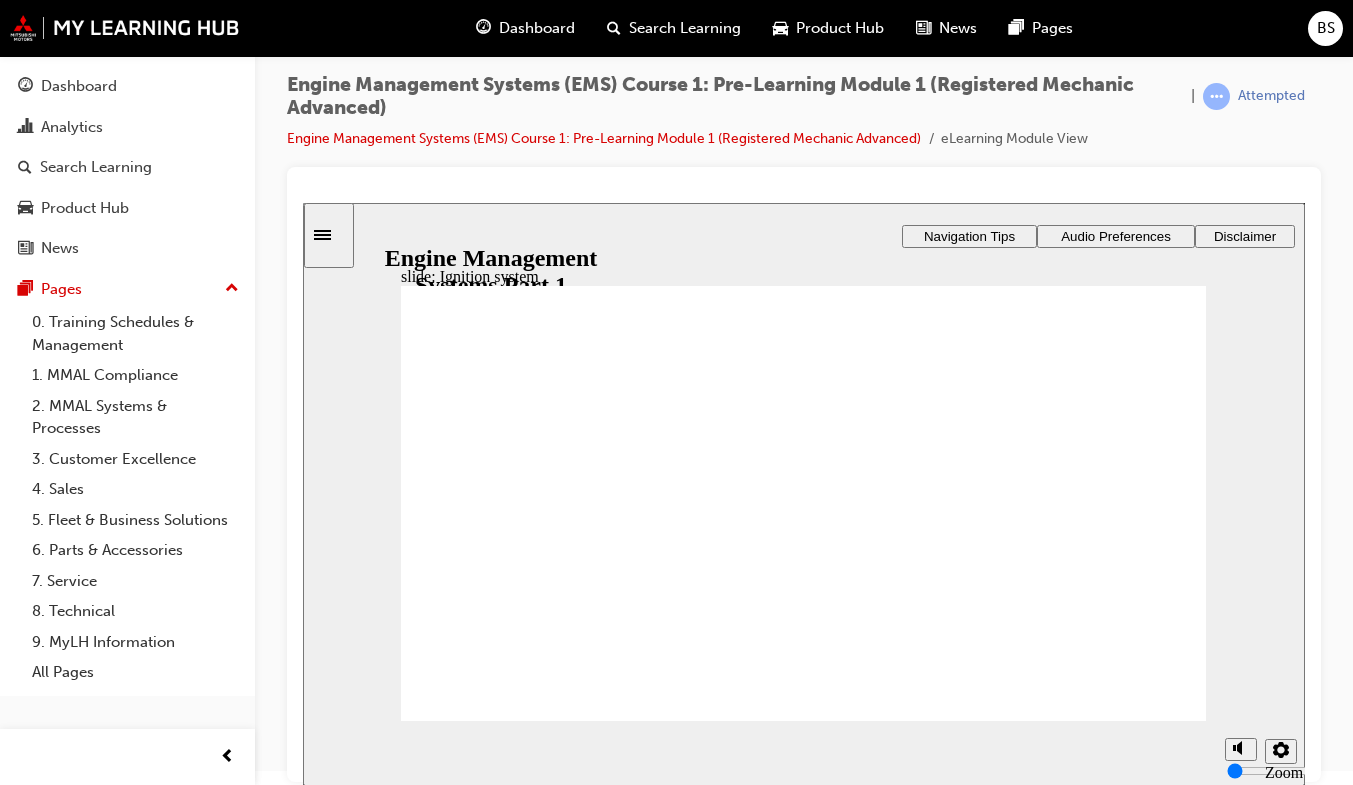 drag, startPoint x: 1170, startPoint y: 696, endPoint x: 1175, endPoint y: 711, distance: 15.811388 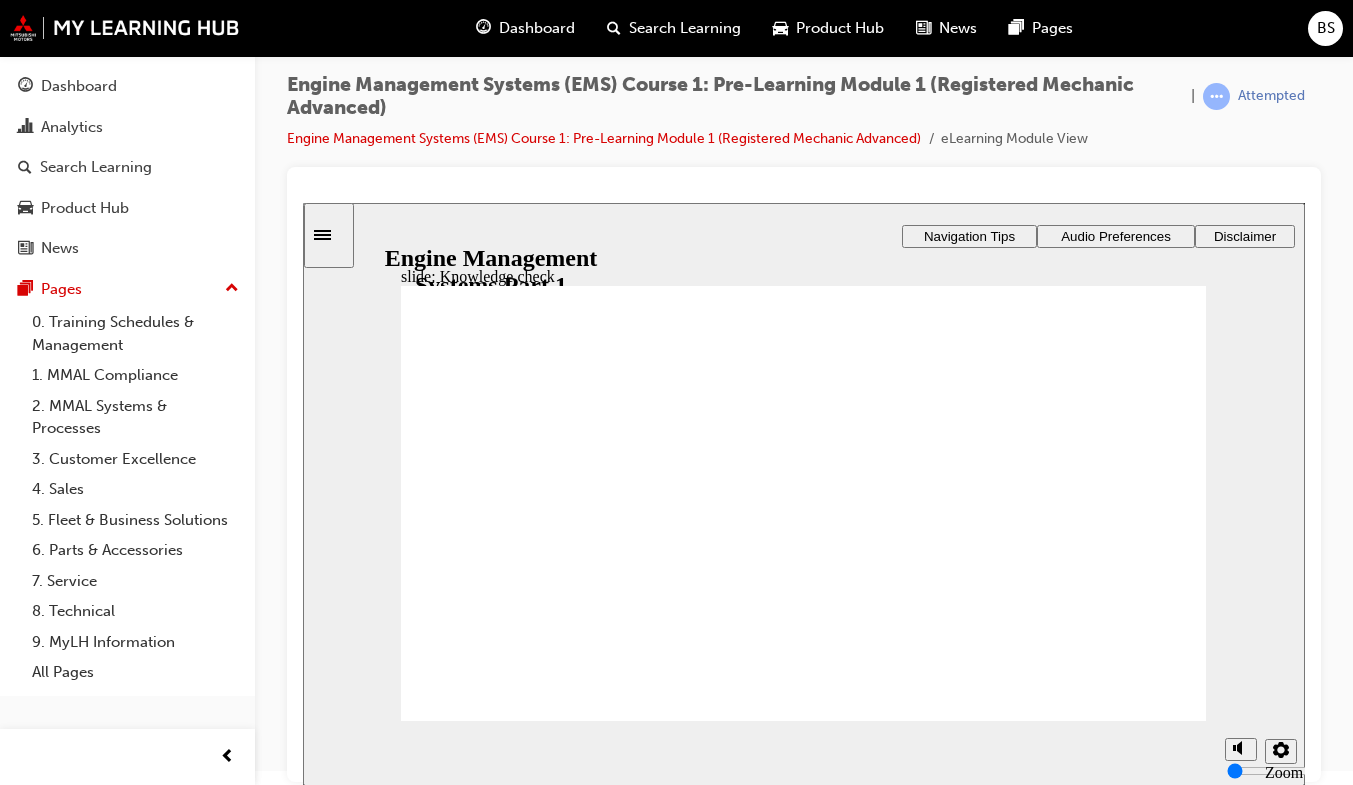 click 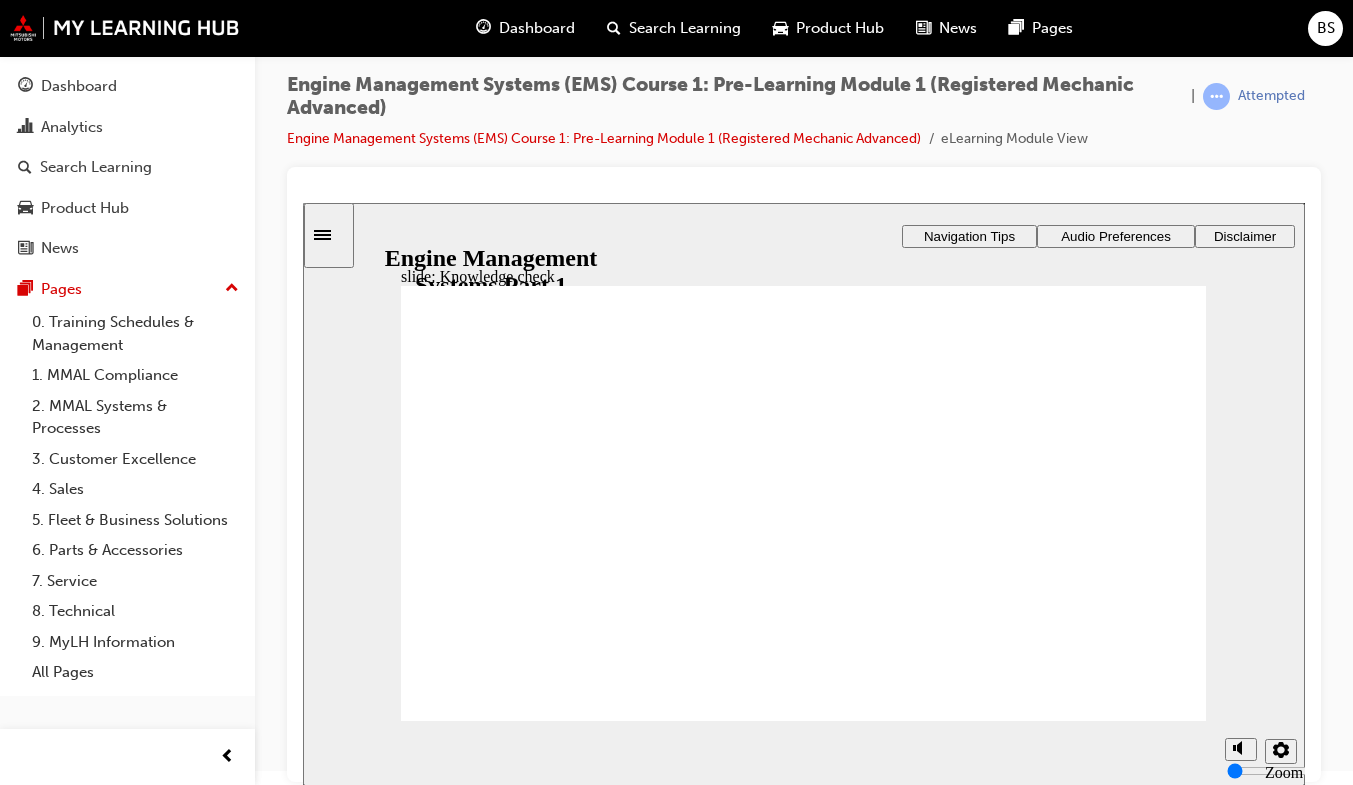 click 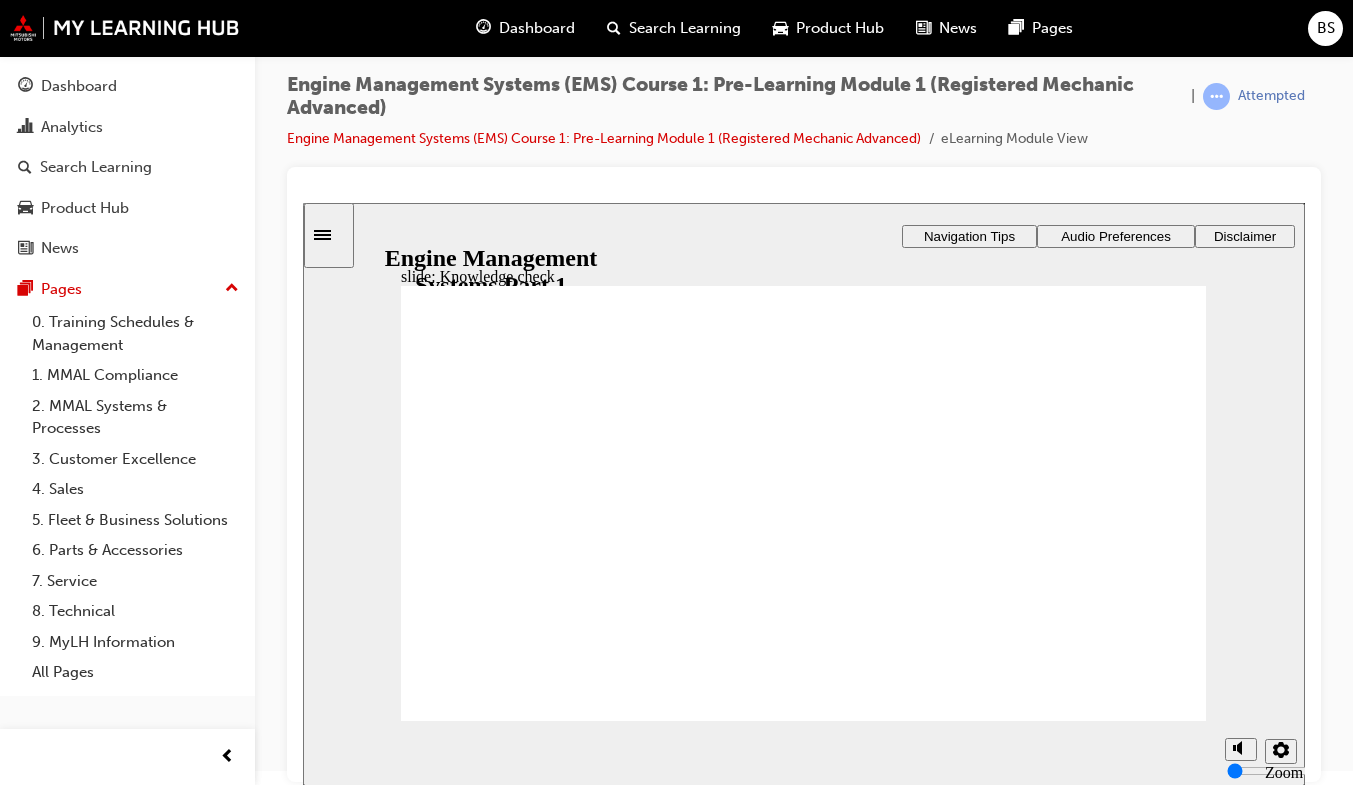 click 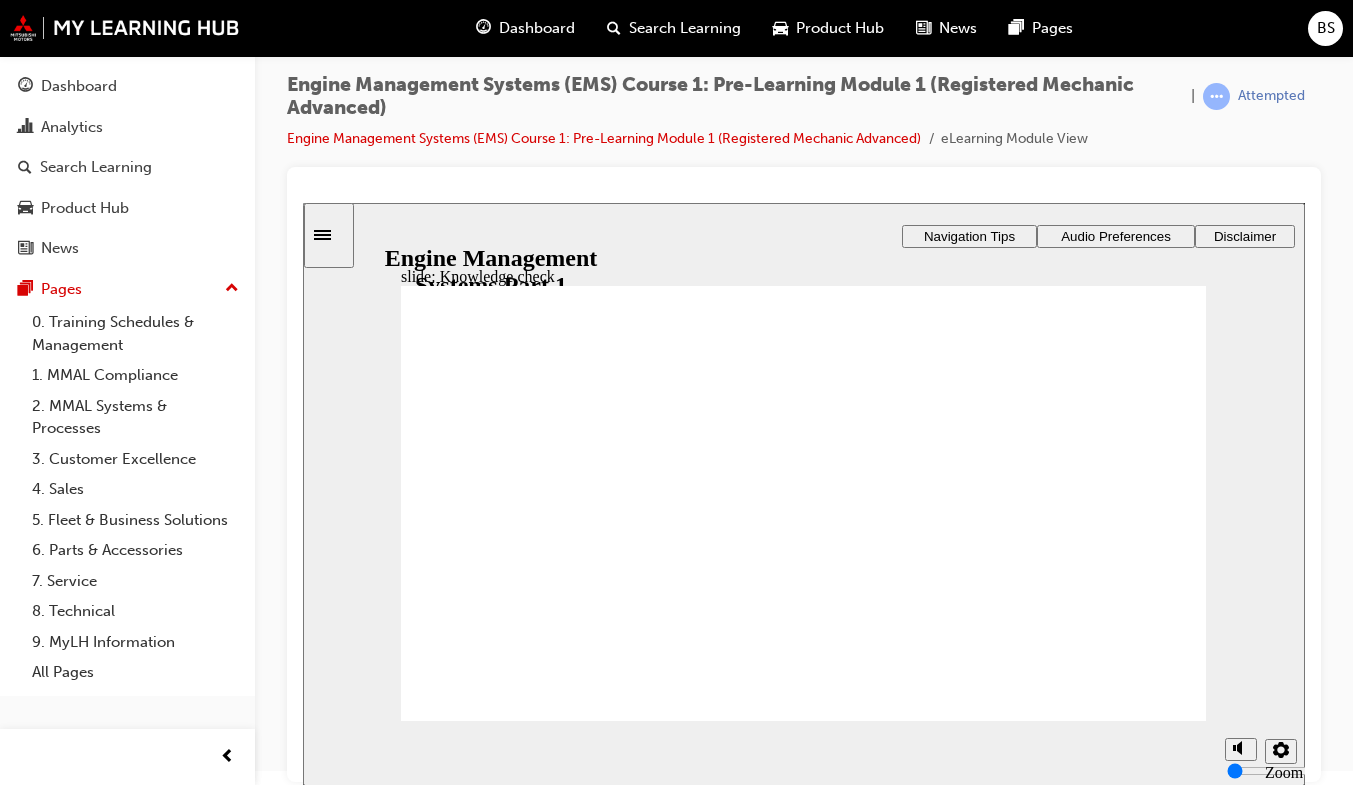 click 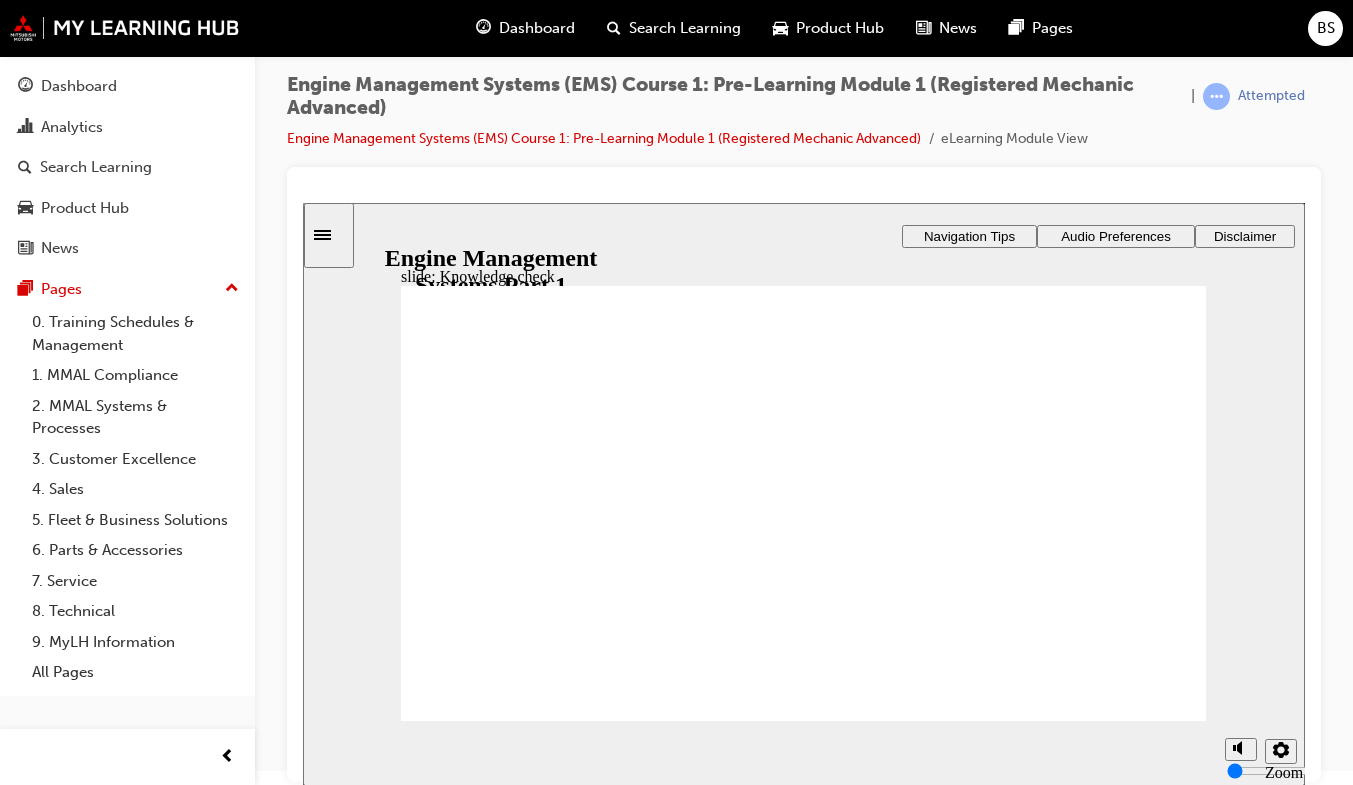 click 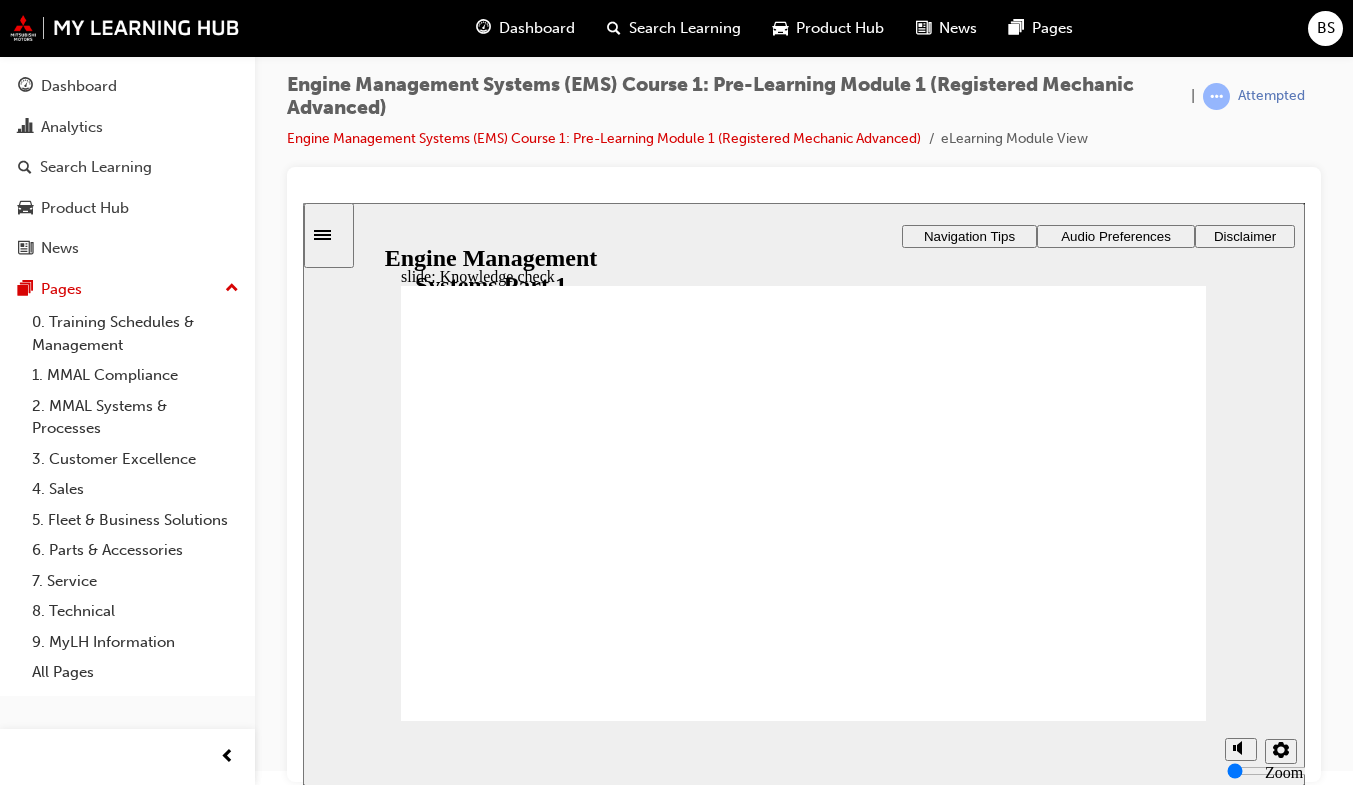 click at bounding box center [803, 1298] 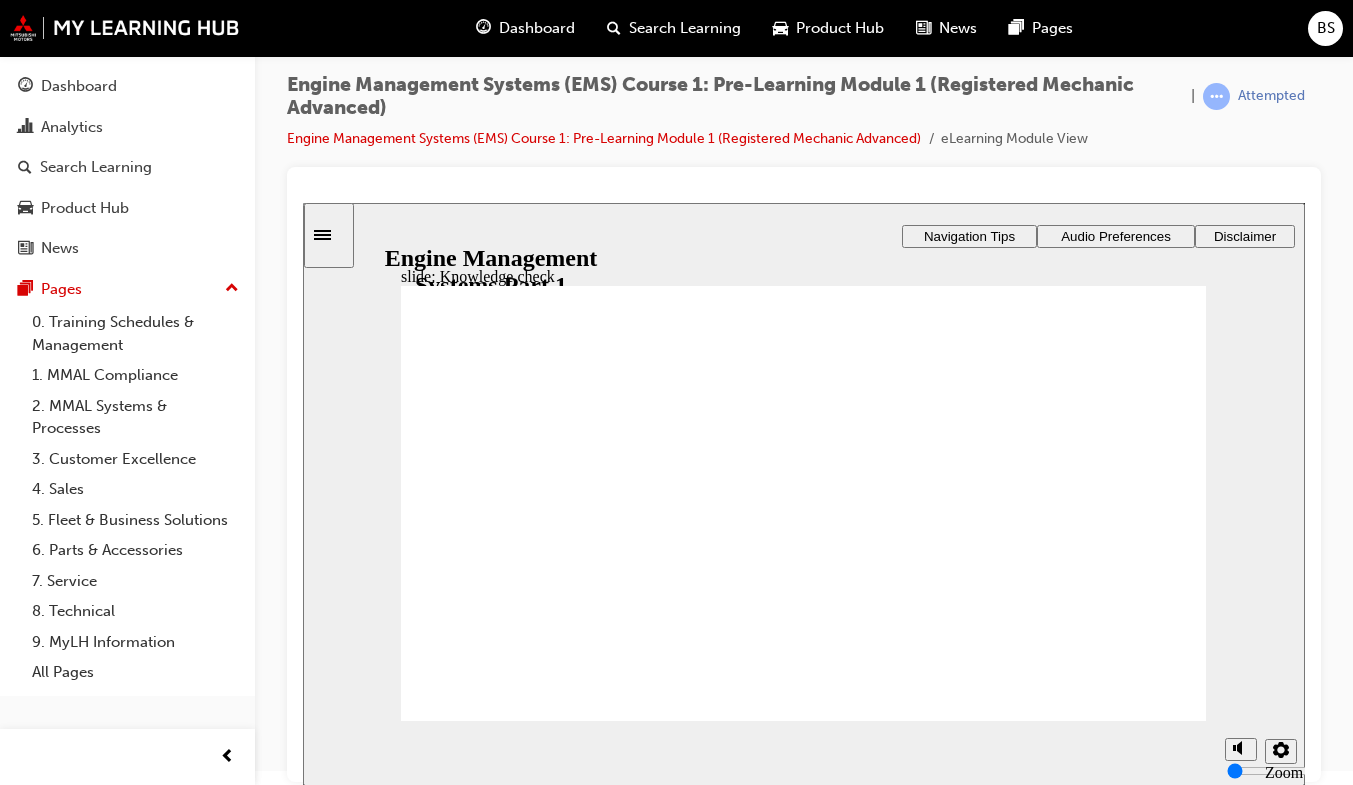 click 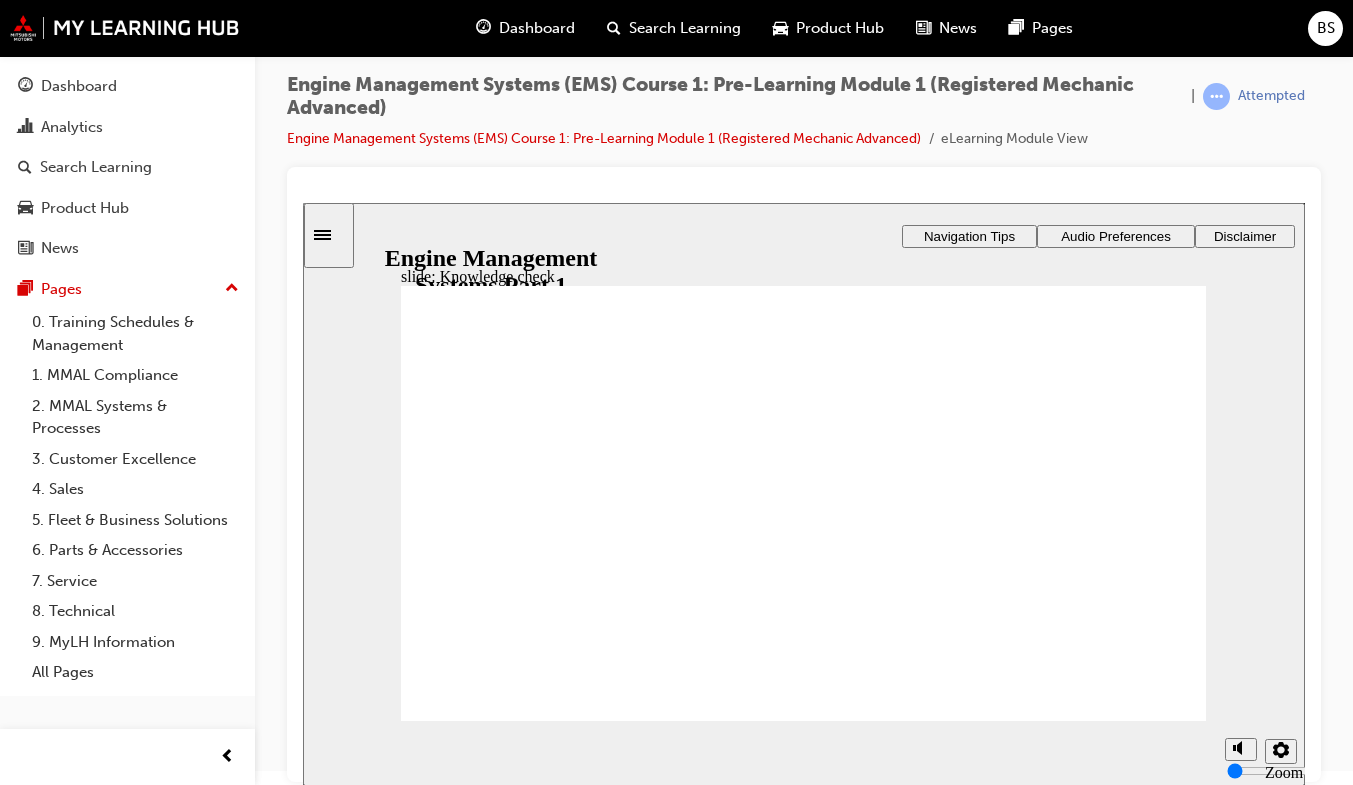 click at bounding box center [803, 1298] 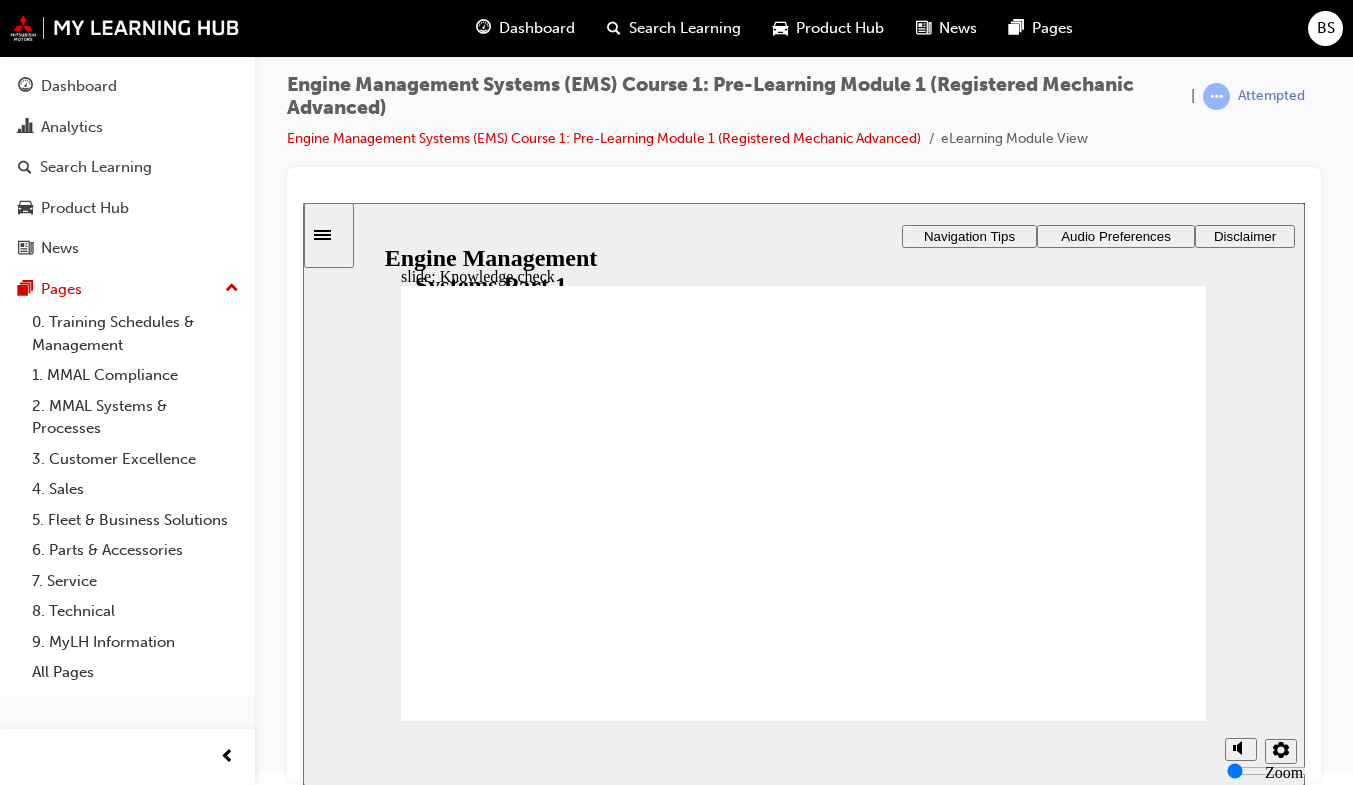 click 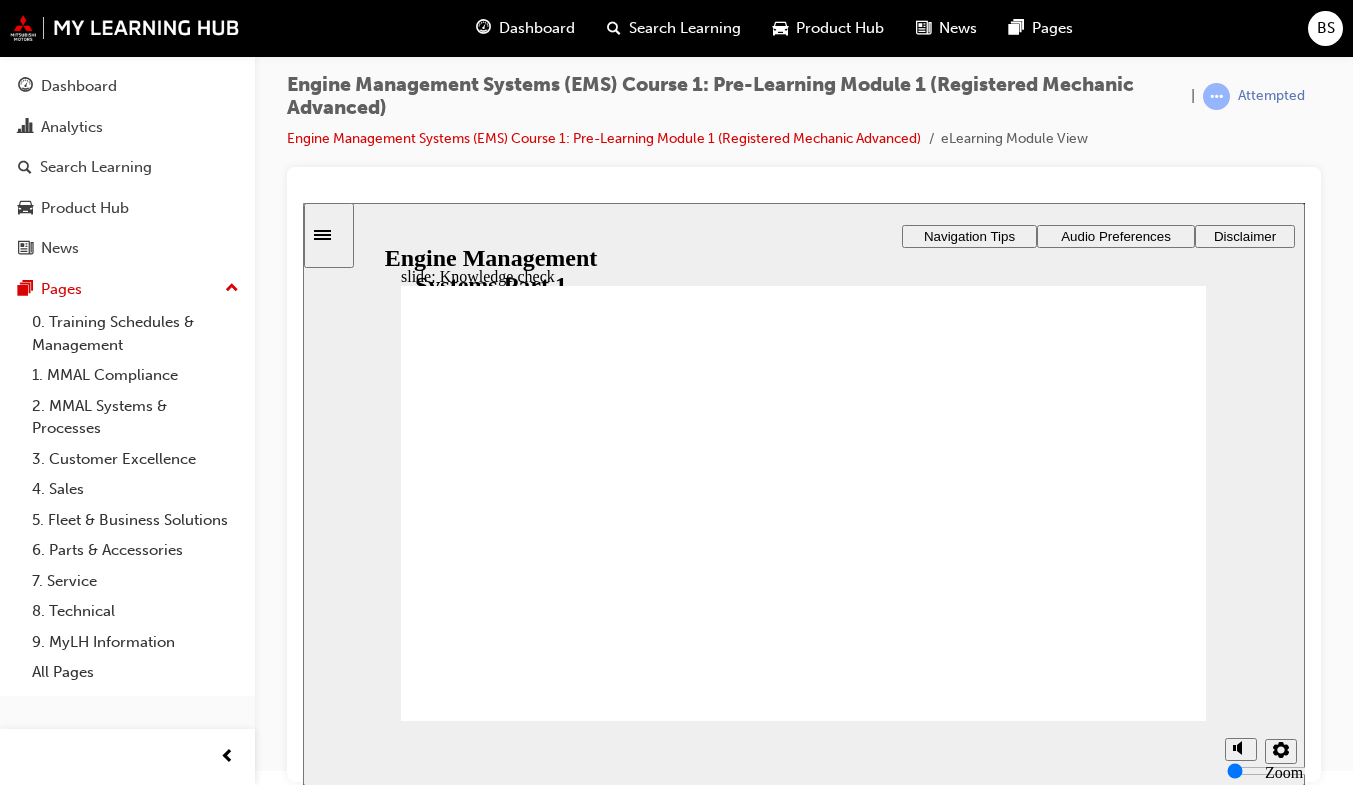 click 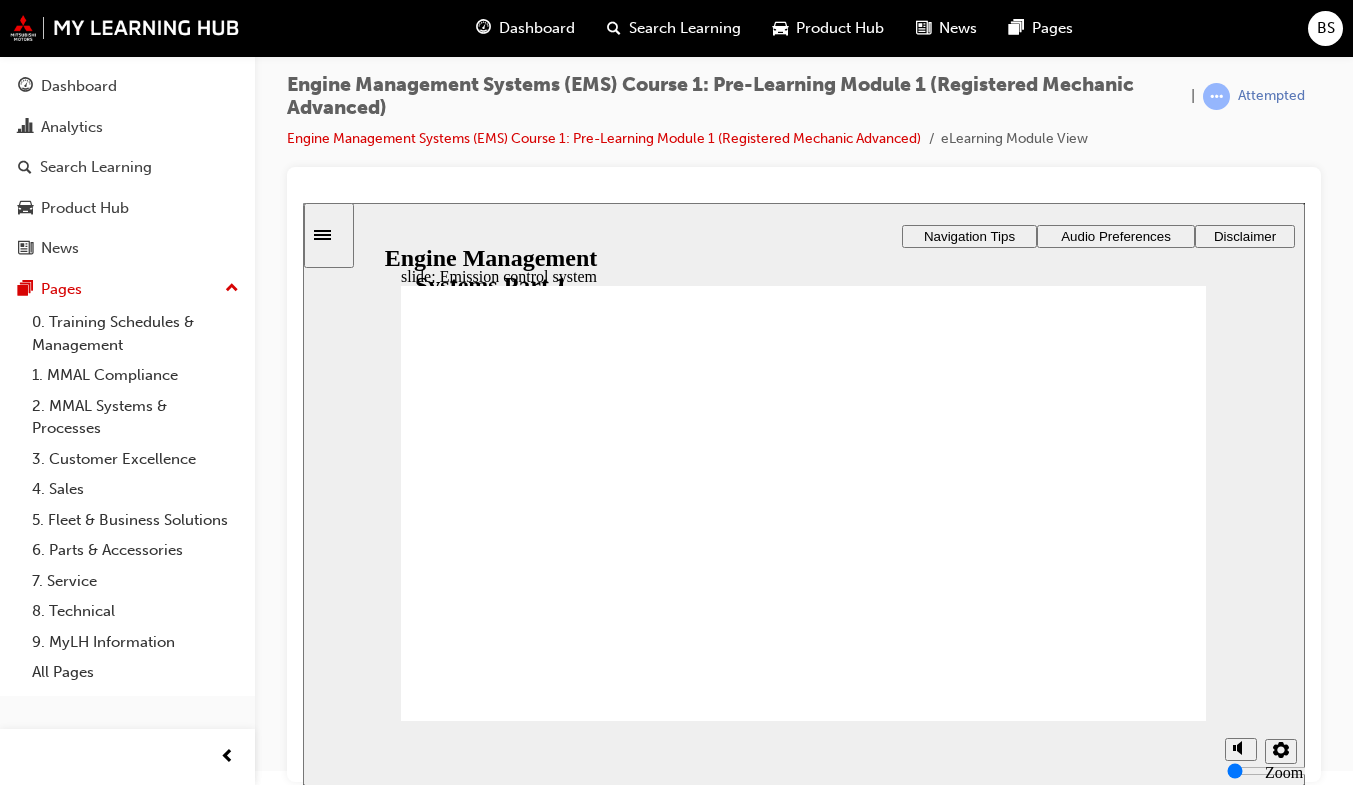 click 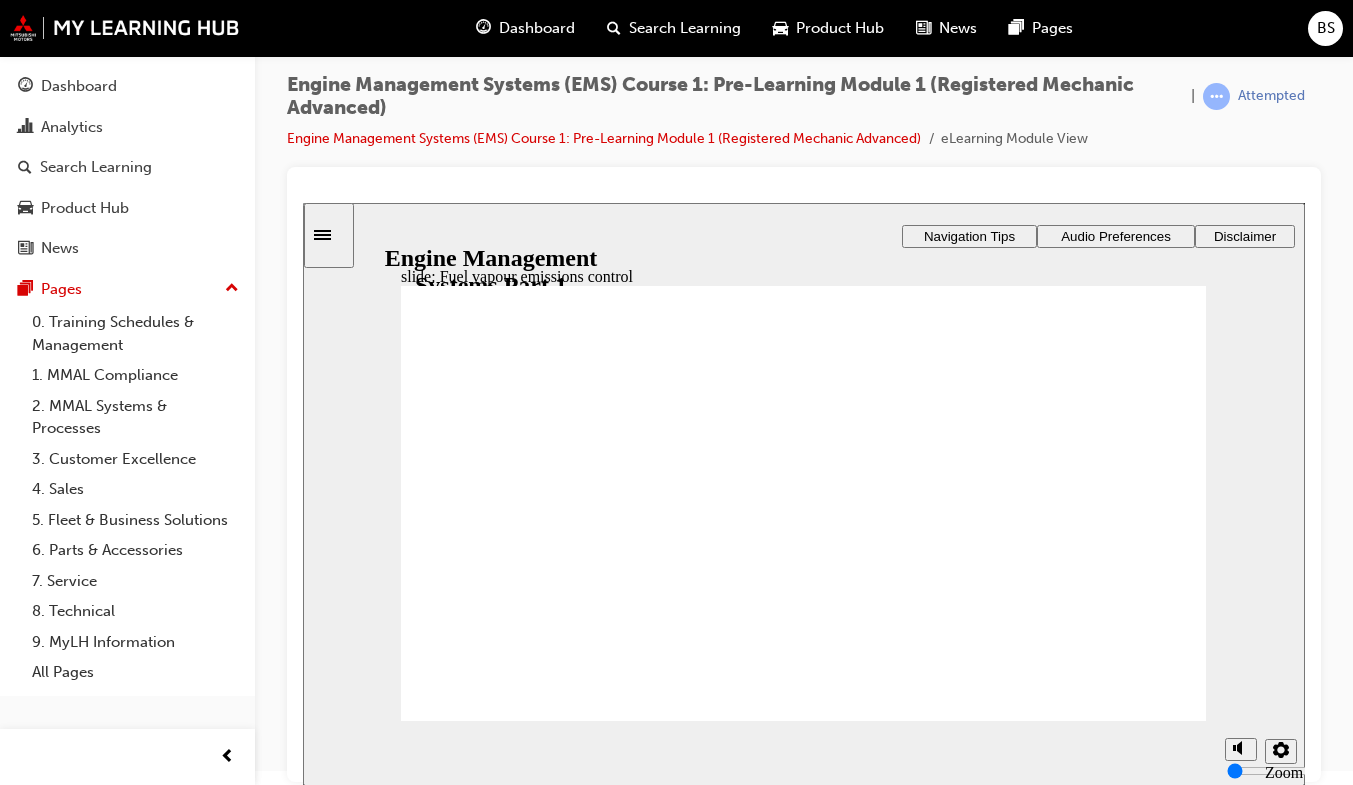 click 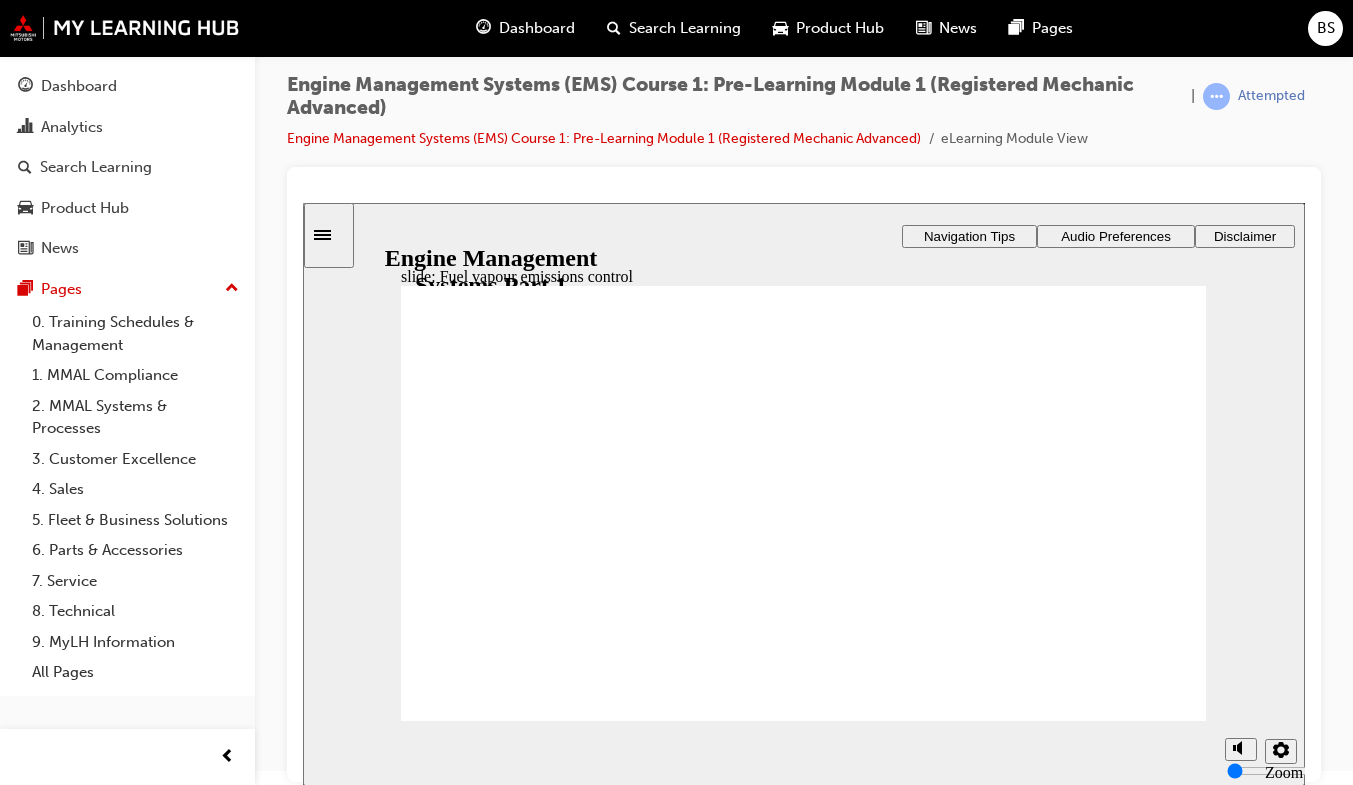 click 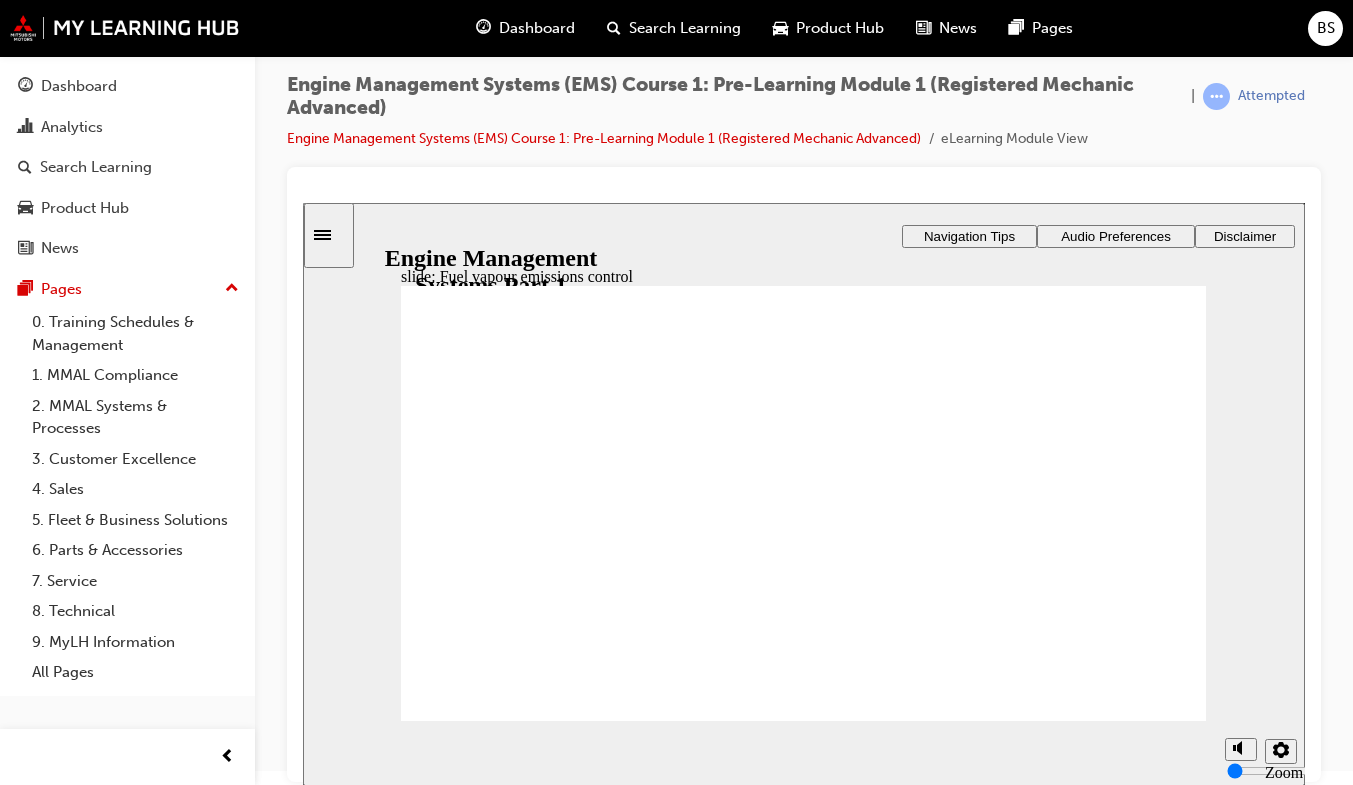click 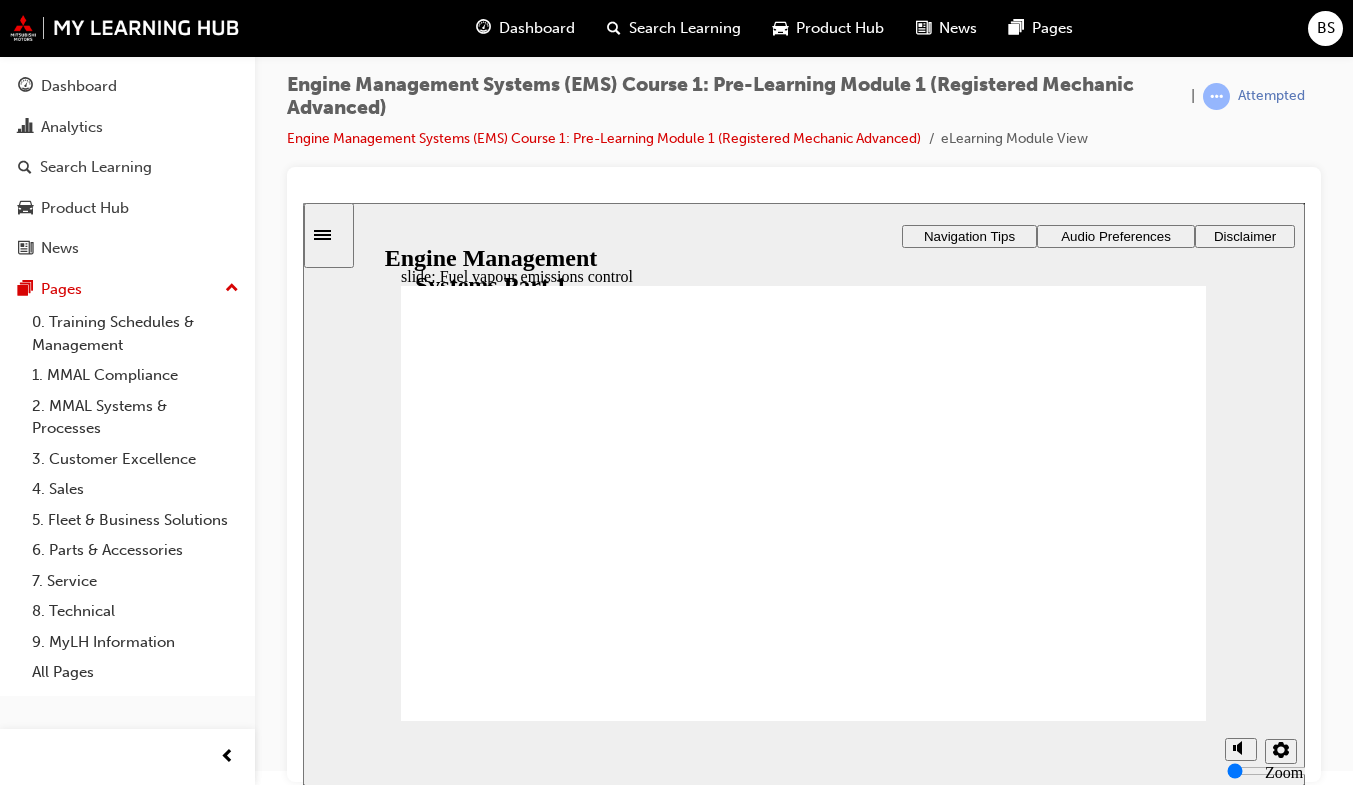 click 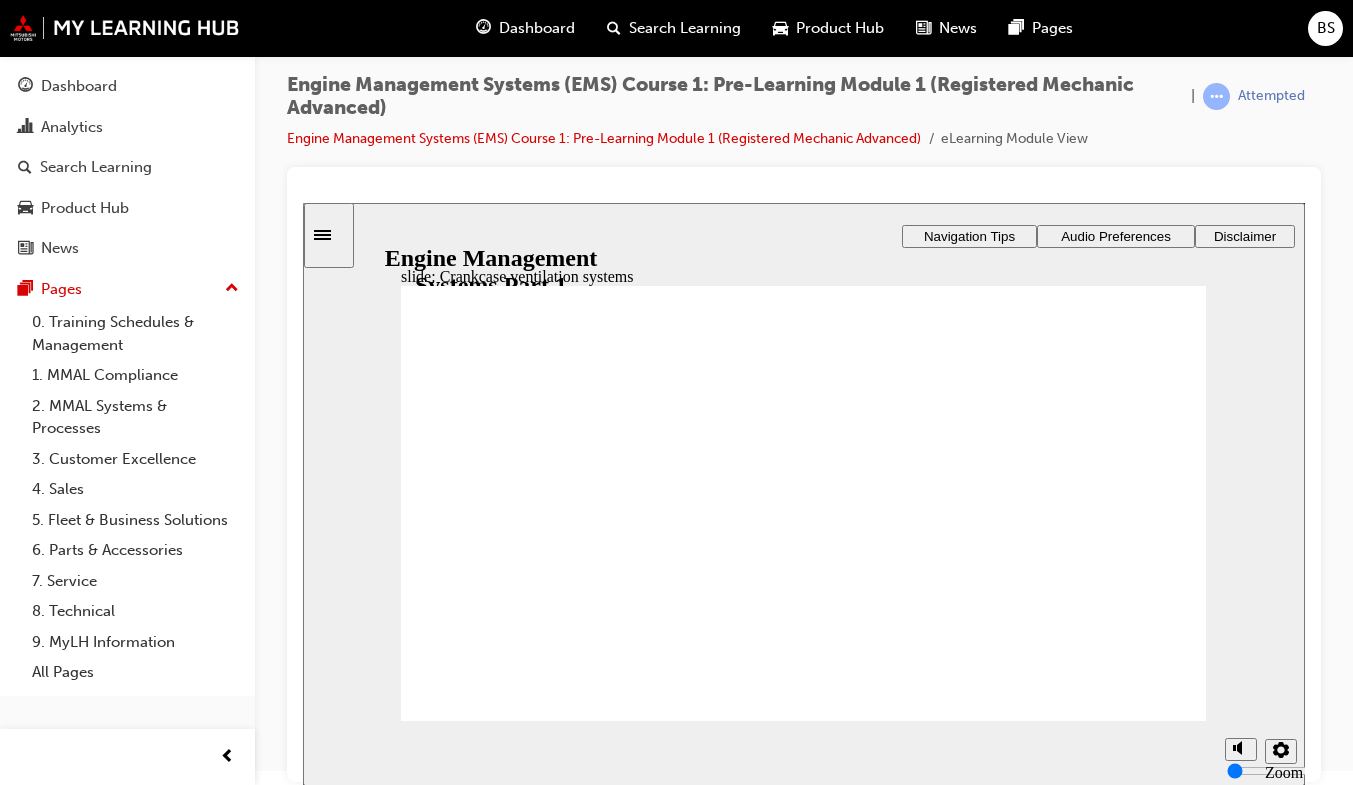 click 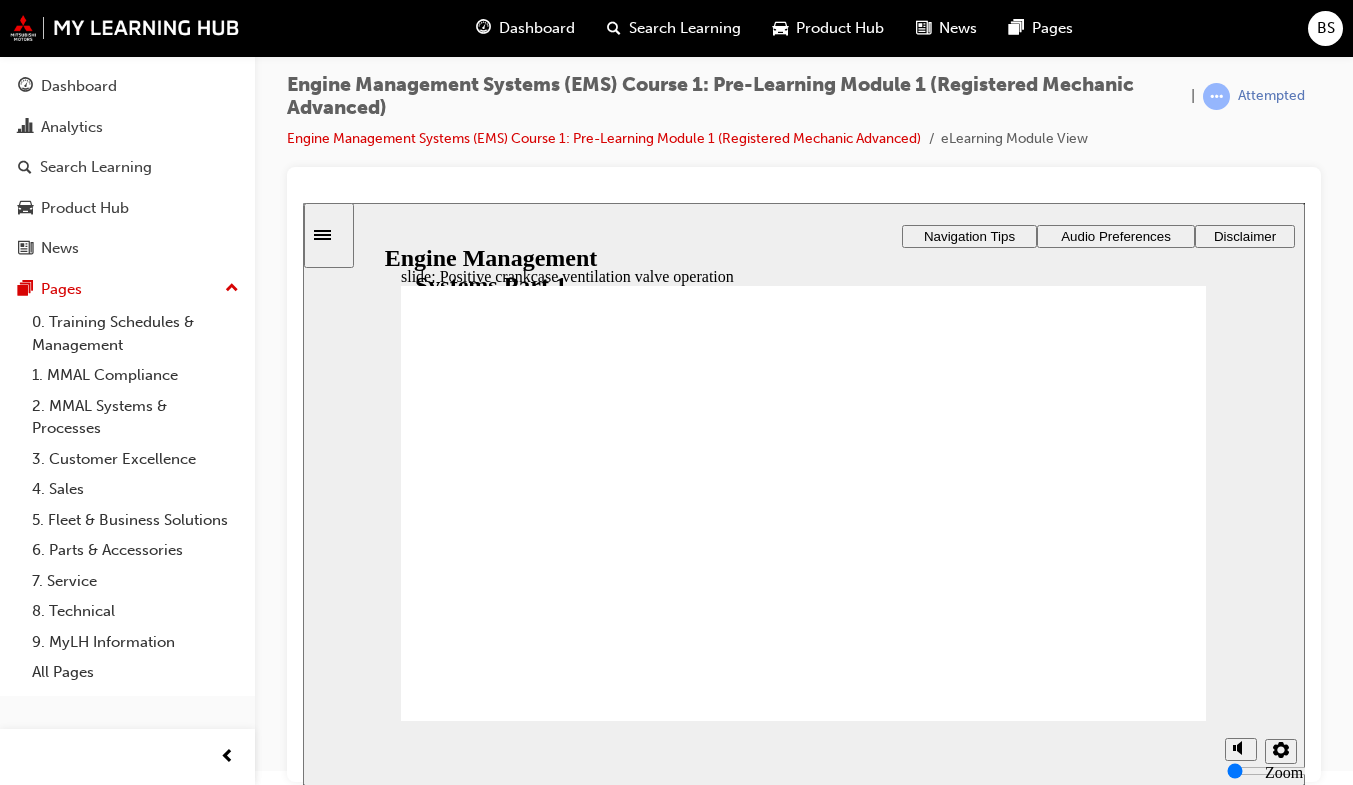 click 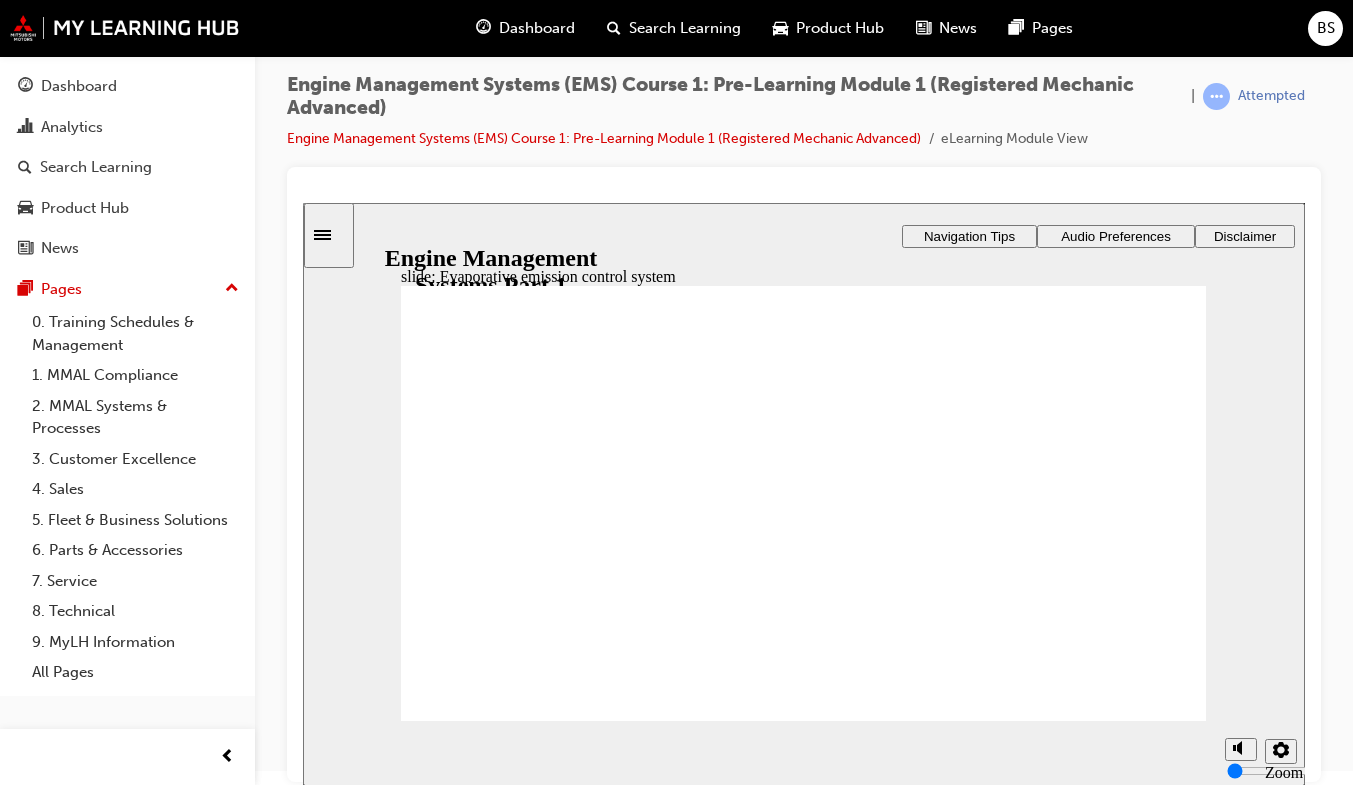click 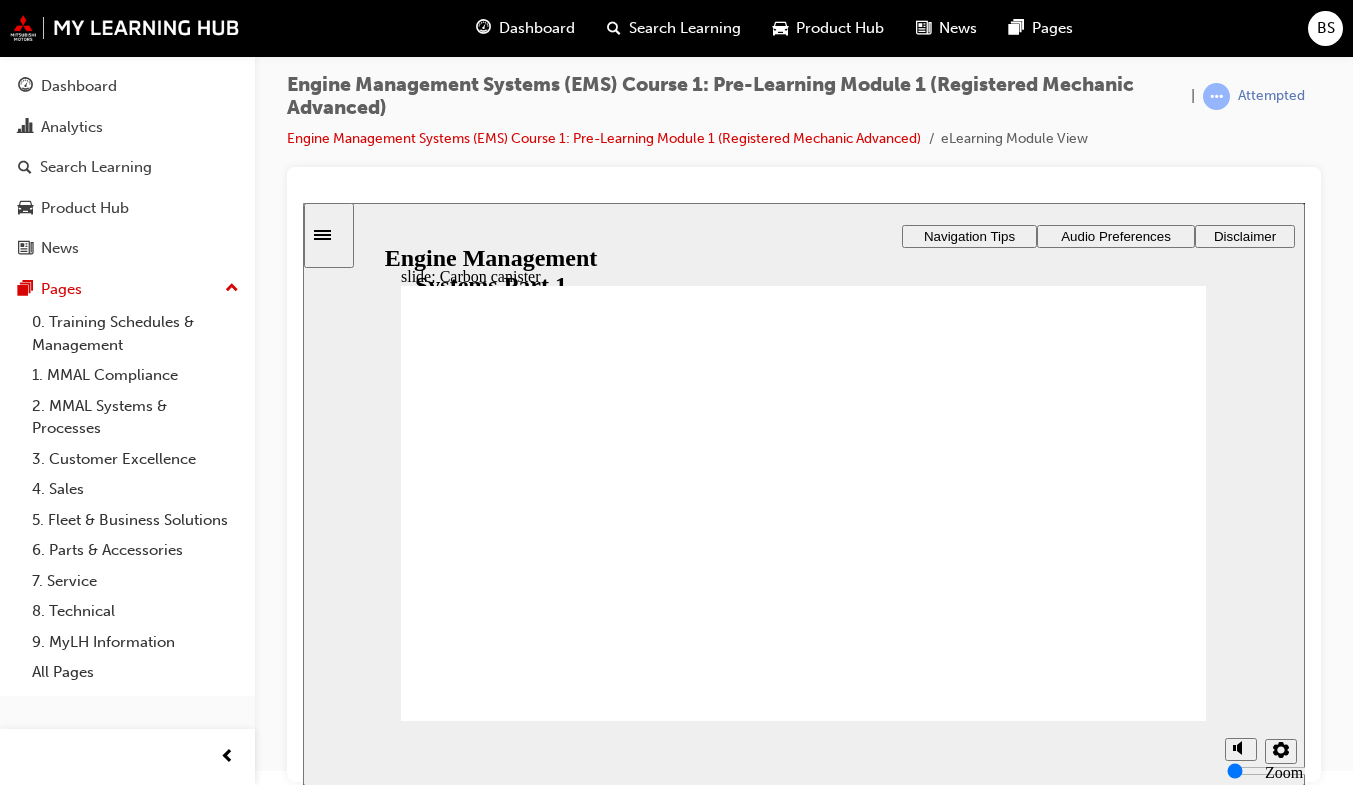 click 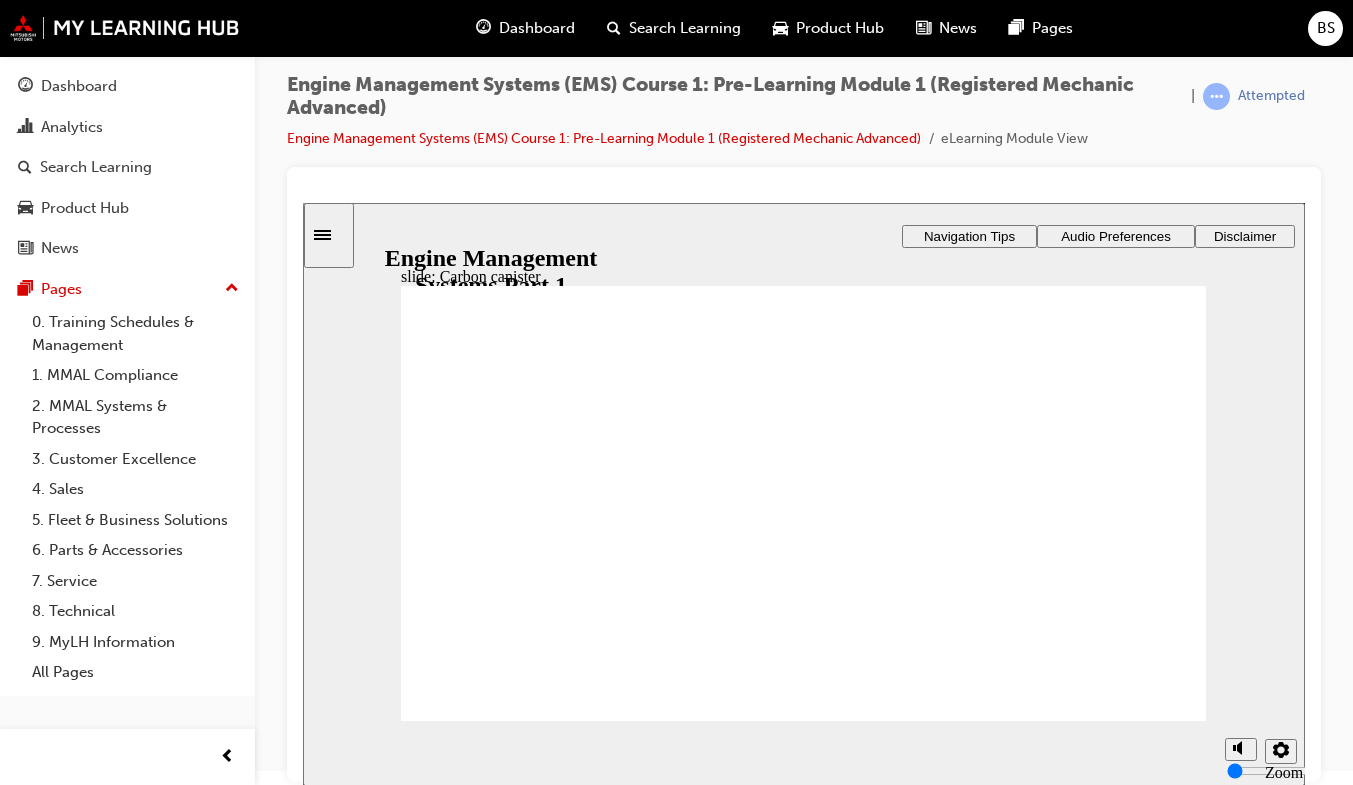 click 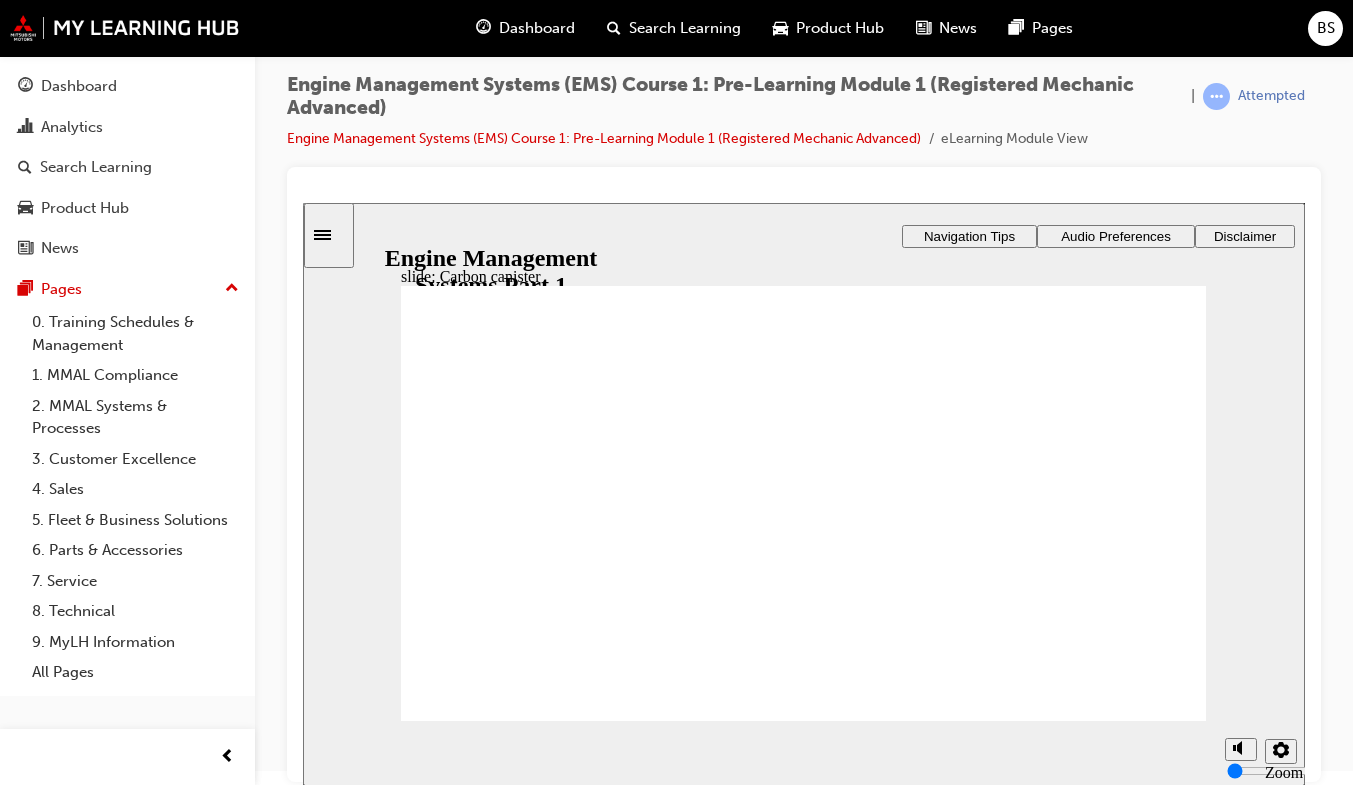 click 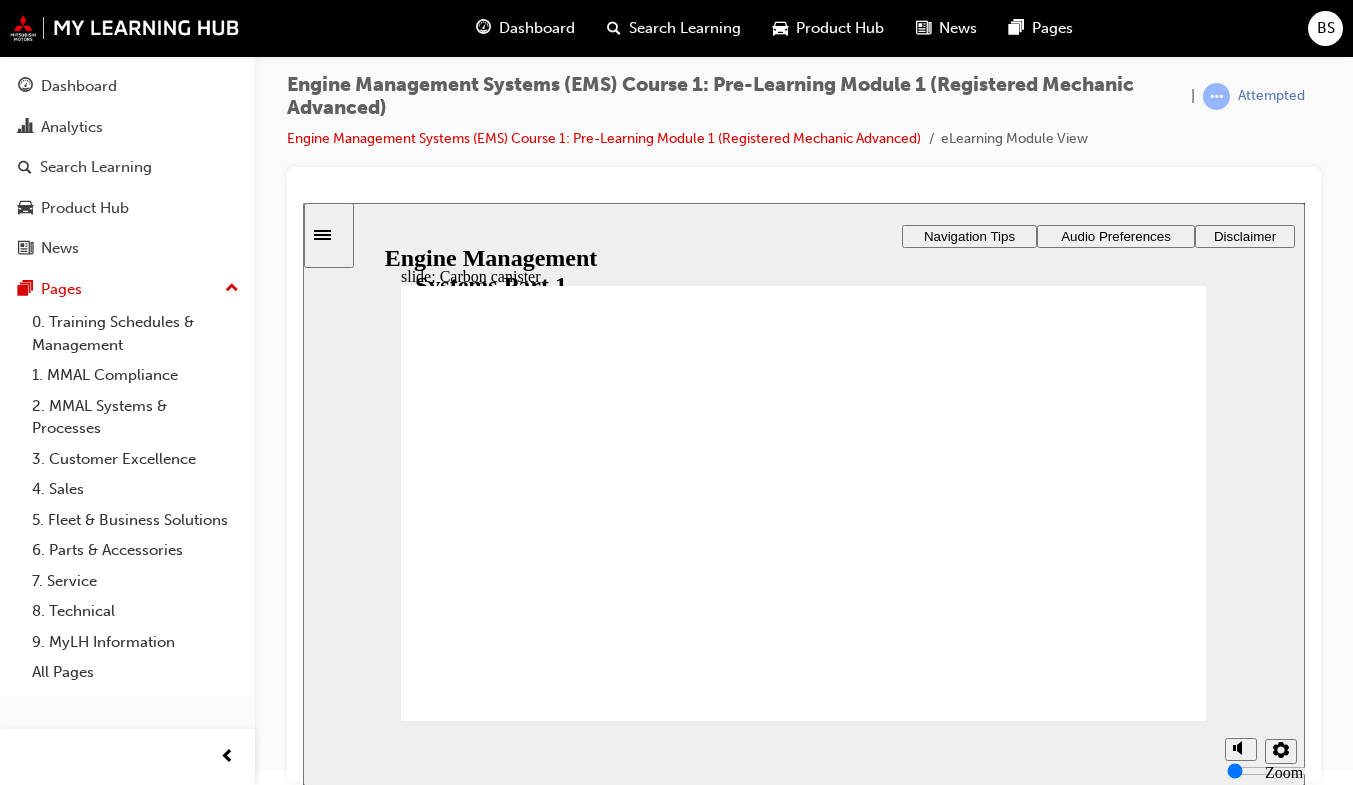 click 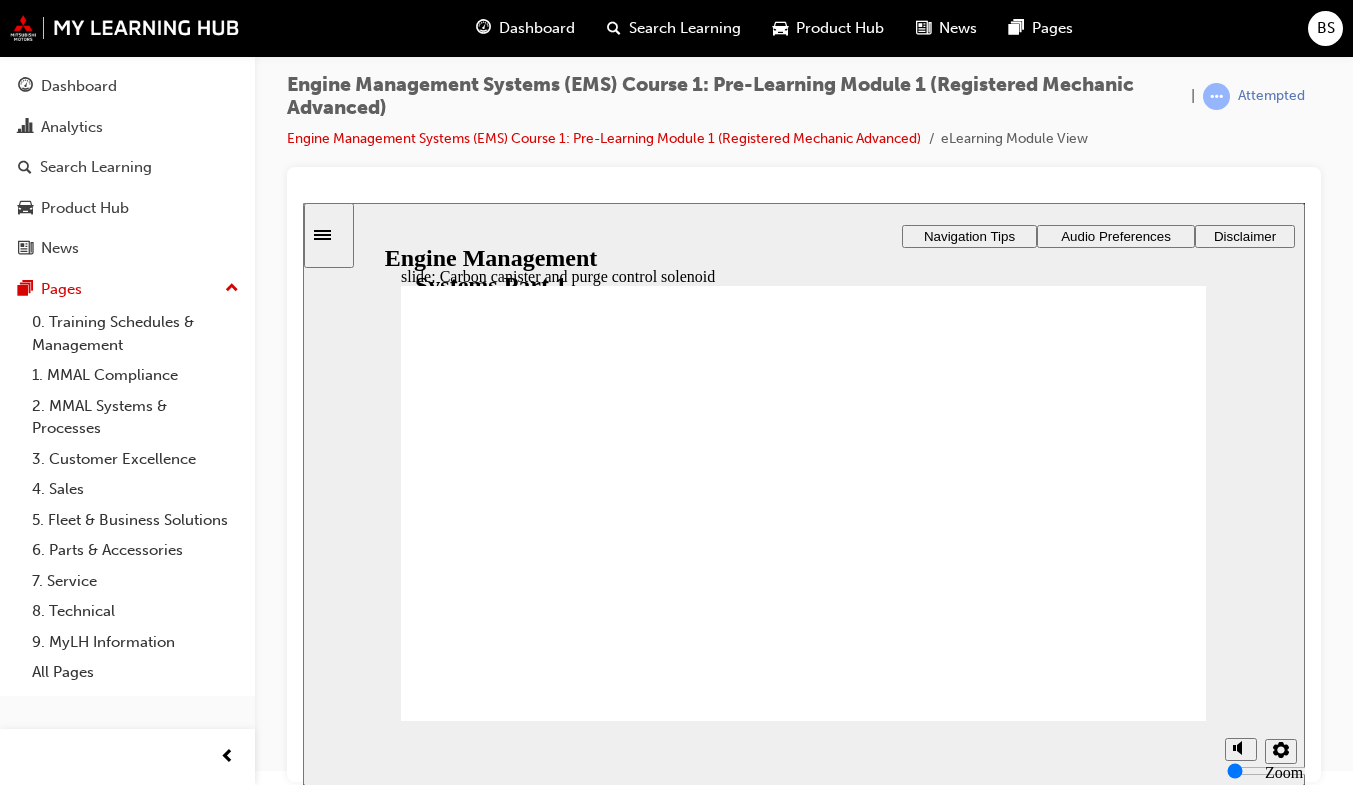 click 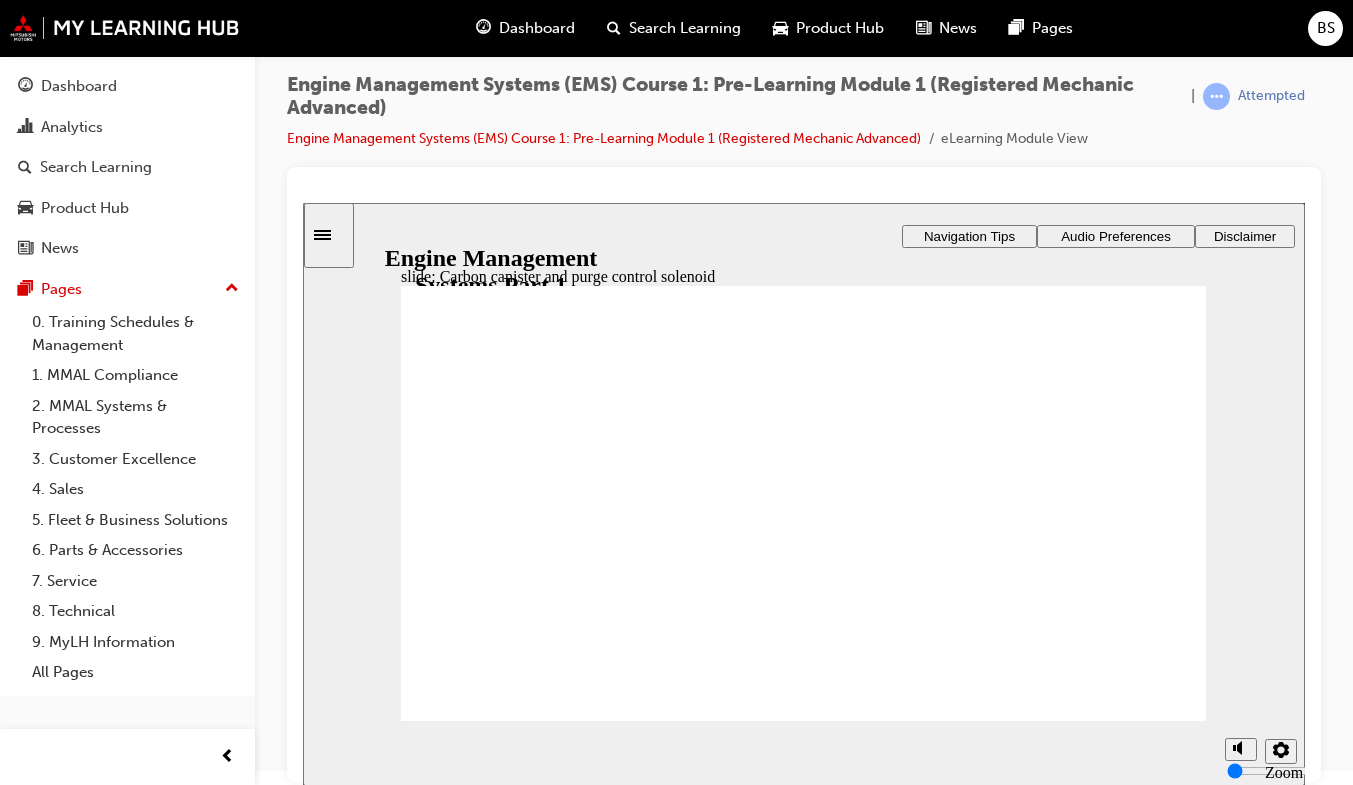 click on "Next" at bounding box center (1145, 2607) 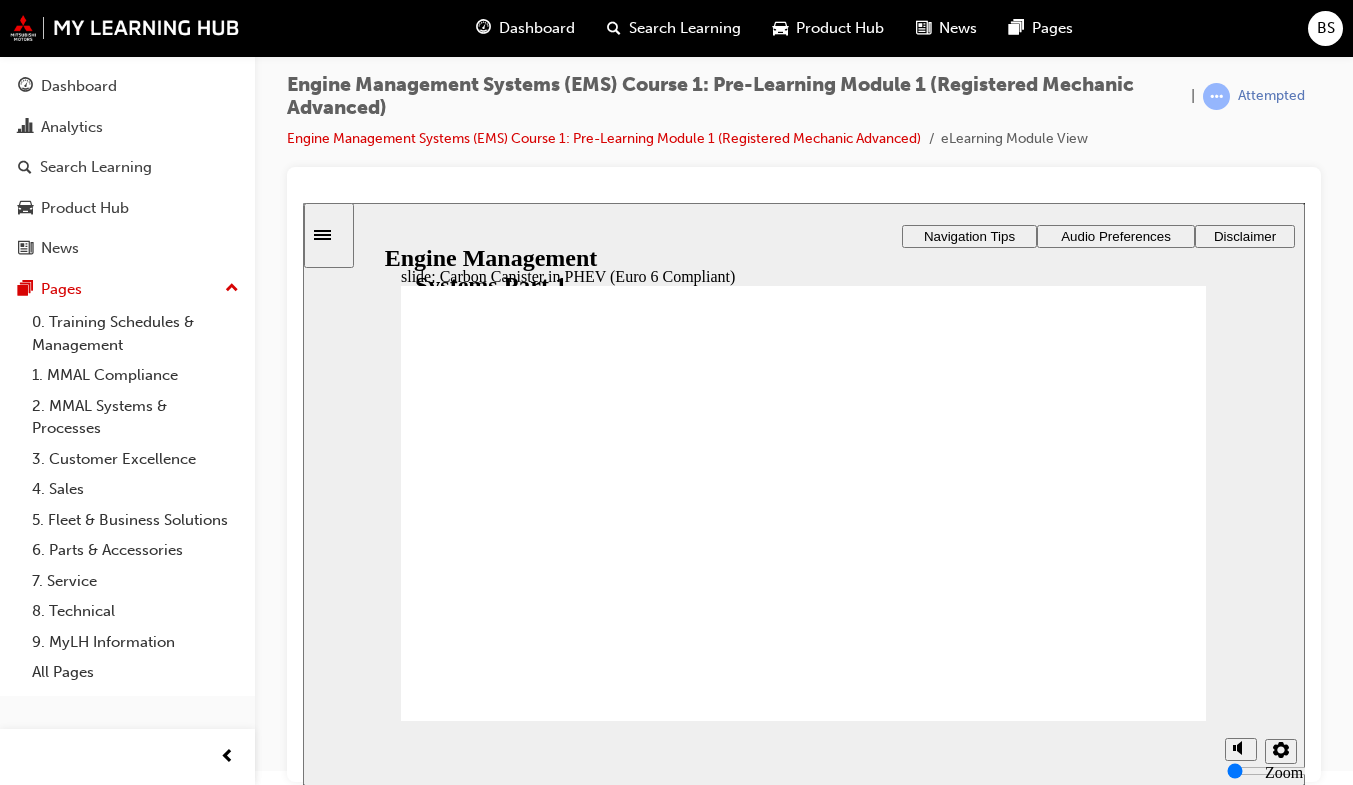 click on "Next" at bounding box center [1145, 2708] 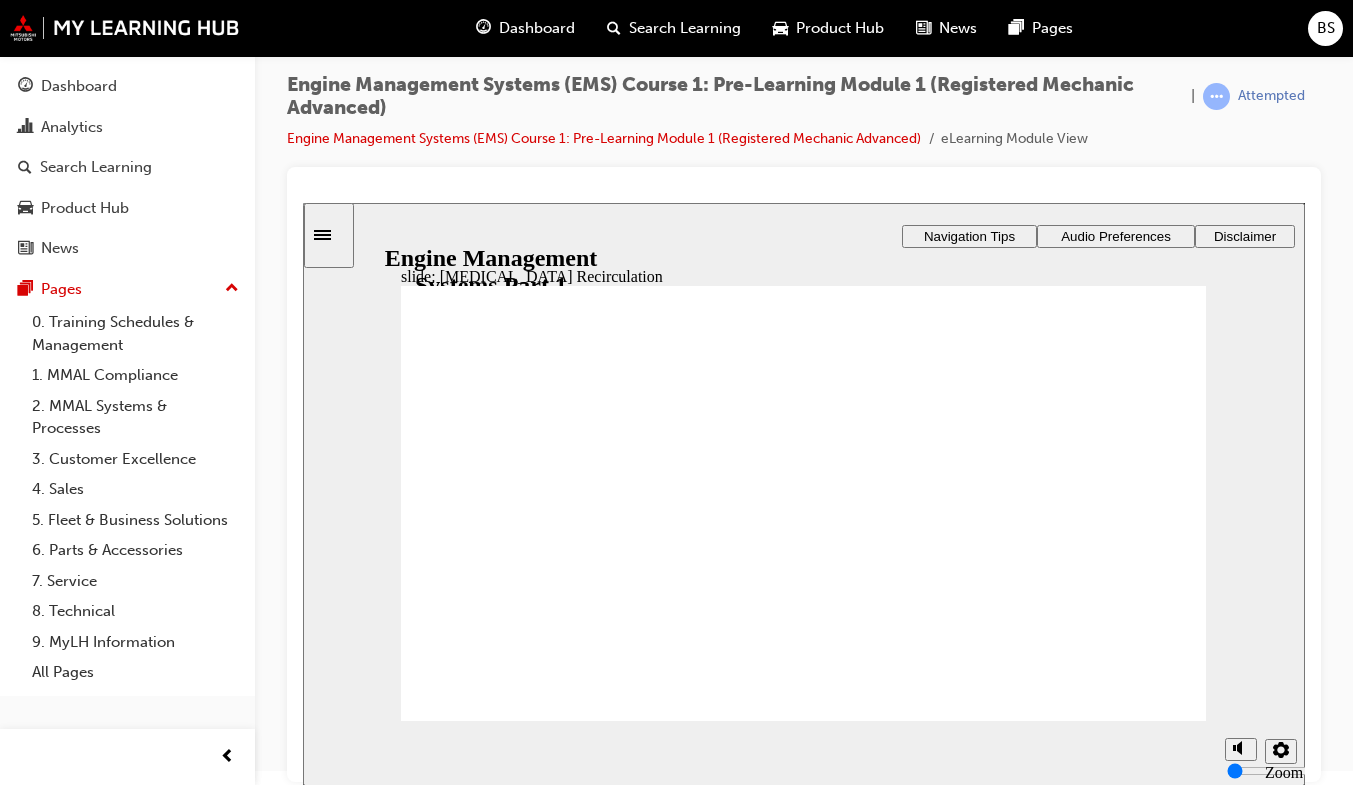 click 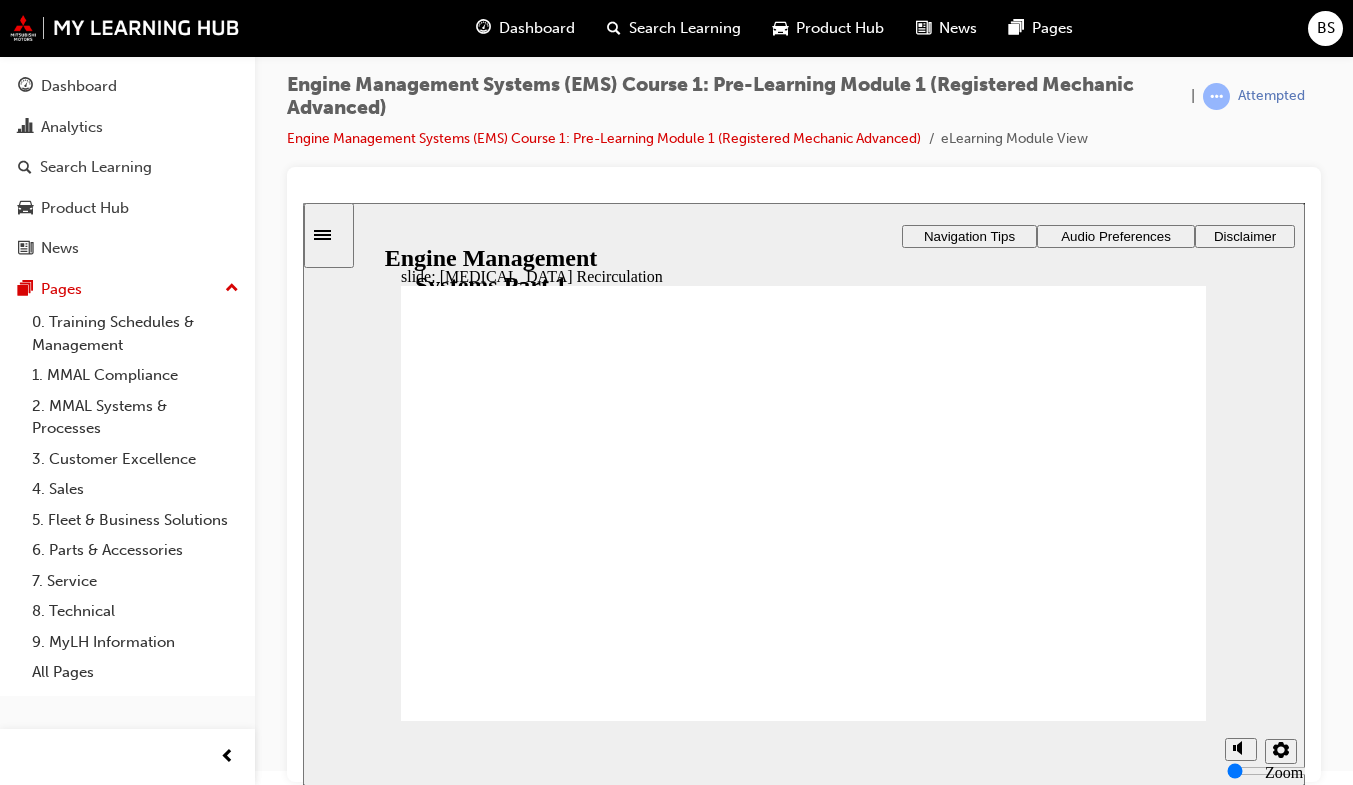 click on "Next Next" at bounding box center [1145, 2460] 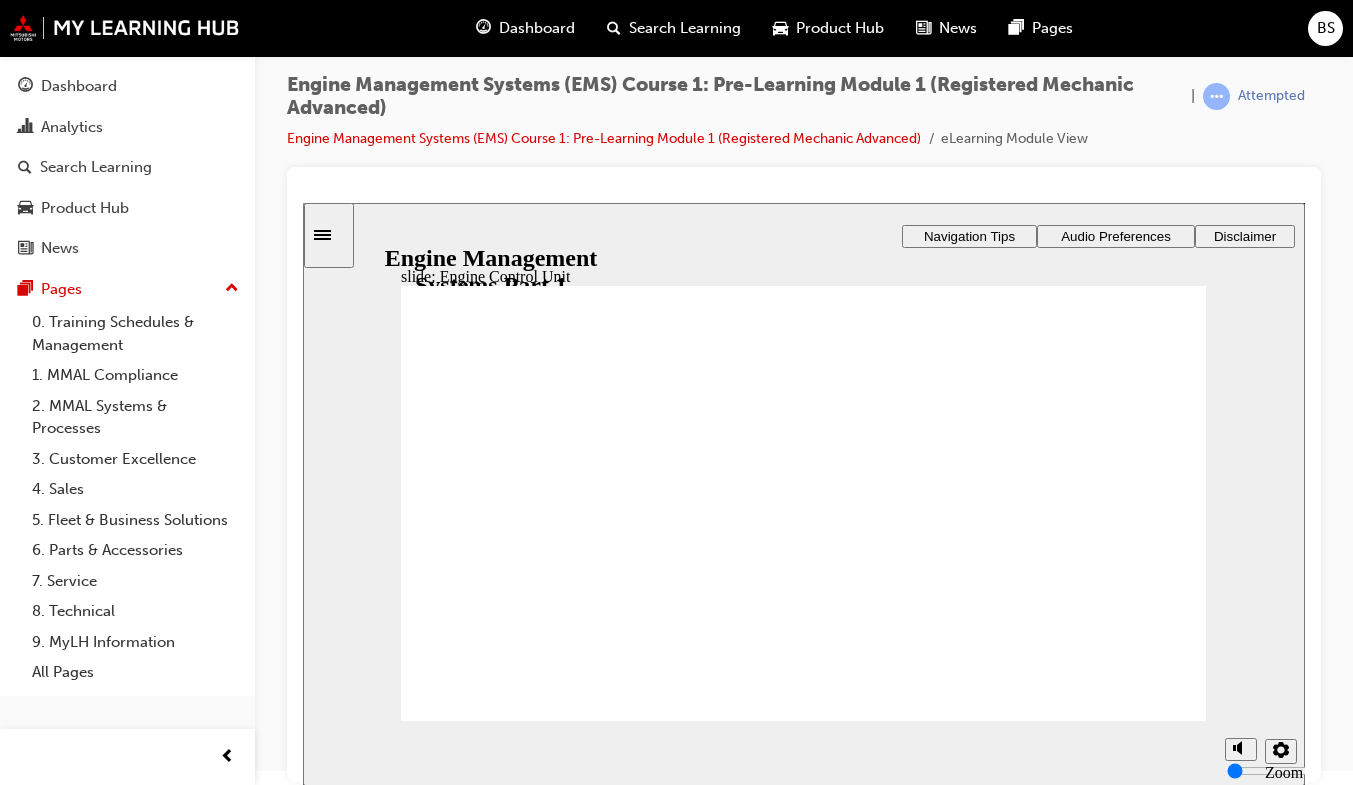 click on "Next Next" at bounding box center [1145, 2476] 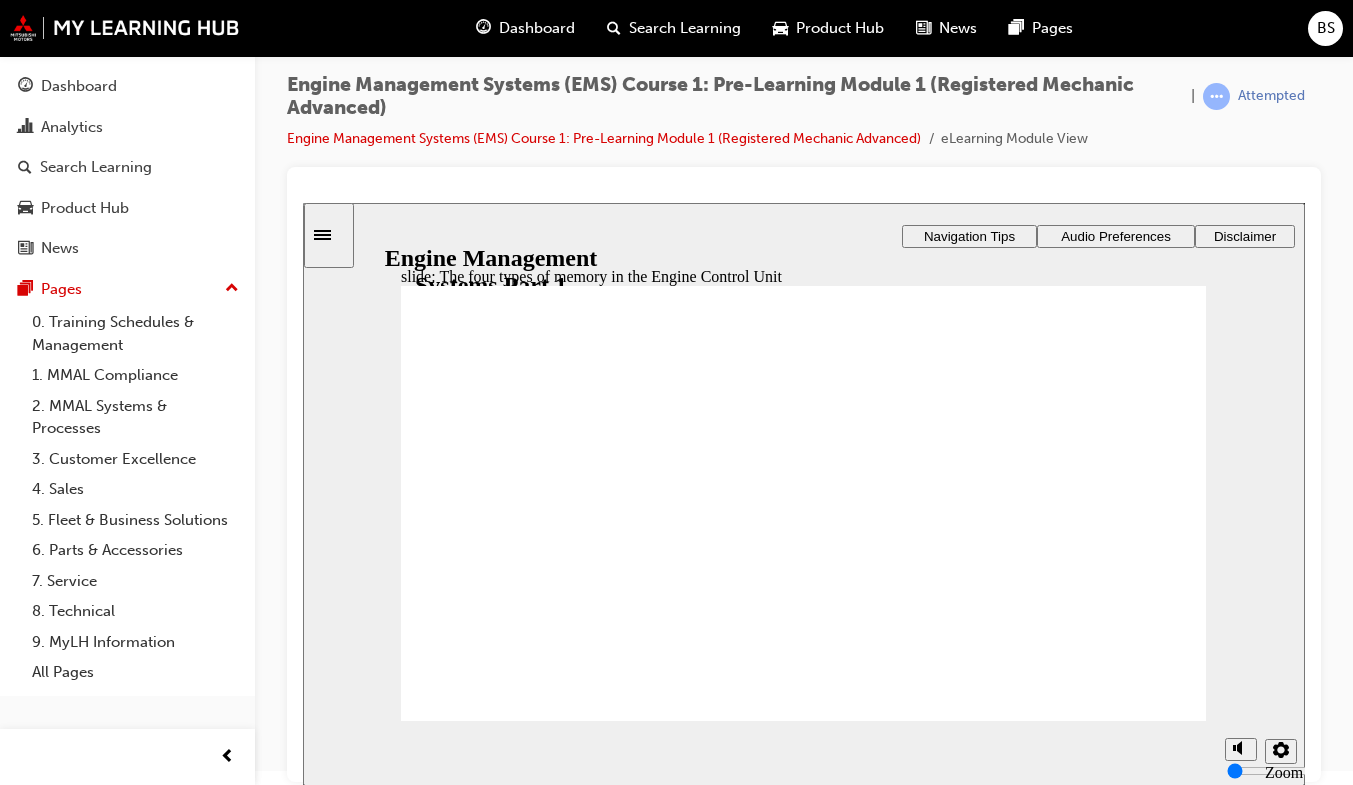 click 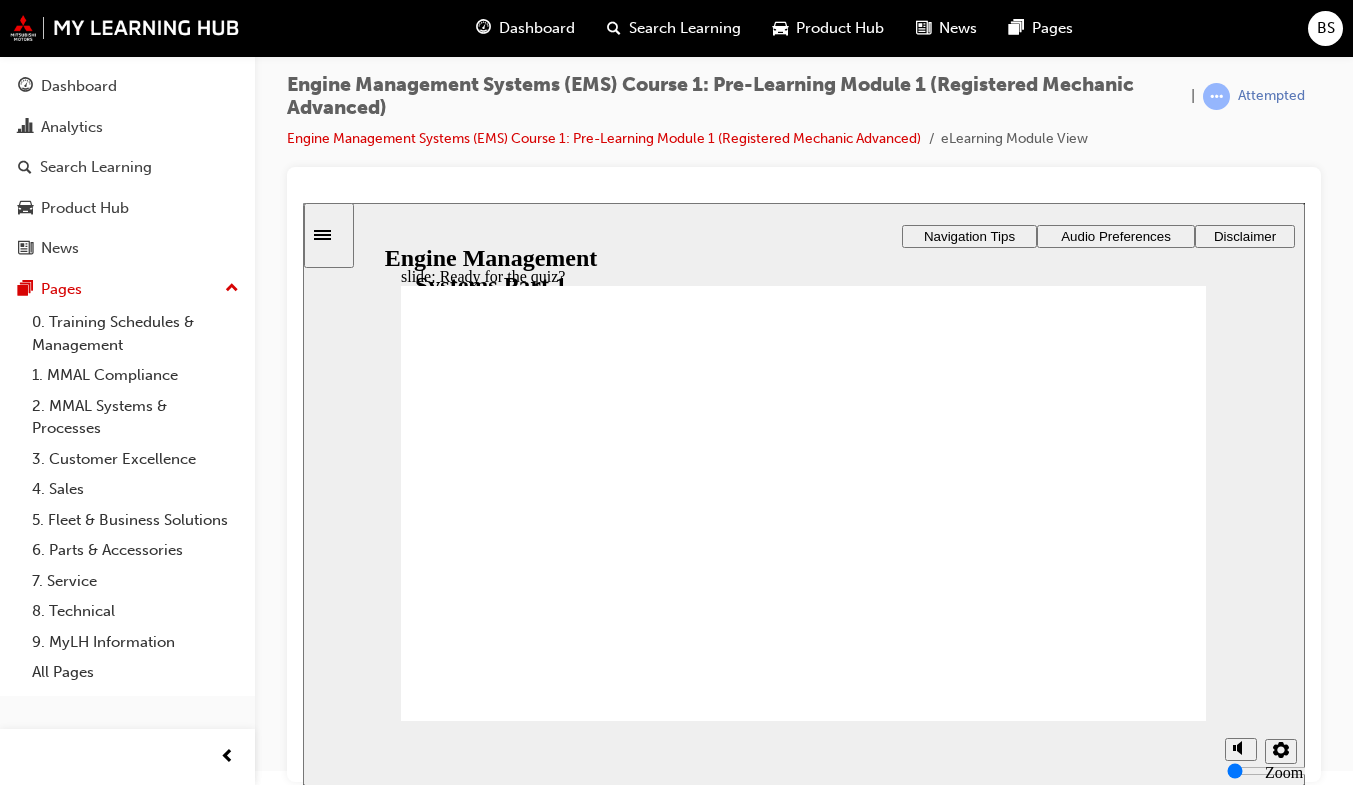 click 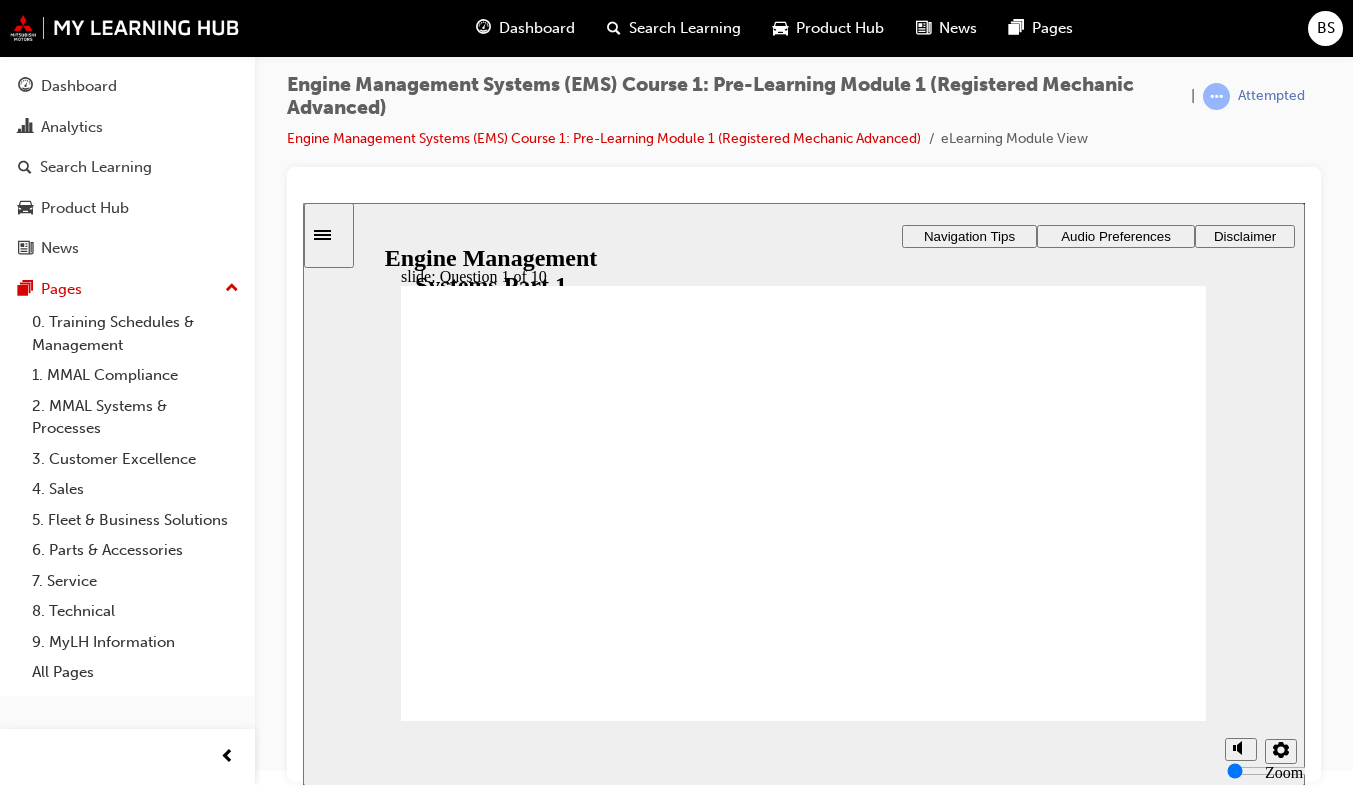 drag, startPoint x: 977, startPoint y: 474, endPoint x: 480, endPoint y: 555, distance: 503.55734 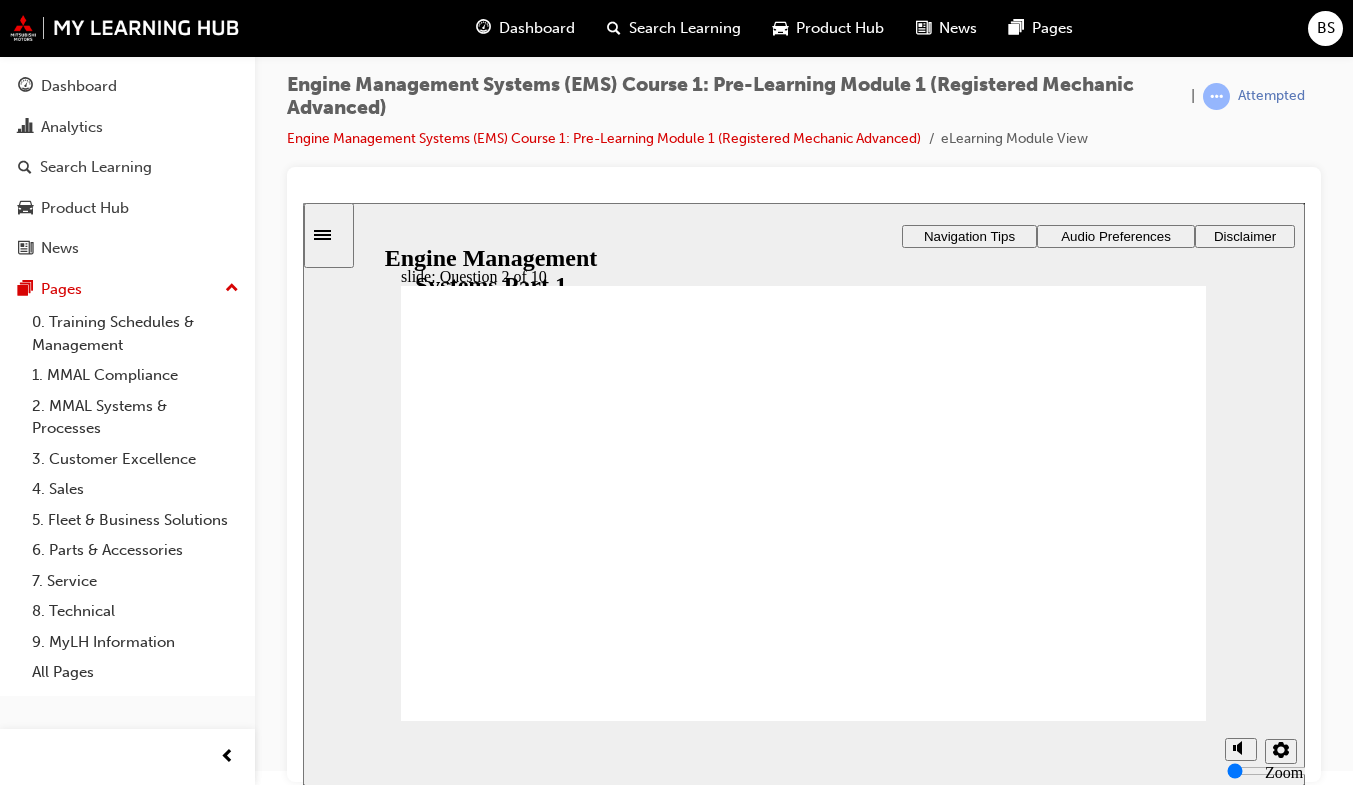drag, startPoint x: 776, startPoint y: 442, endPoint x: 948, endPoint y: 509, distance: 184.58873 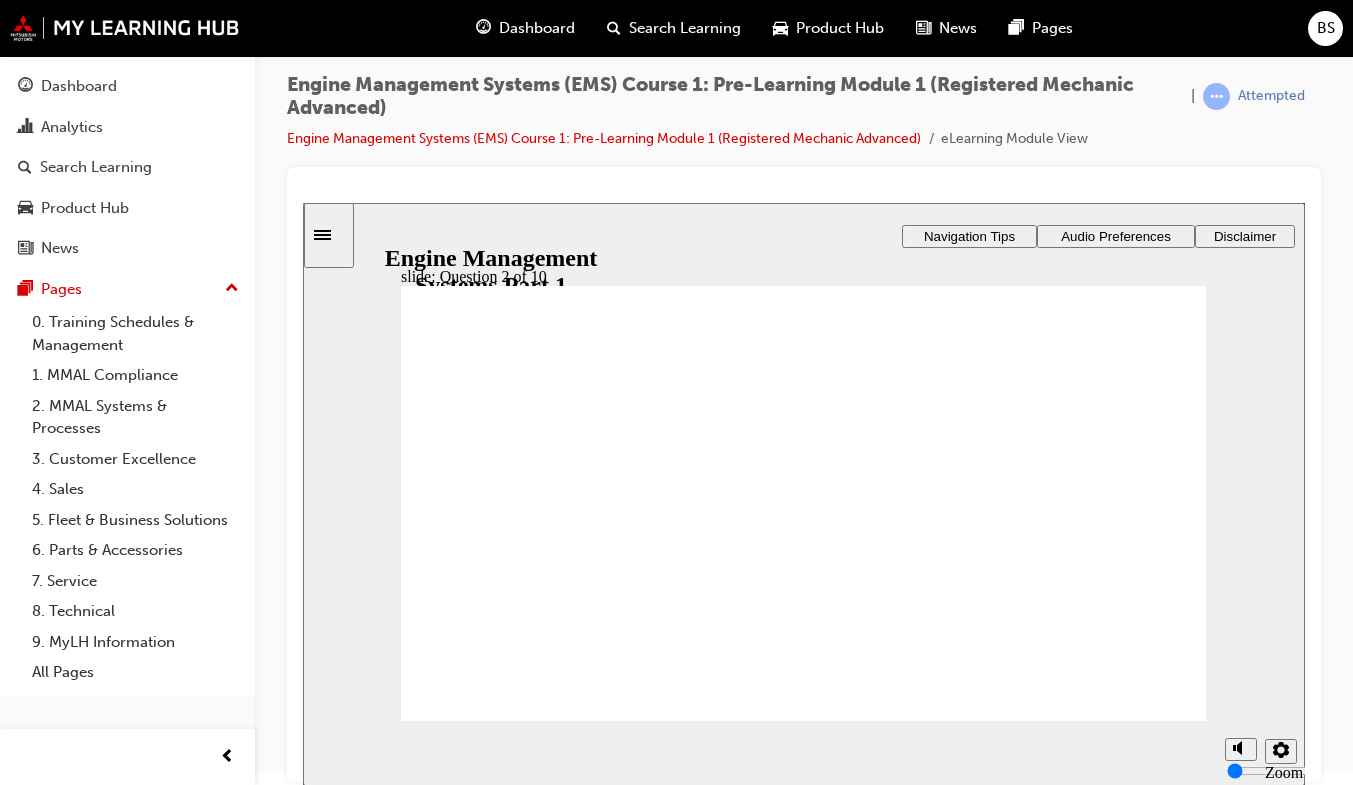 click 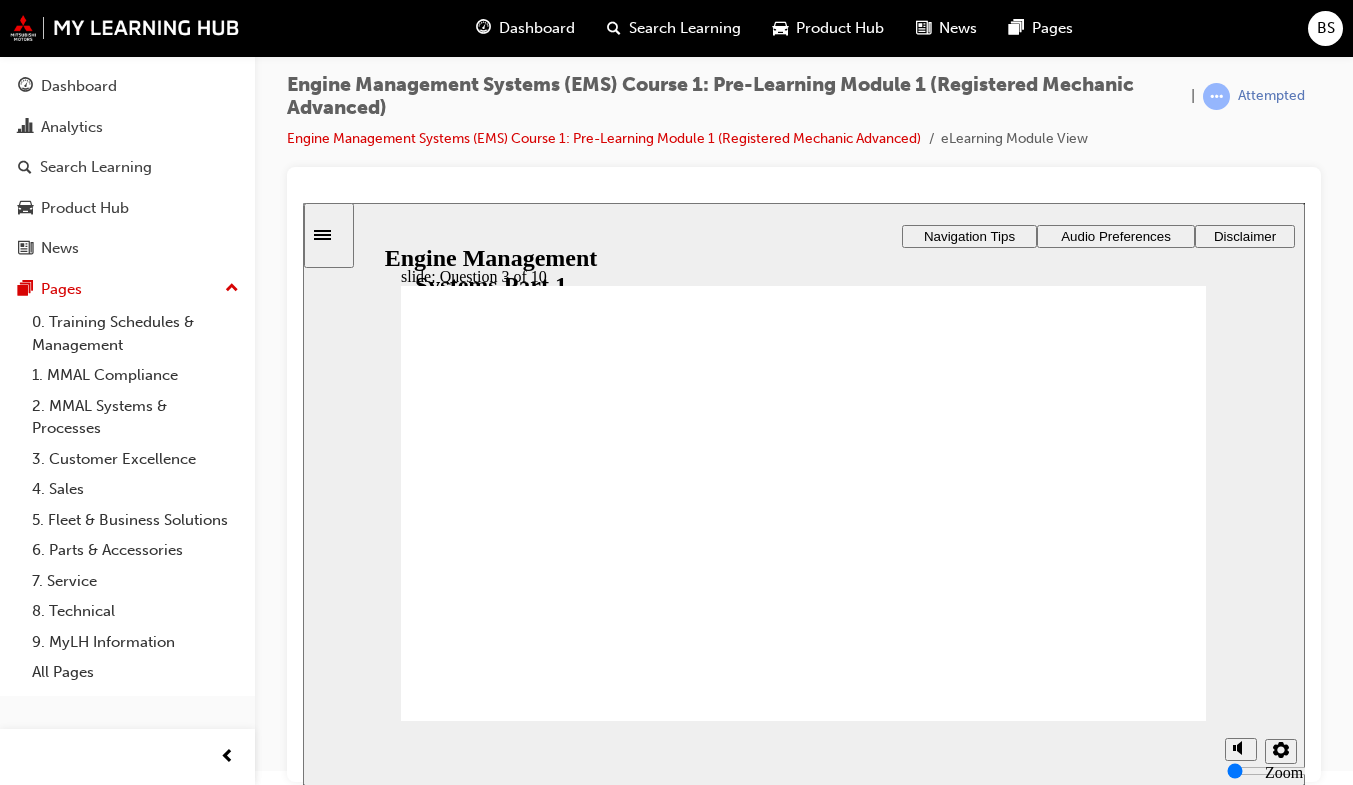 click 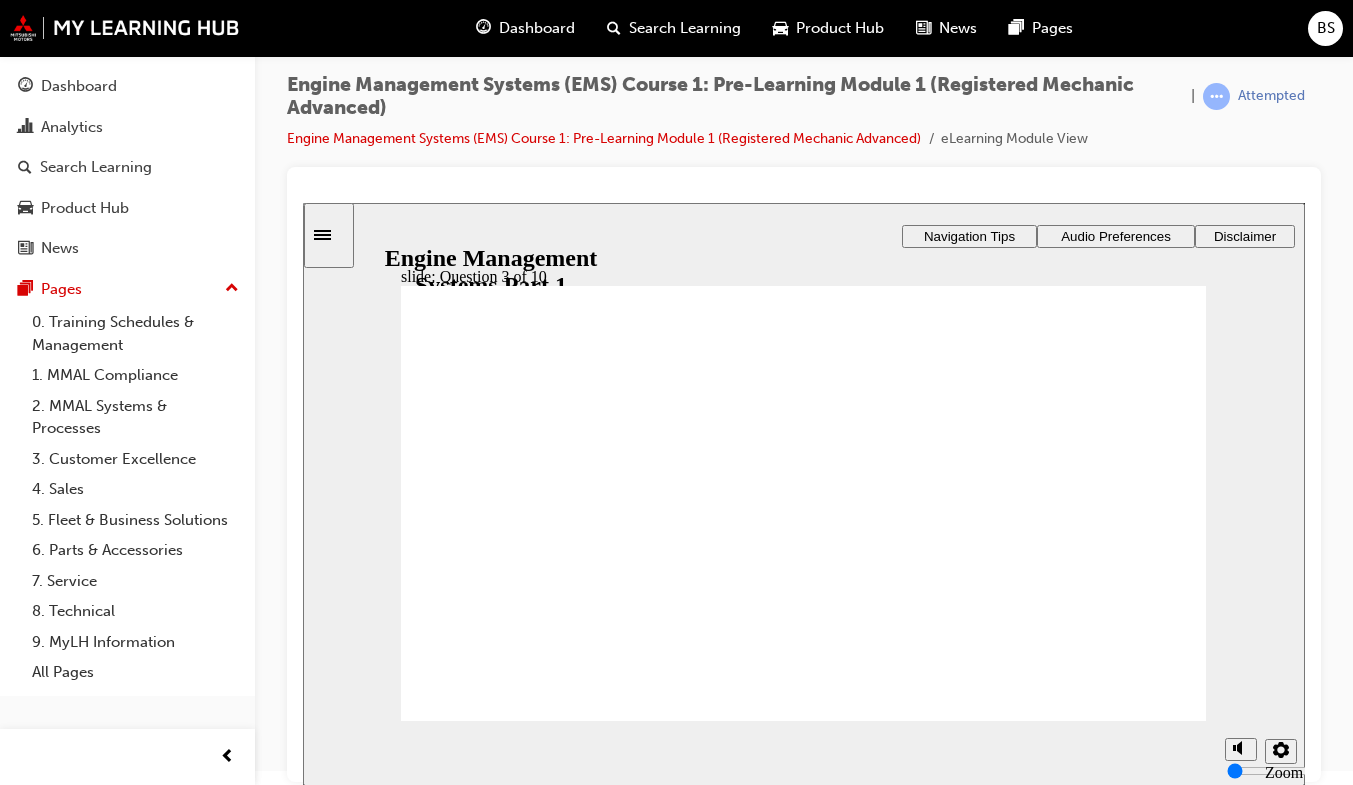 click 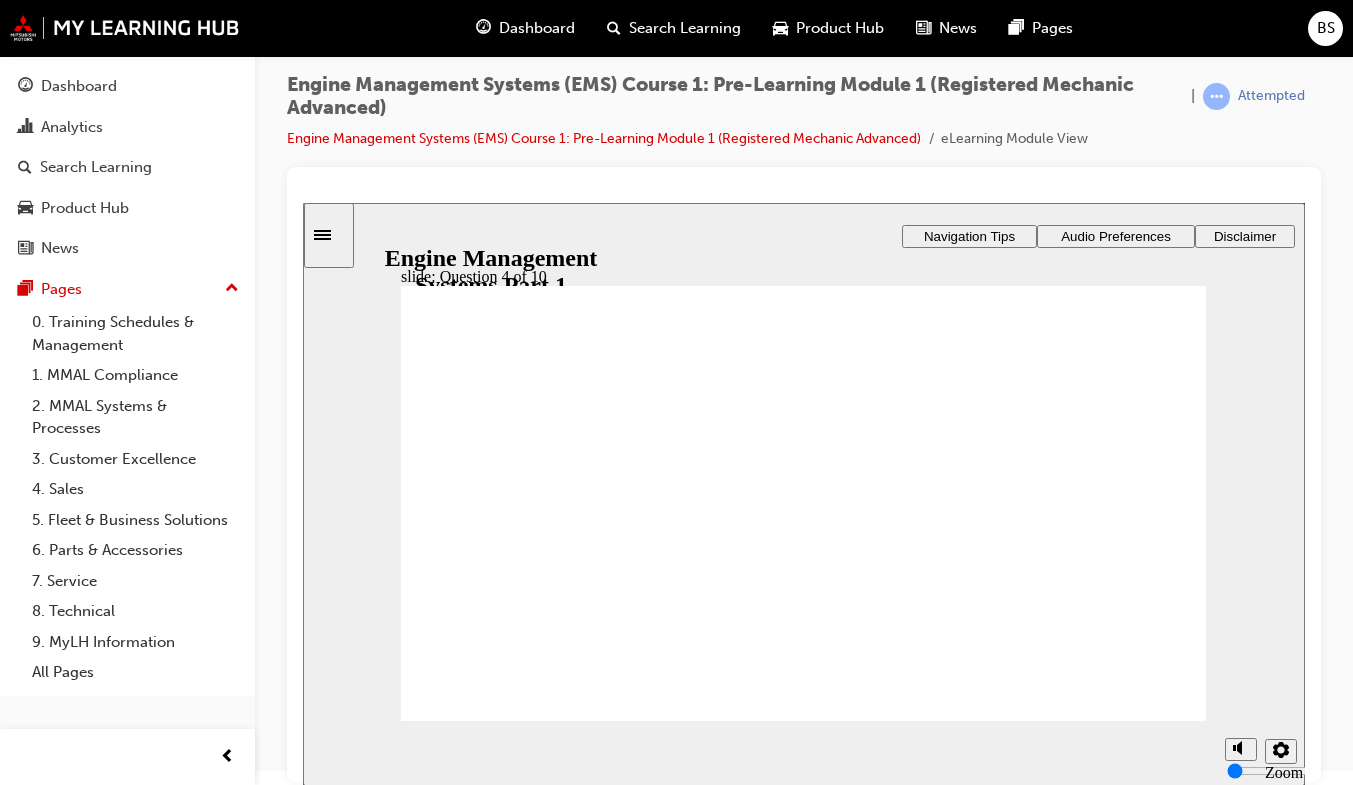 click 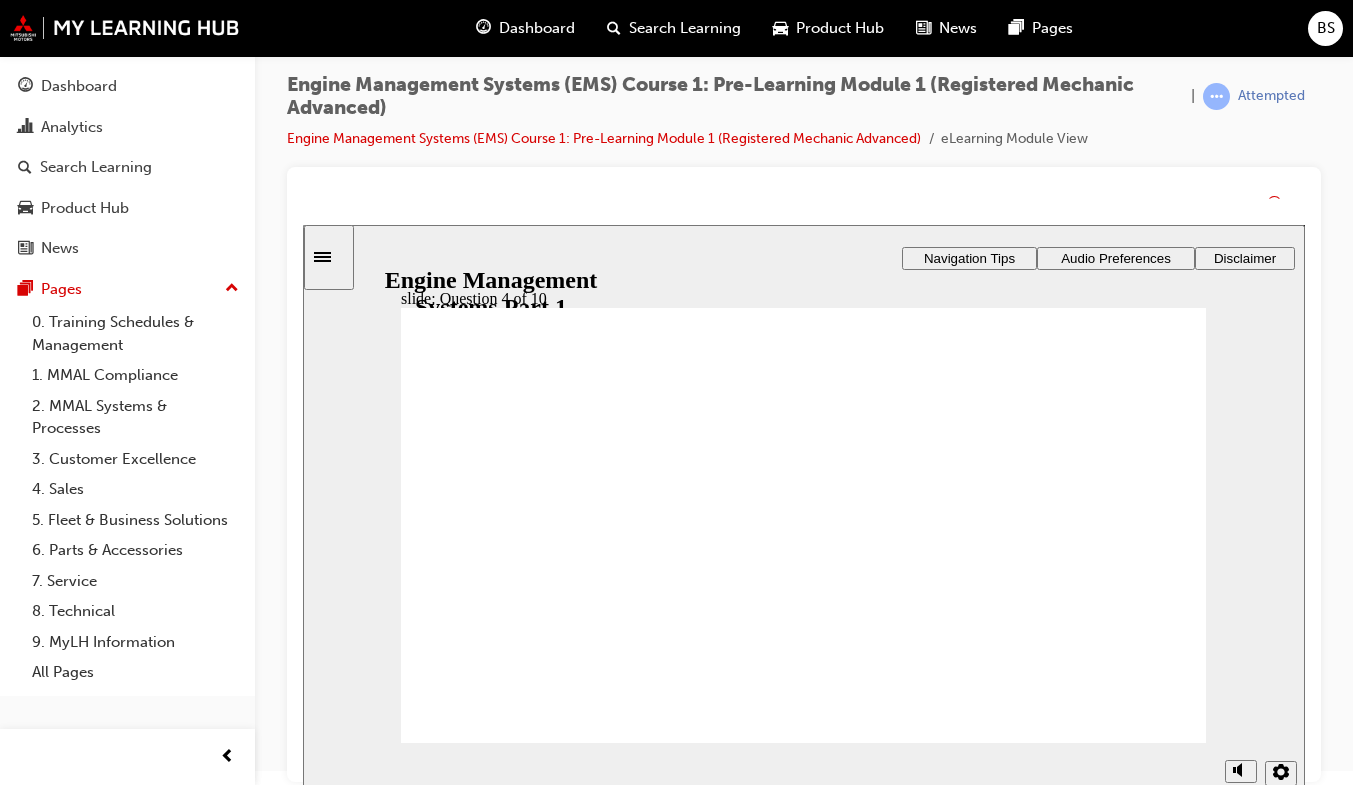 click on "Correct That's right!  You selected the correct response. Continue" at bounding box center (803, 2437) 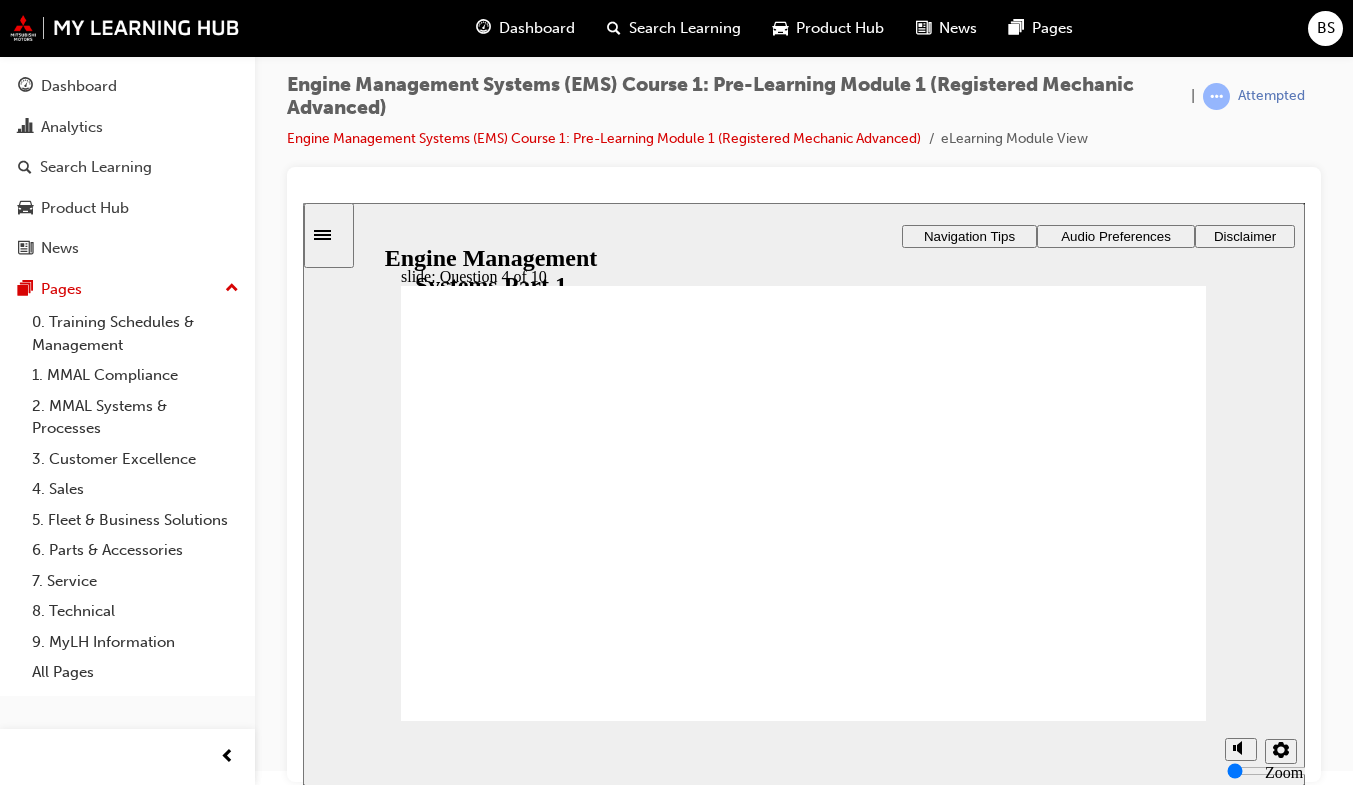 click 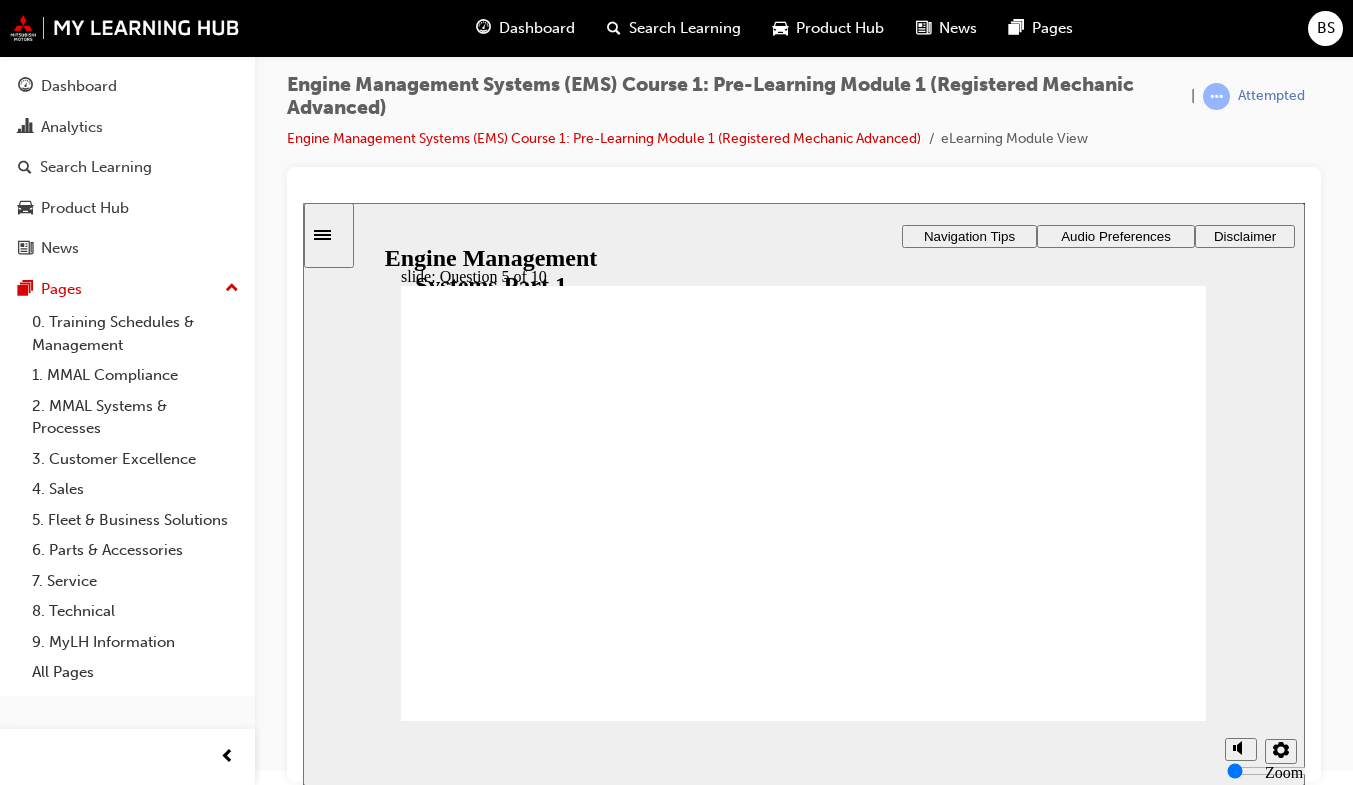 click 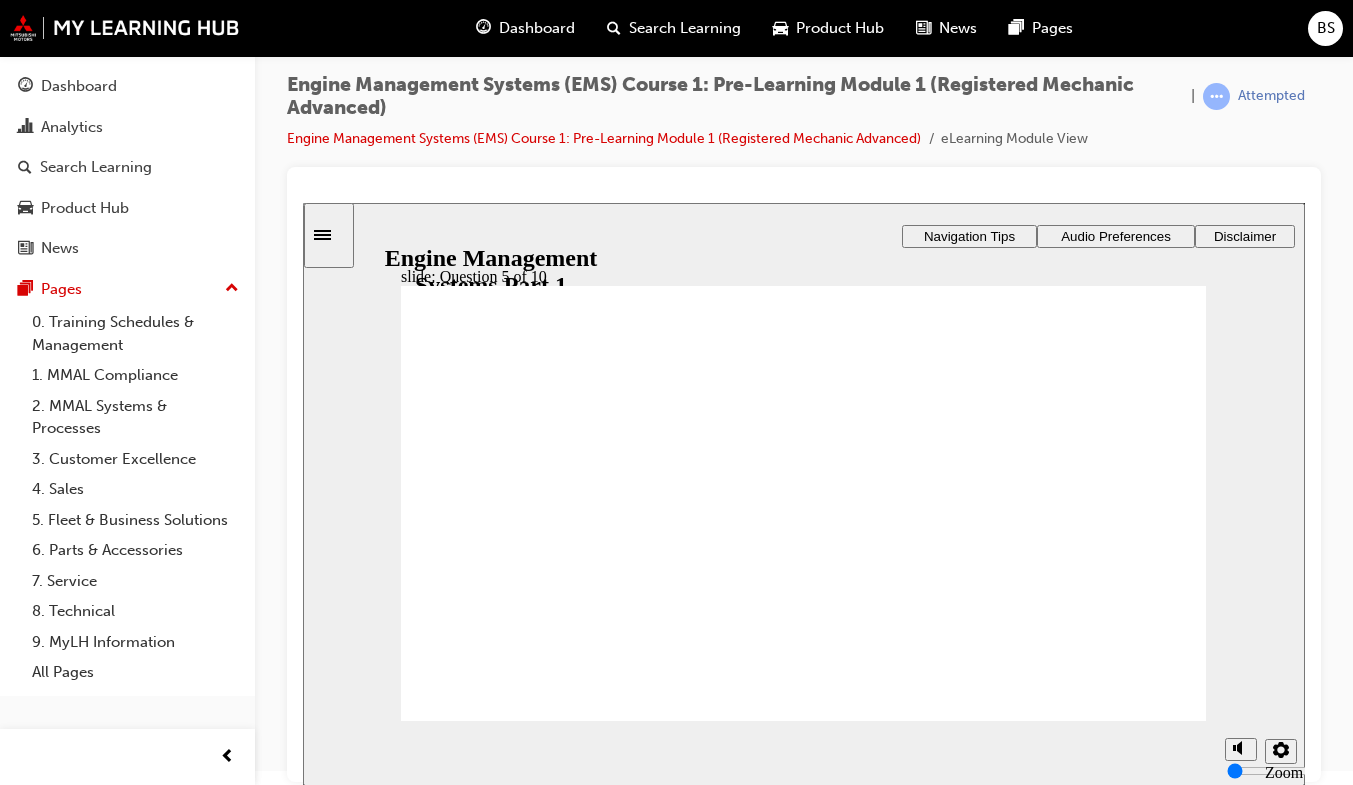 click 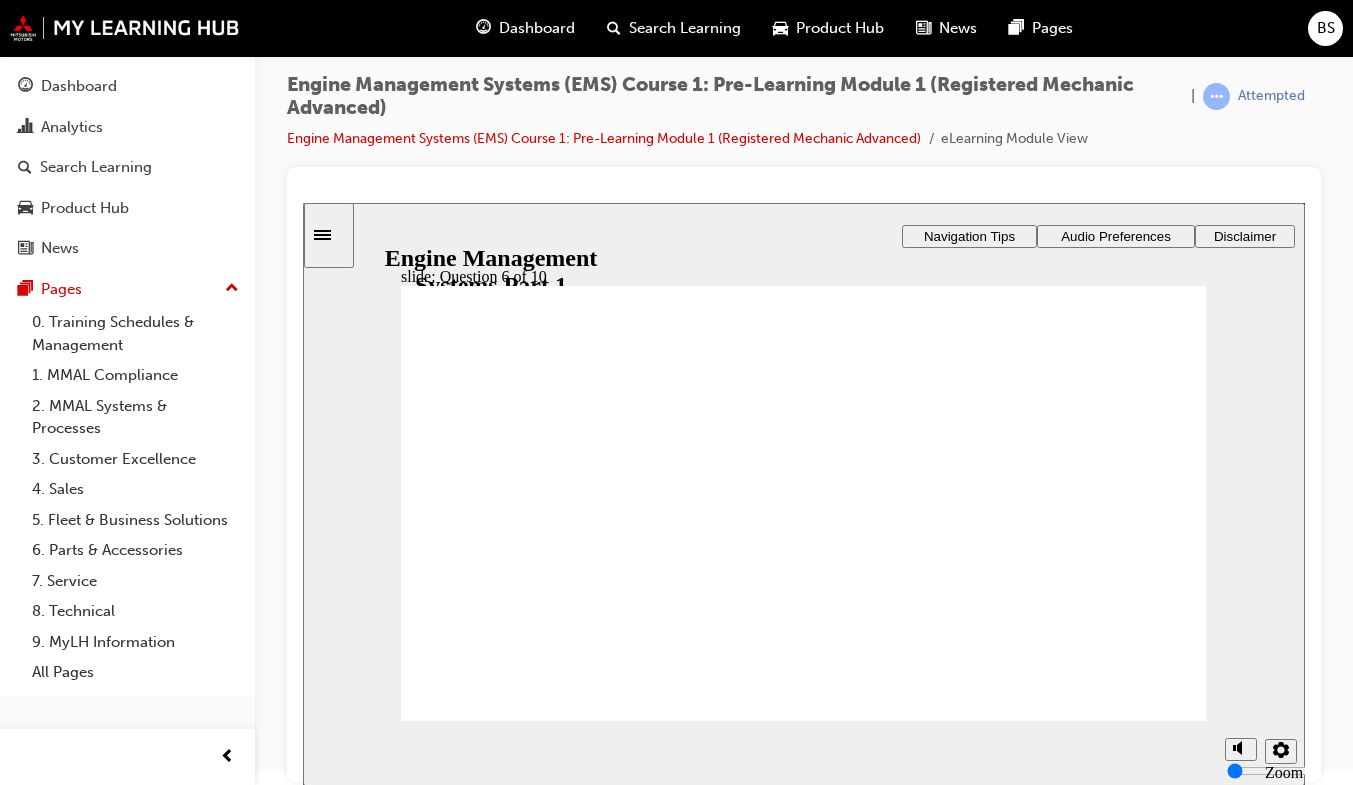 drag, startPoint x: 792, startPoint y: 443, endPoint x: 532, endPoint y: 557, distance: 283.89435 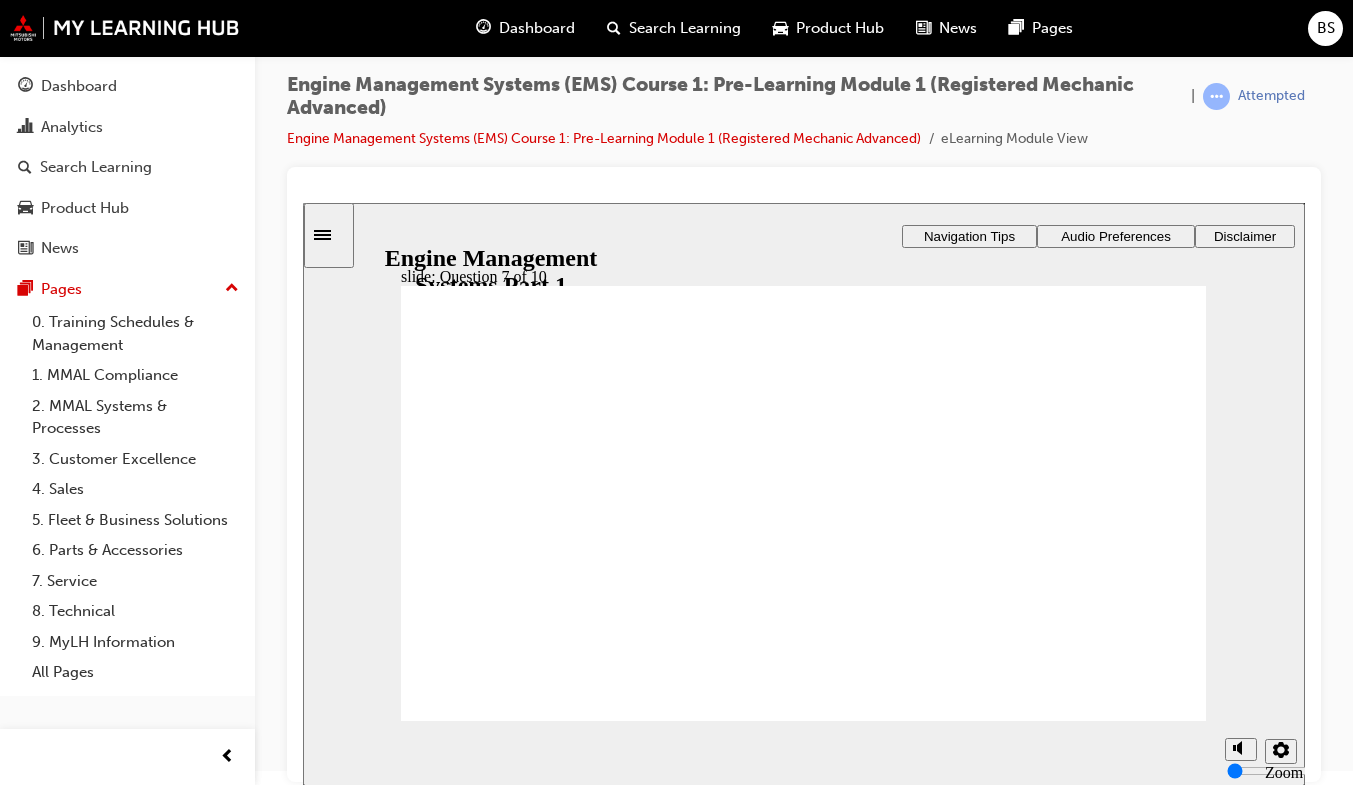 click 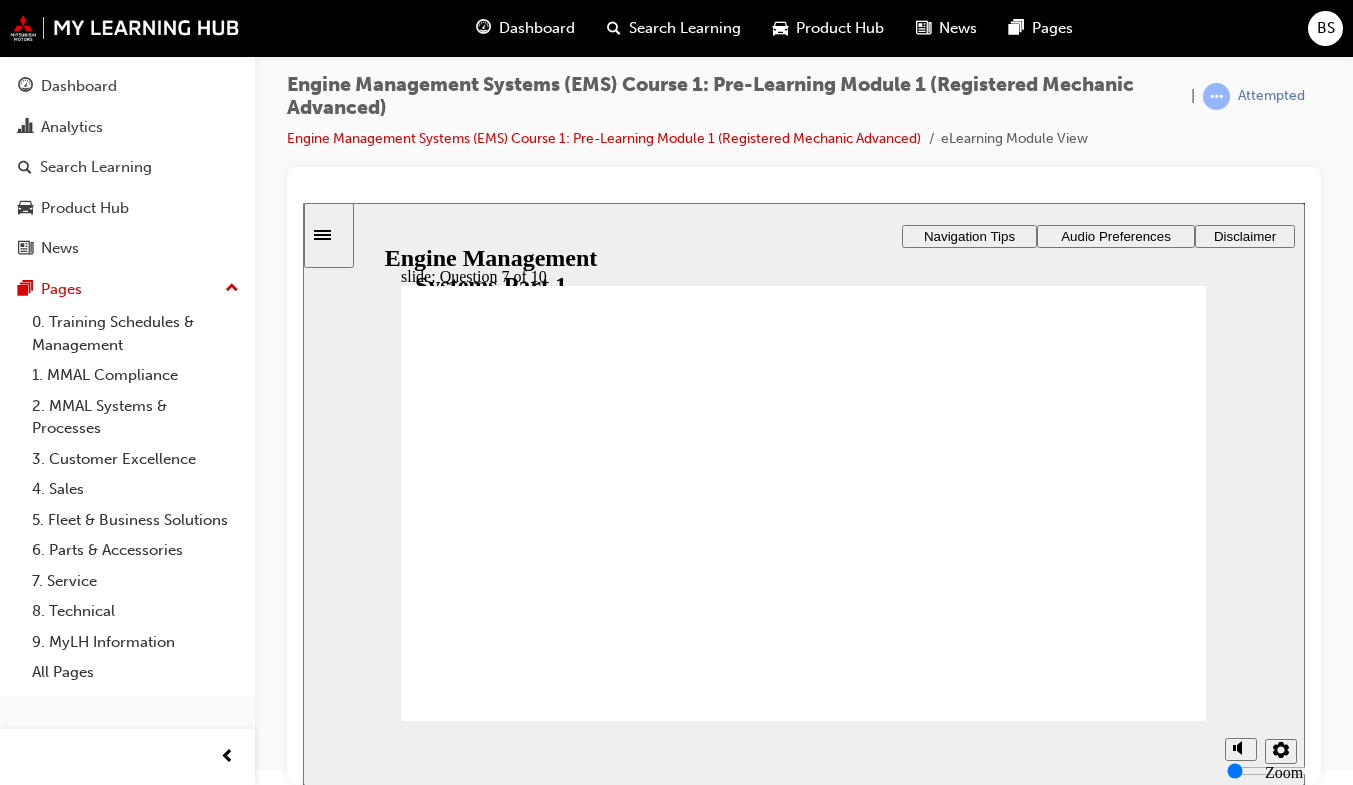 click 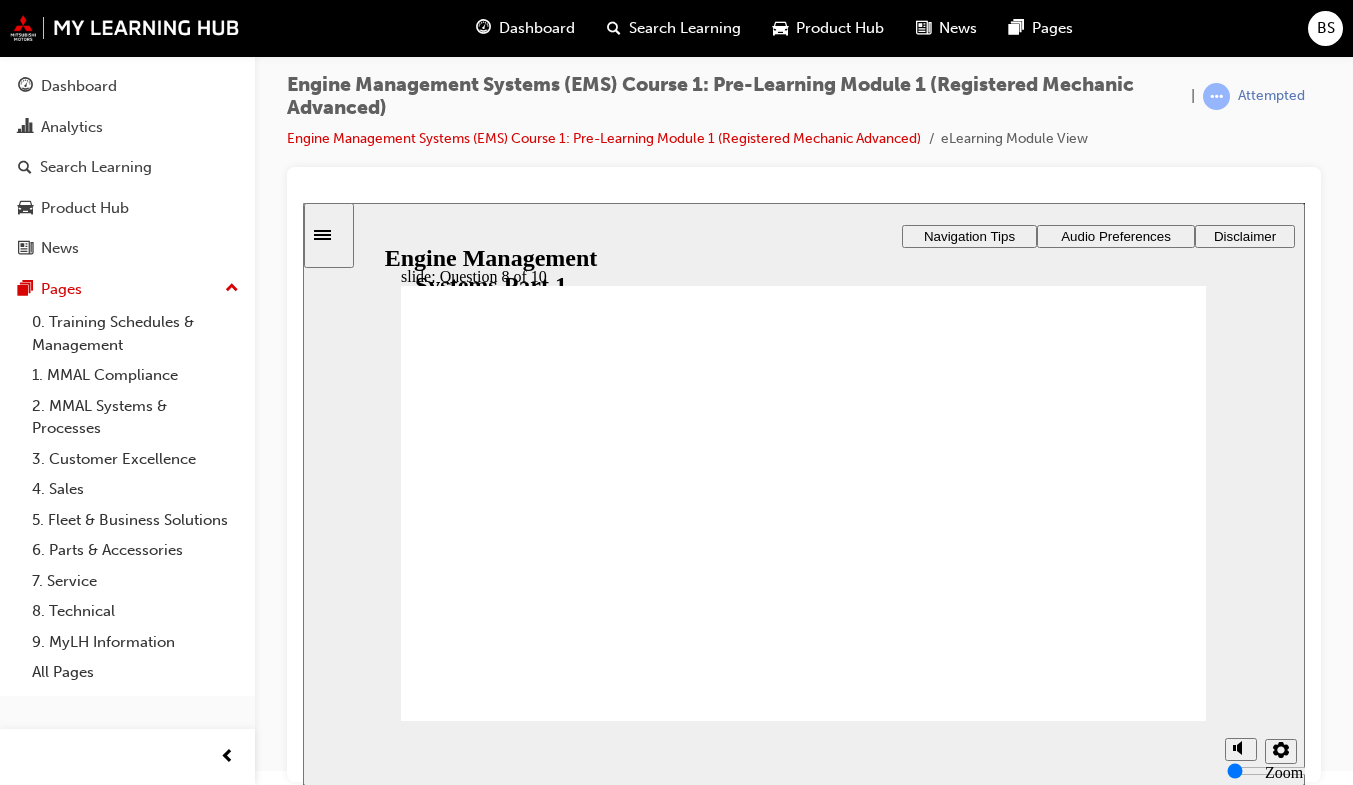 click 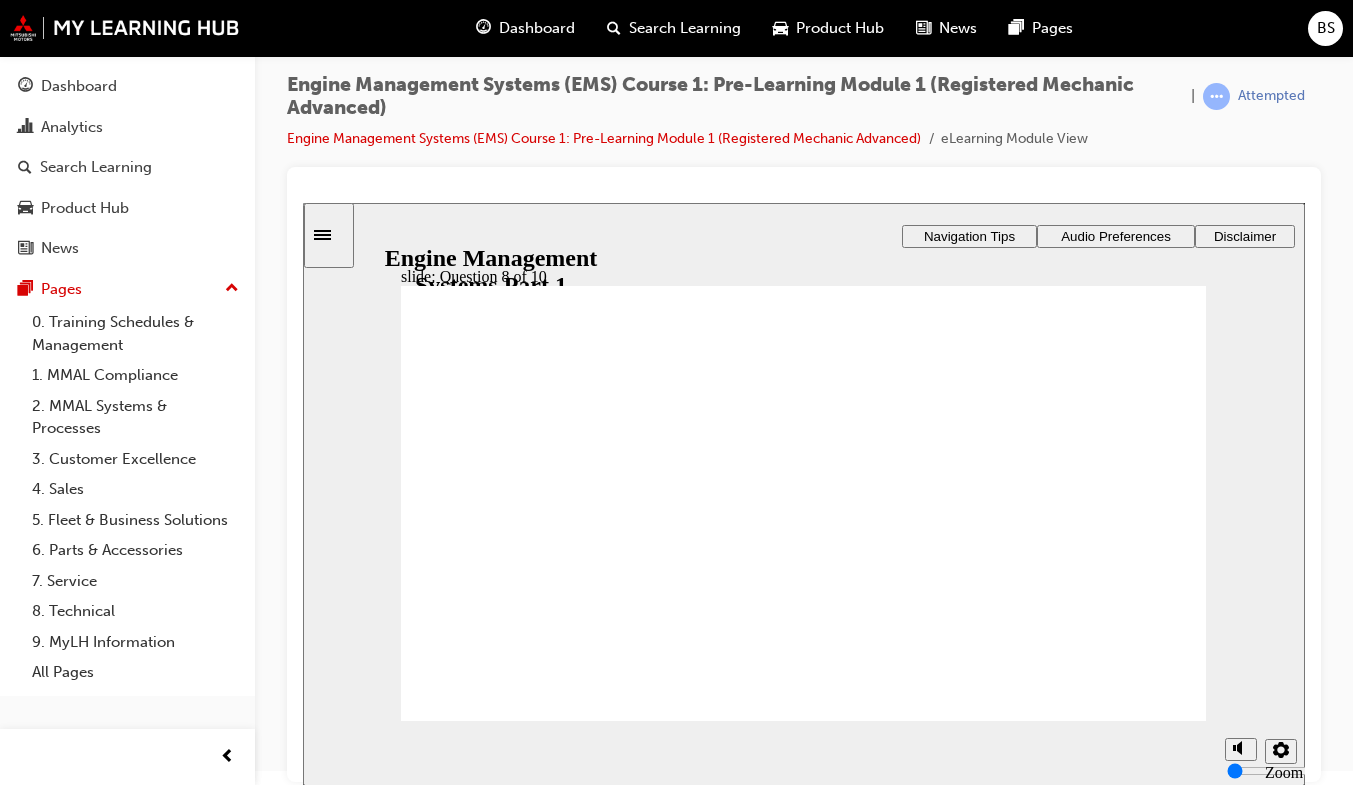 click 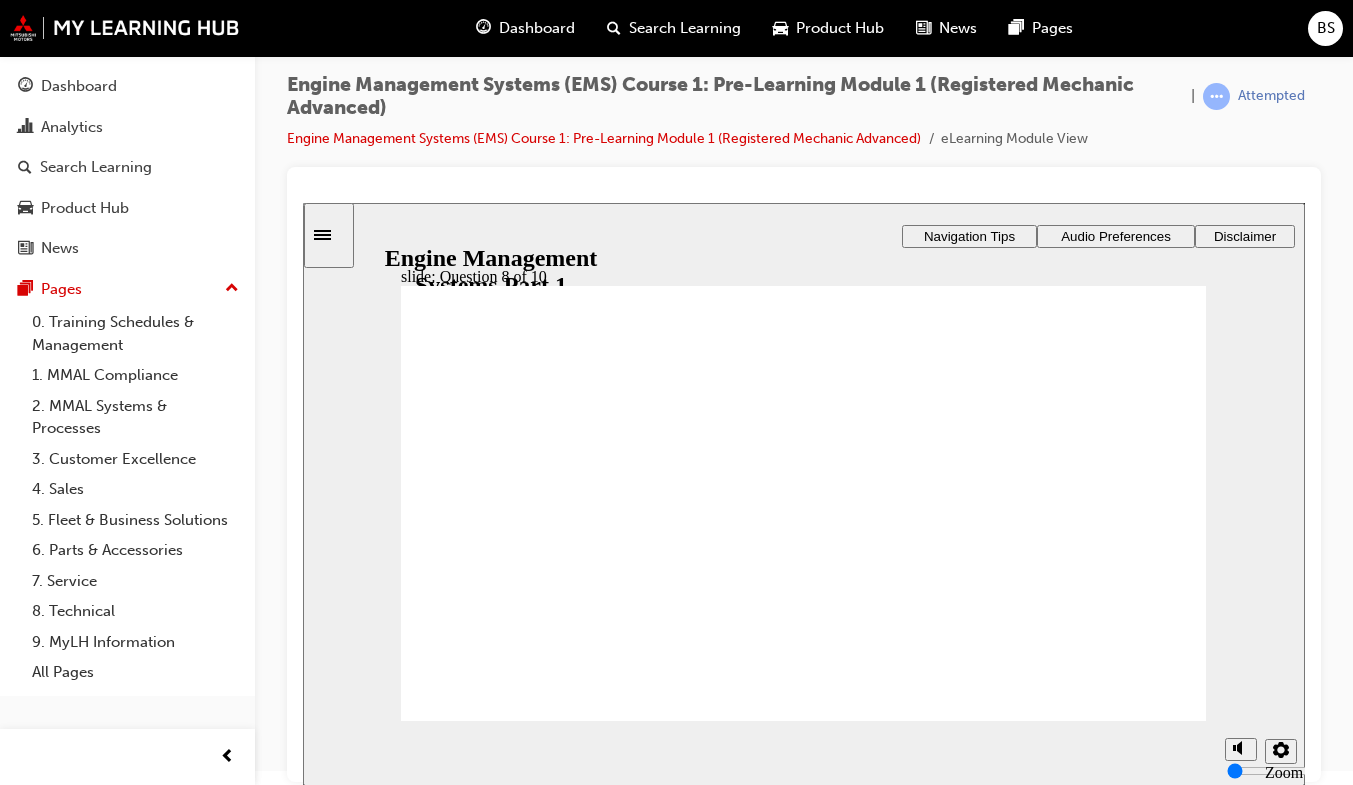 click 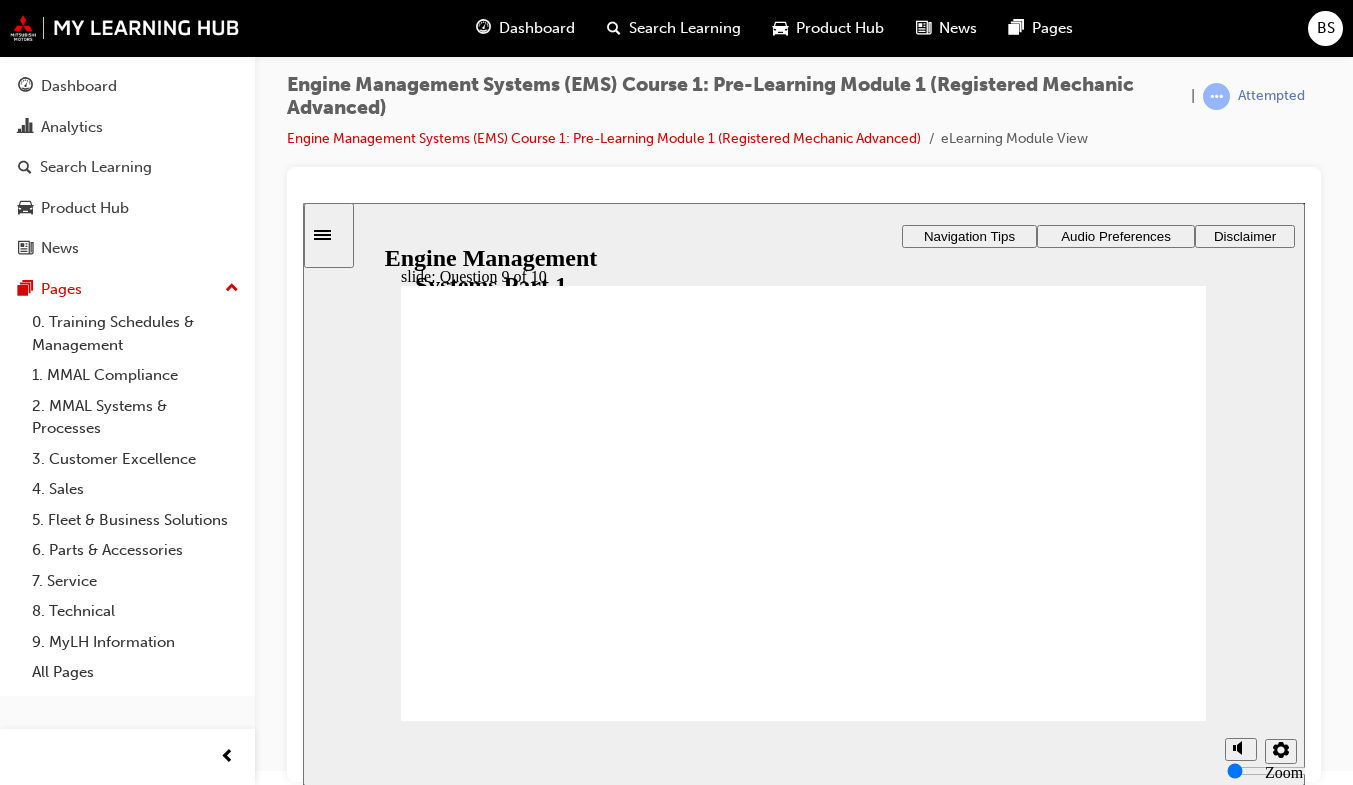 drag, startPoint x: 548, startPoint y: 427, endPoint x: 548, endPoint y: 473, distance: 46 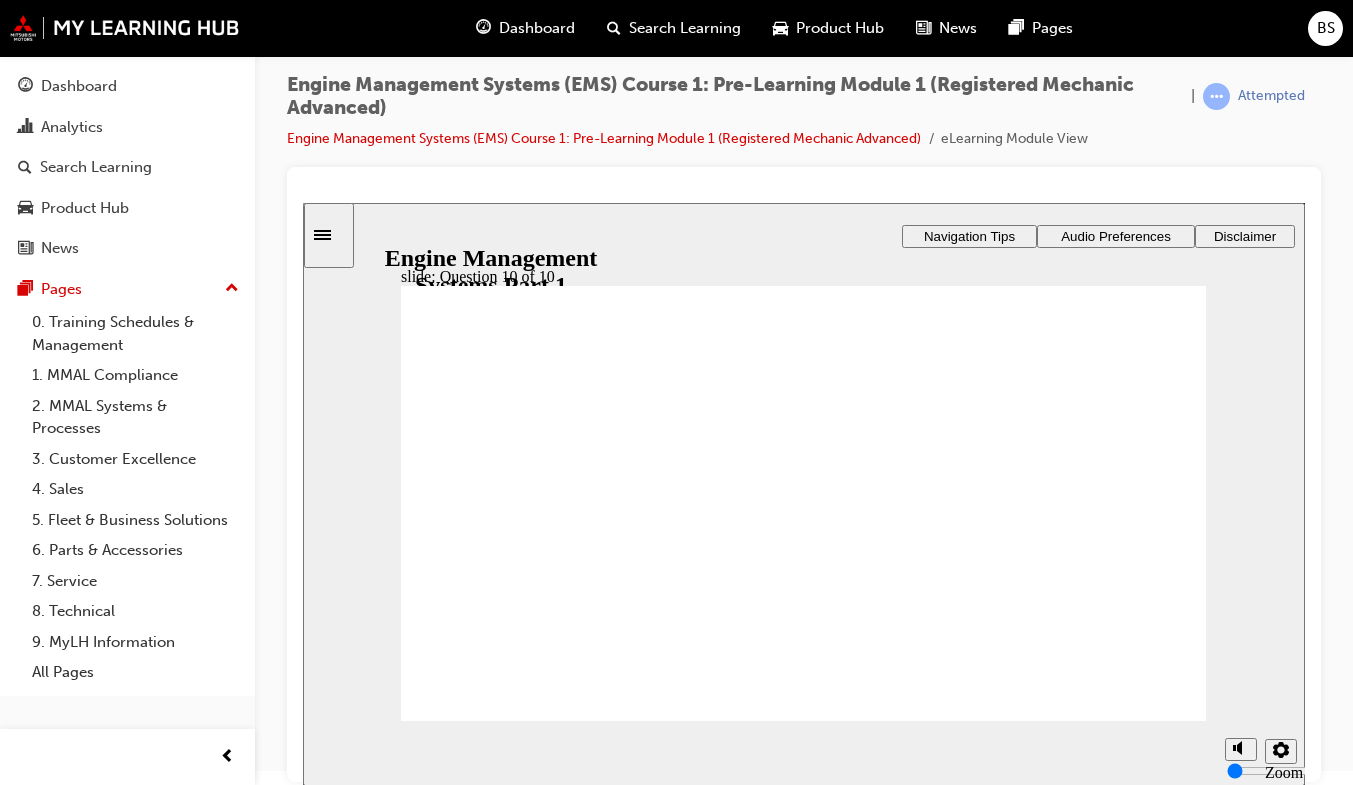 drag, startPoint x: 949, startPoint y: 456, endPoint x: 612, endPoint y: 524, distance: 343.79208 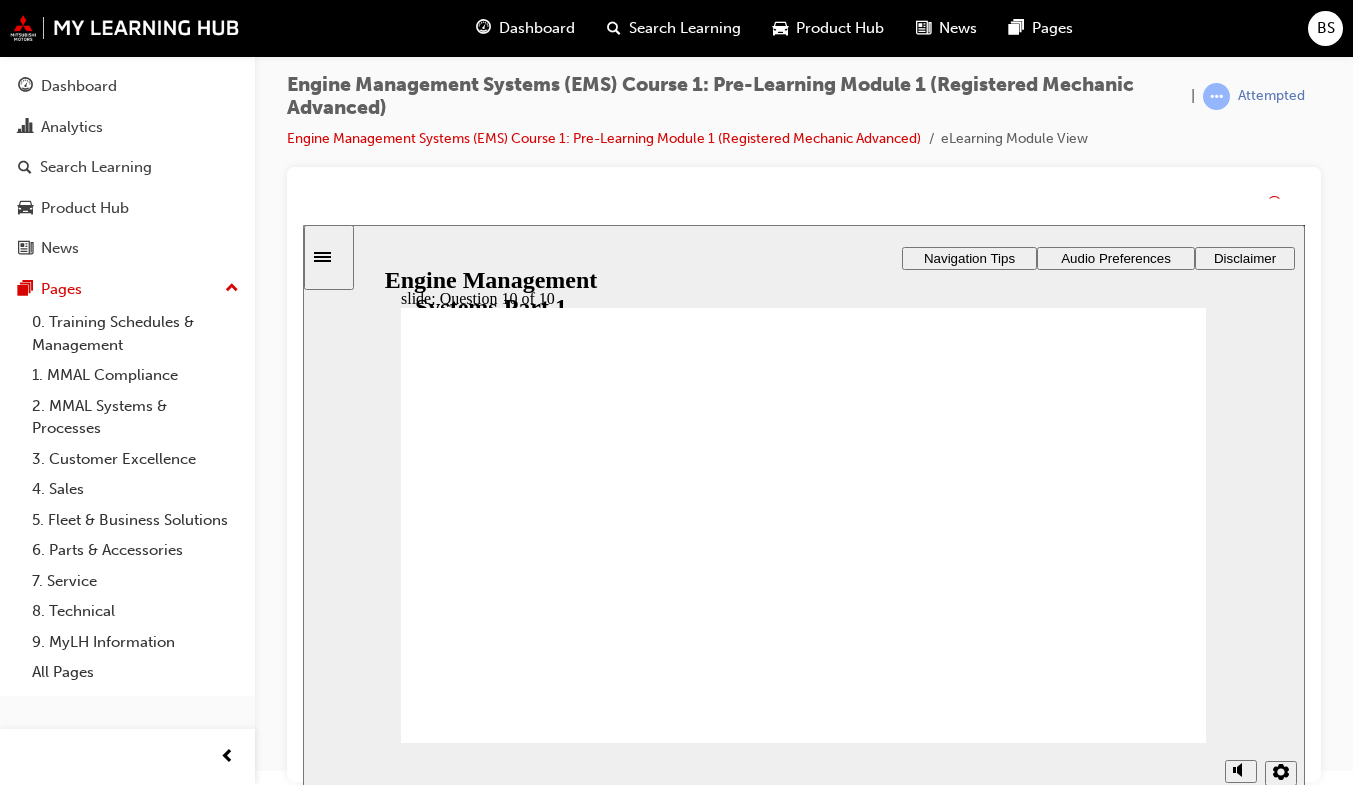 click 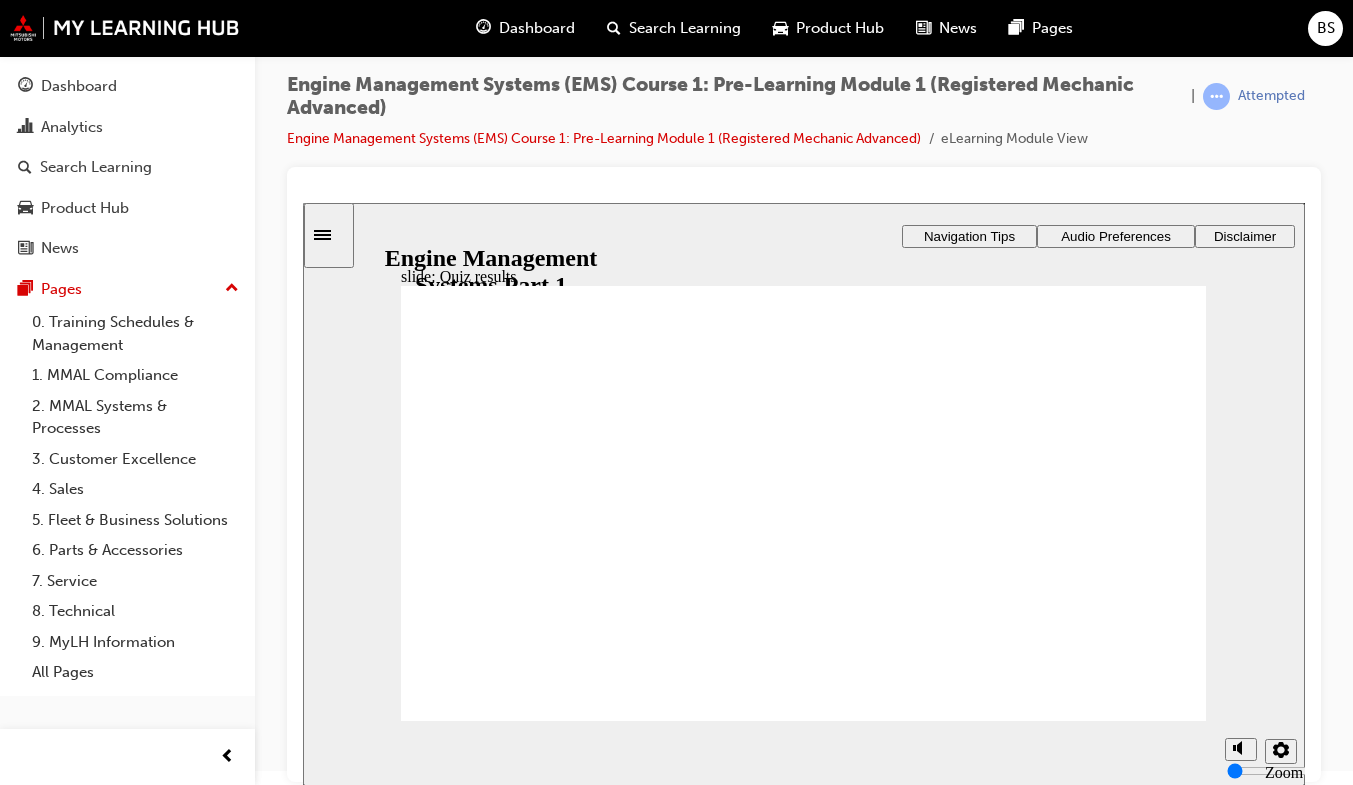 click 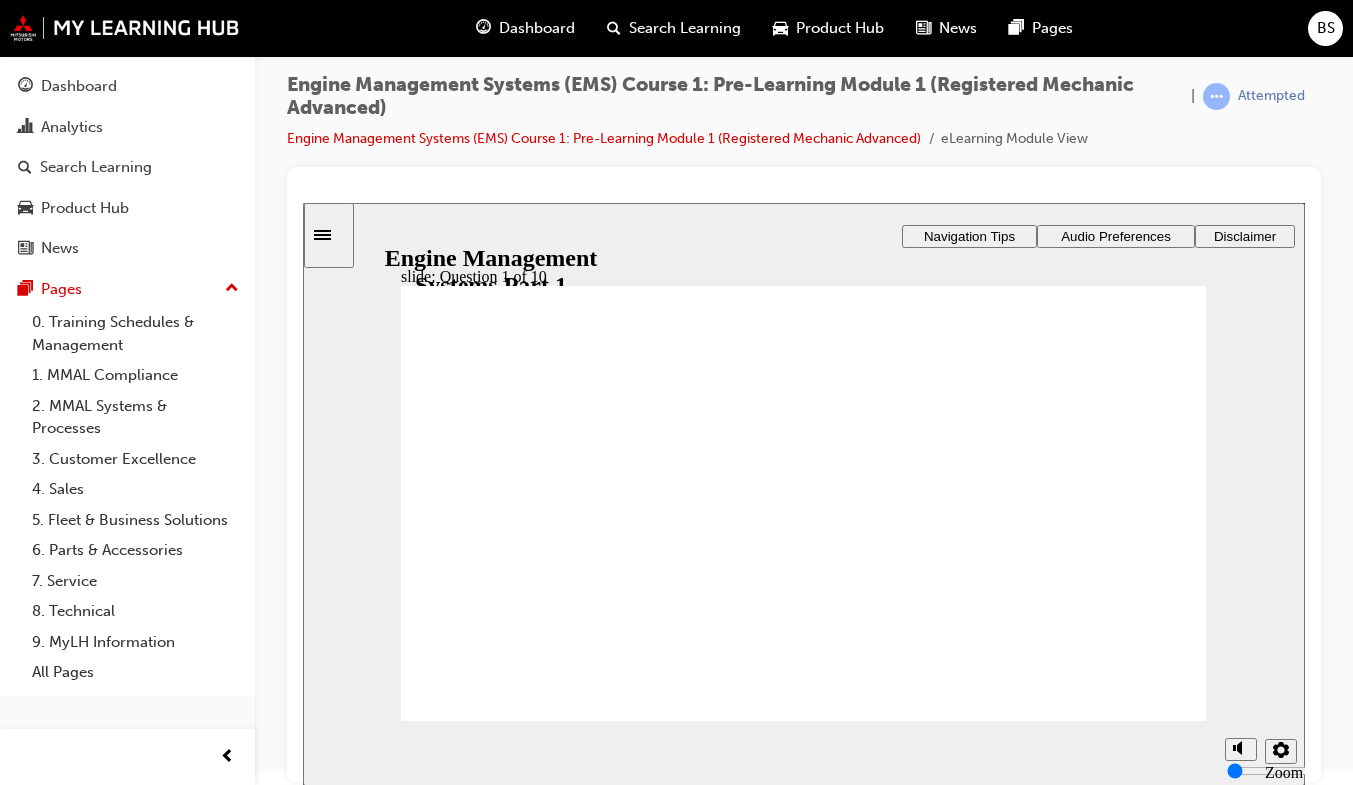 drag, startPoint x: 563, startPoint y: 451, endPoint x: 824, endPoint y: 533, distance: 273.57816 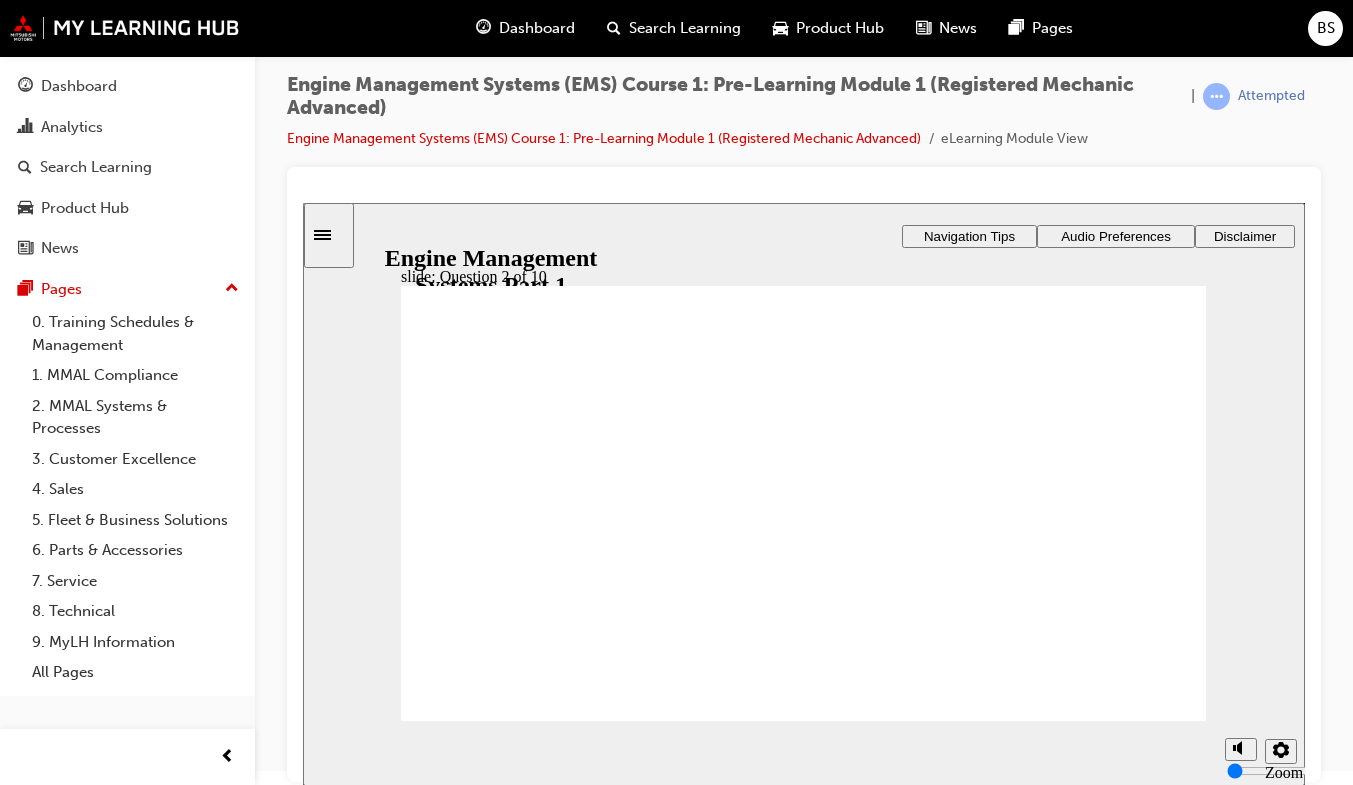 drag, startPoint x: 809, startPoint y: 440, endPoint x: 988, endPoint y: 494, distance: 186.96791 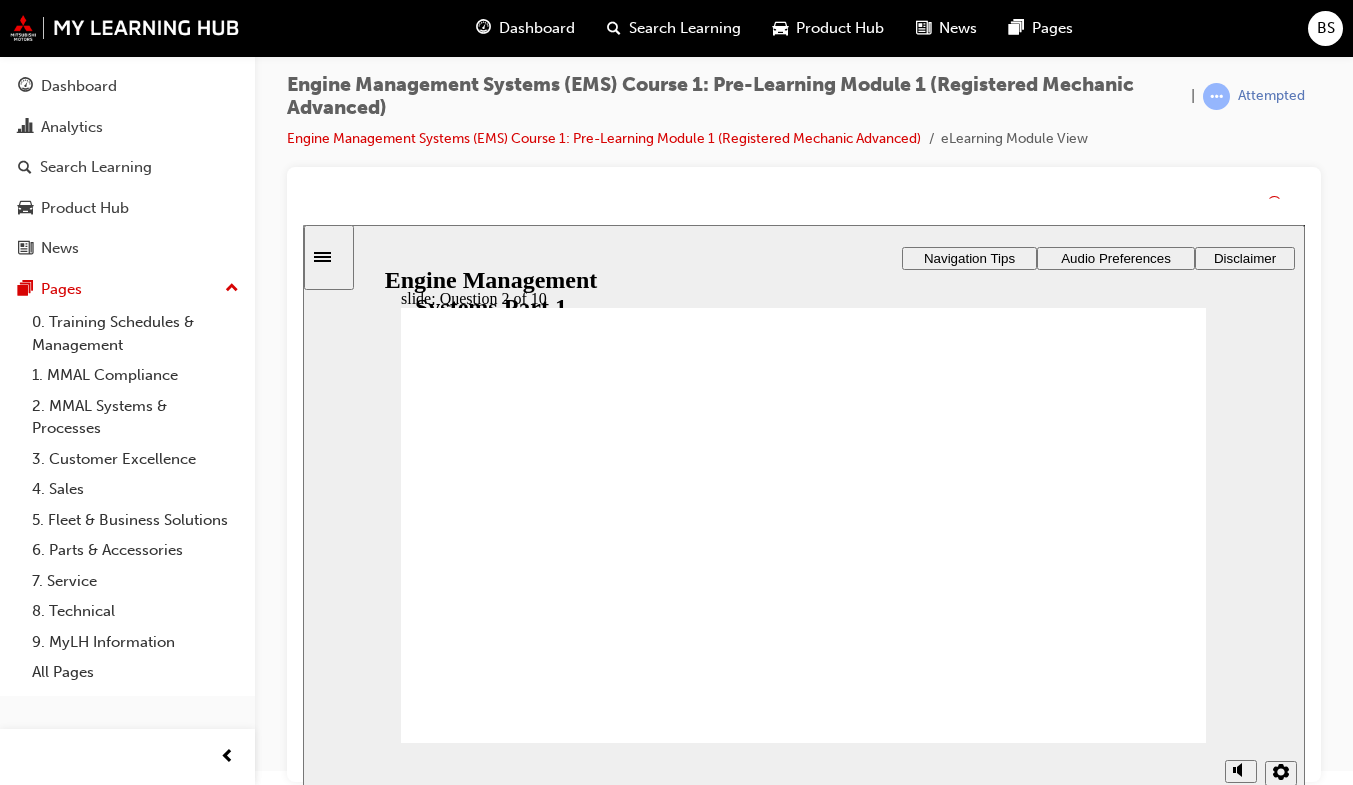 click 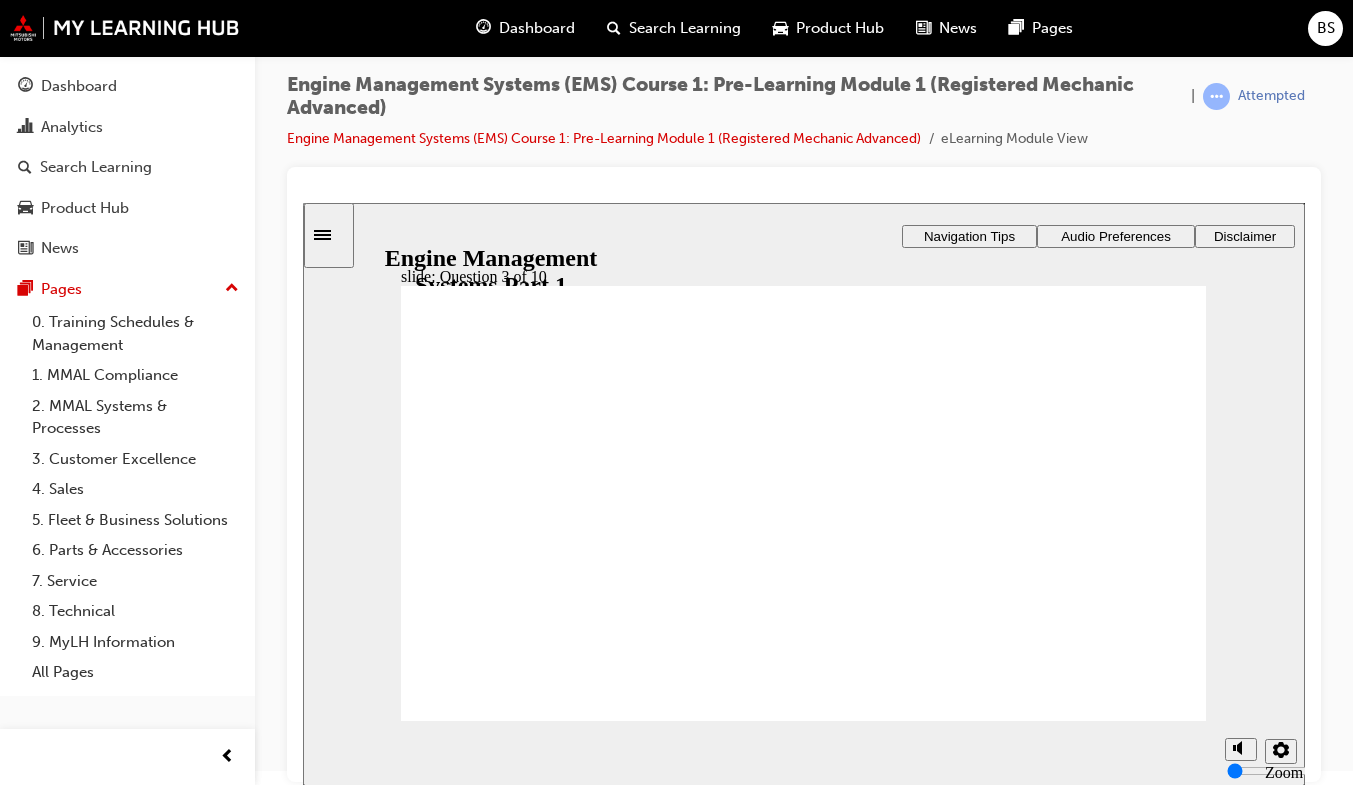 click 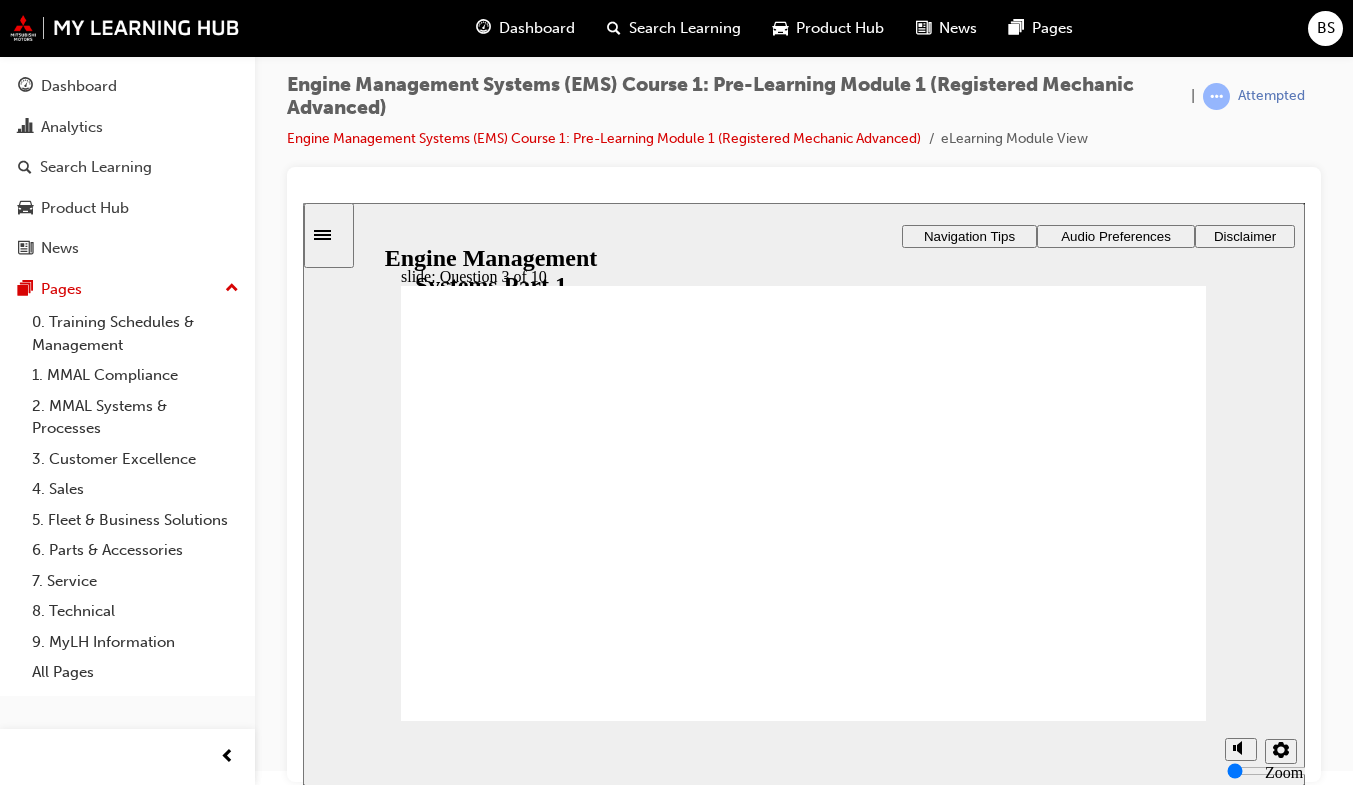 click 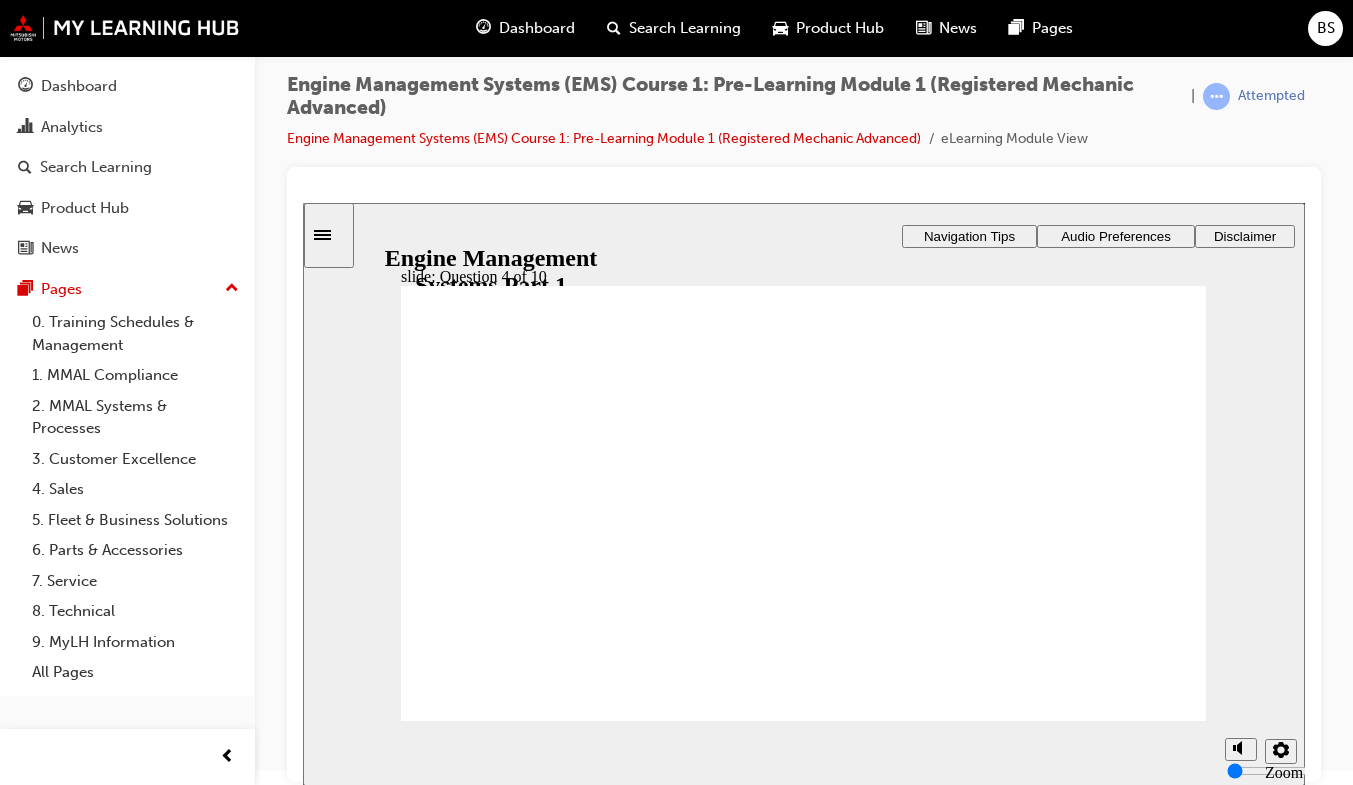 click 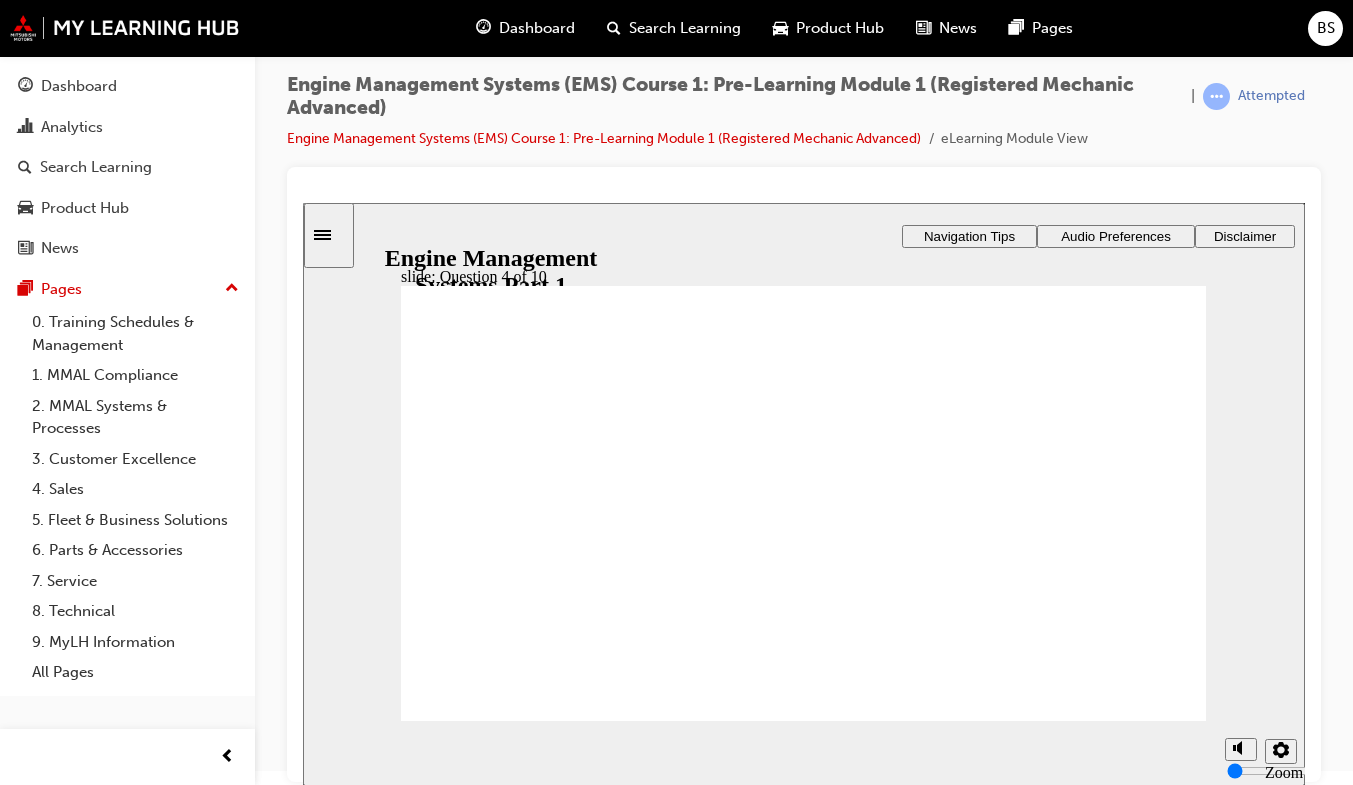 click 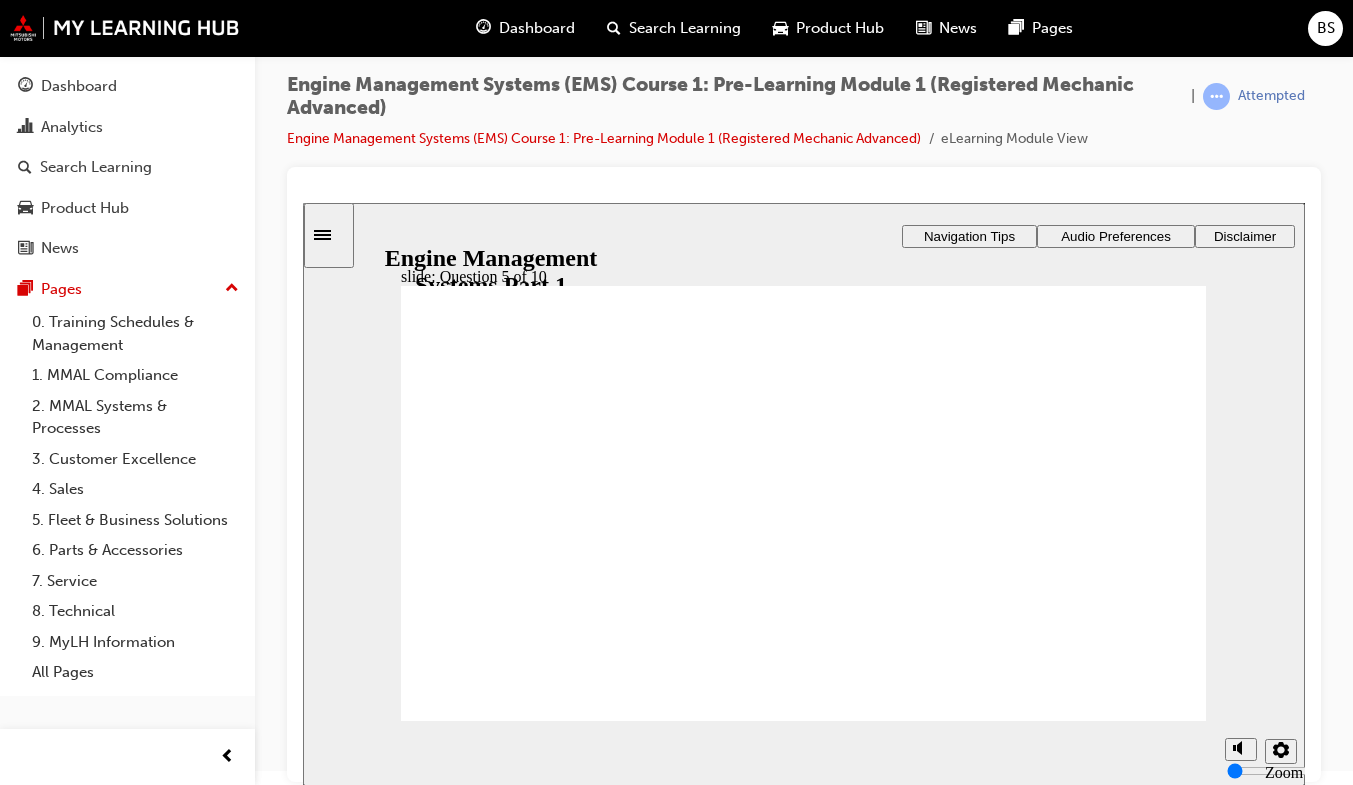 click 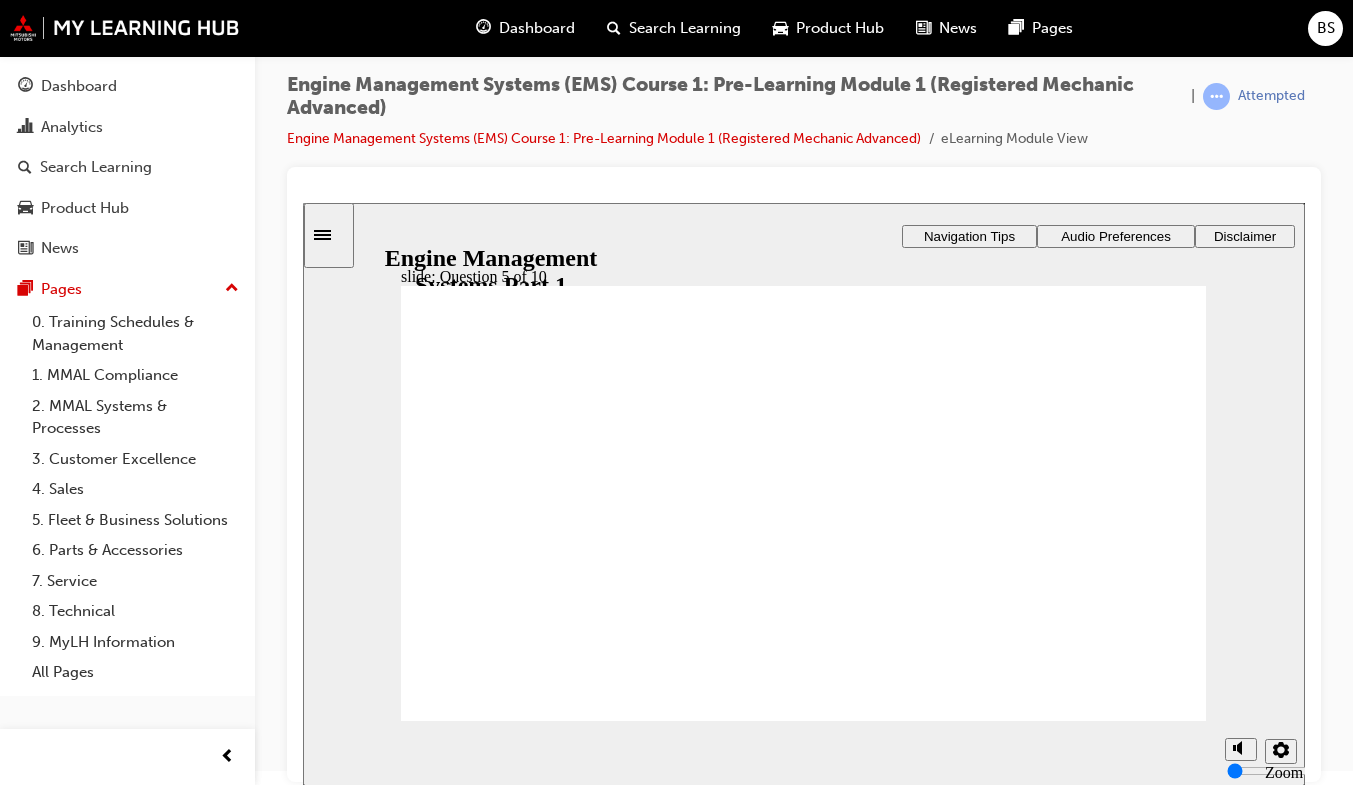 click 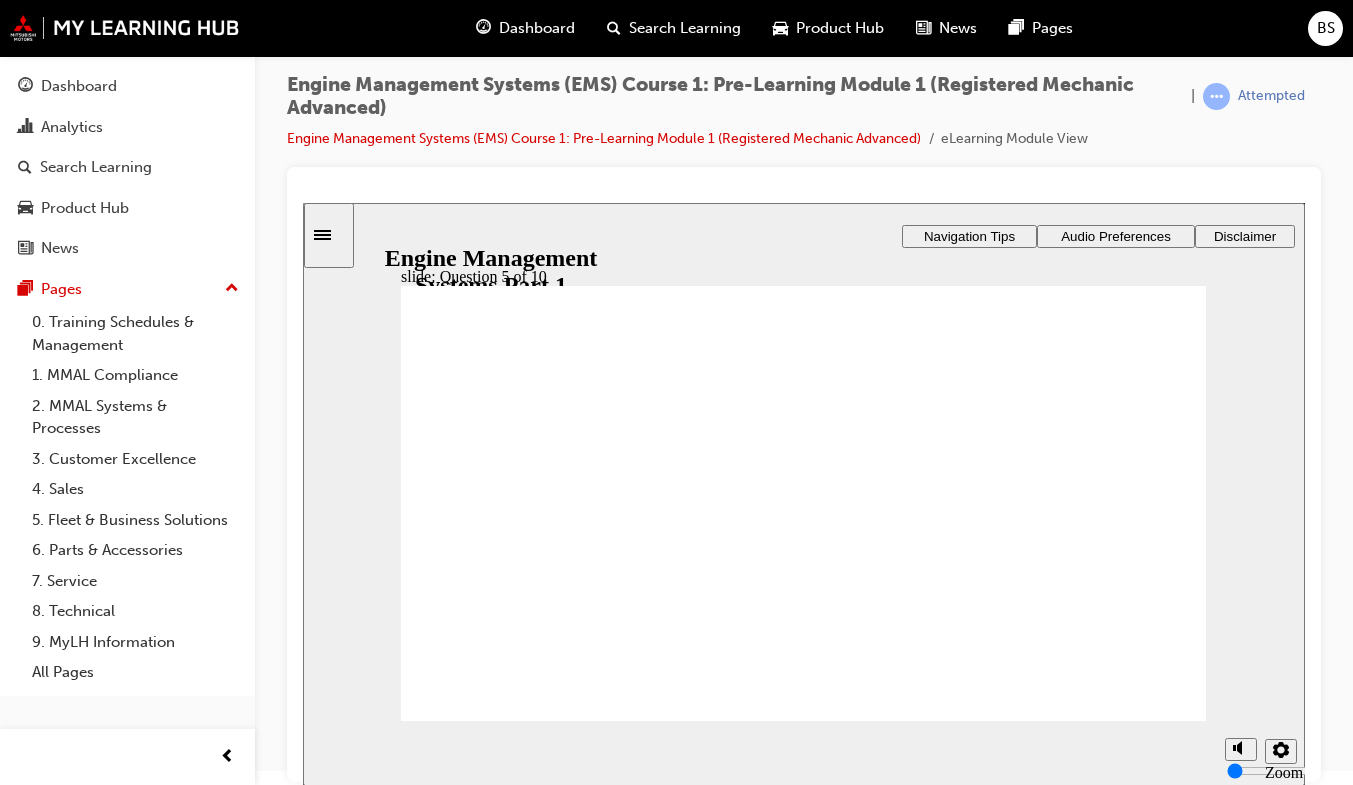 click at bounding box center [803, 1298] 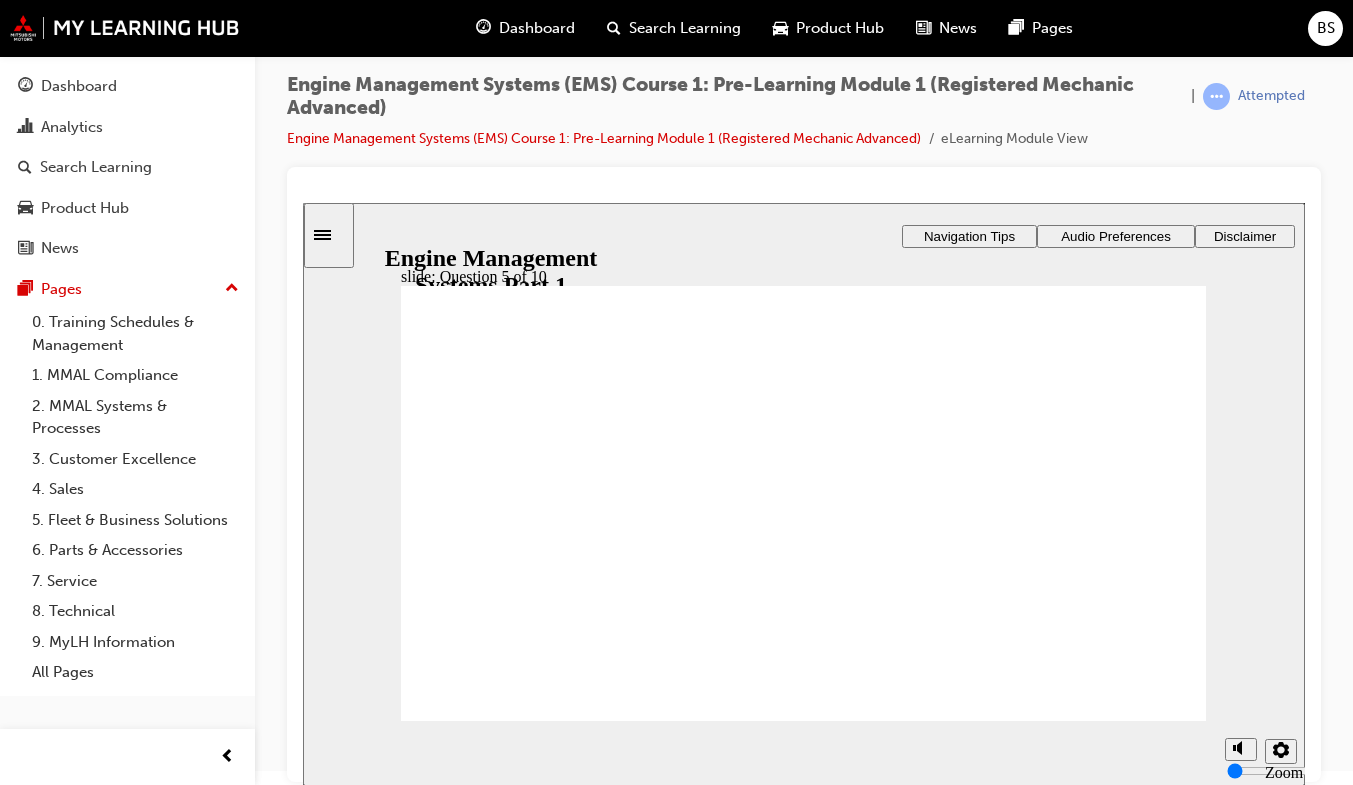 click 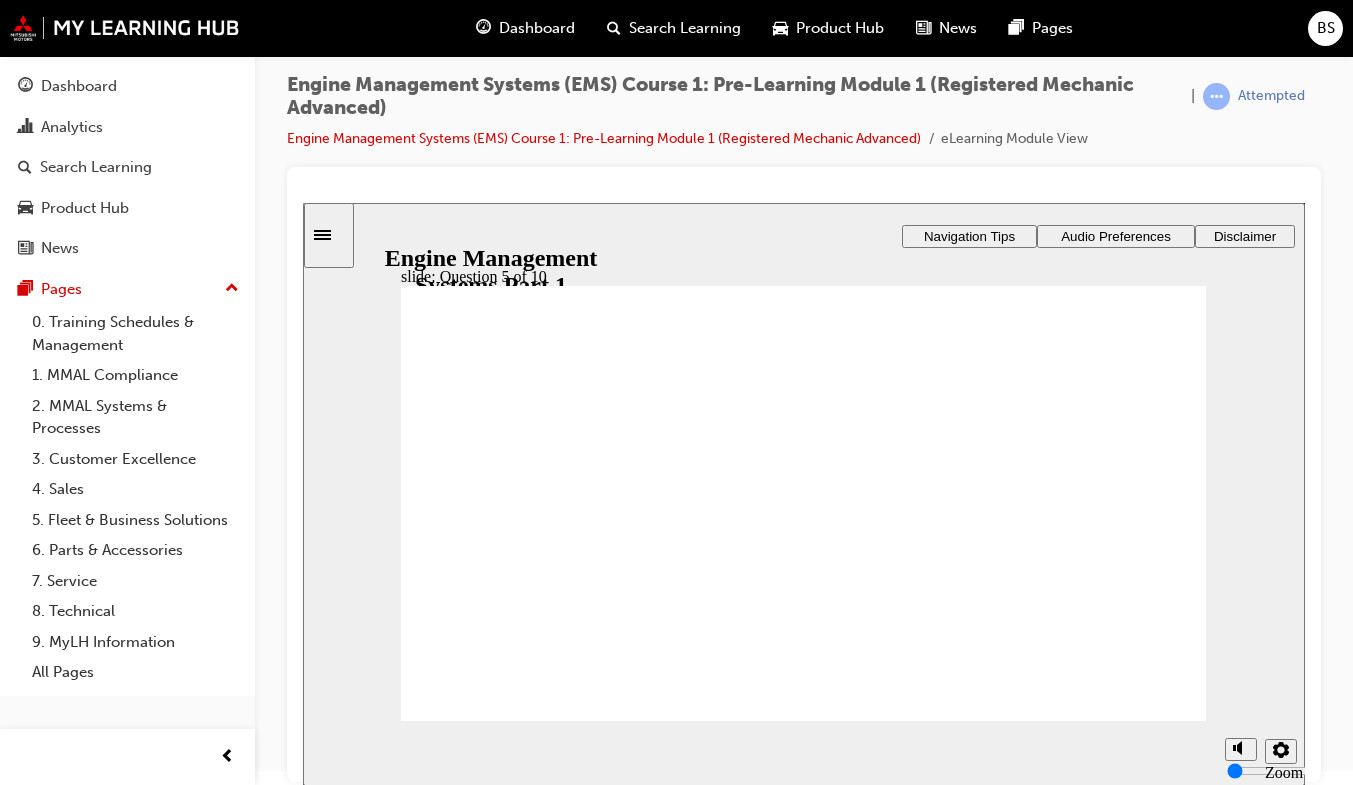 click 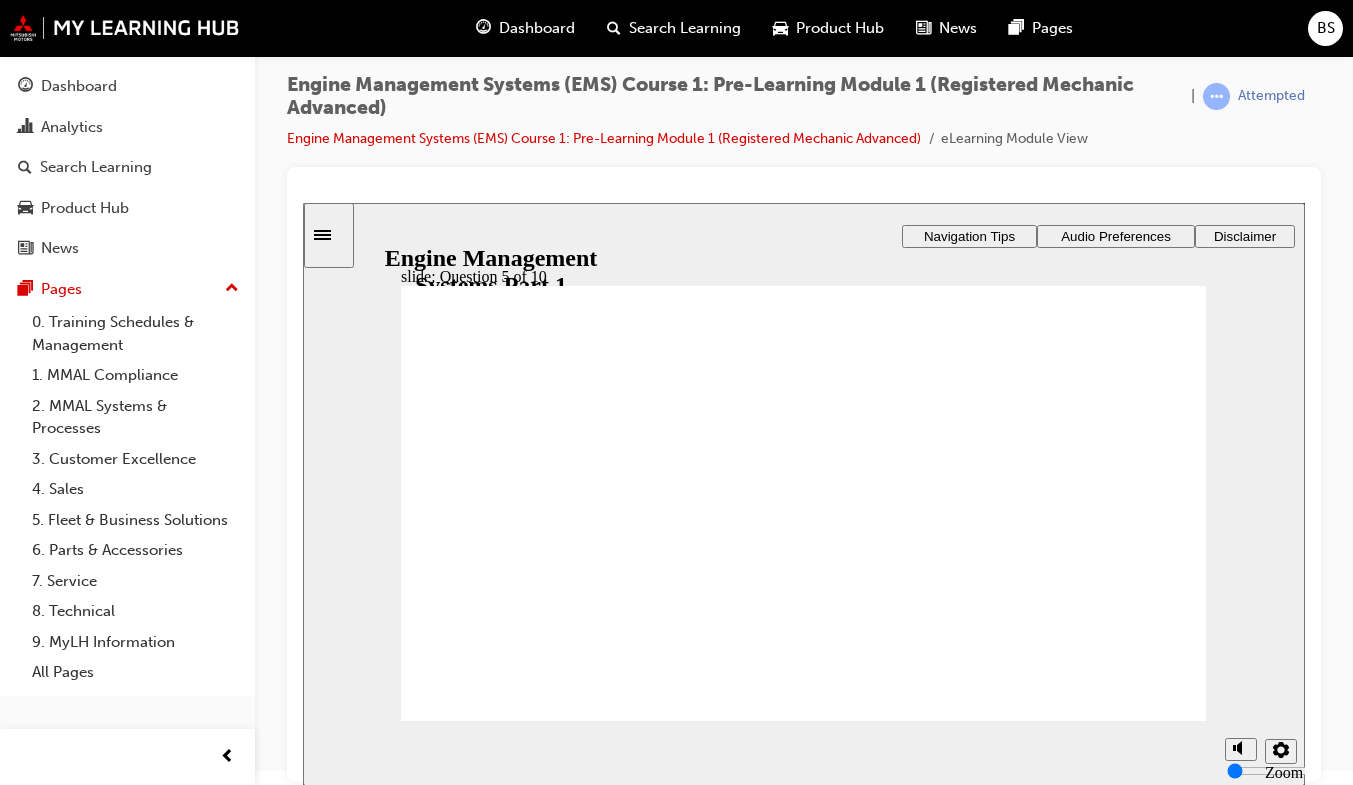 click 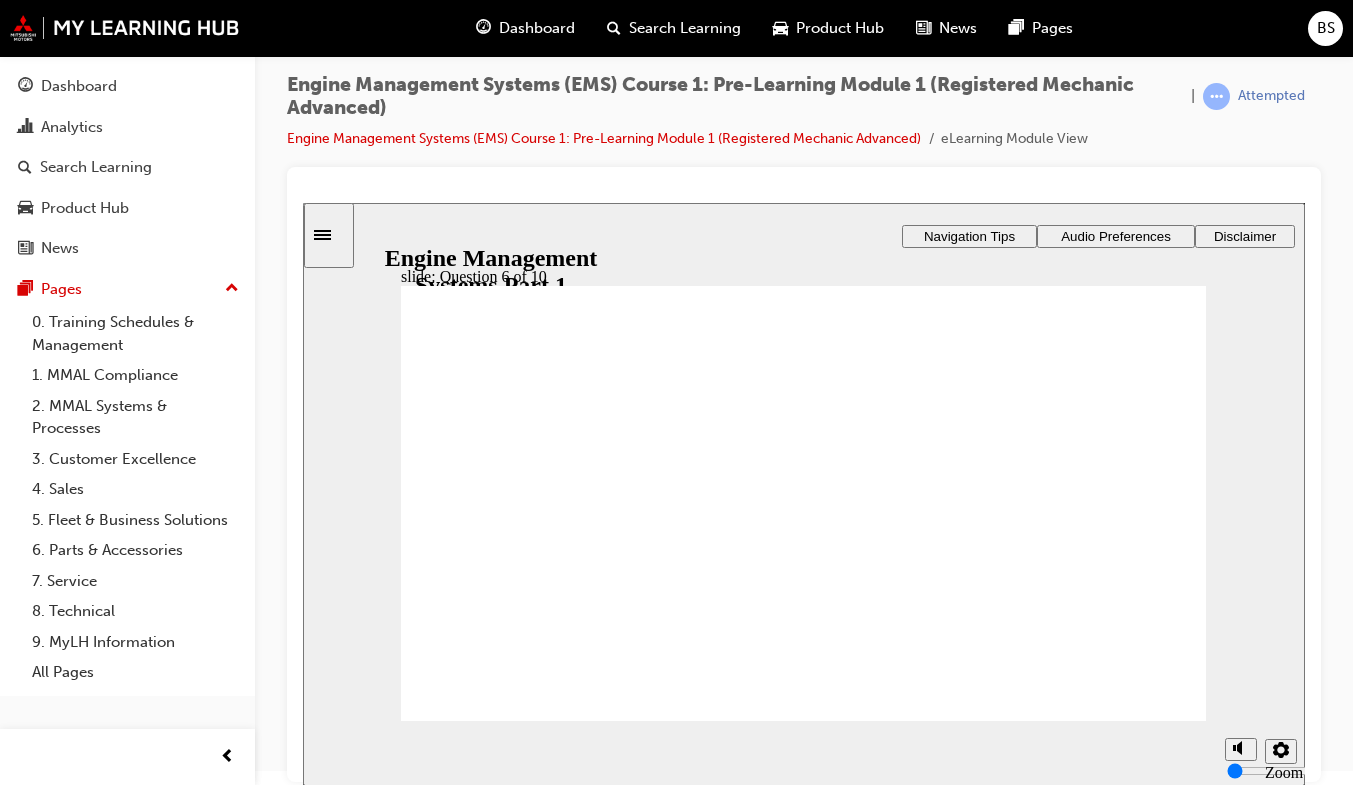 drag, startPoint x: 589, startPoint y: 439, endPoint x: 543, endPoint y: 552, distance: 122.0041 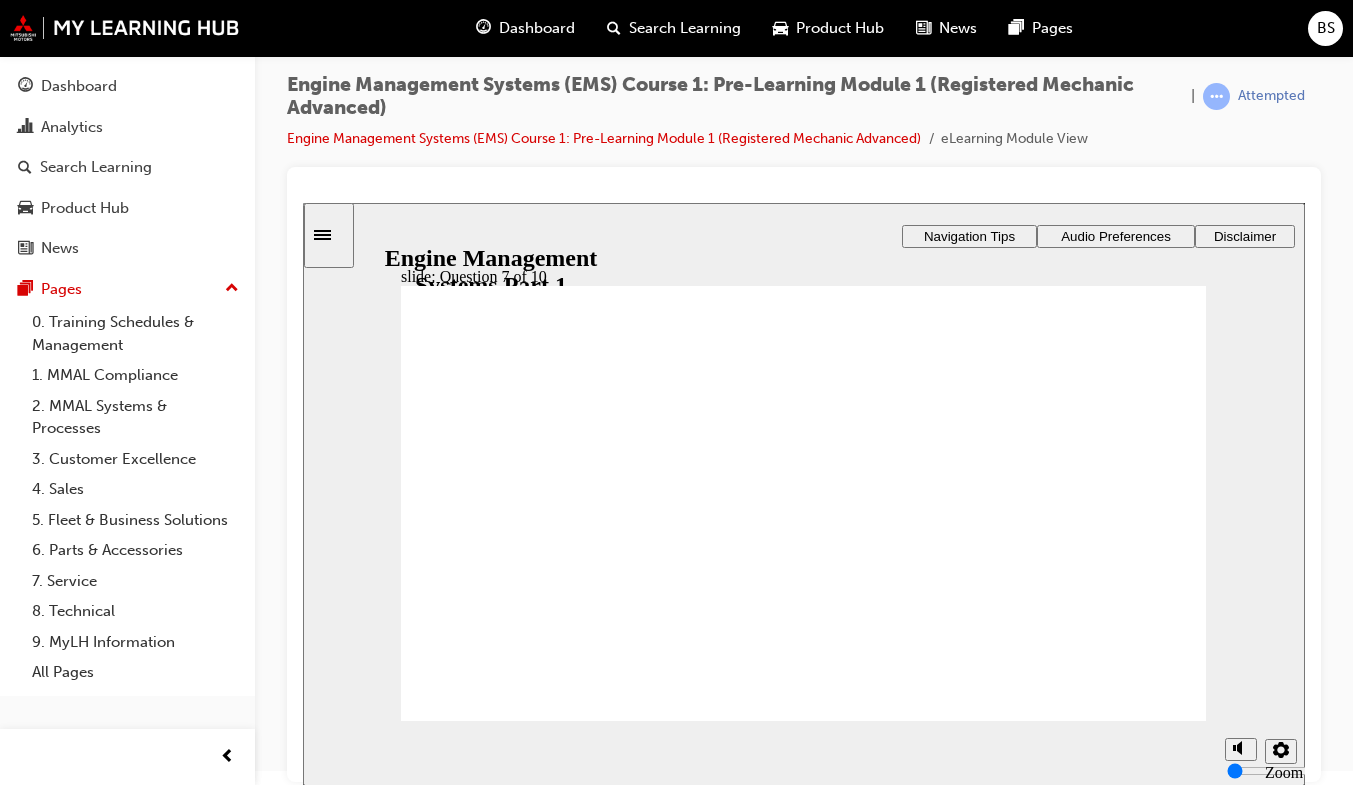 click 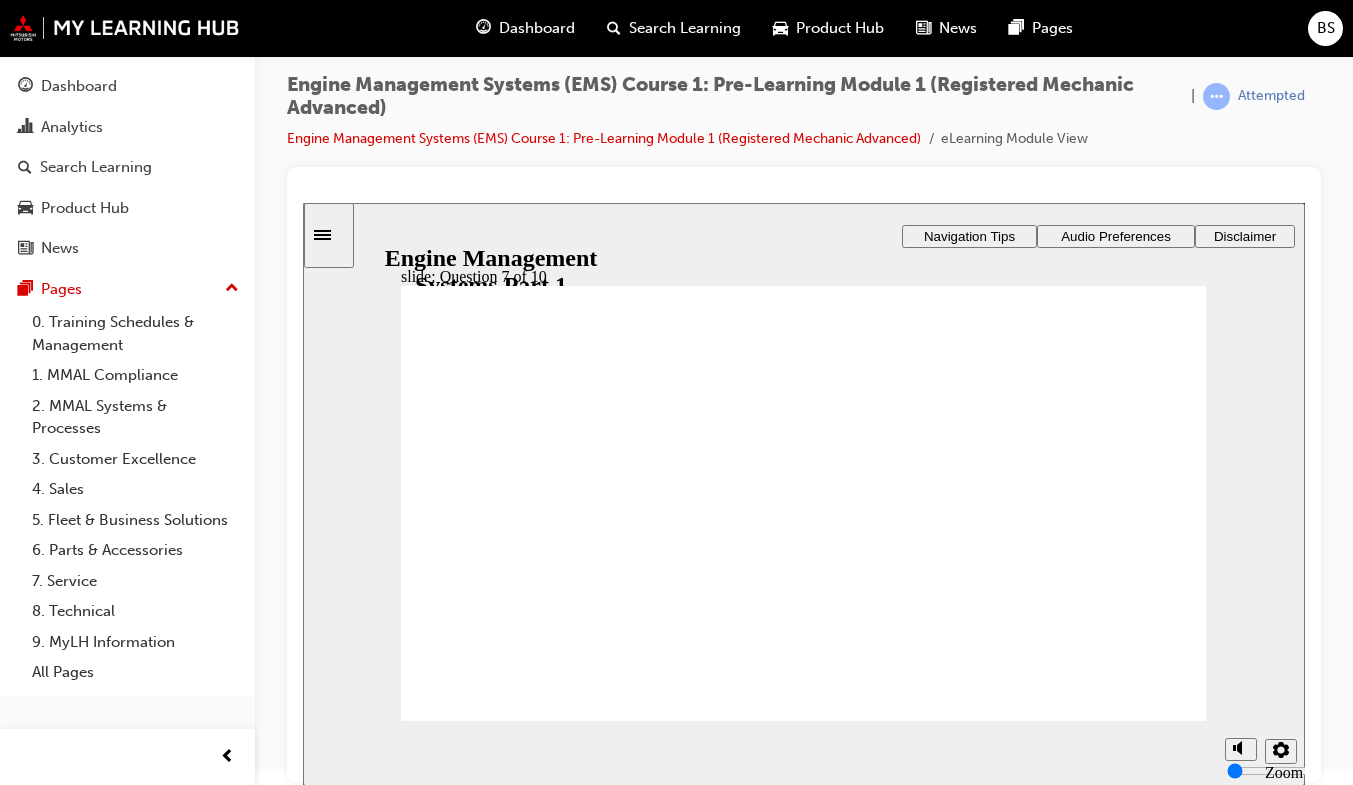 click 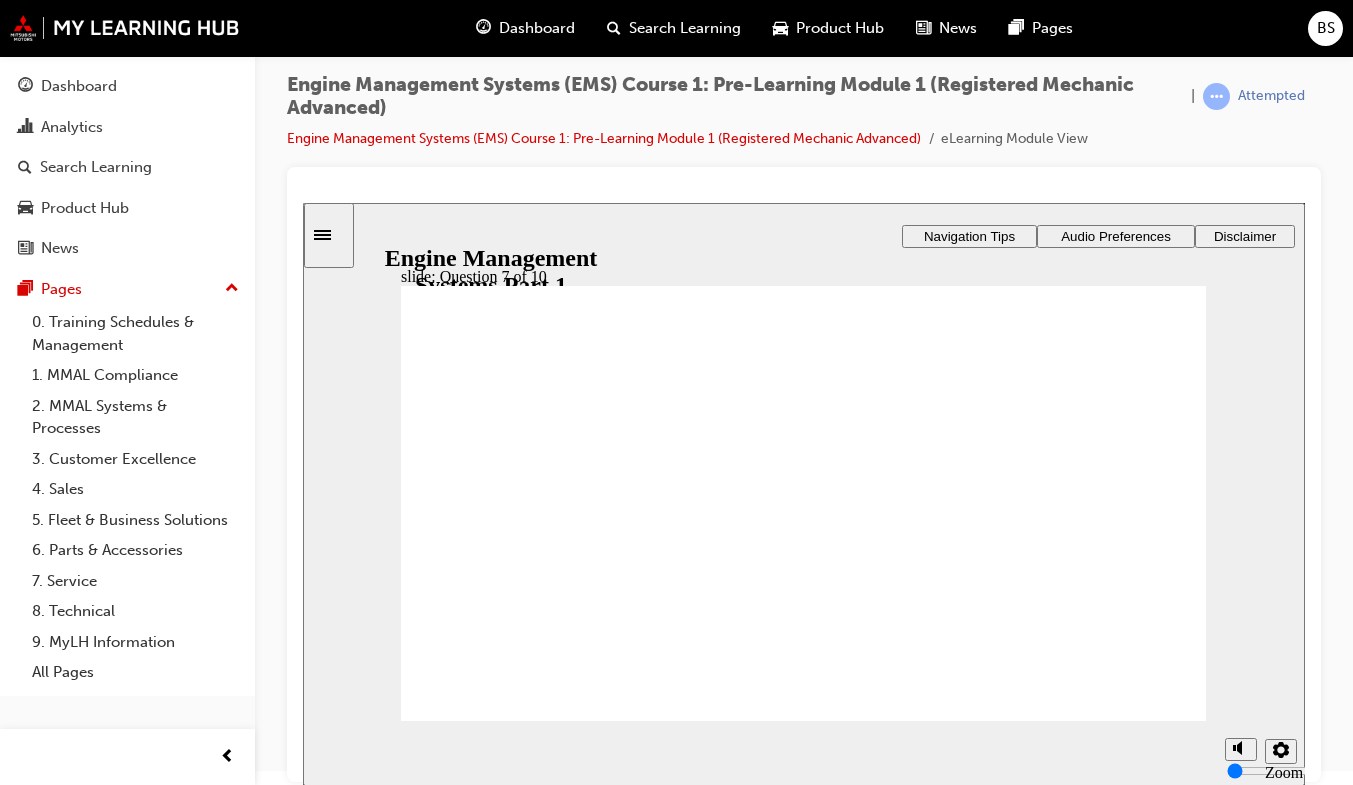 click 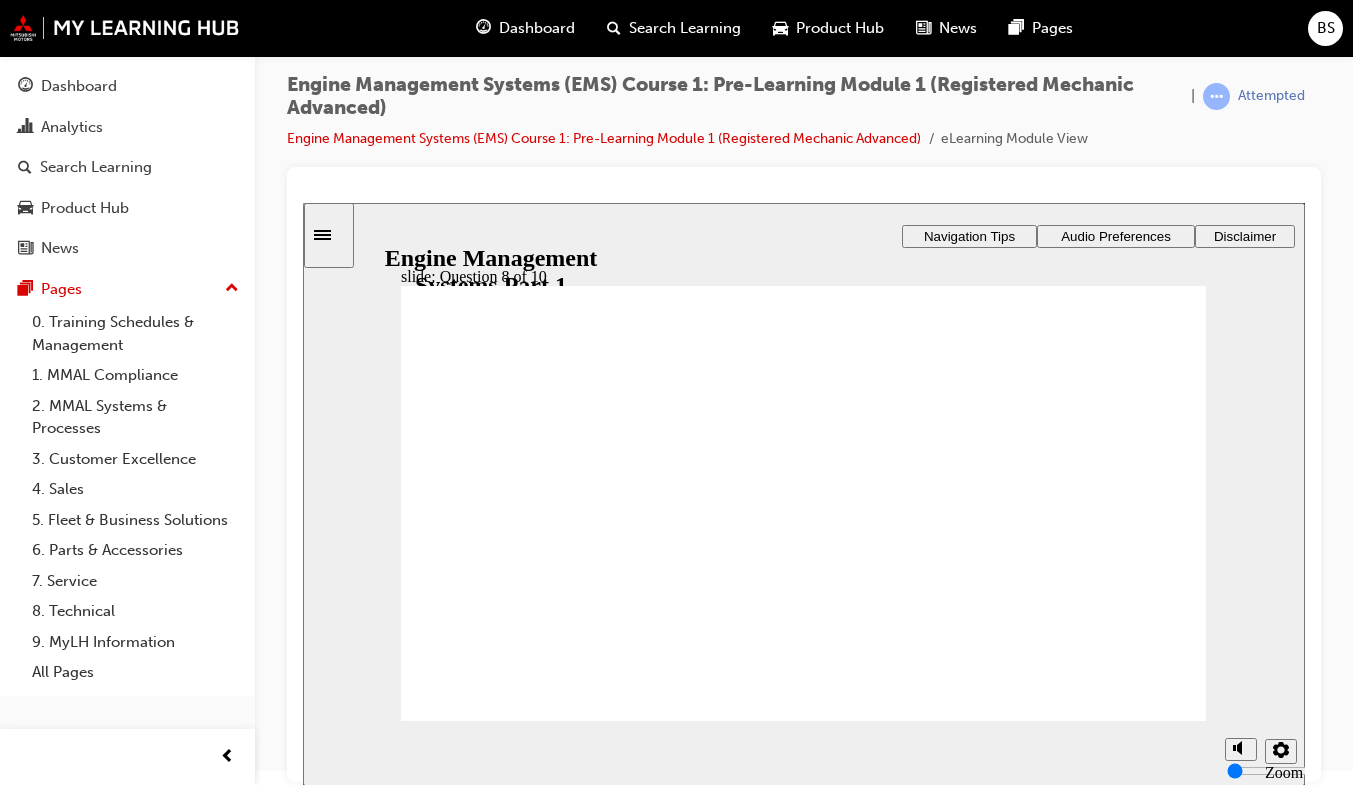 click 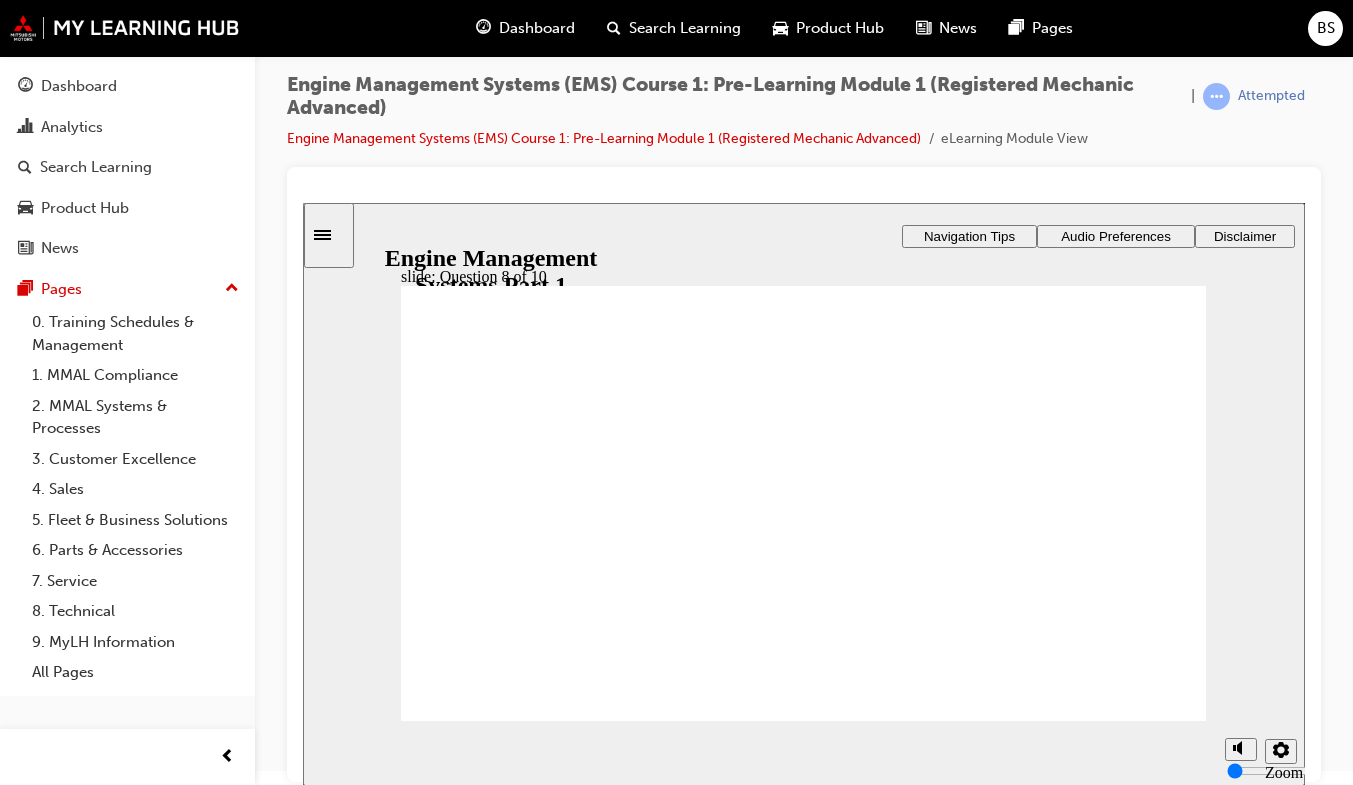 click 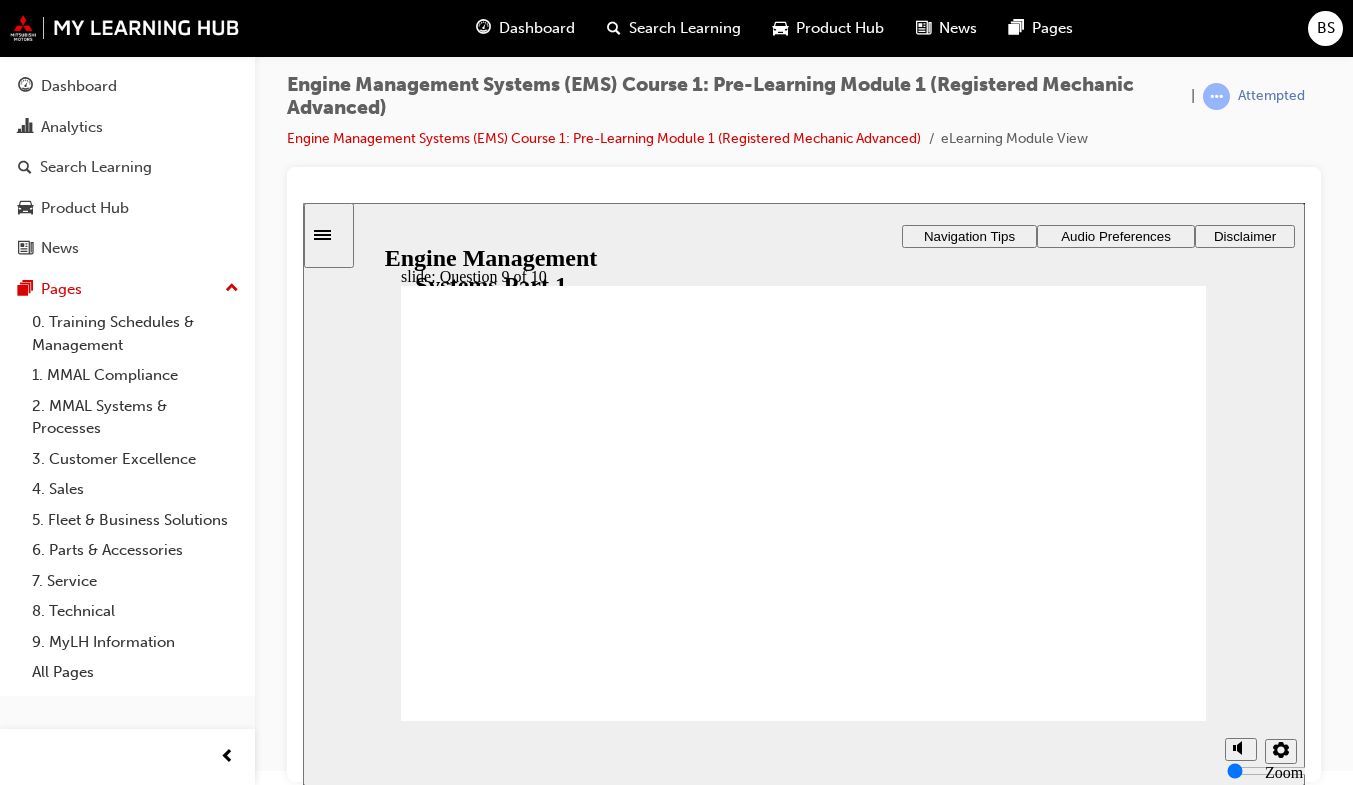 click 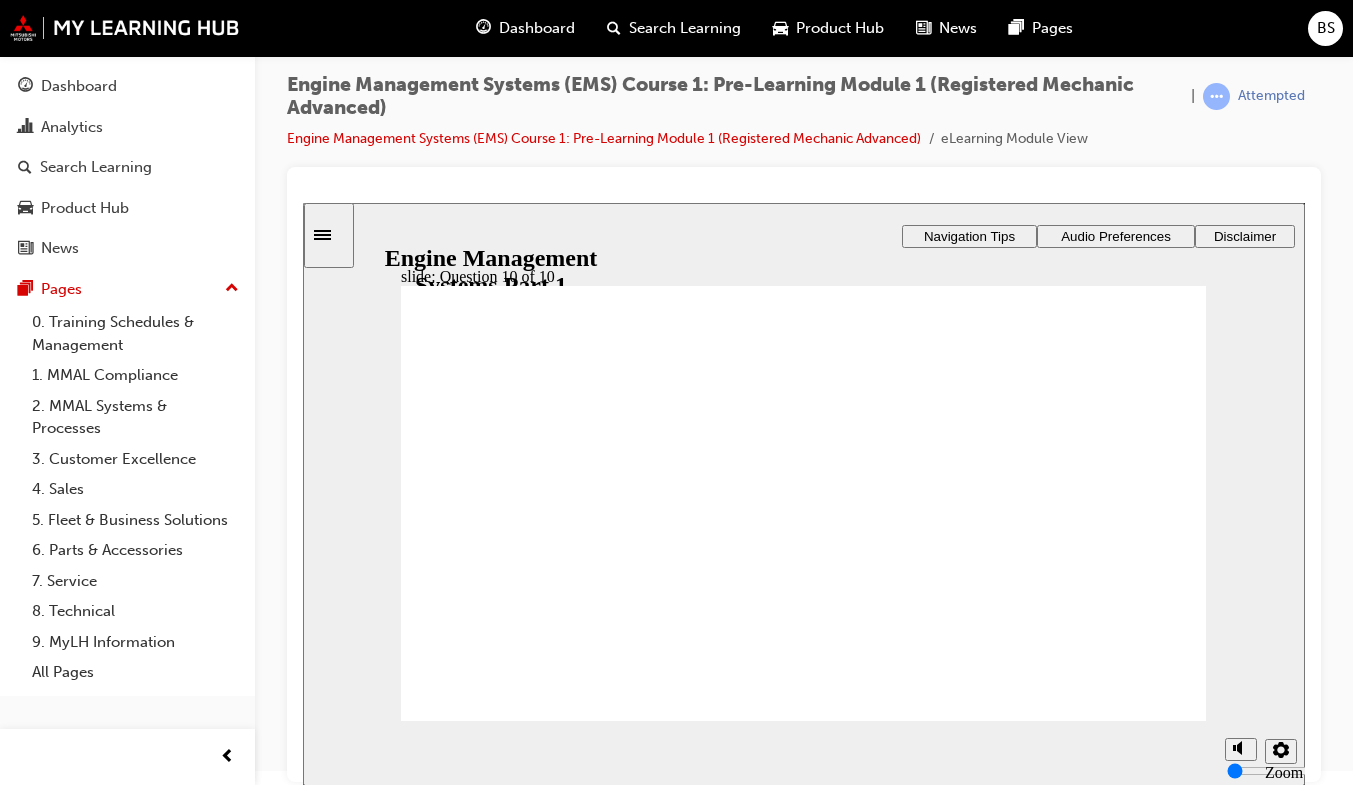 drag, startPoint x: 874, startPoint y: 436, endPoint x: 538, endPoint y: 505, distance: 343.01166 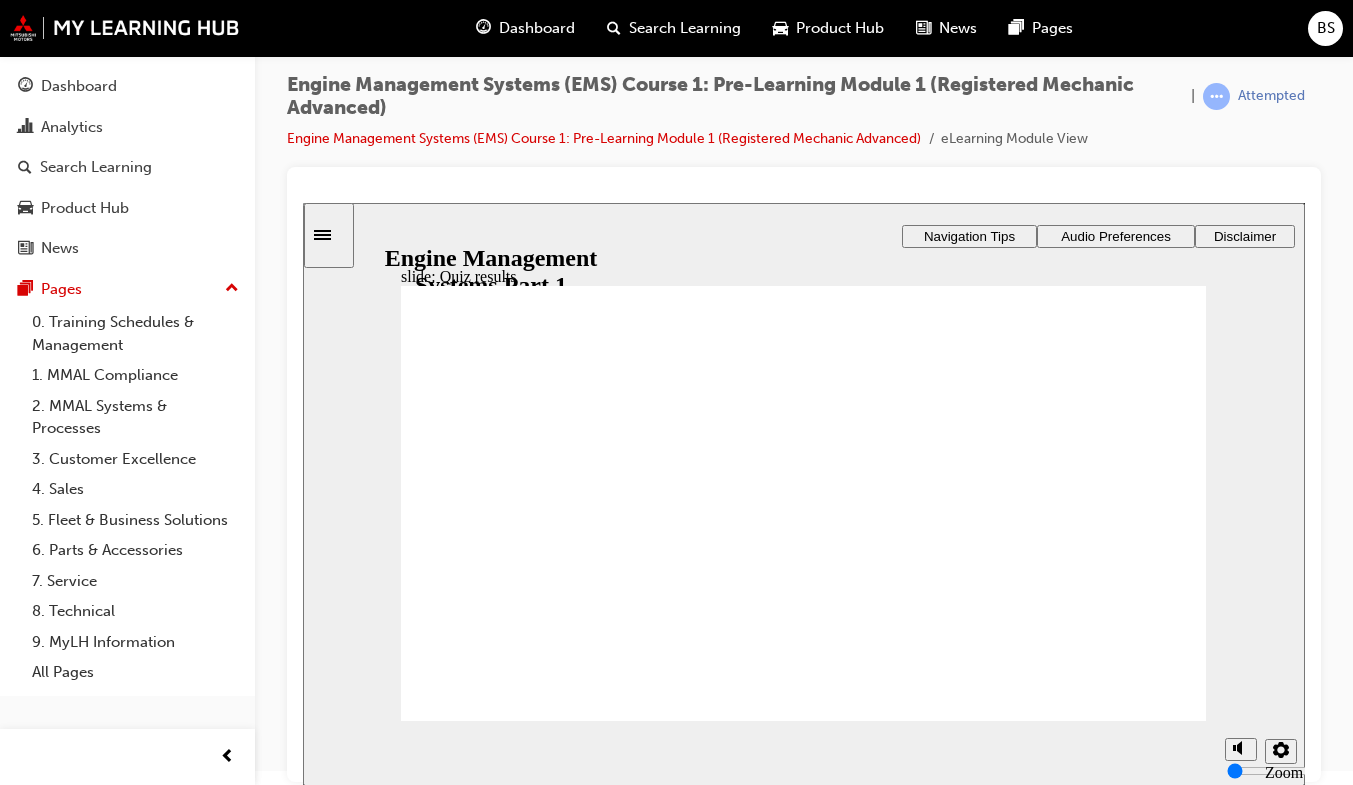 click 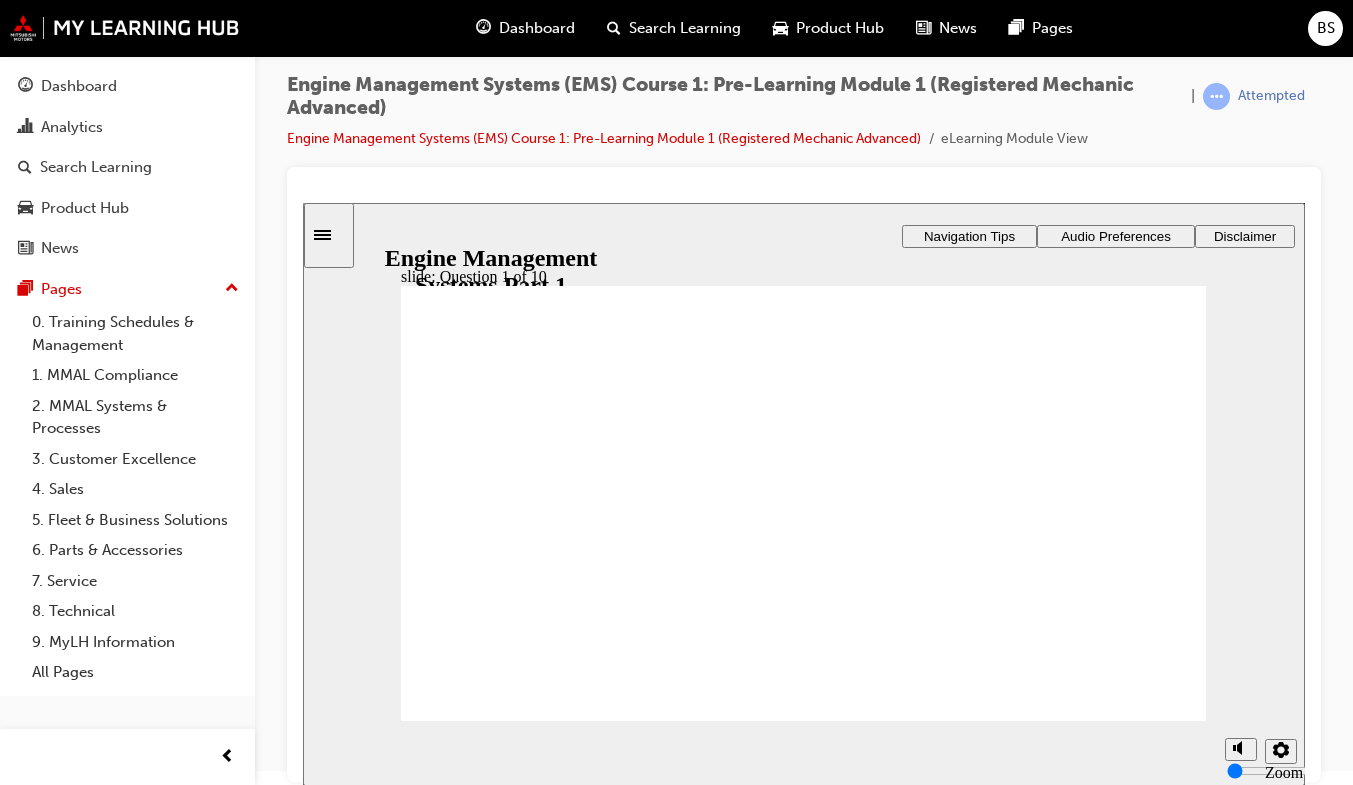 drag, startPoint x: 991, startPoint y: 461, endPoint x: 505, endPoint y: 544, distance: 493.0365 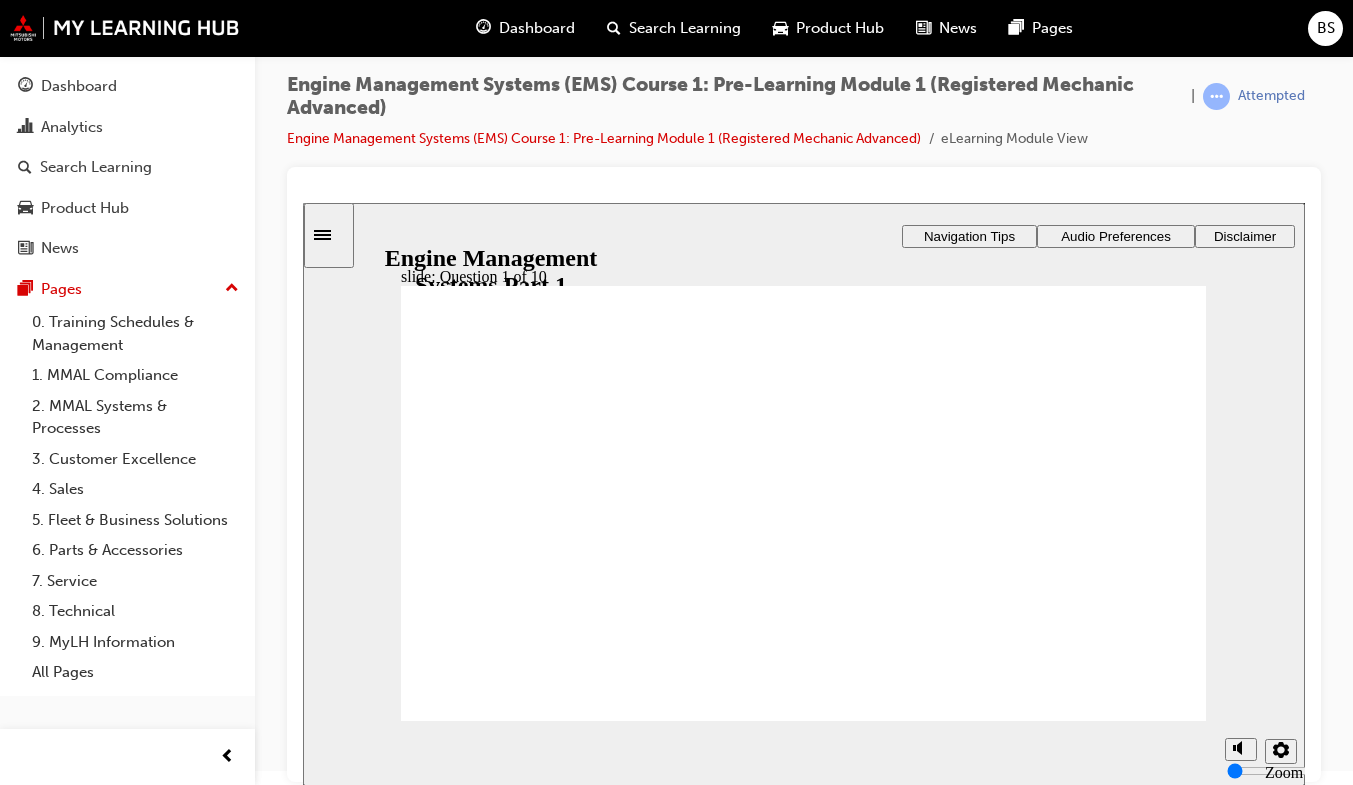 click 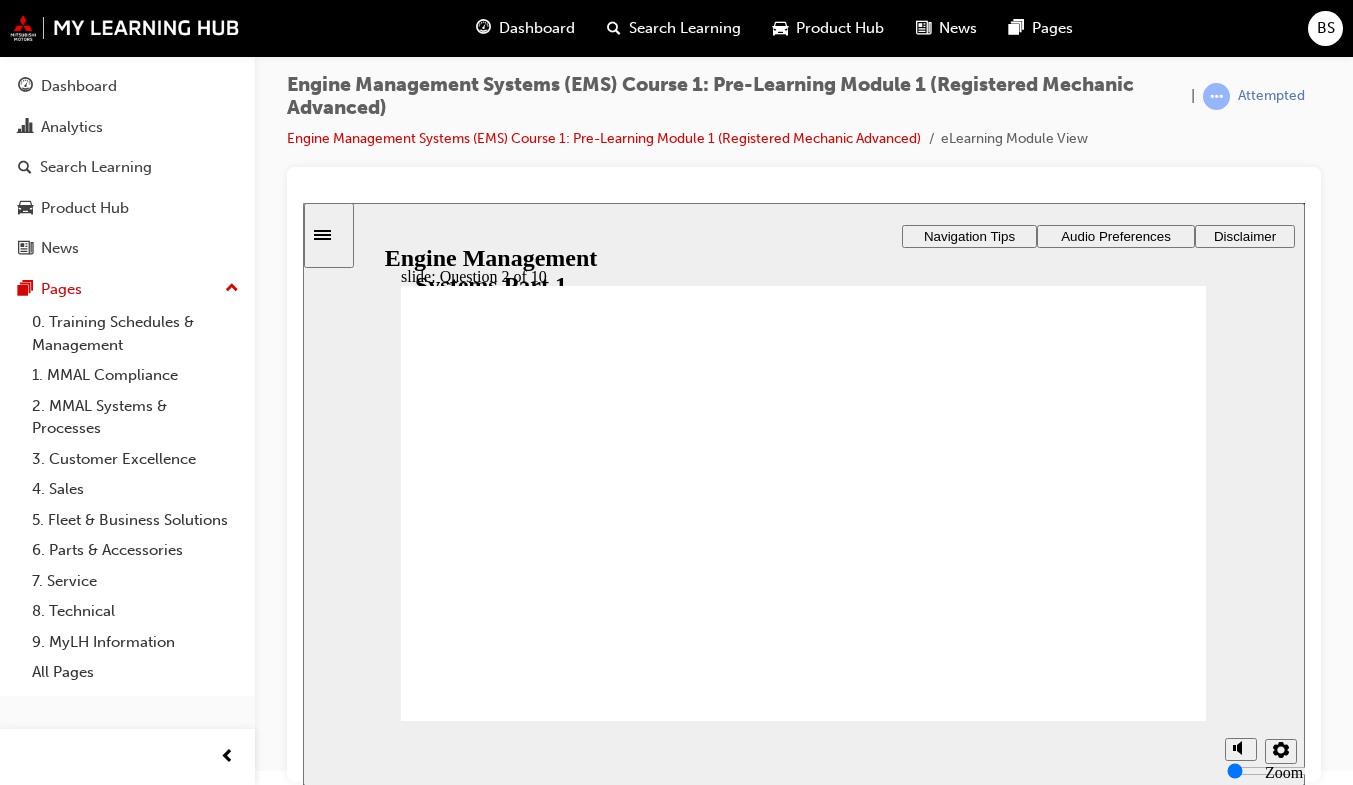 drag, startPoint x: 540, startPoint y: 442, endPoint x: 607, endPoint y: 584, distance: 157.01274 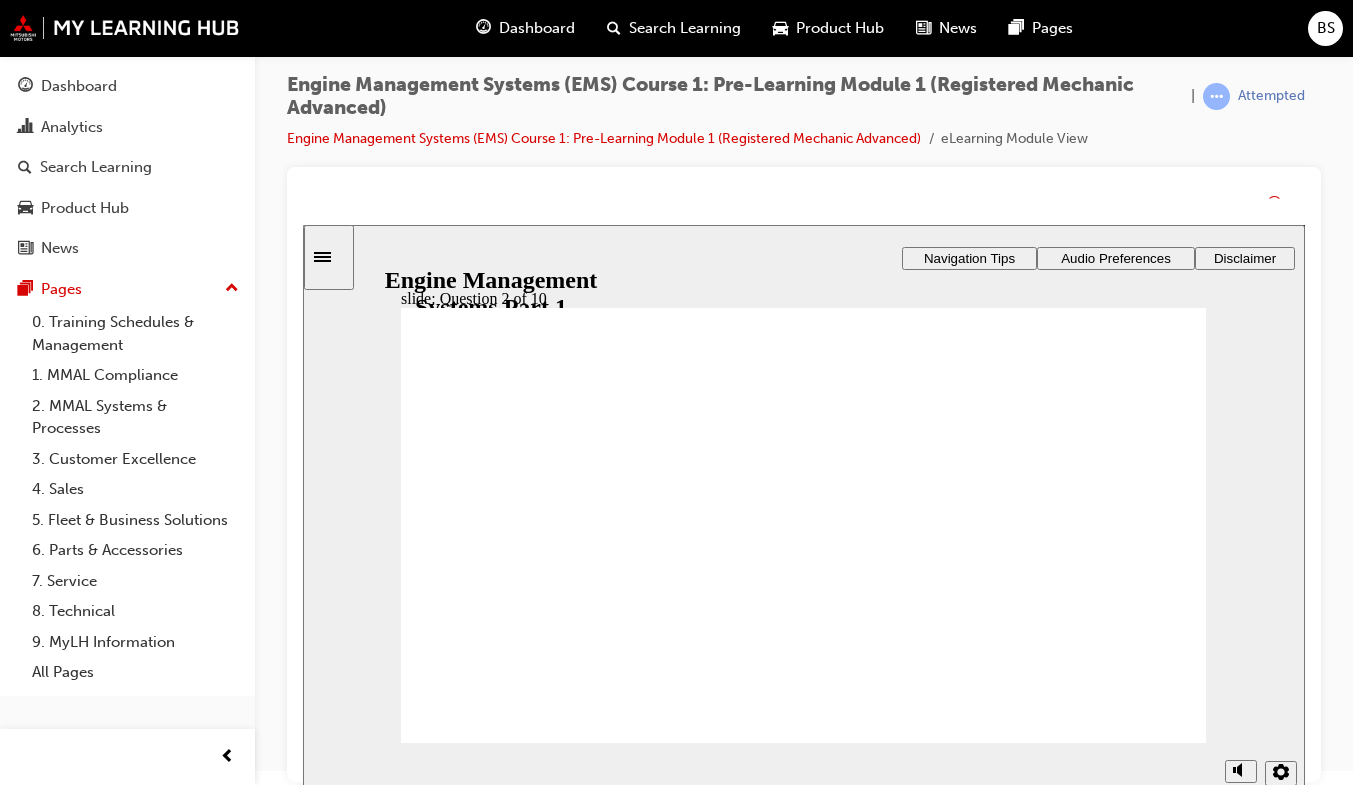 click 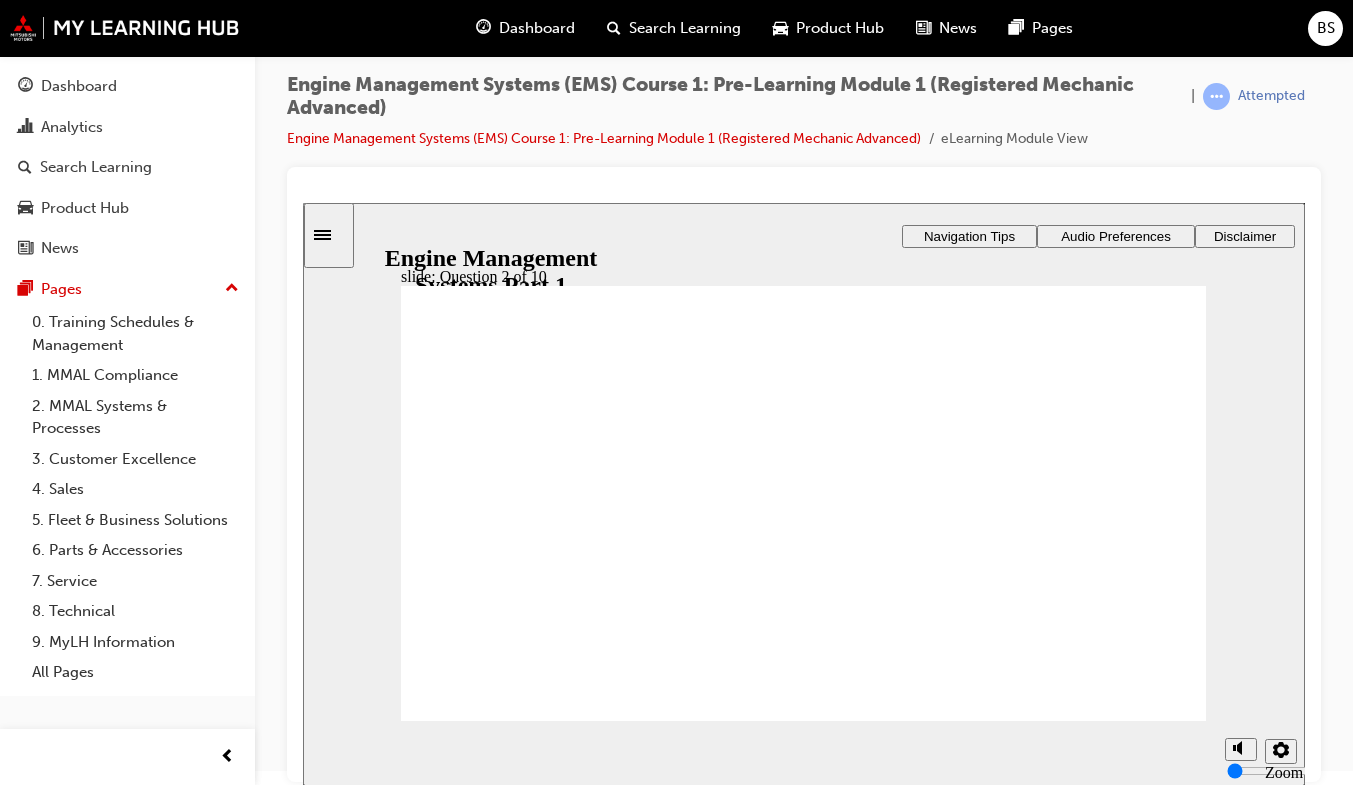 click 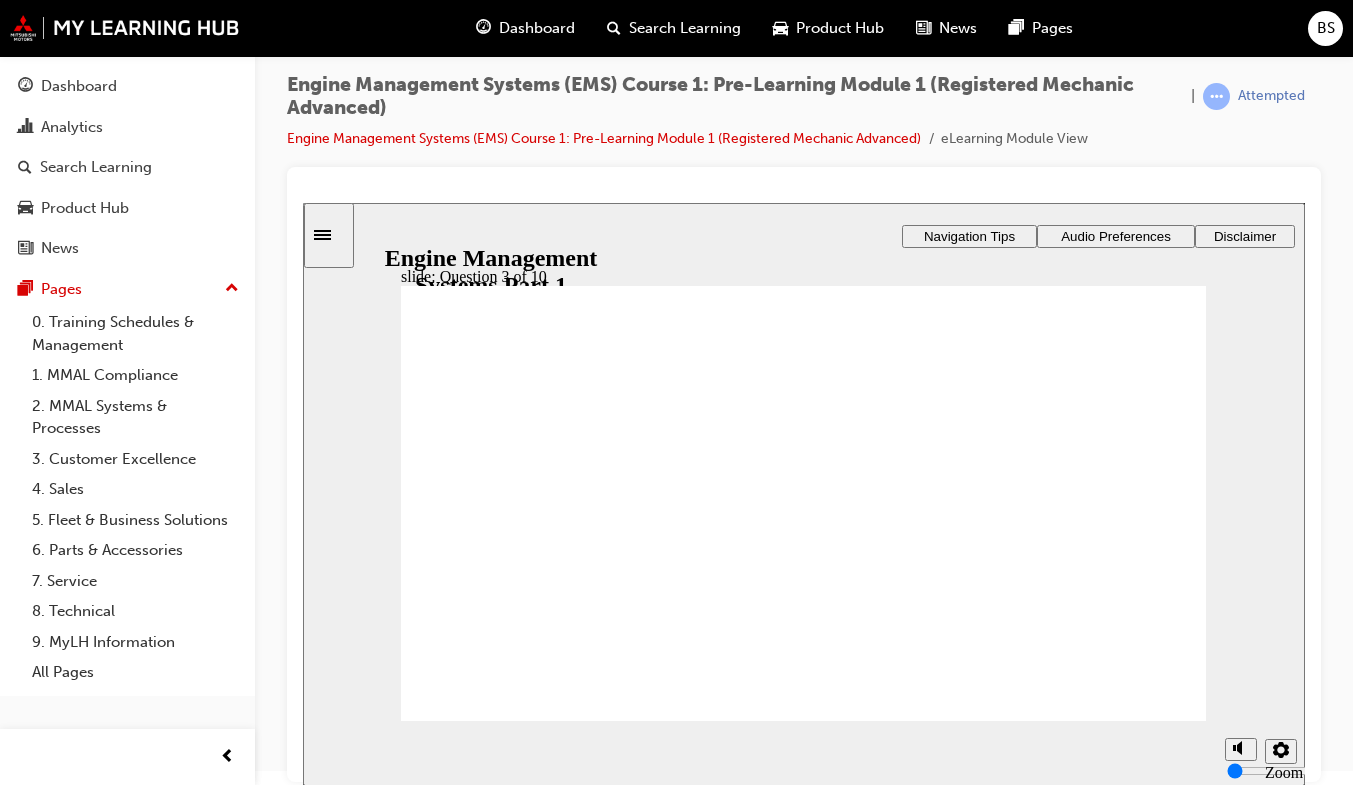 click on "False True" at bounding box center (515, 1658) 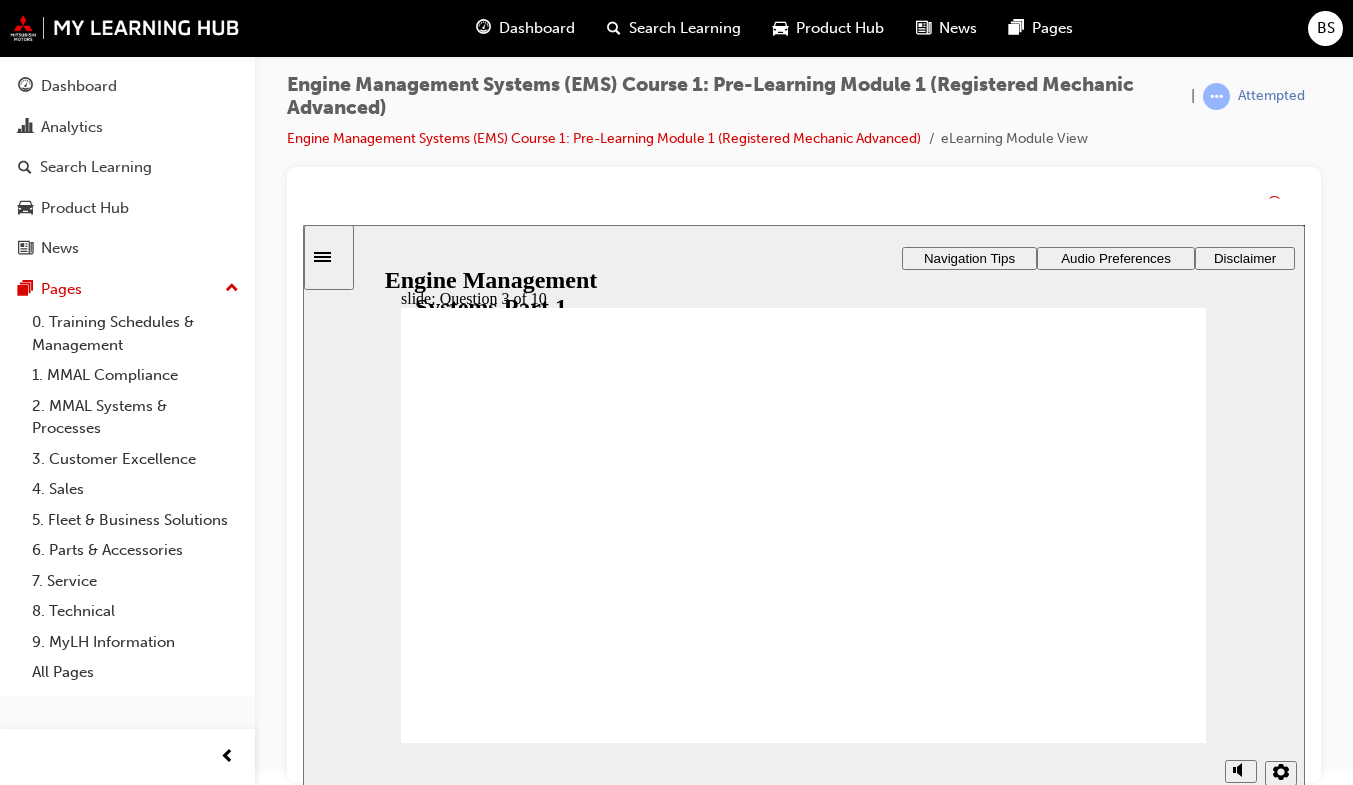 click on "Correct That's right!  You selected the correct response. Continue" at bounding box center [803, 2890] 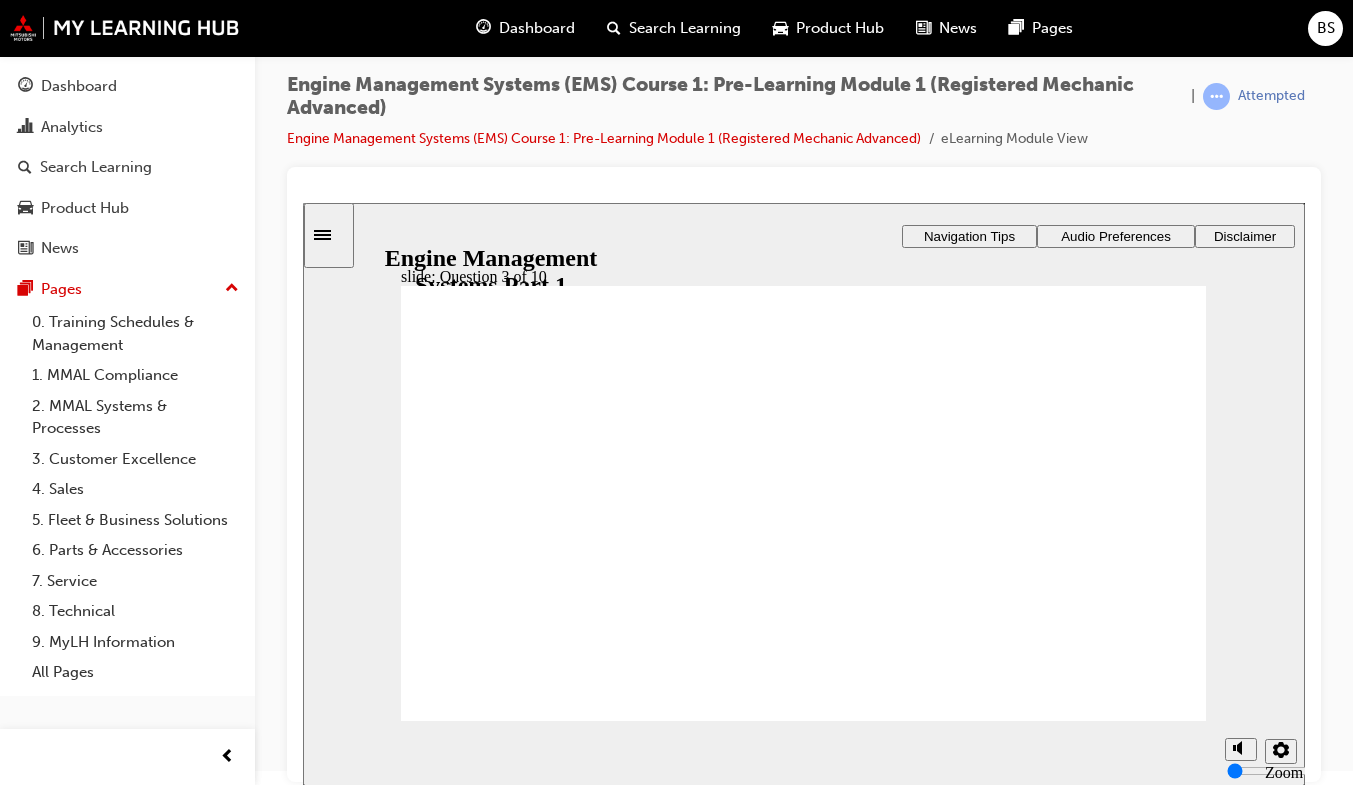 click 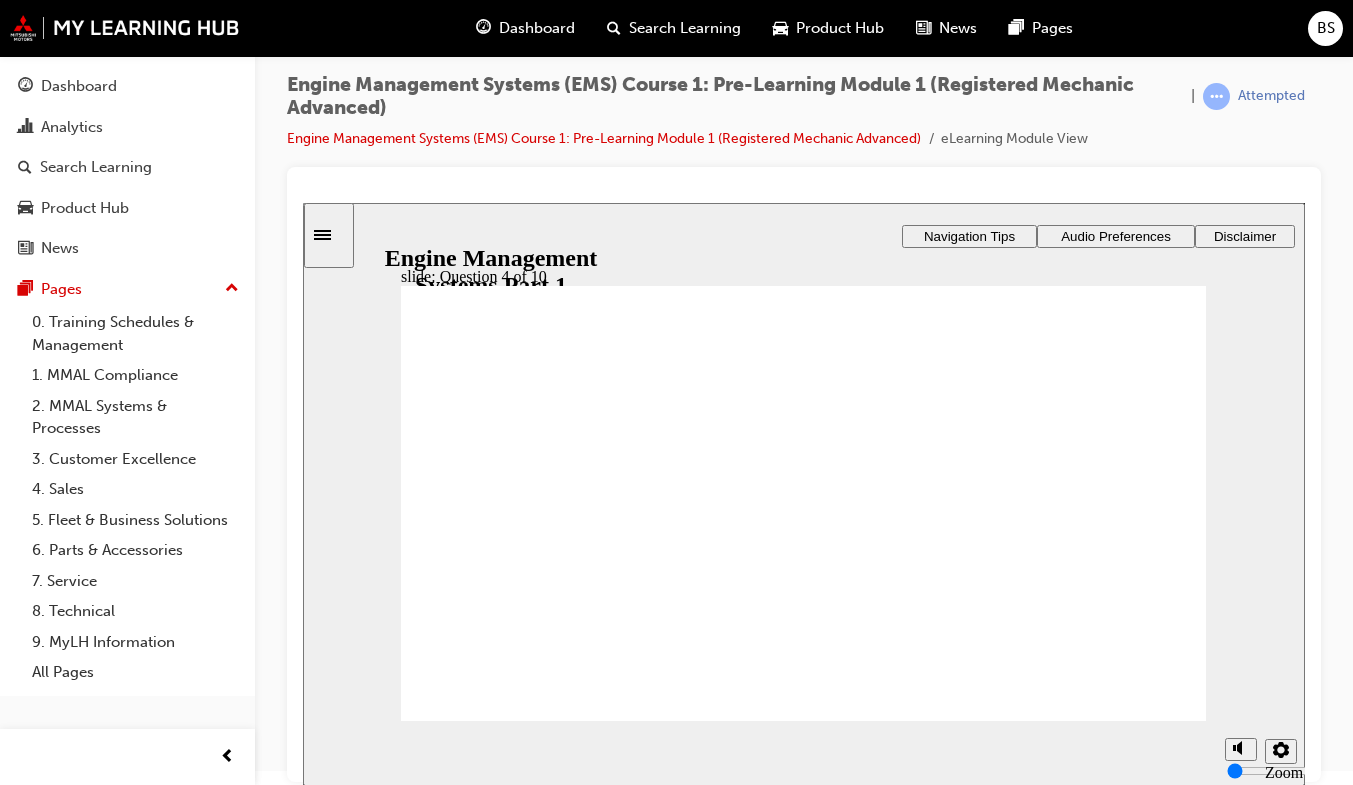 click 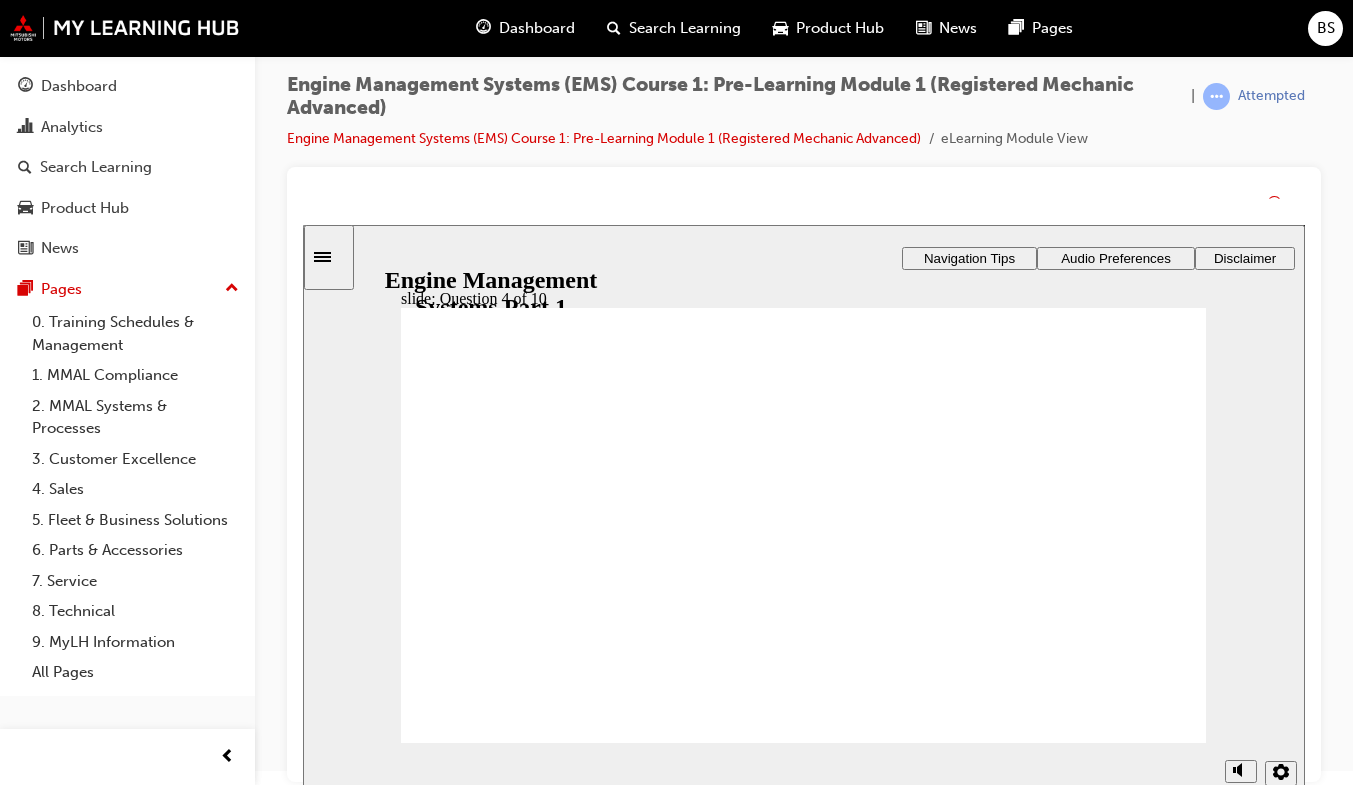 click 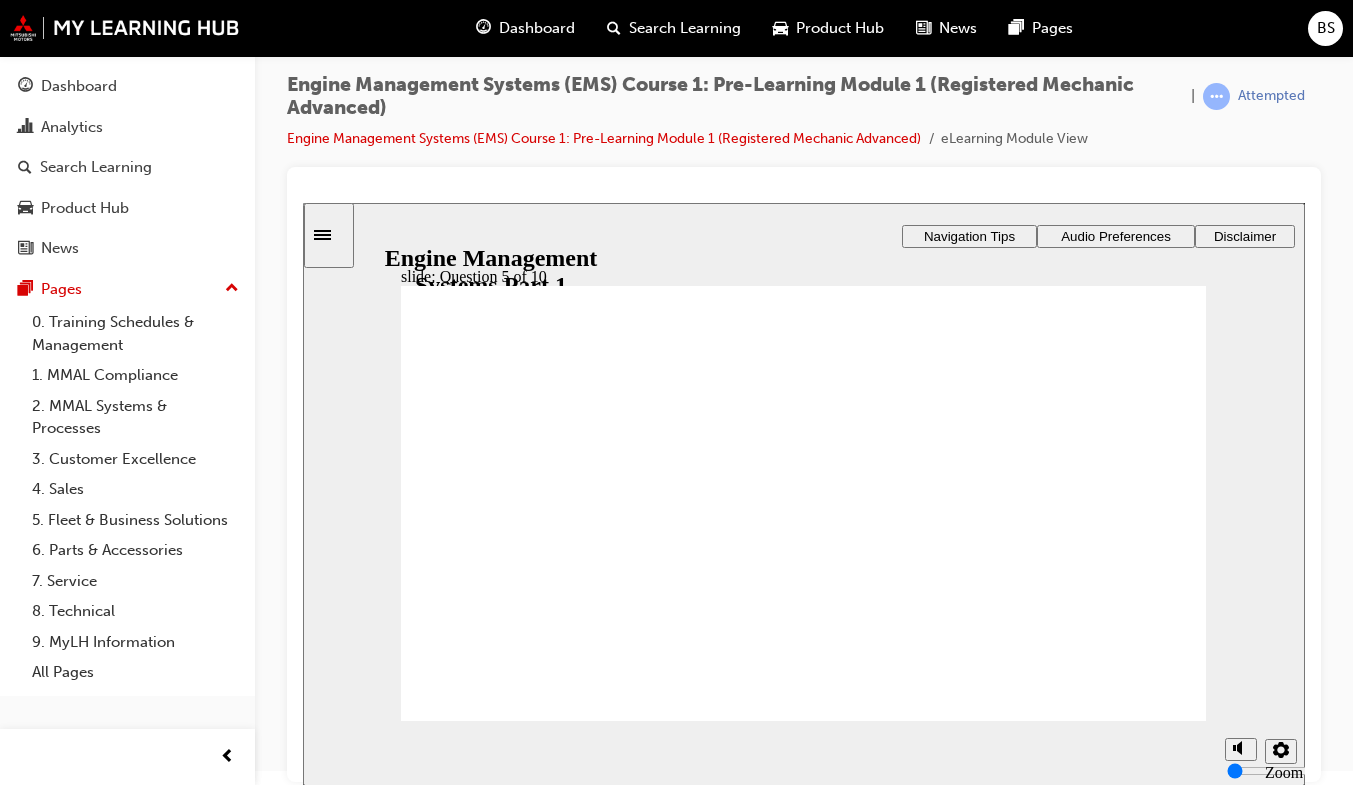 click 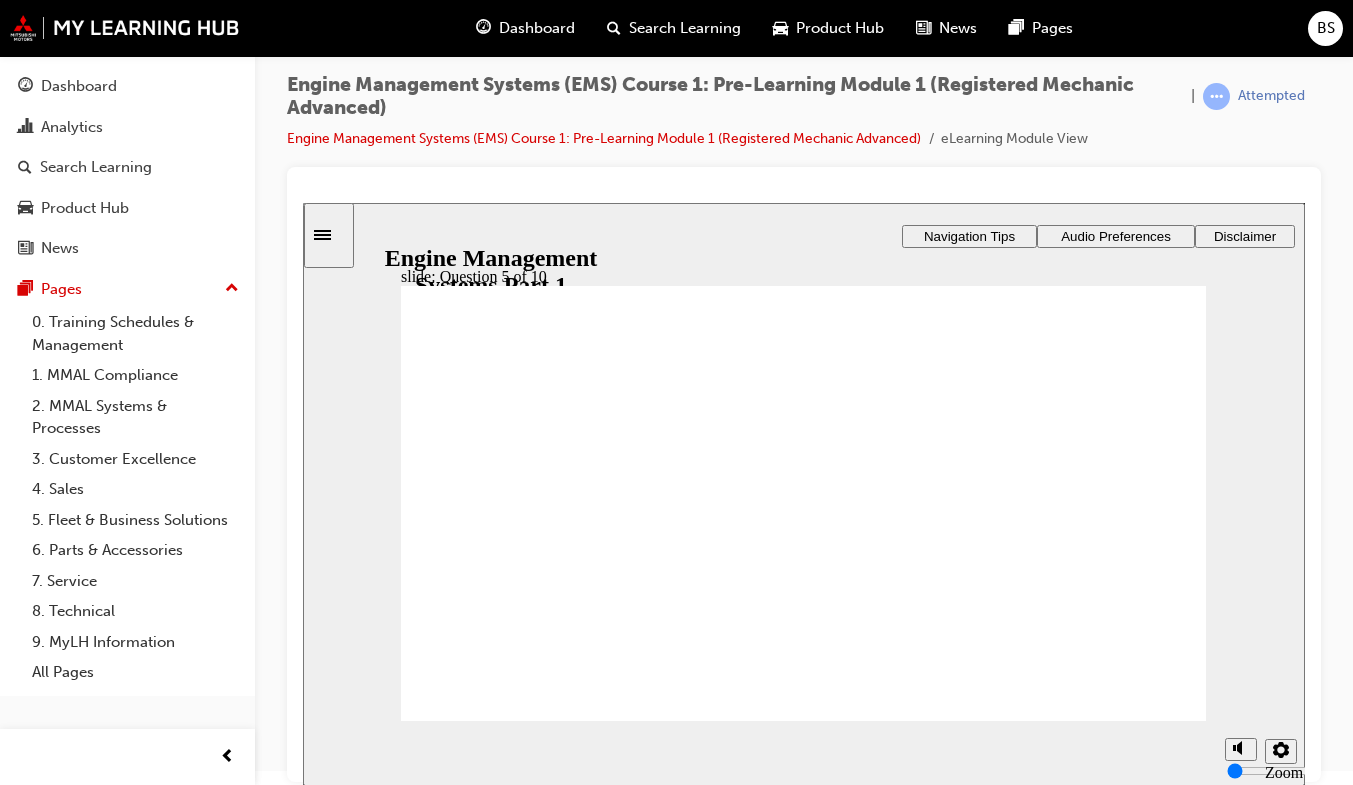 click 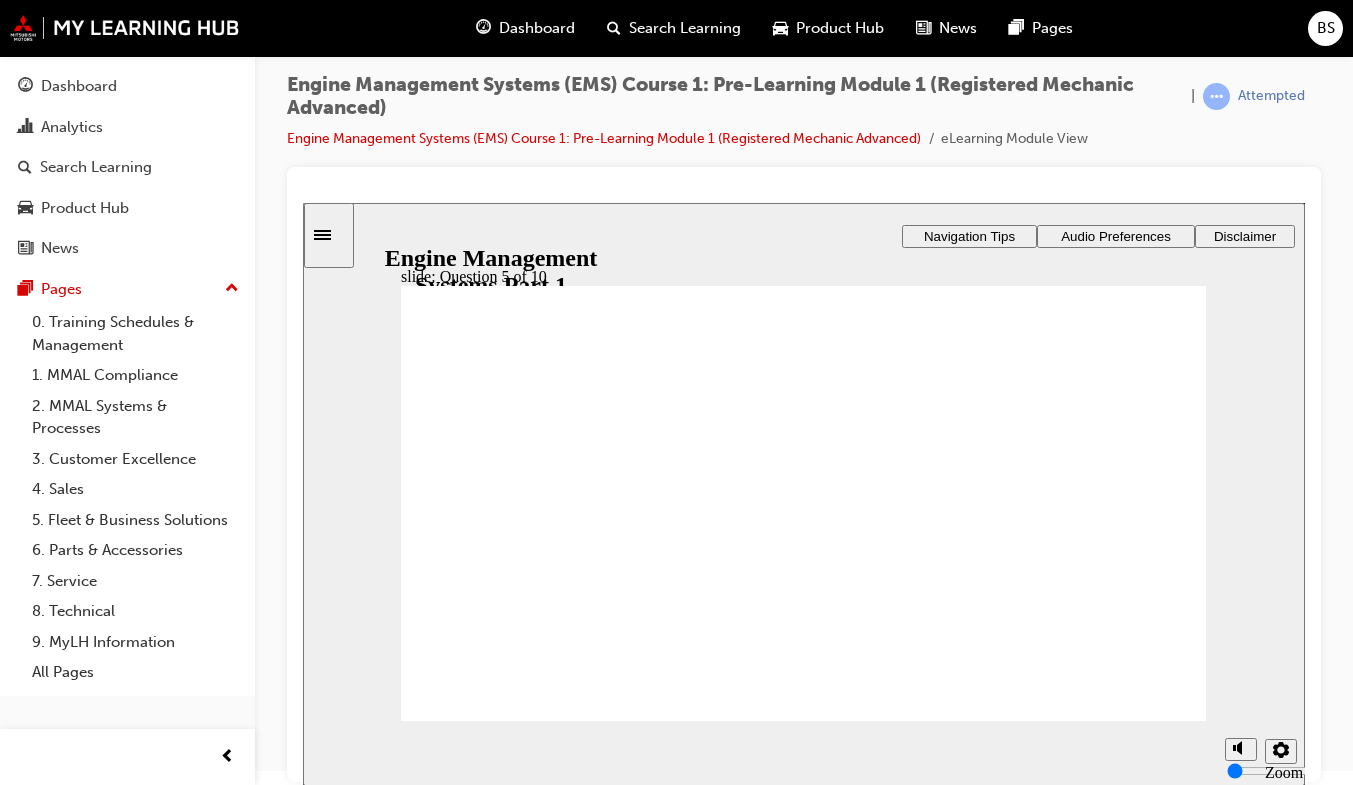 click 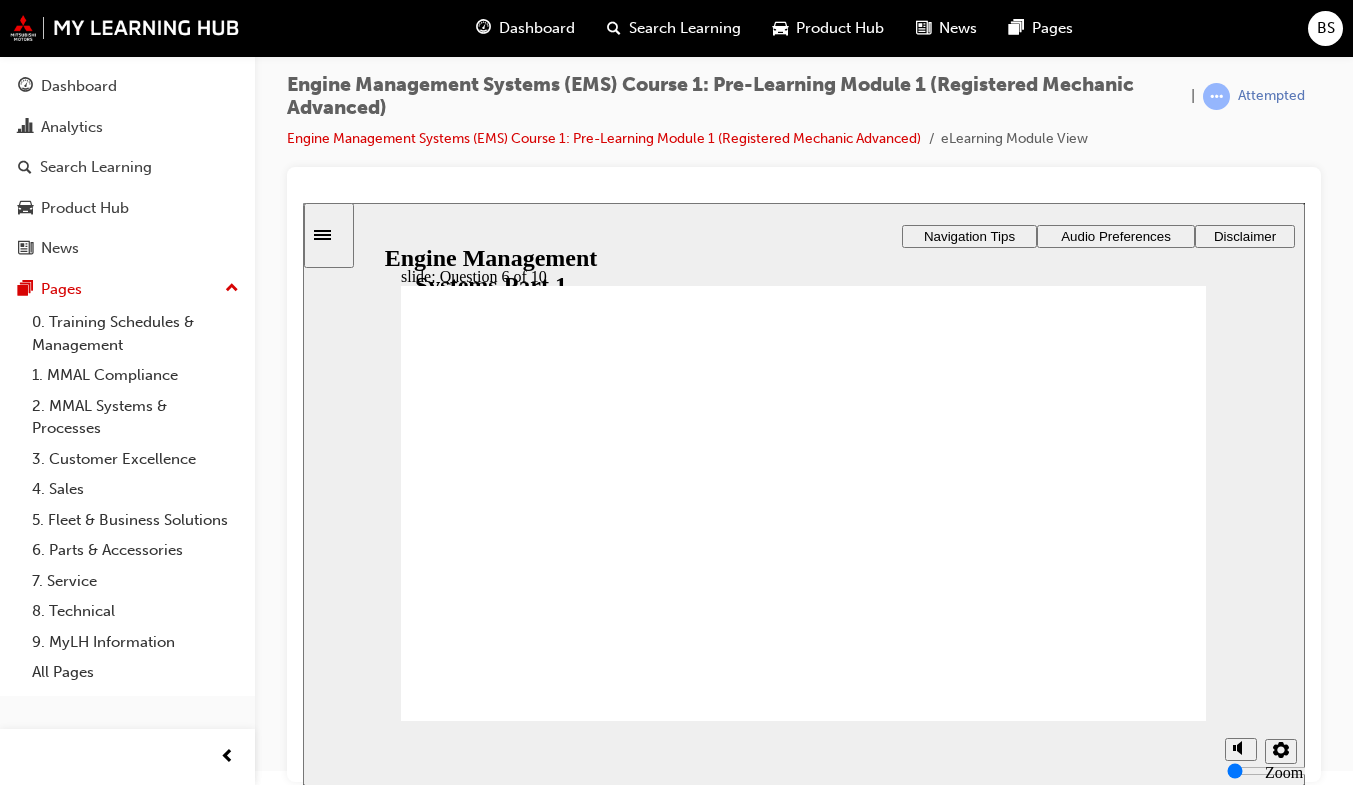 drag, startPoint x: 647, startPoint y: 450, endPoint x: 596, endPoint y: 612, distance: 169.83817 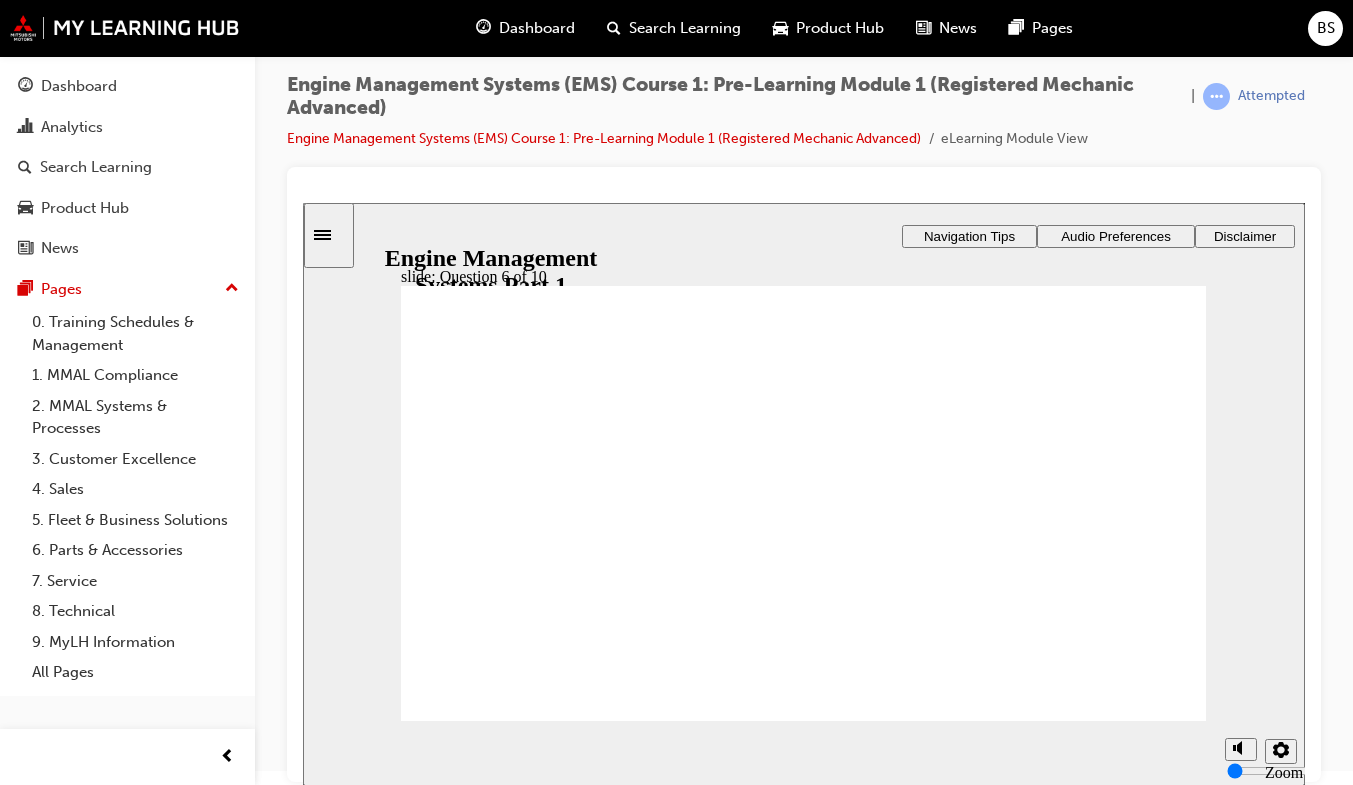 click 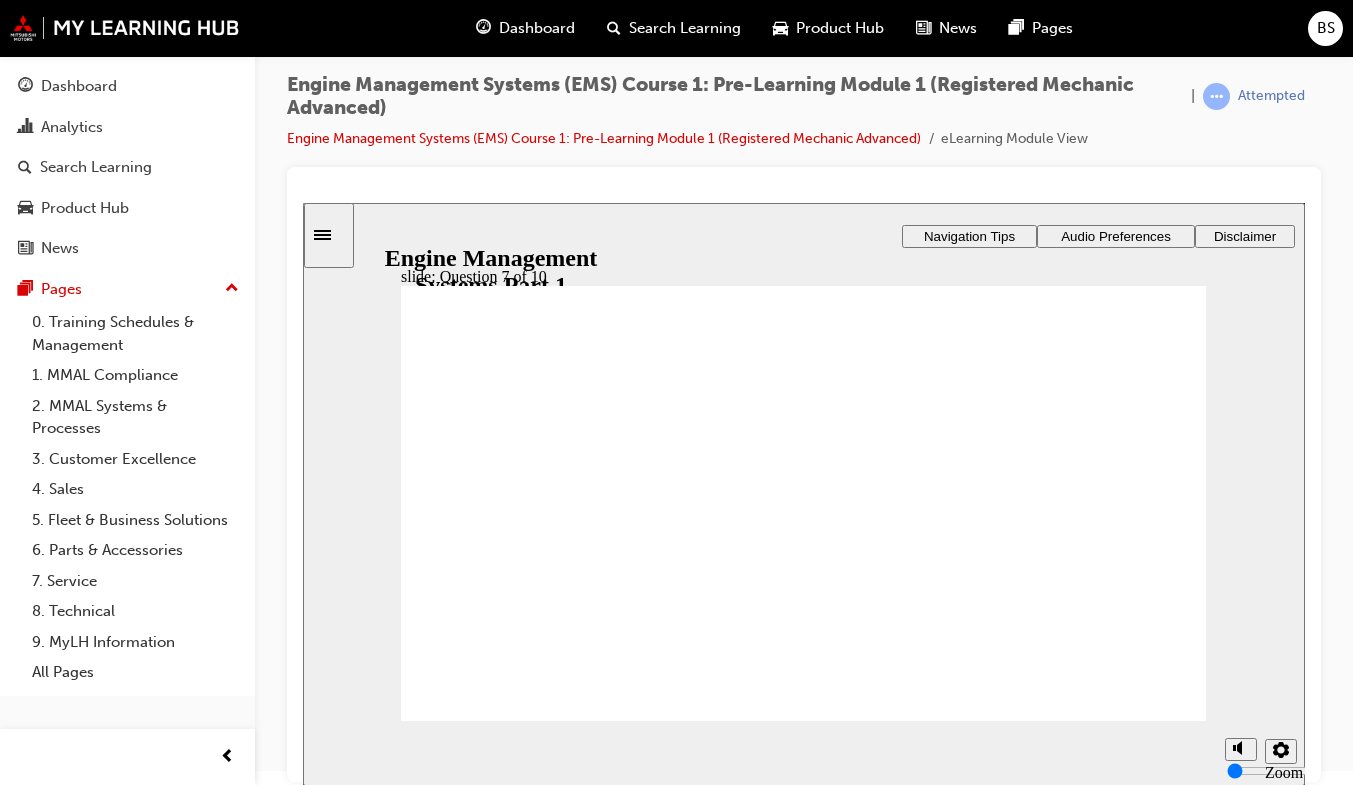 scroll, scrollTop: 0, scrollLeft: 0, axis: both 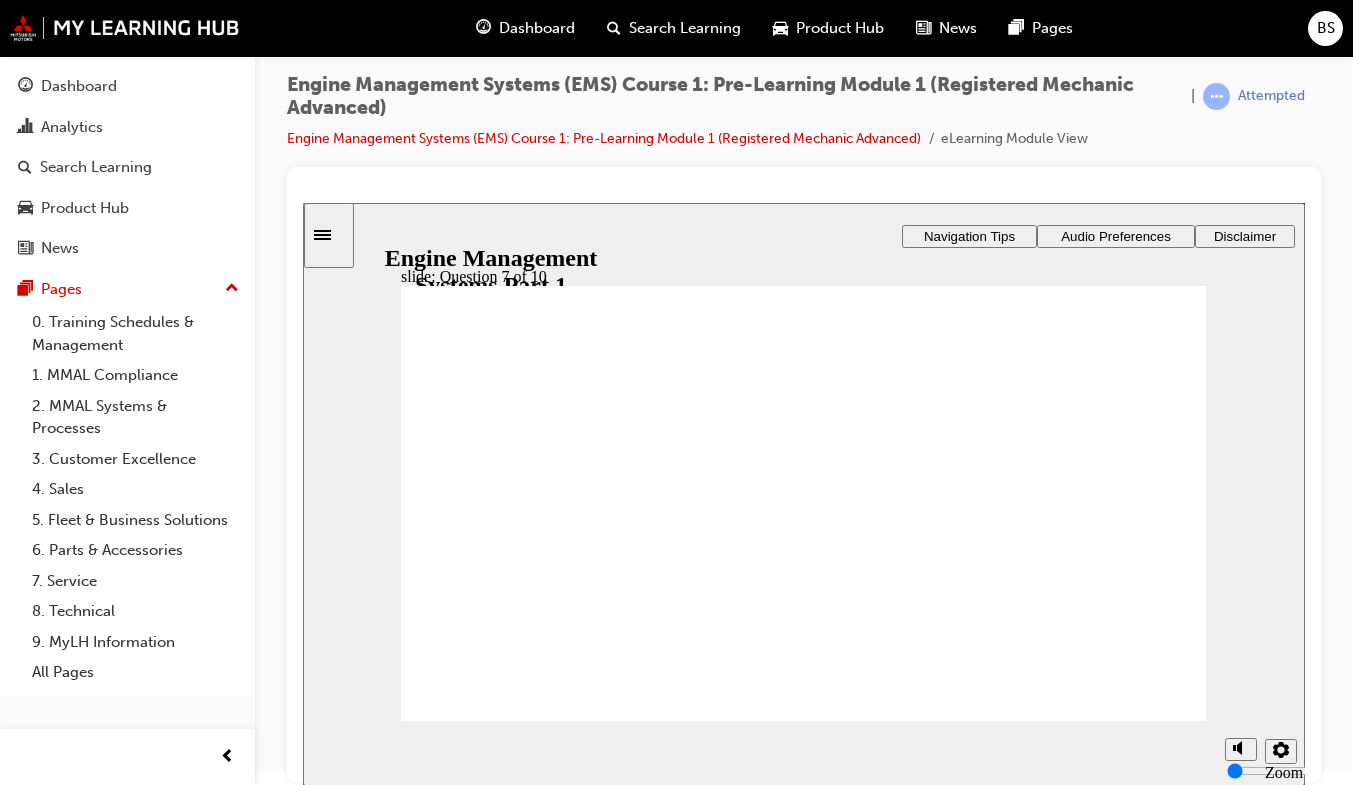 click 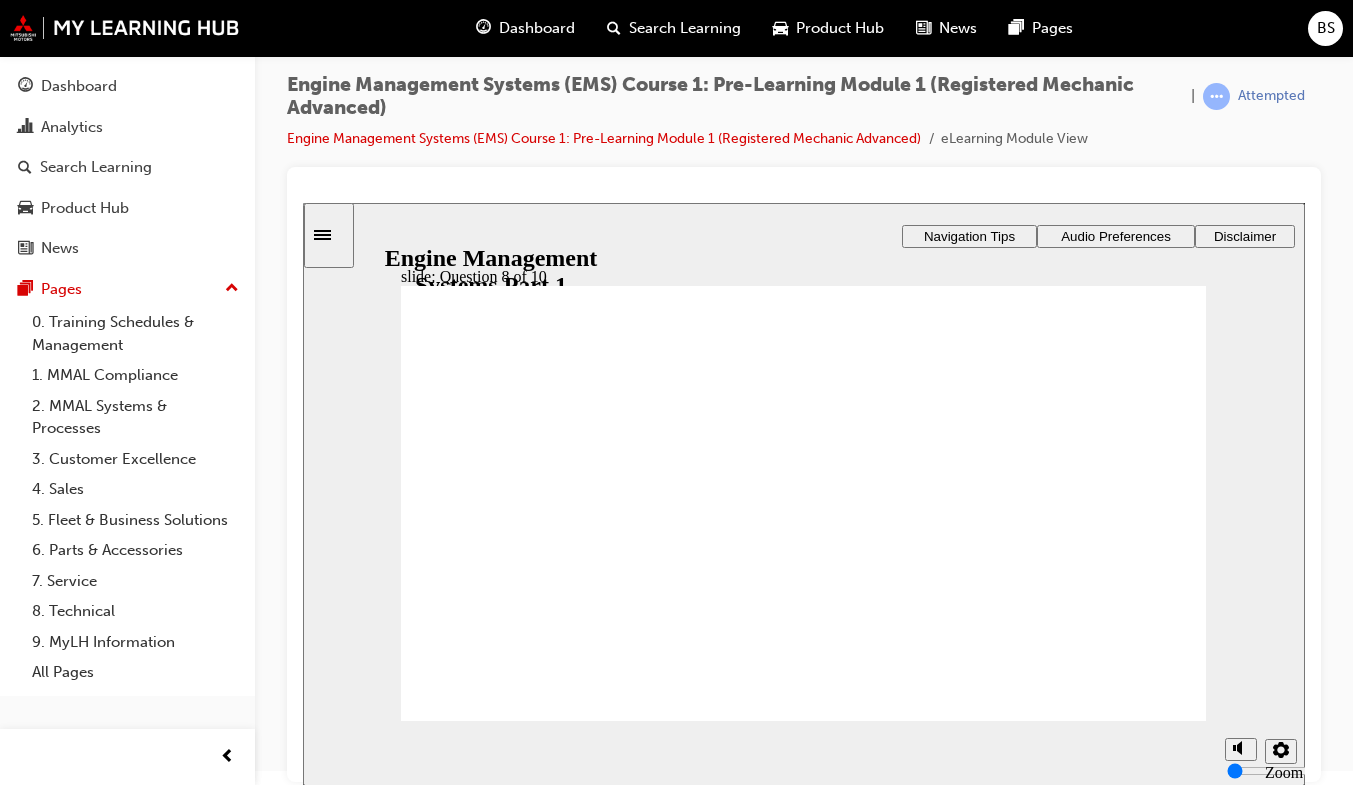 click 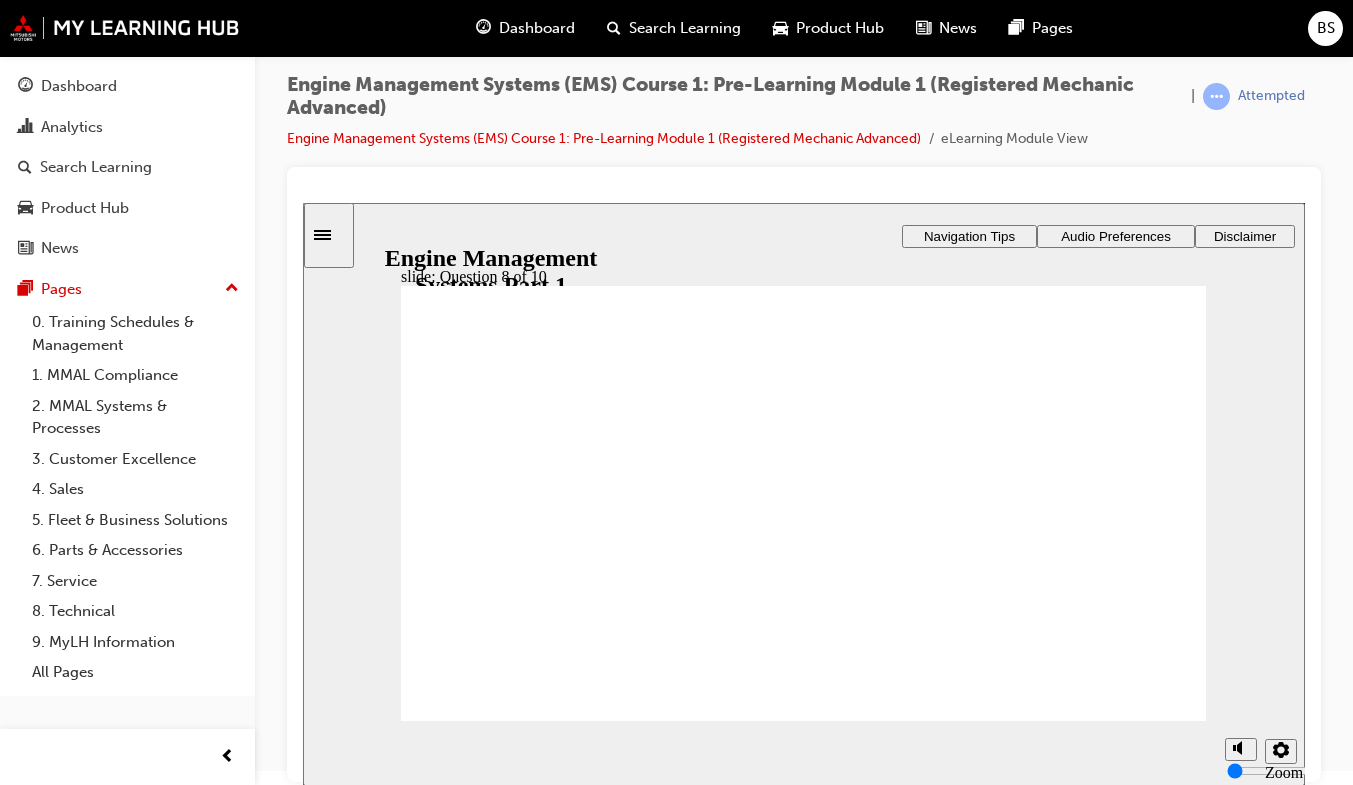 click 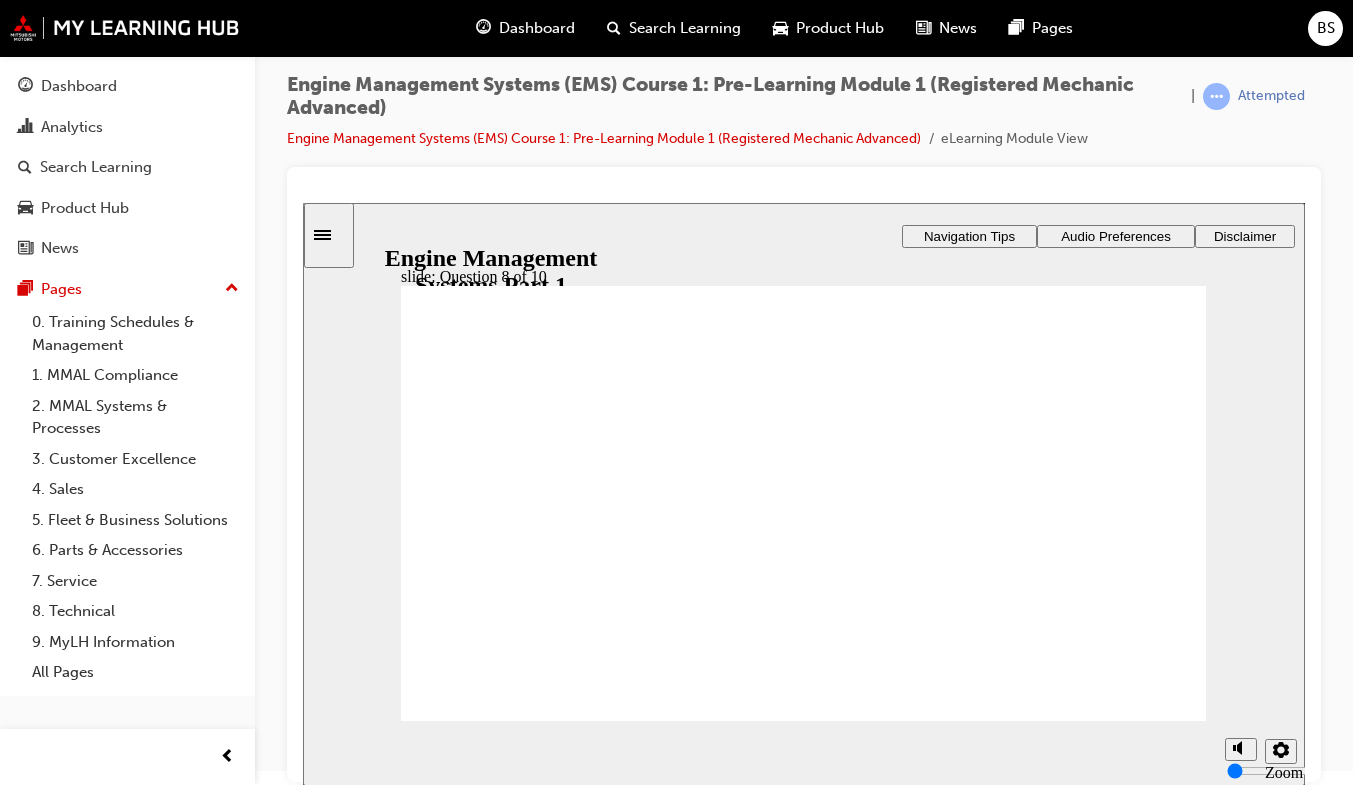 click 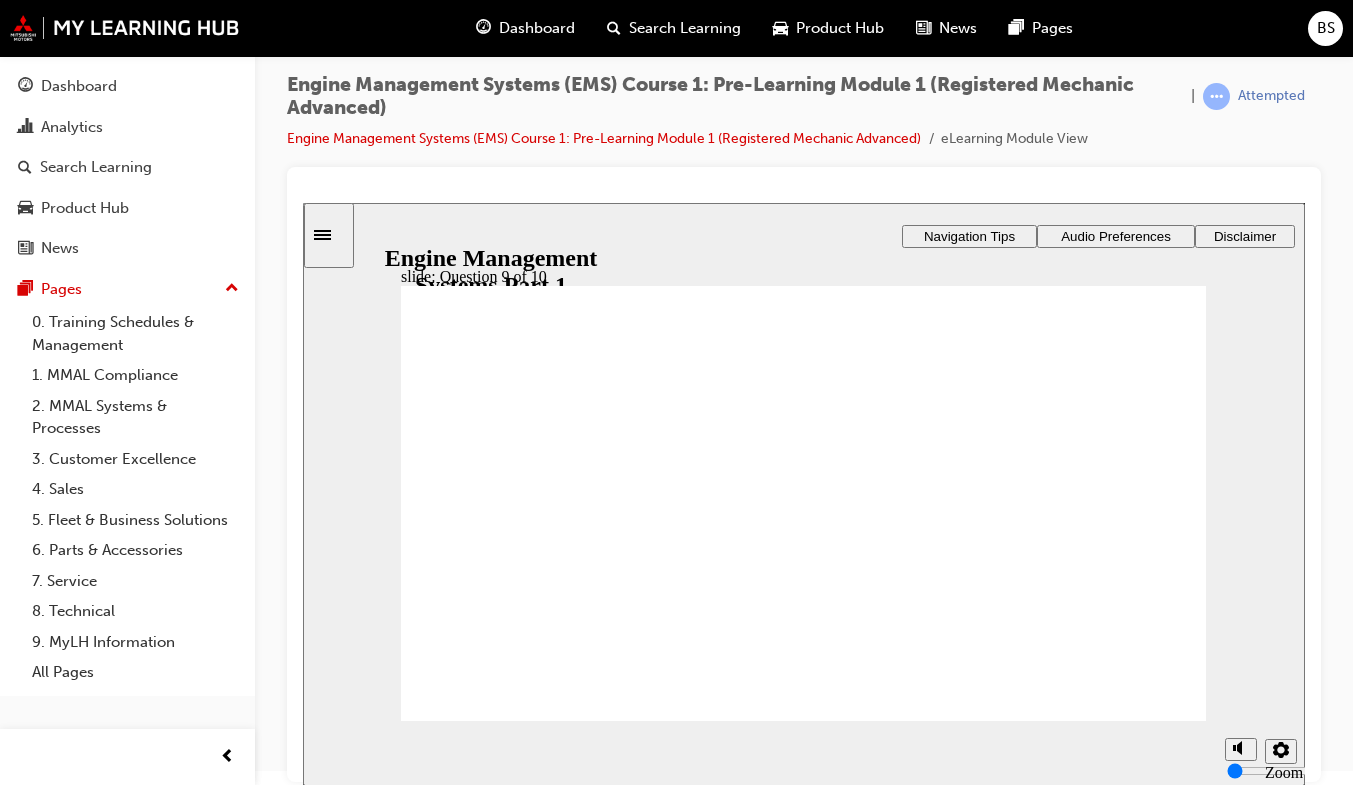 drag, startPoint x: 515, startPoint y: 414, endPoint x: 515, endPoint y: 484, distance: 70 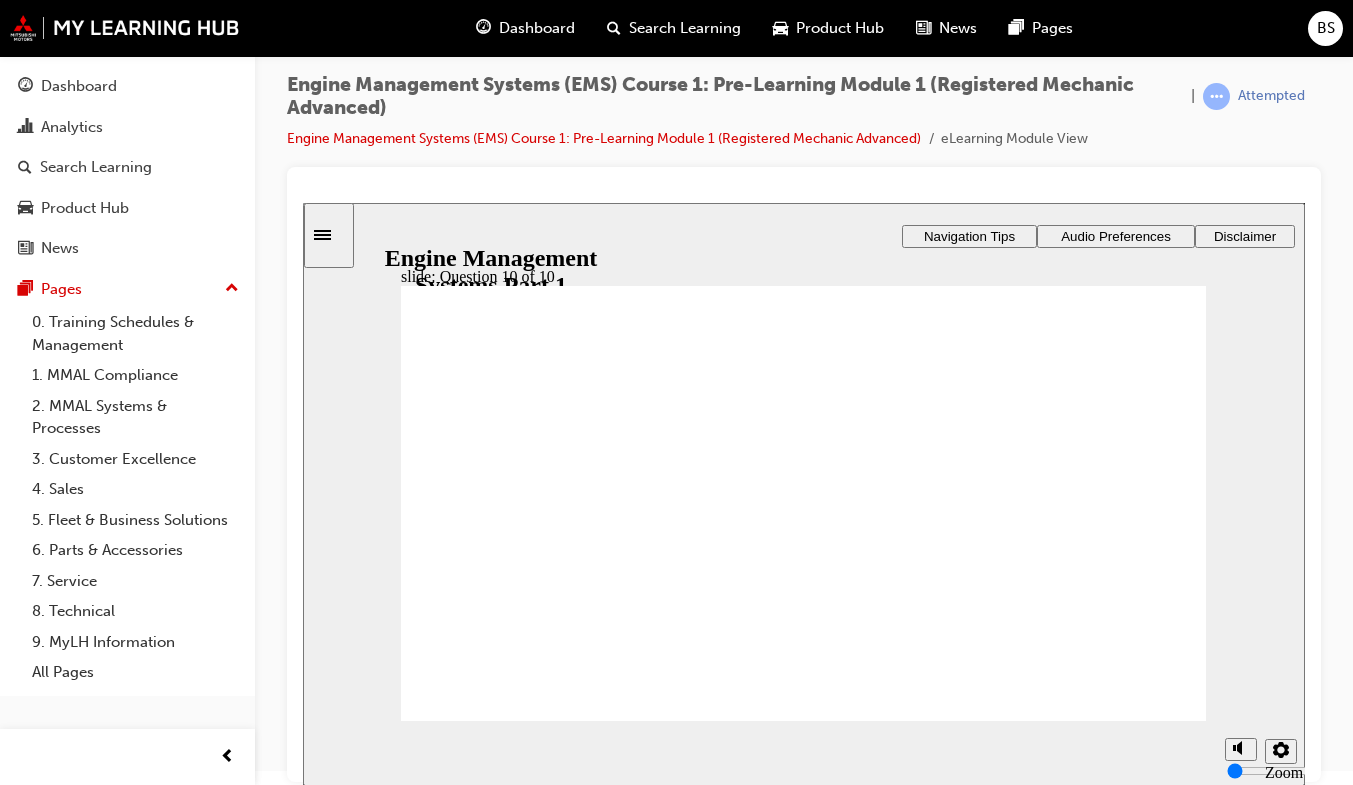 click at bounding box center [803, 1298] 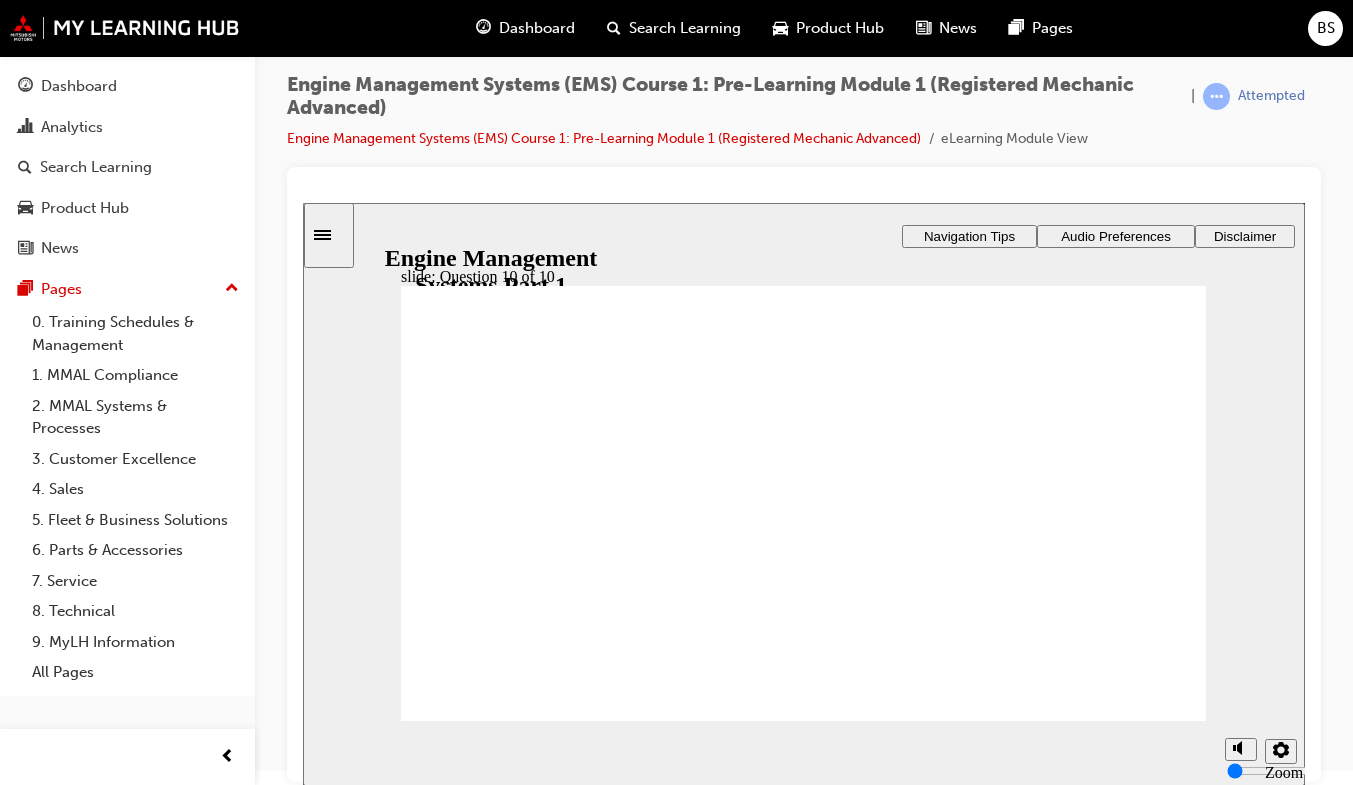 click 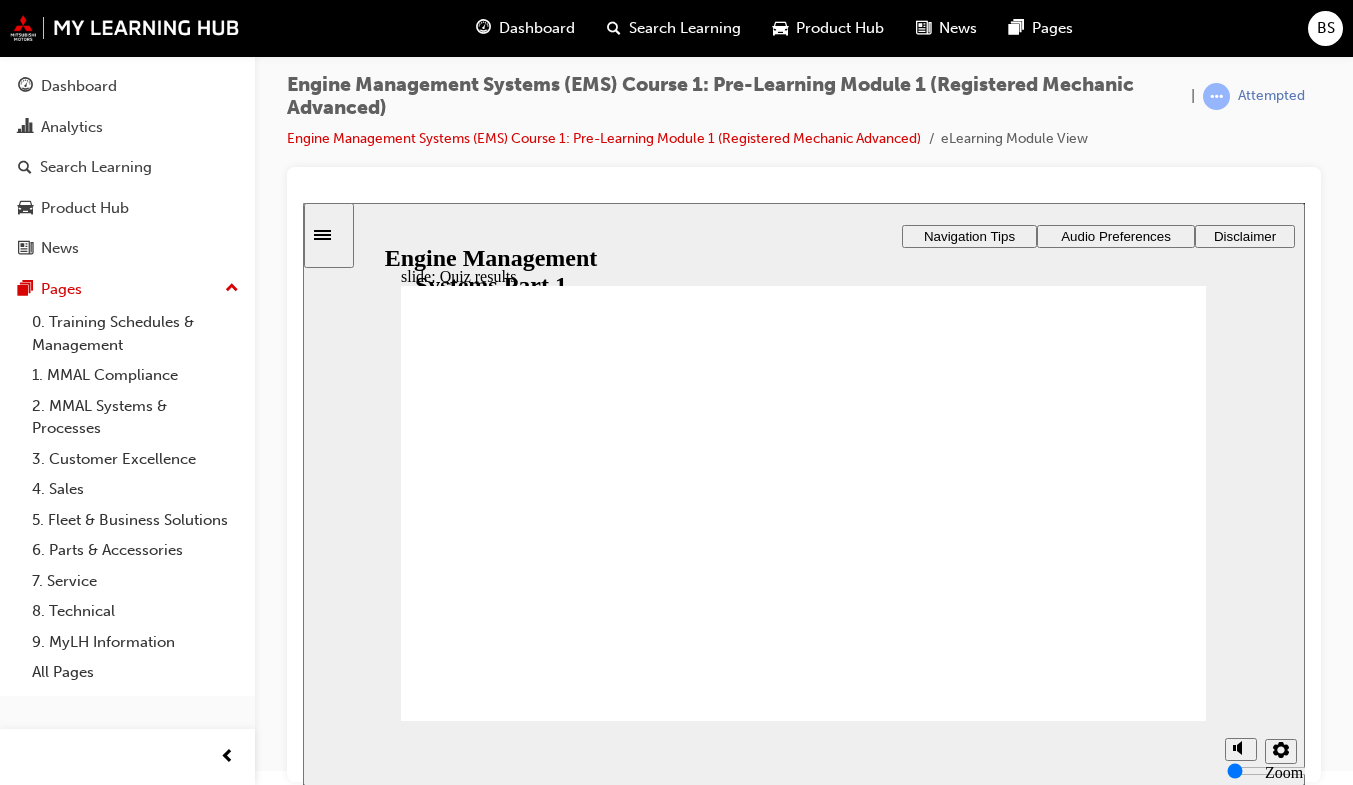 click 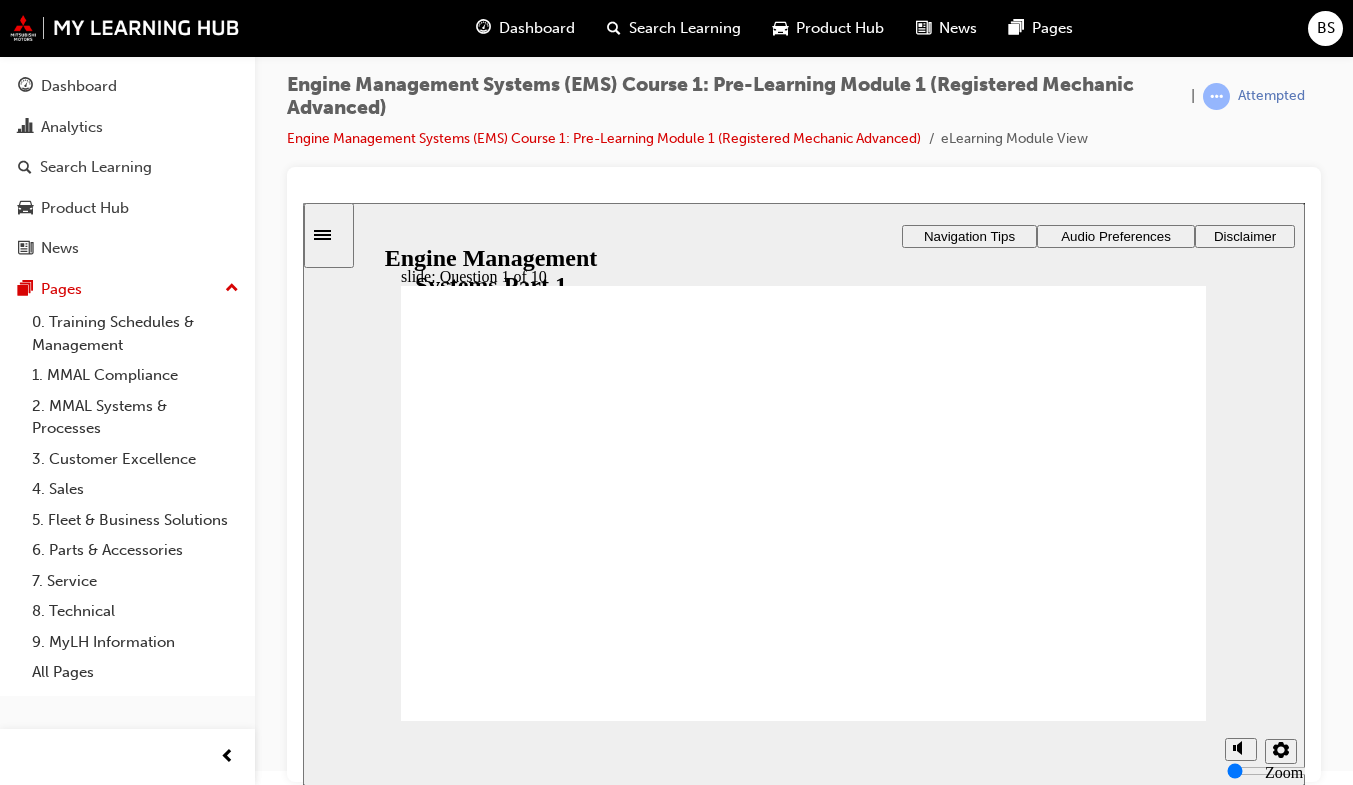 drag, startPoint x: 577, startPoint y: 452, endPoint x: 859, endPoint y: 531, distance: 292.85663 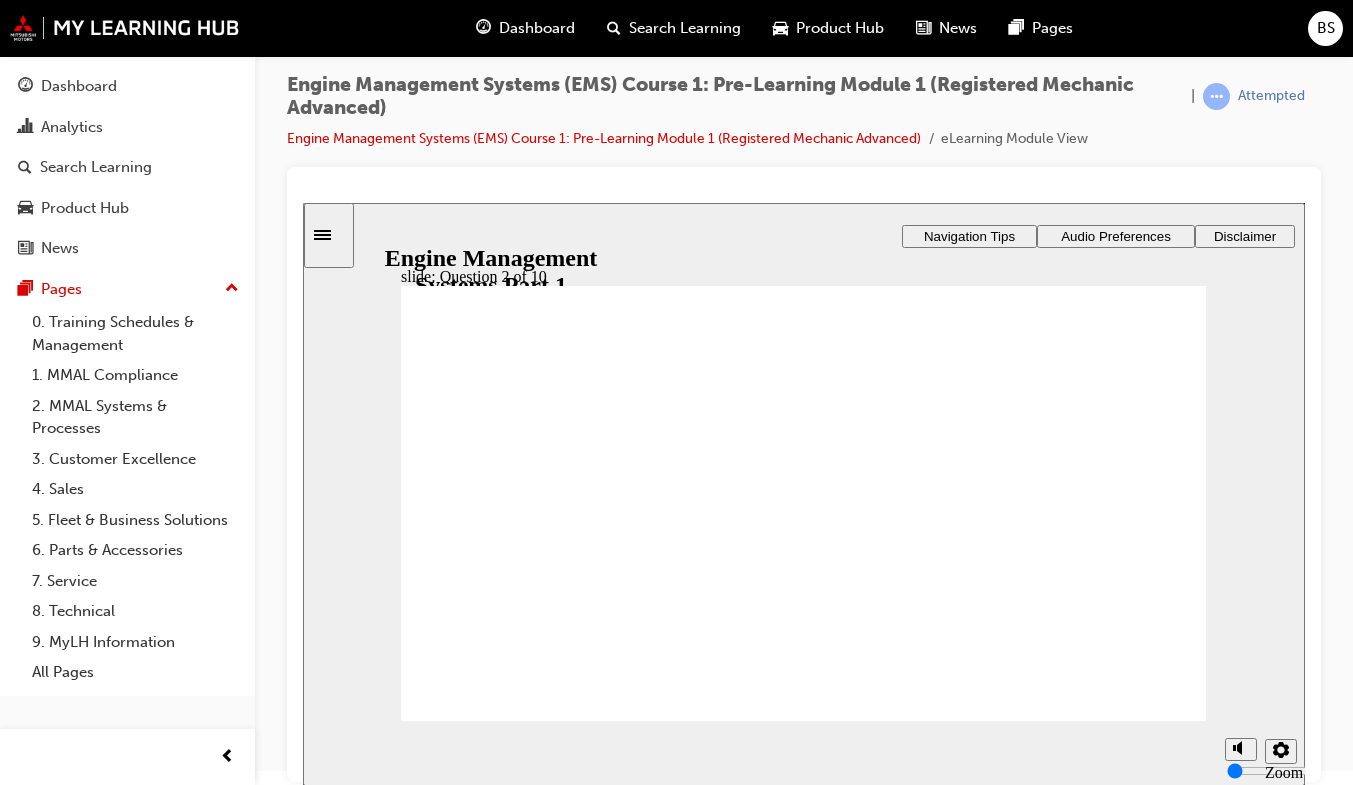 drag, startPoint x: 549, startPoint y: 438, endPoint x: 623, endPoint y: 568, distance: 149.58609 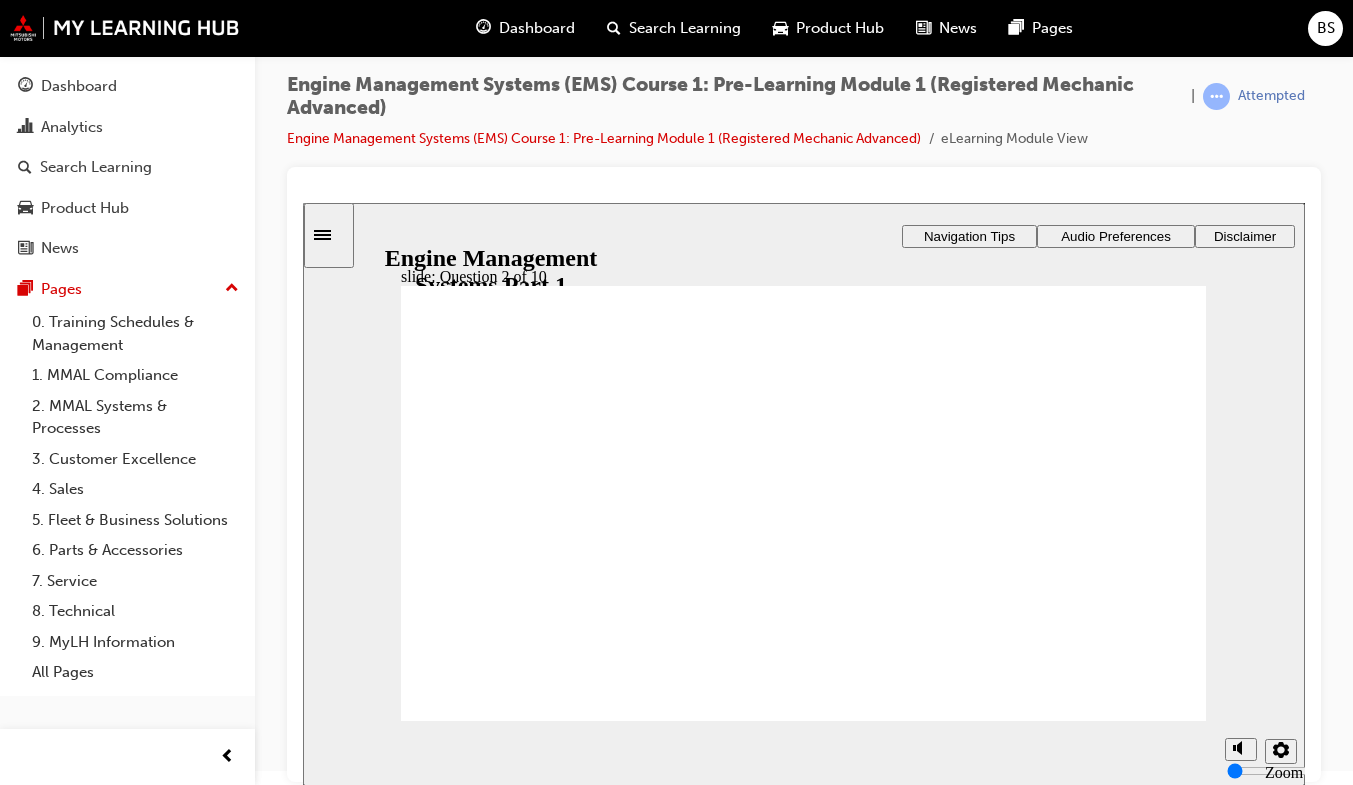 click 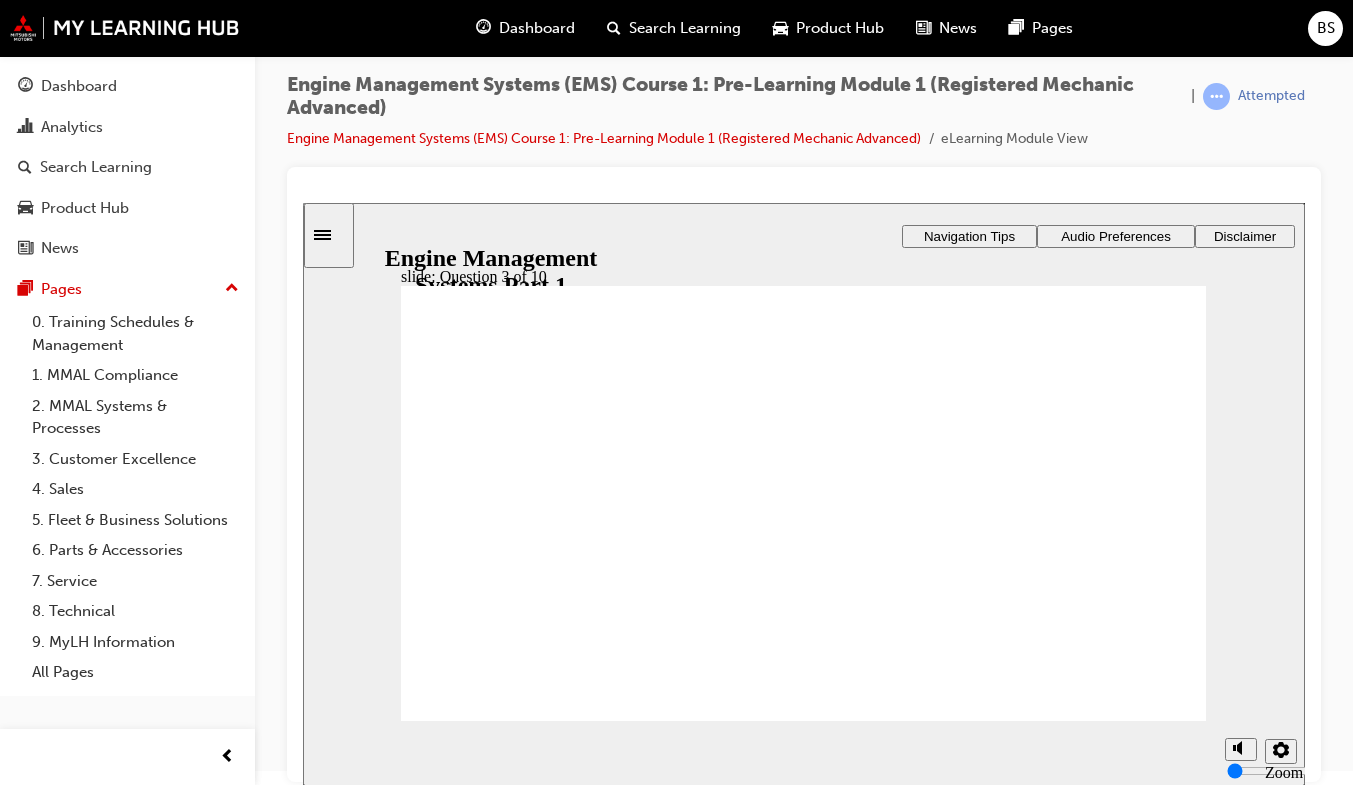 click 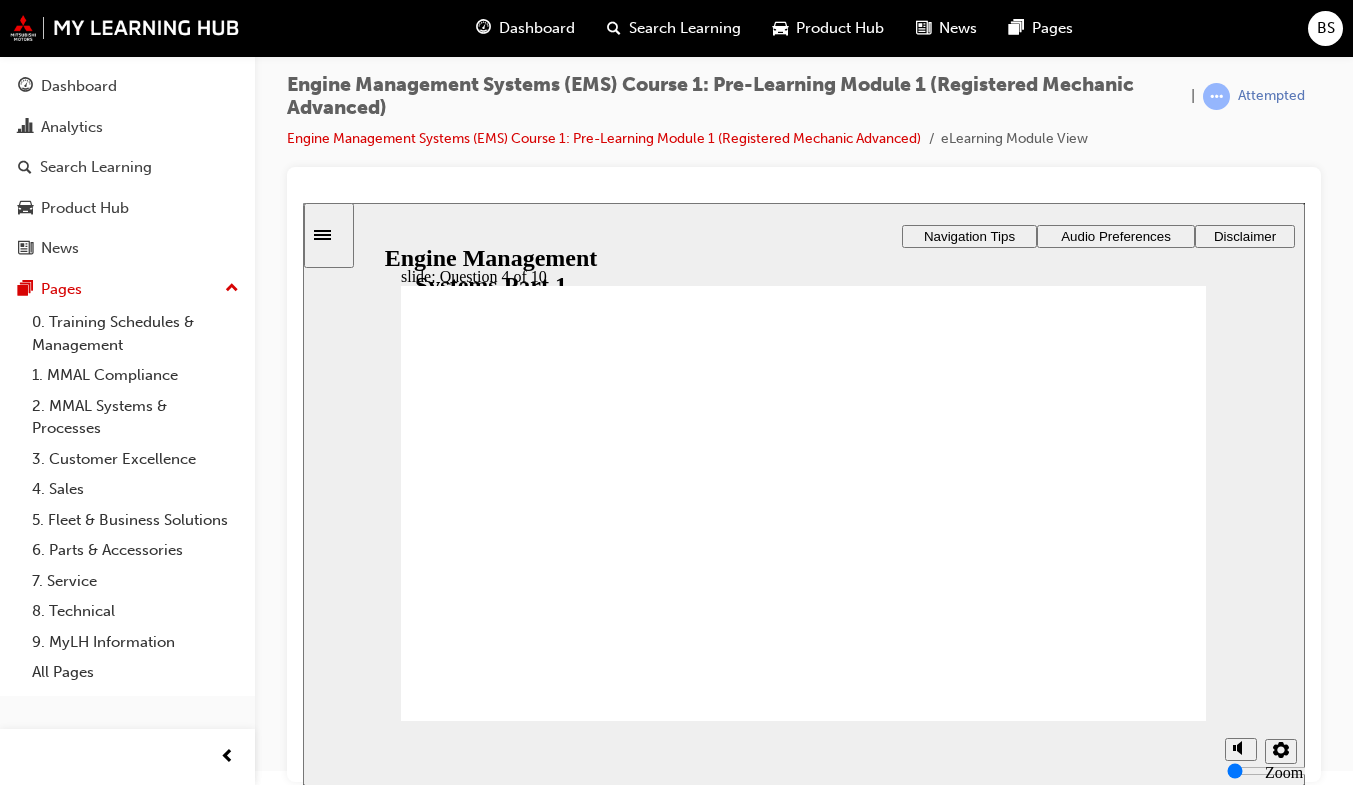 click 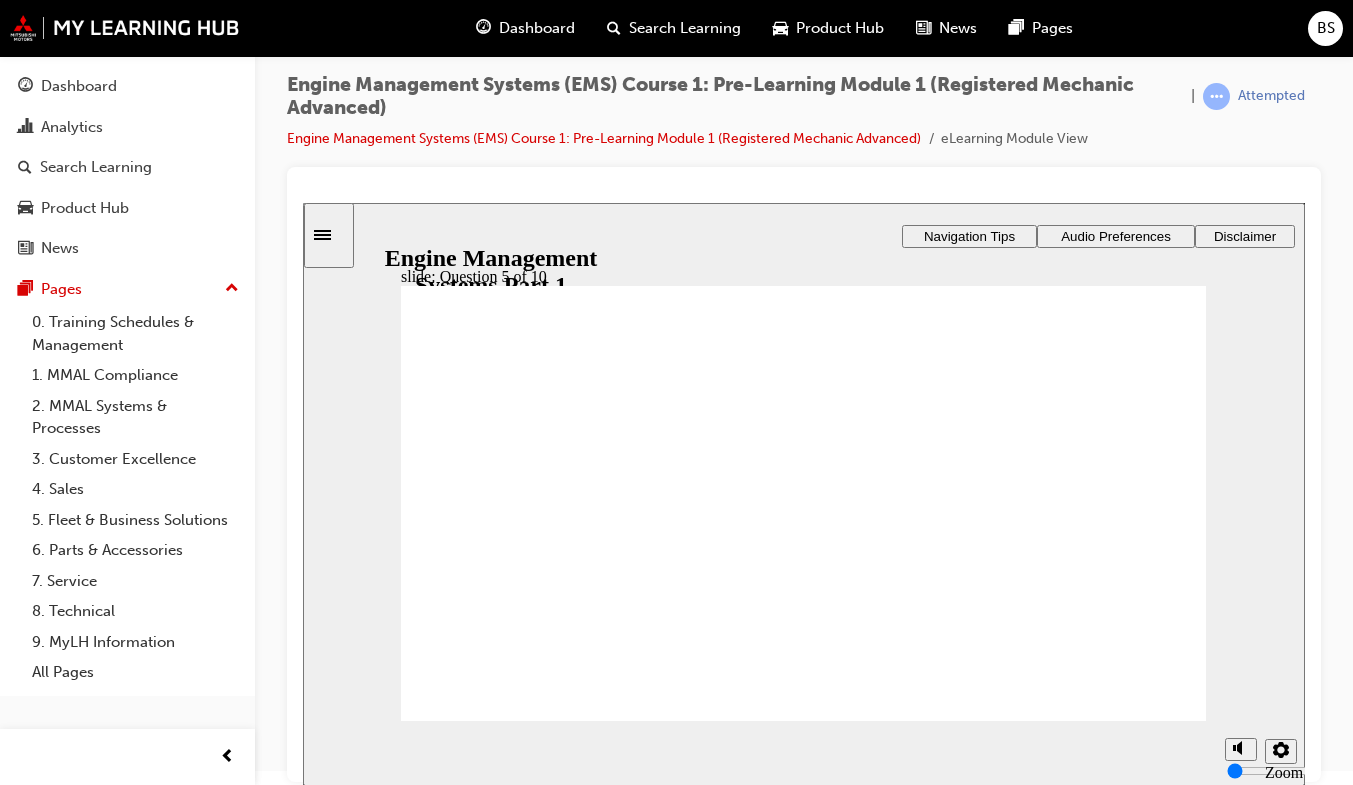 click at bounding box center (803, 1298) 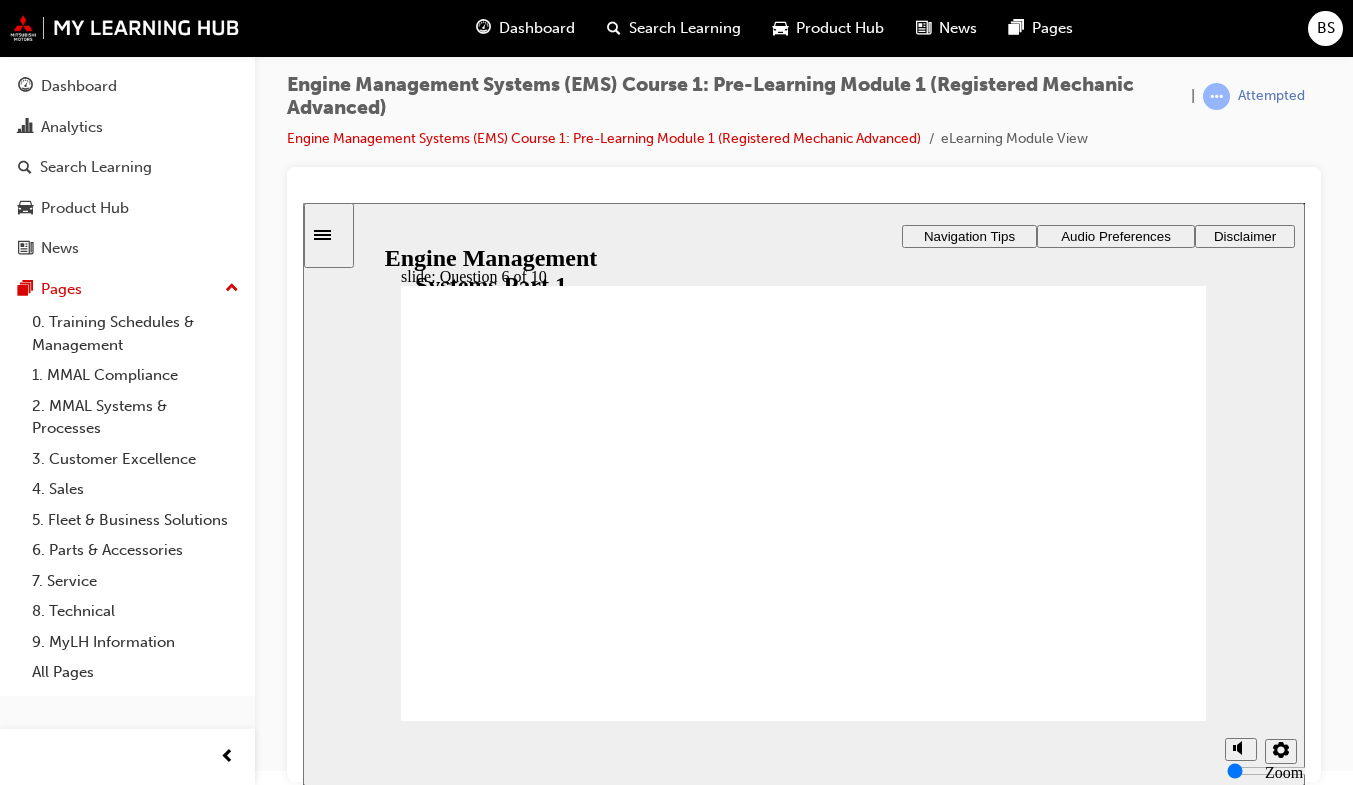 drag, startPoint x: 641, startPoint y: 445, endPoint x: 609, endPoint y: 612, distance: 170.03824 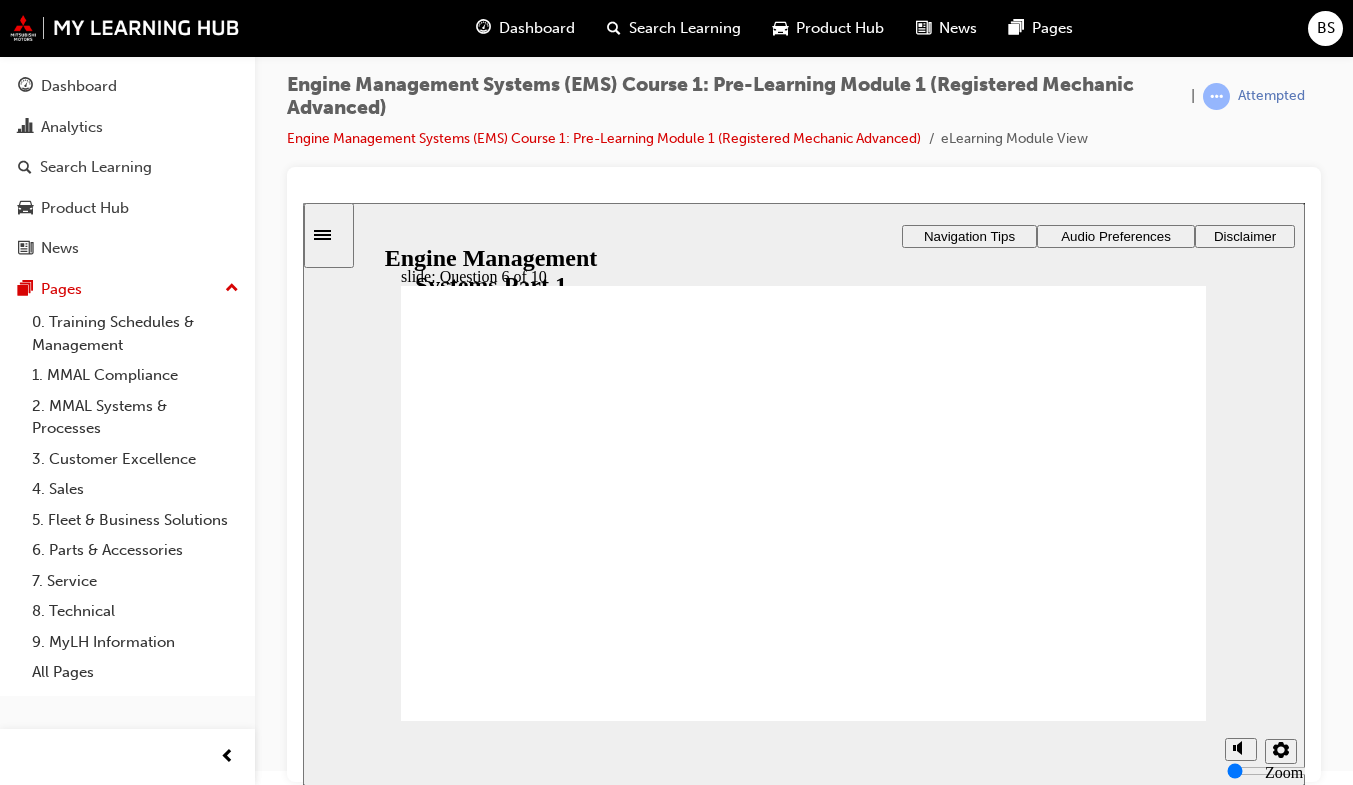 click 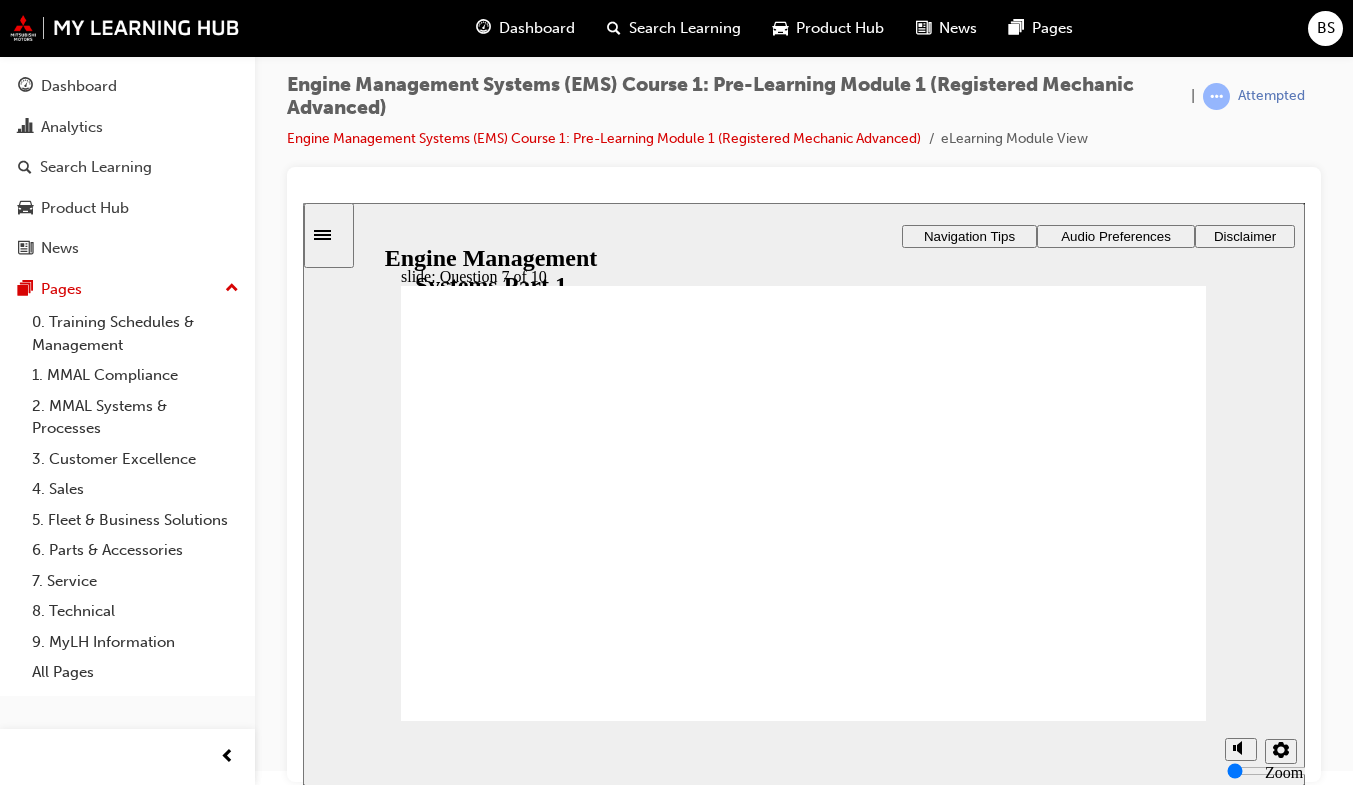 click 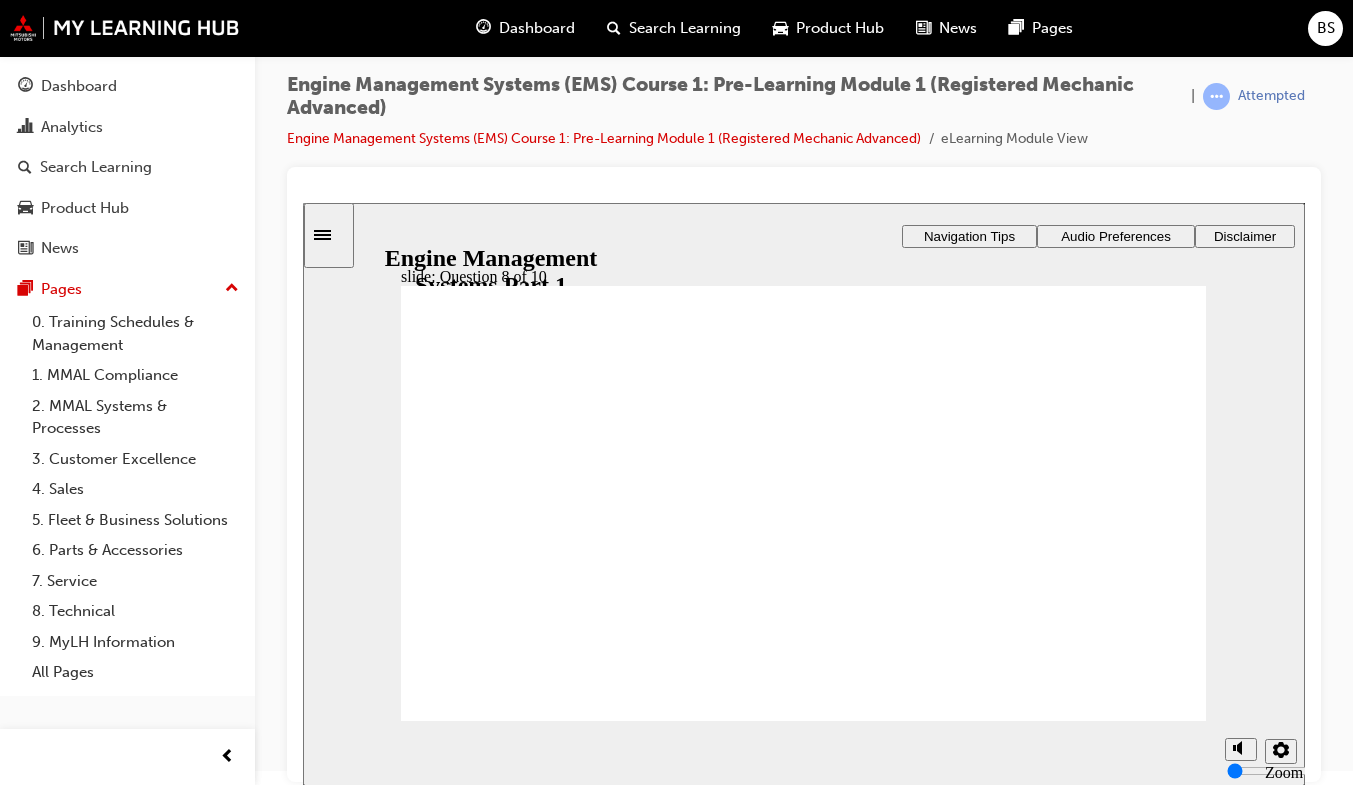 click 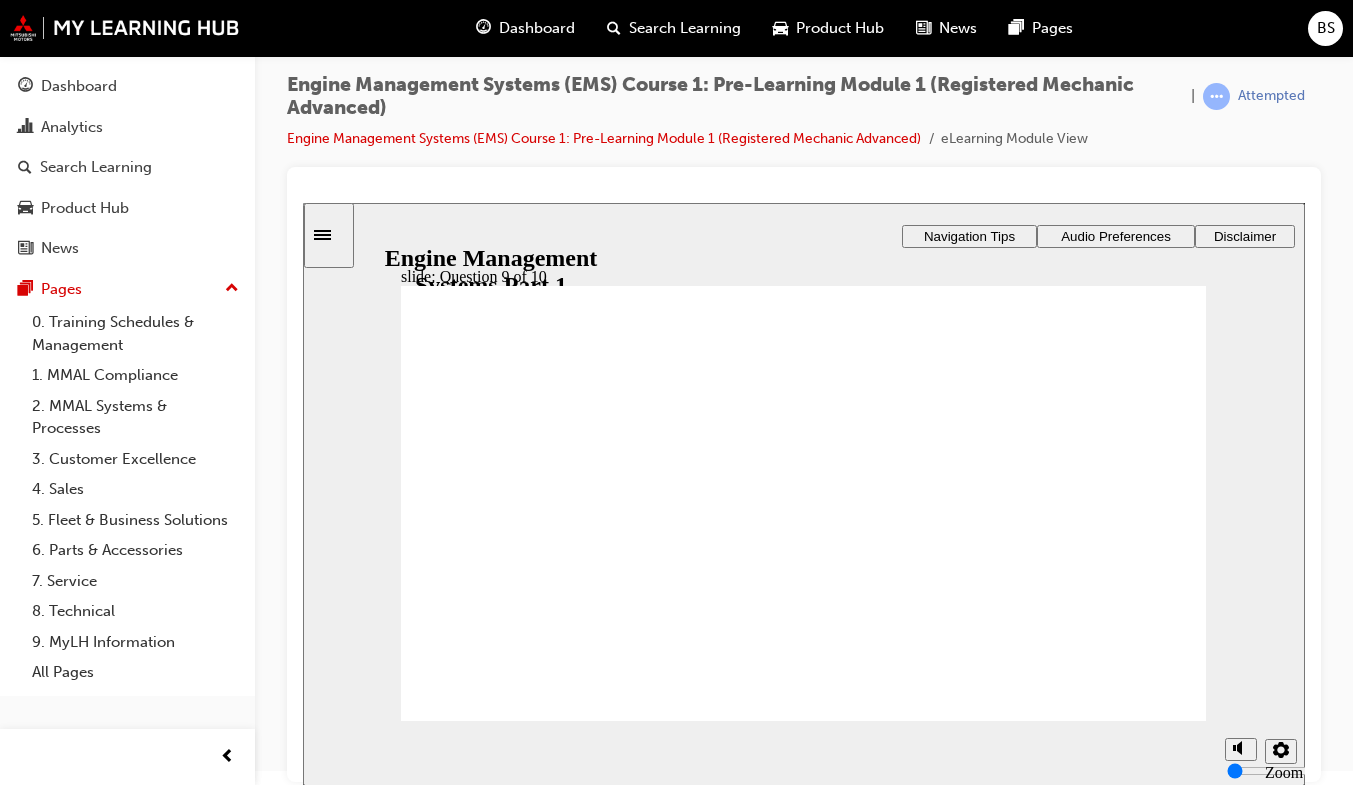 drag, startPoint x: 555, startPoint y: 430, endPoint x: 532, endPoint y: 487, distance: 61.46544 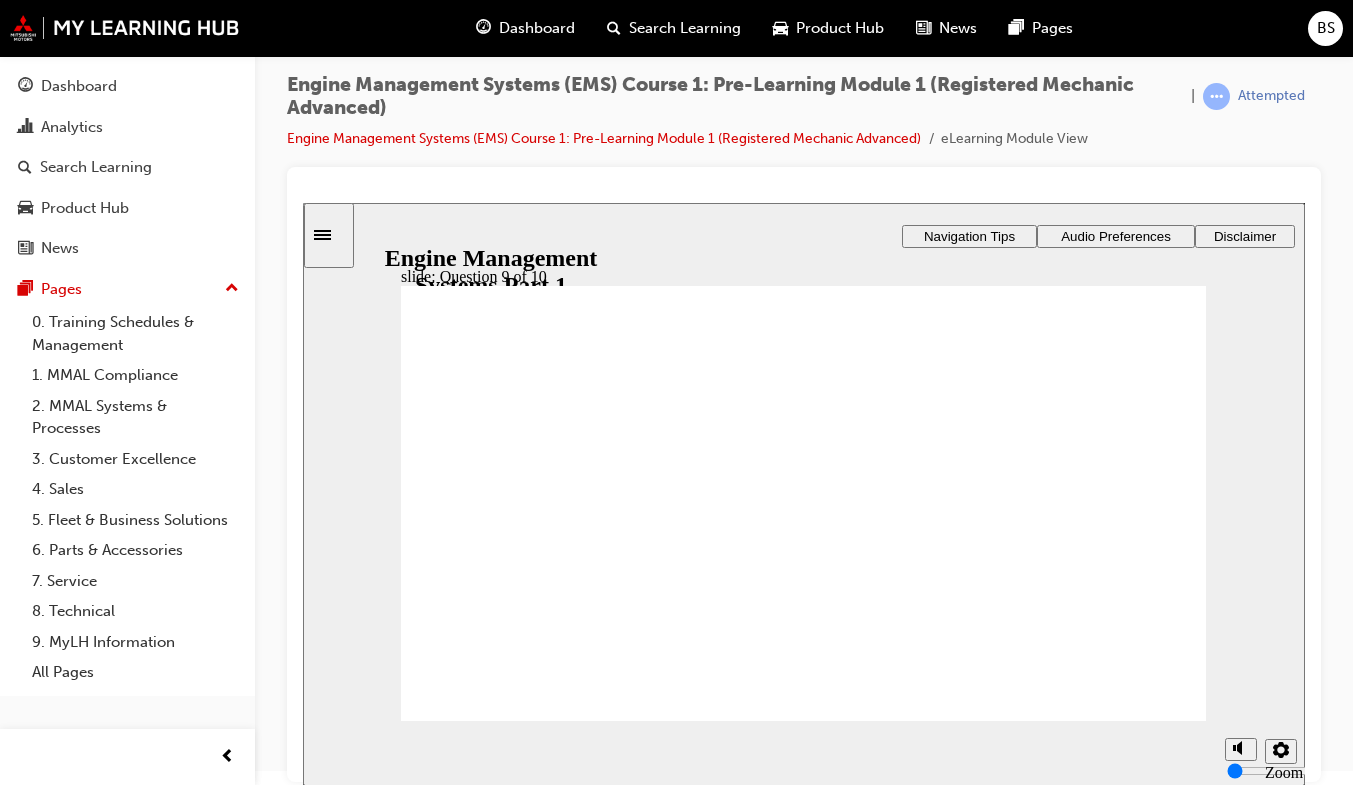 click 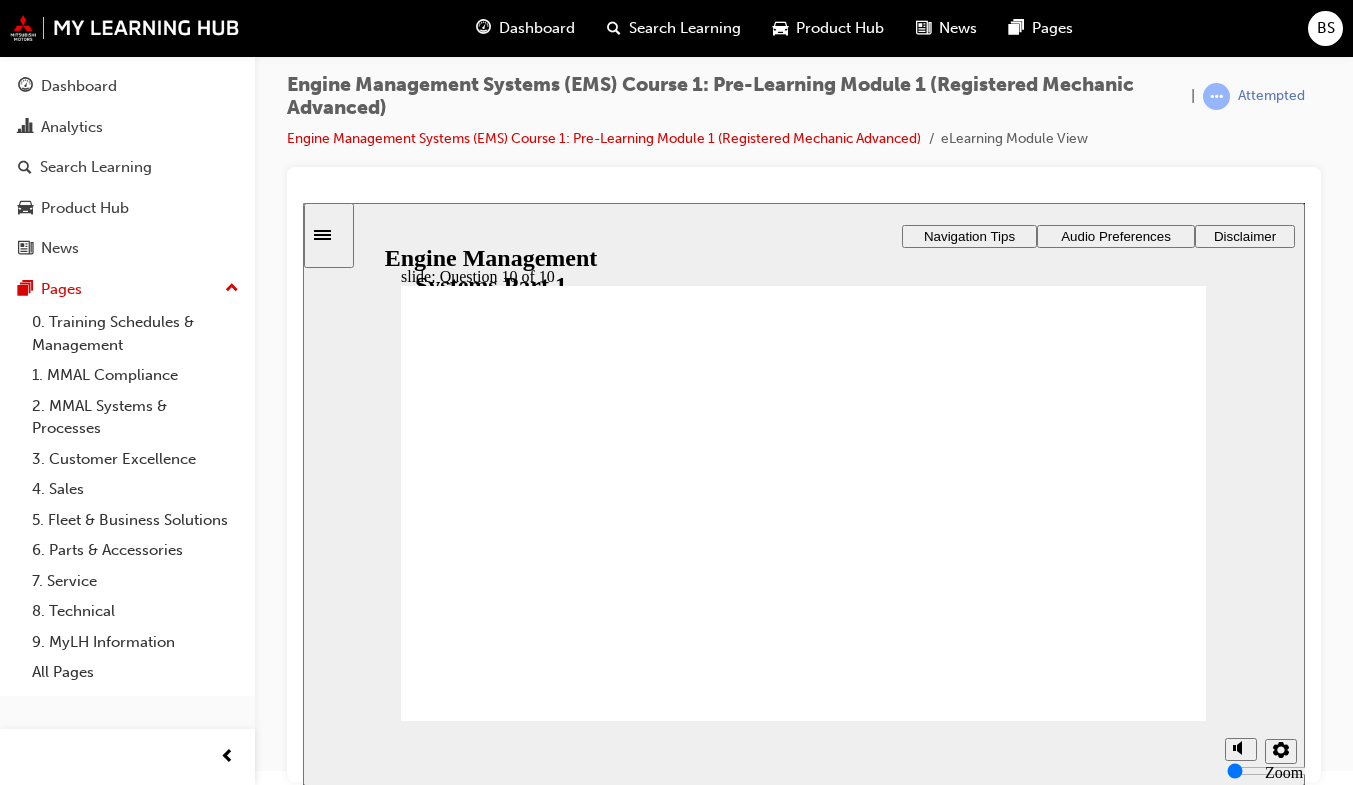 drag, startPoint x: 942, startPoint y: 442, endPoint x: 604, endPoint y: 508, distance: 344.3835 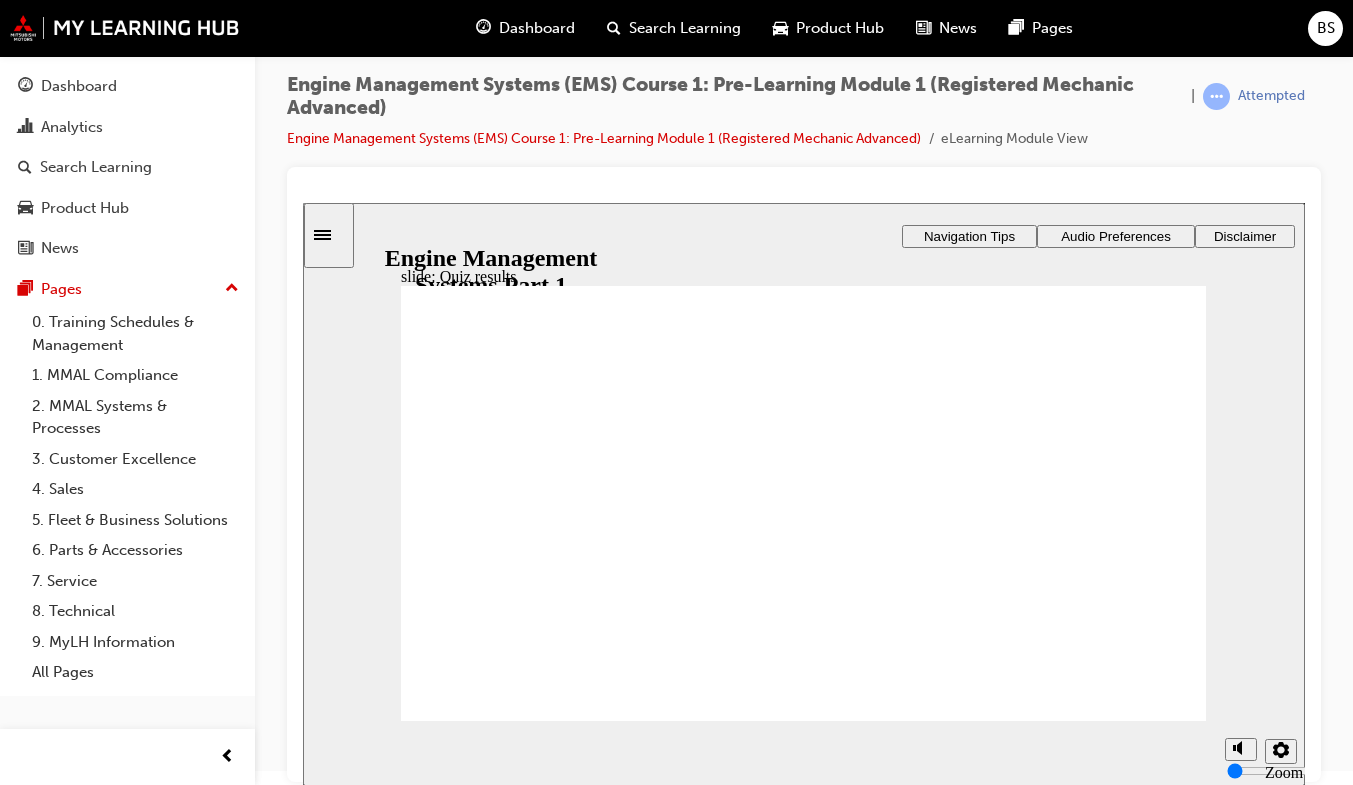 click 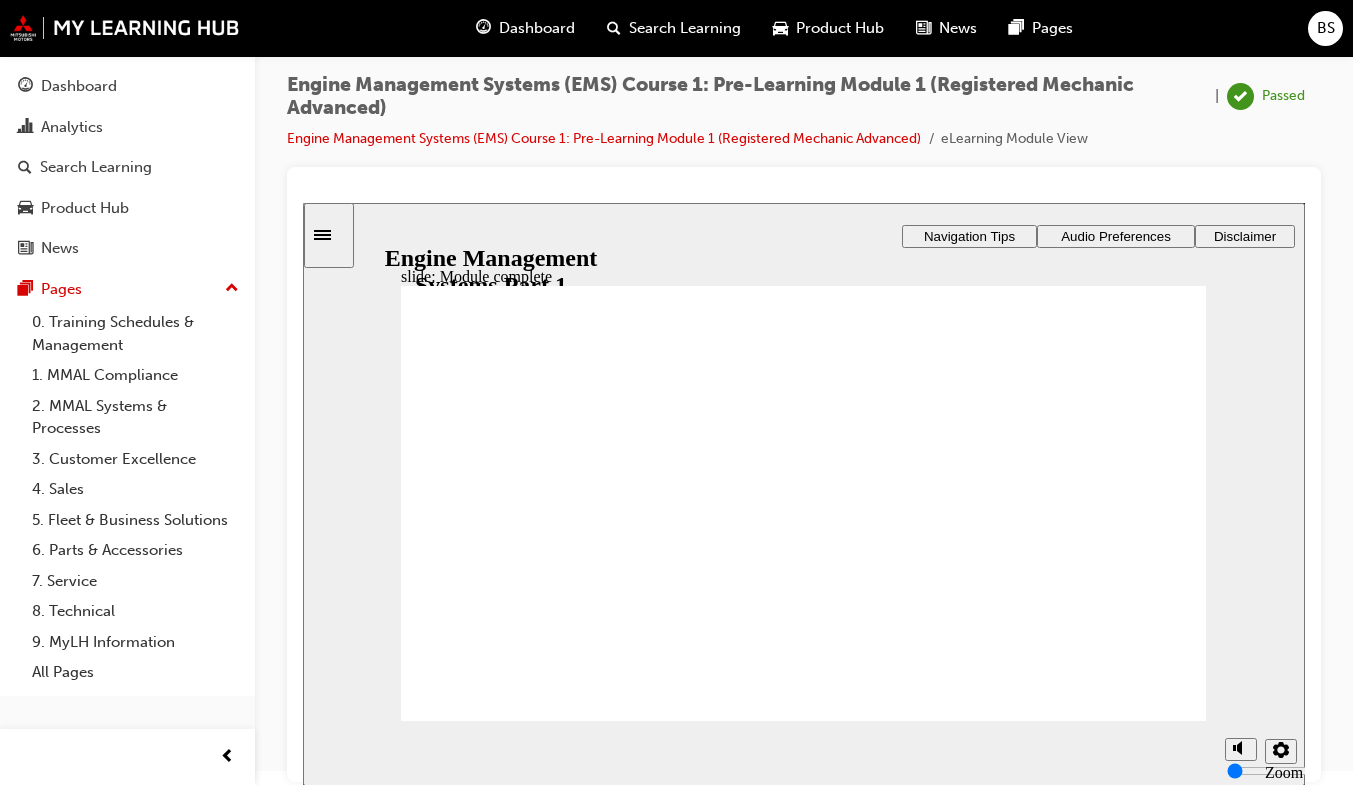 click 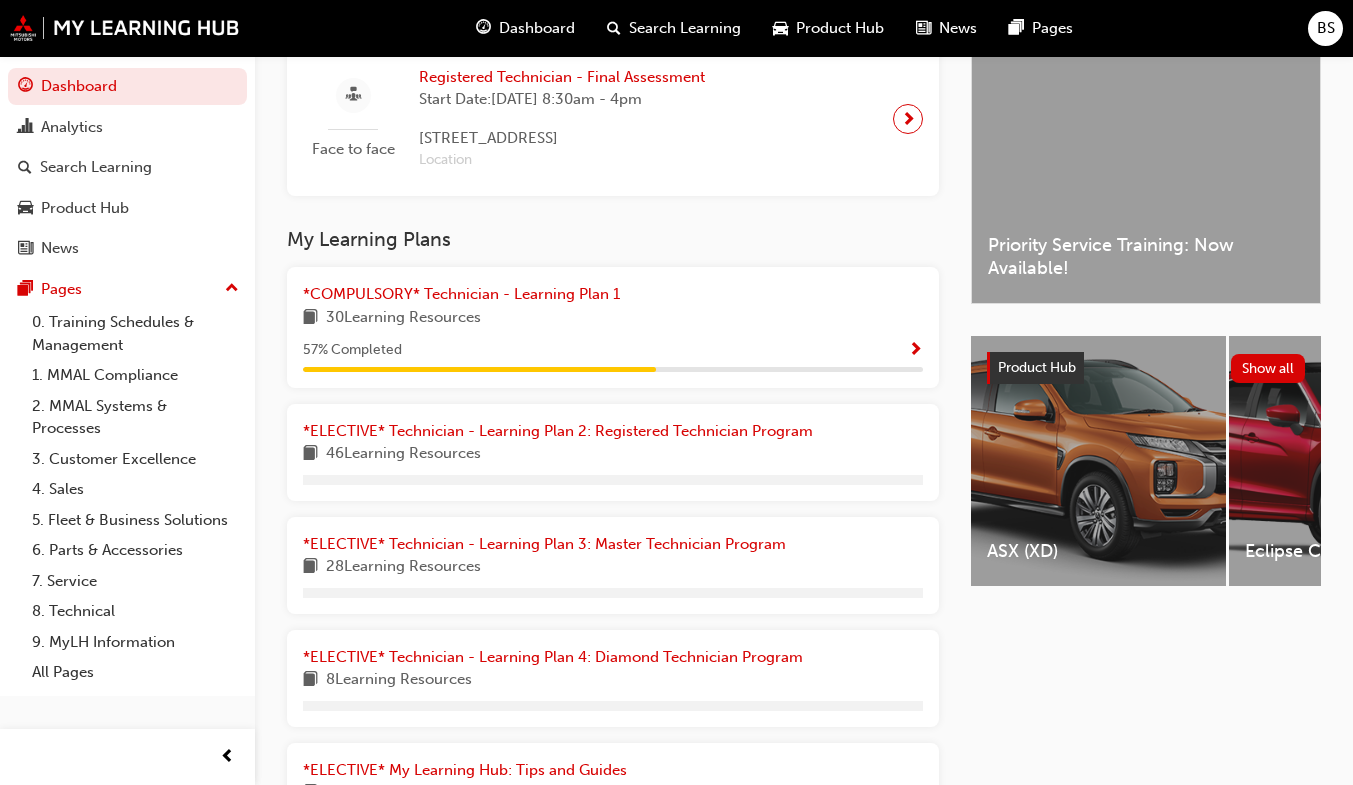 scroll, scrollTop: 508, scrollLeft: 0, axis: vertical 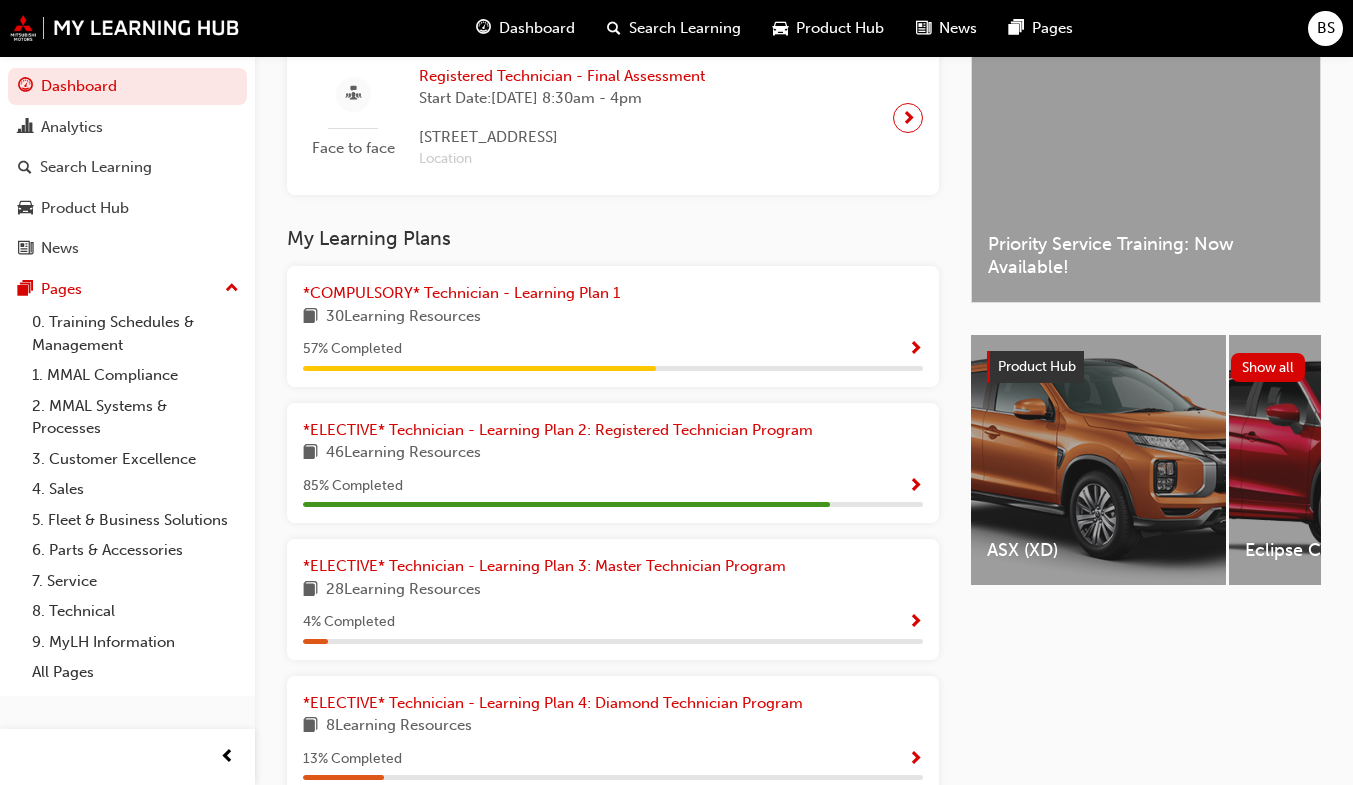 click at bounding box center [915, 350] 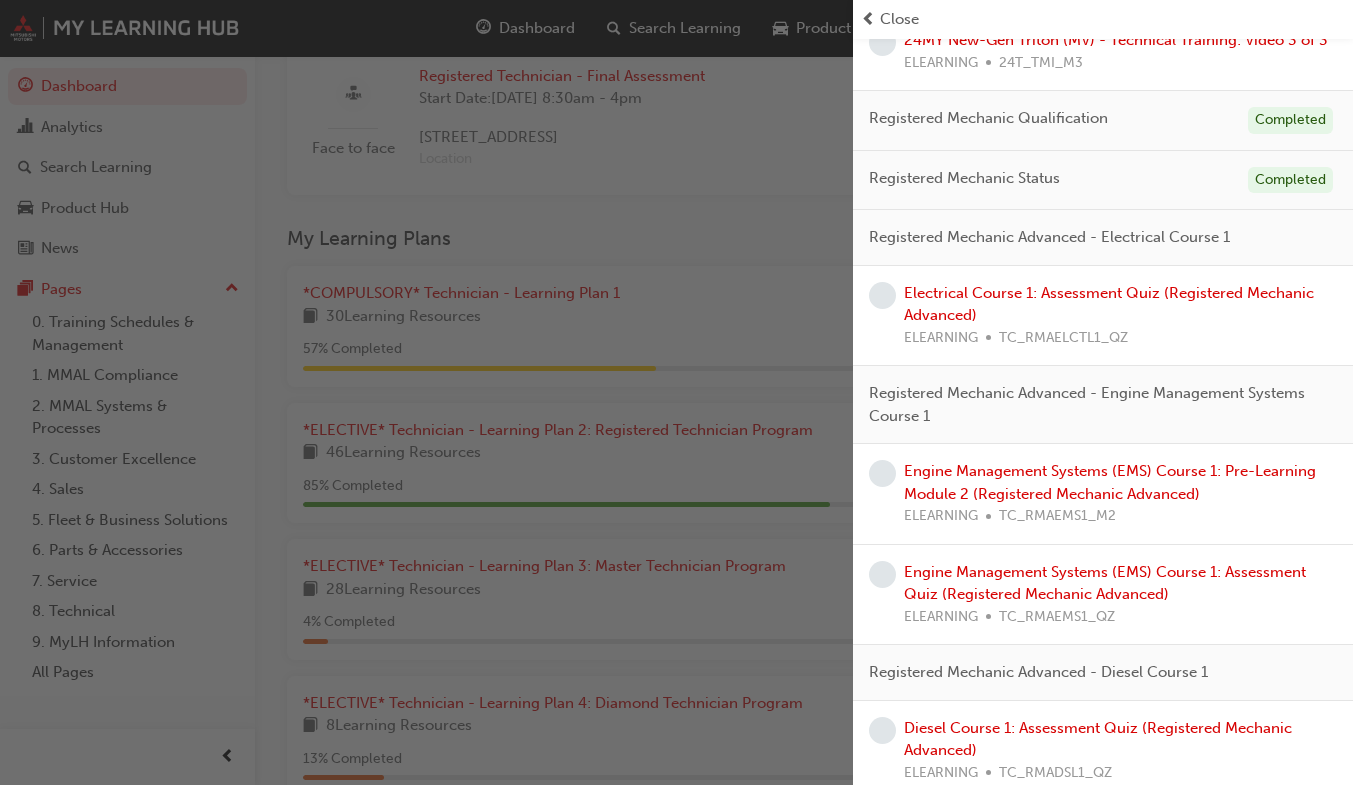 scroll, scrollTop: 1091, scrollLeft: 0, axis: vertical 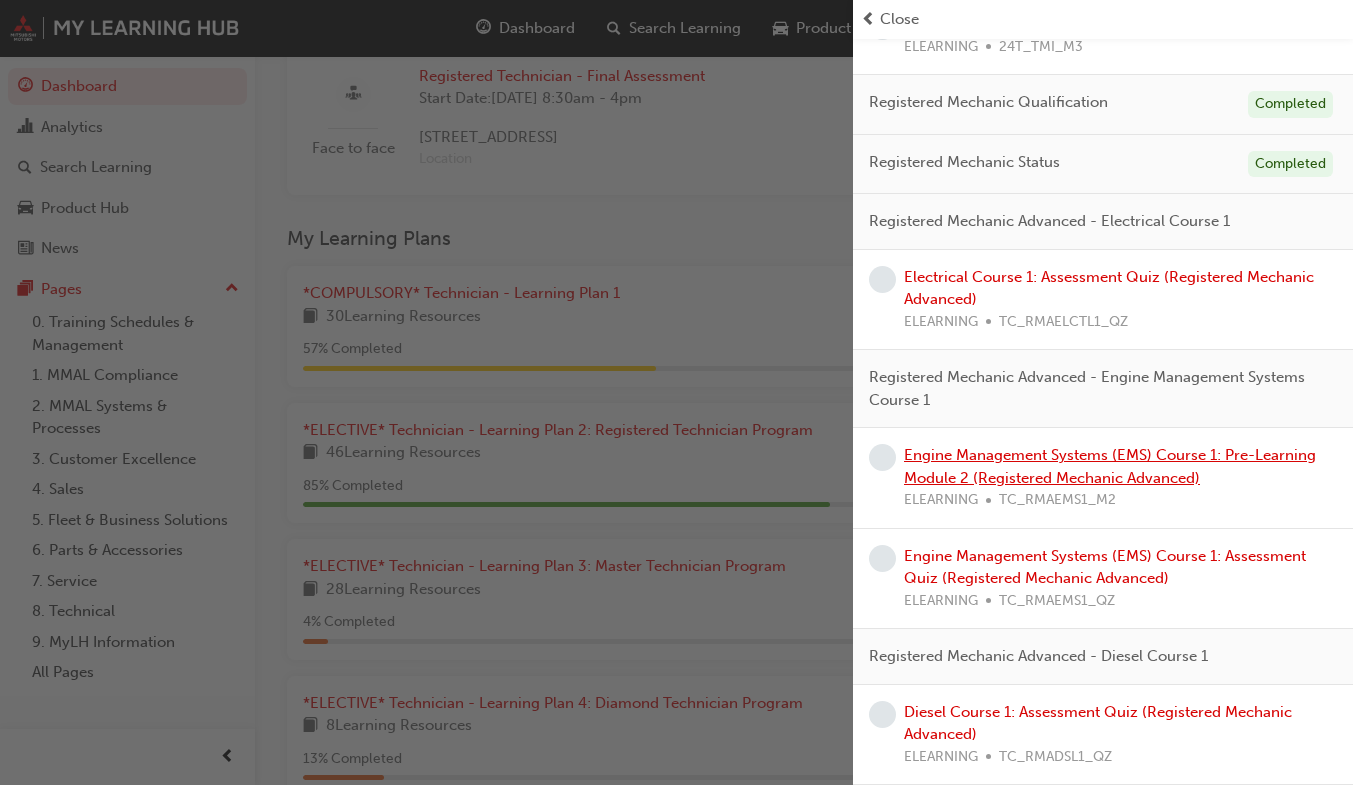 click on "Engine Management Systems (EMS) Course 1: Pre-Learning Module 2 (Registered Mechanic Advanced)" at bounding box center (1110, 466) 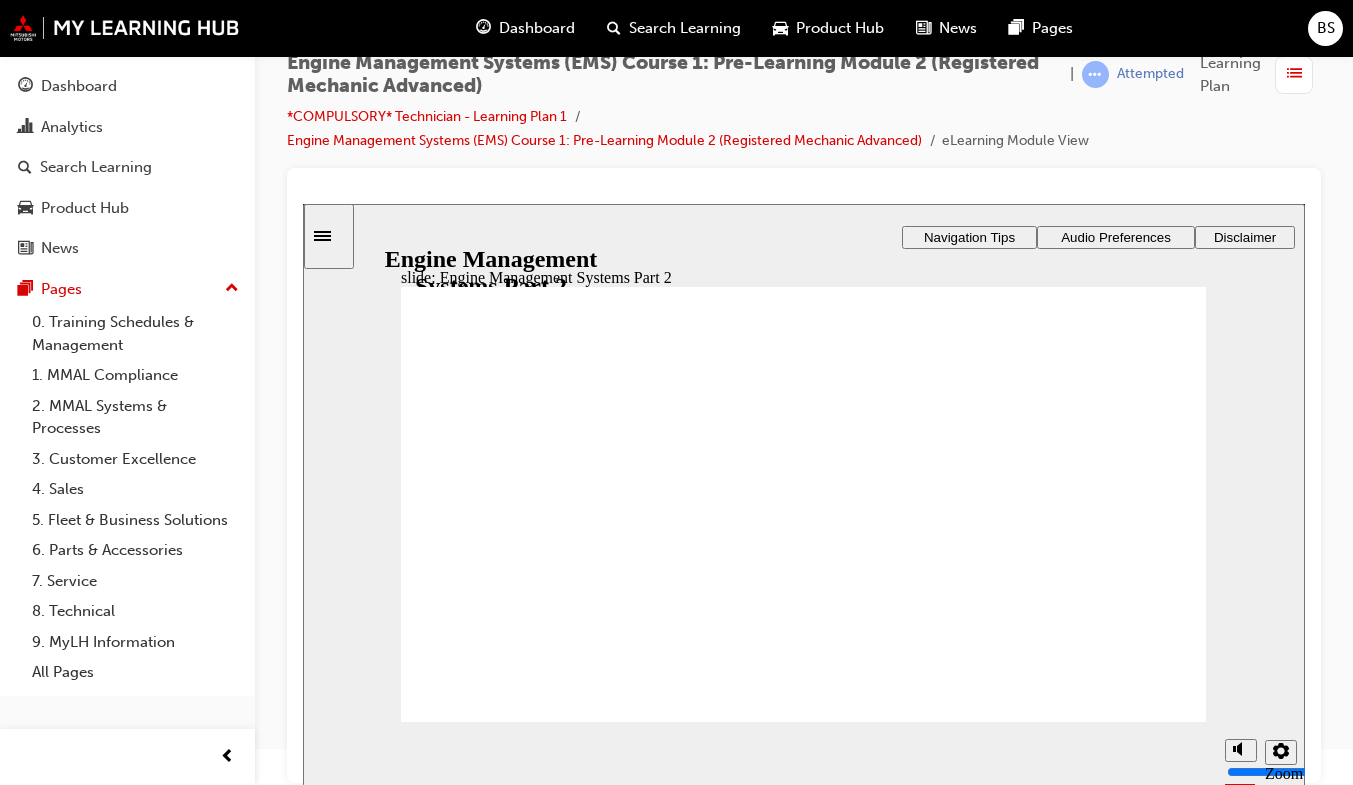 scroll, scrollTop: 0, scrollLeft: 0, axis: both 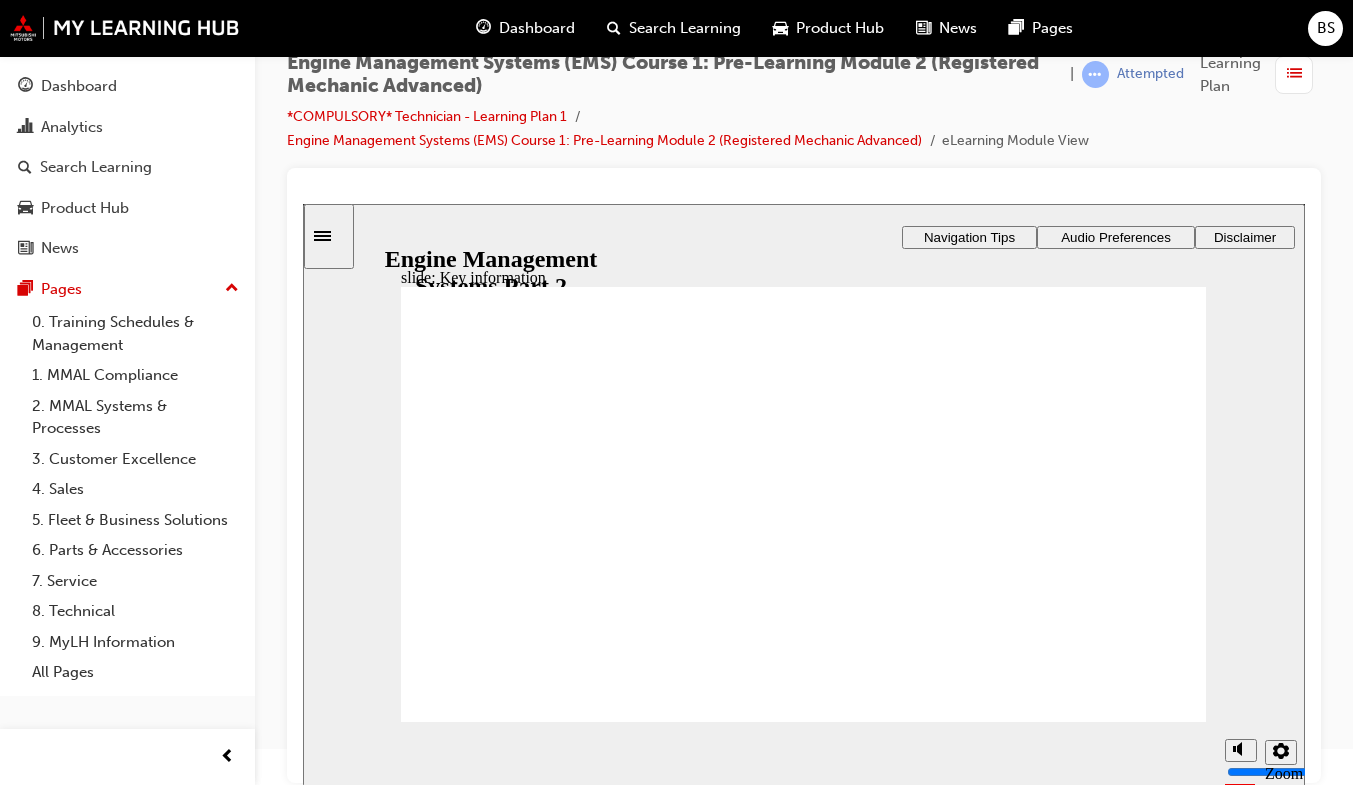 click 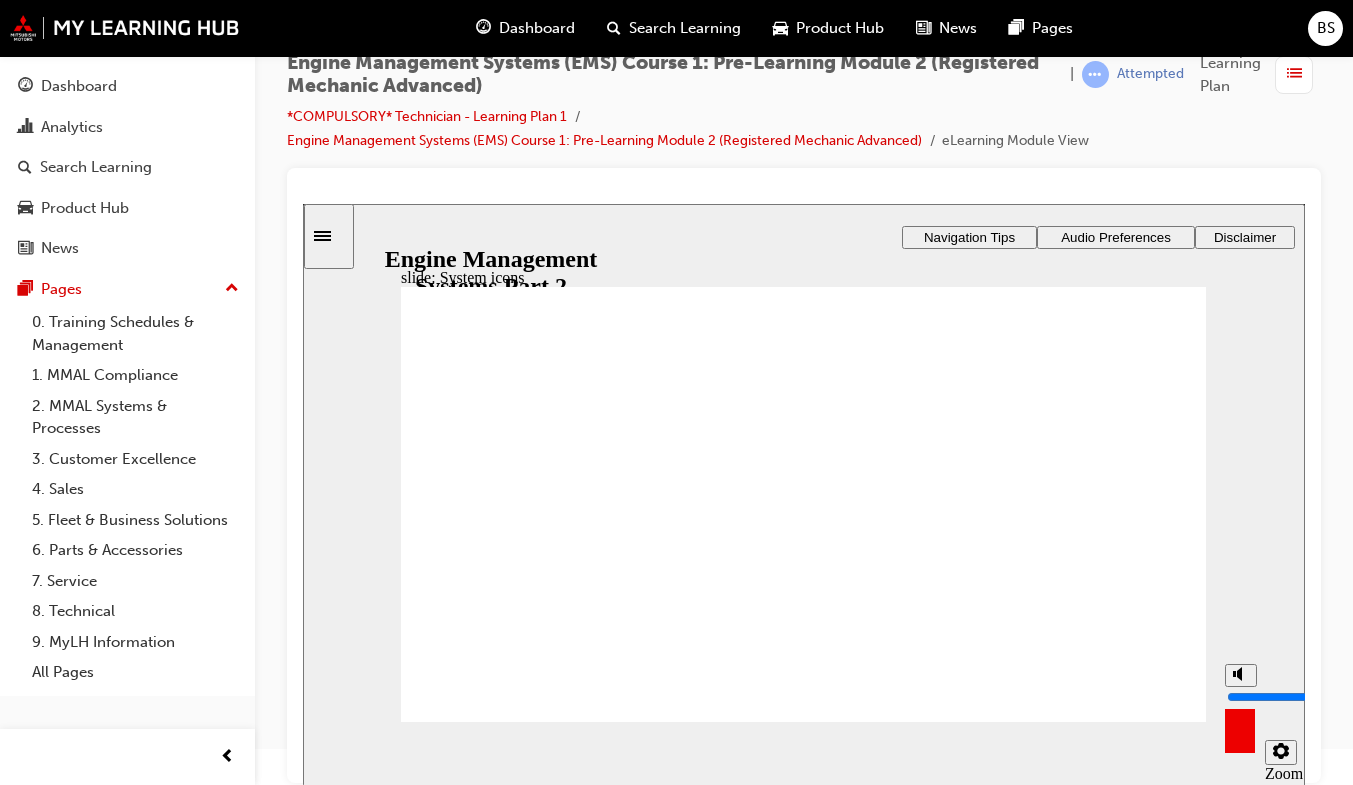 click 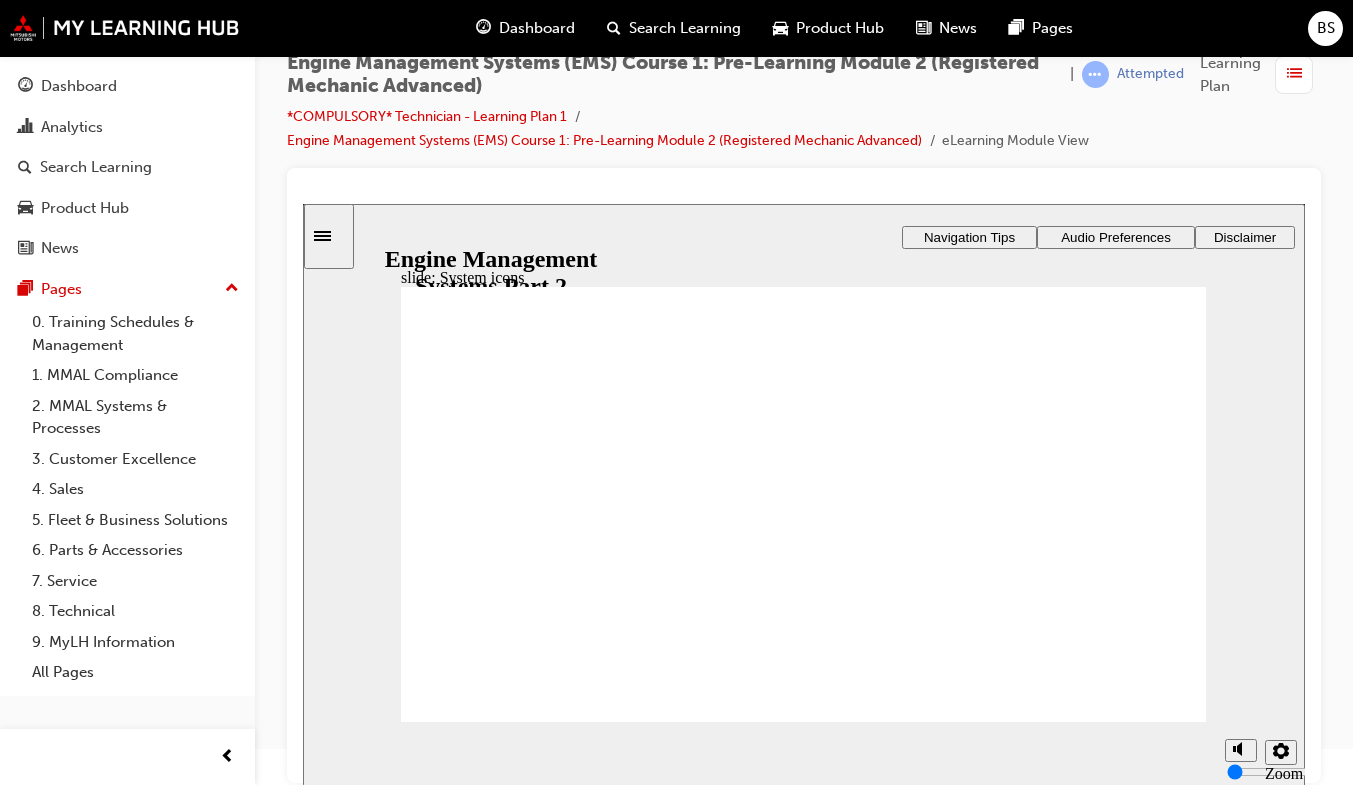 click 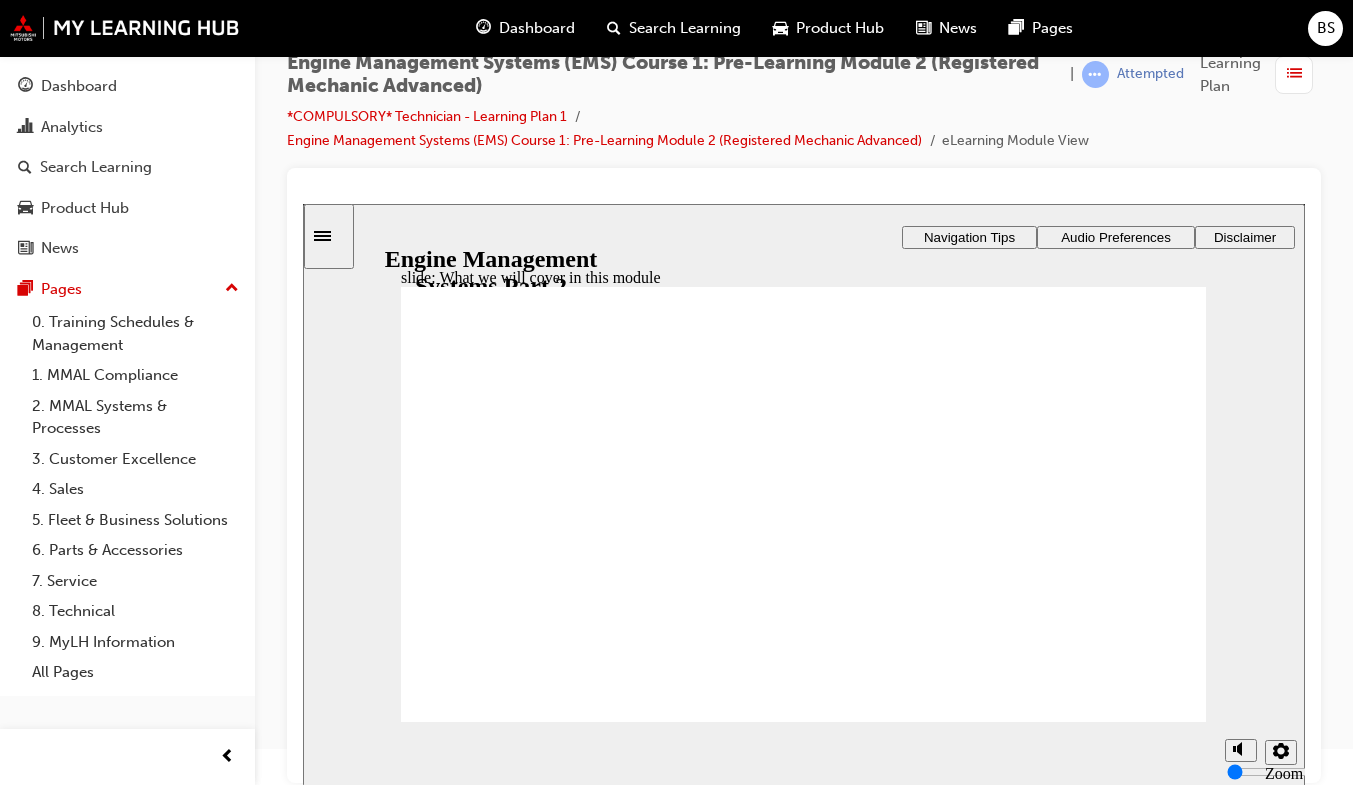click 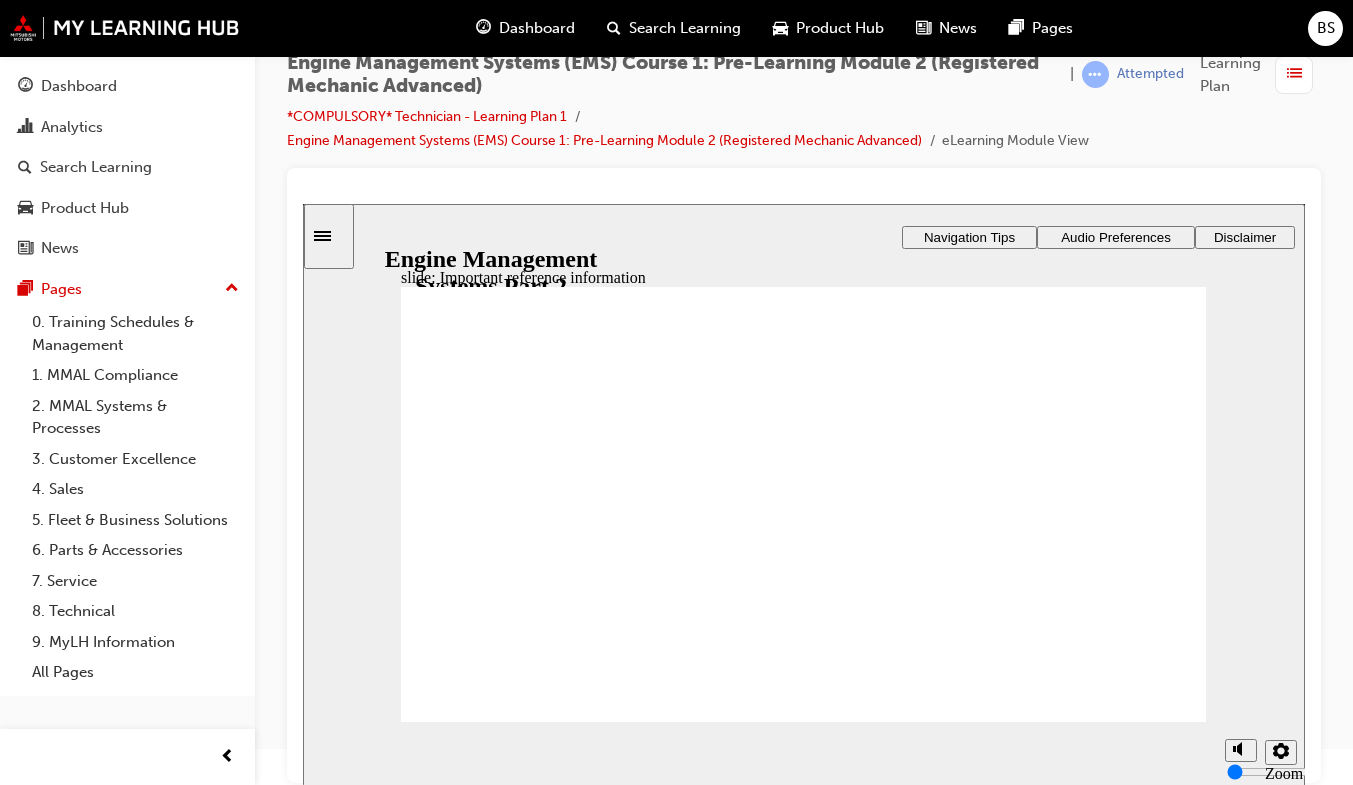 click on "Next" at bounding box center (1145, 2833) 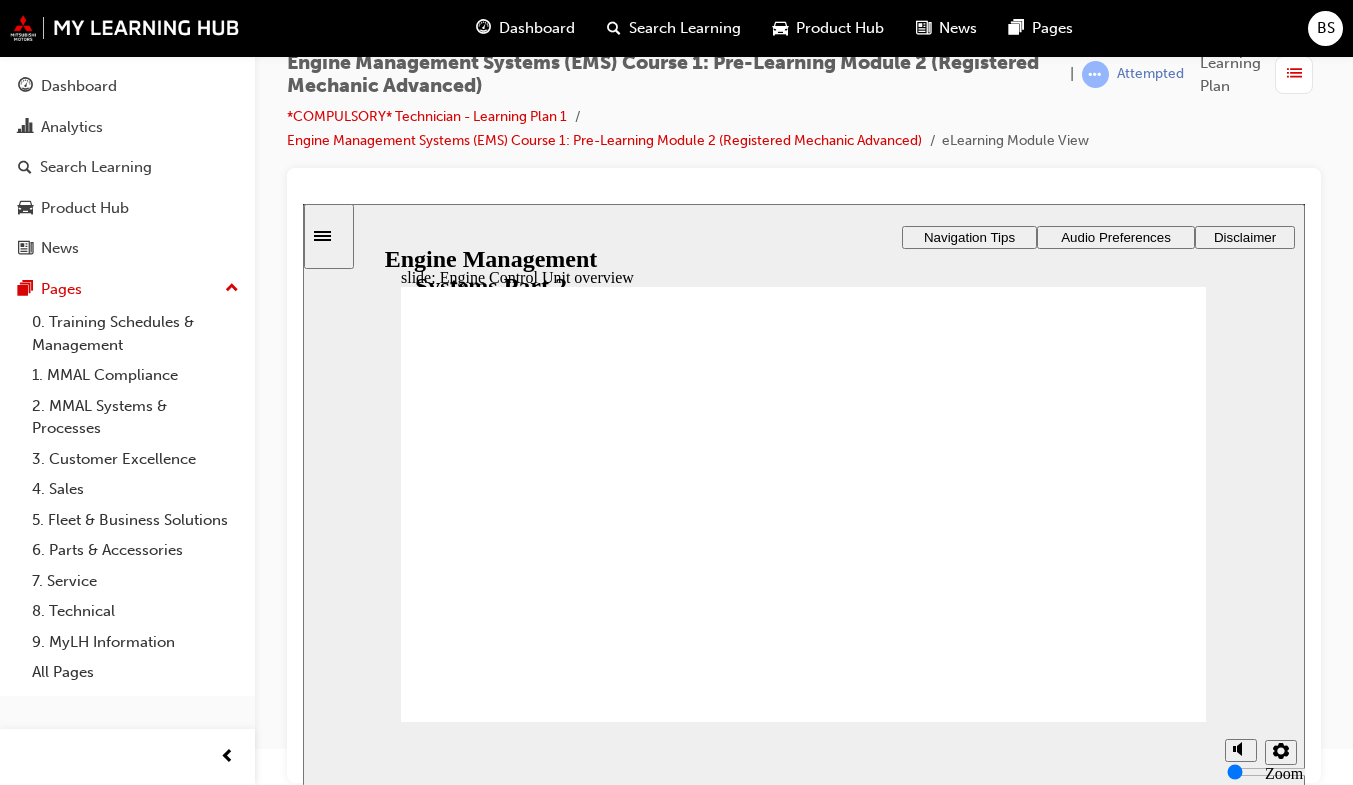 click on "Next Next" at bounding box center (1145, 2681) 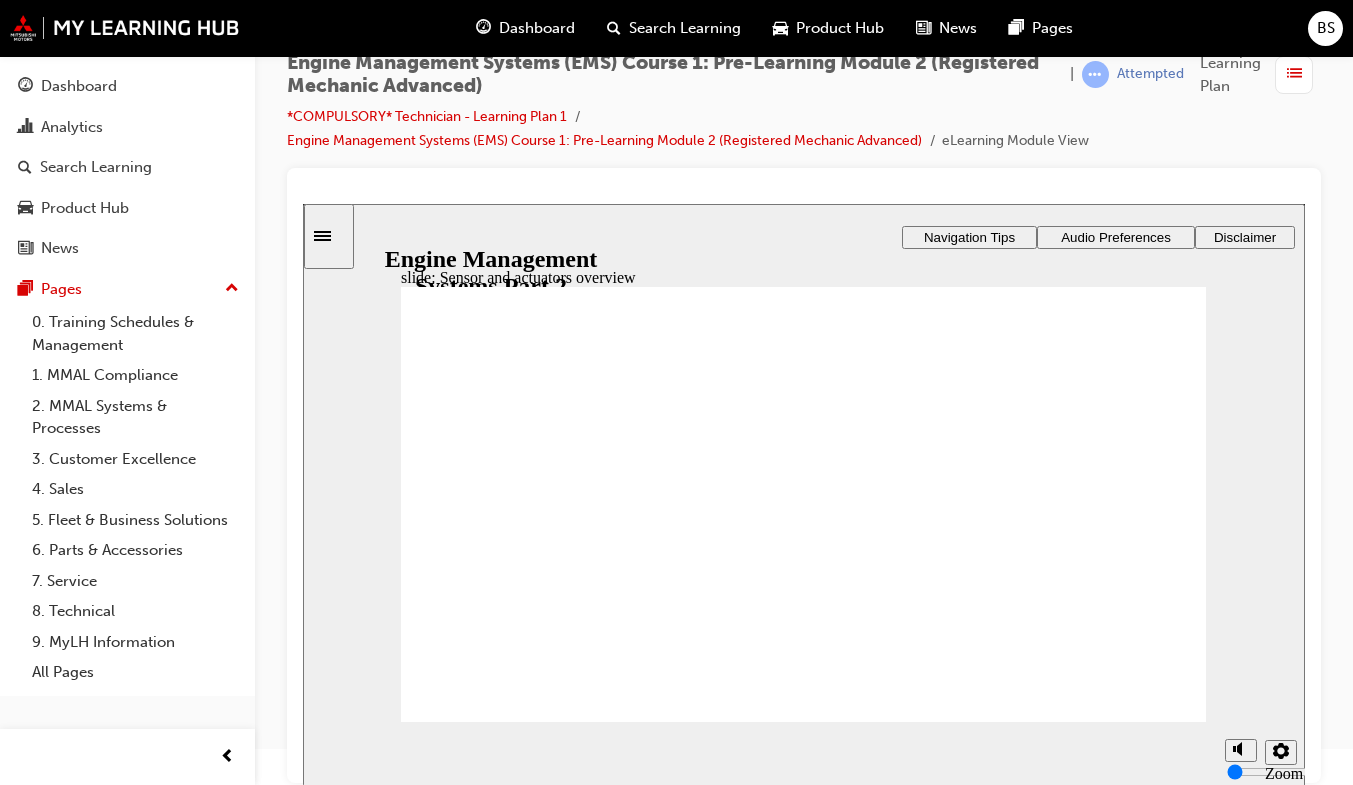 click 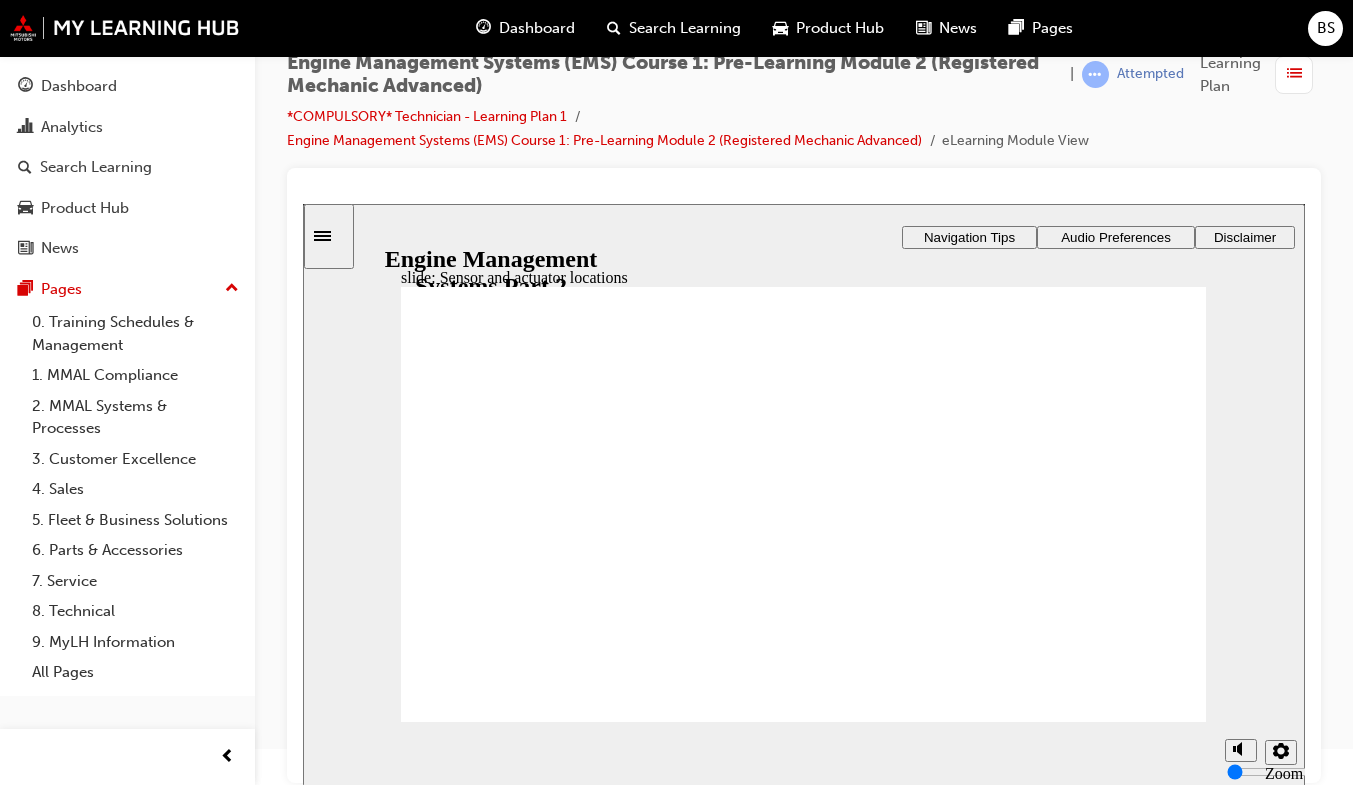 click on "Next" at bounding box center (1145, 2215) 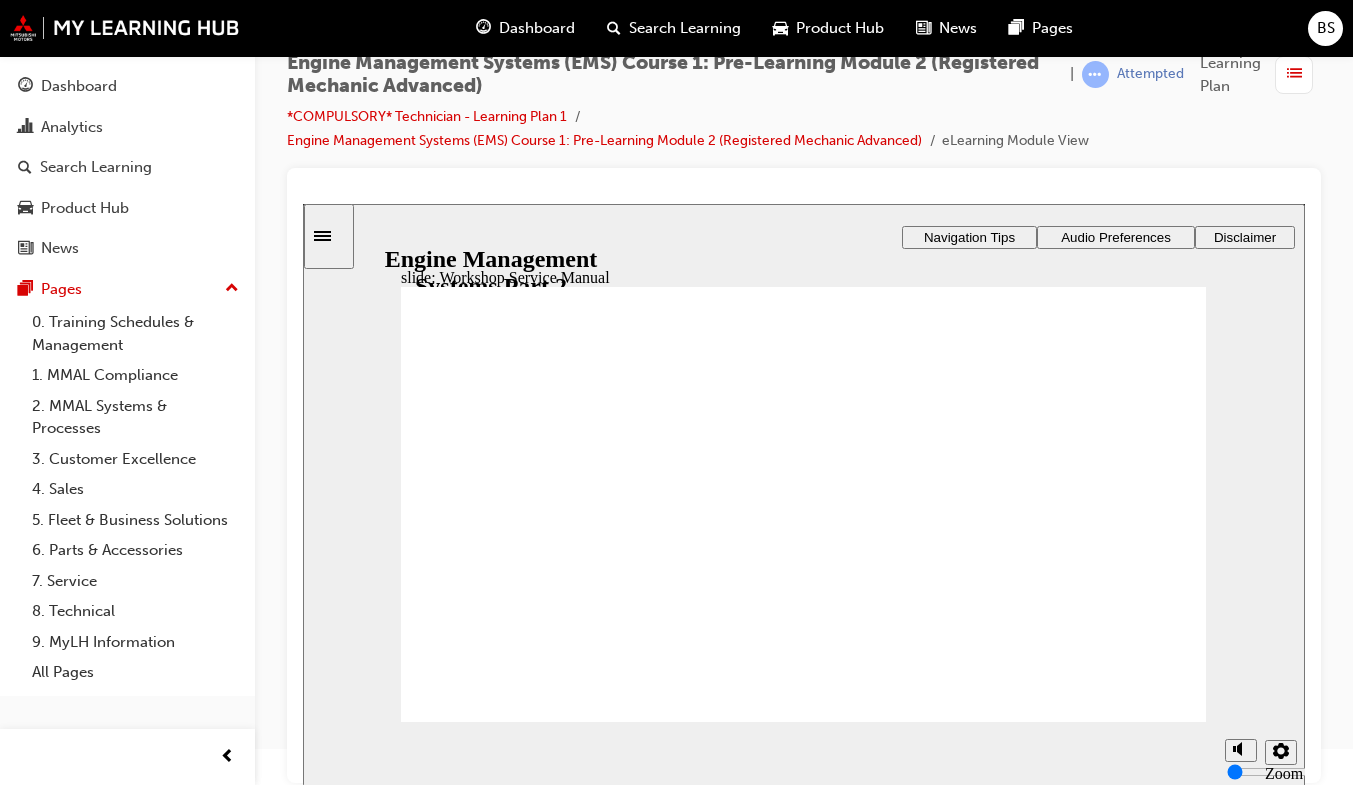 click on "Next" at bounding box center (1145, 2737) 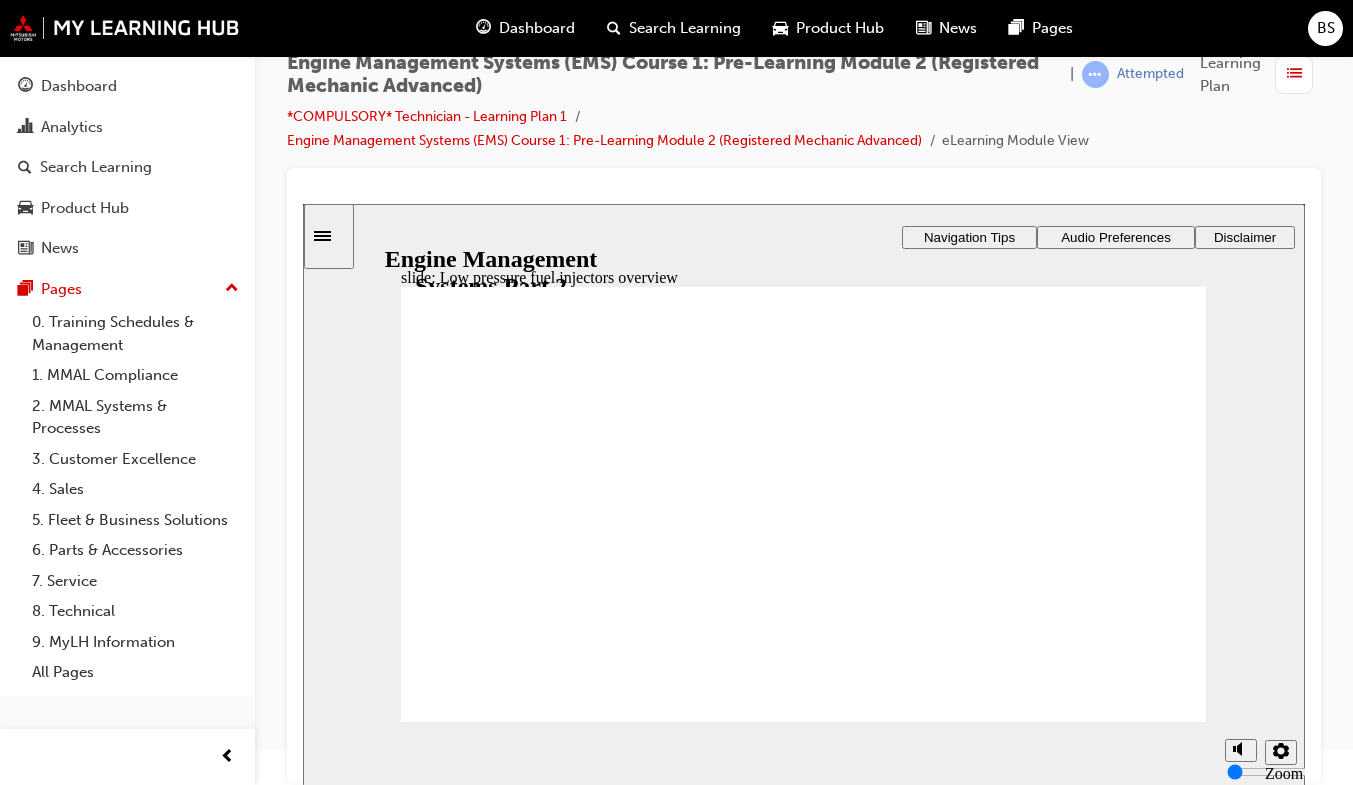 click 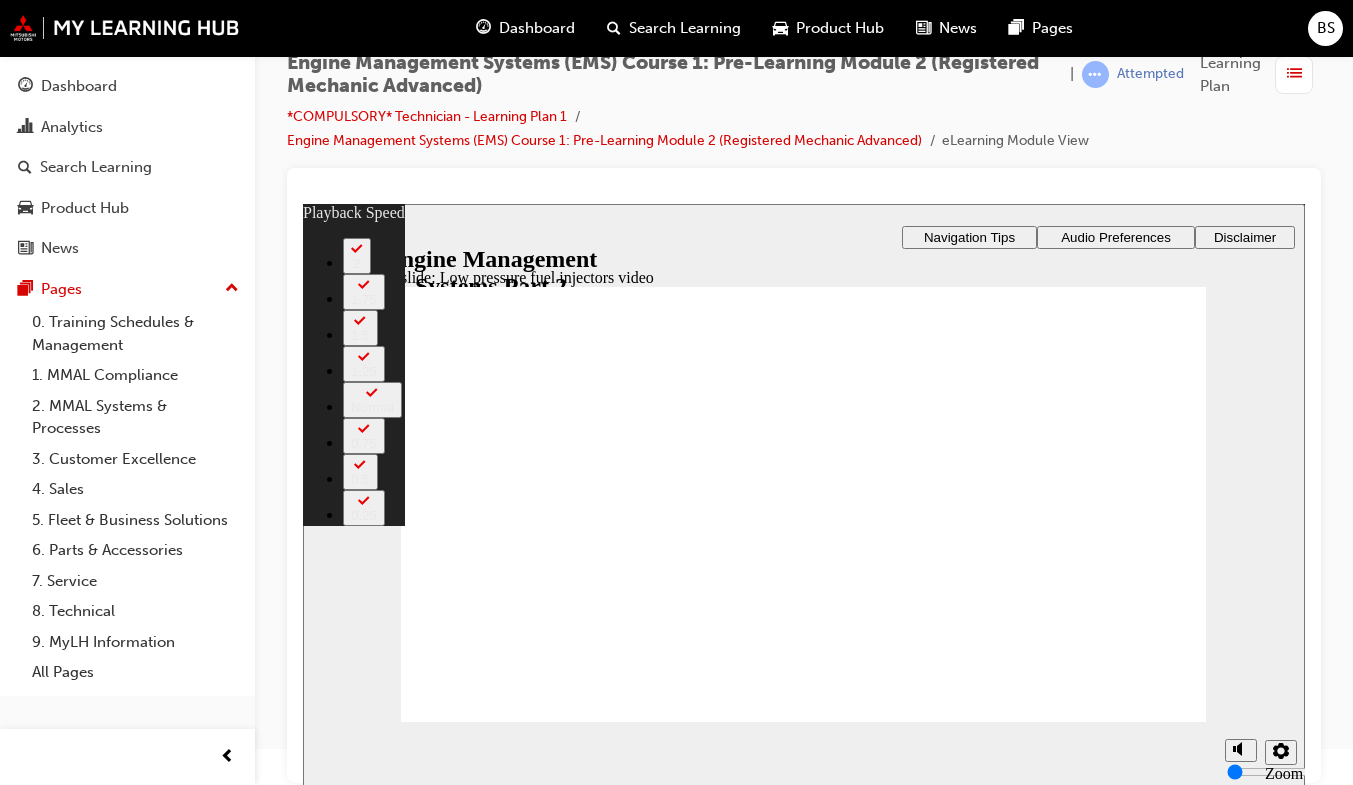 type on "8" 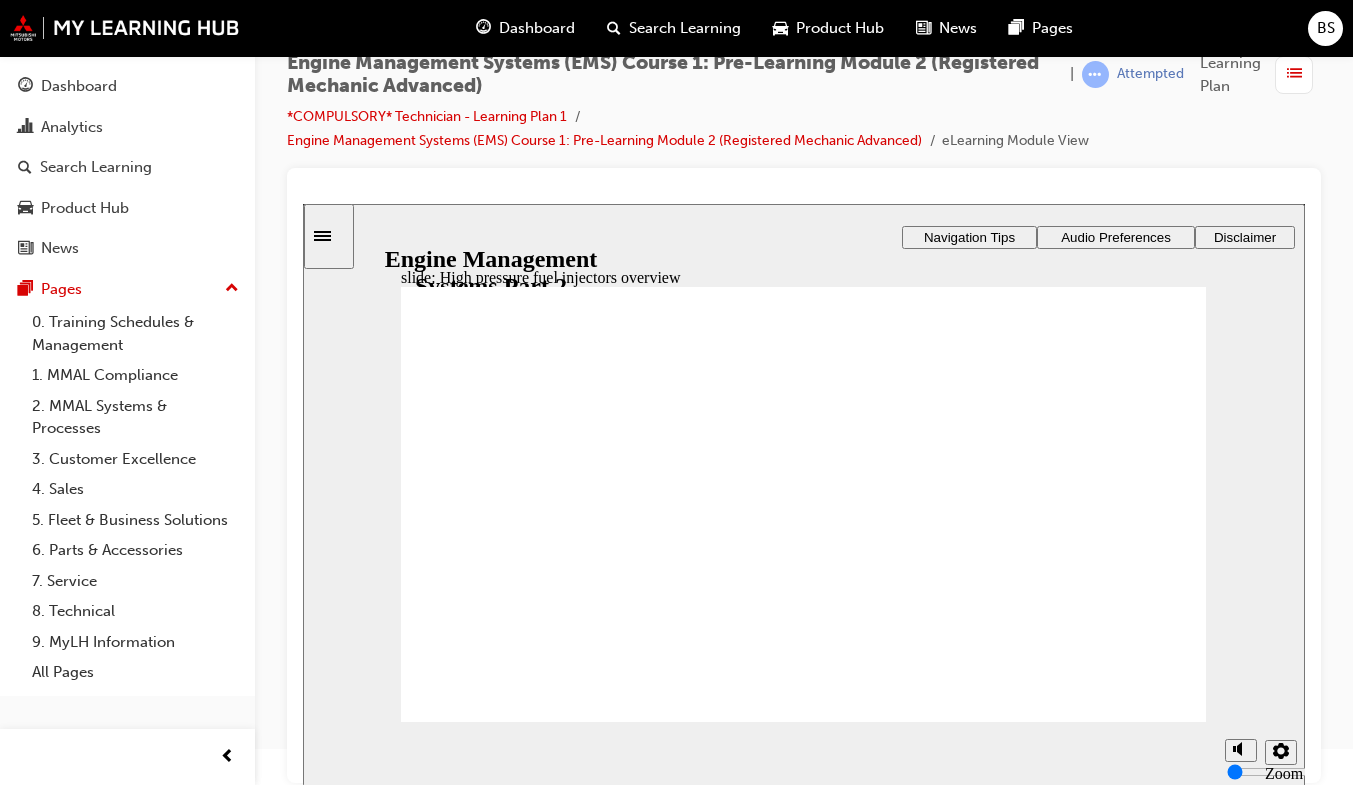 click 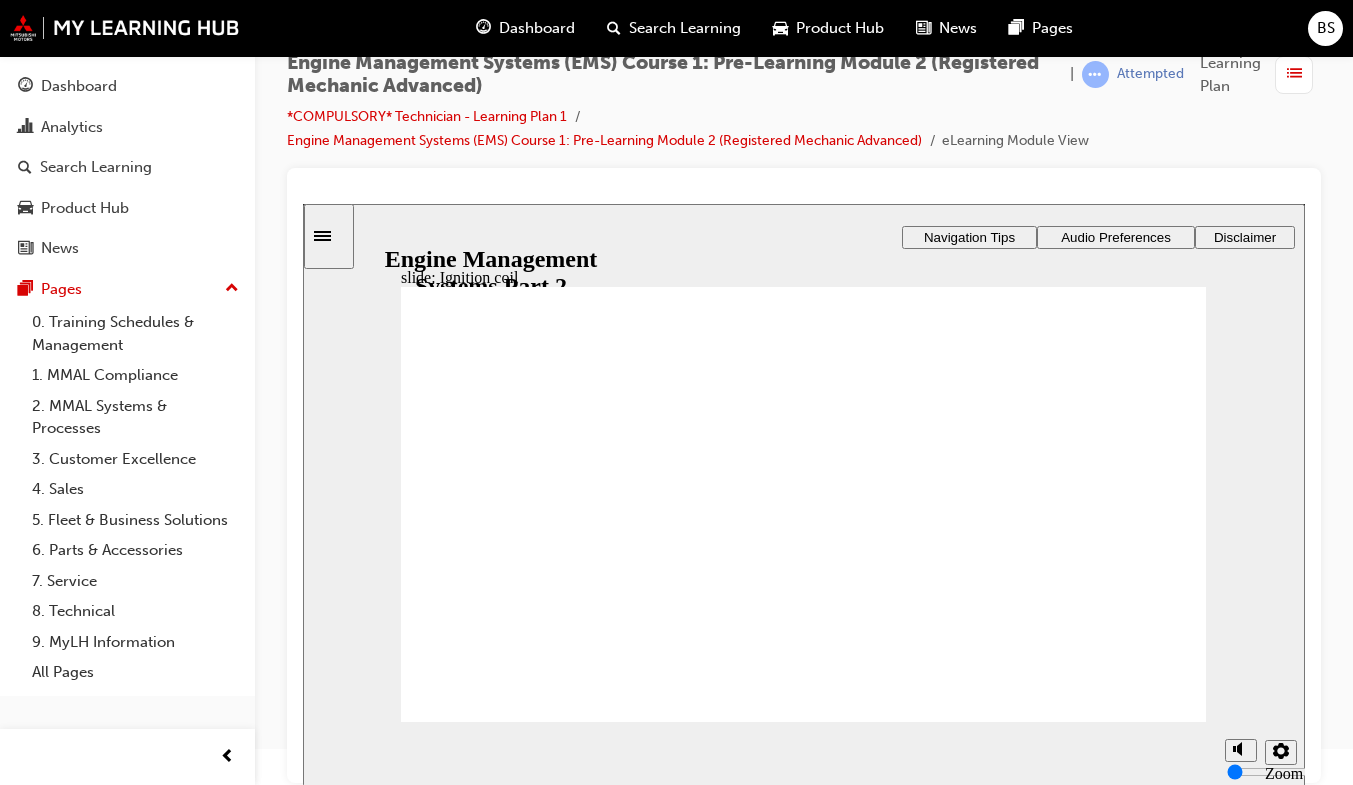 click 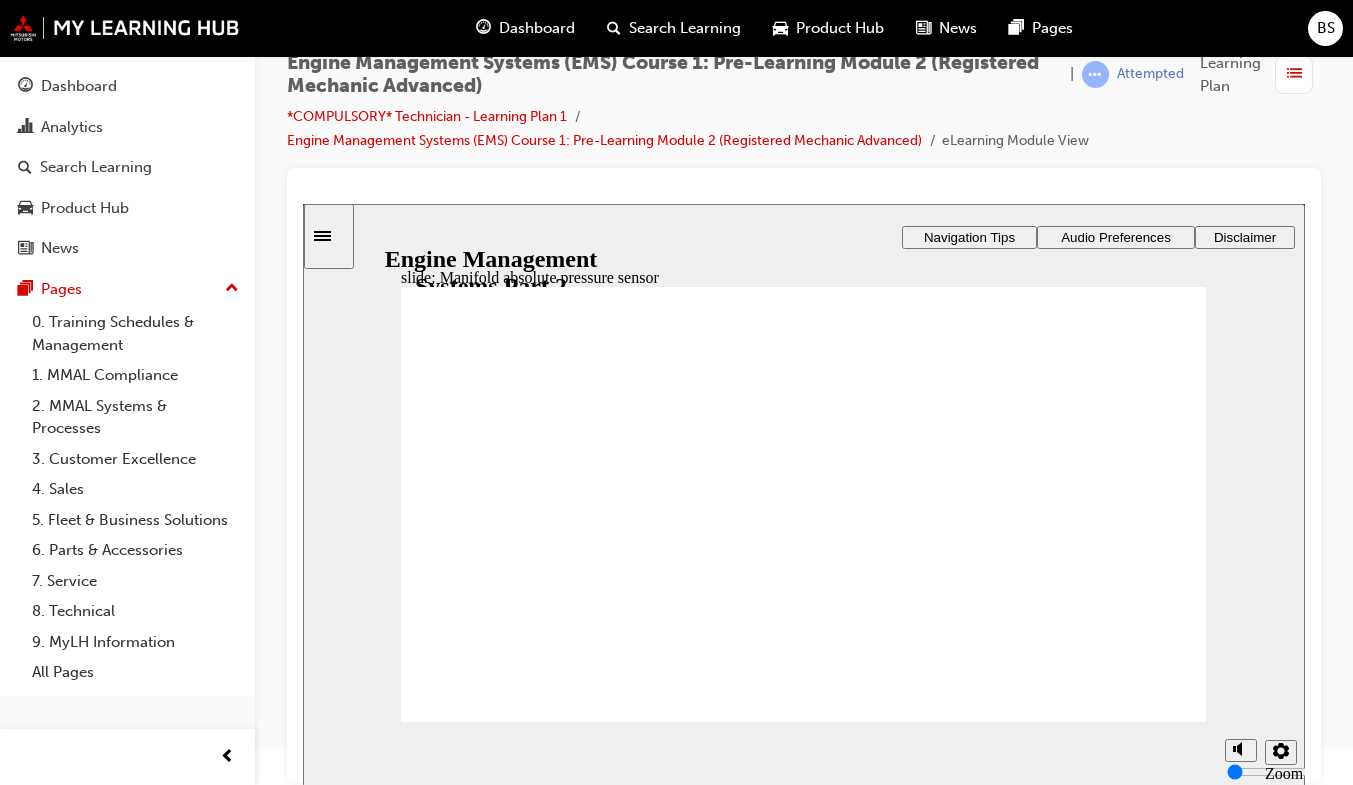 click 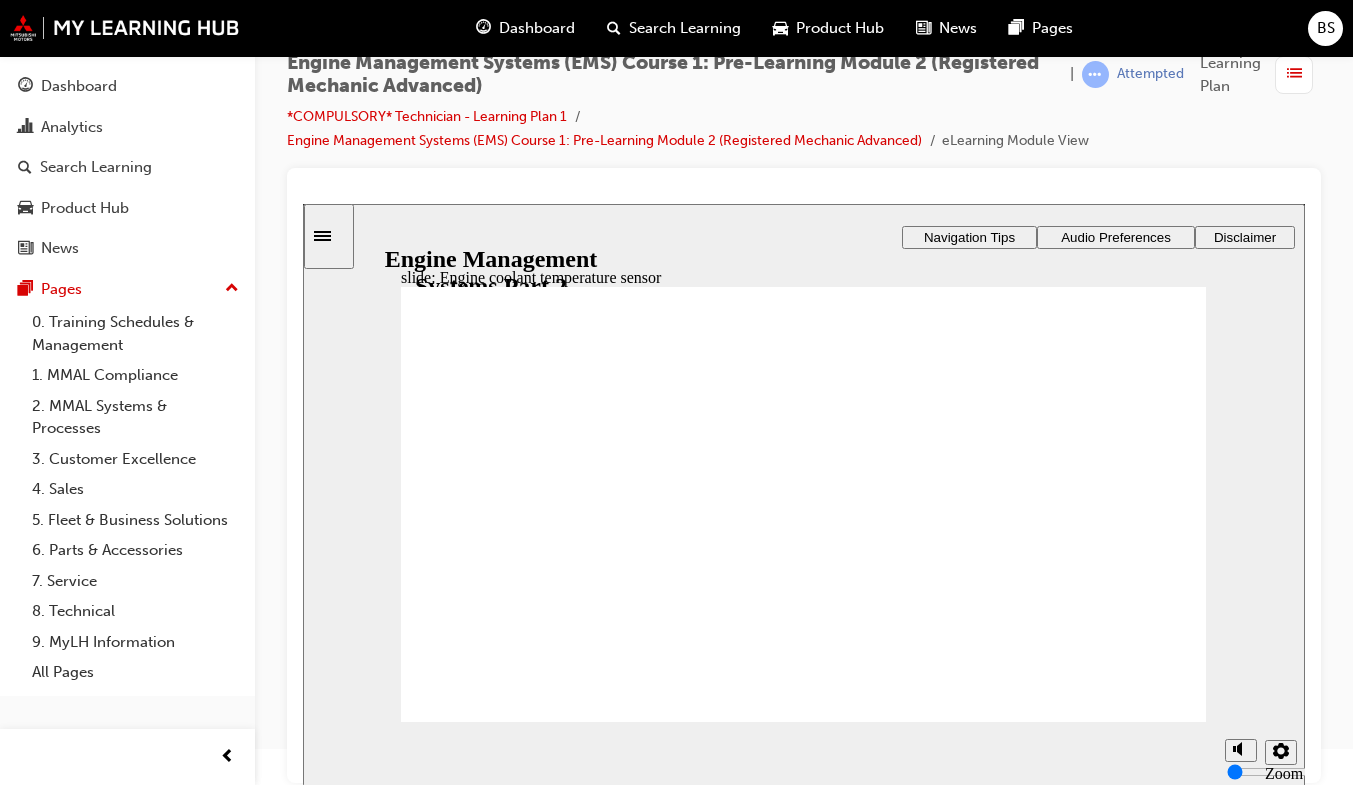 click at bounding box center [803, 1300] 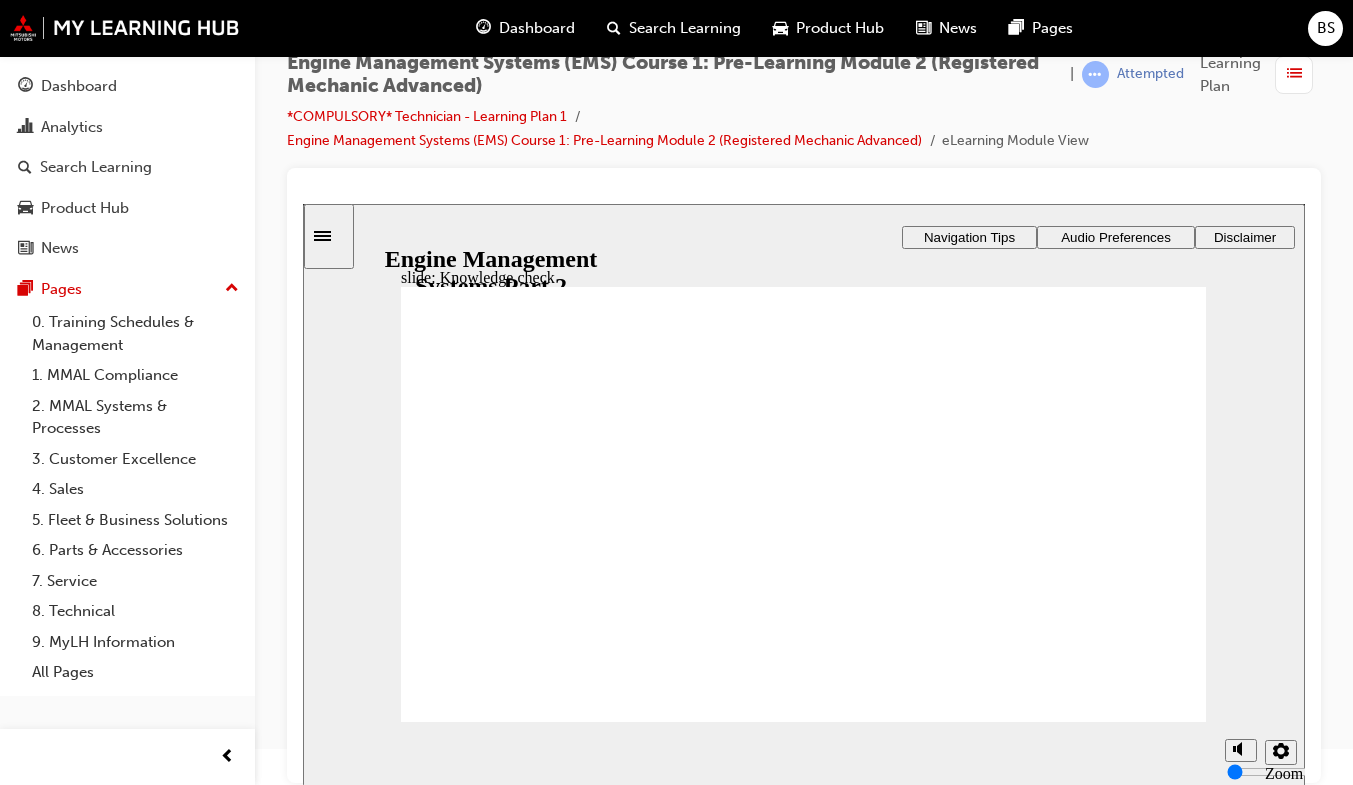 click 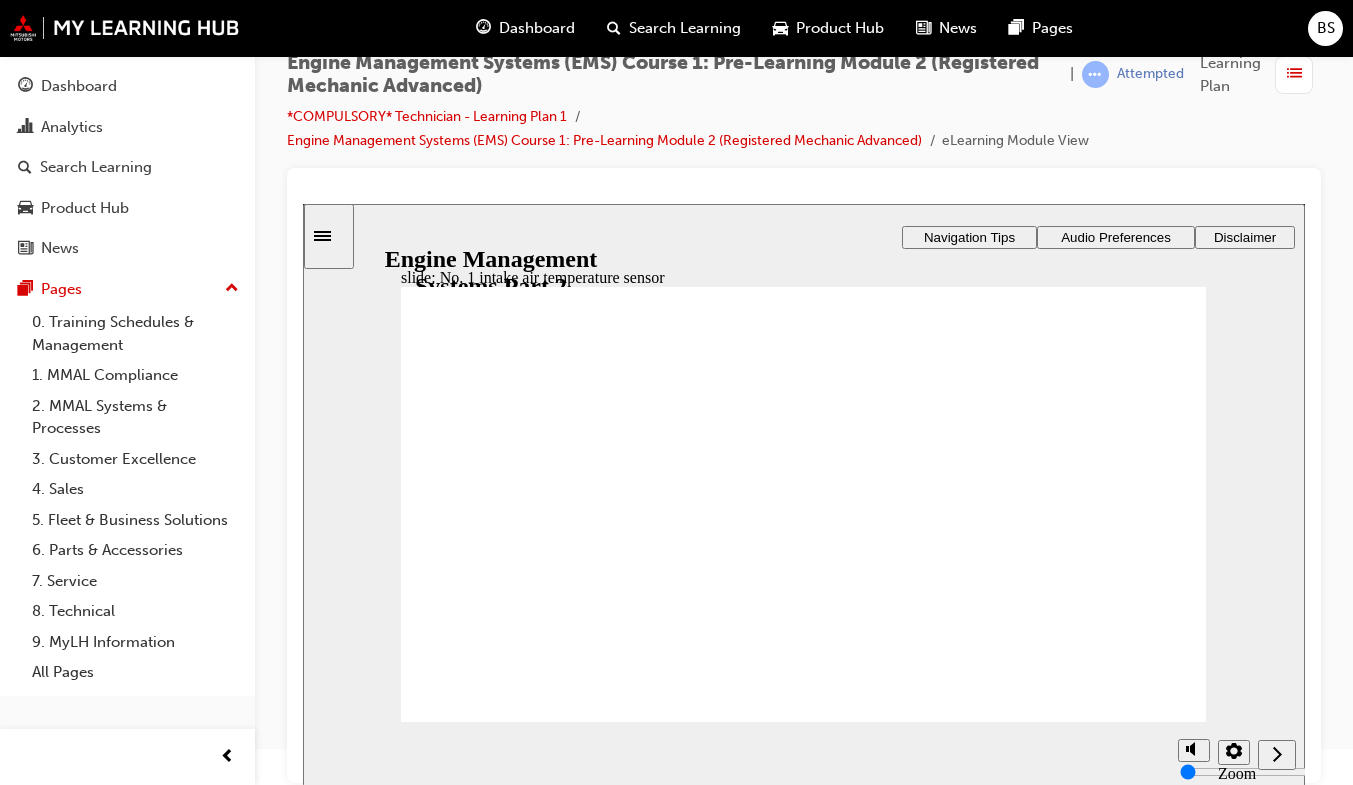 click 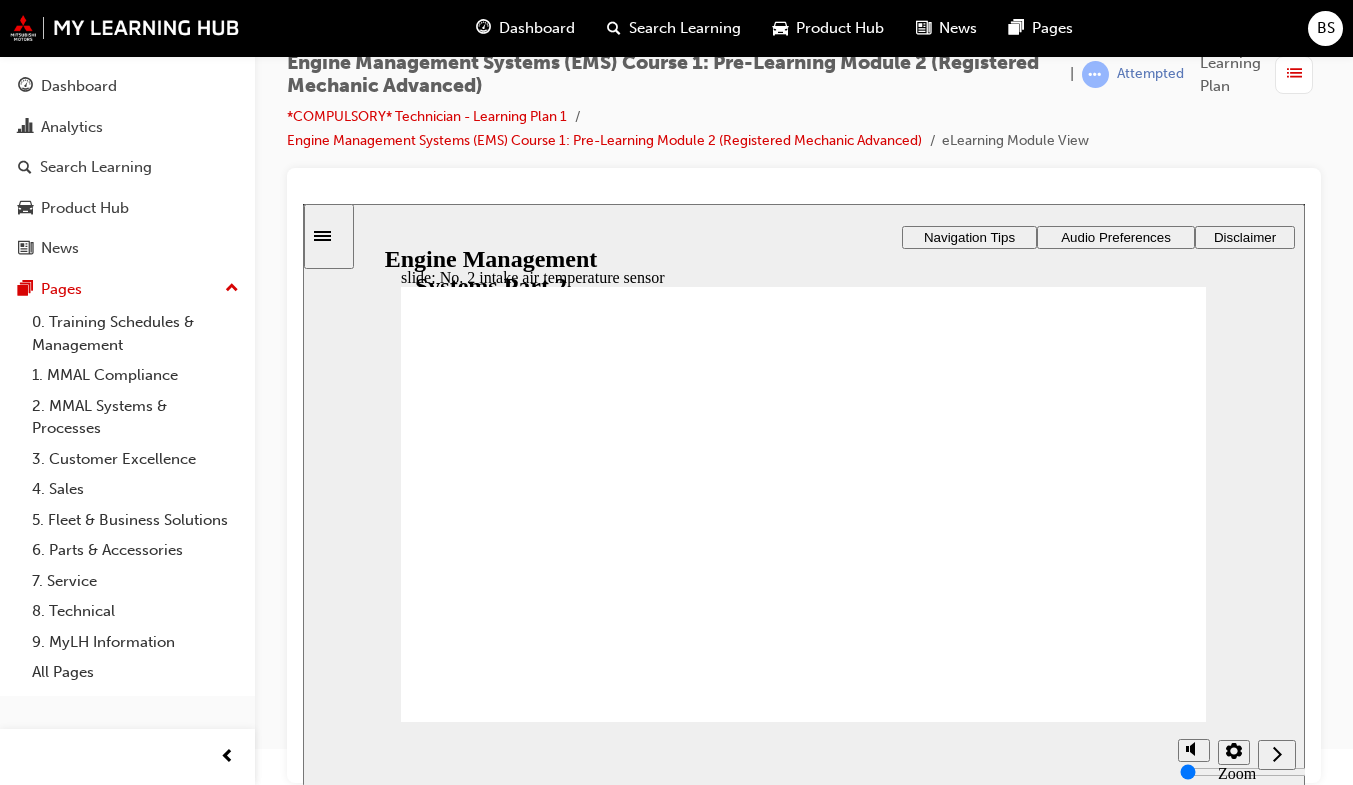 click 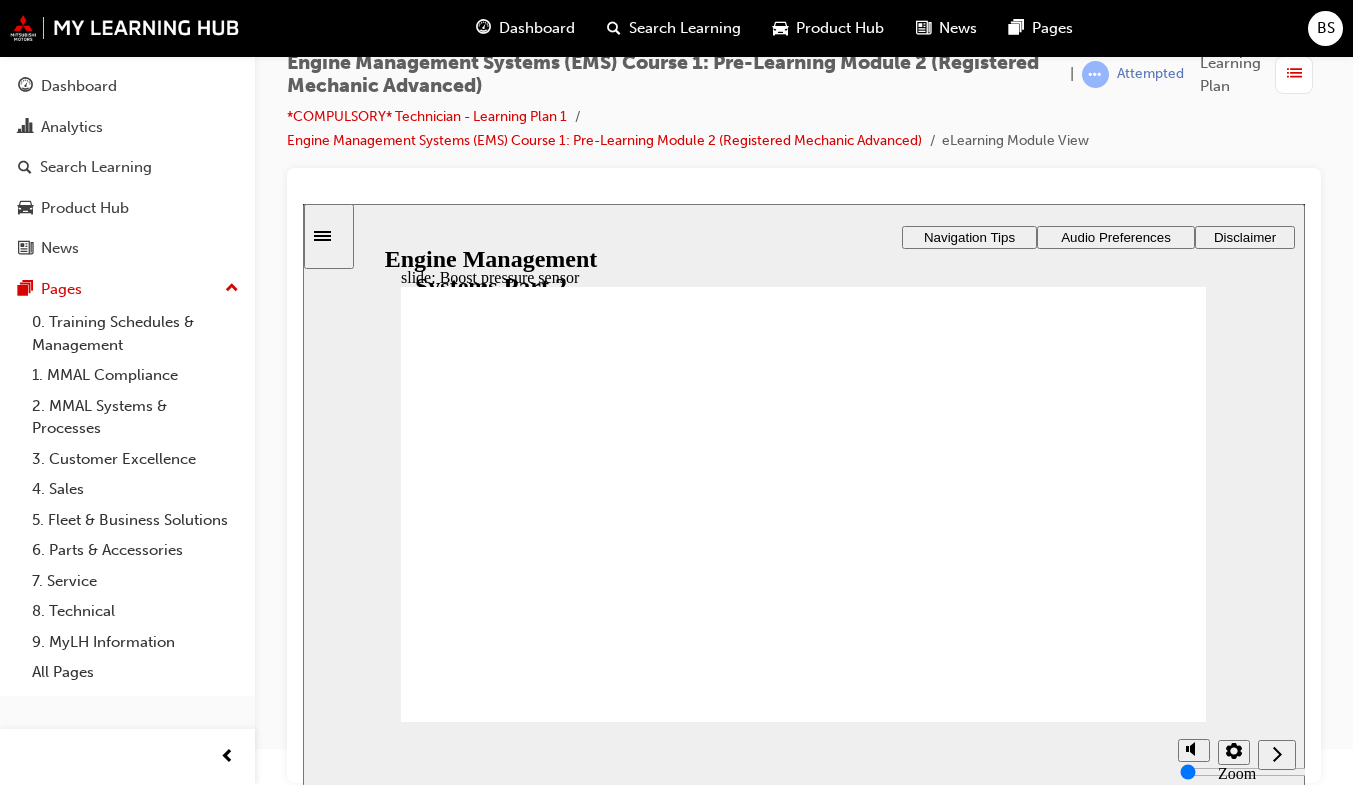 click 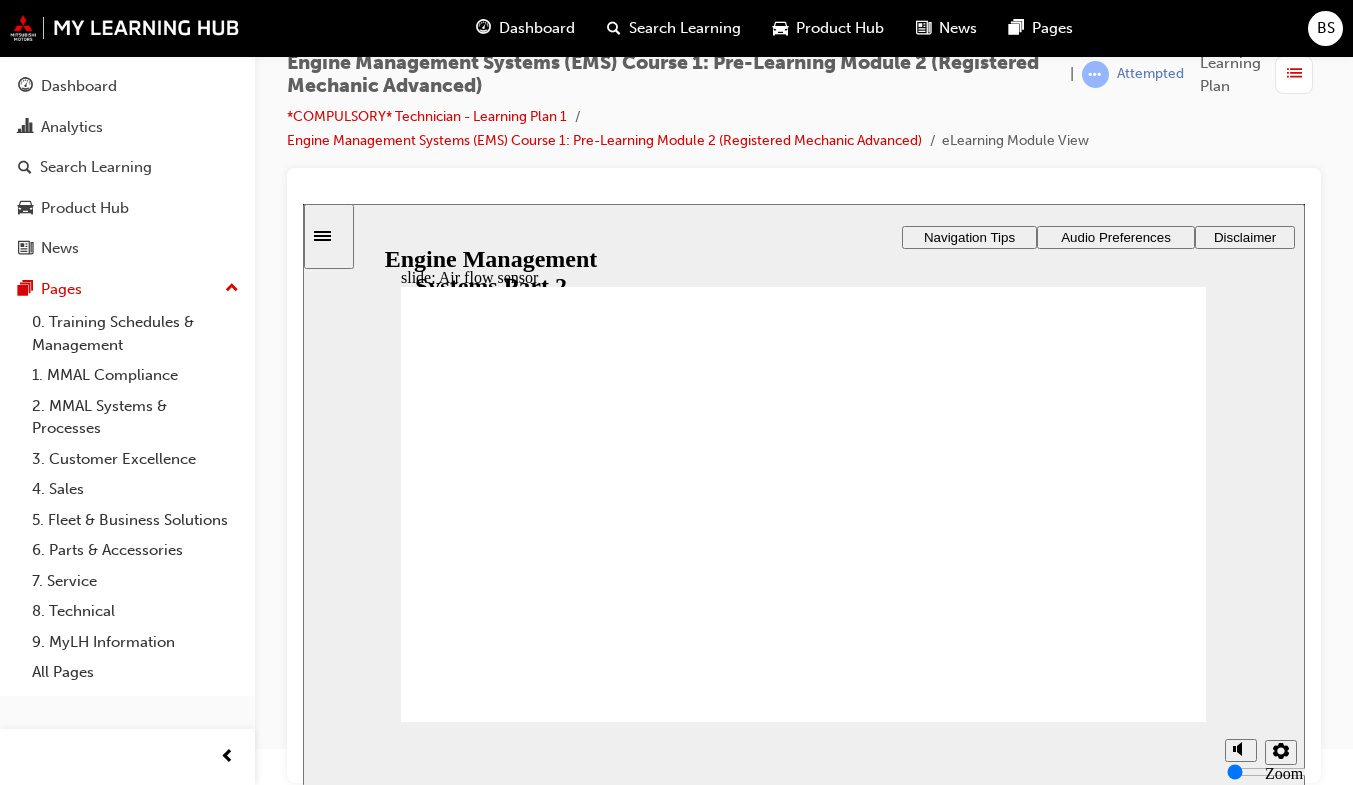 click 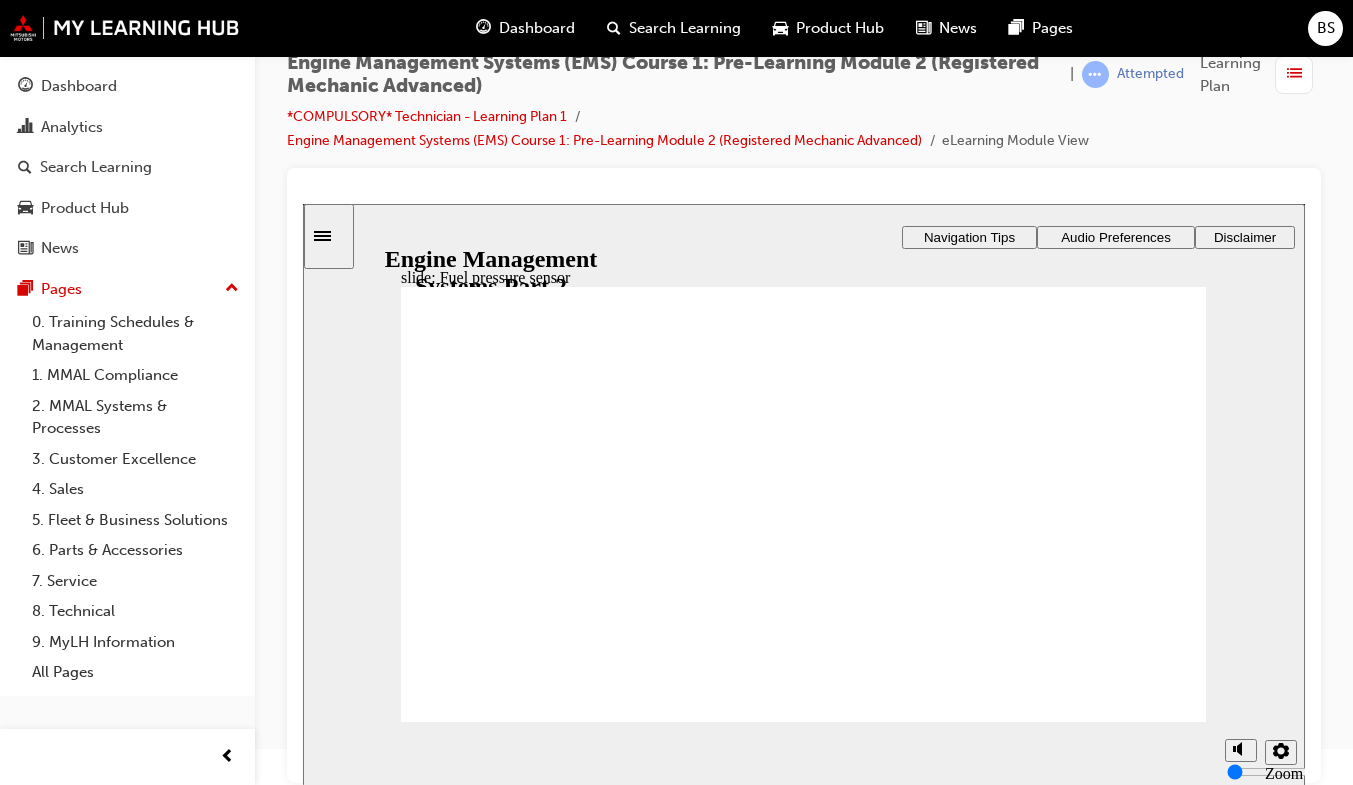 click 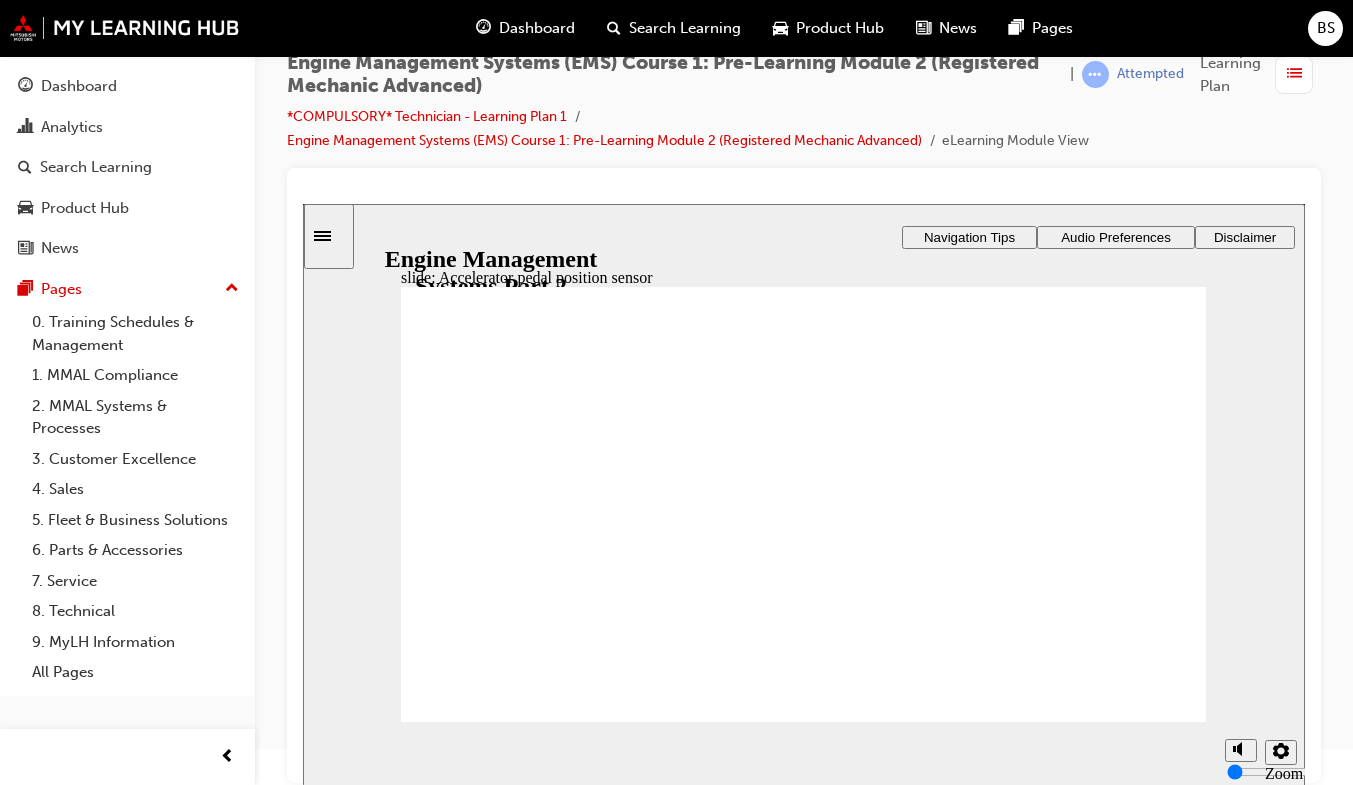 click 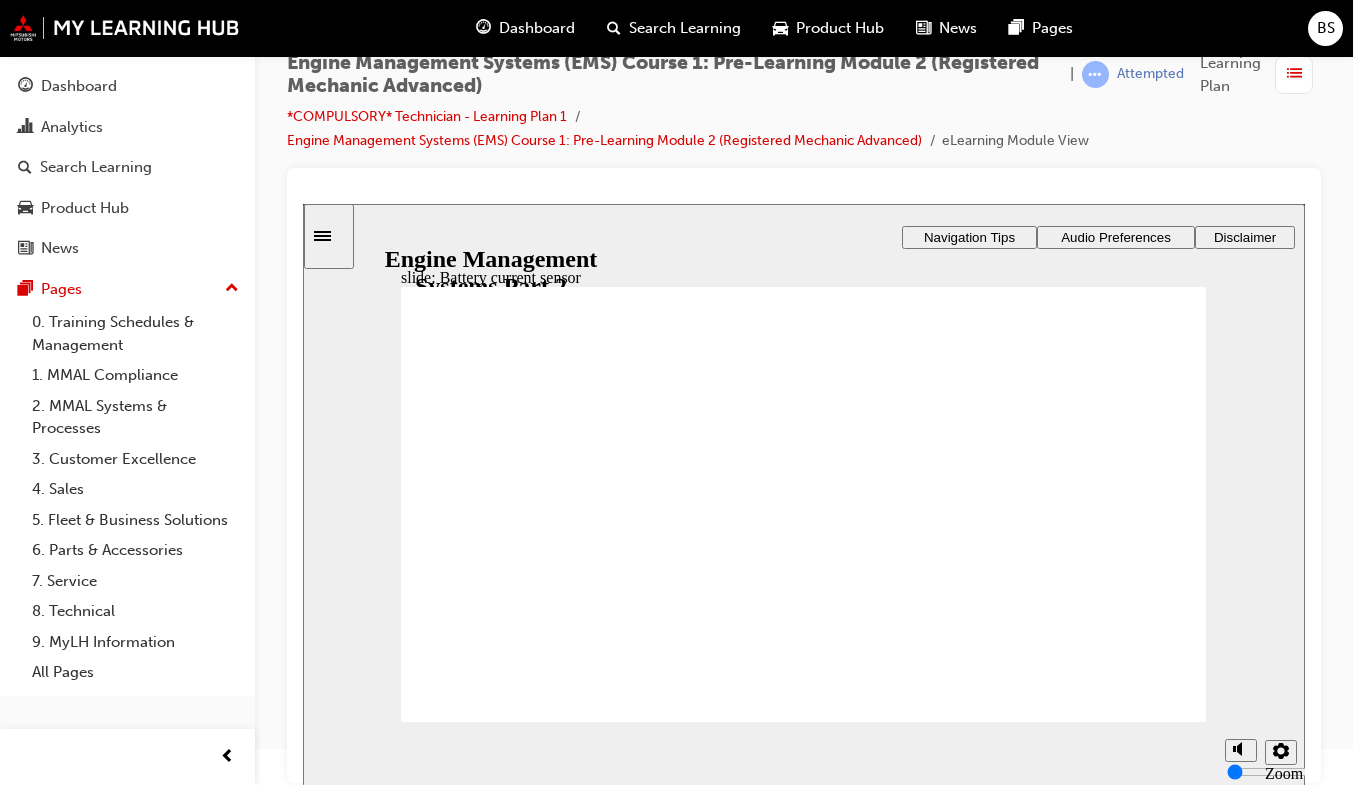 click 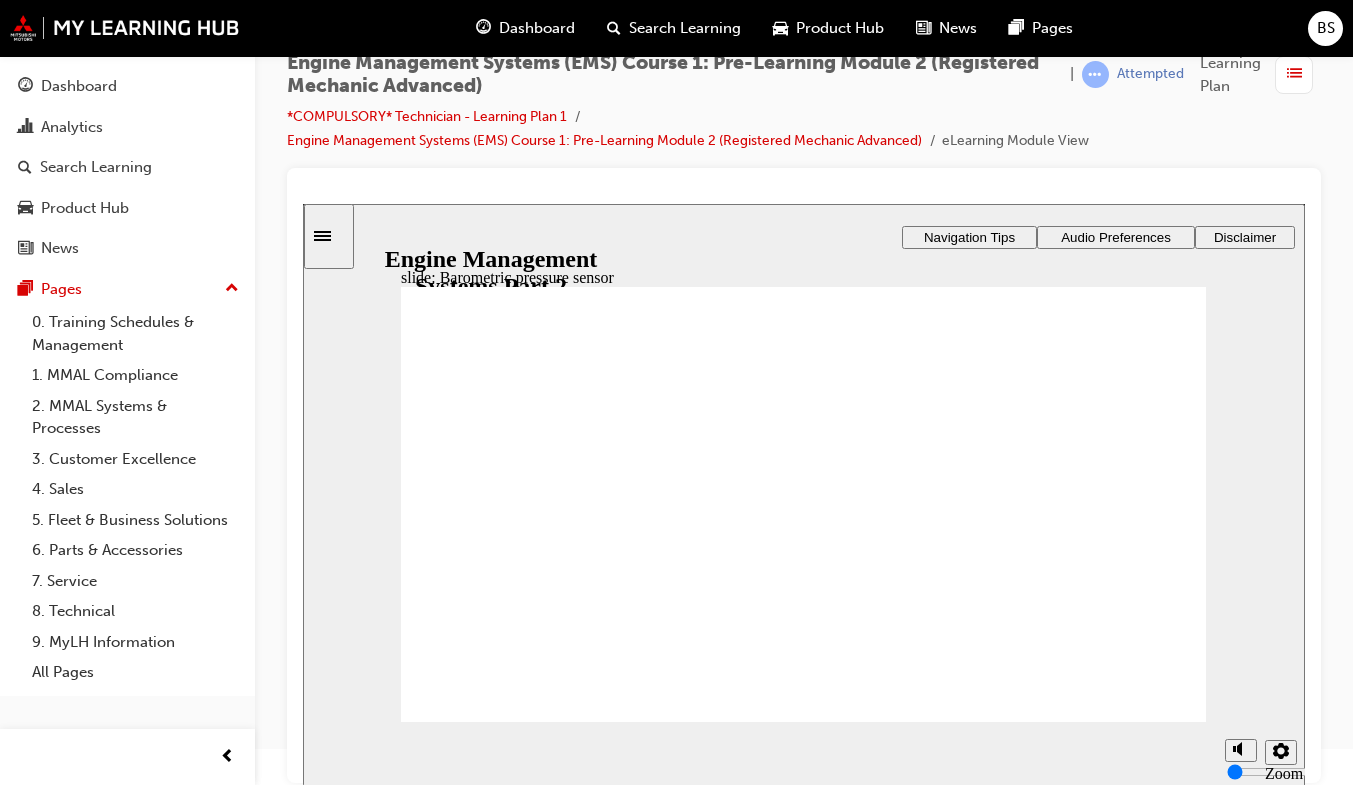 click 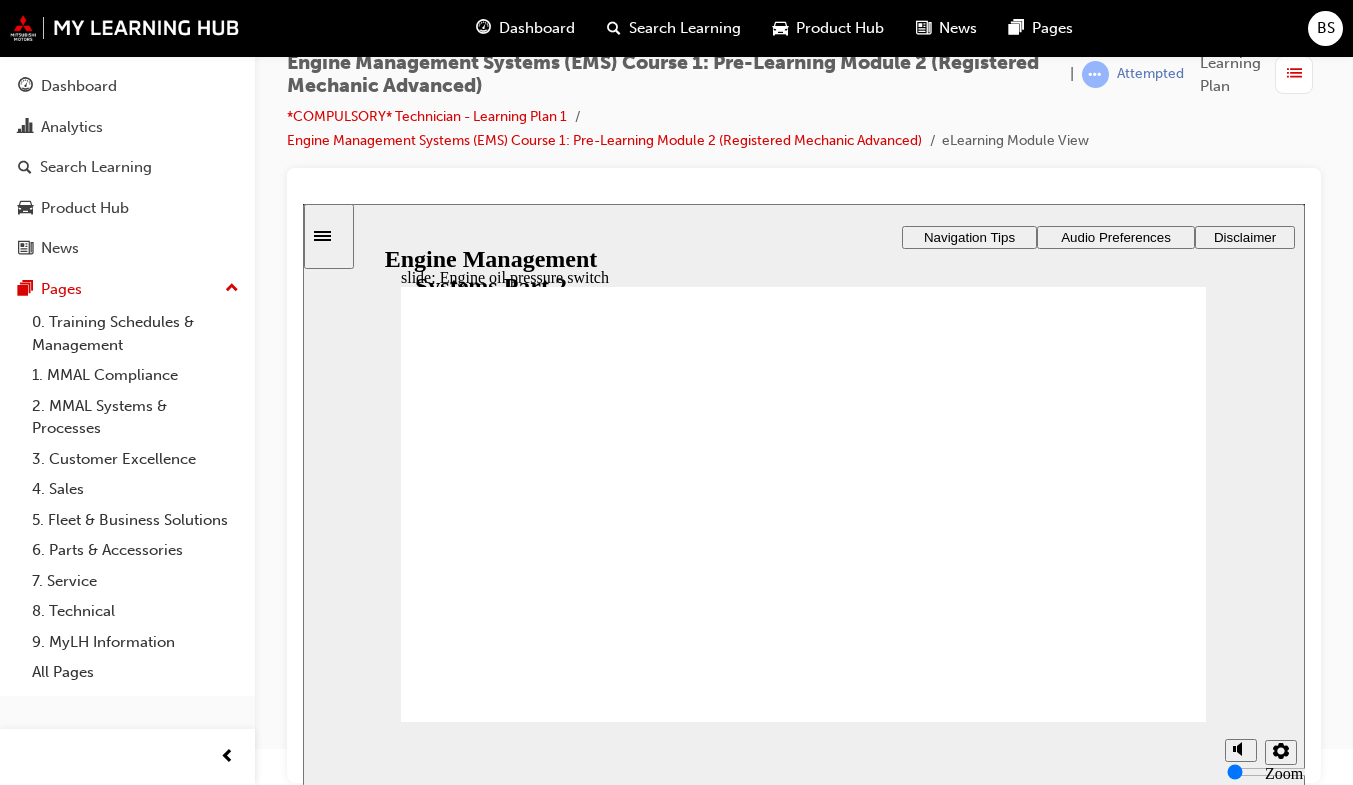 click 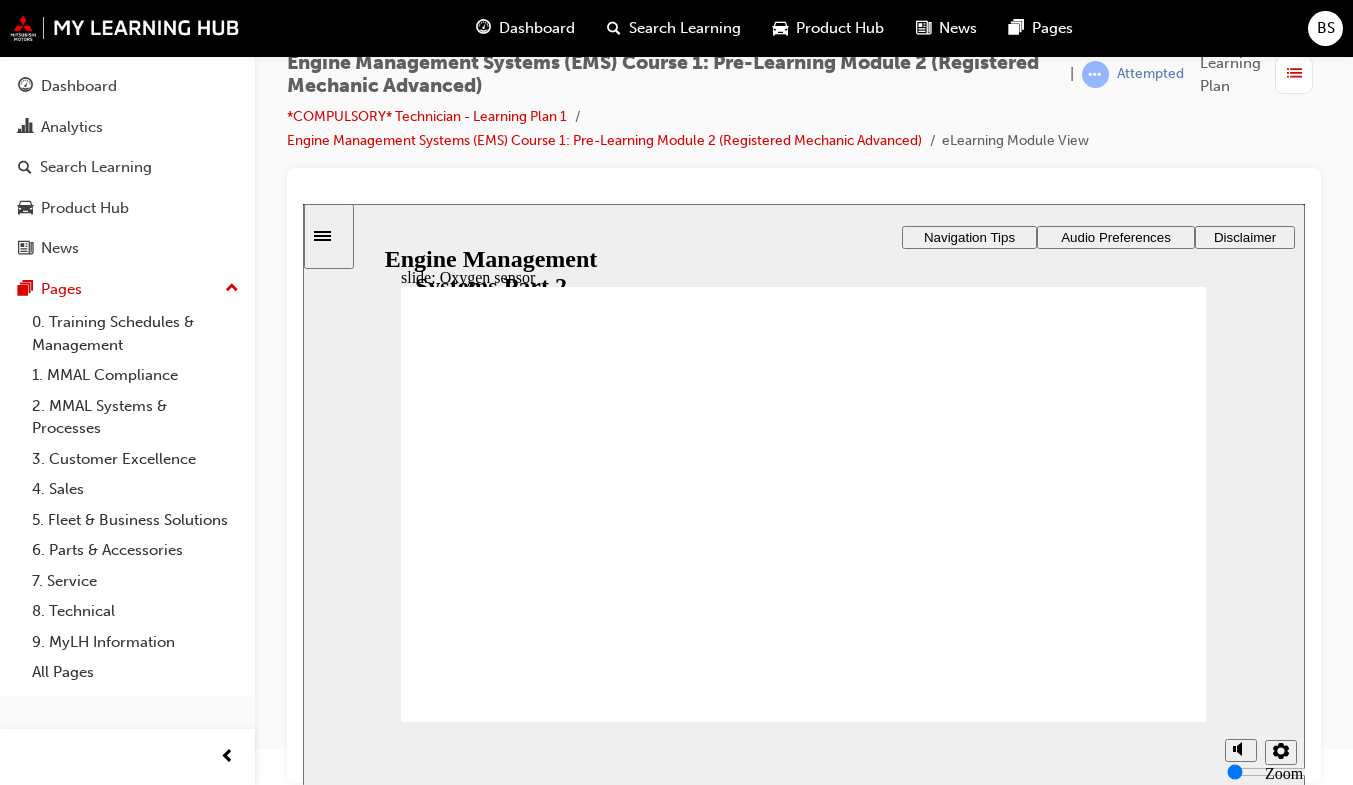 click 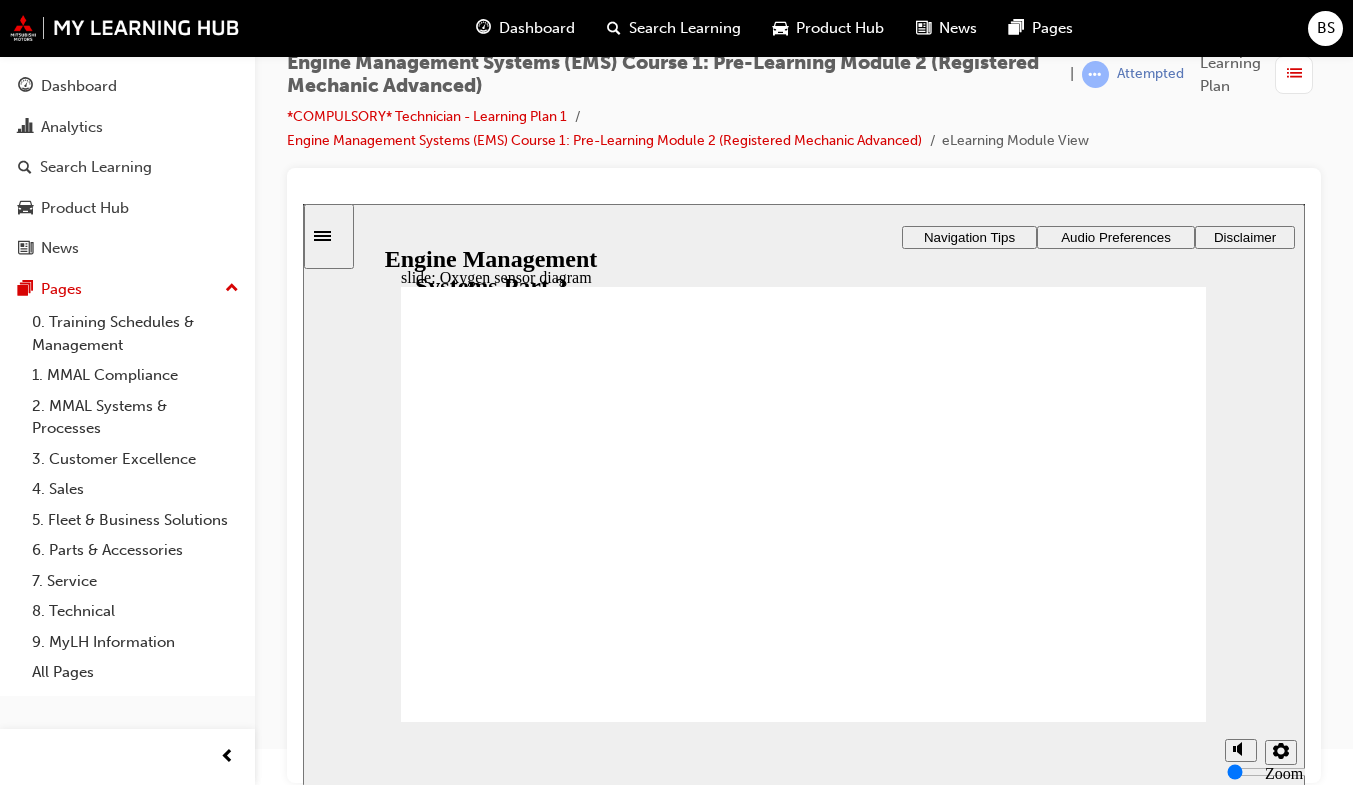 click 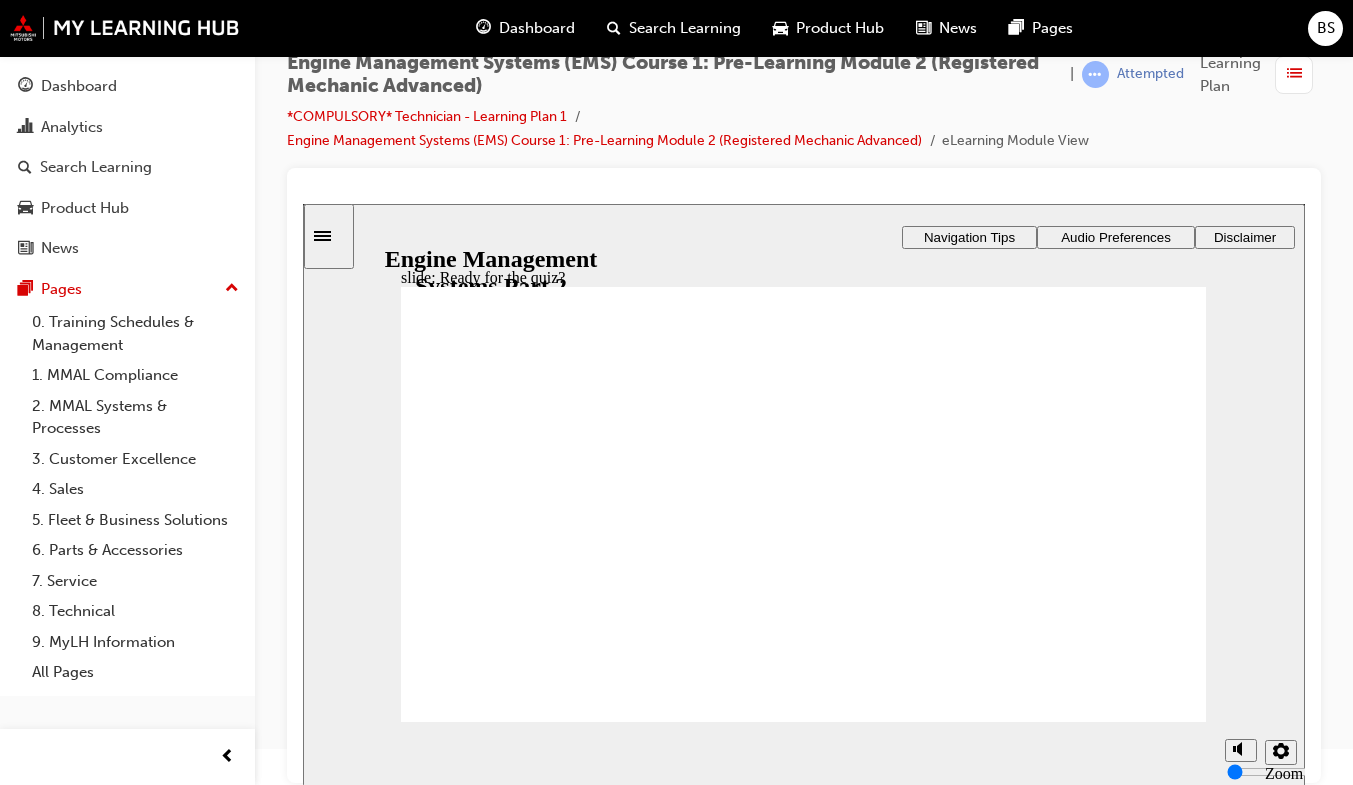 click 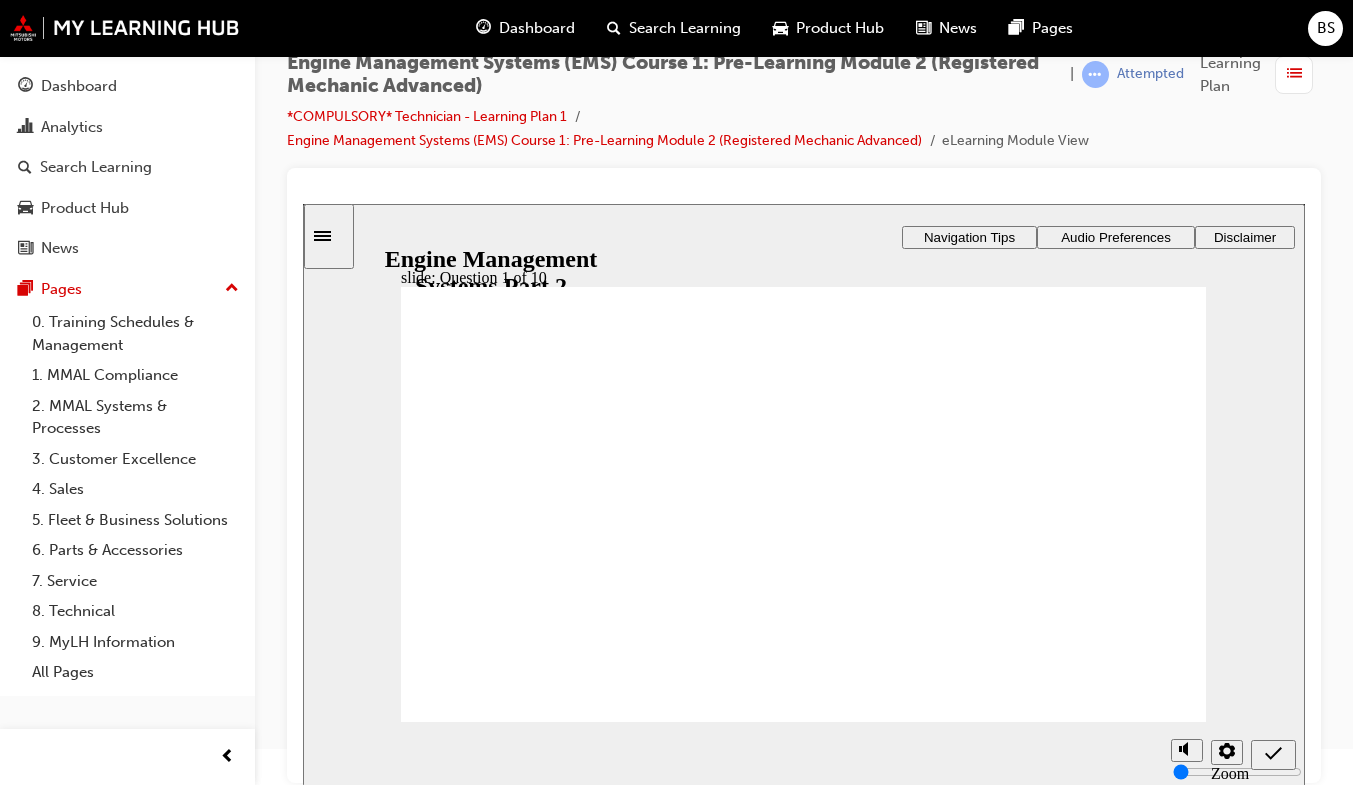 click 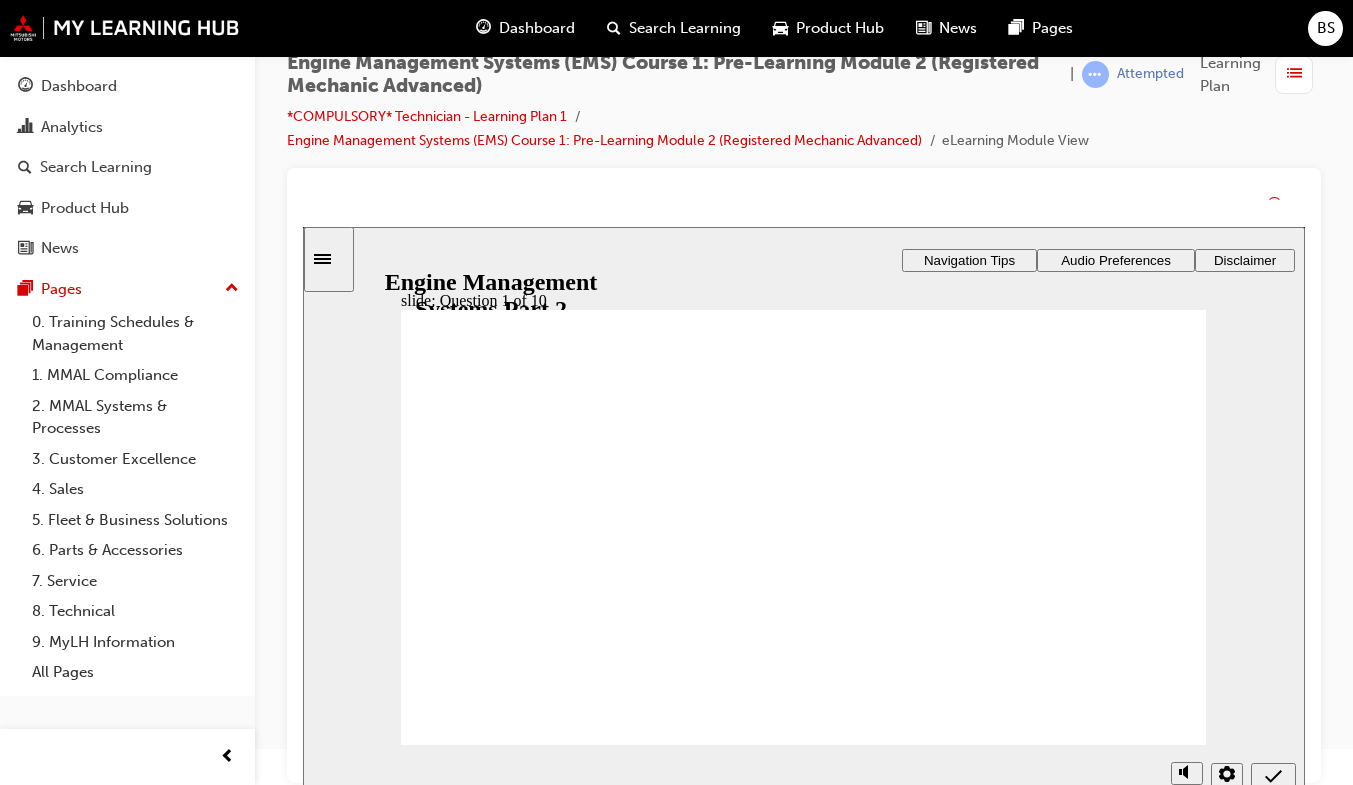 click 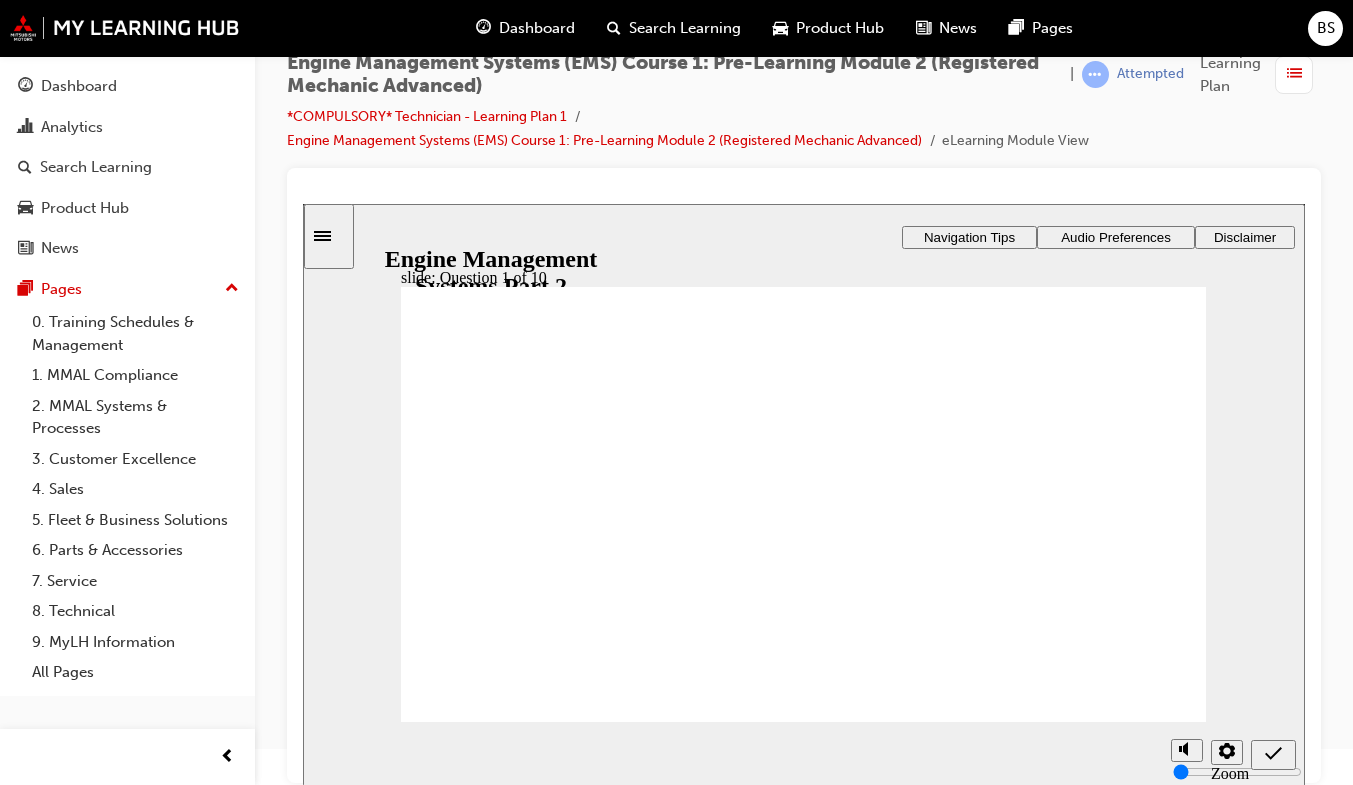 click 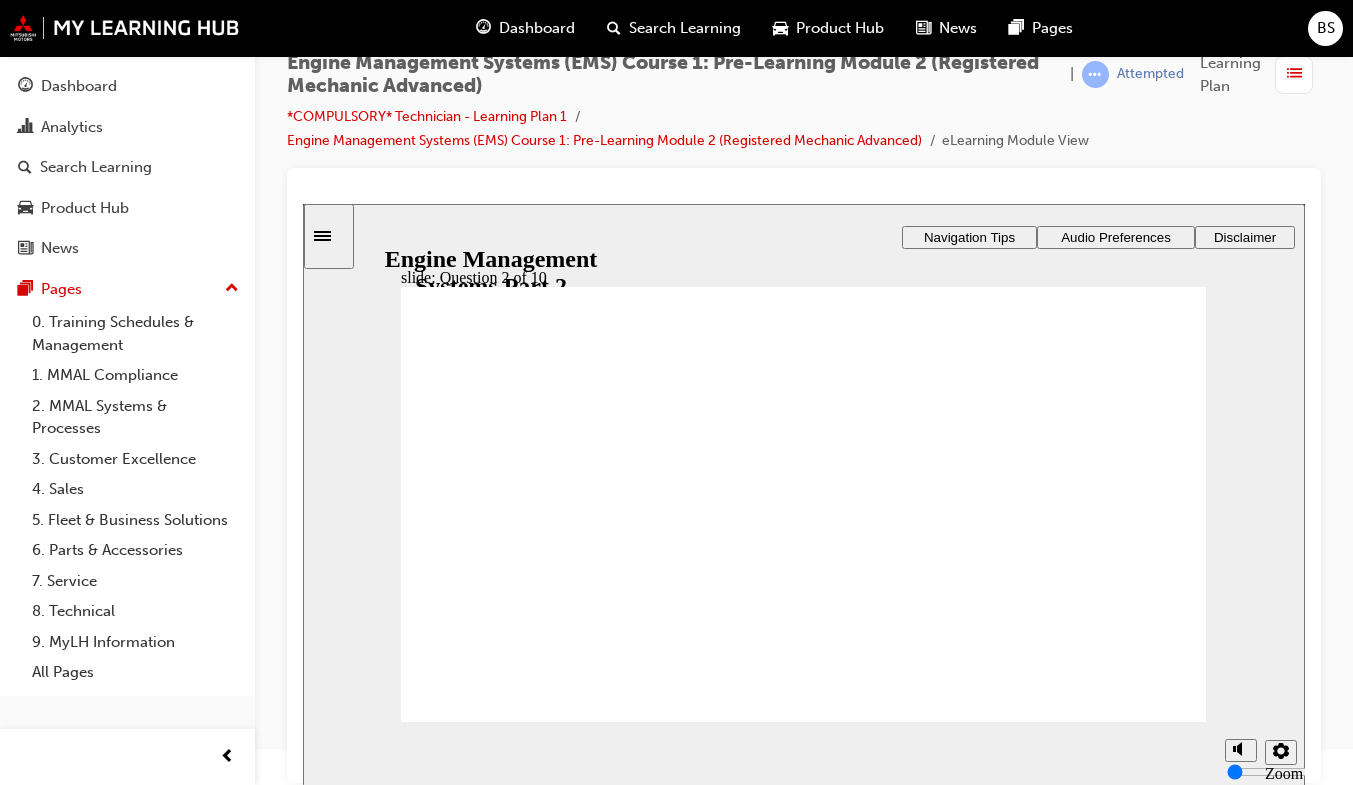 click 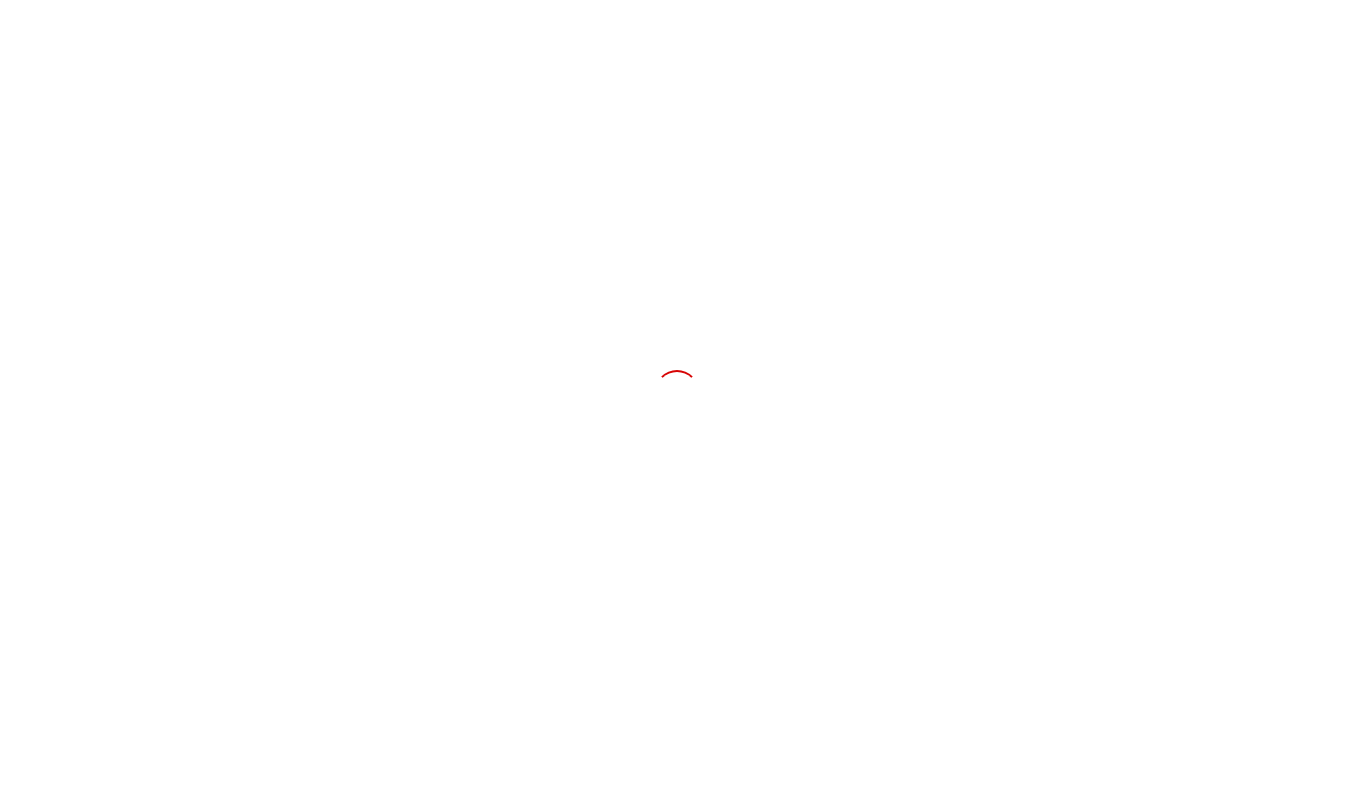 scroll, scrollTop: 0, scrollLeft: 0, axis: both 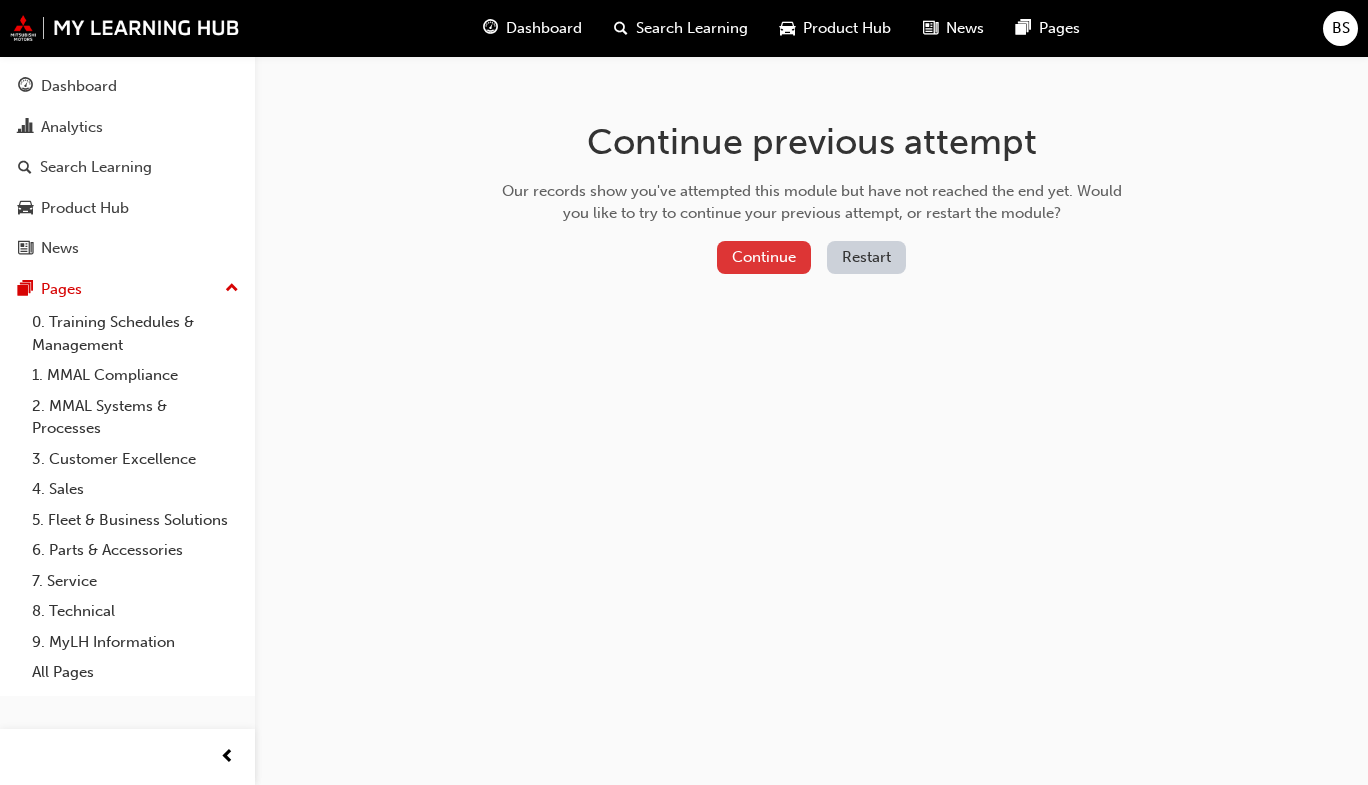 click on "Continue" at bounding box center [764, 257] 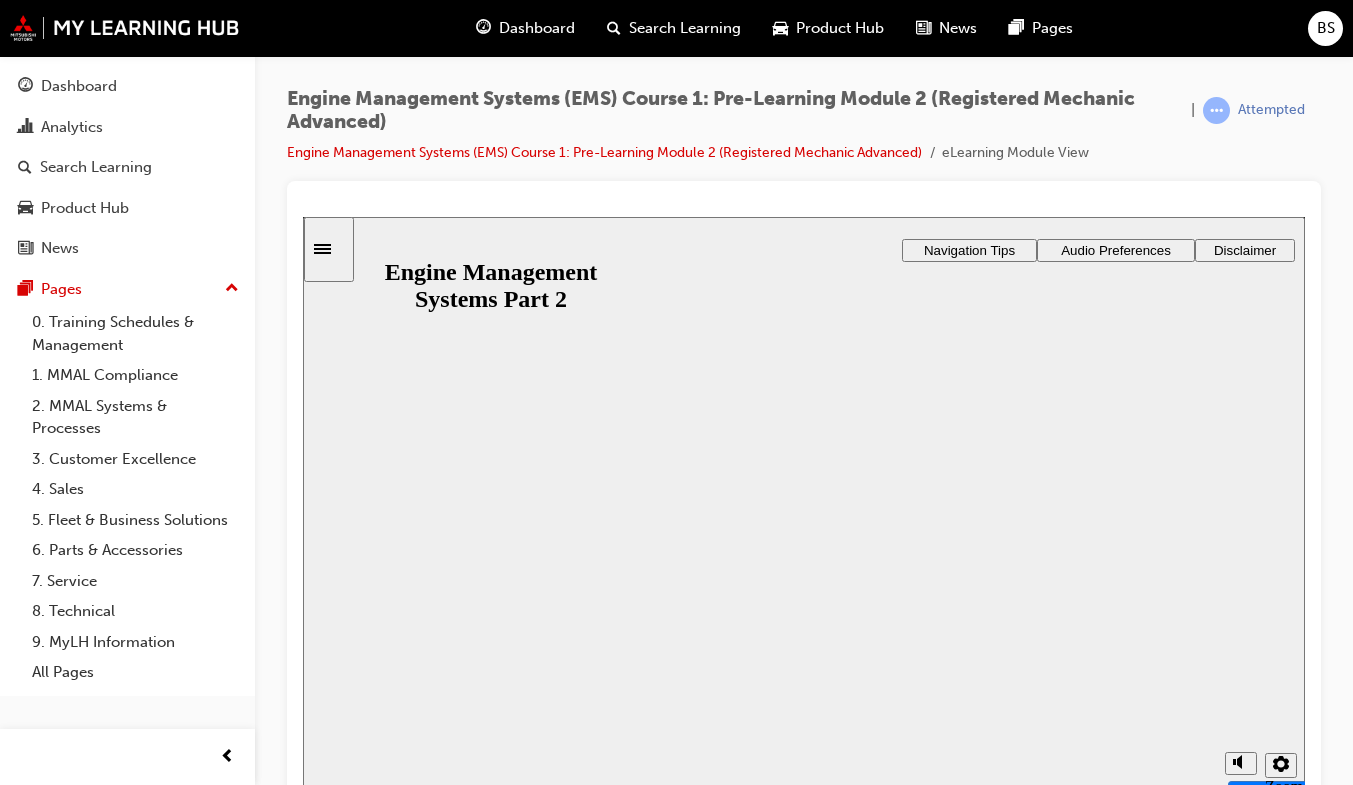 scroll, scrollTop: 14, scrollLeft: 0, axis: vertical 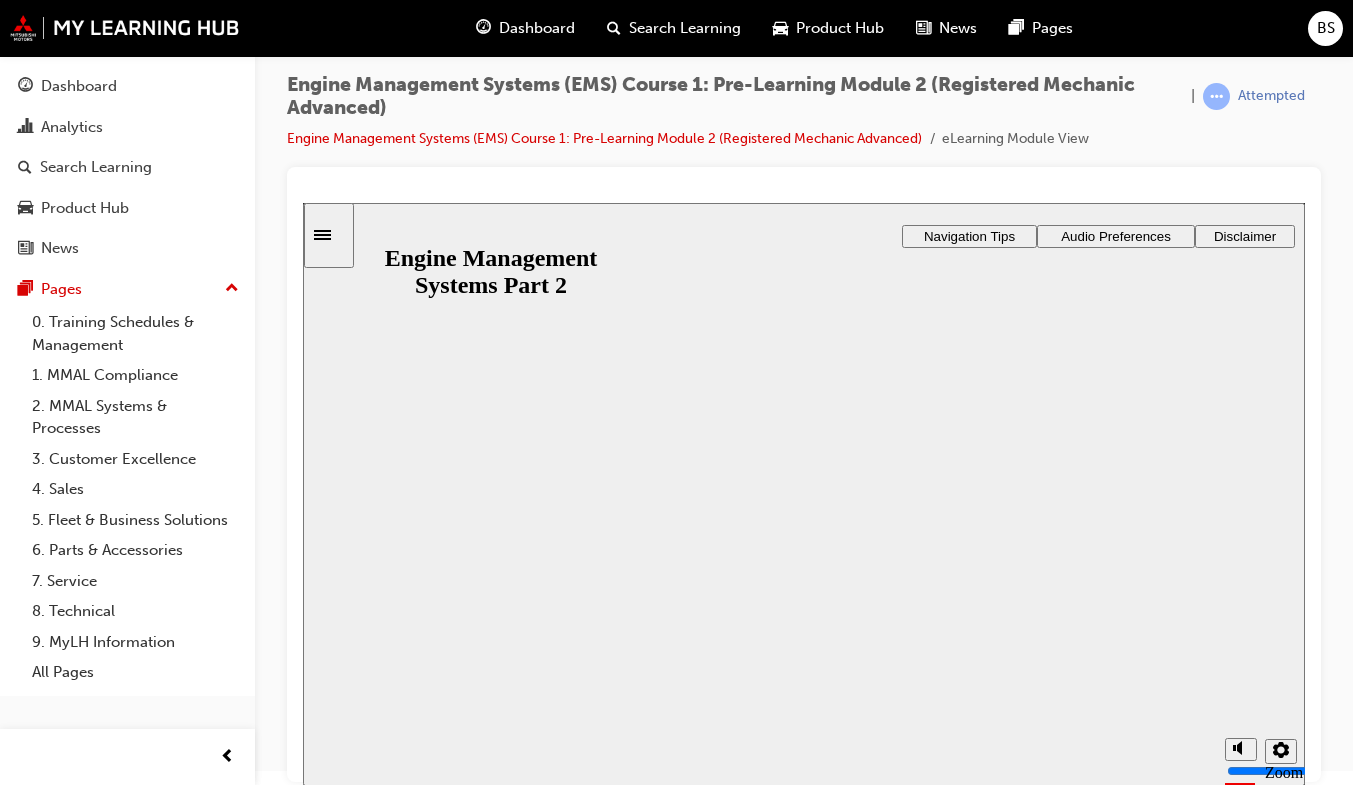 click on "Resume" at bounding box center (341, 948) 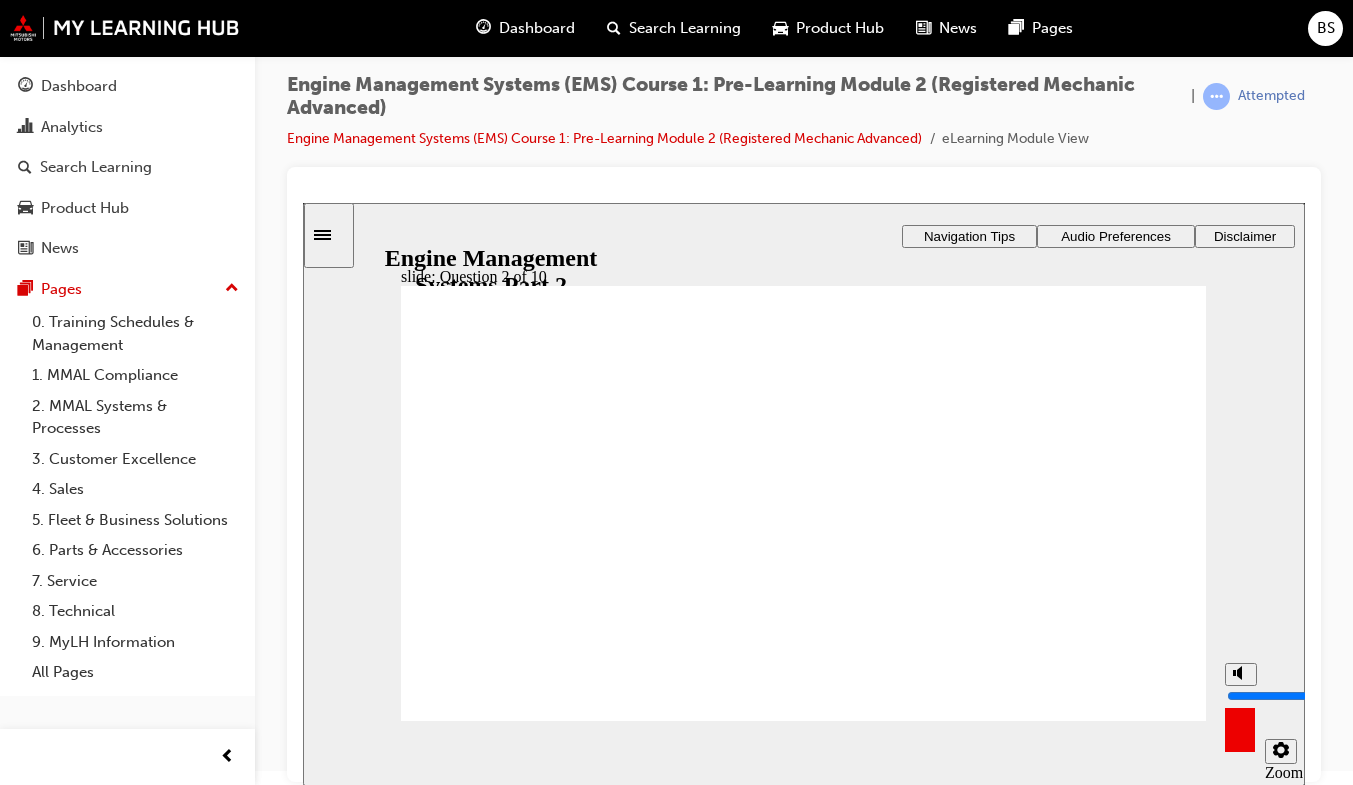 click at bounding box center [1240, 722] 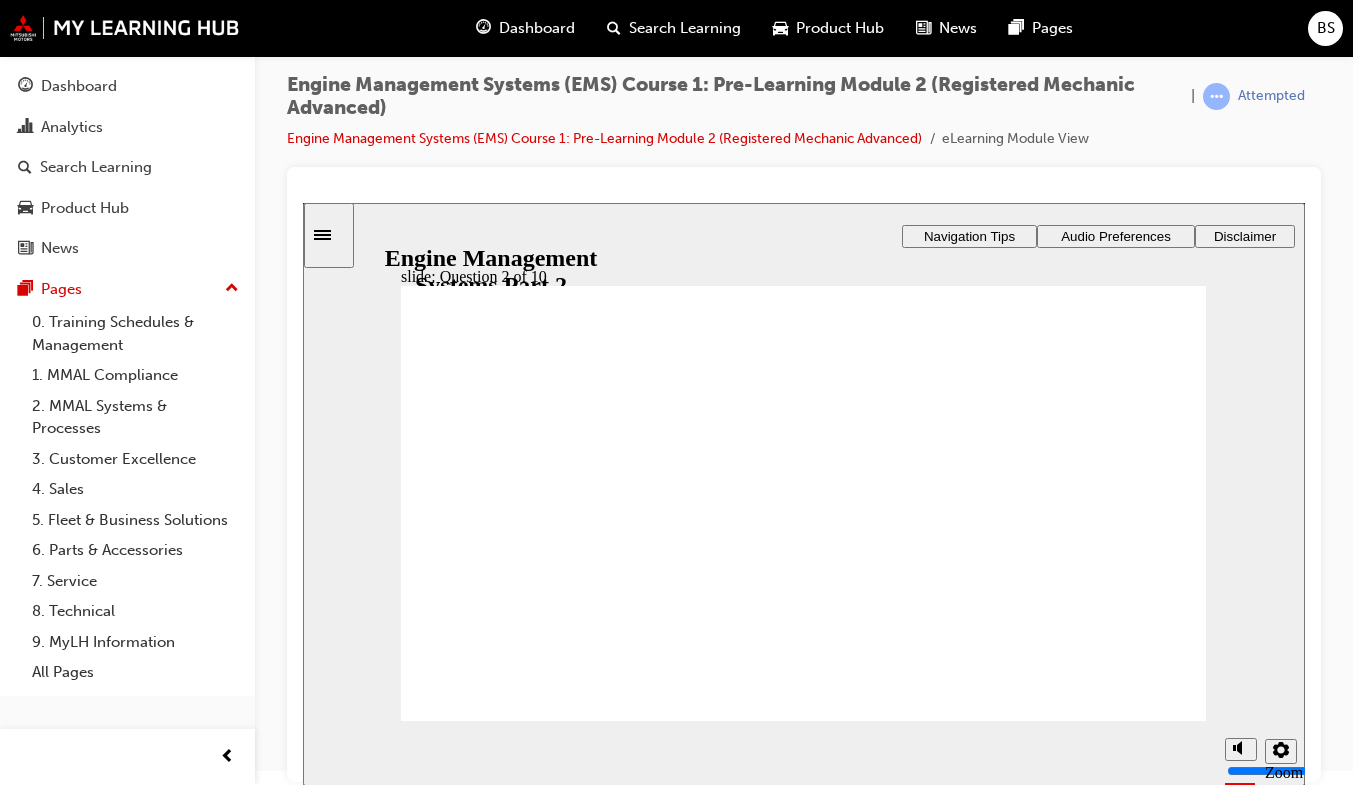 click 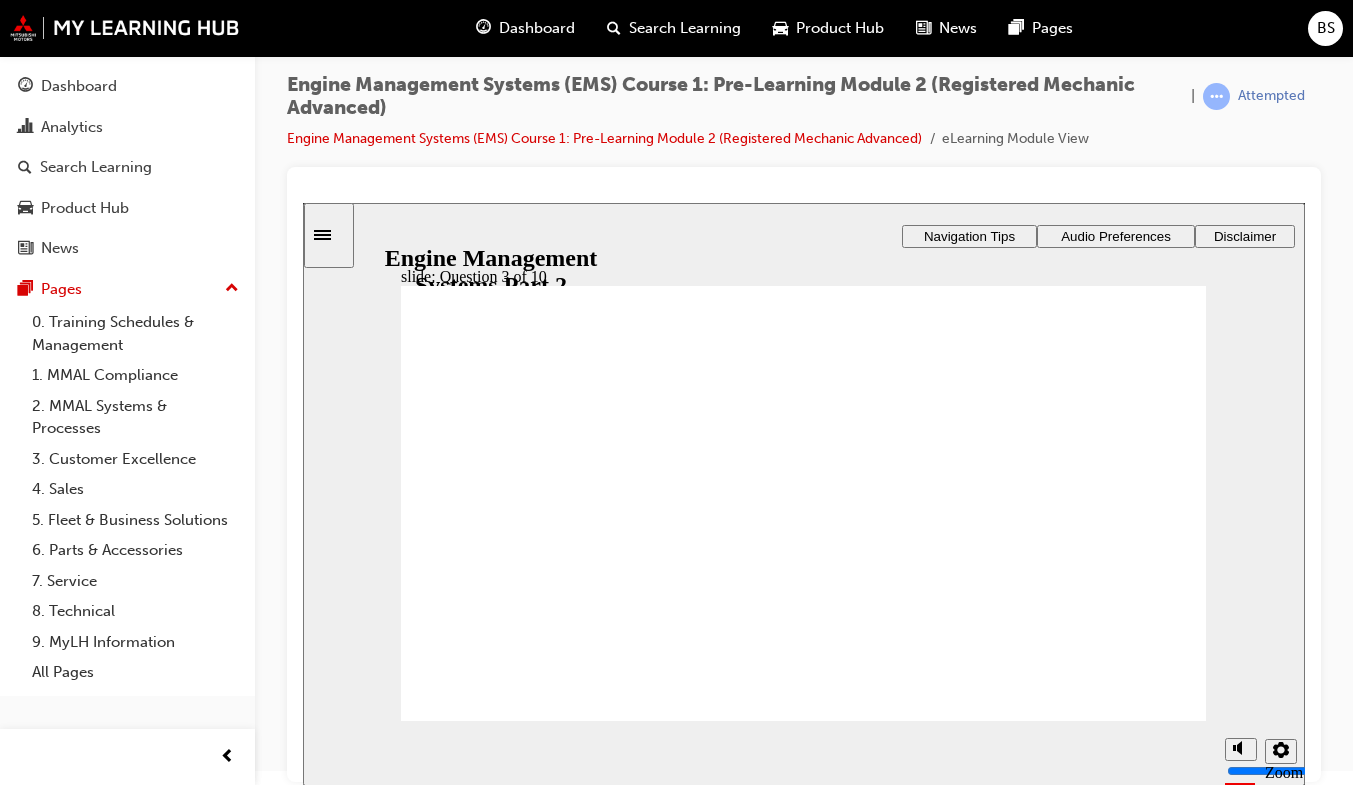 click 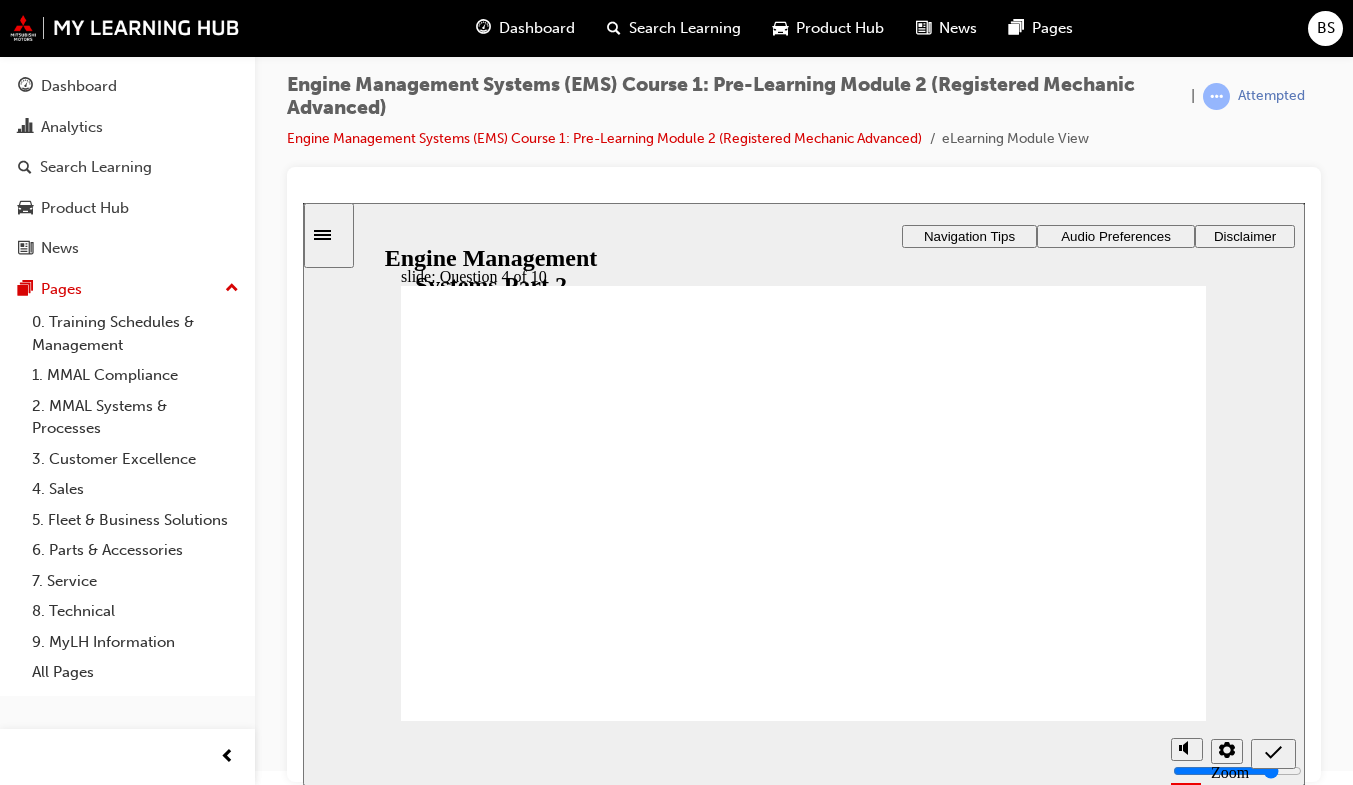click 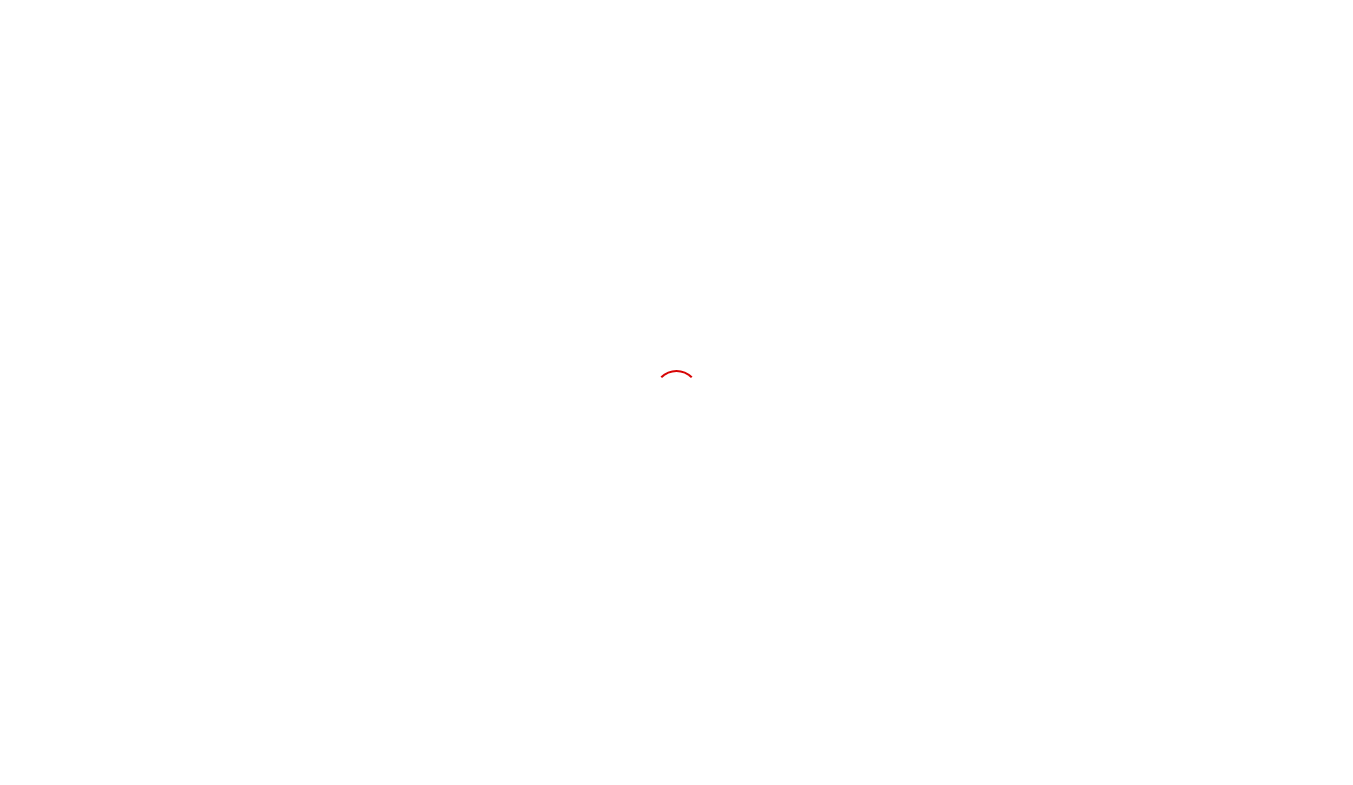 scroll, scrollTop: 0, scrollLeft: 0, axis: both 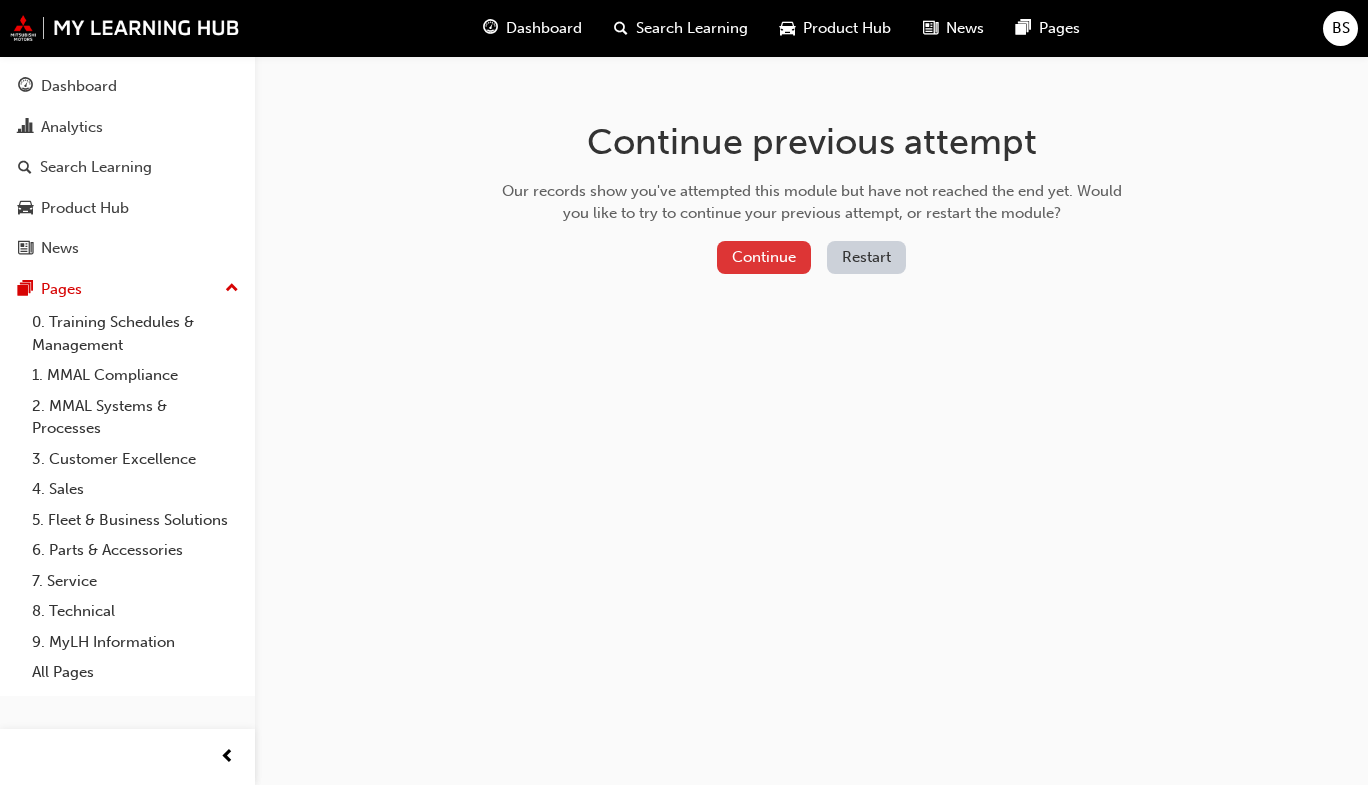 click on "Continue" at bounding box center [764, 257] 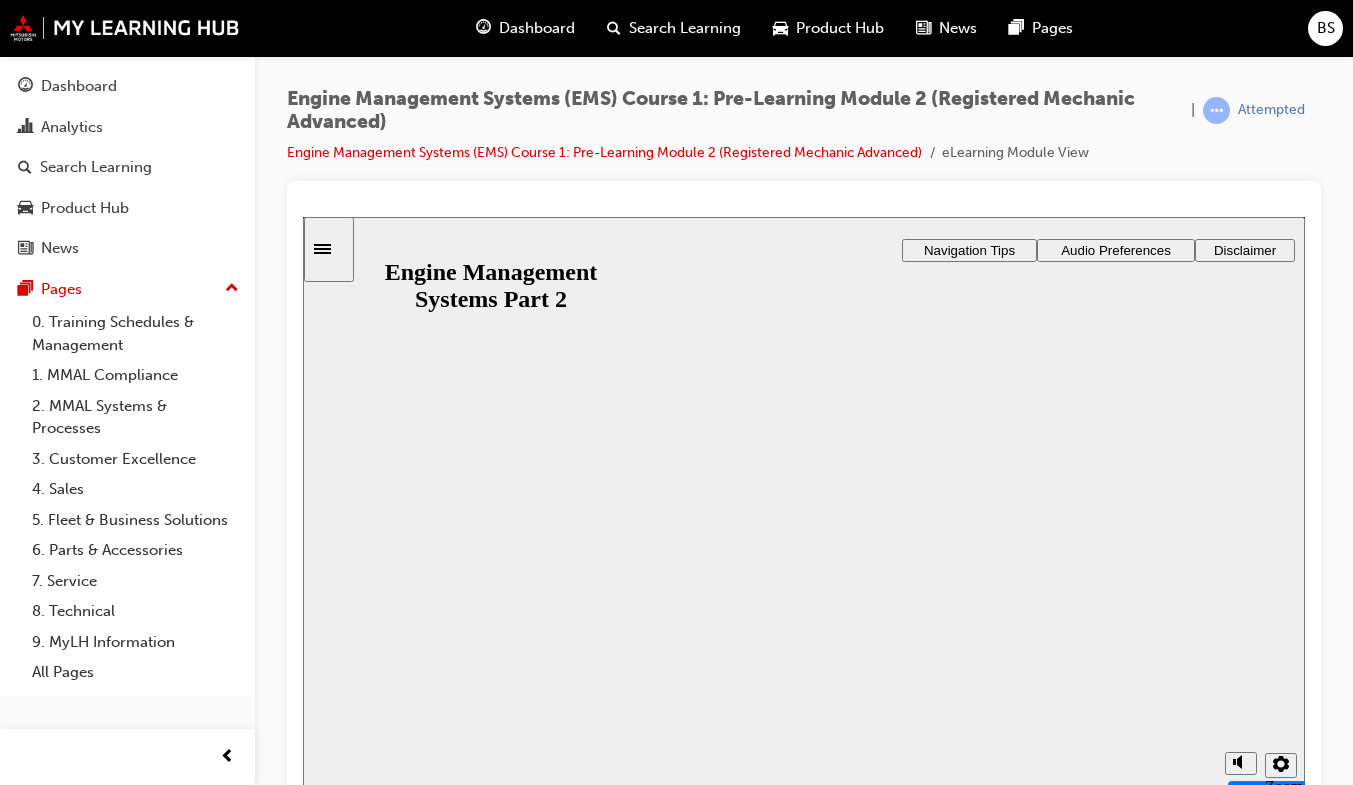 scroll, scrollTop: 14, scrollLeft: 0, axis: vertical 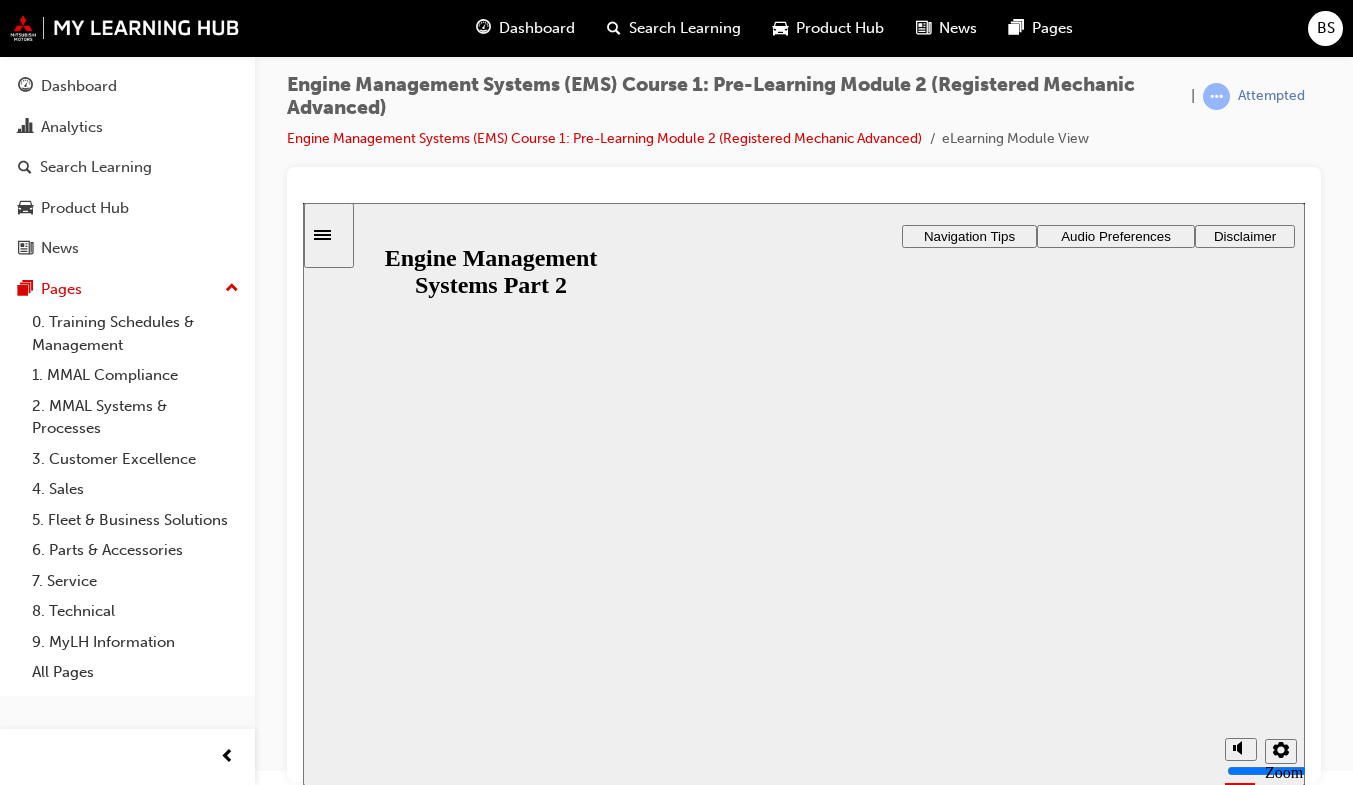 click on "Resume" at bounding box center [341, 948] 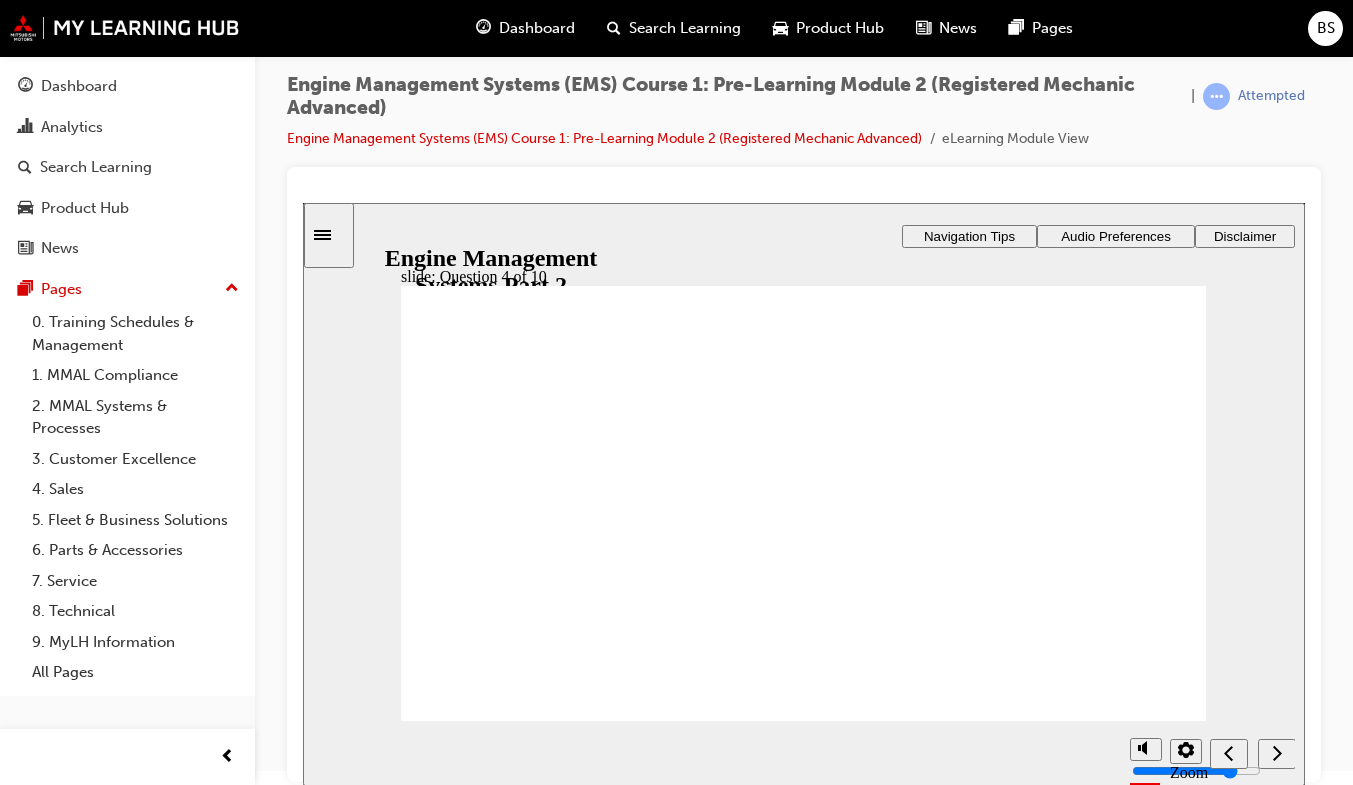 click 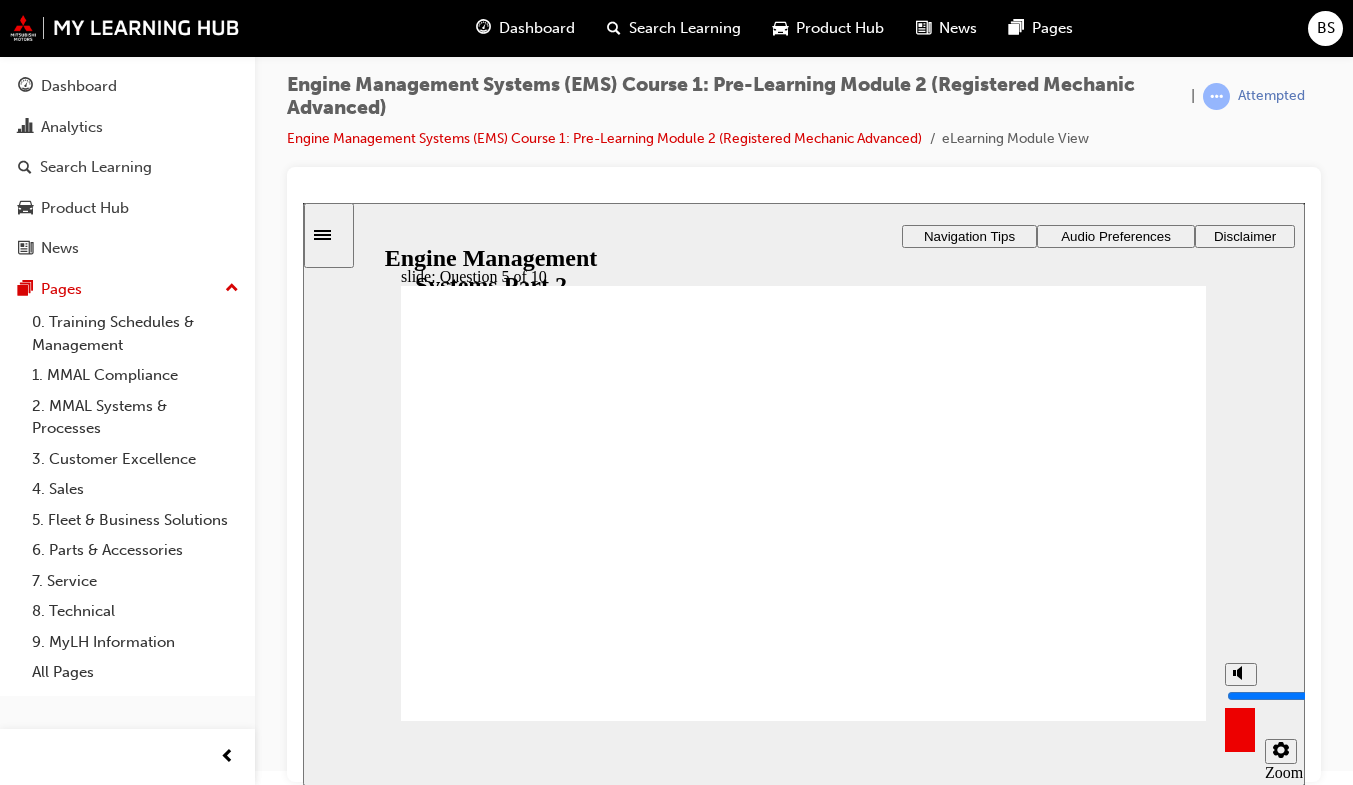 click 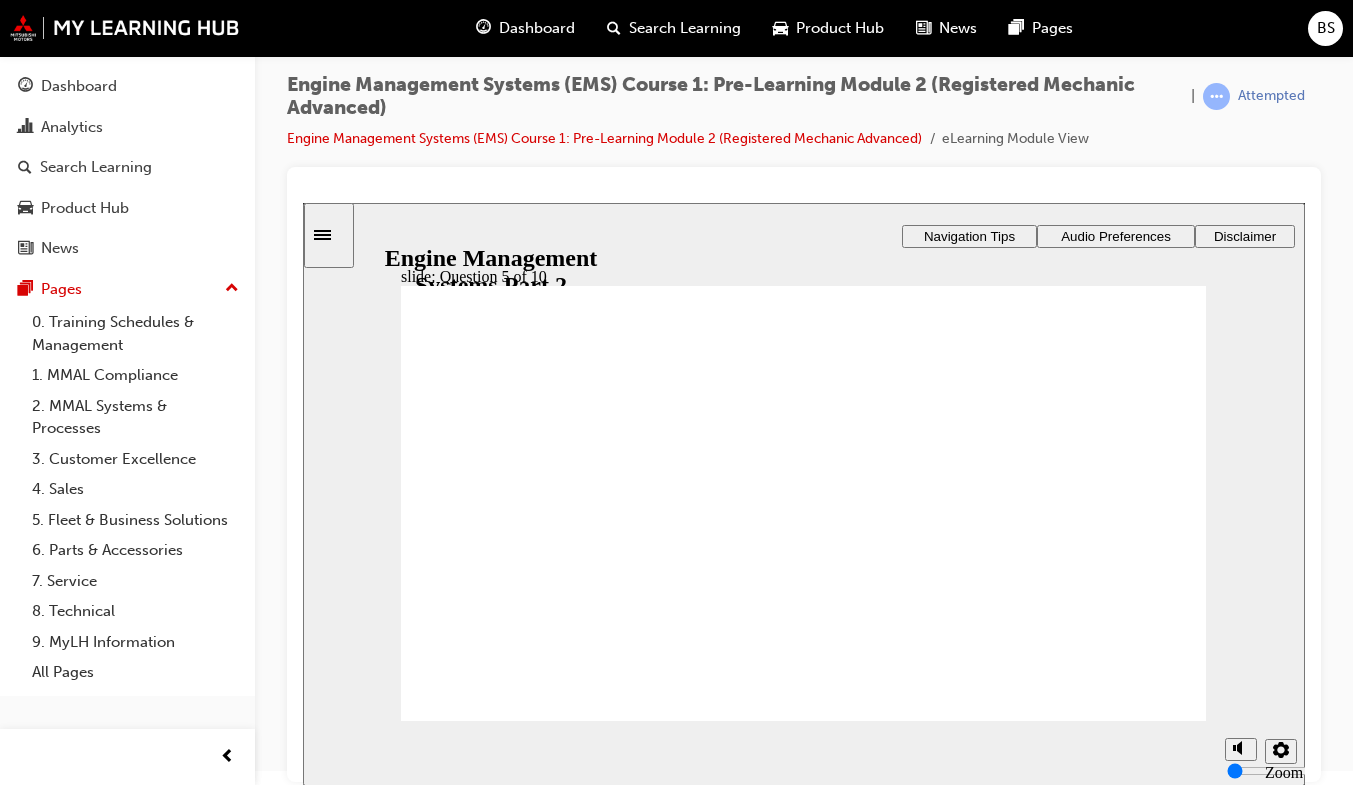 click 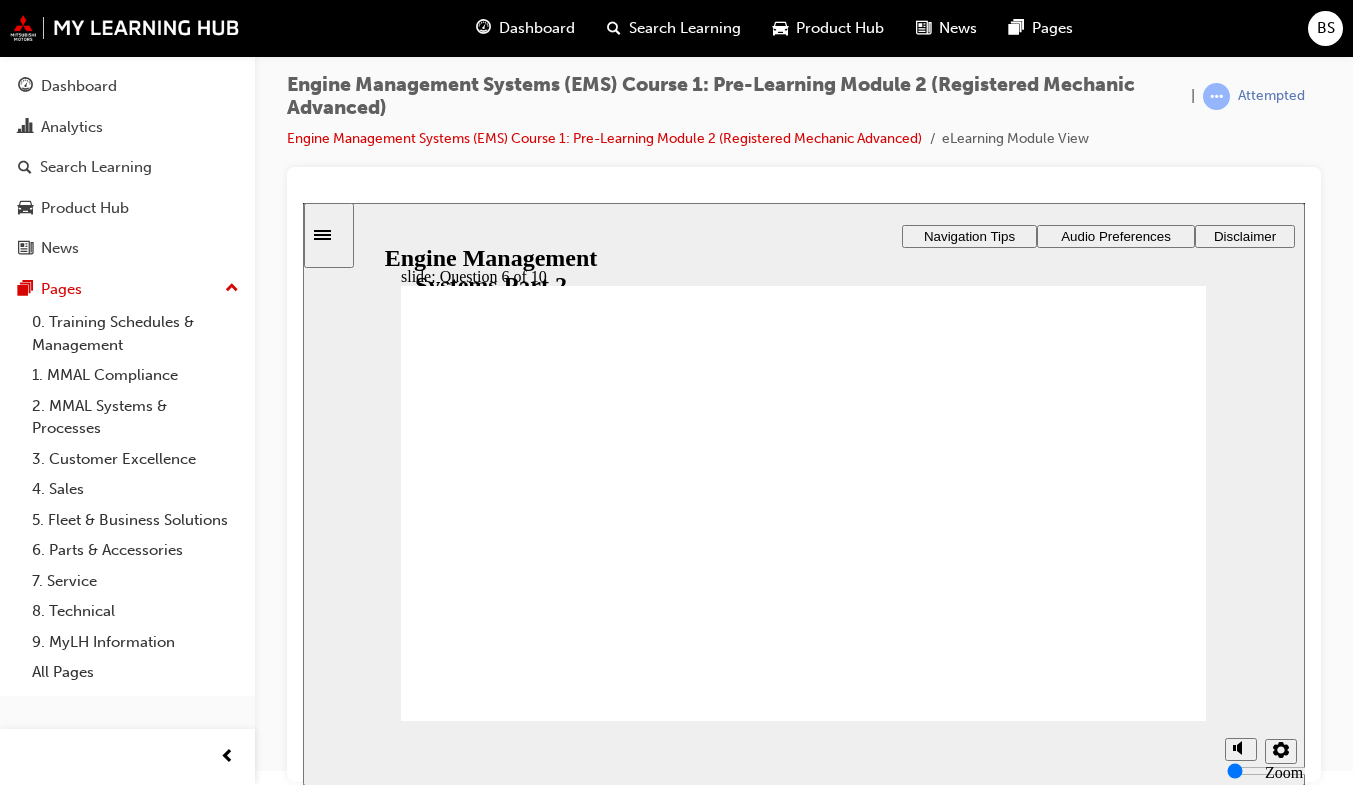 click 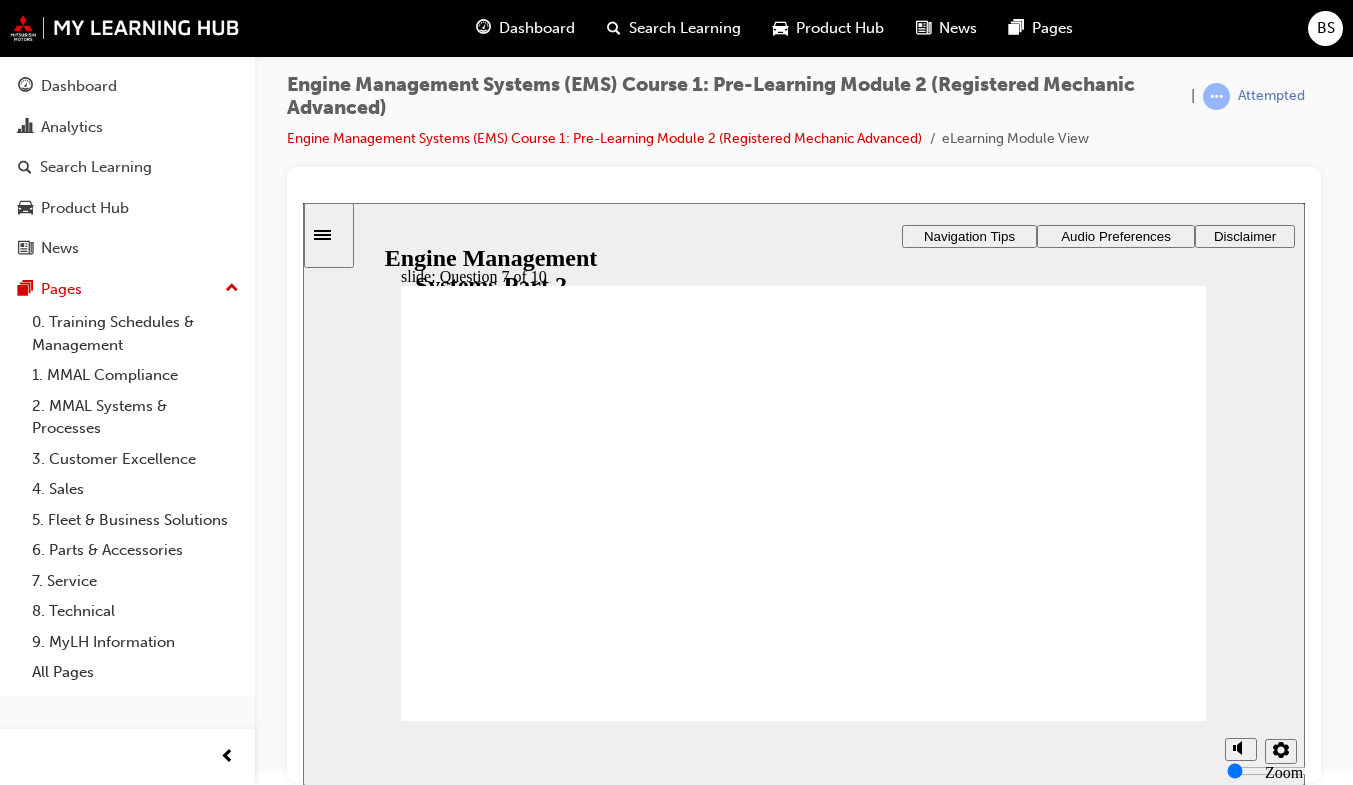 click 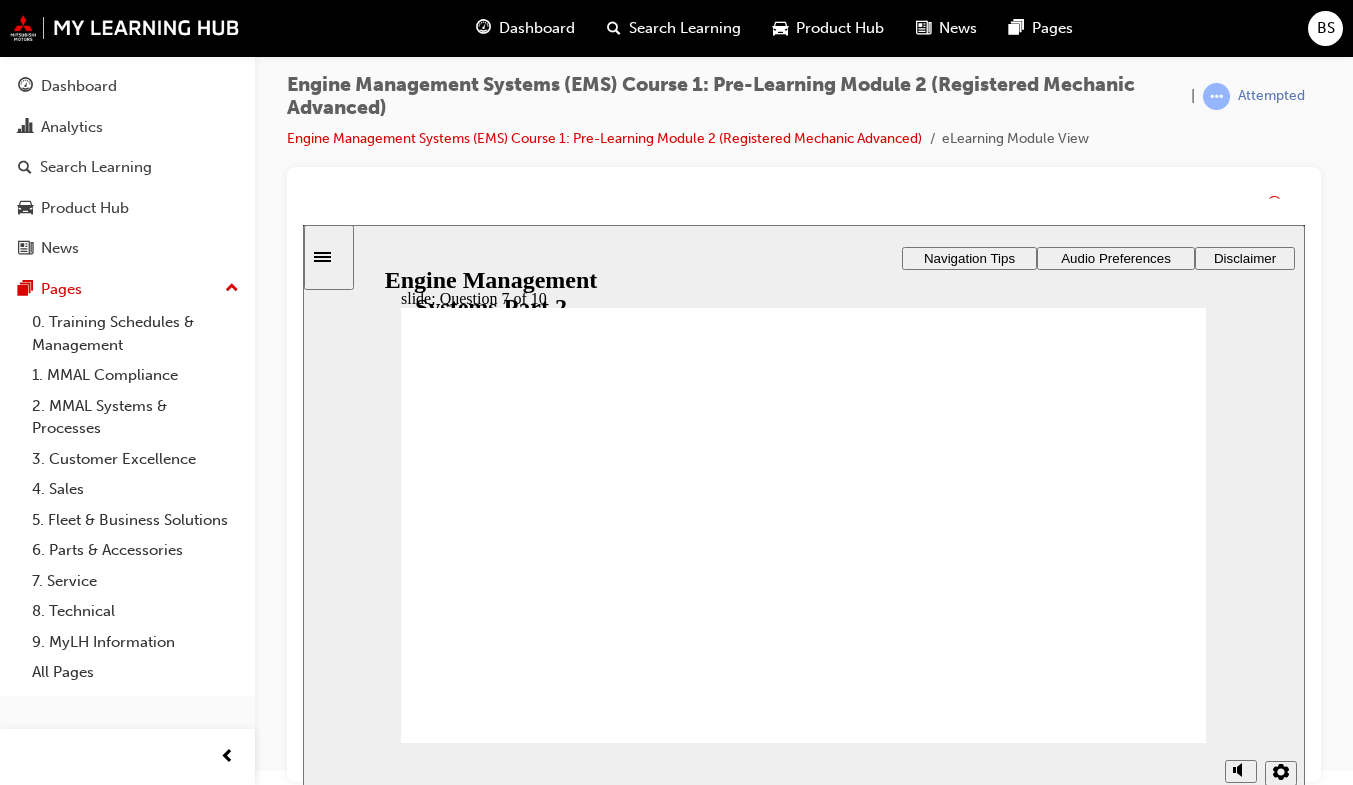 click on "Correct That's right!  You selected the correct response. Continue" at bounding box center [803, 2437] 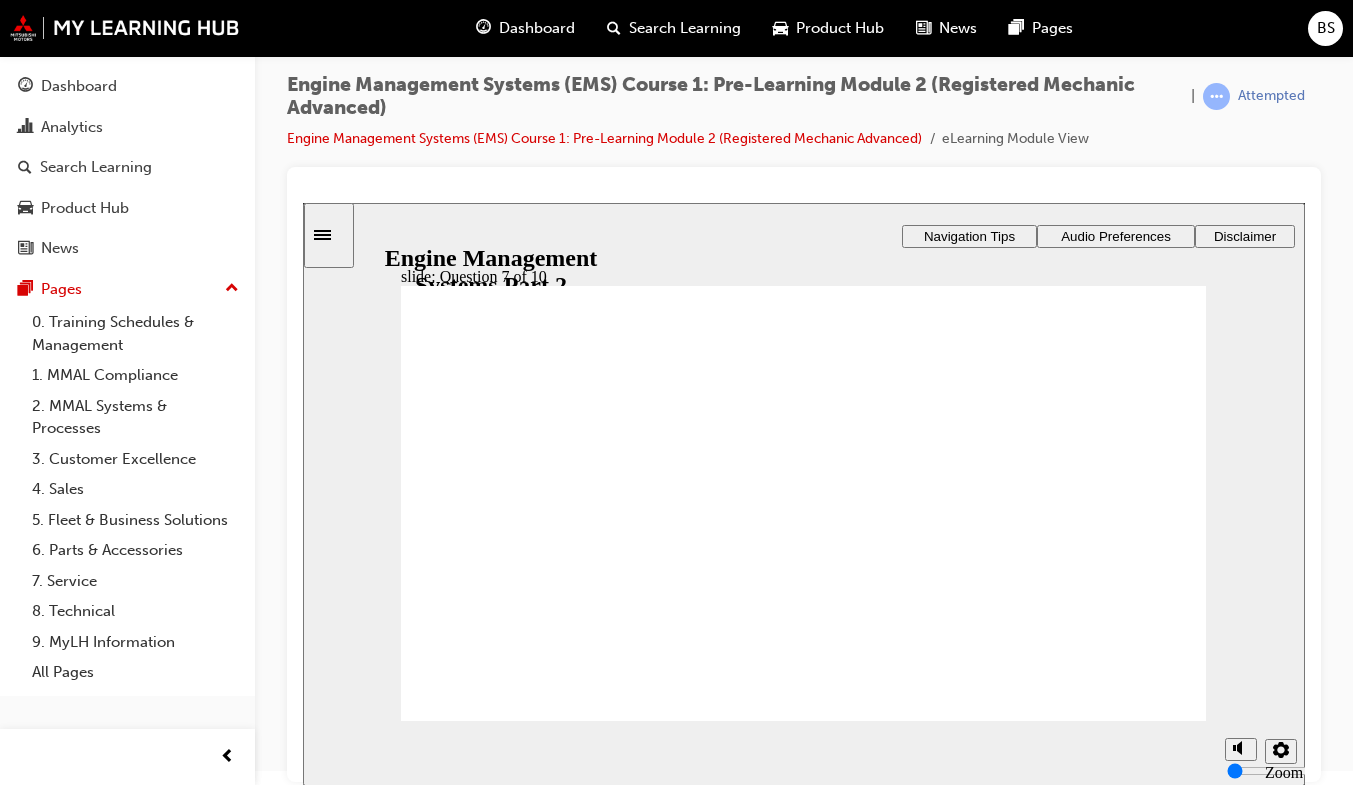 click 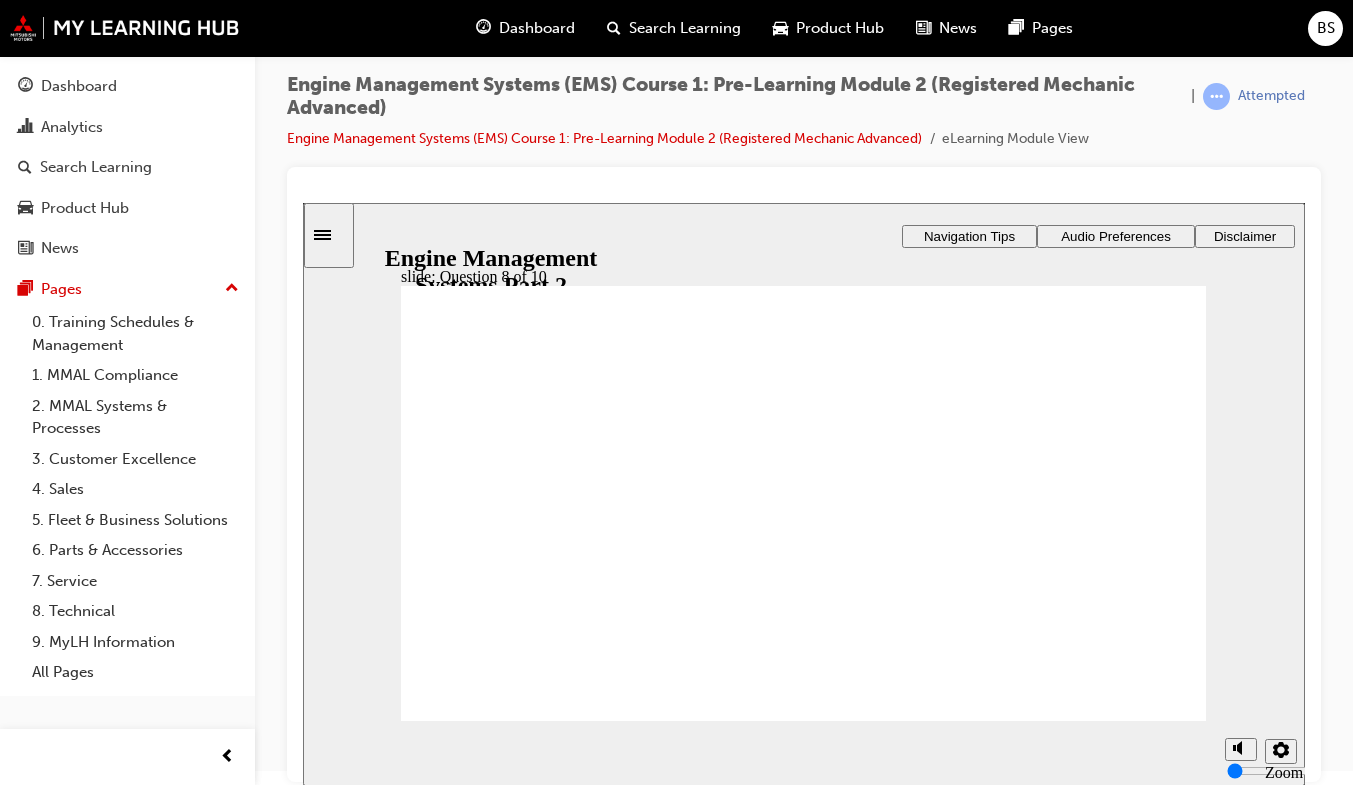 click 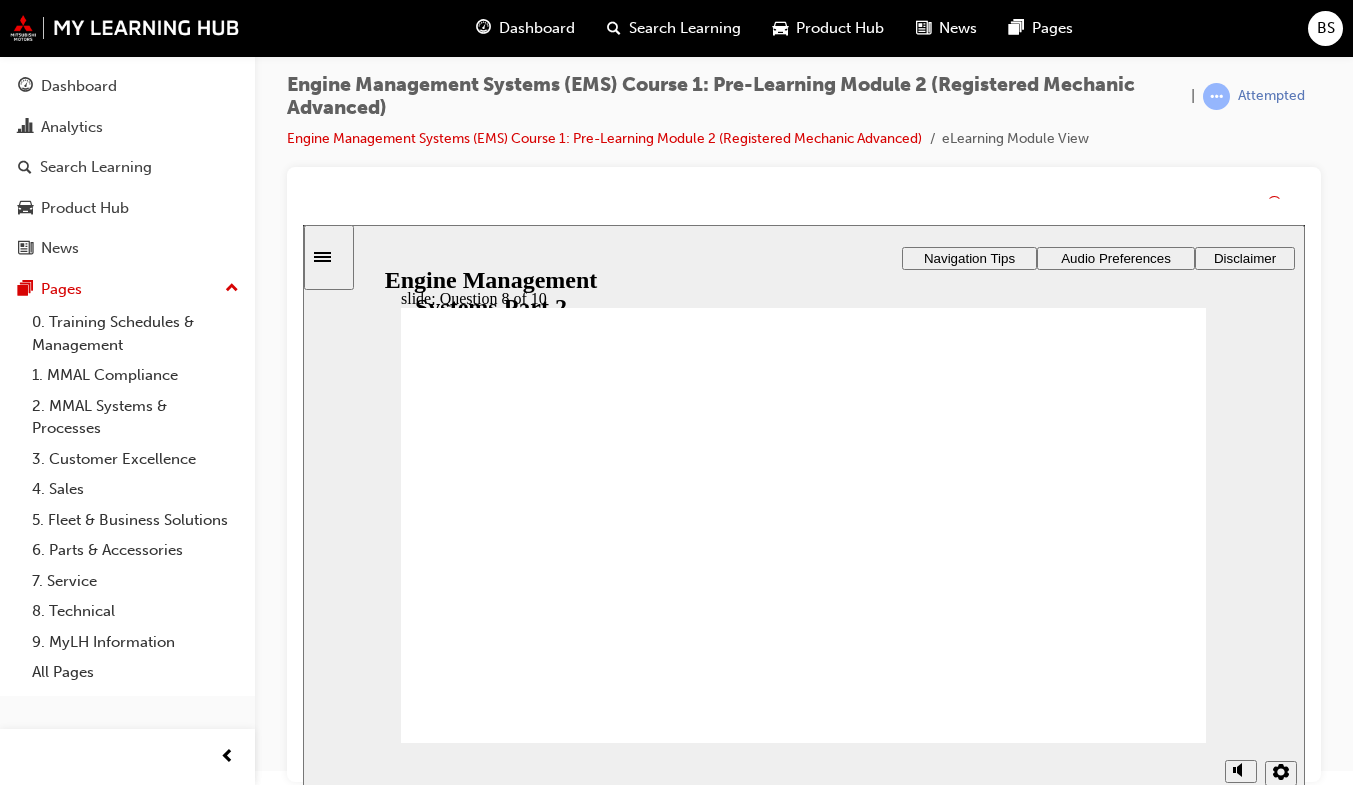 click on "Incorrect You did not select the correct response. Continue" at bounding box center (803, 1984) 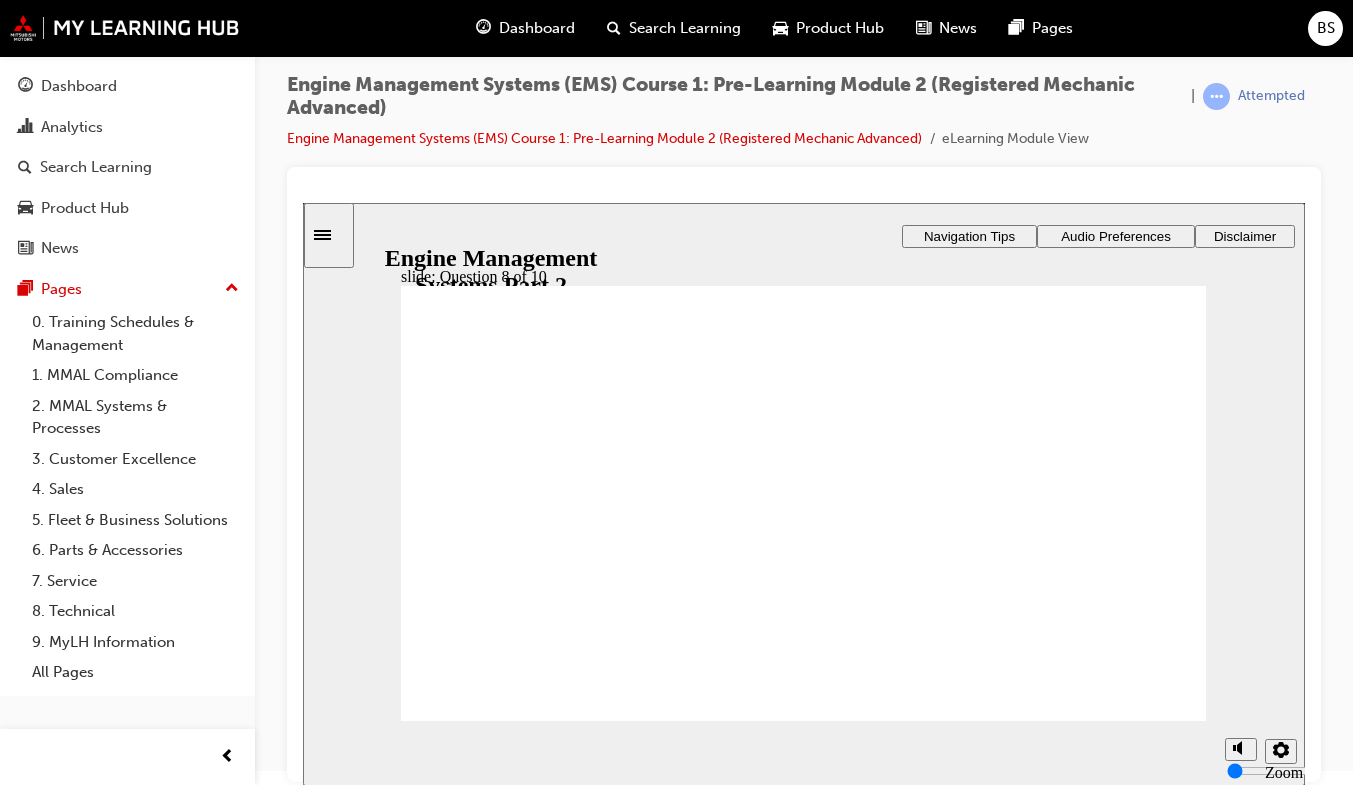 click 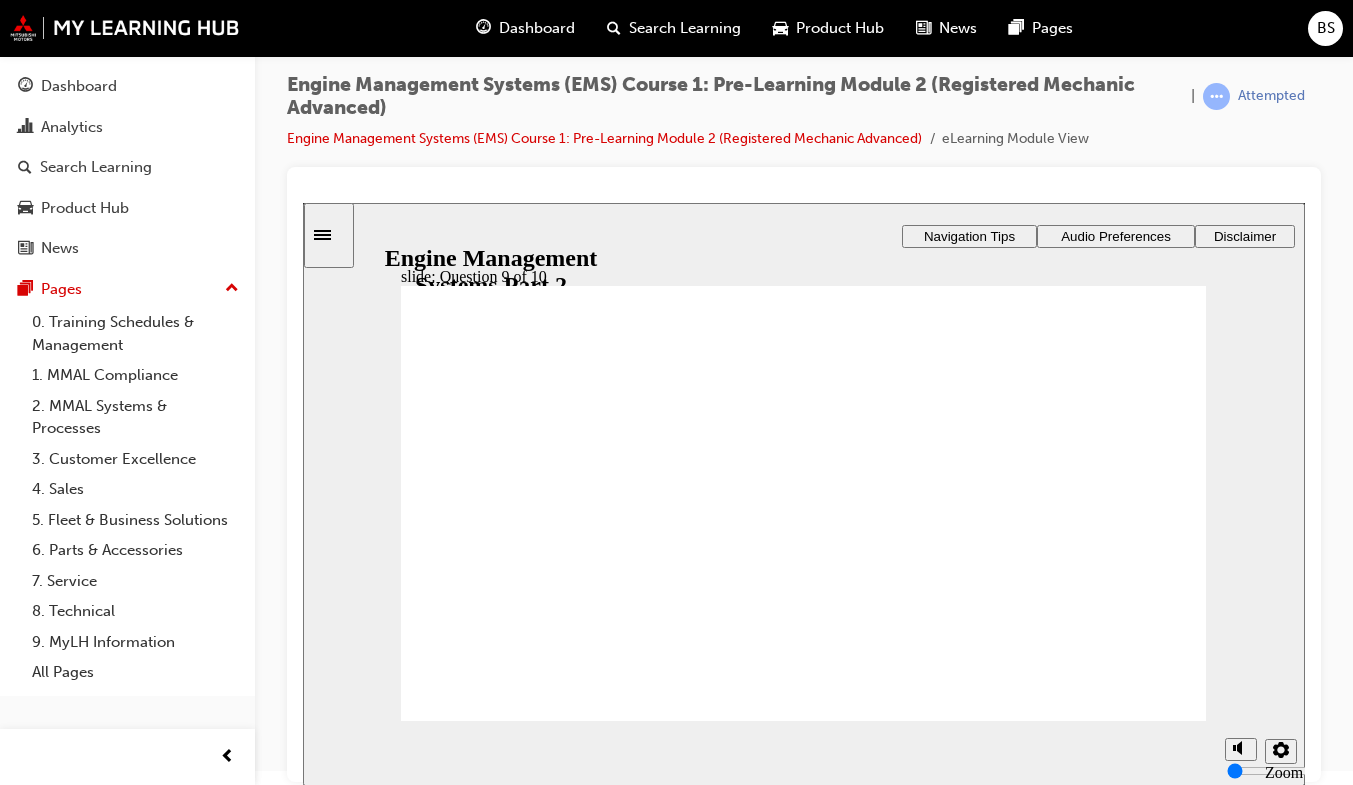 click 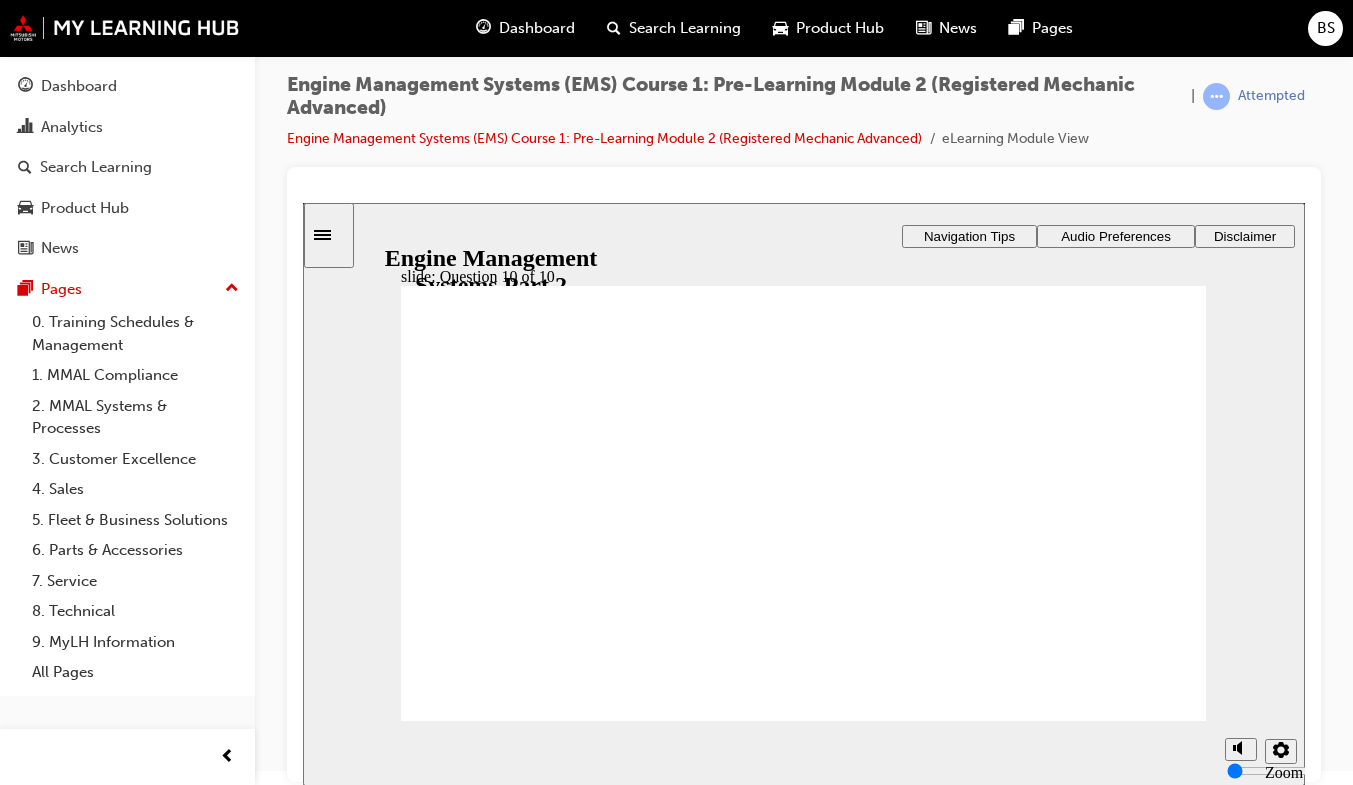 click 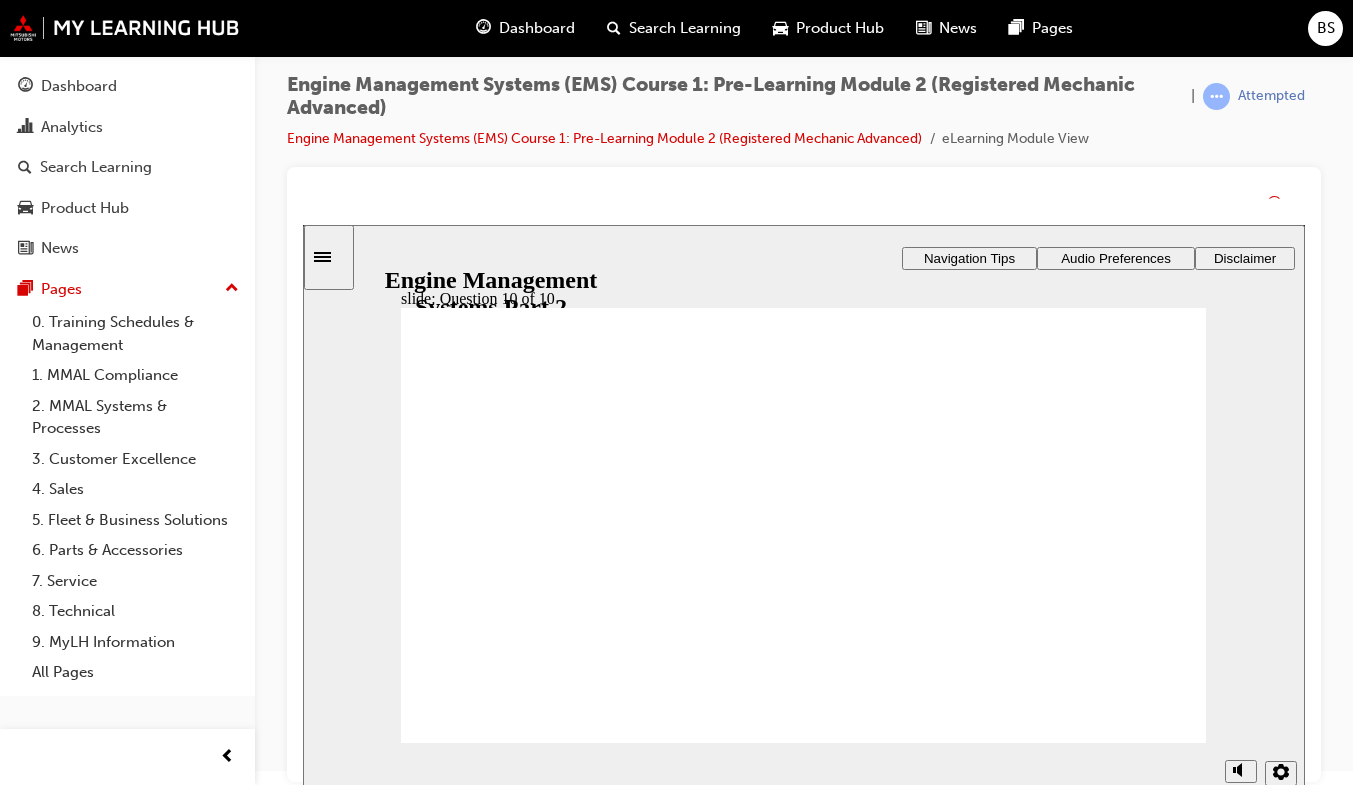 click 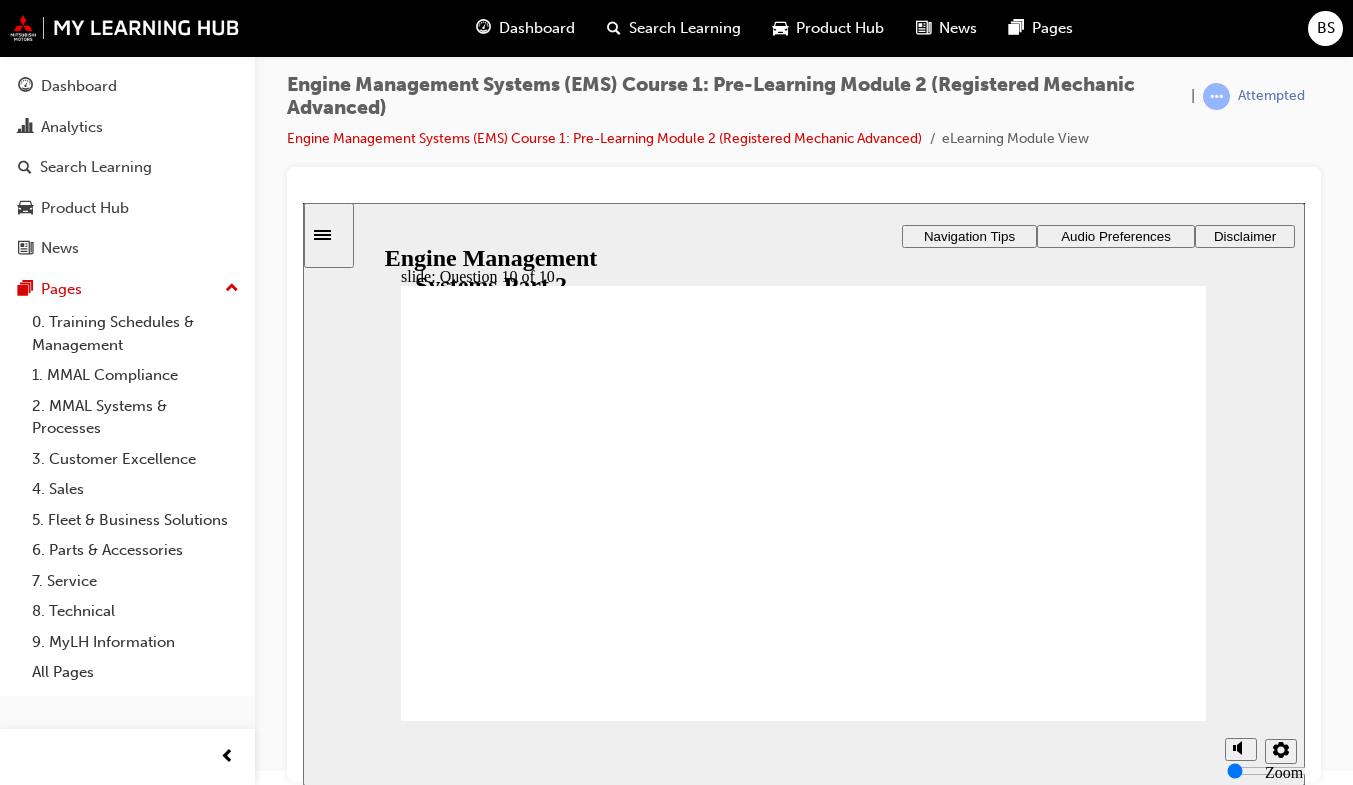 click 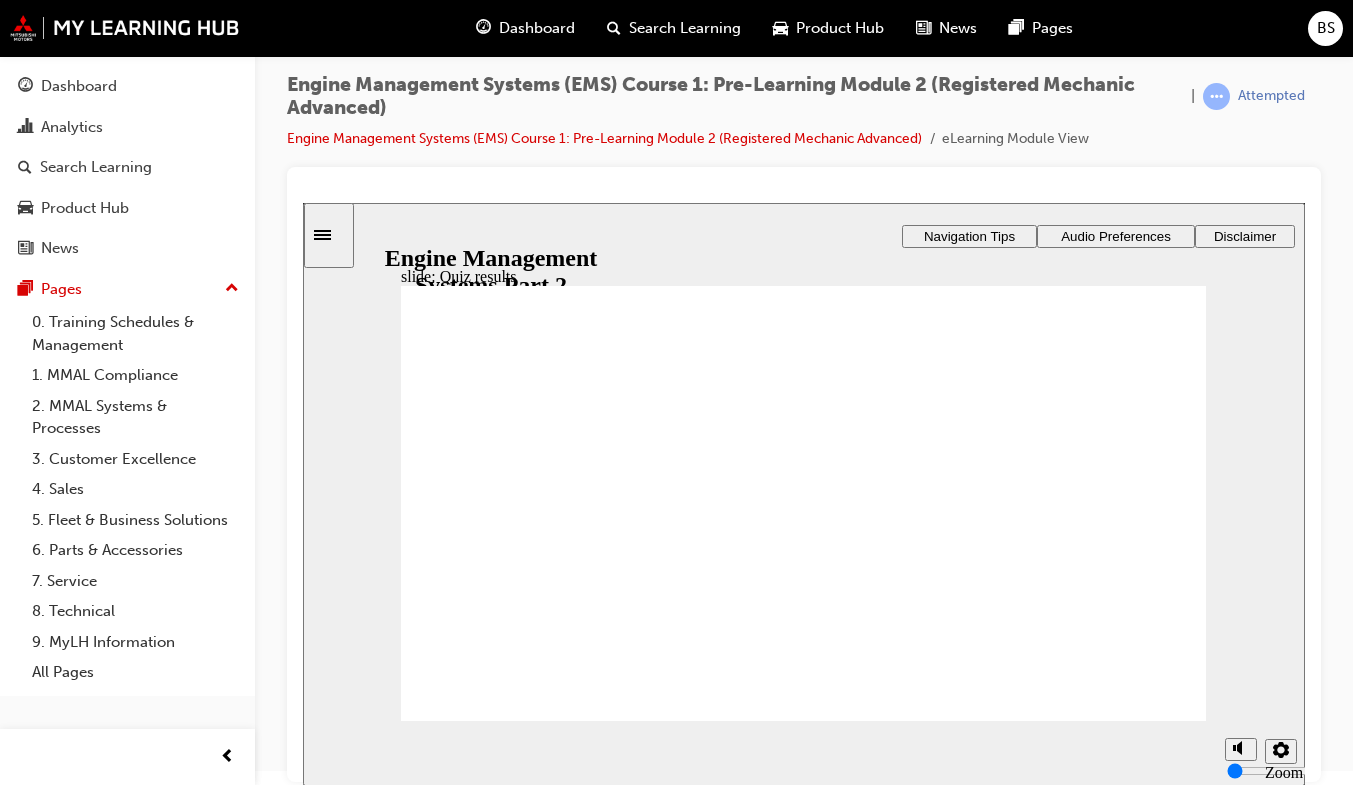 click 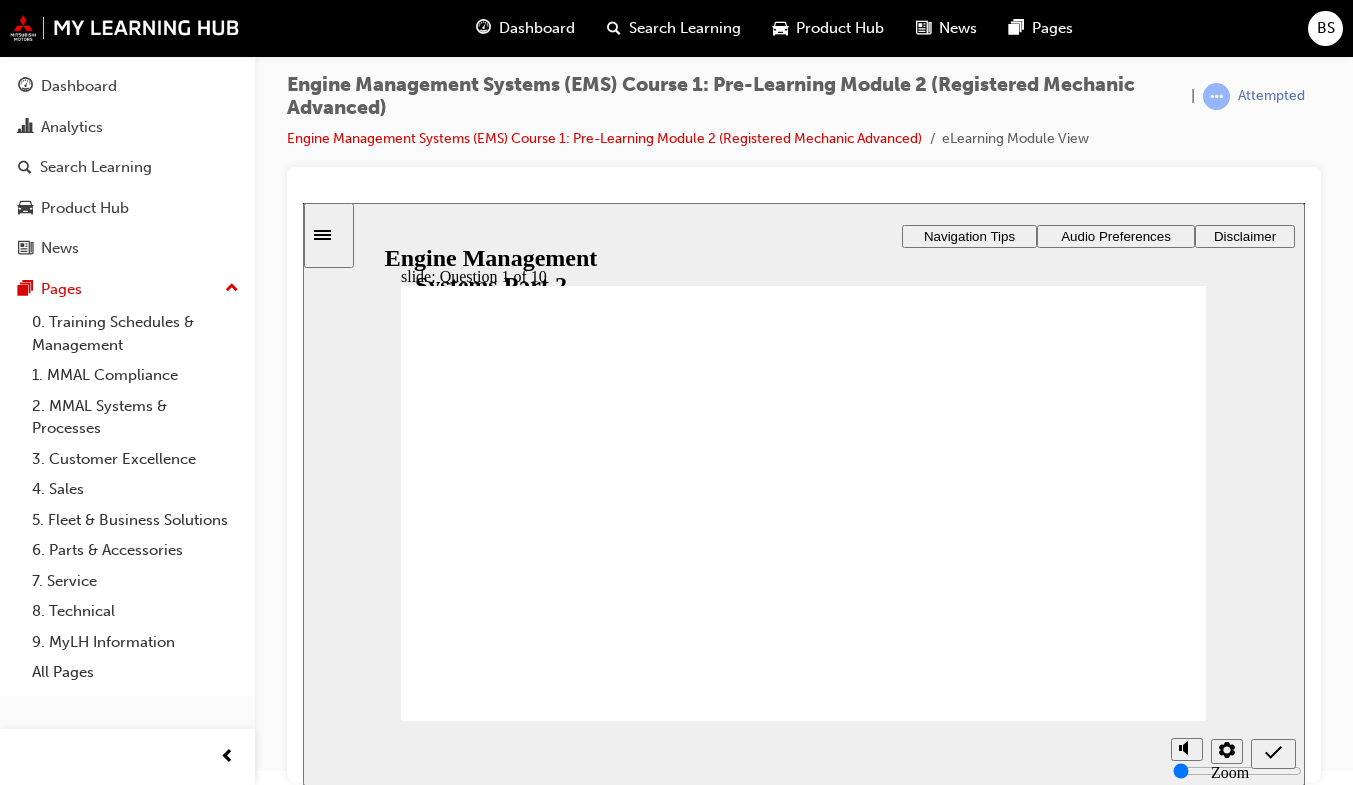 click 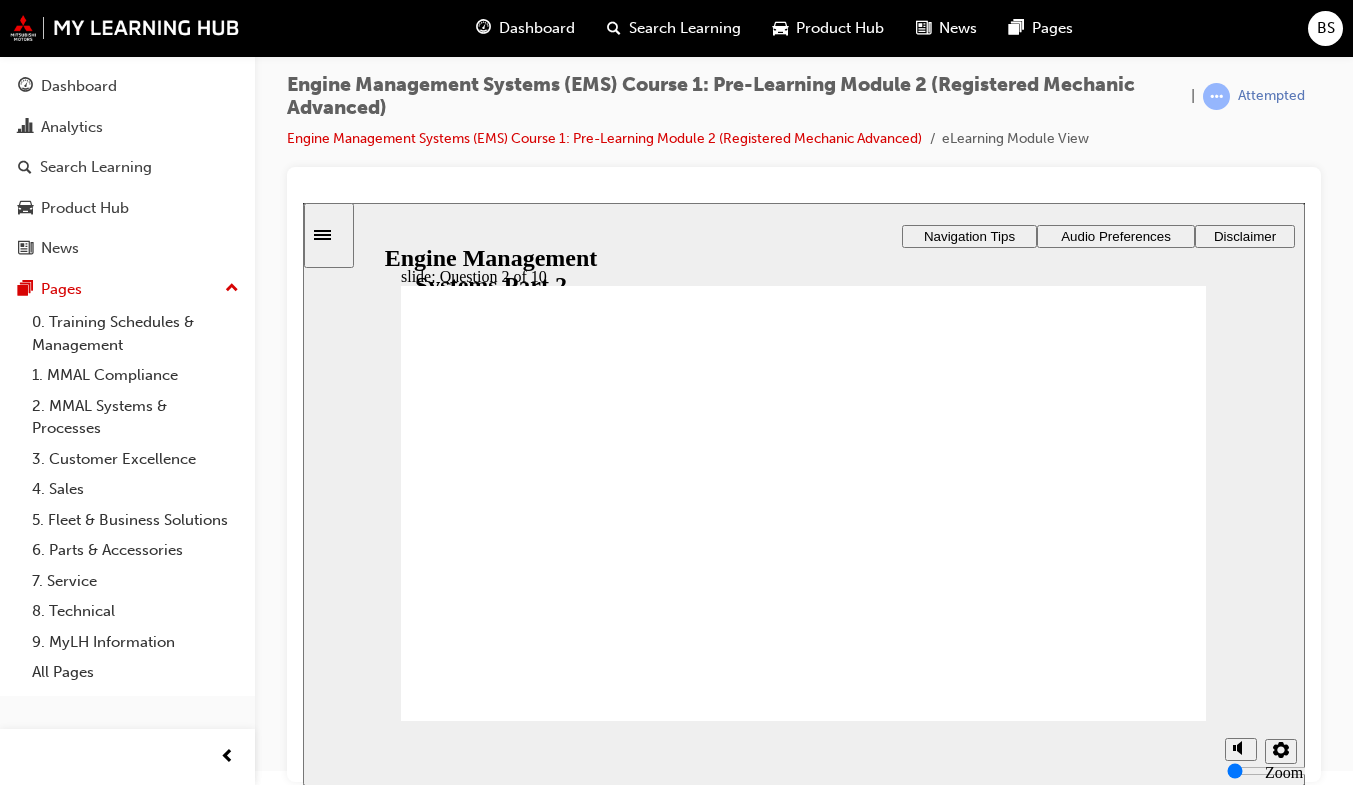 click 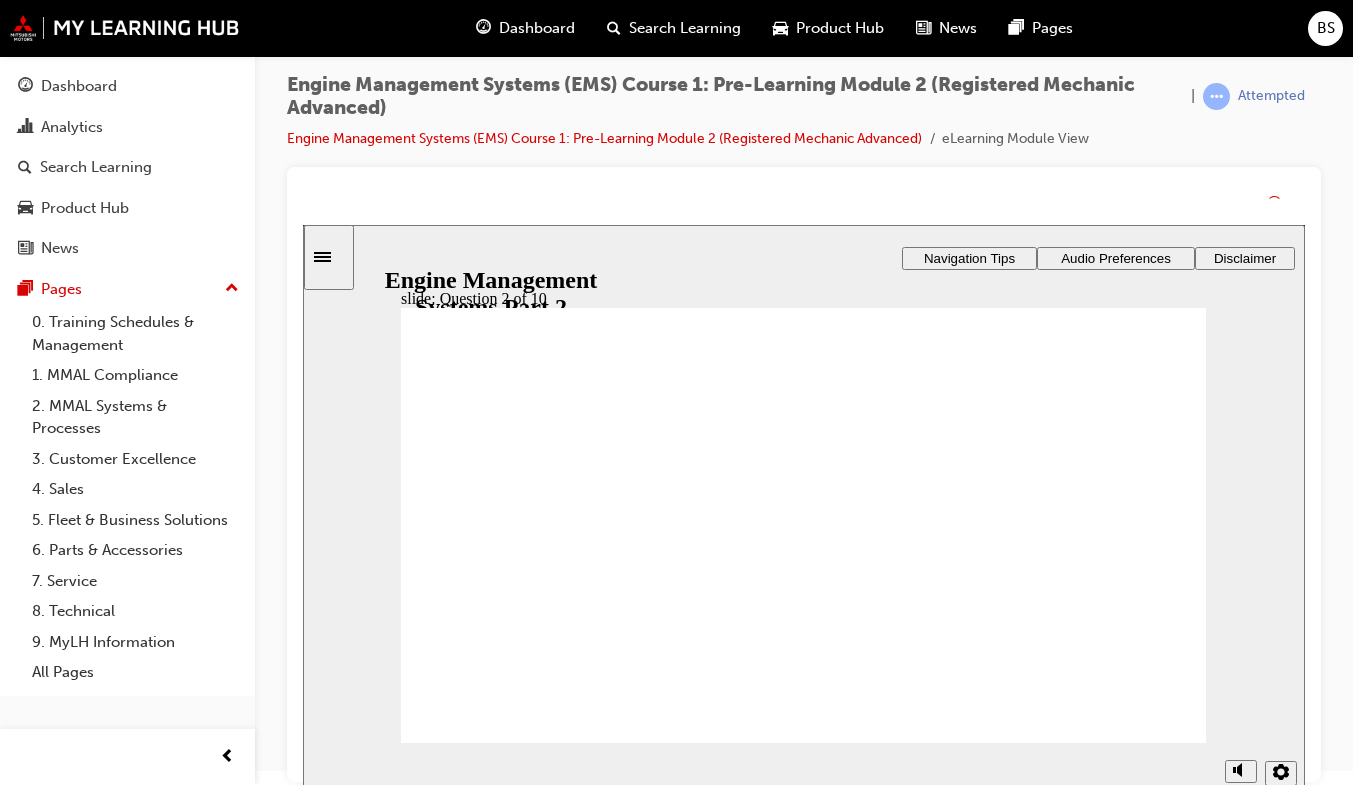 click on "Correct That's right!  You selected the correct response. Continue" at bounding box center (803, 2437) 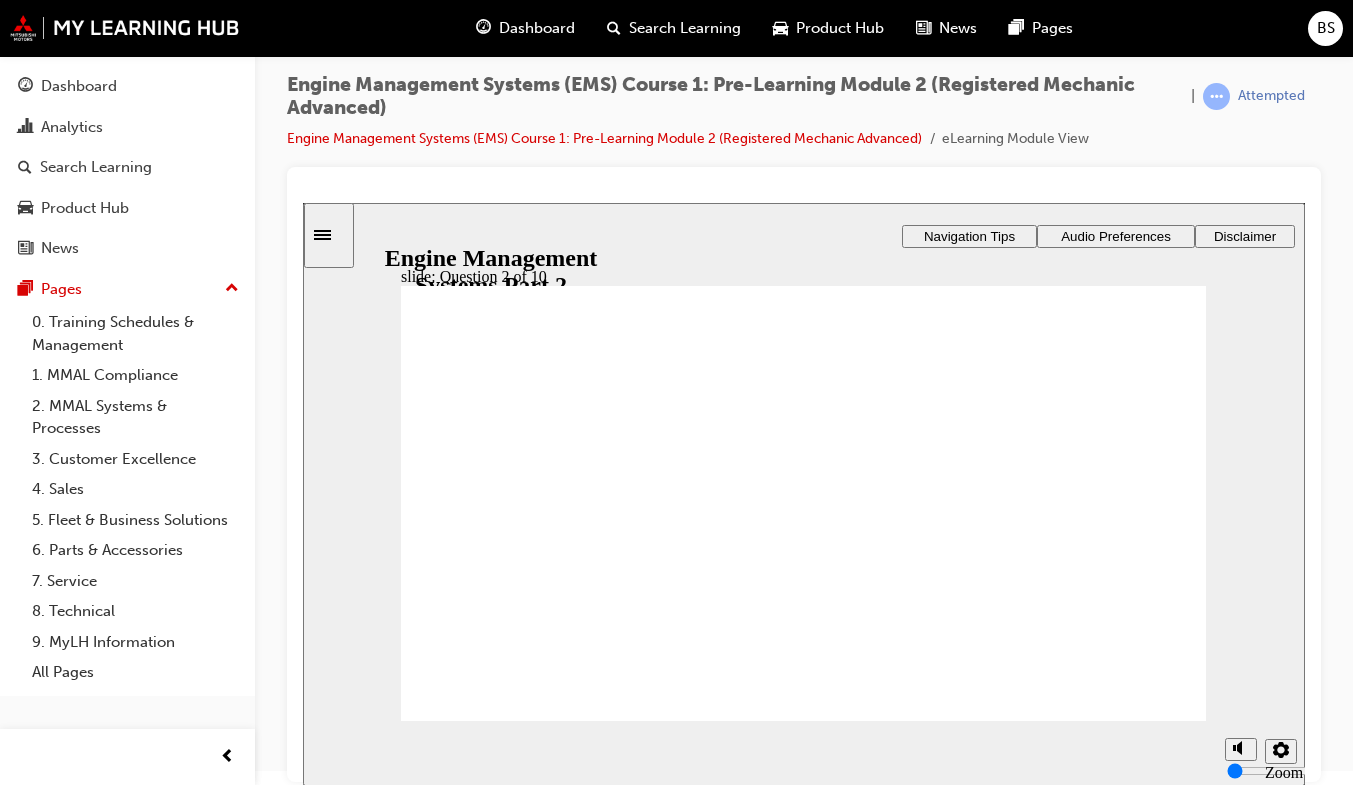 click 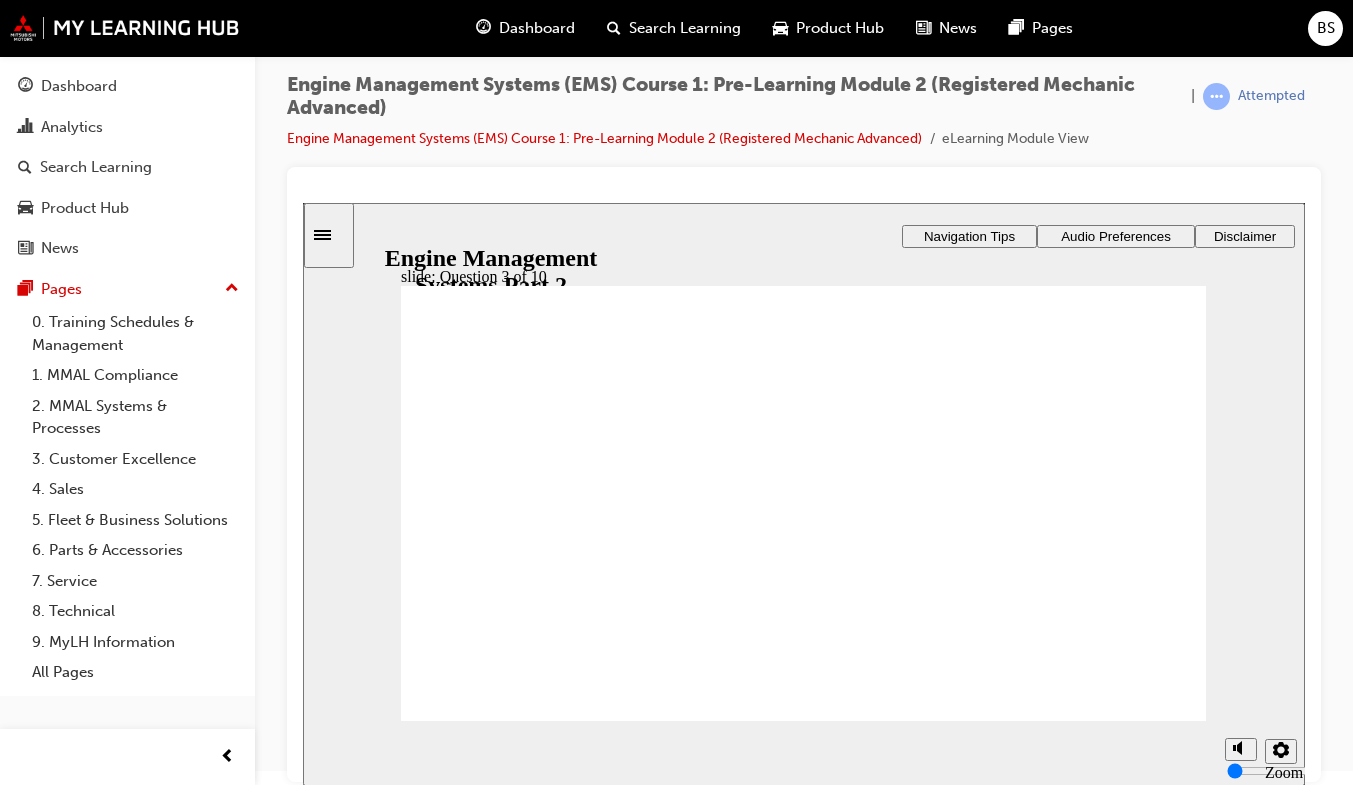 click 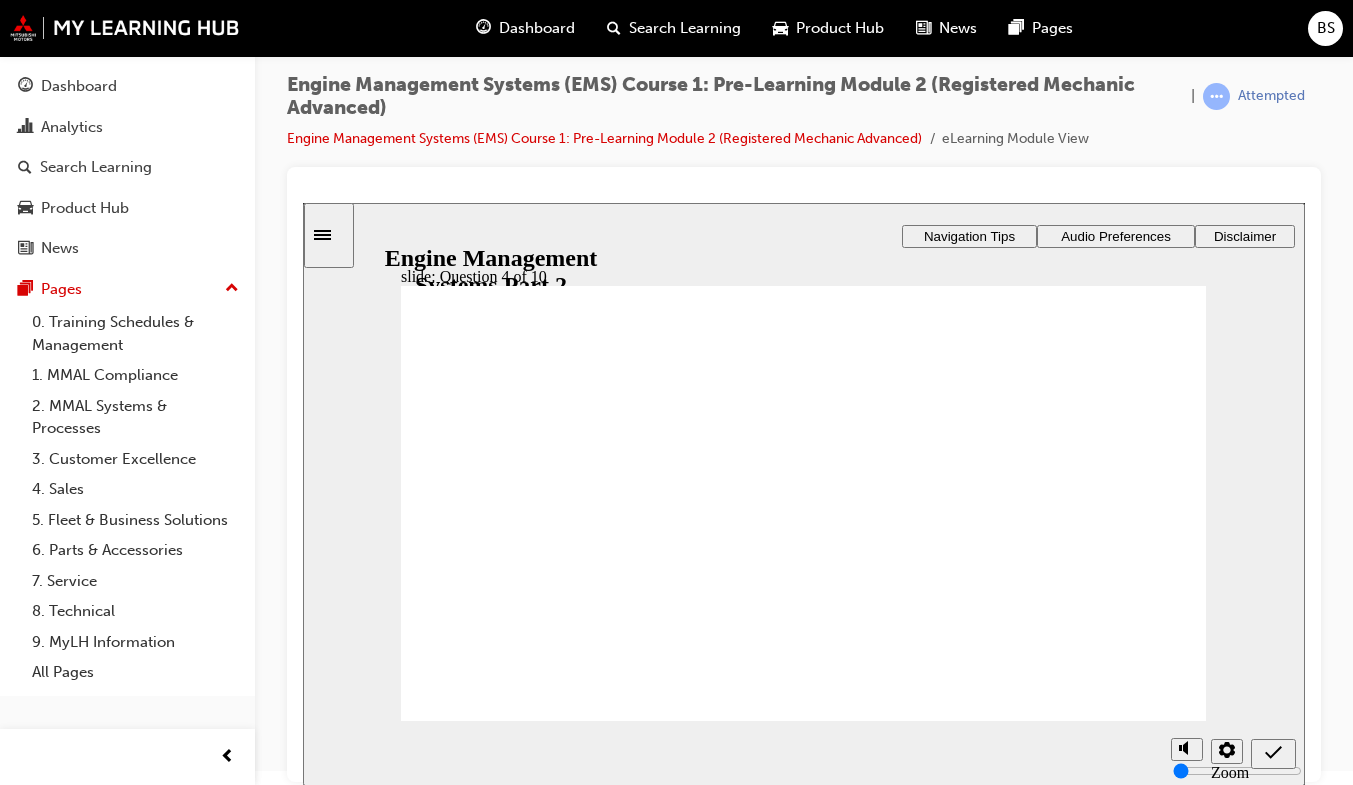 click at bounding box center [803, 1298] 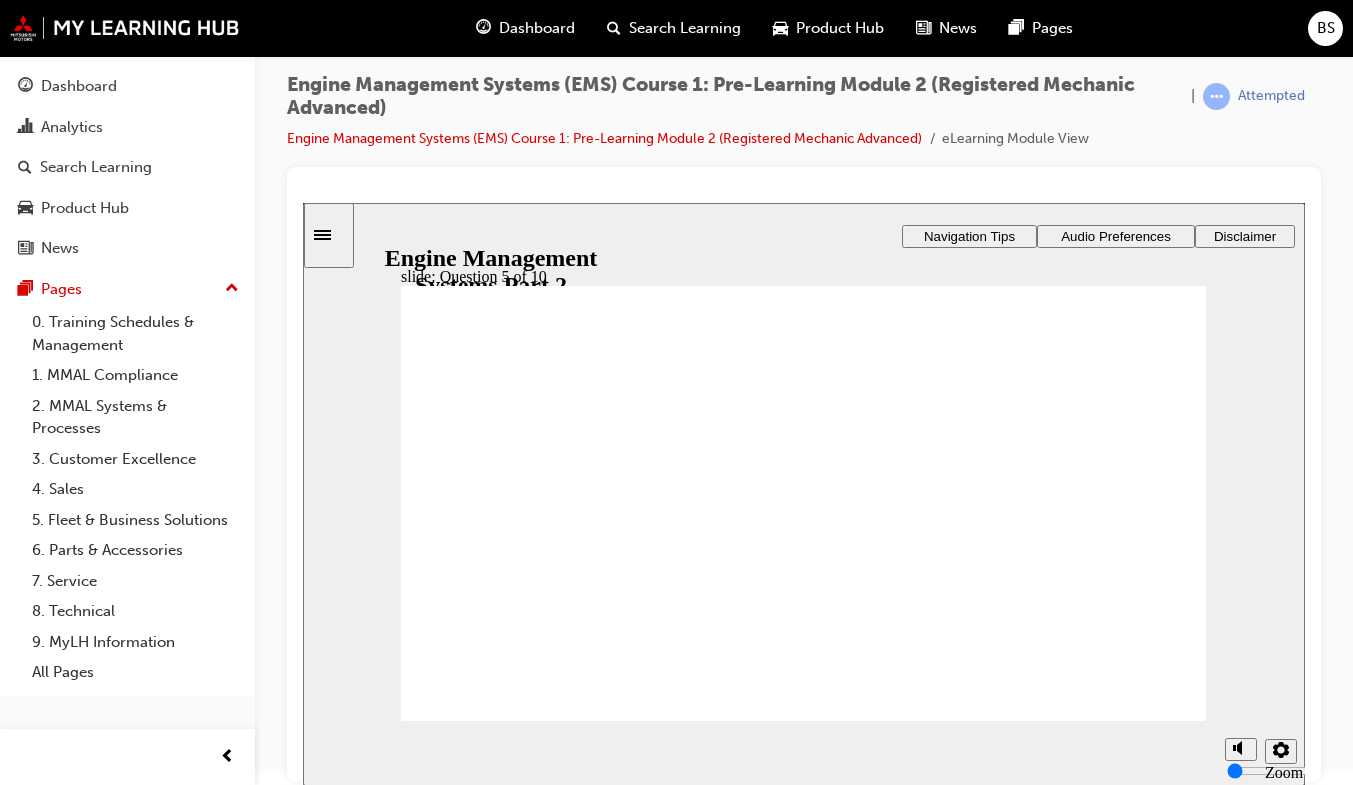 click 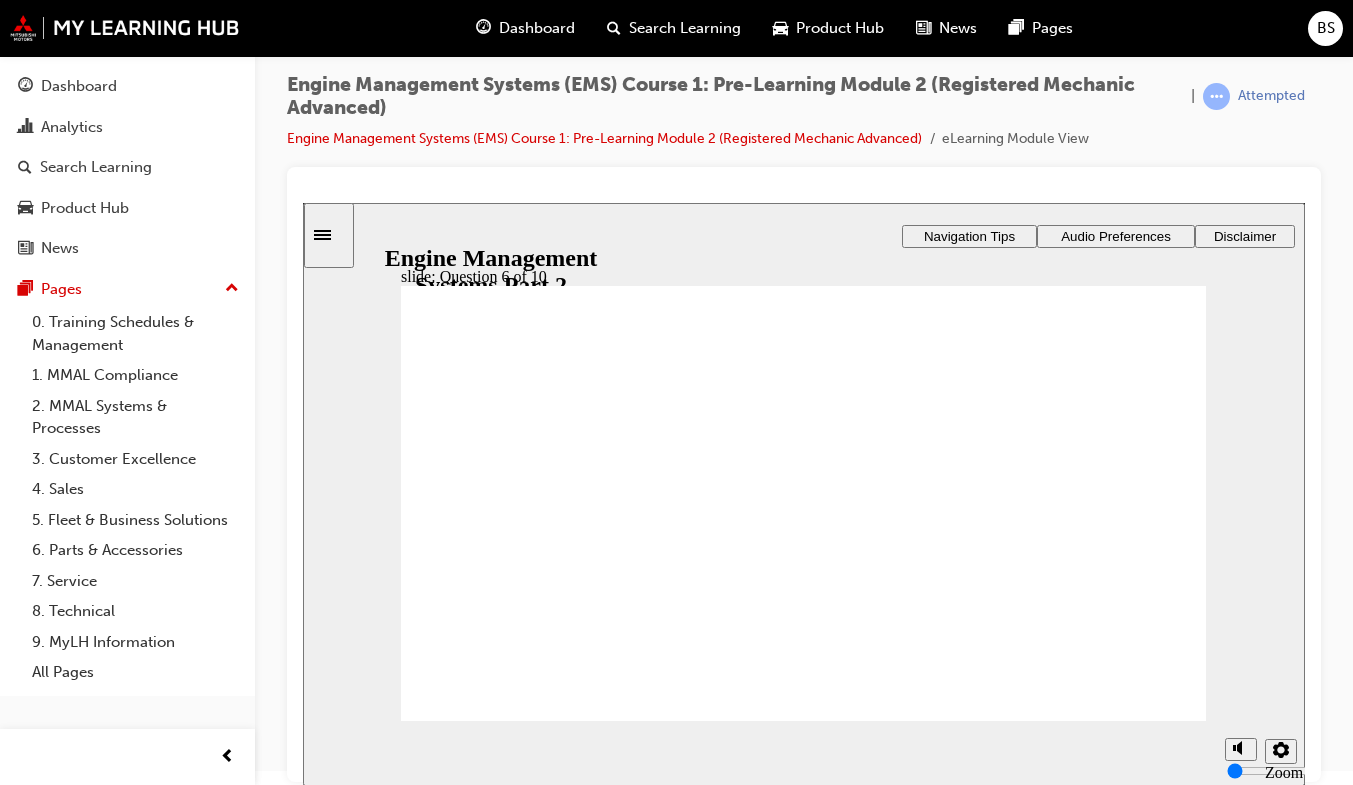 click 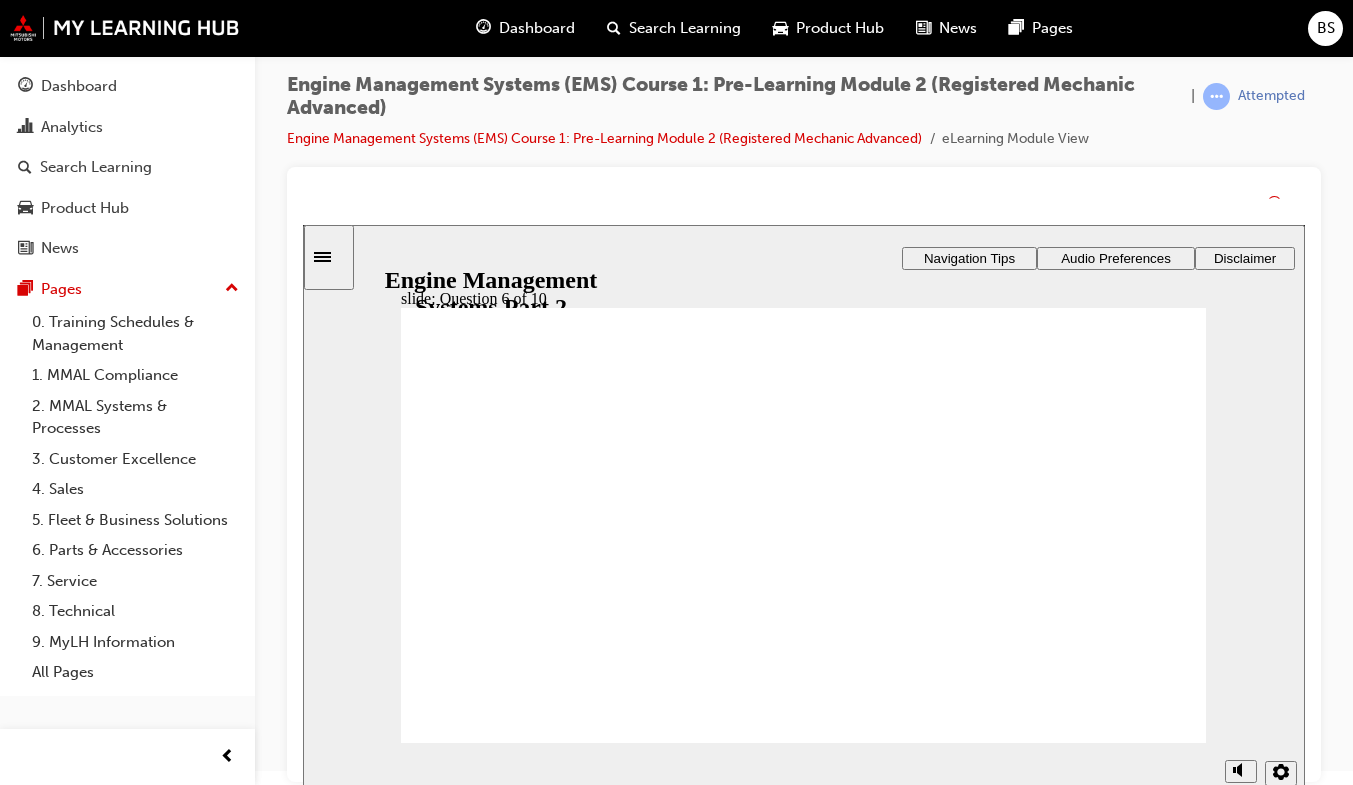 click on "Incorrect You did not select the correct response. Continue" at bounding box center [803, 1984] 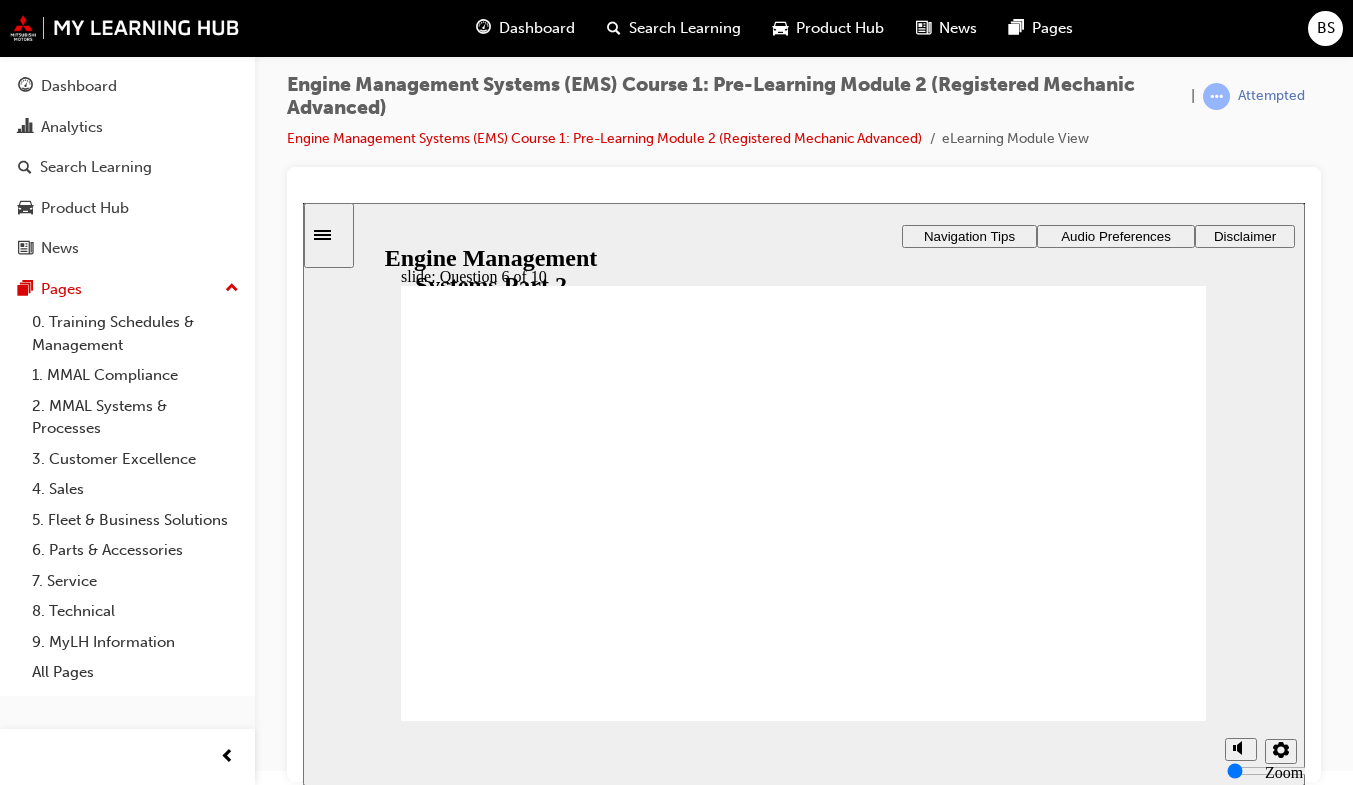 click 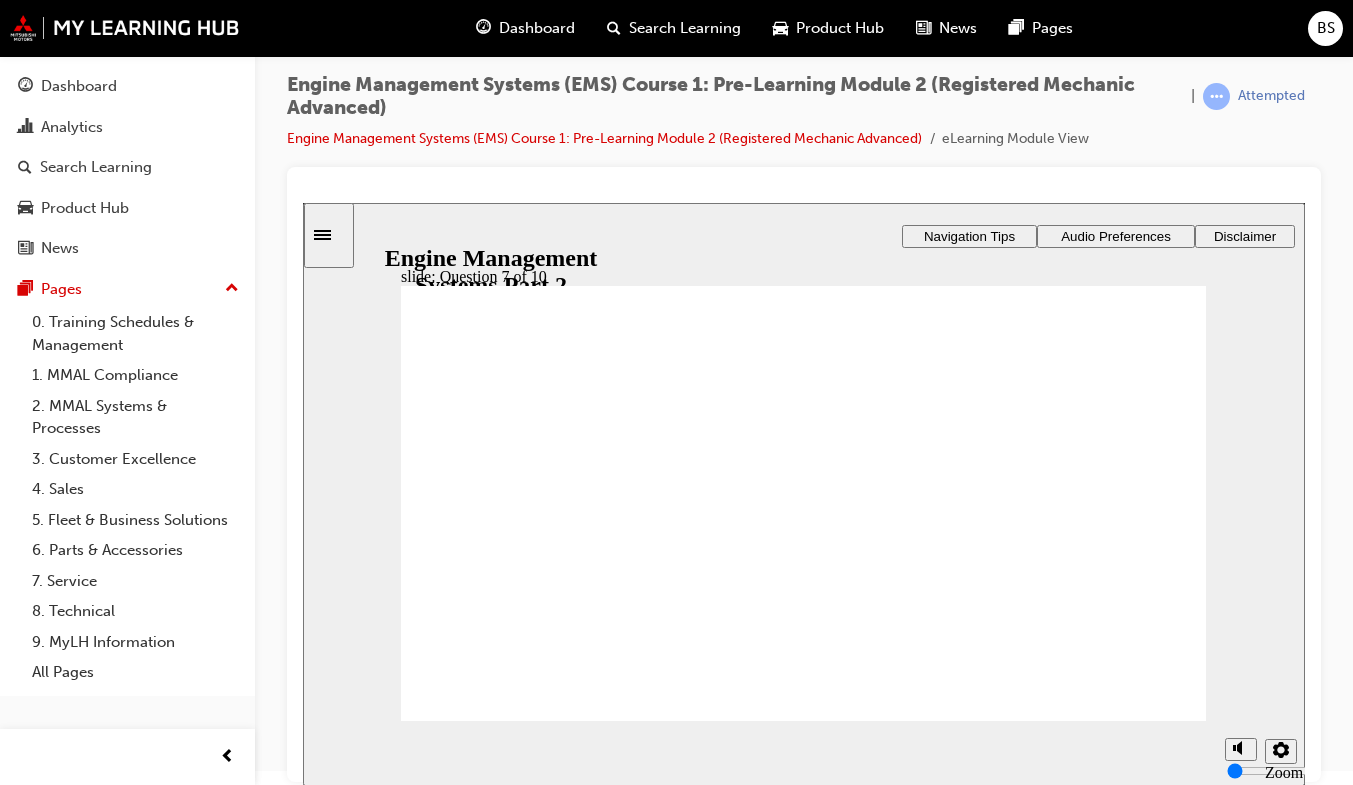 click 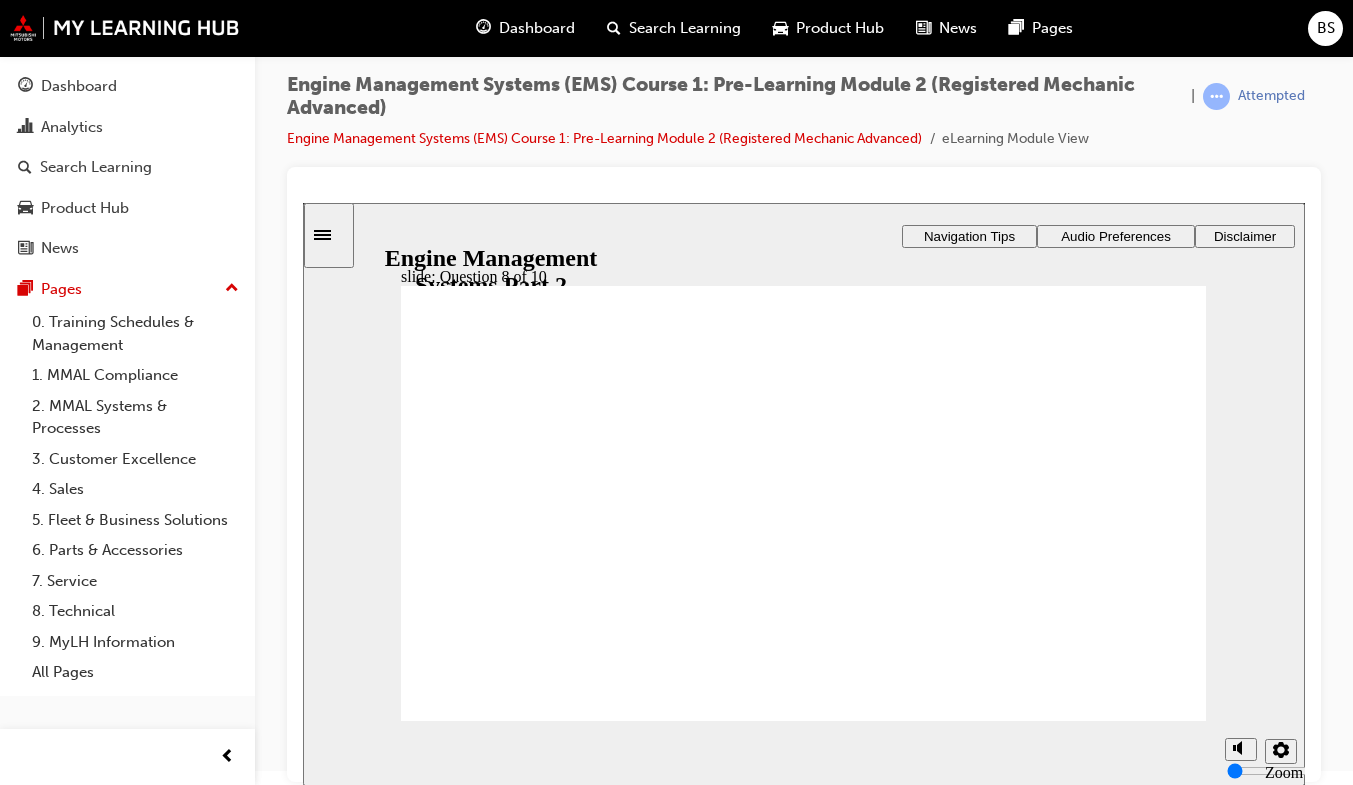 click 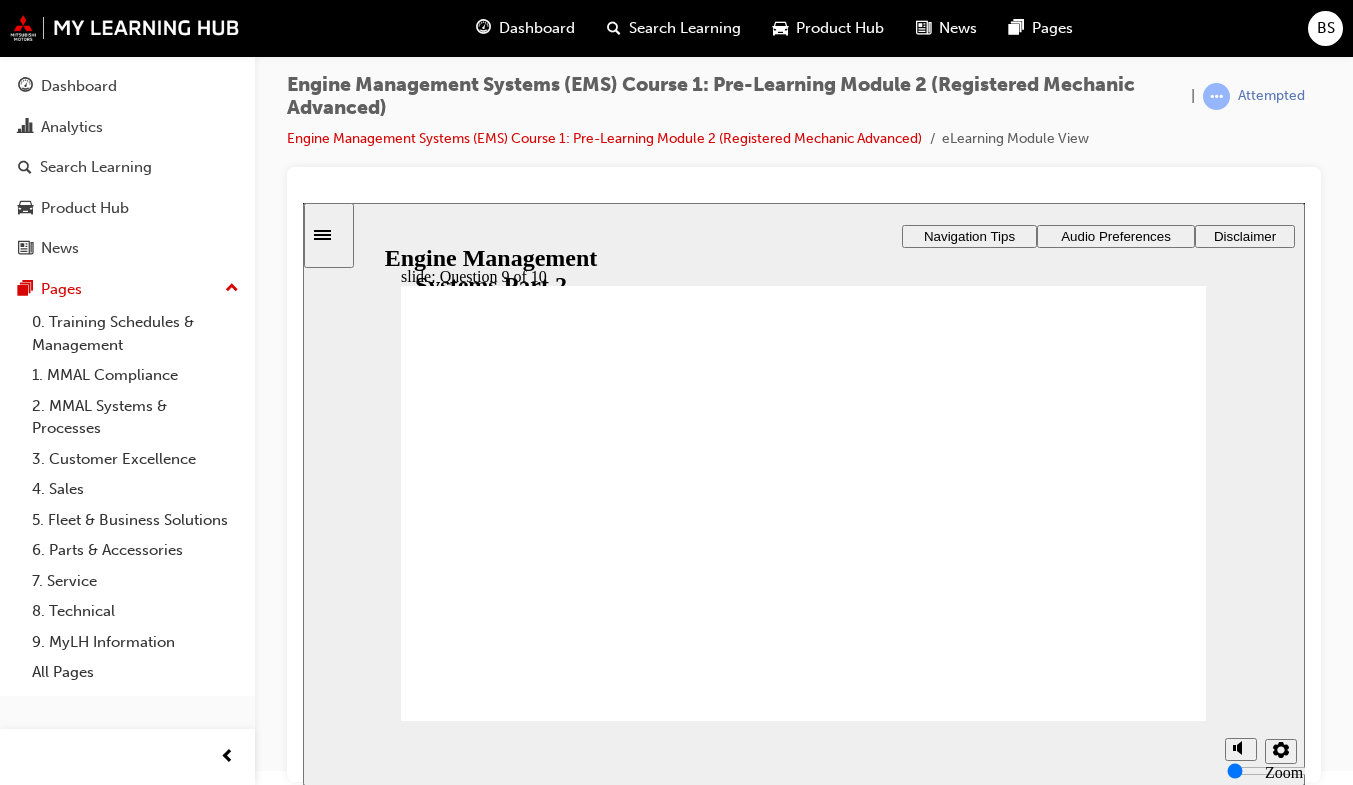 click 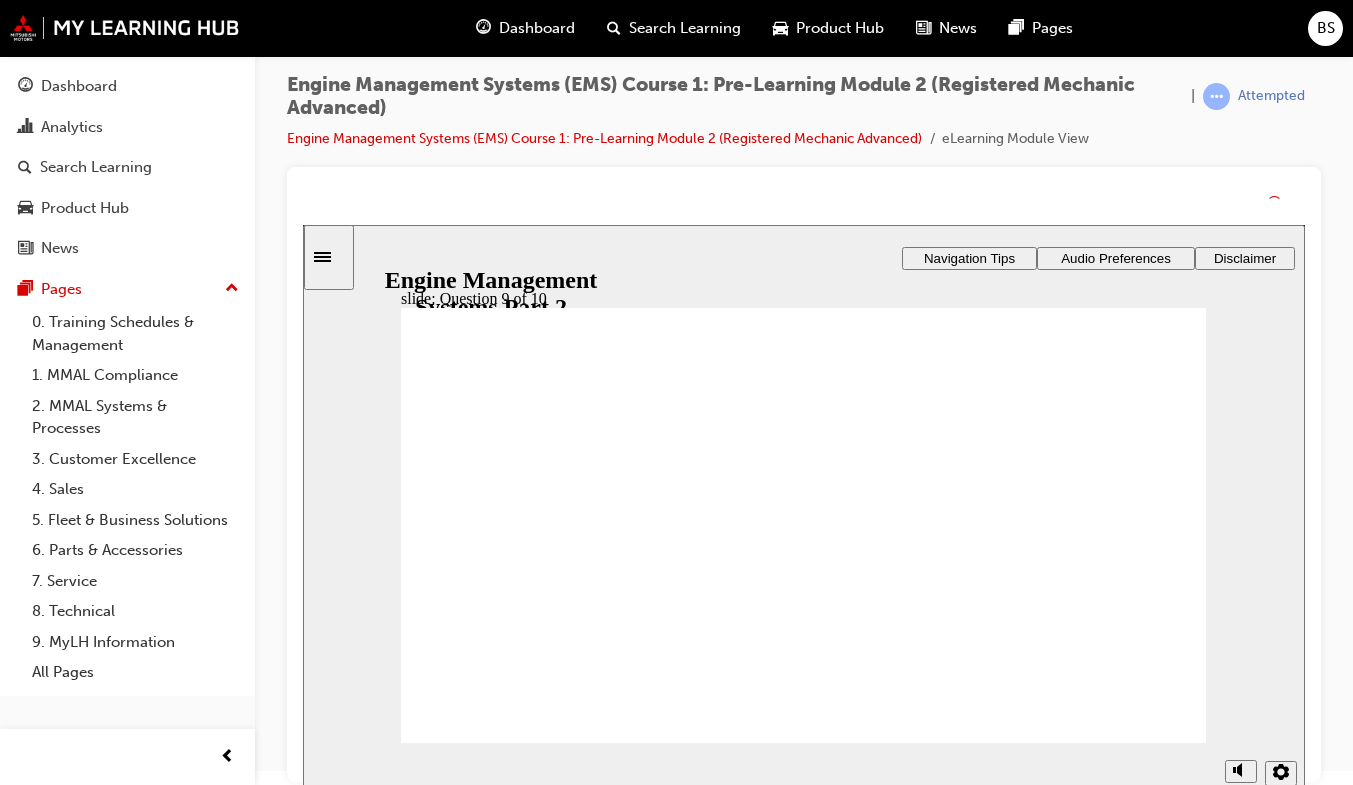 click 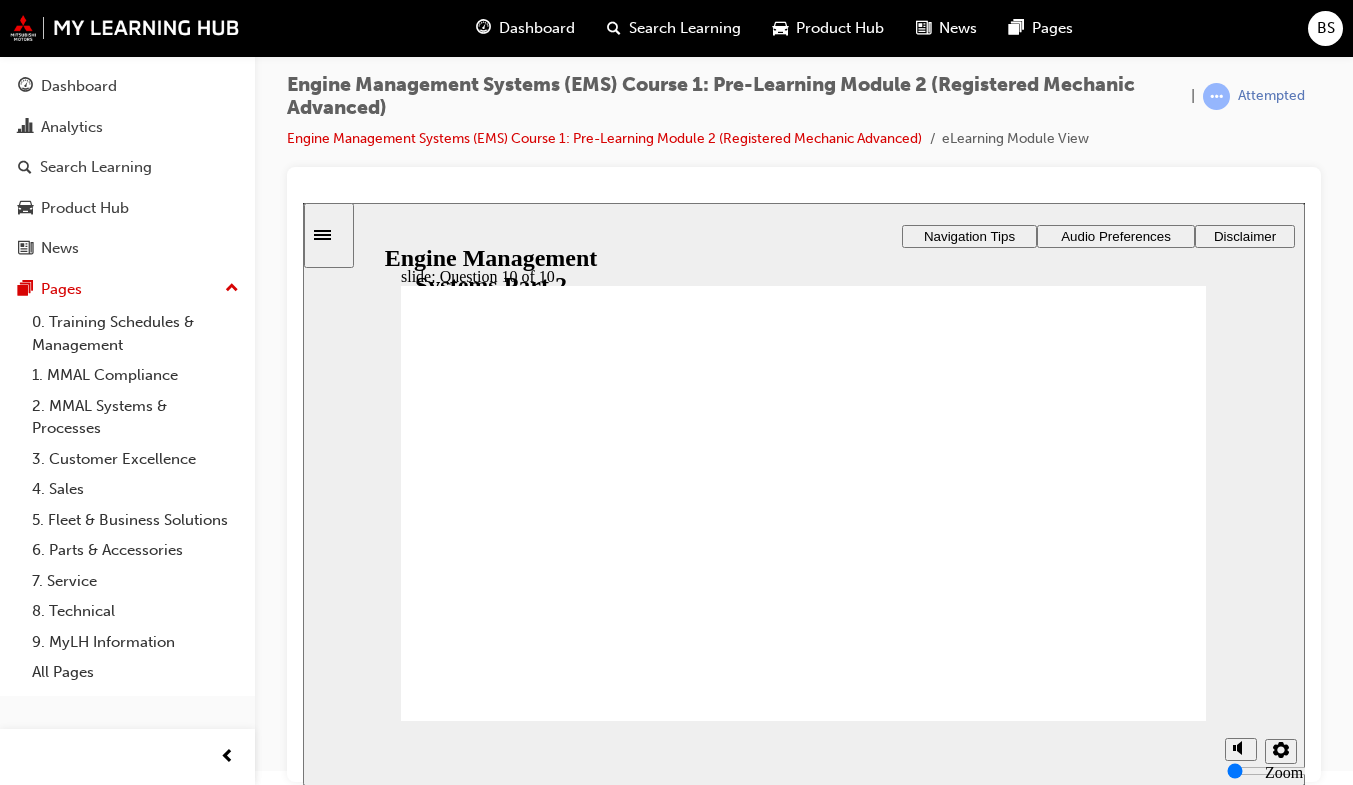 click 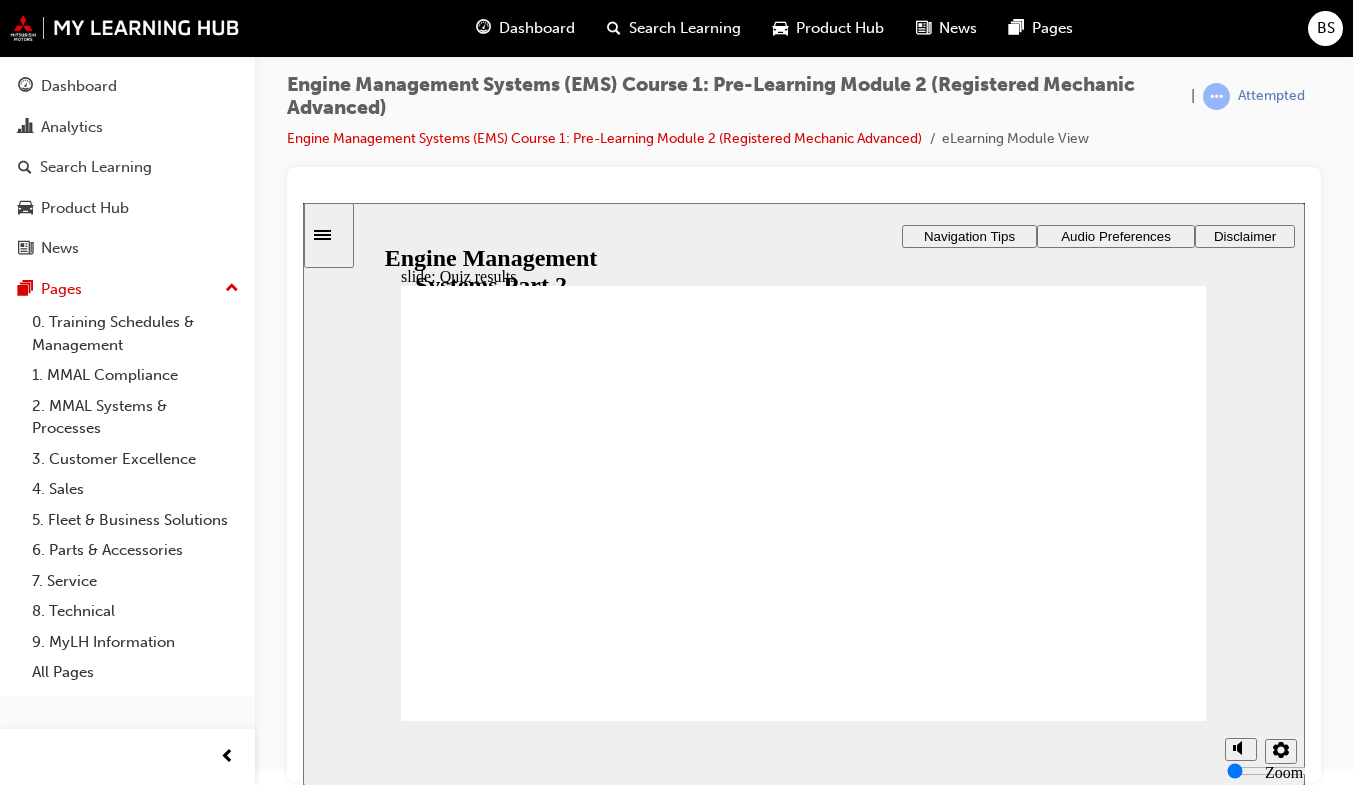 click 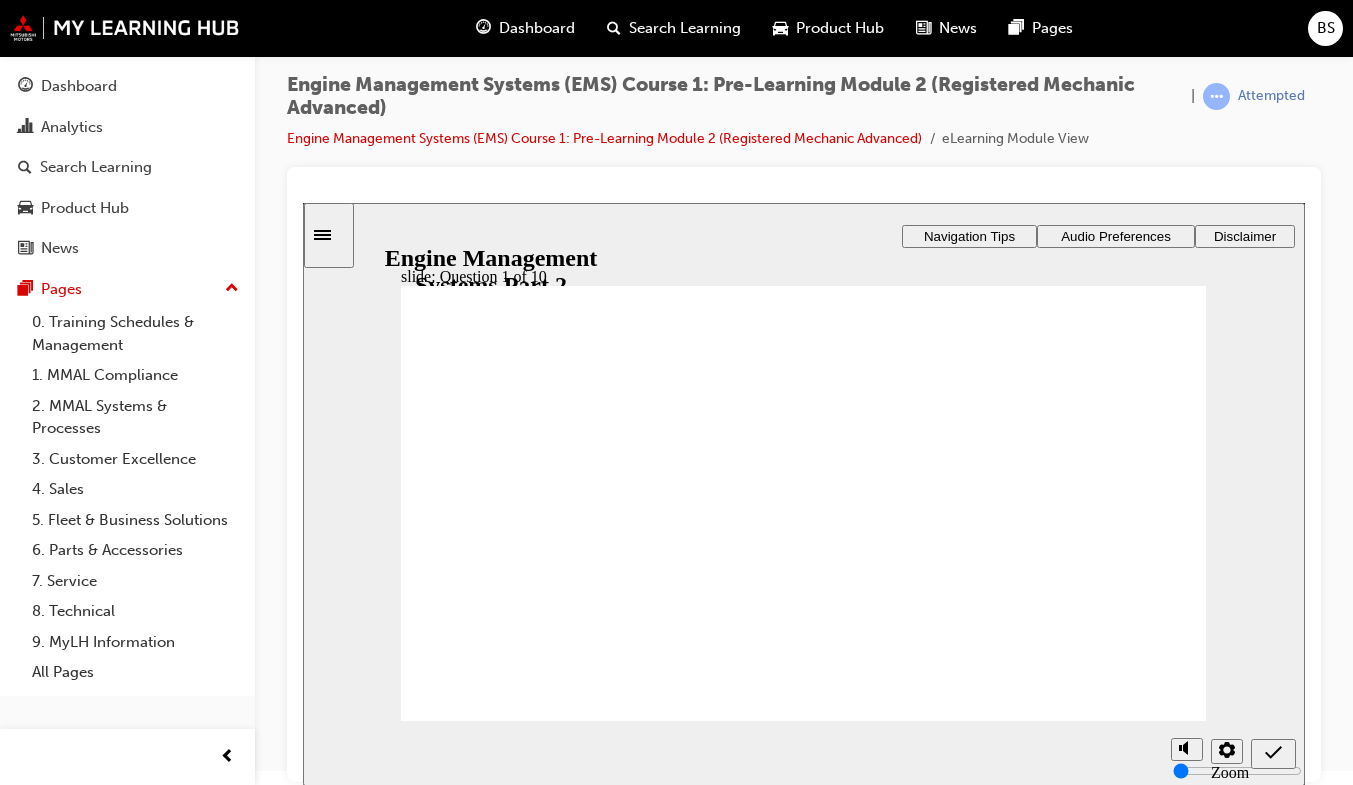 click 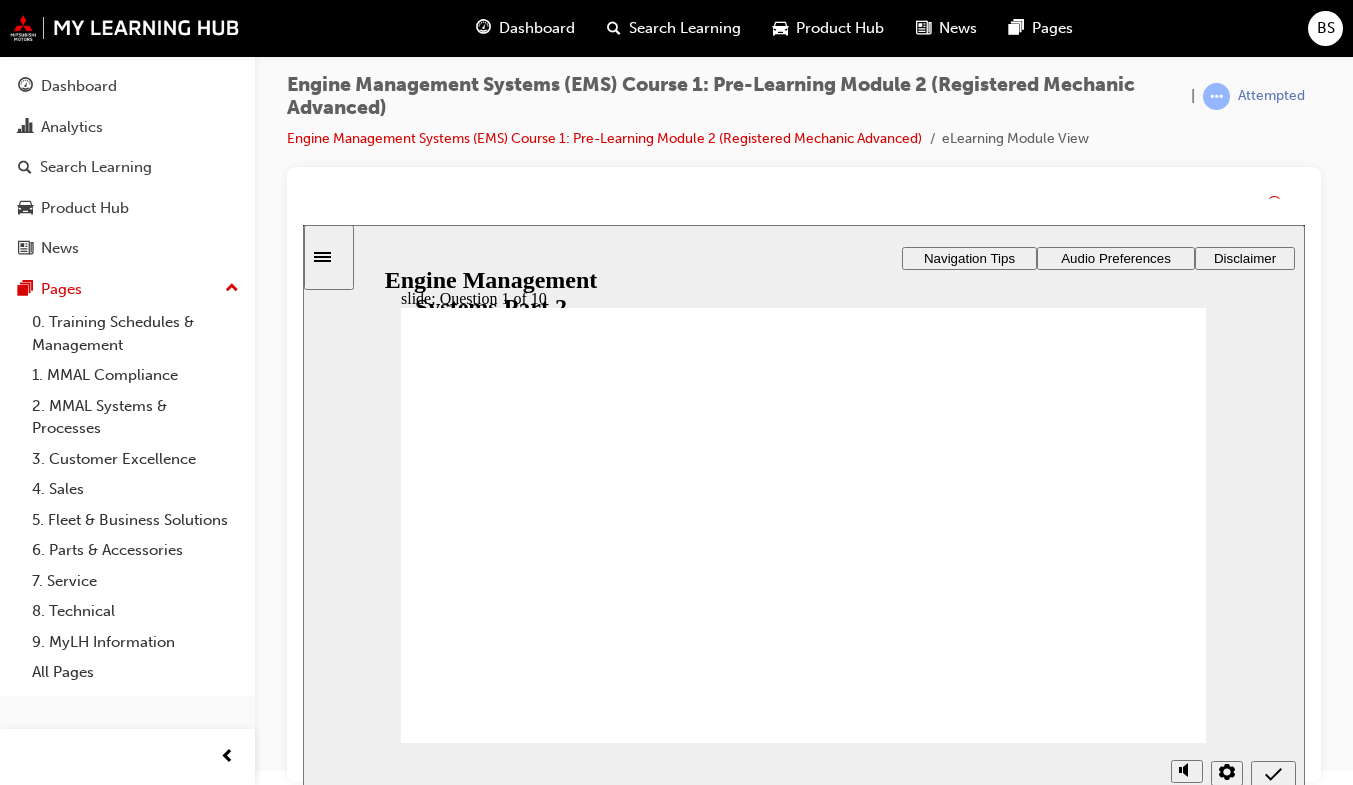 click 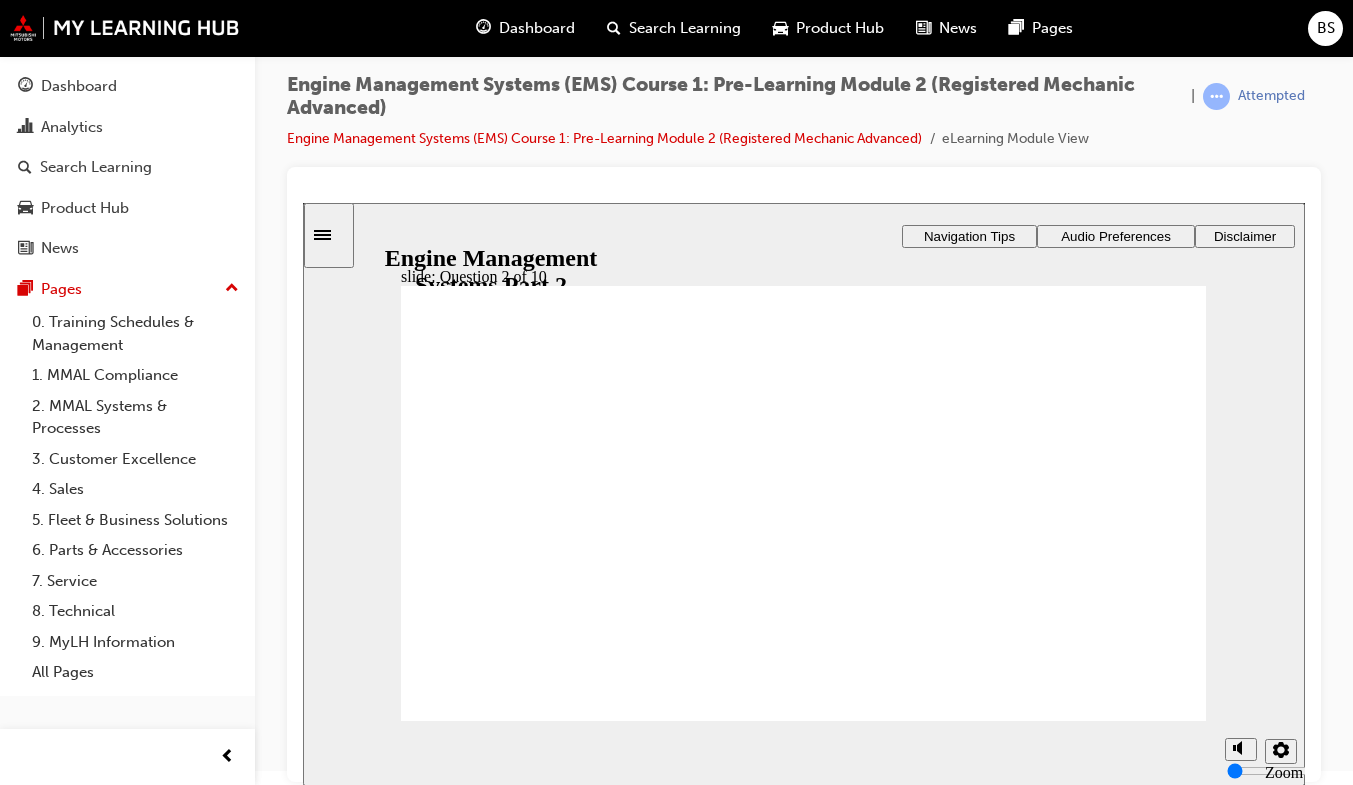 click 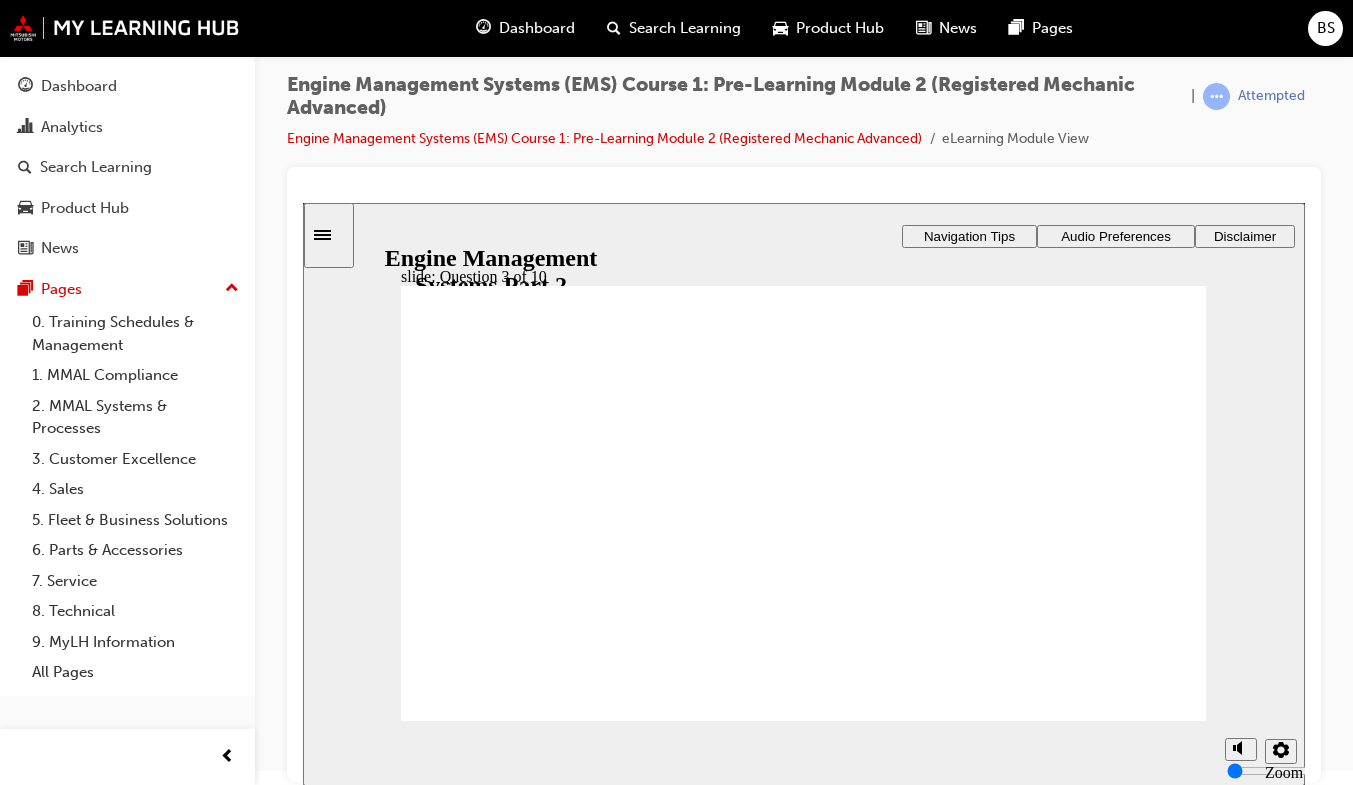 radio on "true" 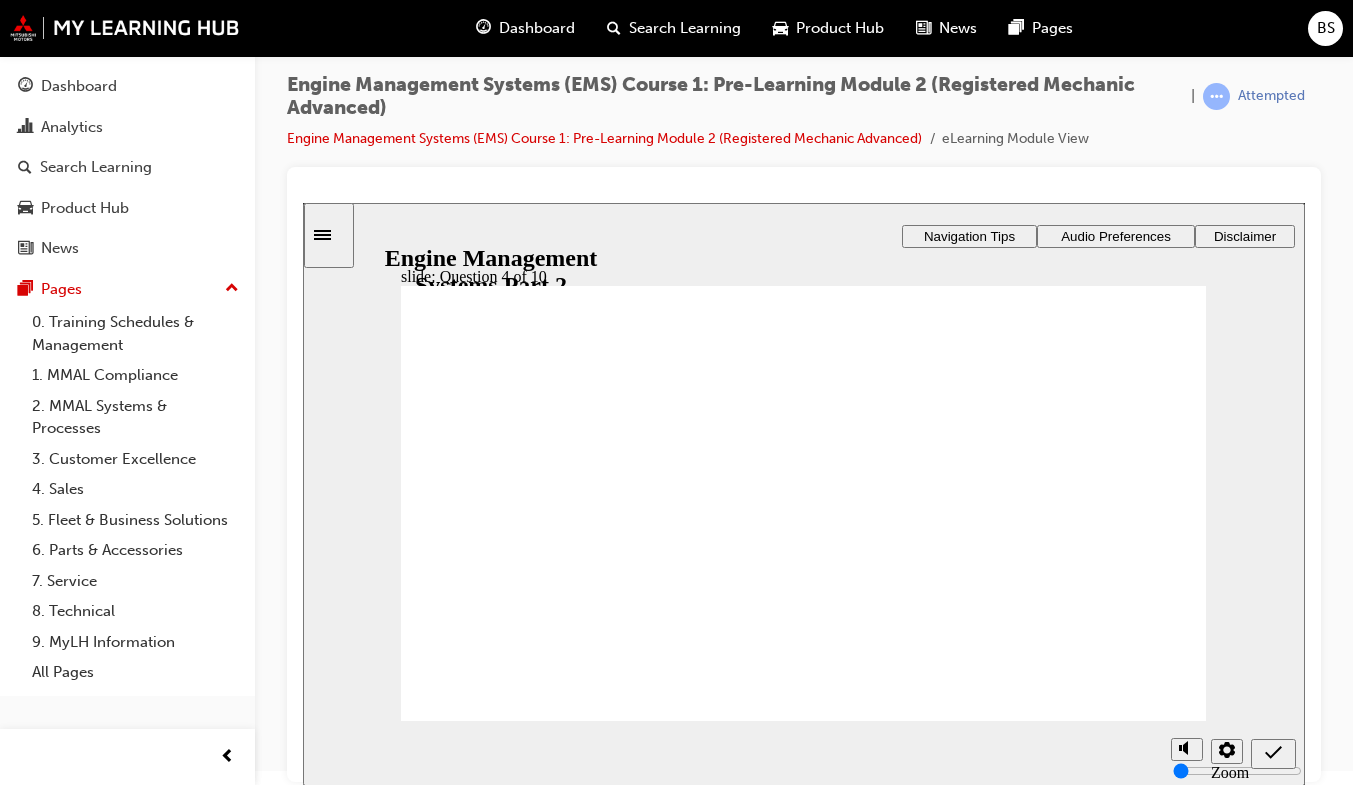 click 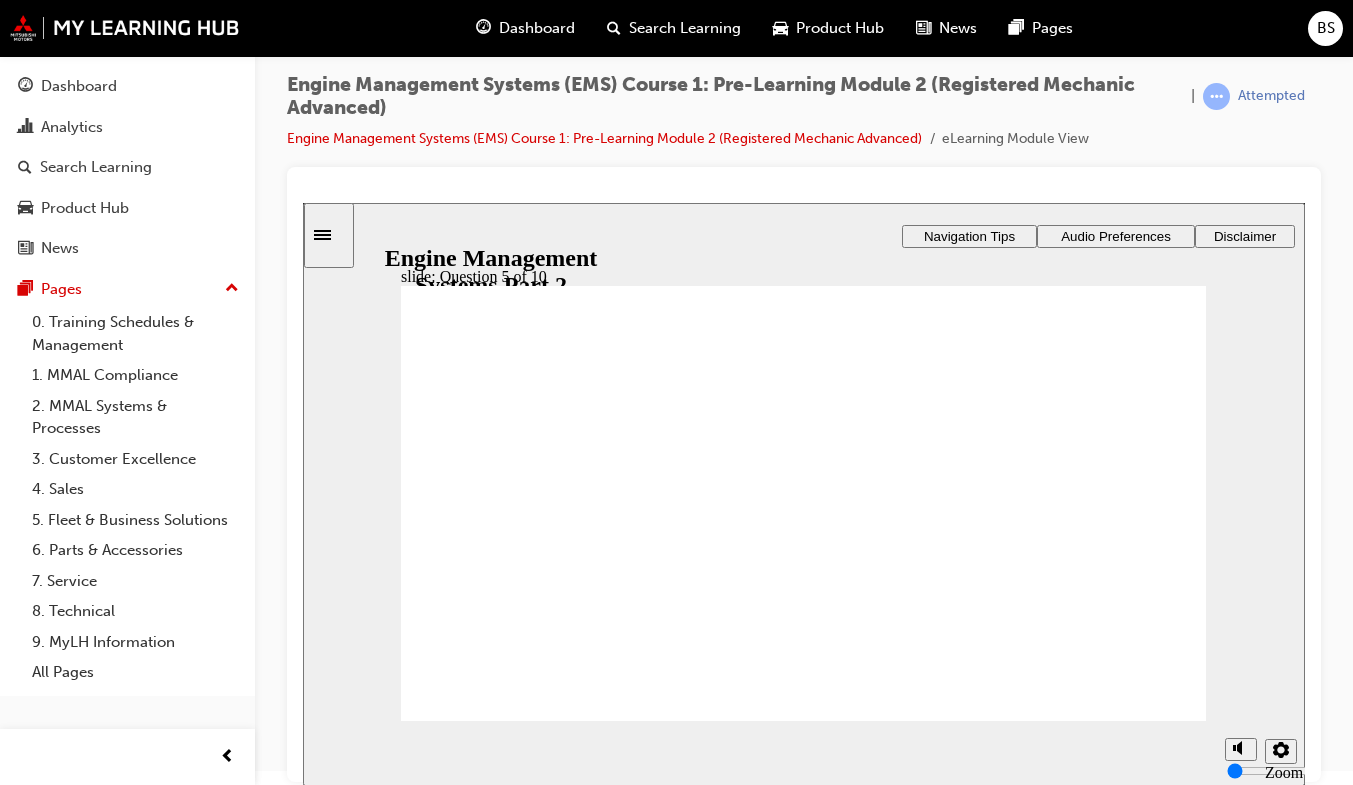 click 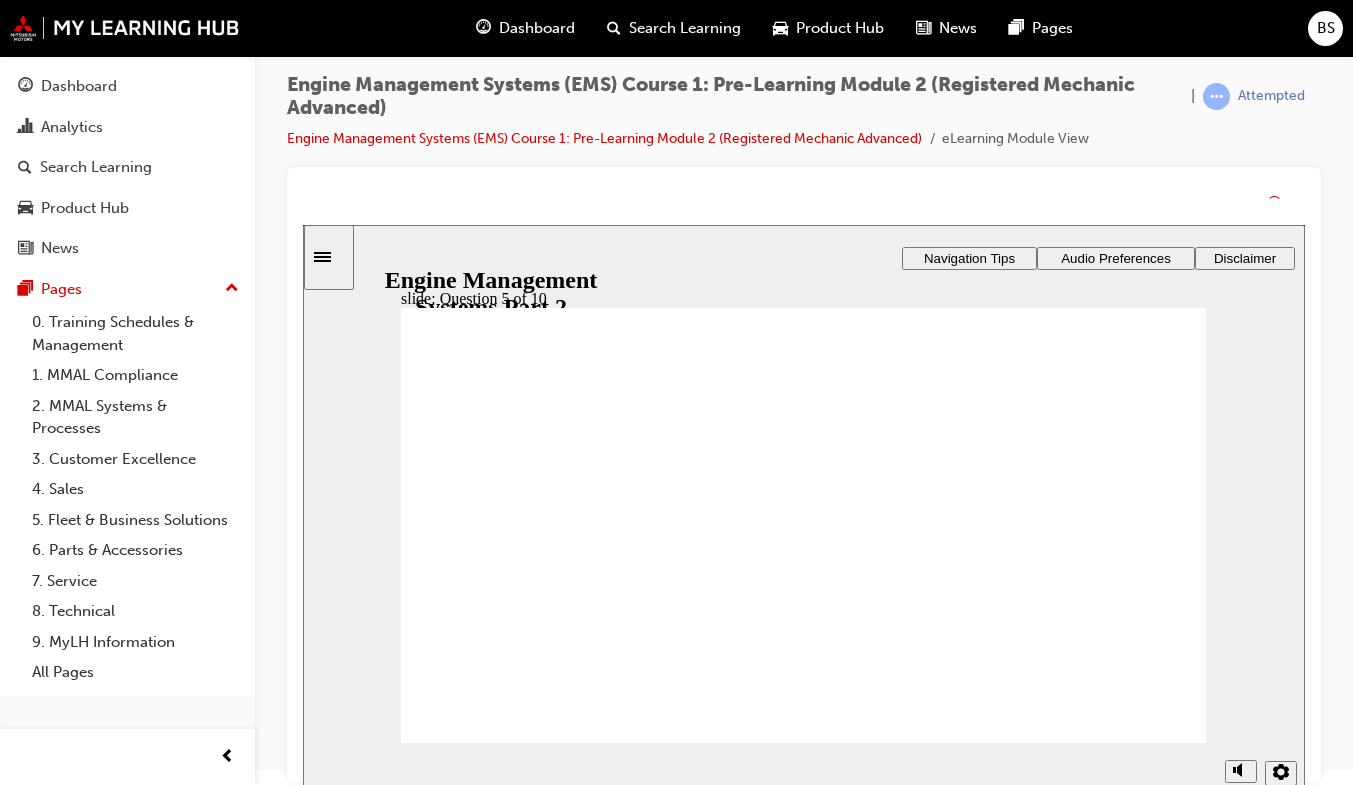 click 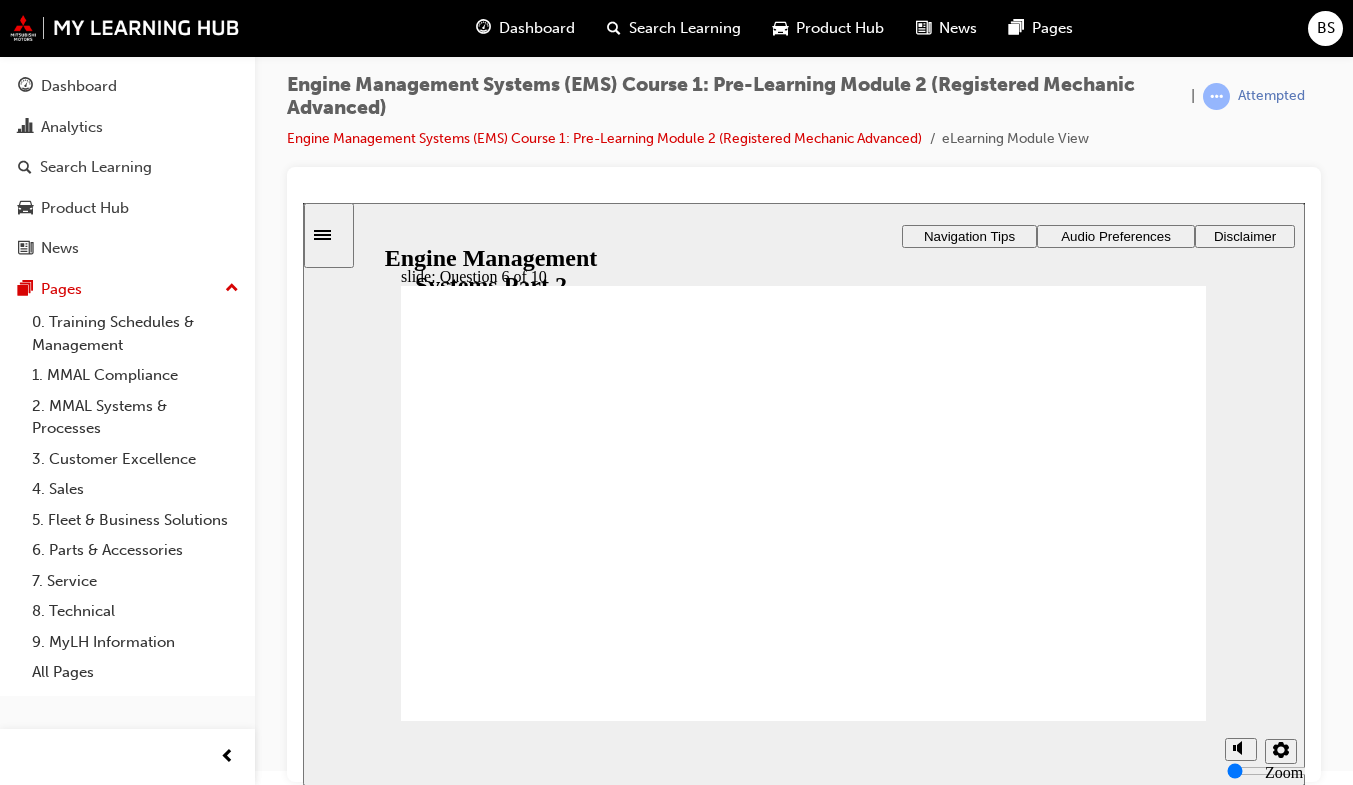 click 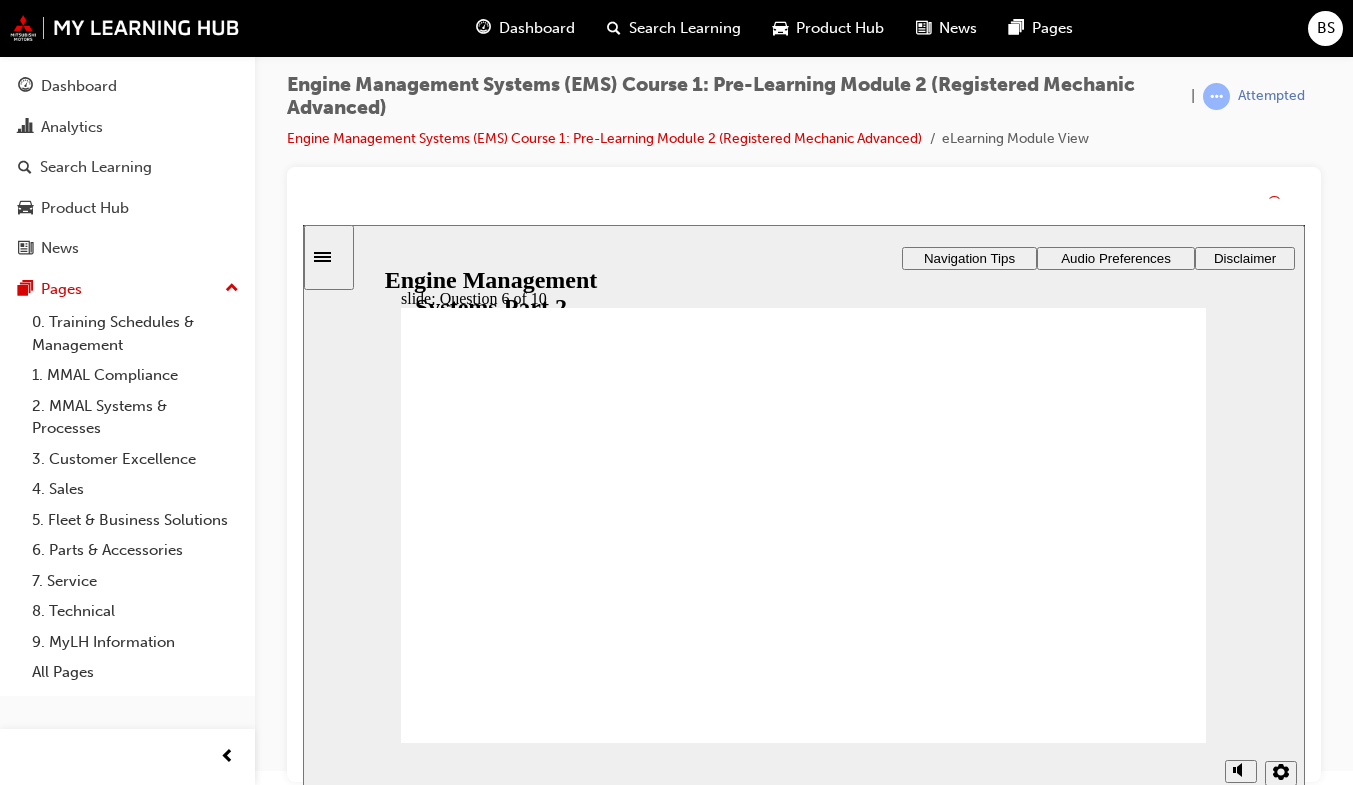 click on "Incorrect You did not select the correct response. Continue" at bounding box center (803, 1984) 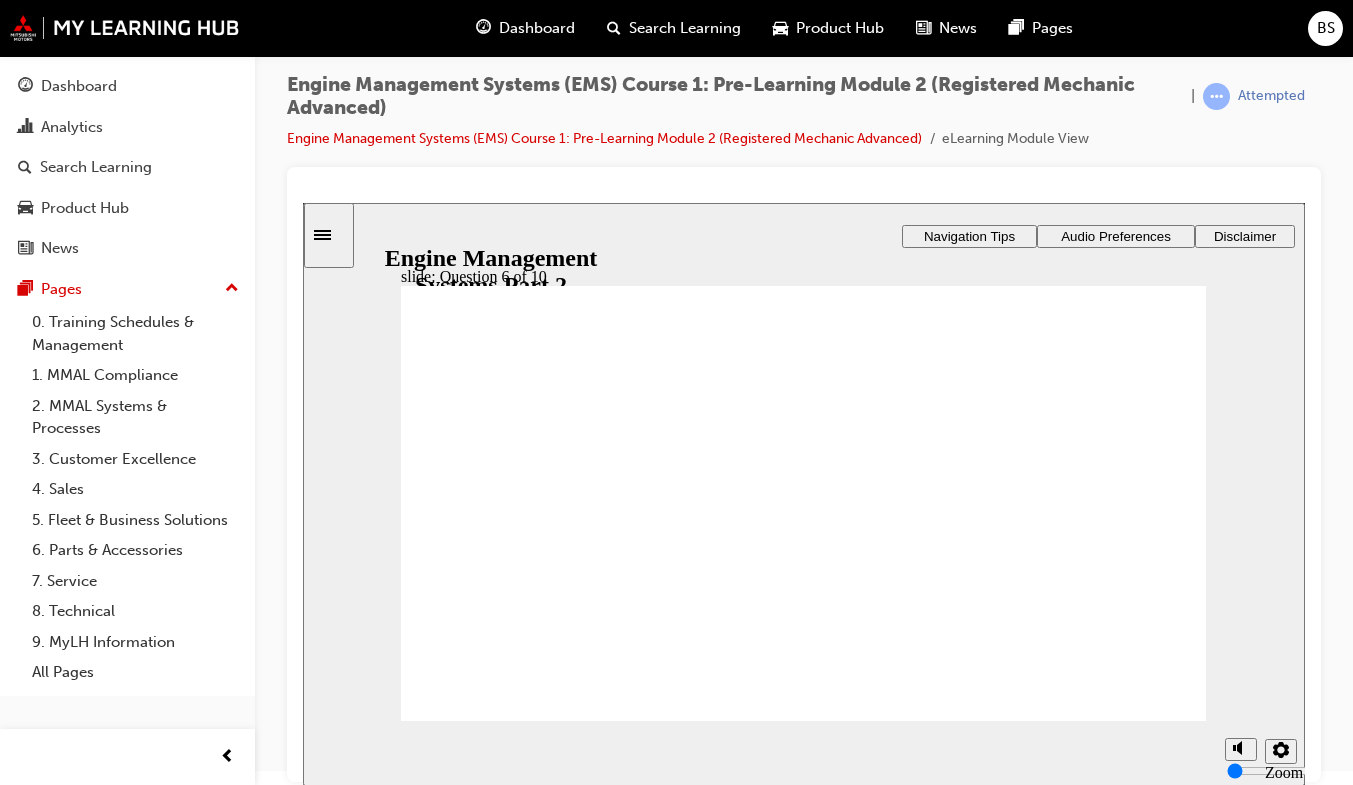 click 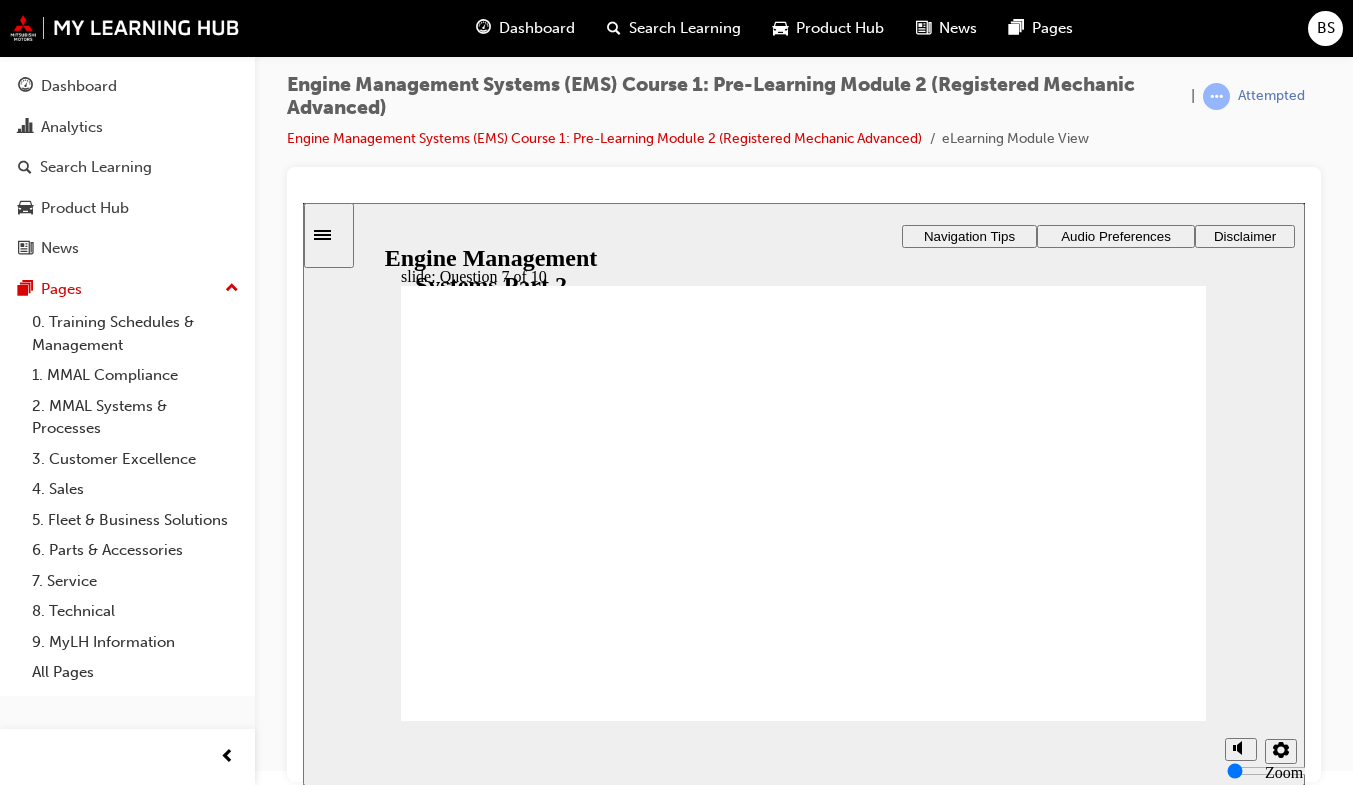 click 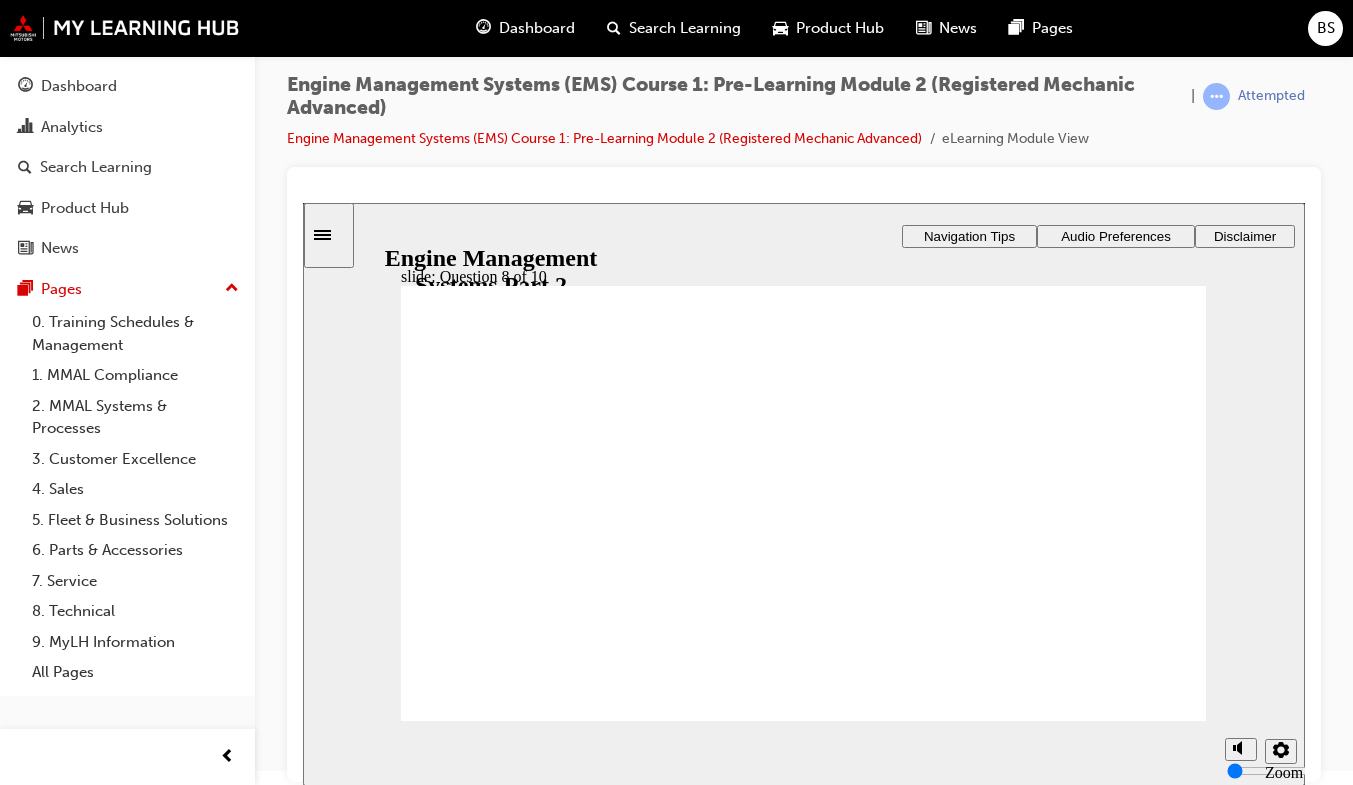 click 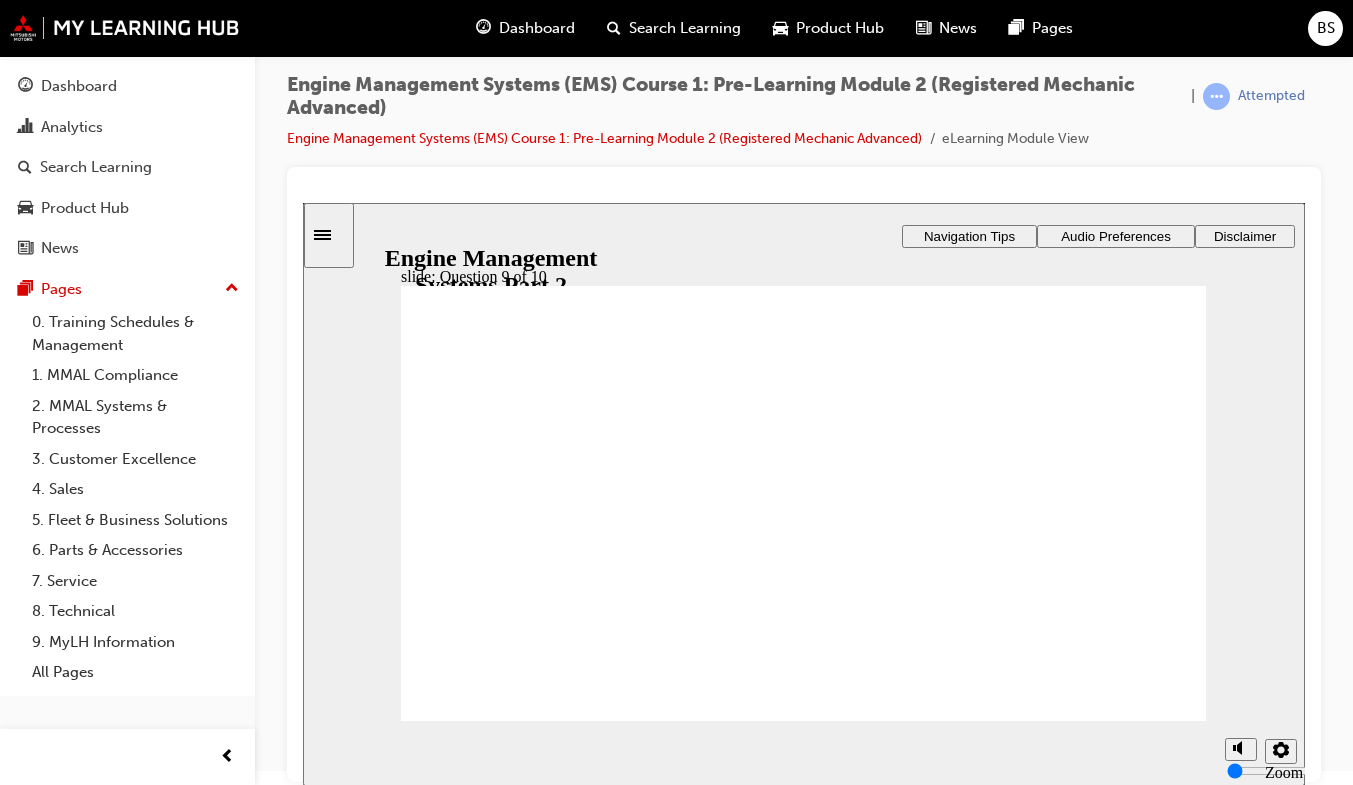 click 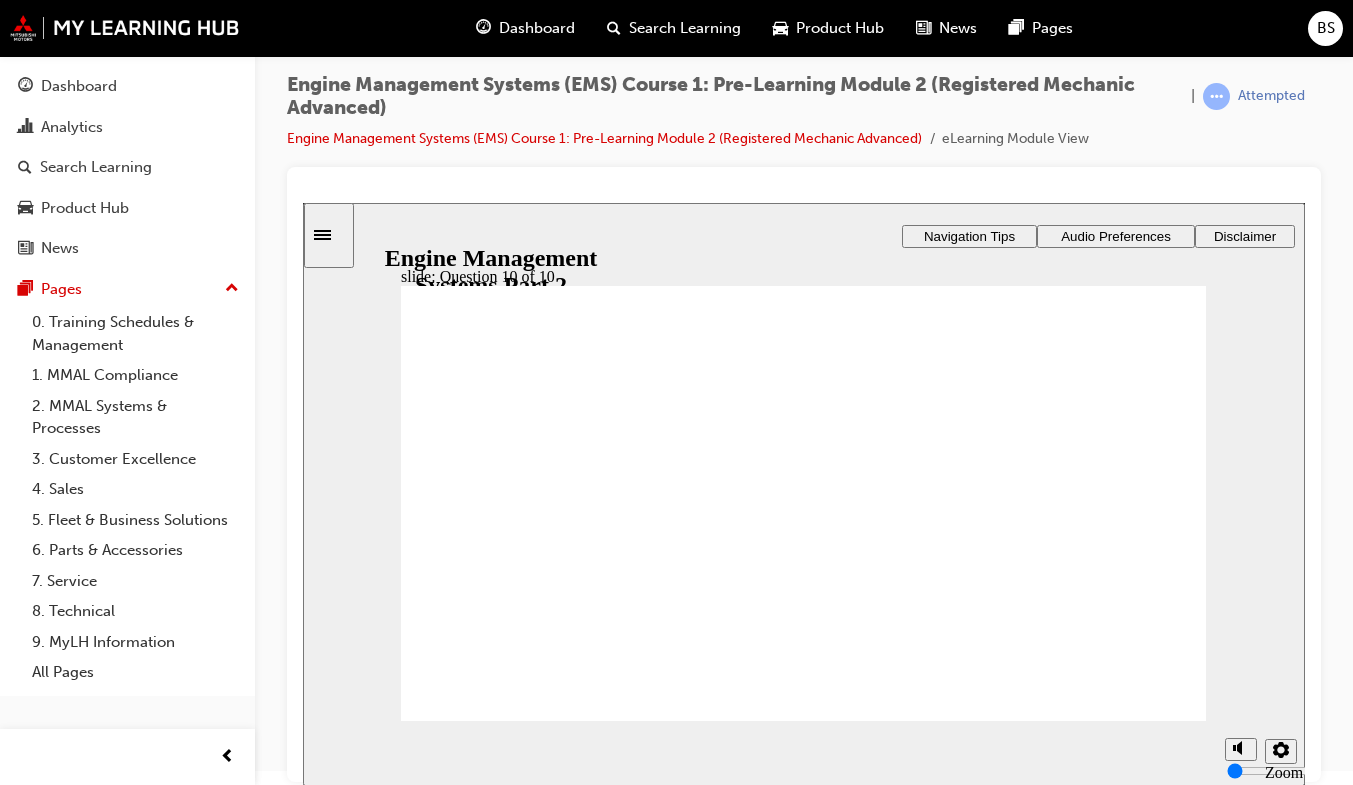 click 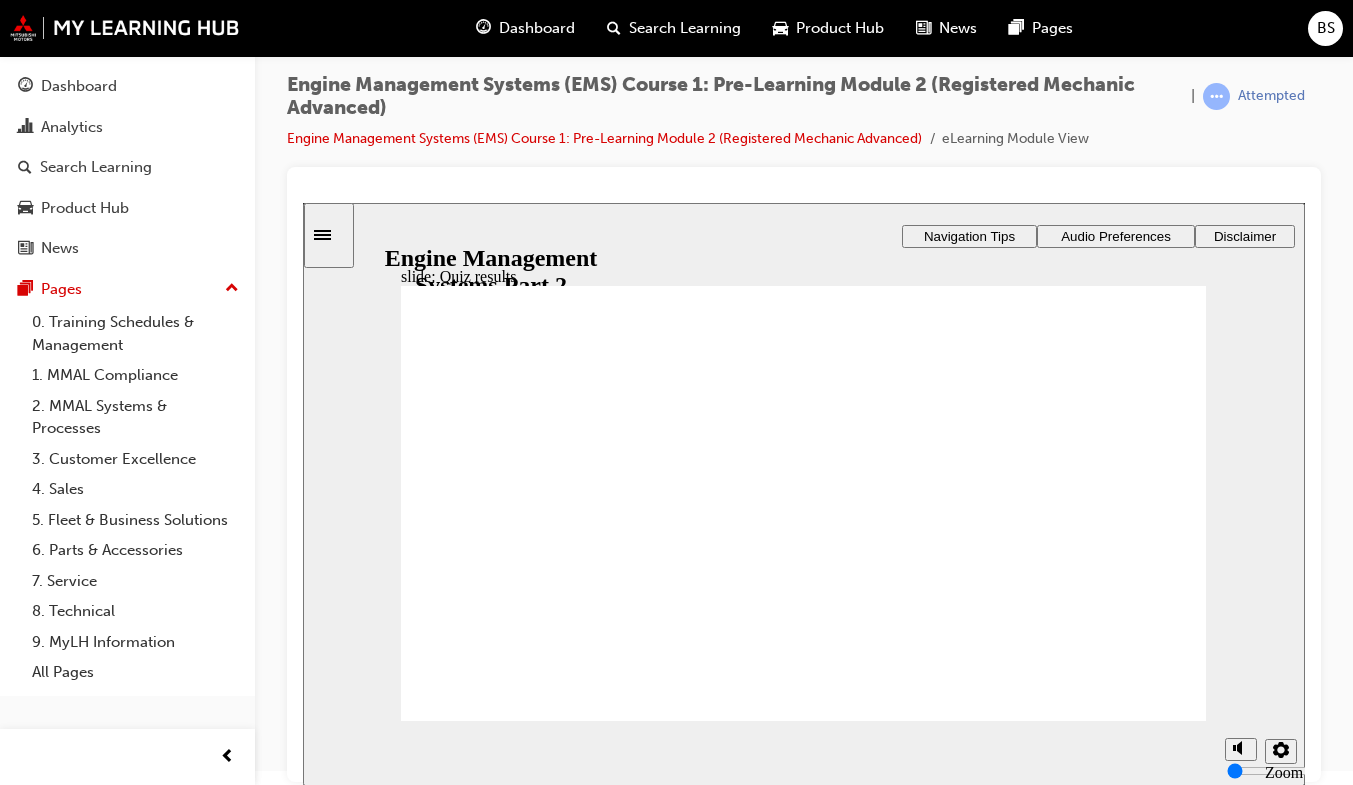 click 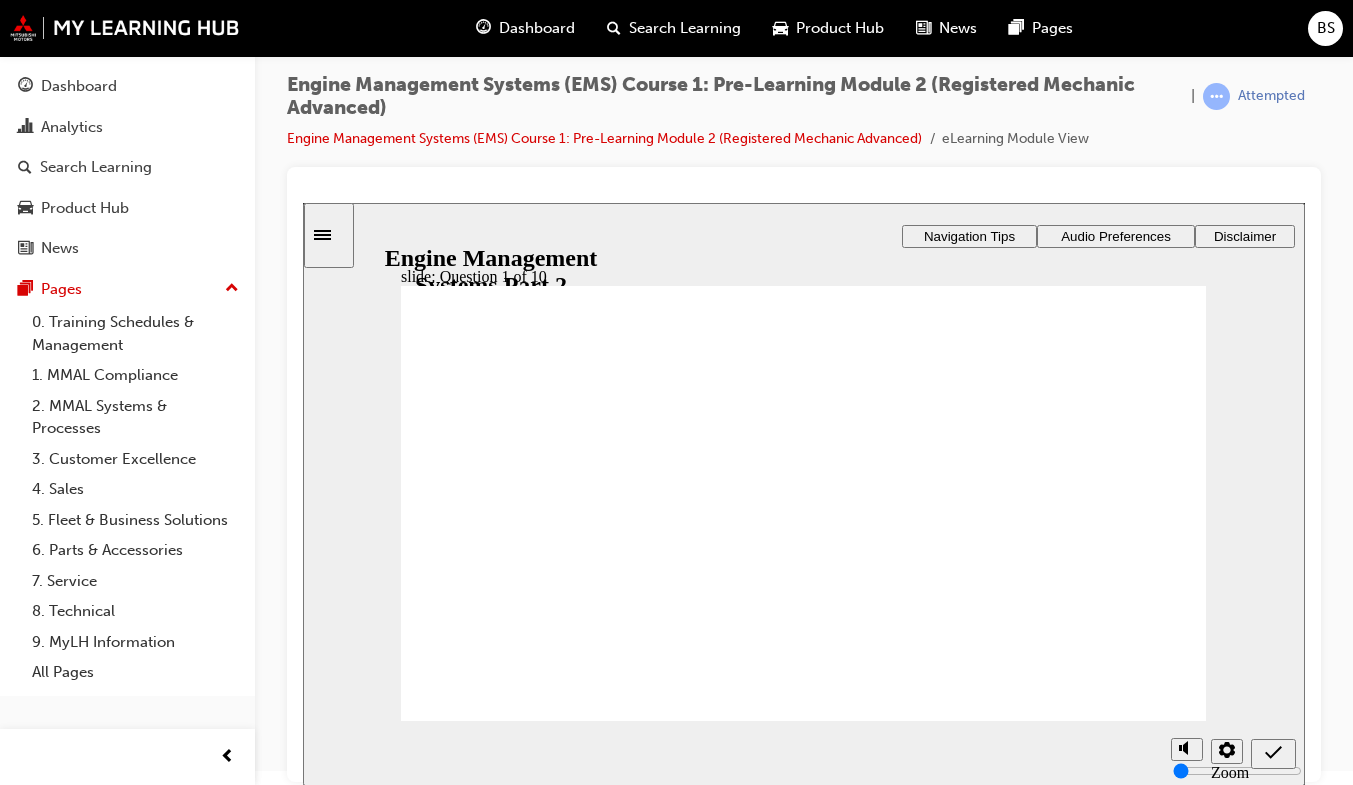 click 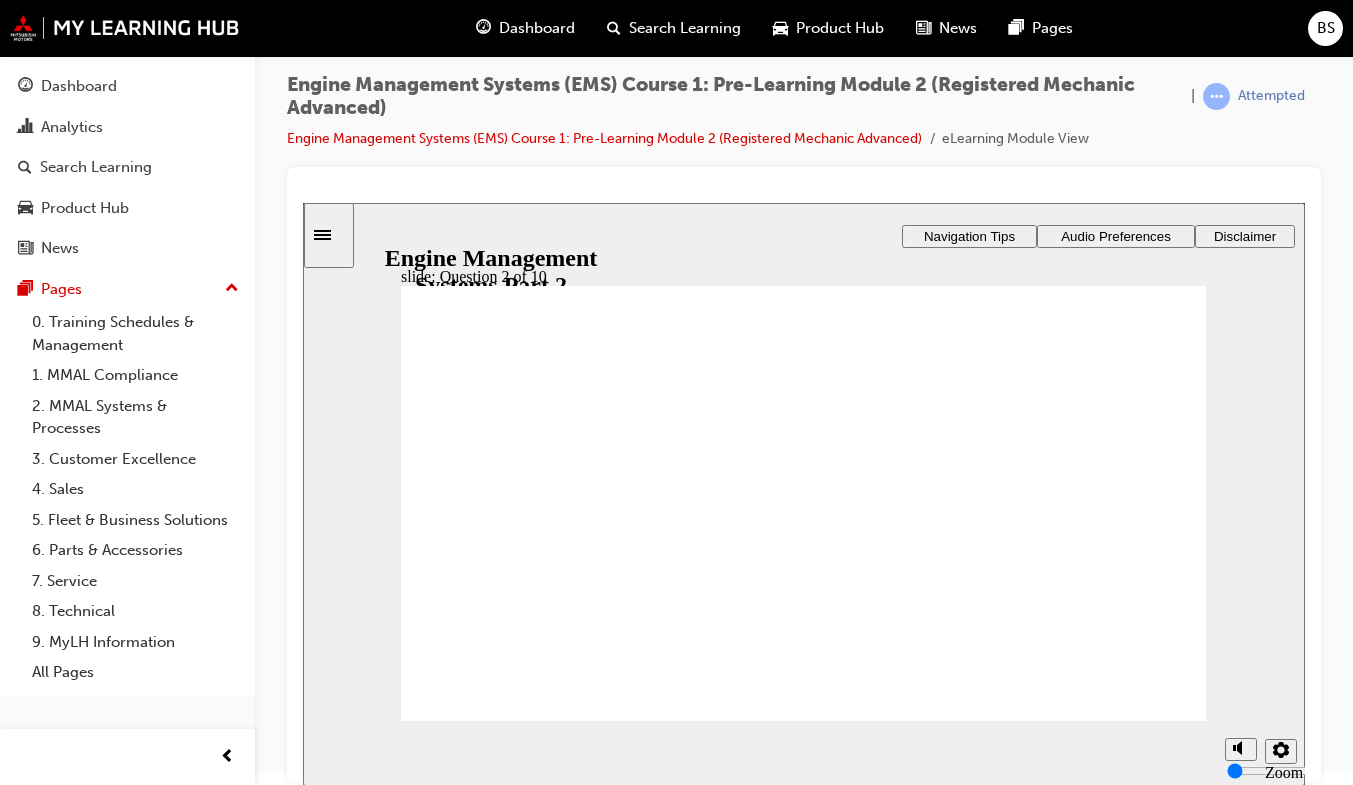 click 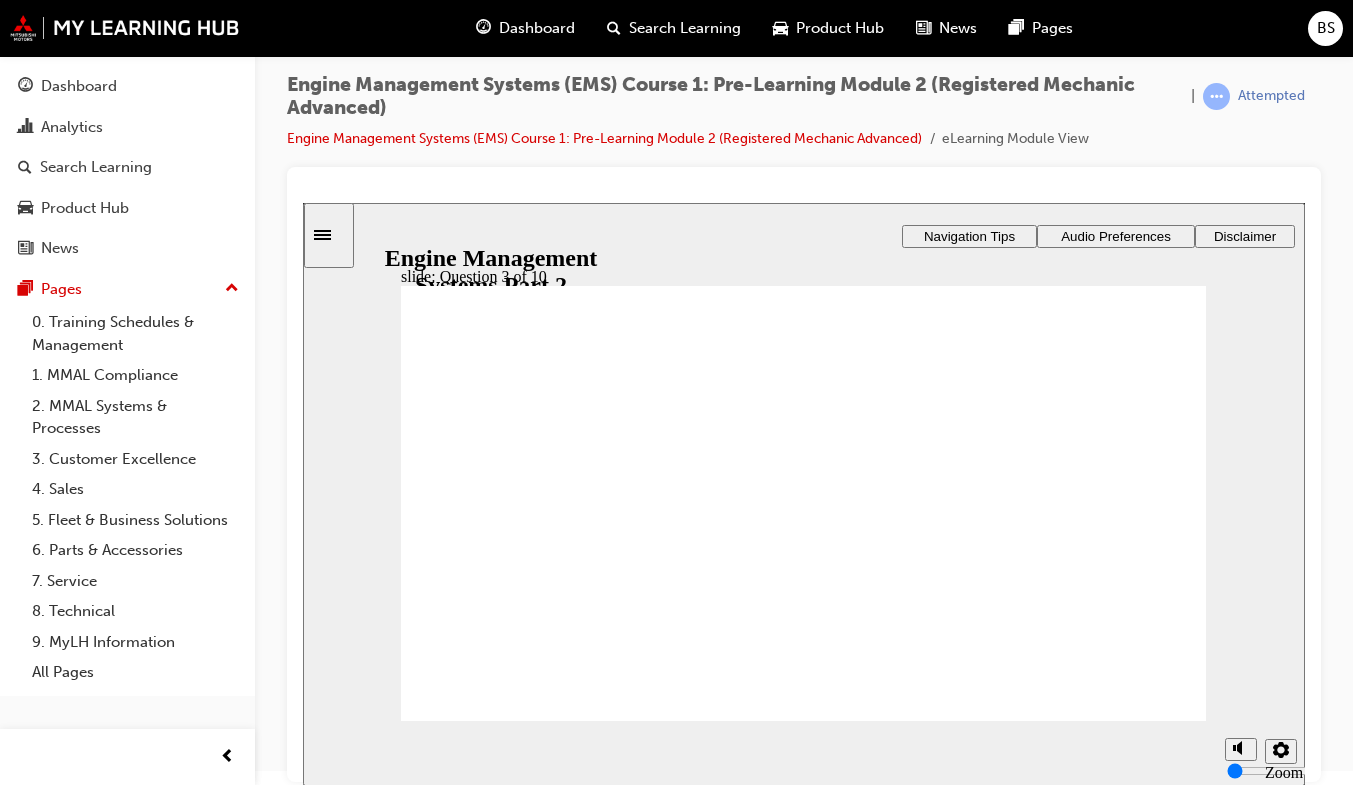 click 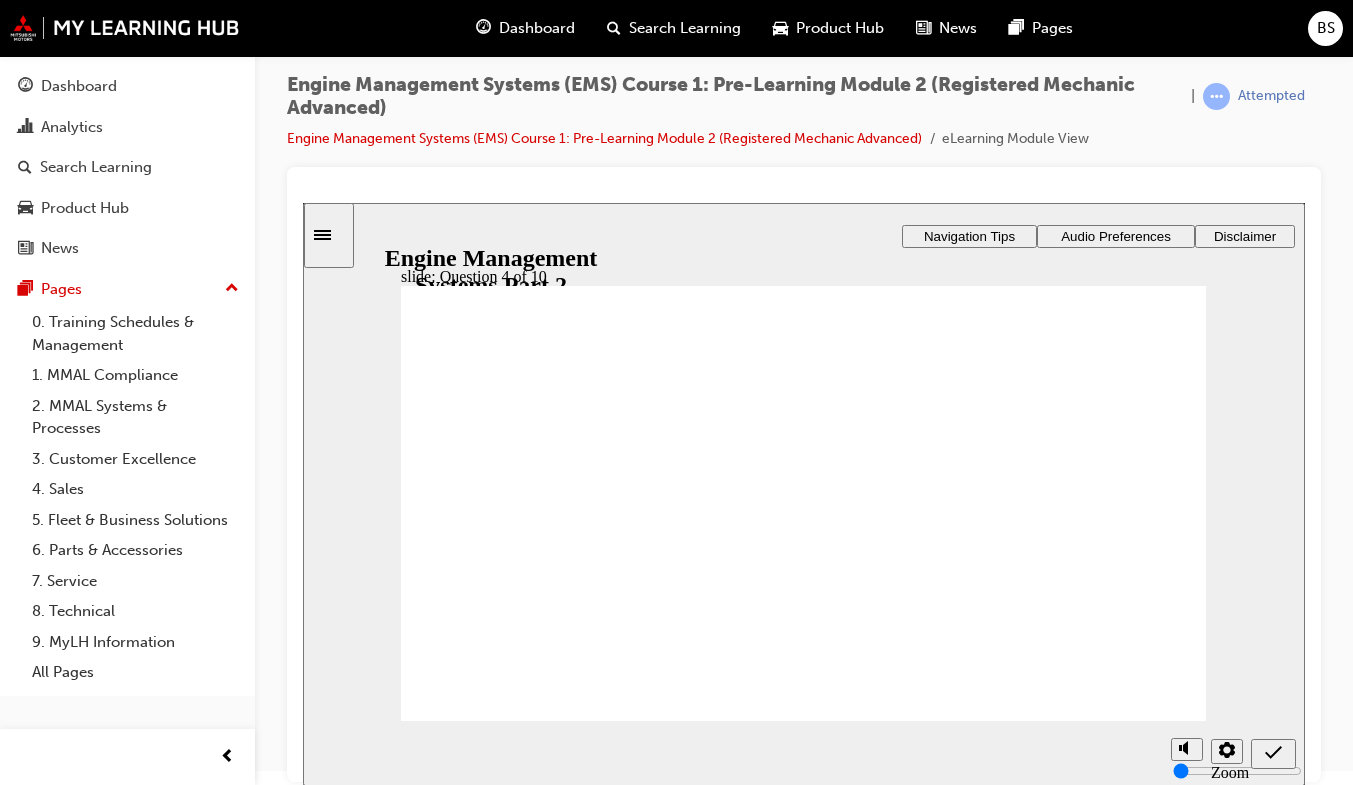 click 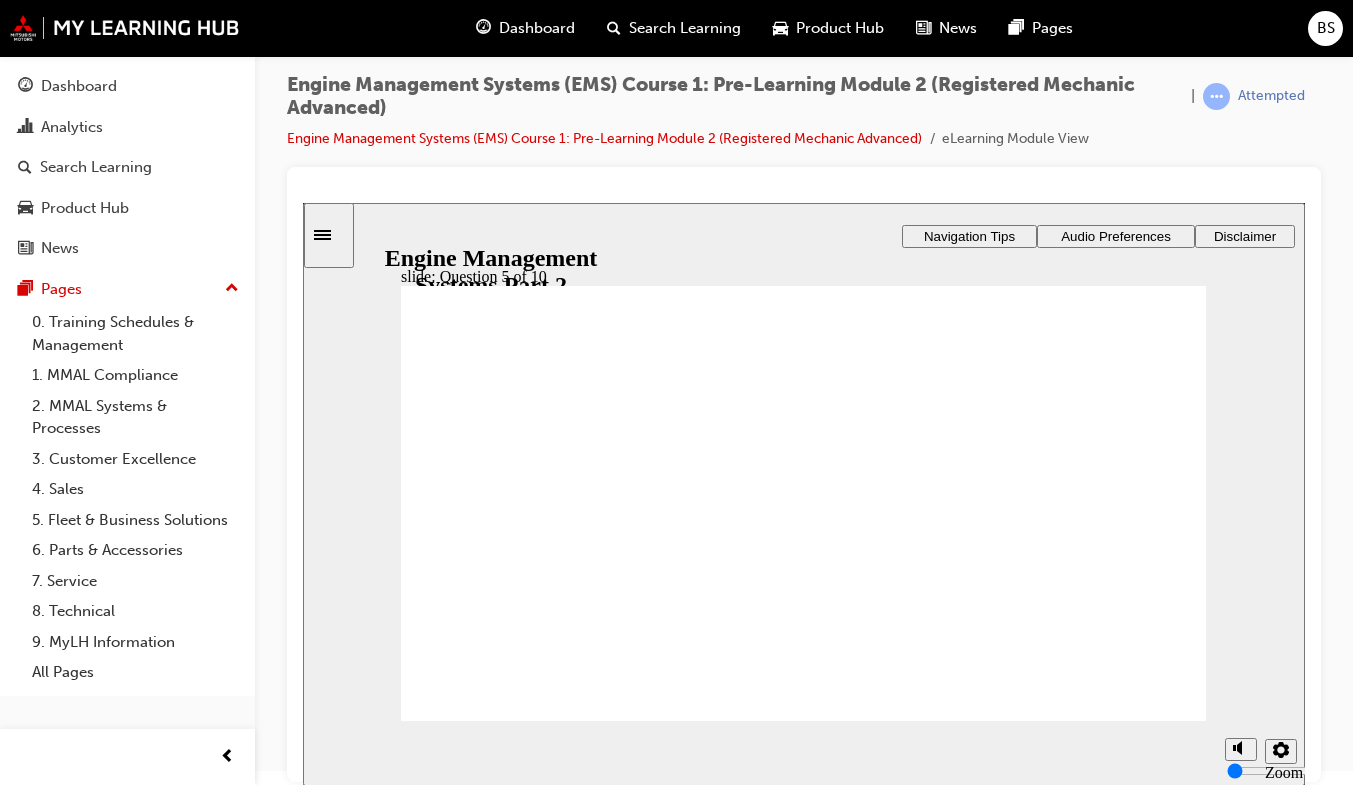 click 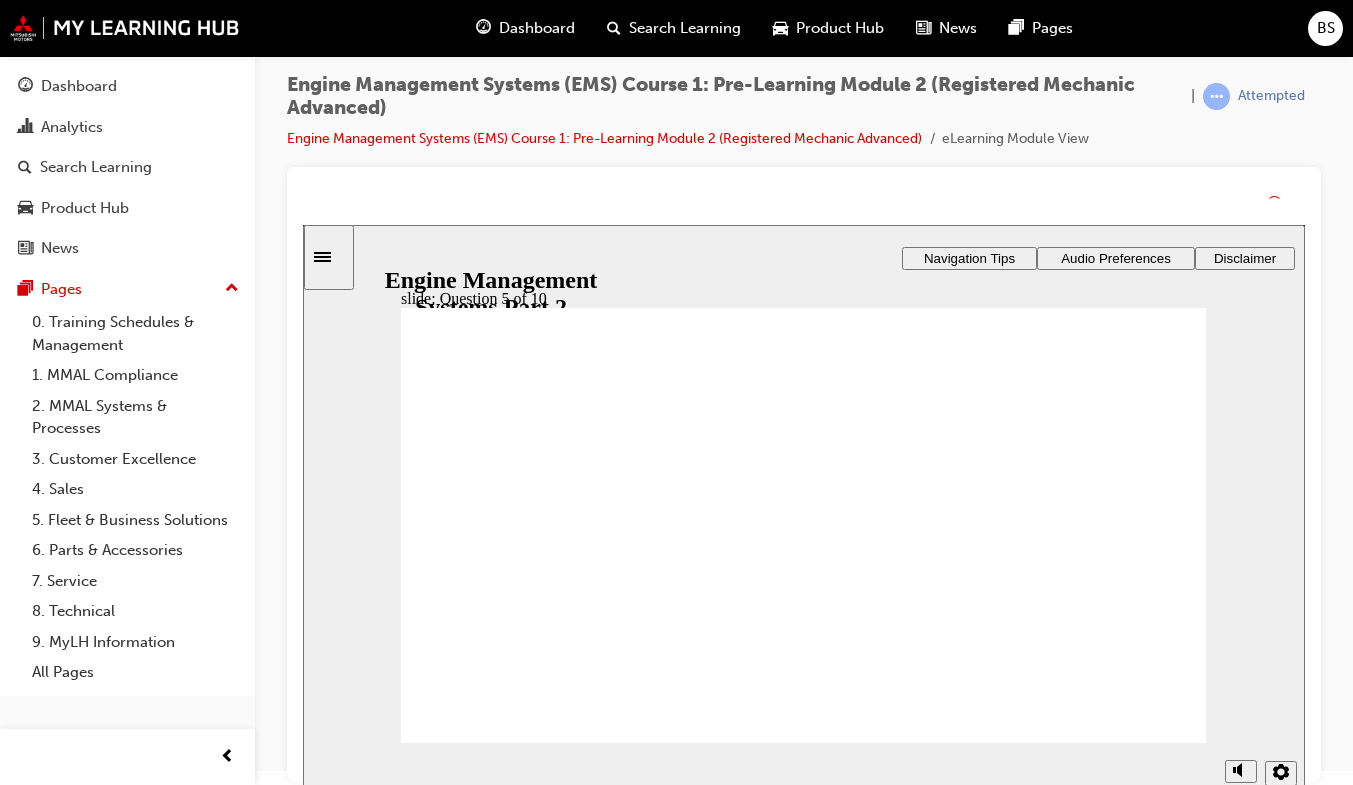 click on "Incorrect You did not select the correct response. Continue" at bounding box center [803, 1984] 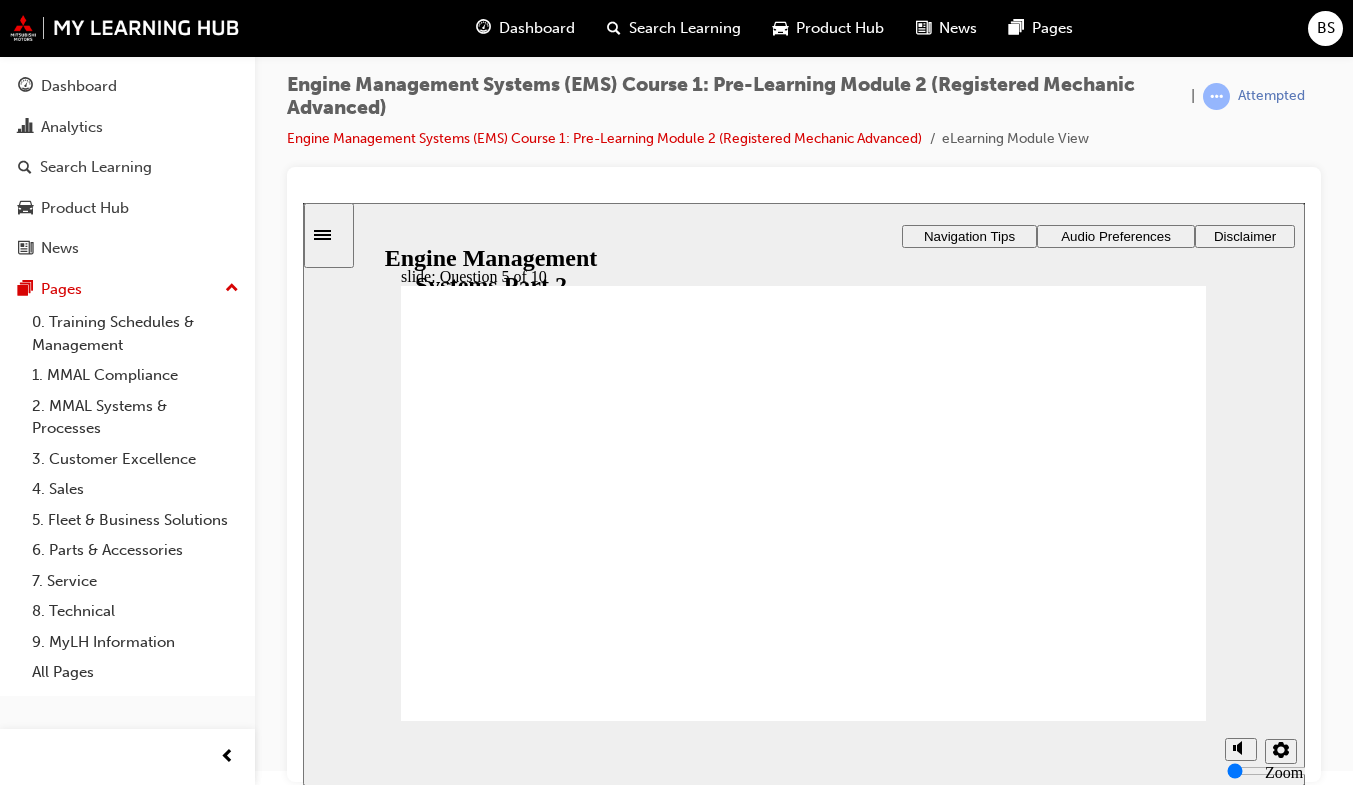 click 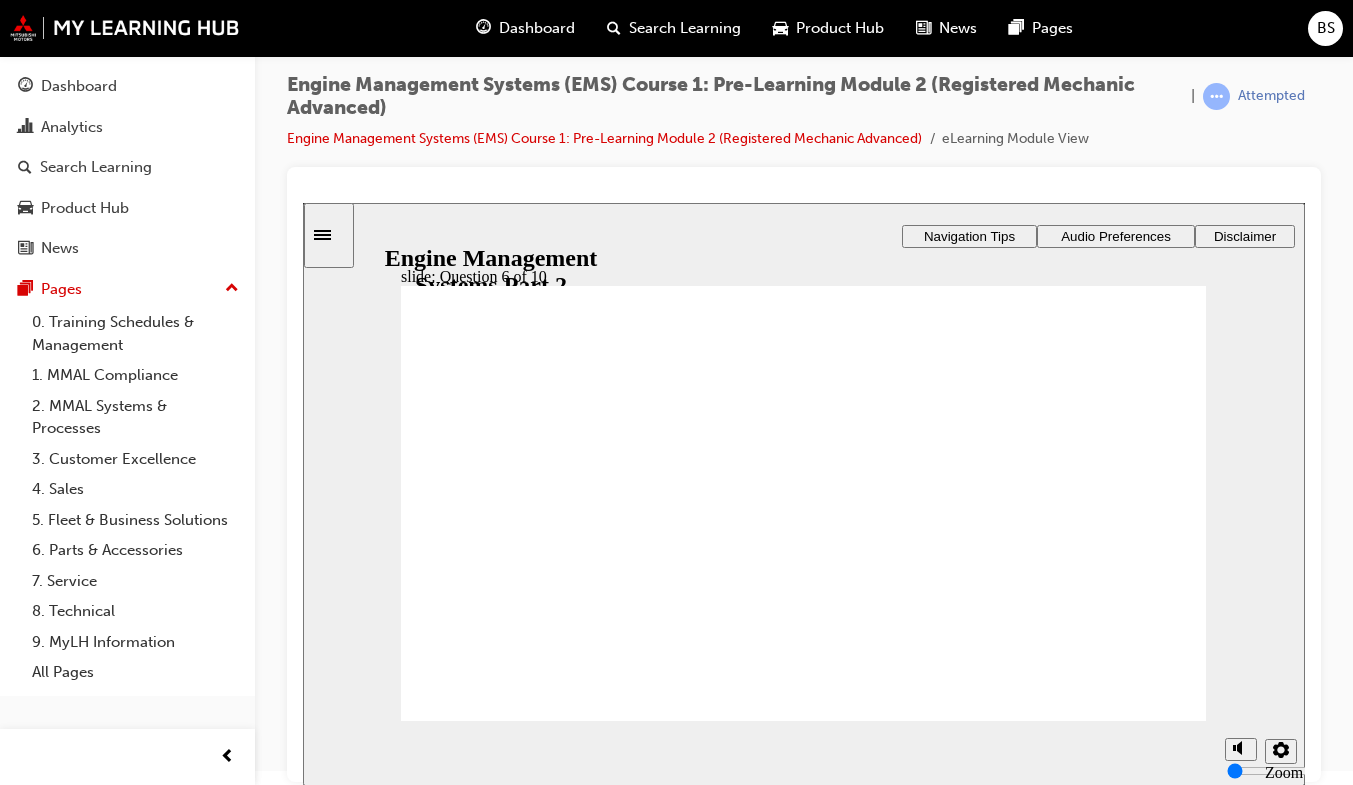 click 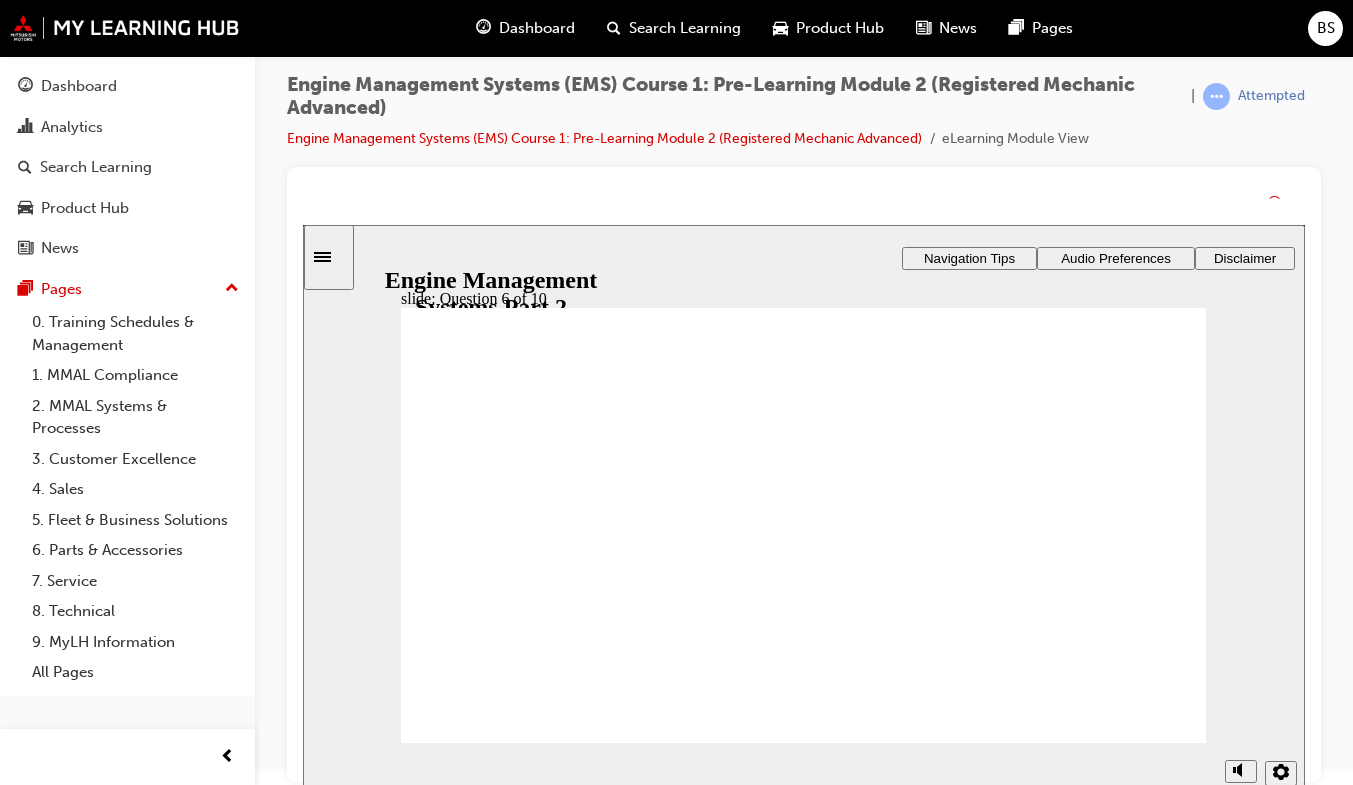 click on "Incorrect You did not select the correct response. Continue" at bounding box center (803, 1984) 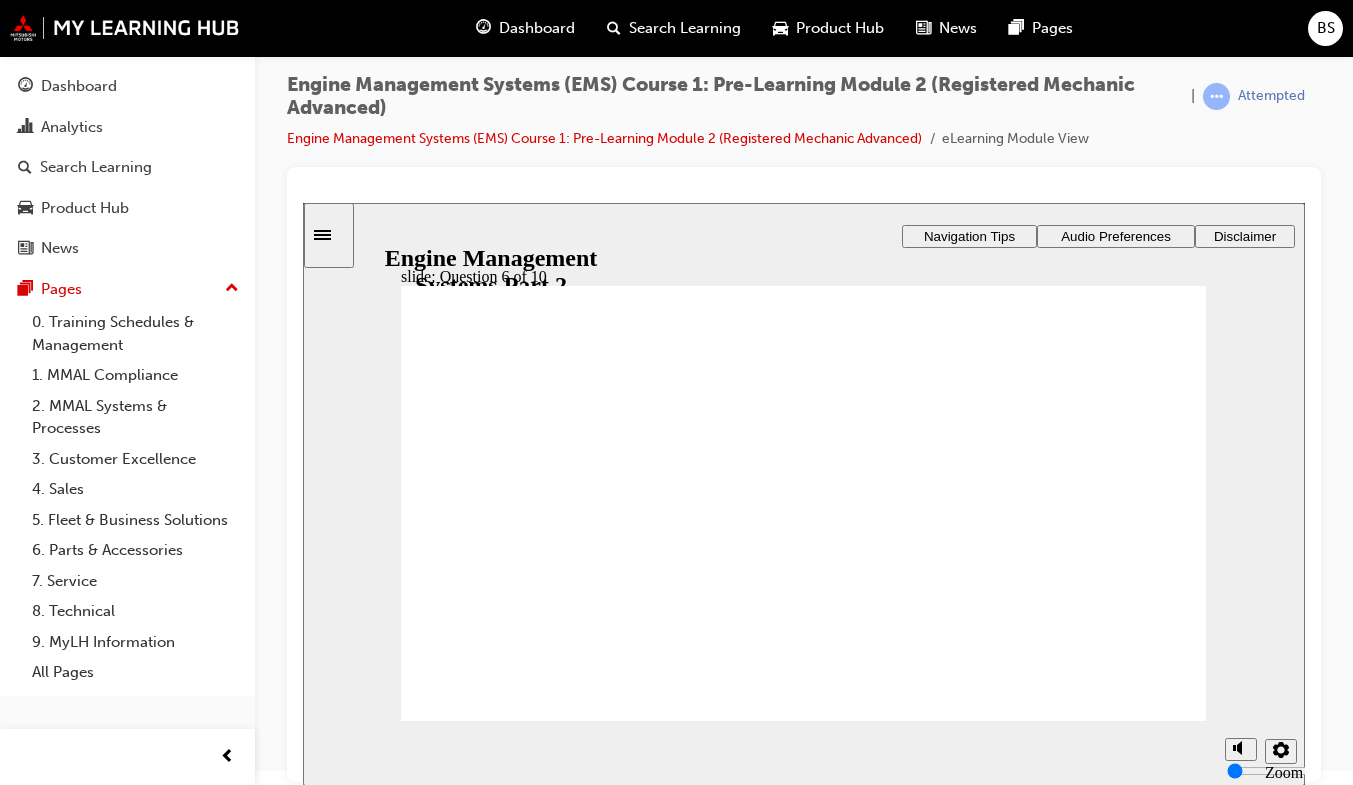 click 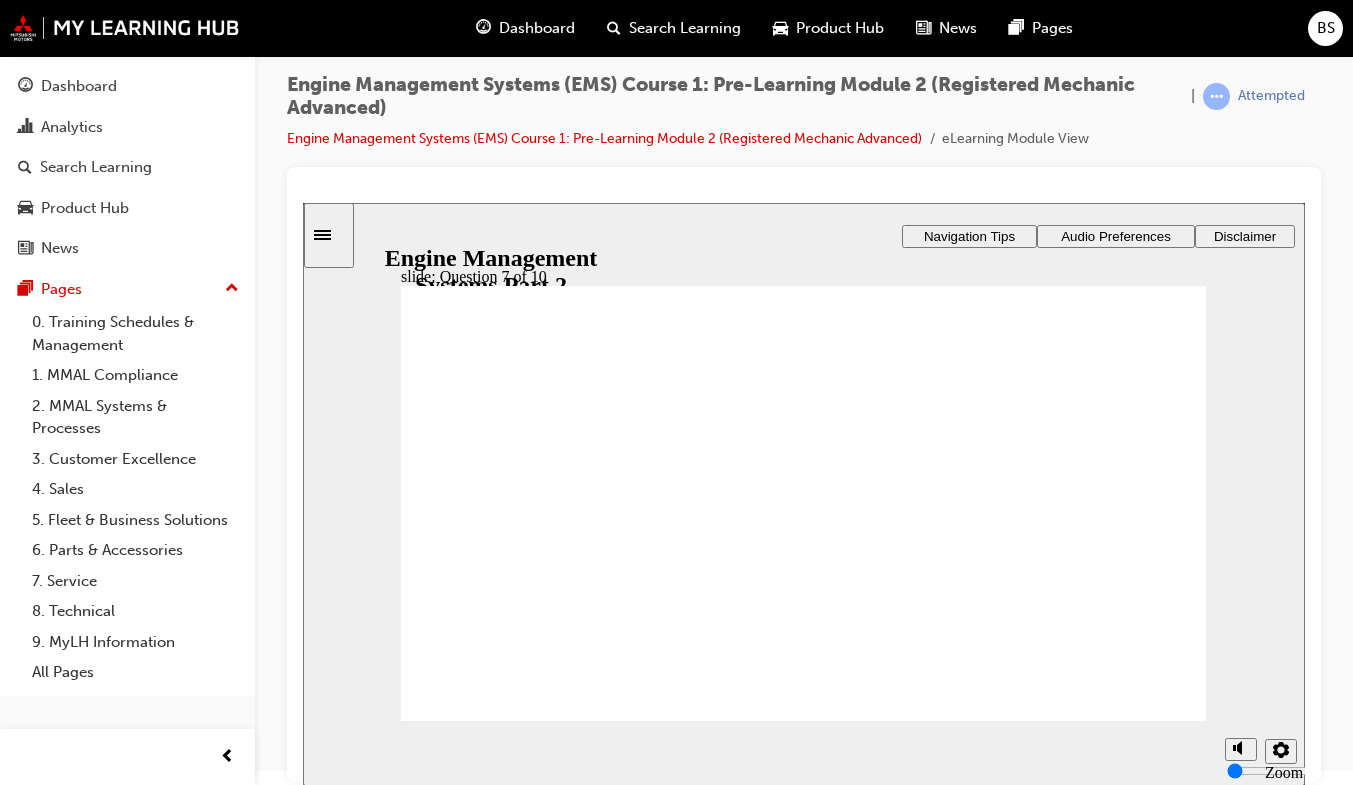 click 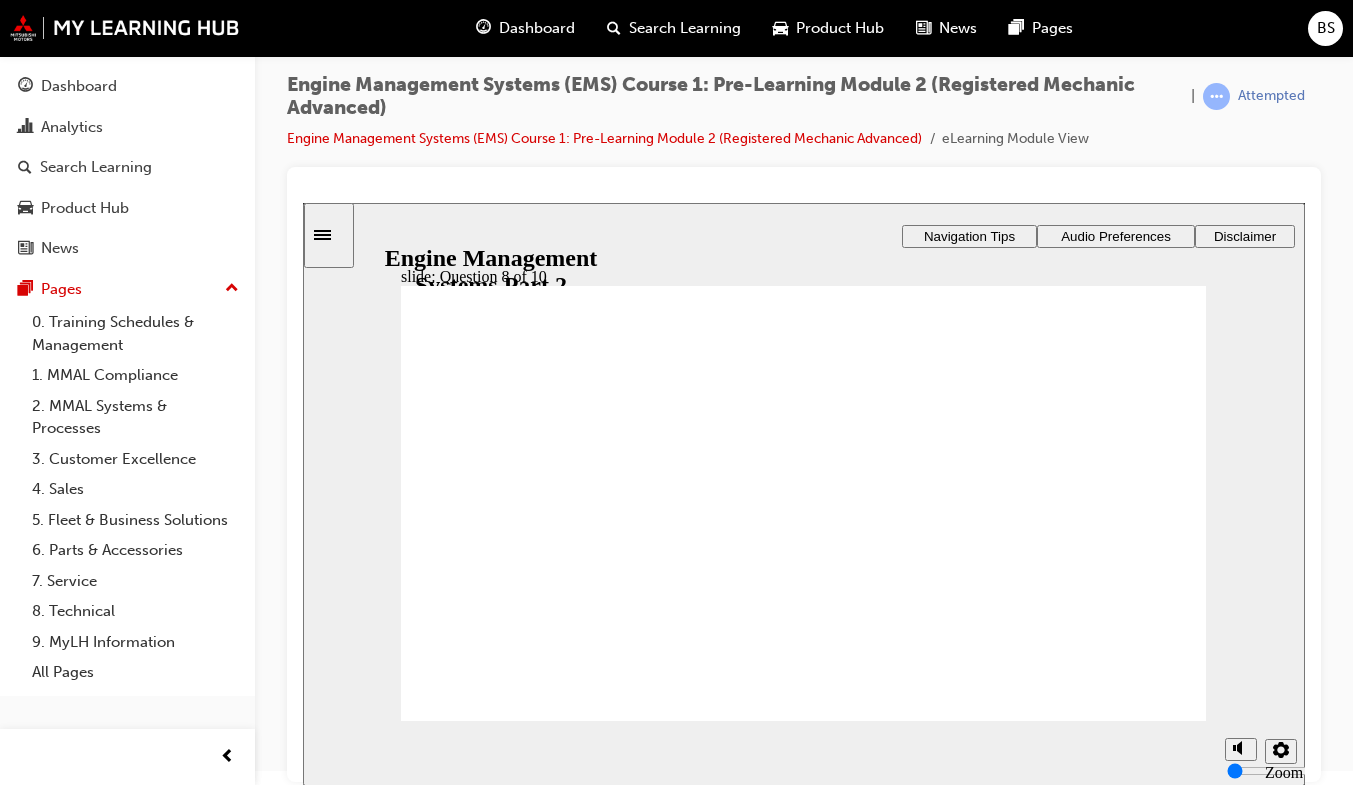 click 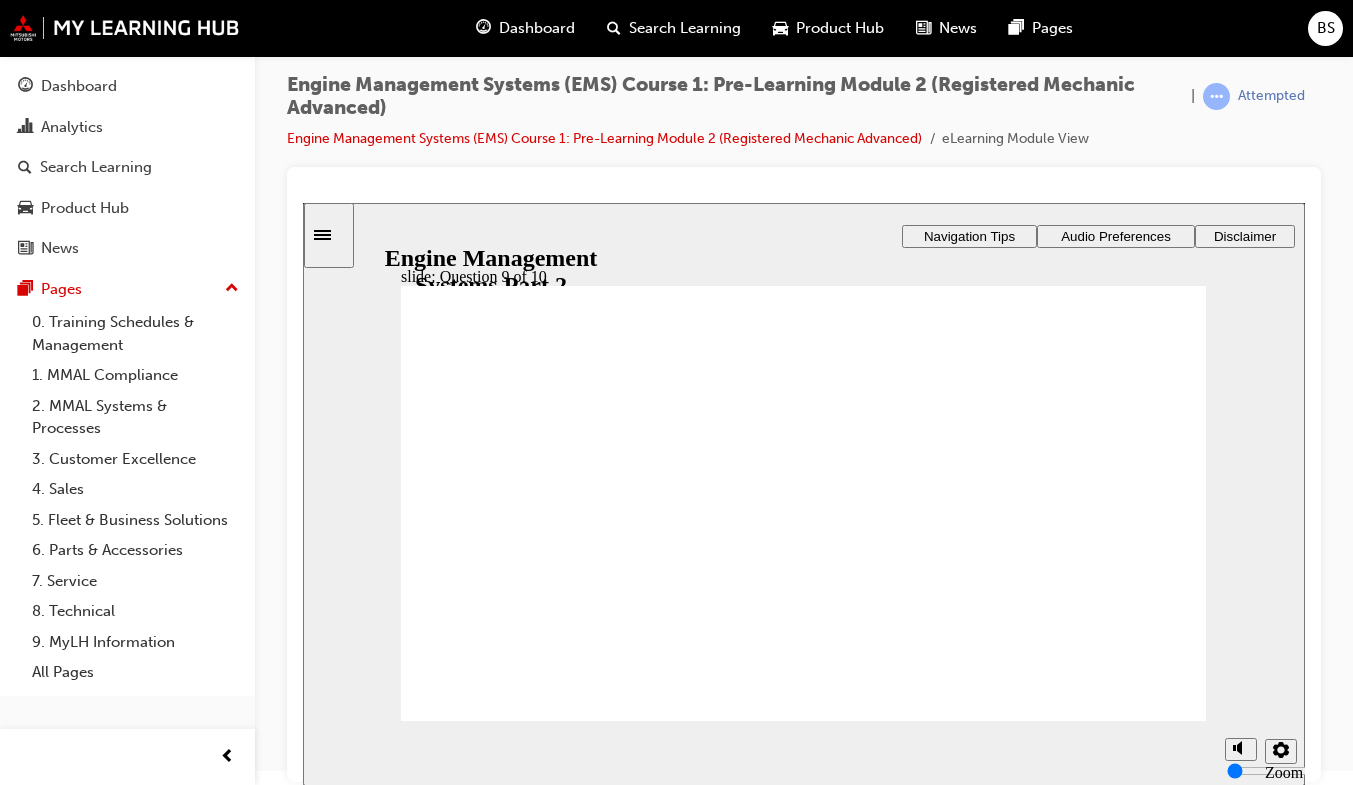 click 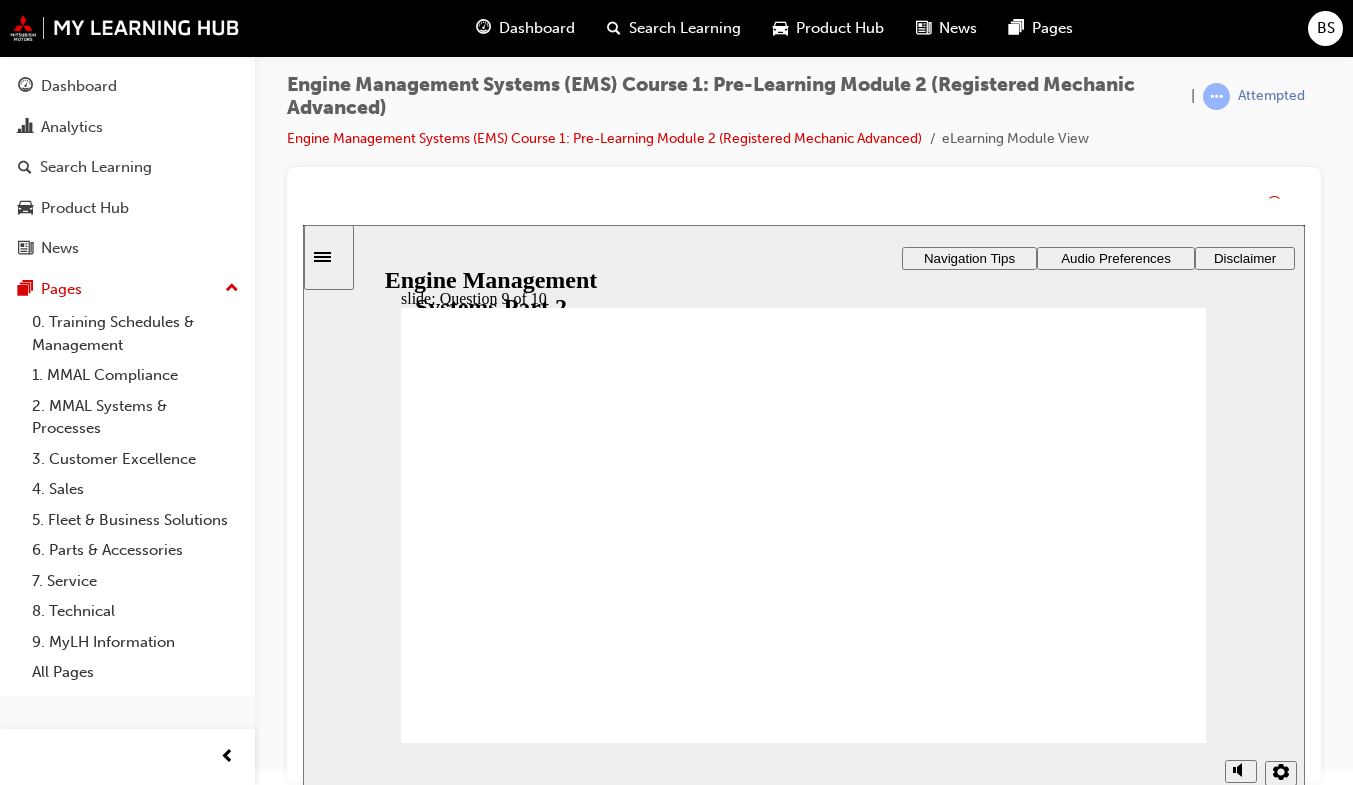 click 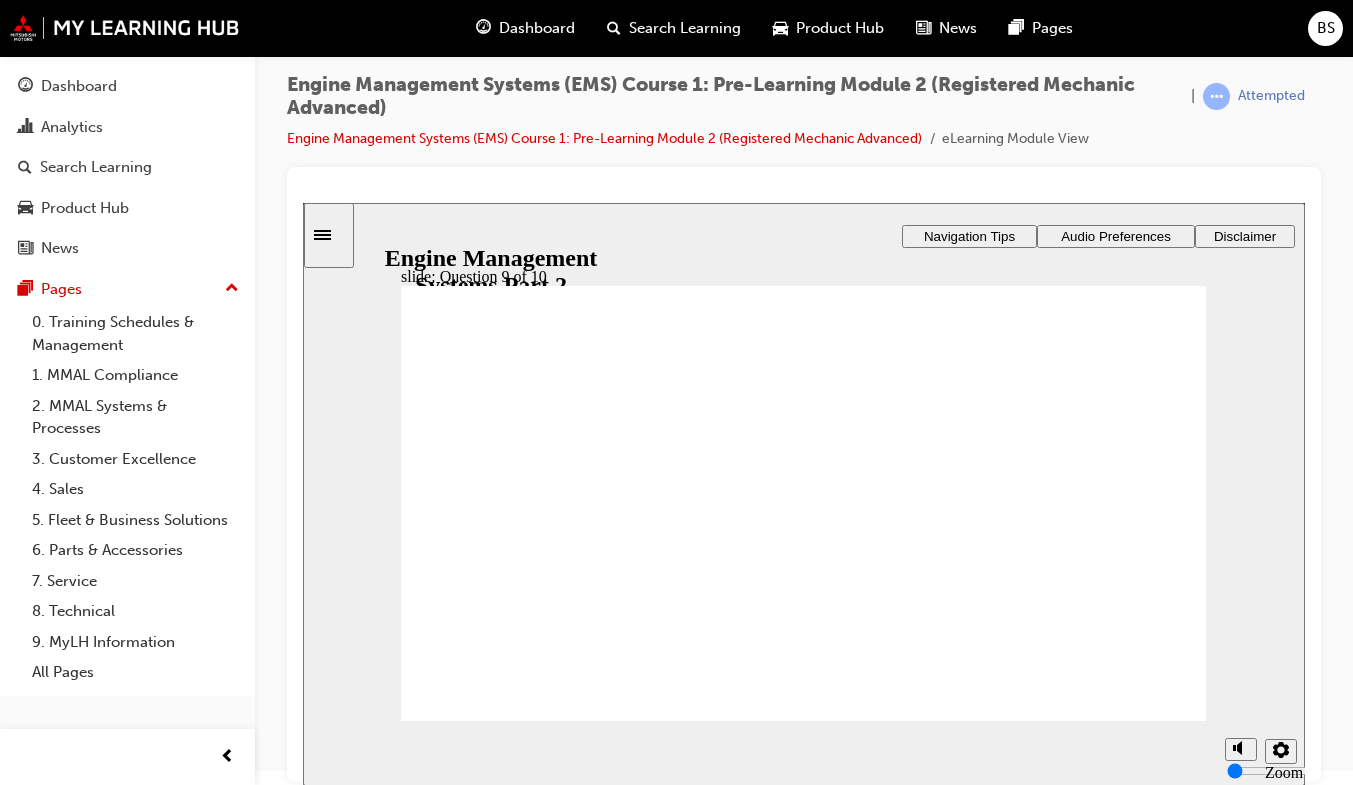 click 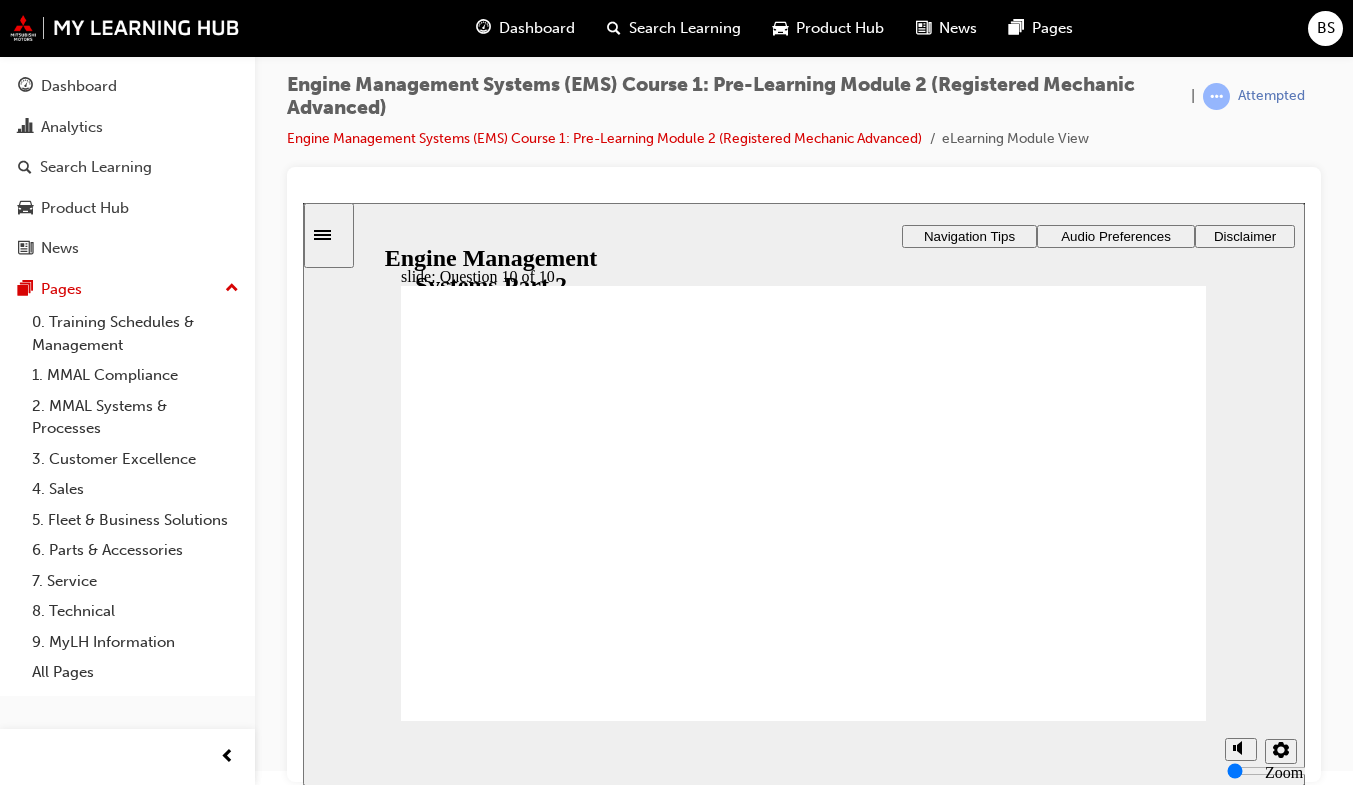 click 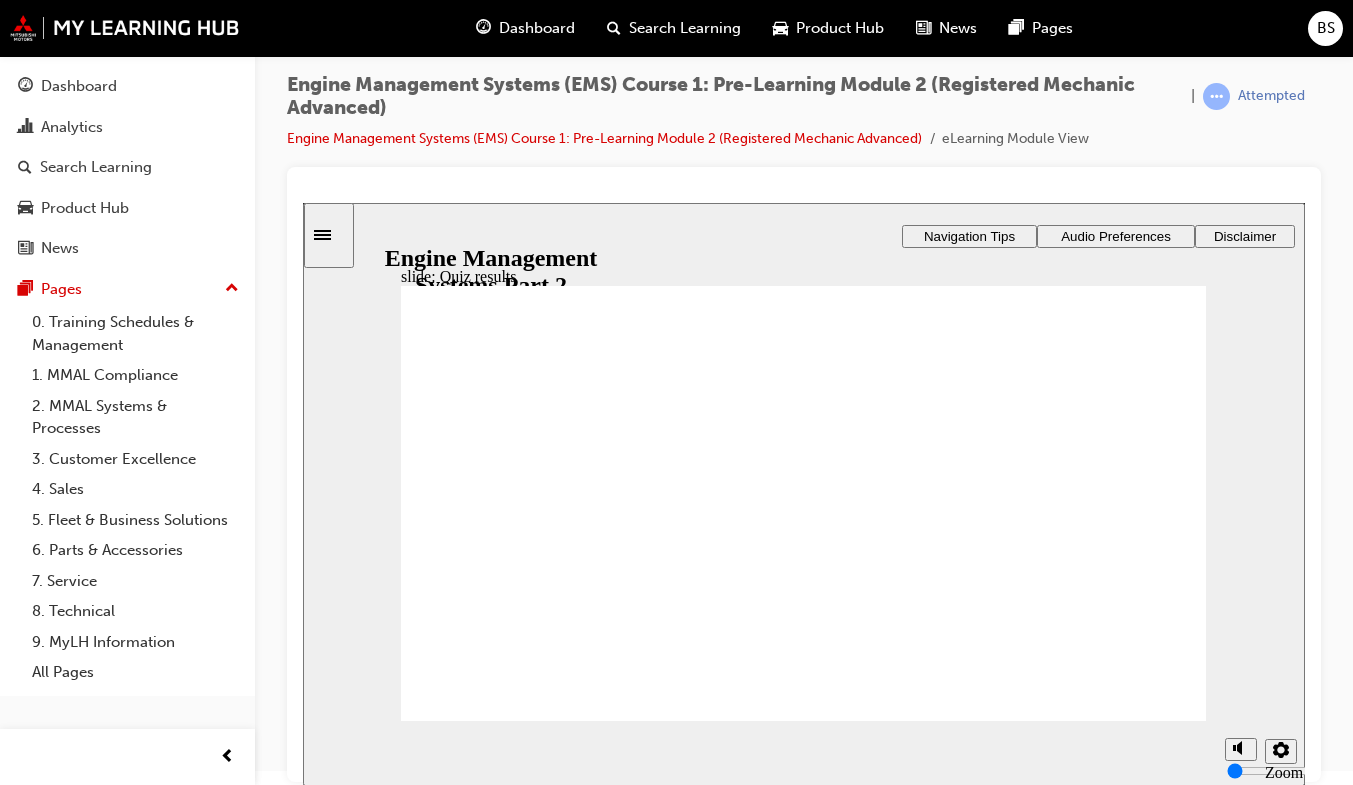 click 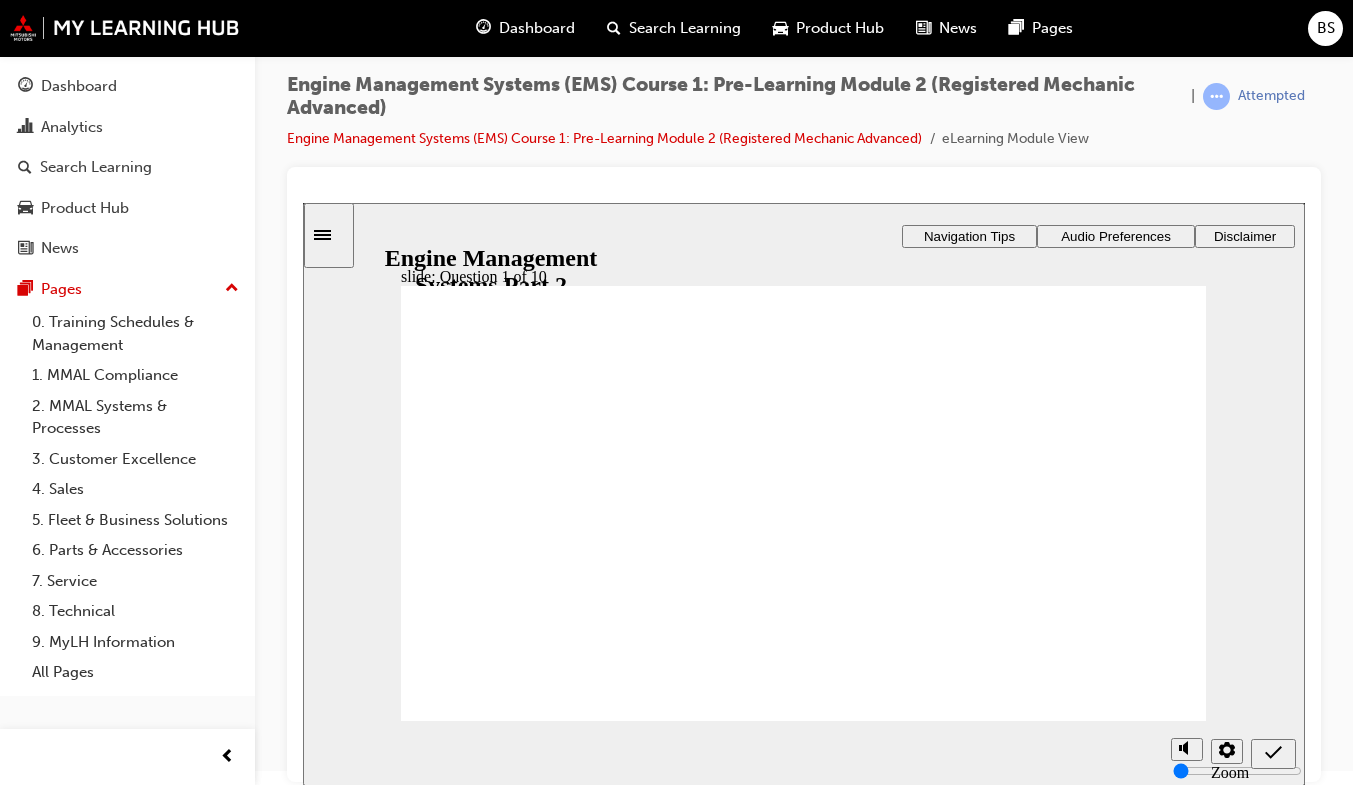 click 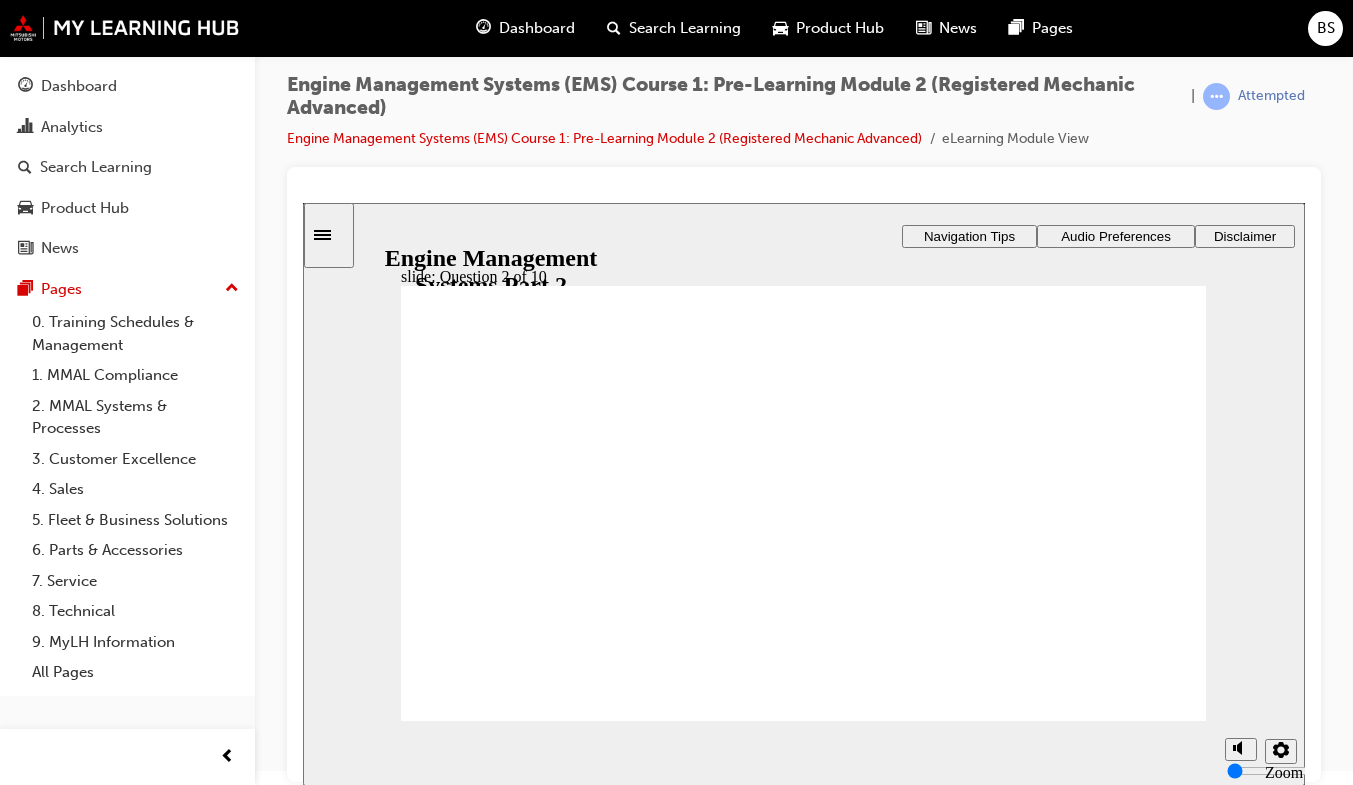 click 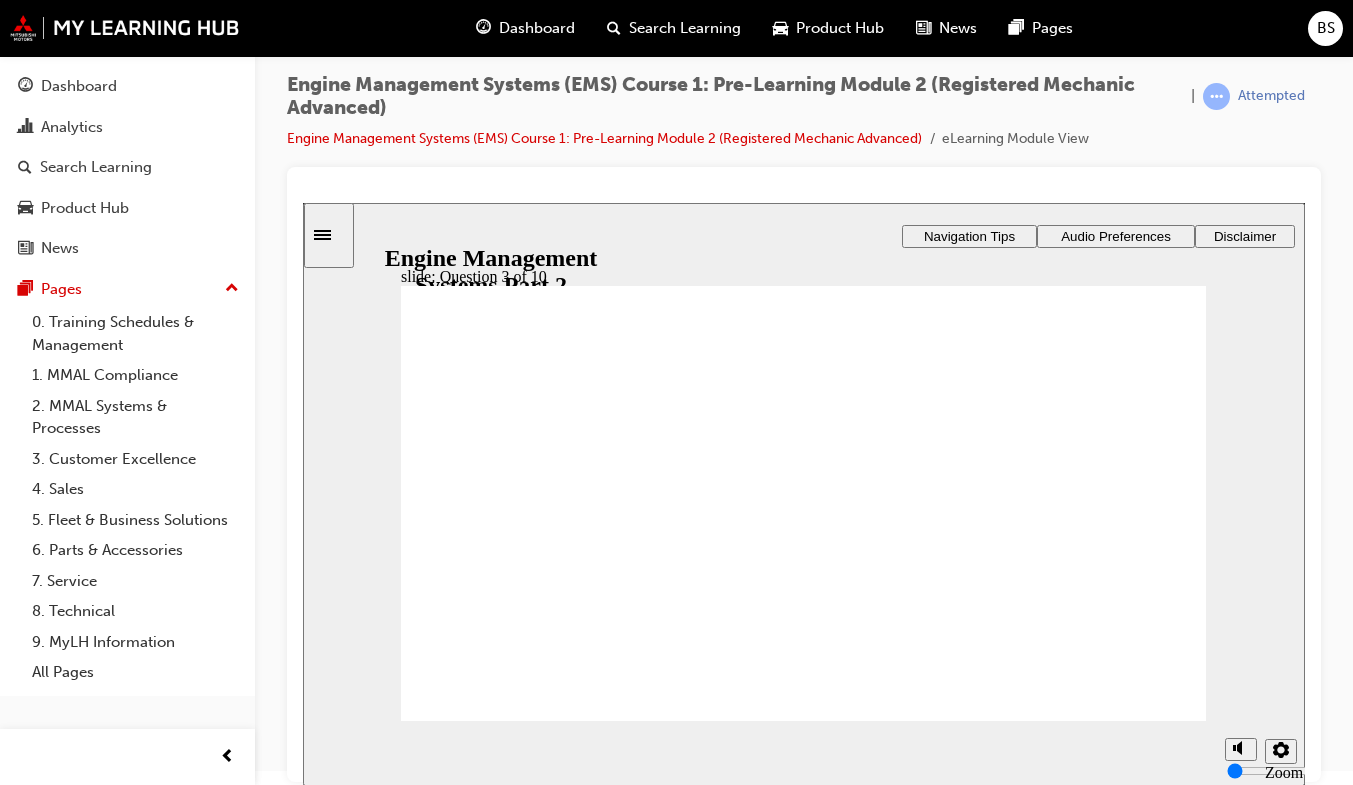 click on "Rectangle 1 Rectangle 3 Question 3  of 10 Select  true or false  for the following statement and then click  Submit . A transistor is built into the ignition coil assembly, the ECU controls the current flow through the primary ignition circuit, charging the primary winding. True False Submit Correct Incorrect False True Question 3  of 10 Submit Select  true or false  for the following statement and then click  Submit . A transistor is built into the ignition coil assembly, the ECU controls the current flow through the primary ignition circuit,  charging the primary winding. Correct Incorrect" at bounding box center [803, 511] 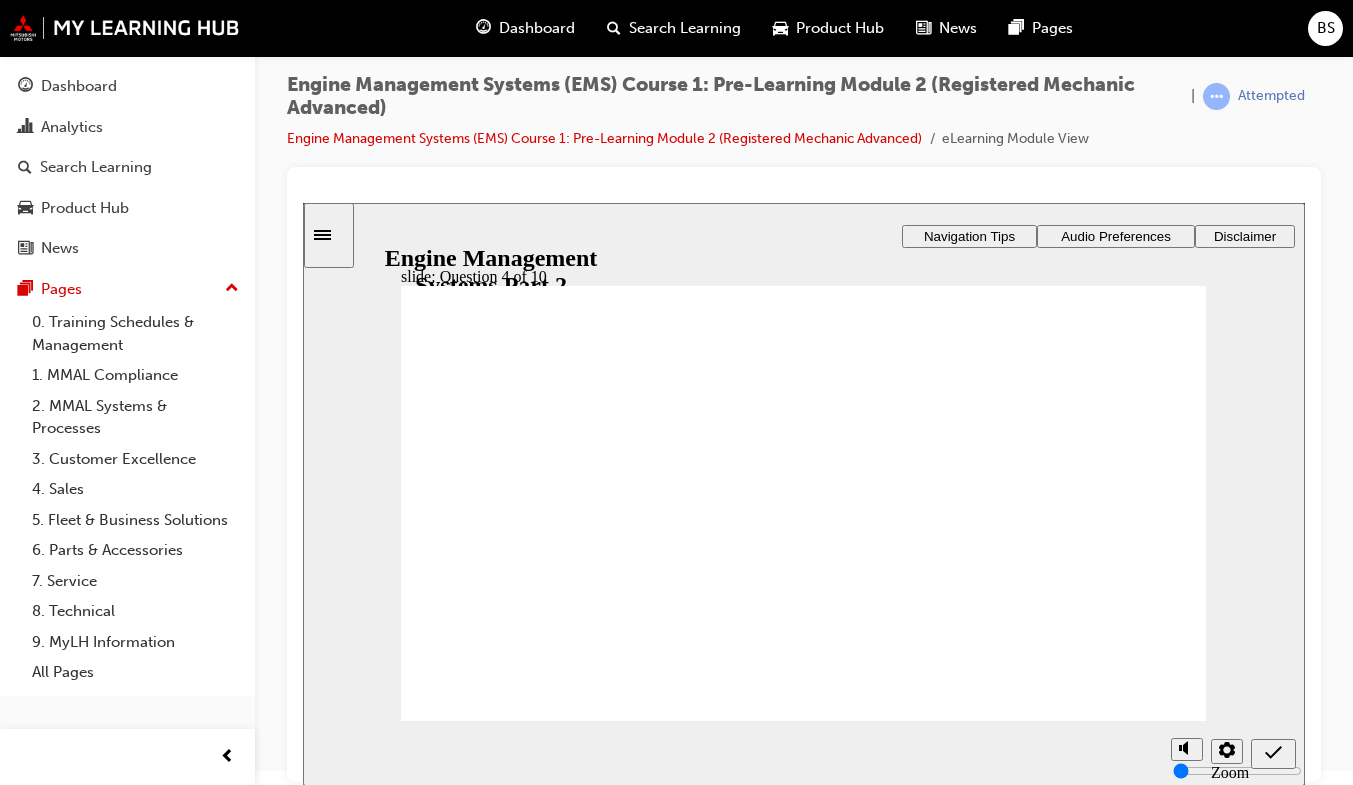 click 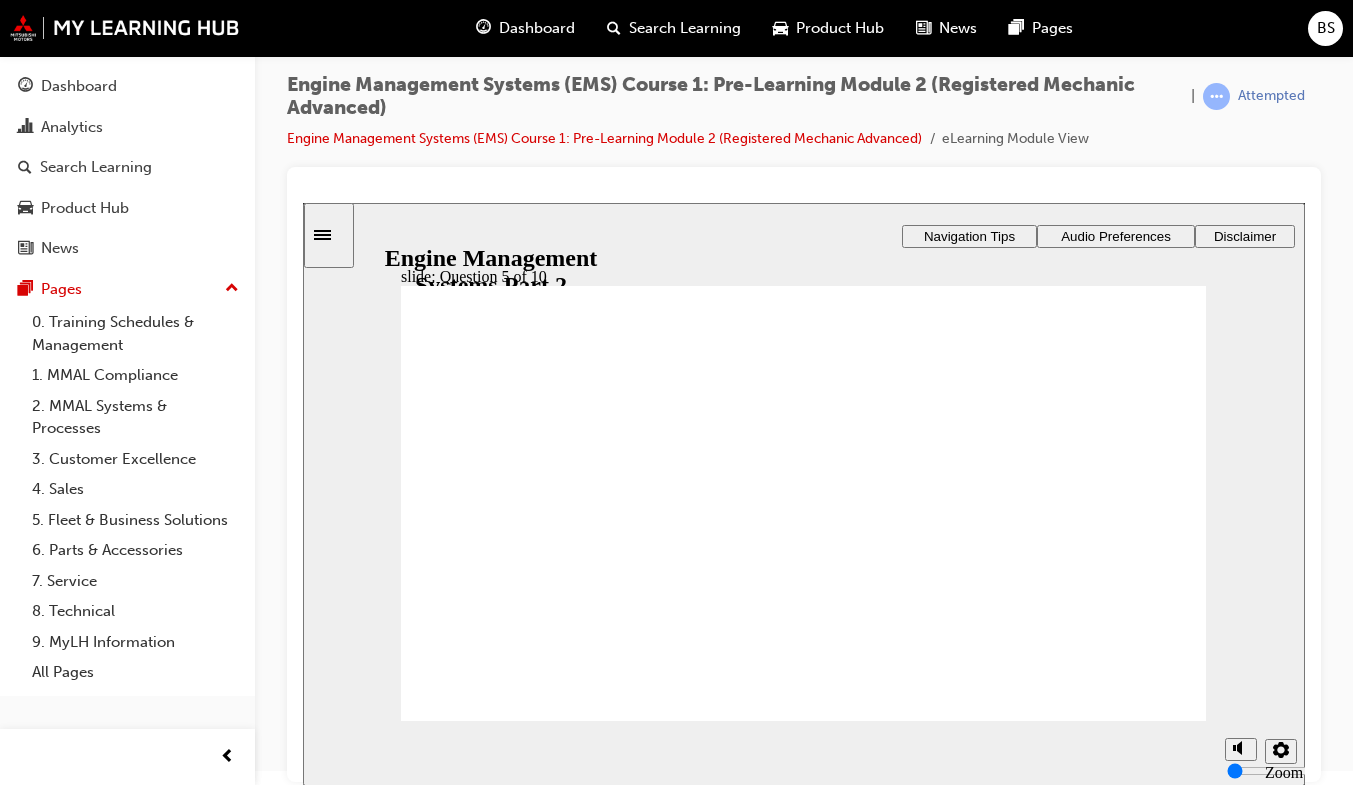 click 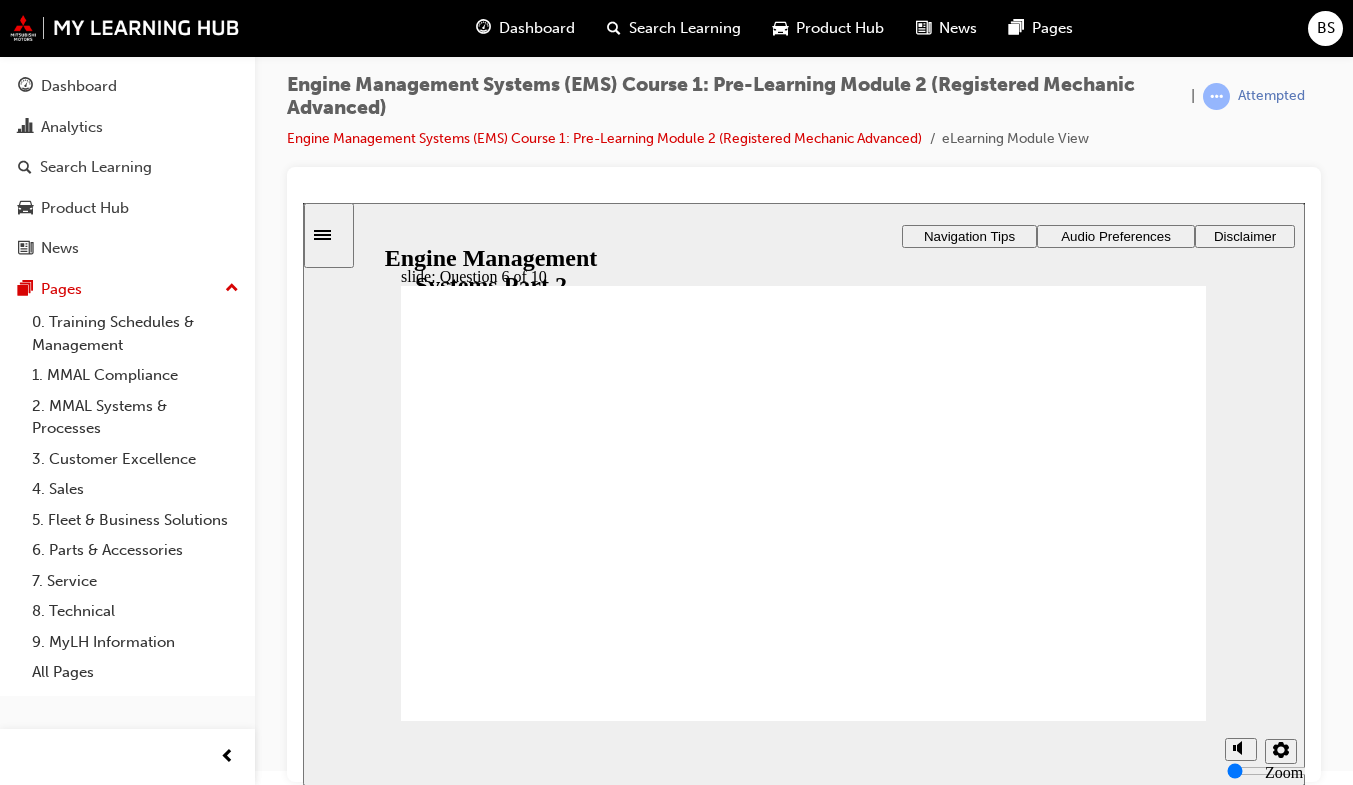 click 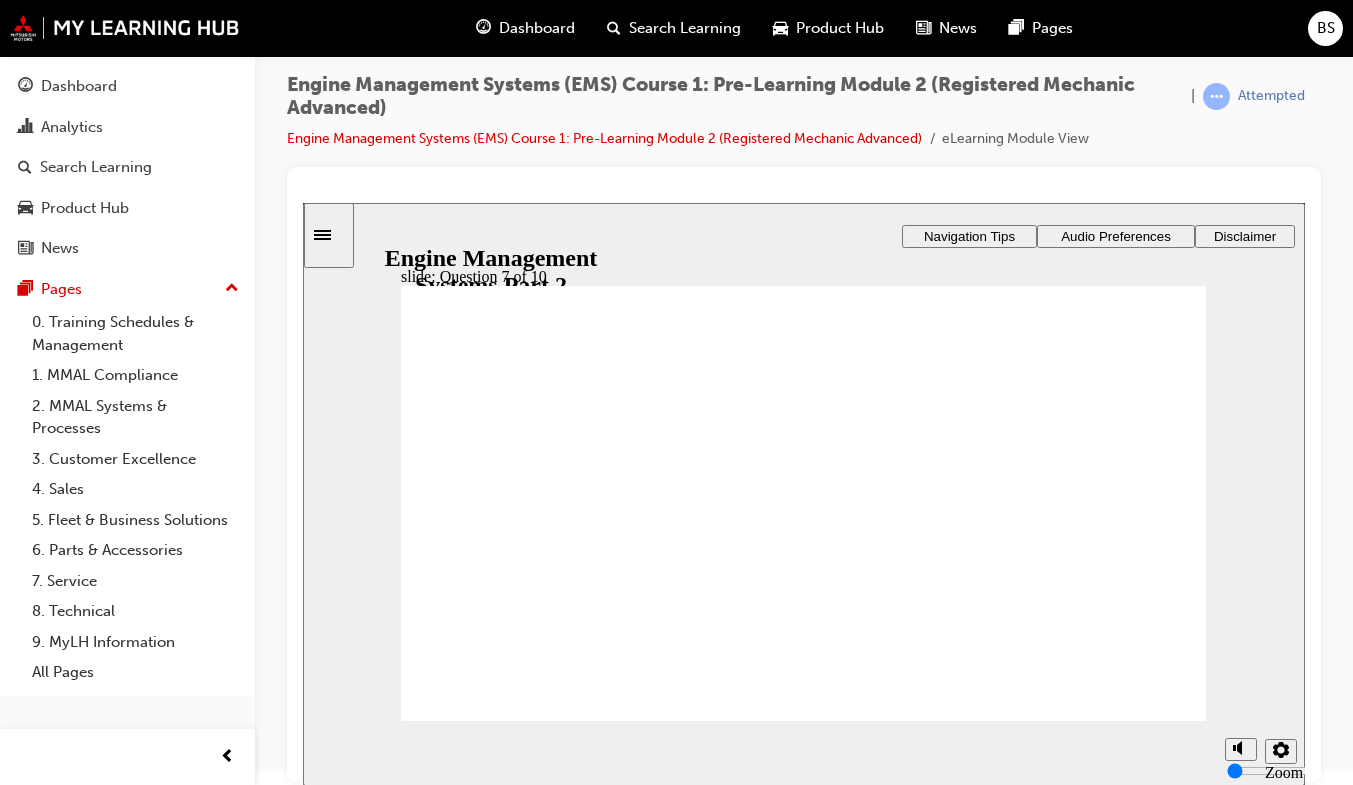 click 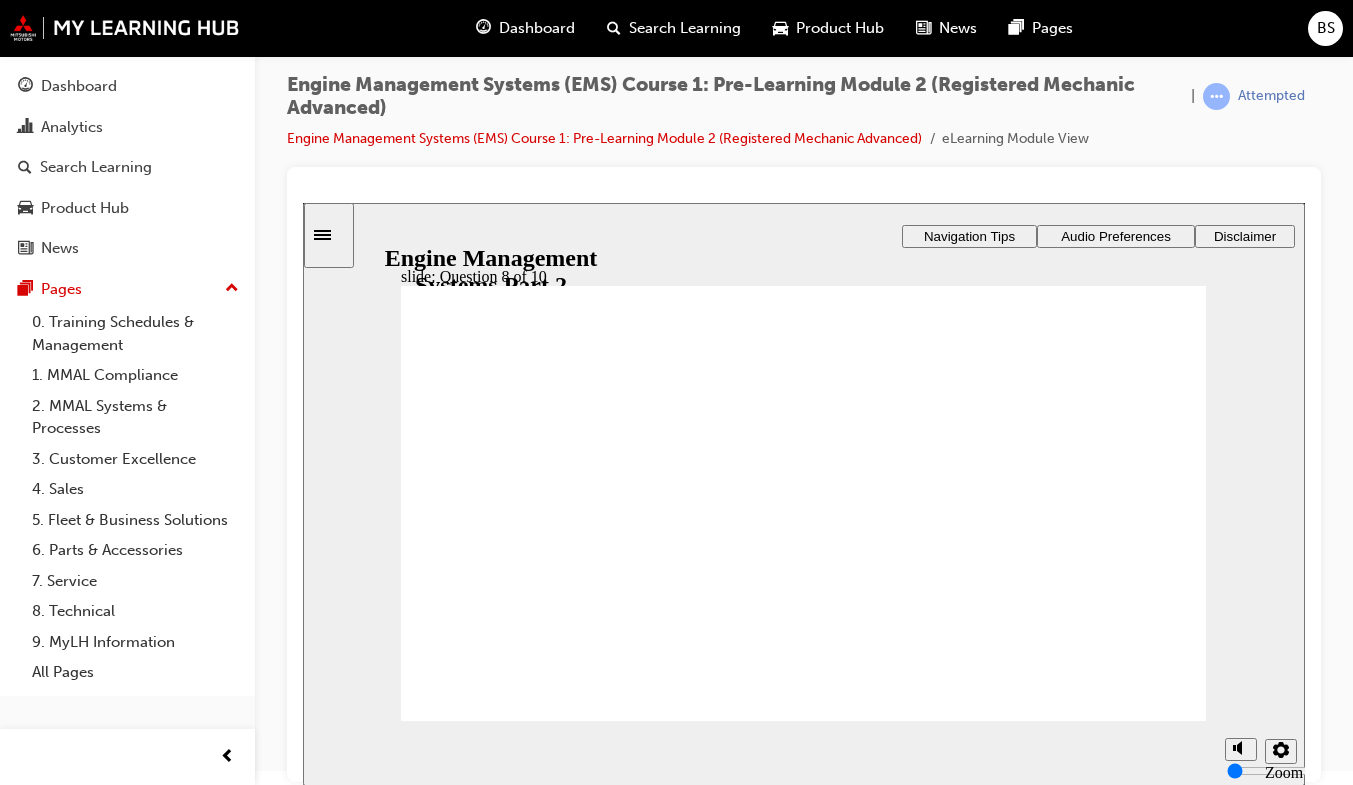 click 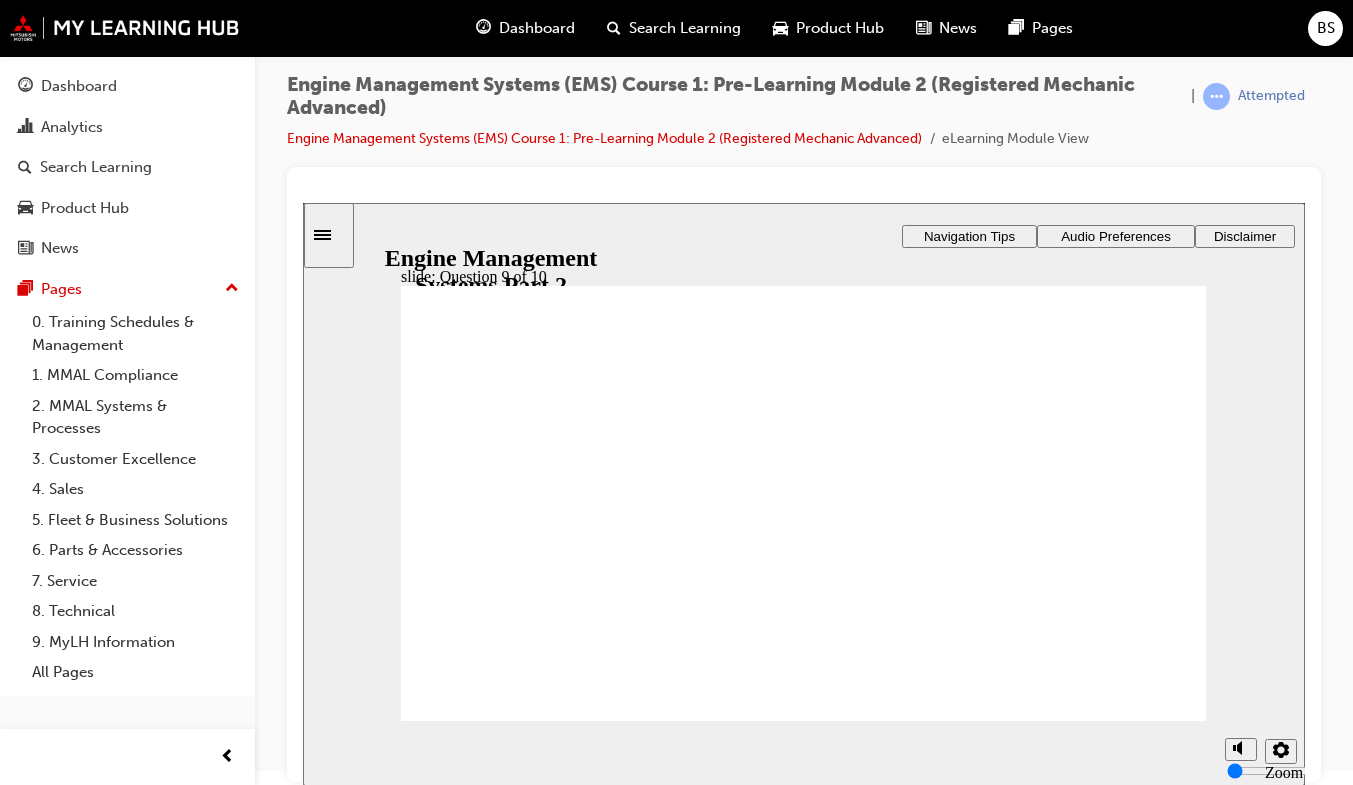 click 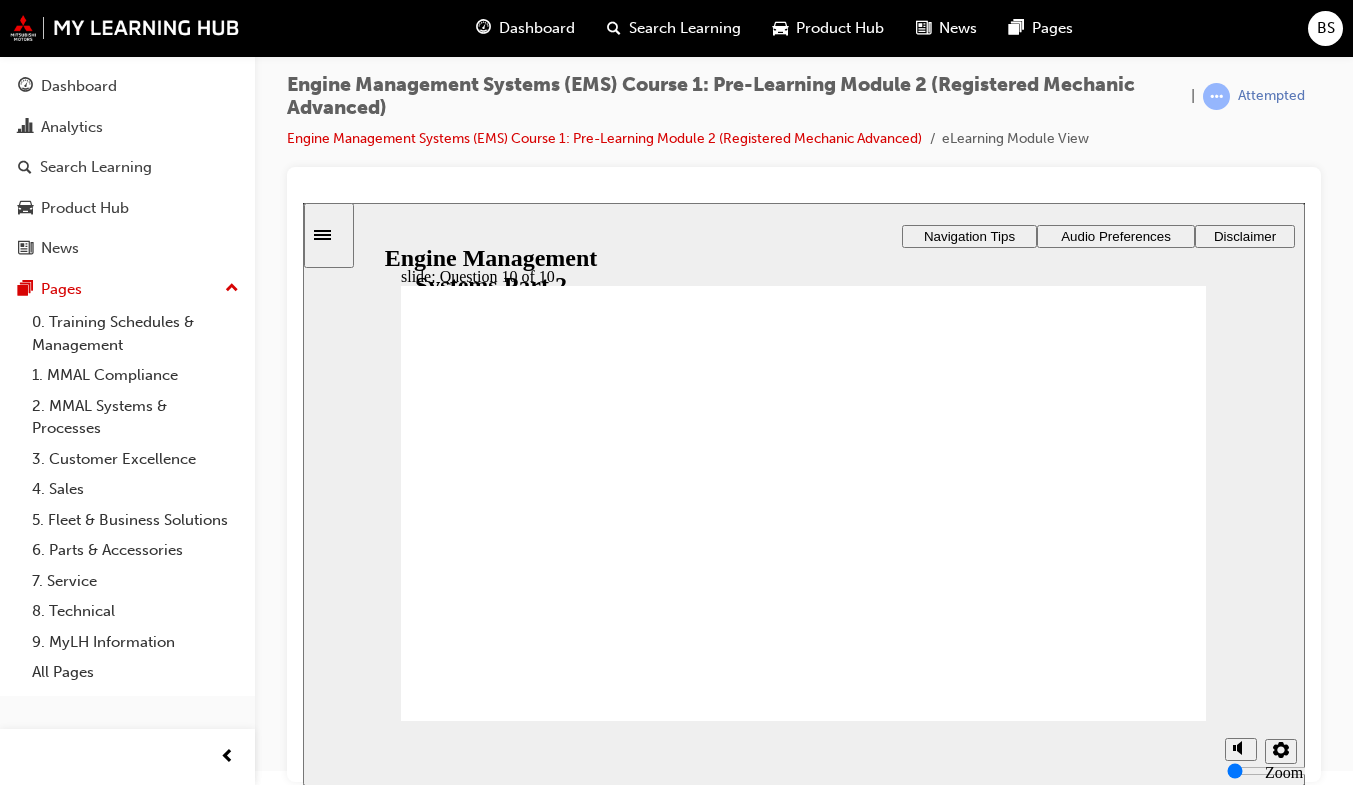 click 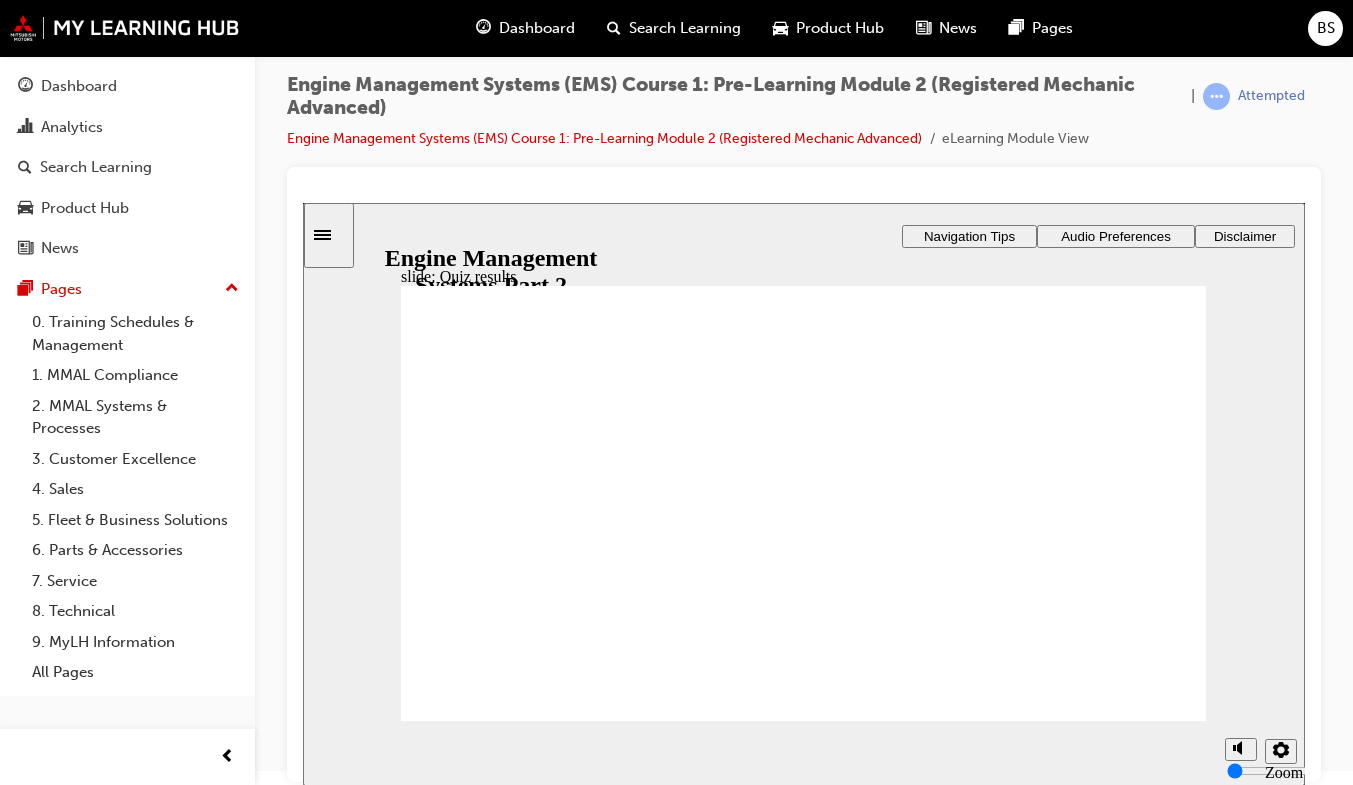 click on "Next" at bounding box center [1145, 2206] 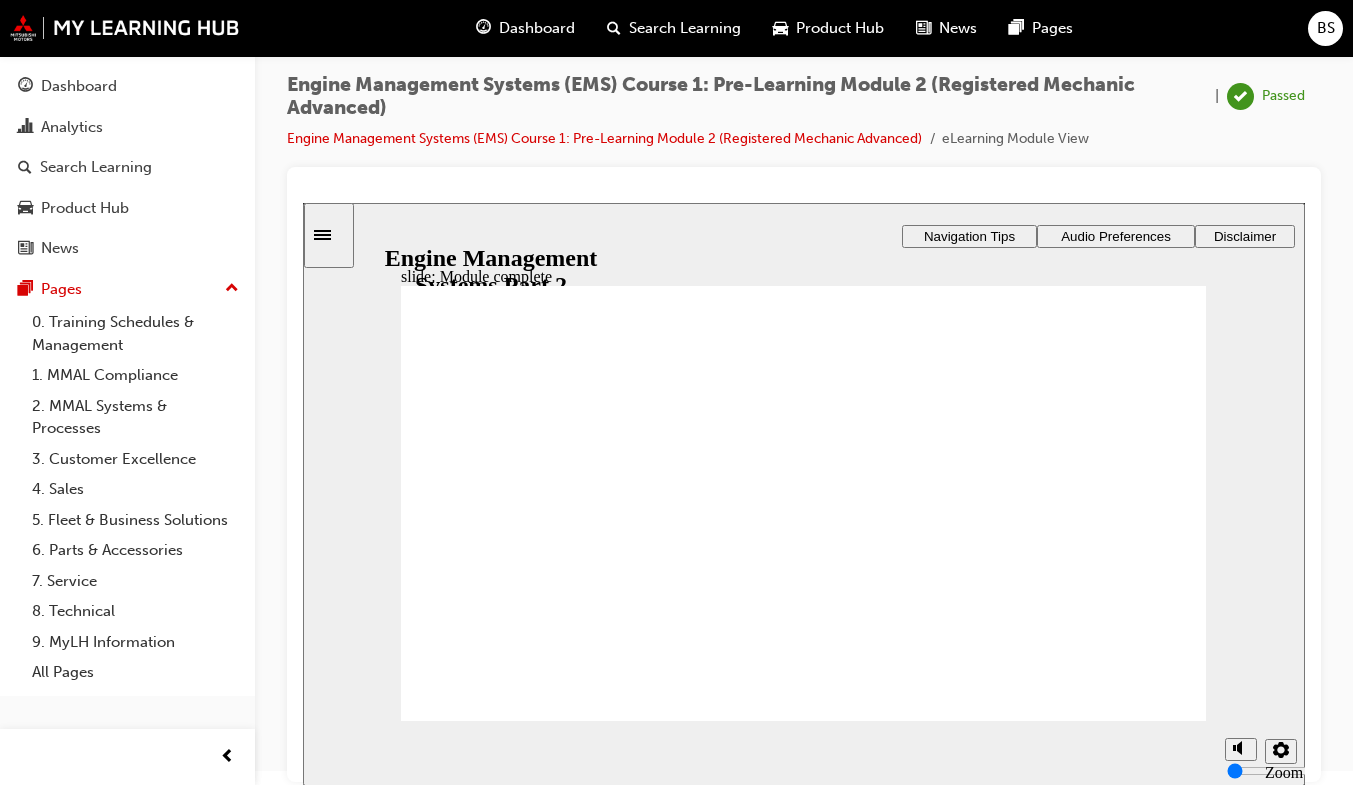 click 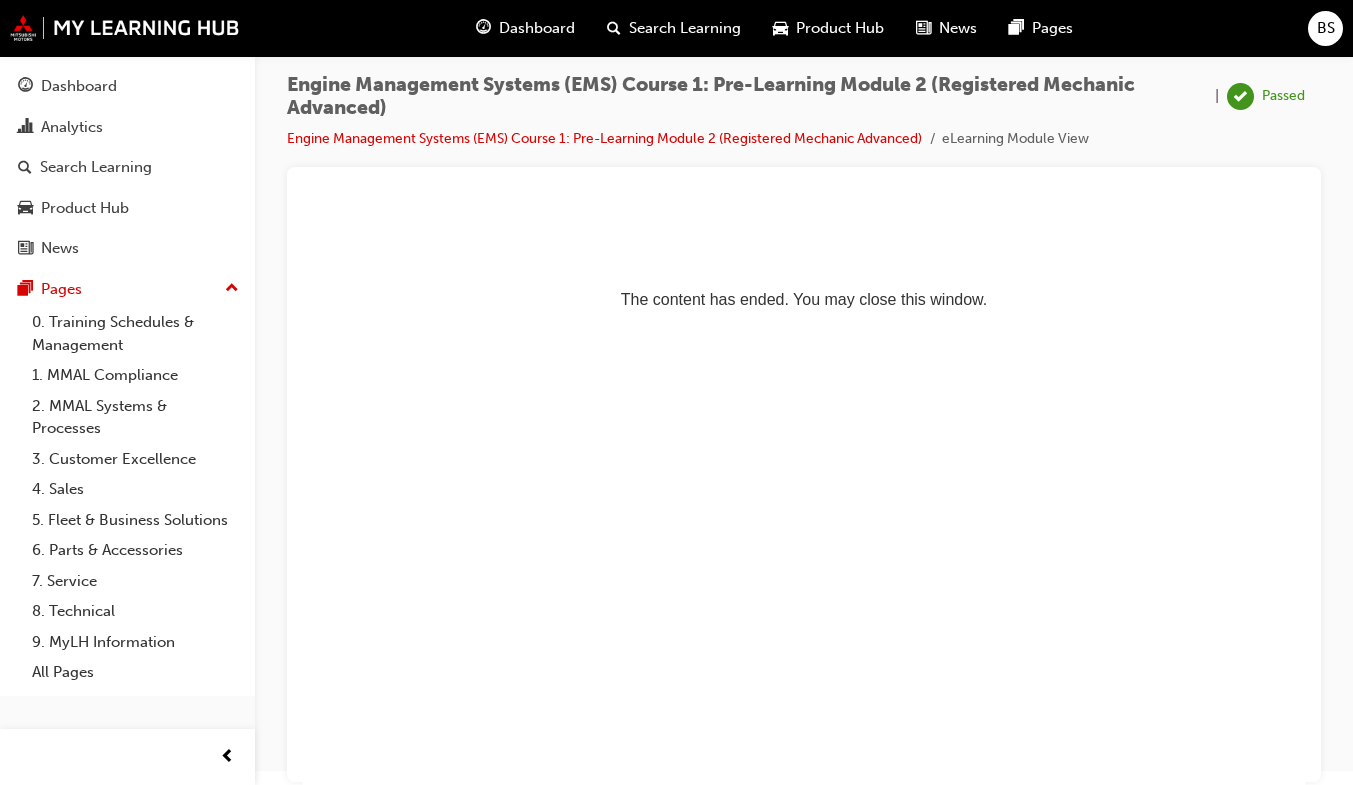 scroll, scrollTop: 0, scrollLeft: 0, axis: both 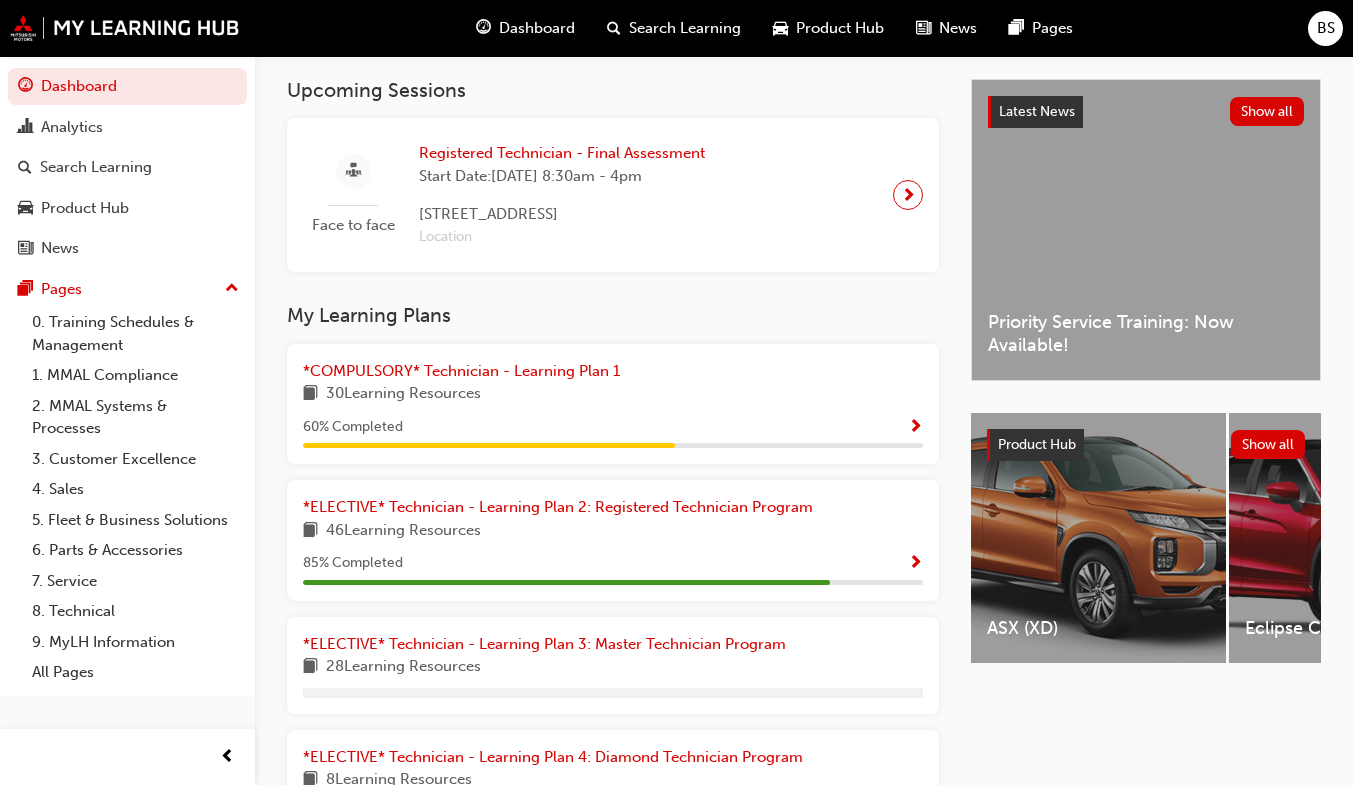 click at bounding box center (915, 428) 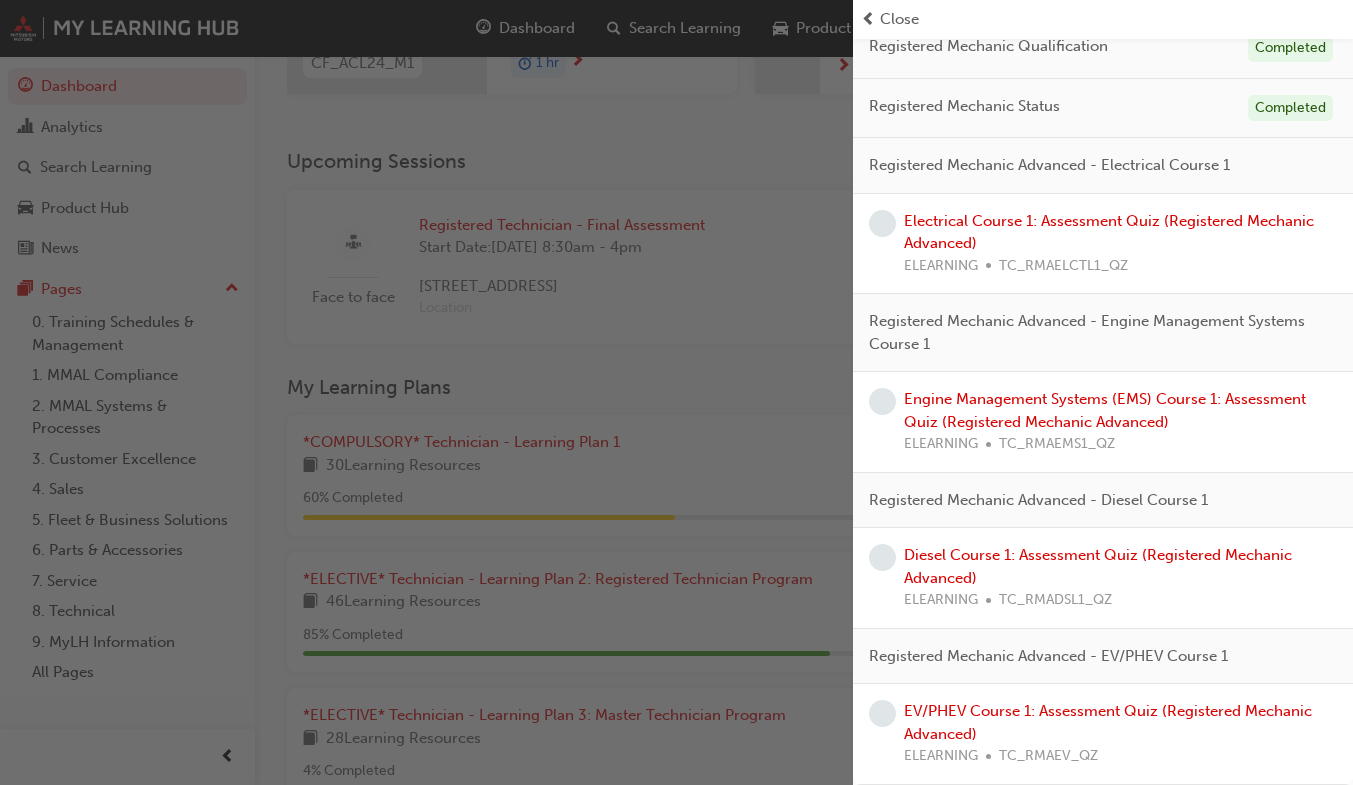 scroll, scrollTop: 1214, scrollLeft: 0, axis: vertical 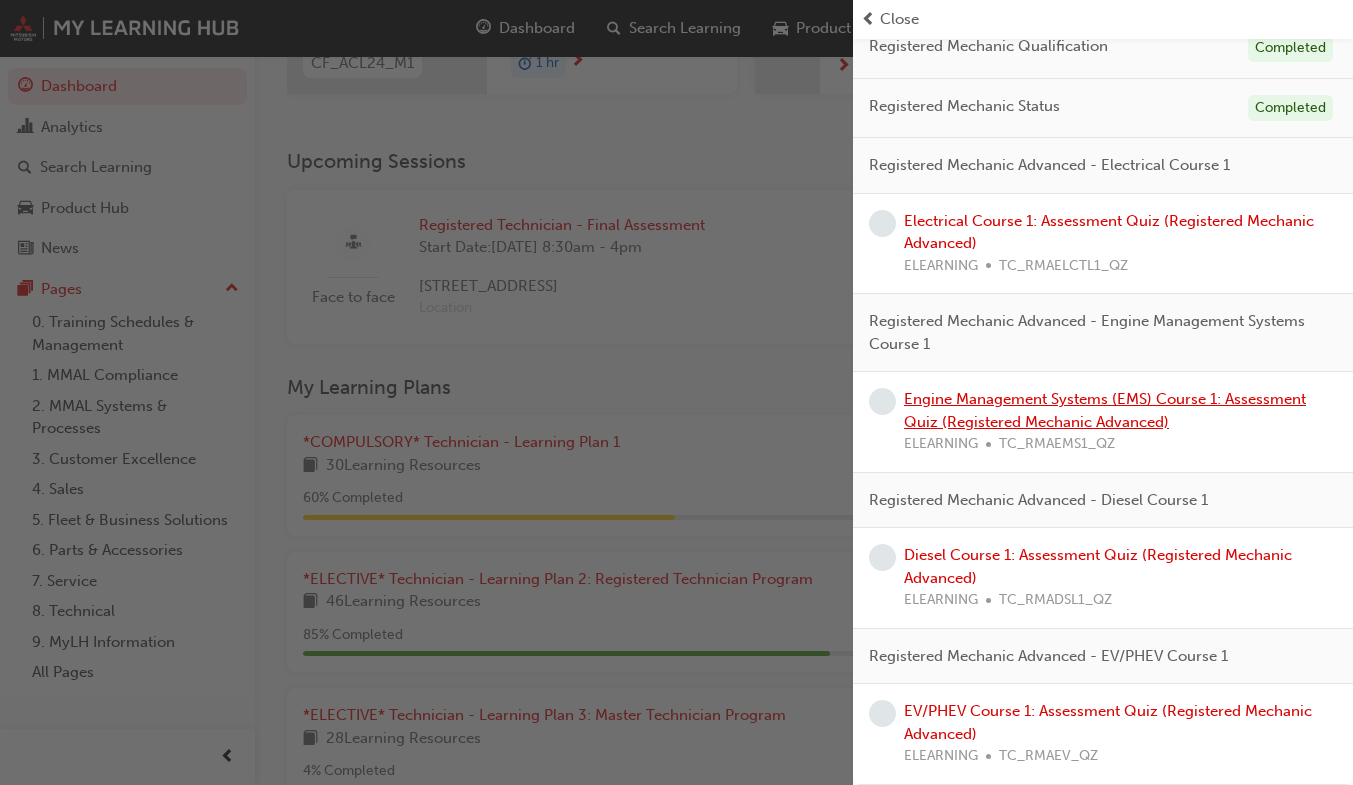 click on "Engine Management Systems (EMS) Course 1: Assessment Quiz (Registered Mechanic Advanced)" at bounding box center [1105, 410] 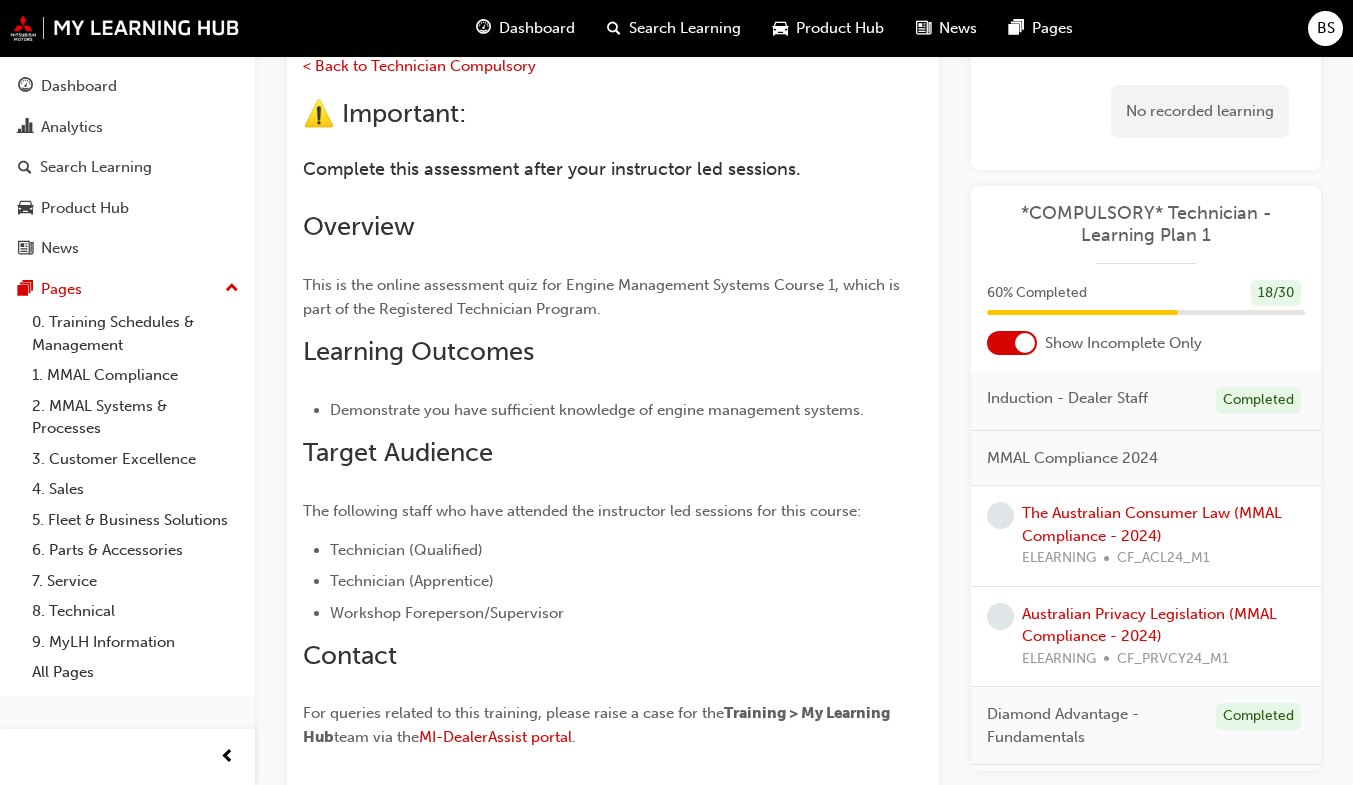 scroll, scrollTop: 278, scrollLeft: 0, axis: vertical 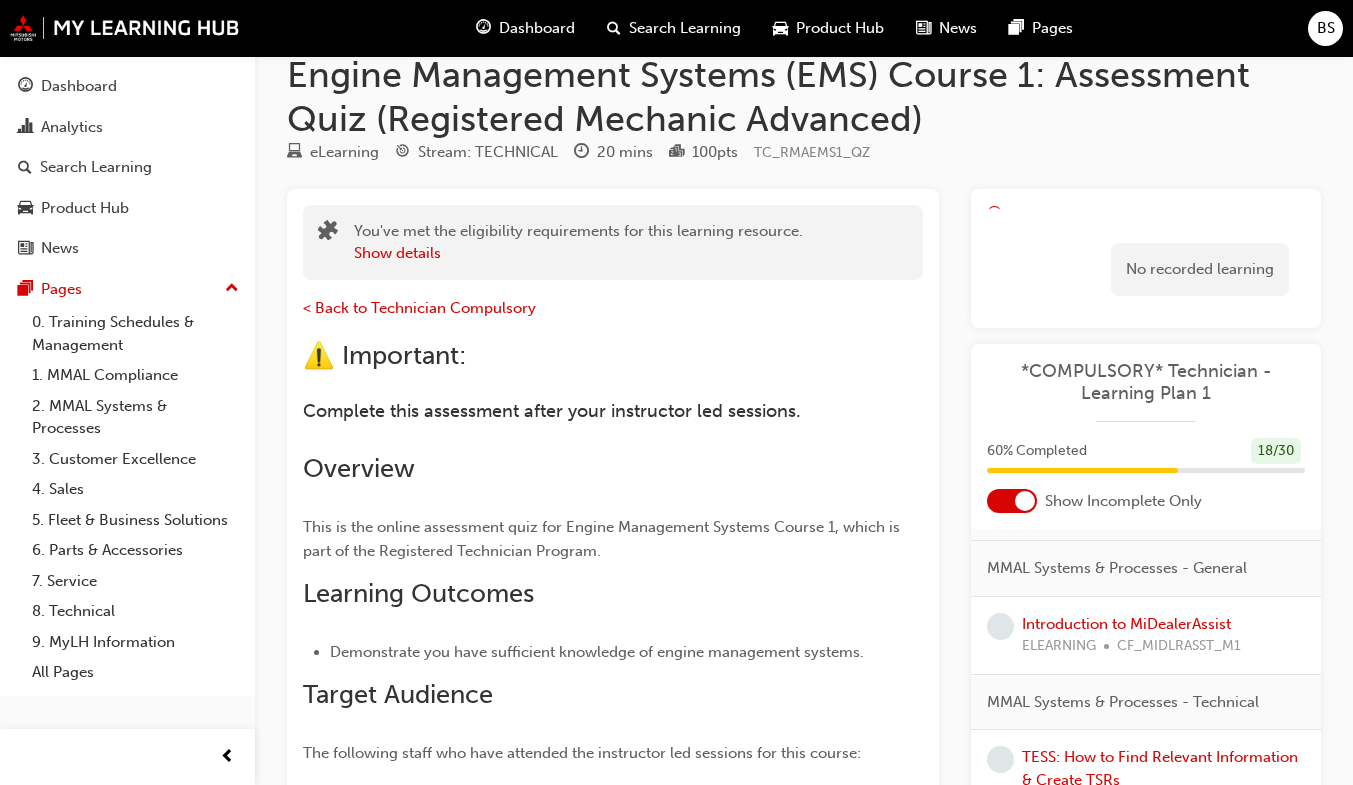 click on "*COMPULSORY* Technician - Learning Plan 1" at bounding box center (1146, 382) 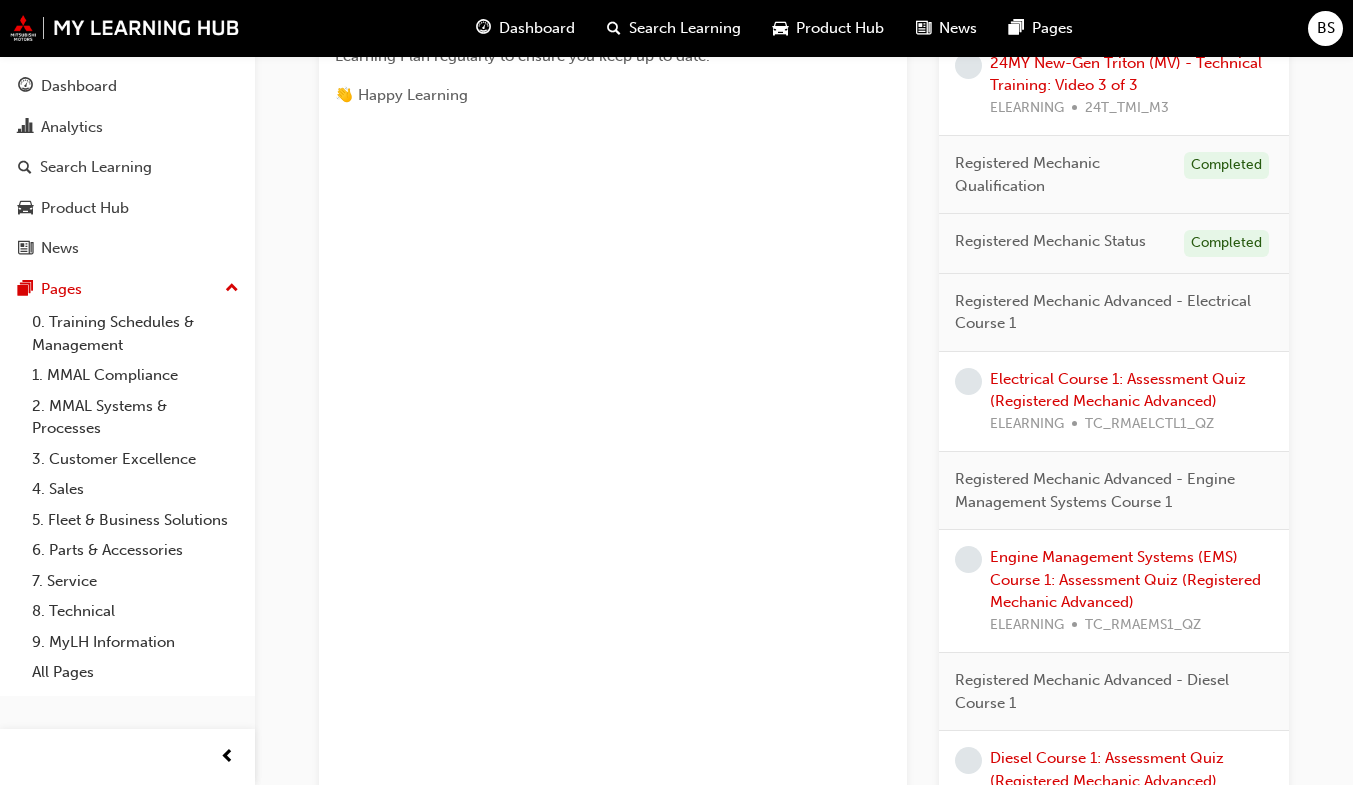 scroll, scrollTop: 1270, scrollLeft: 0, axis: vertical 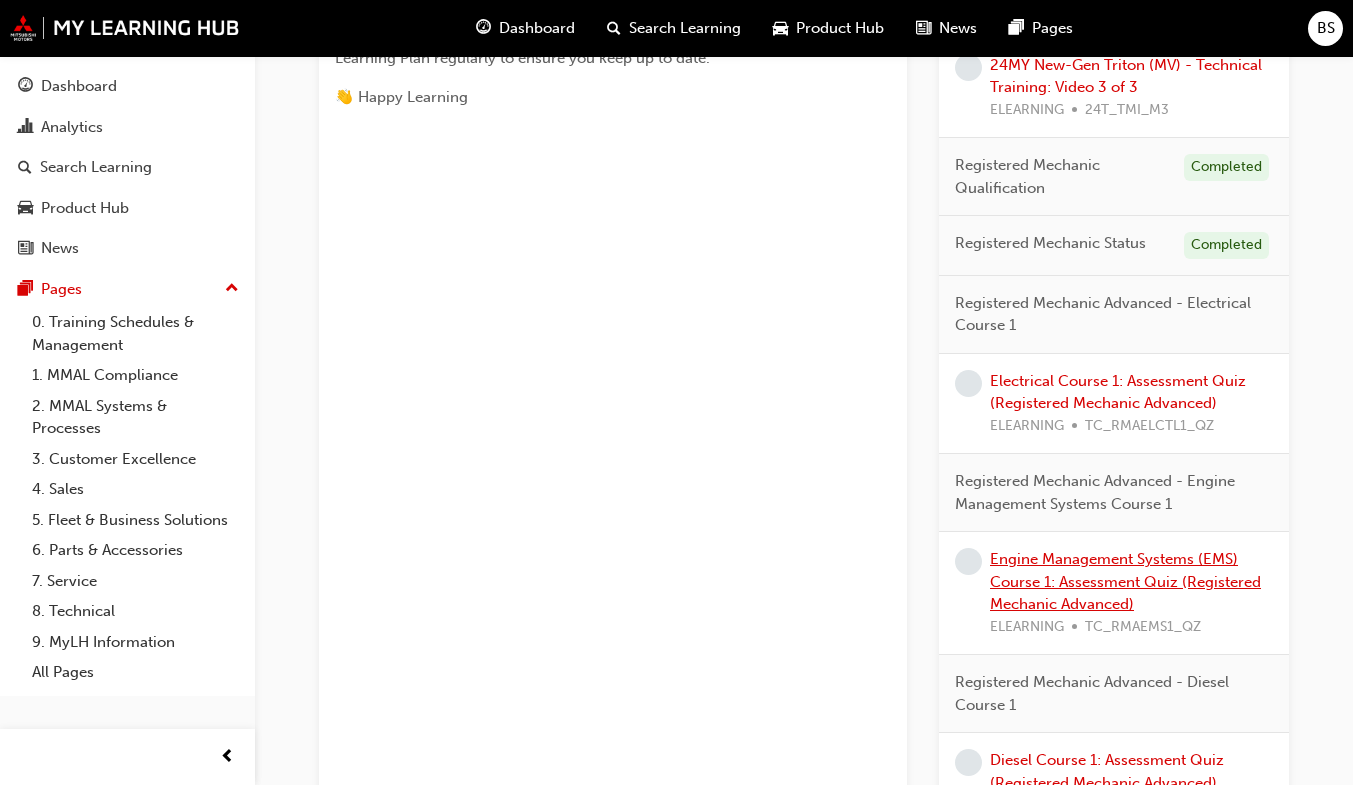 click on "Engine Management Systems (EMS) Course 1: Assessment Quiz (Registered Mechanic Advanced)" at bounding box center [1125, 581] 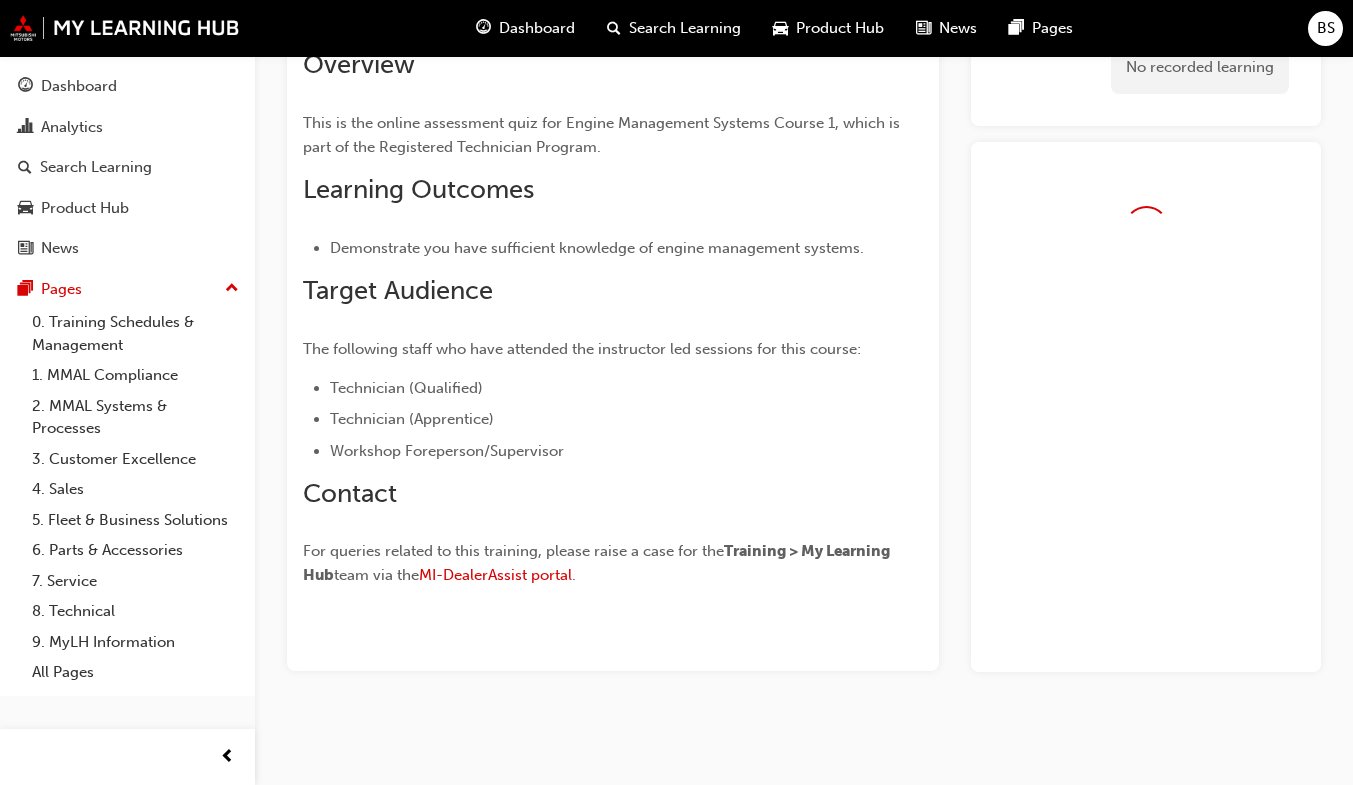 scroll, scrollTop: 440, scrollLeft: 0, axis: vertical 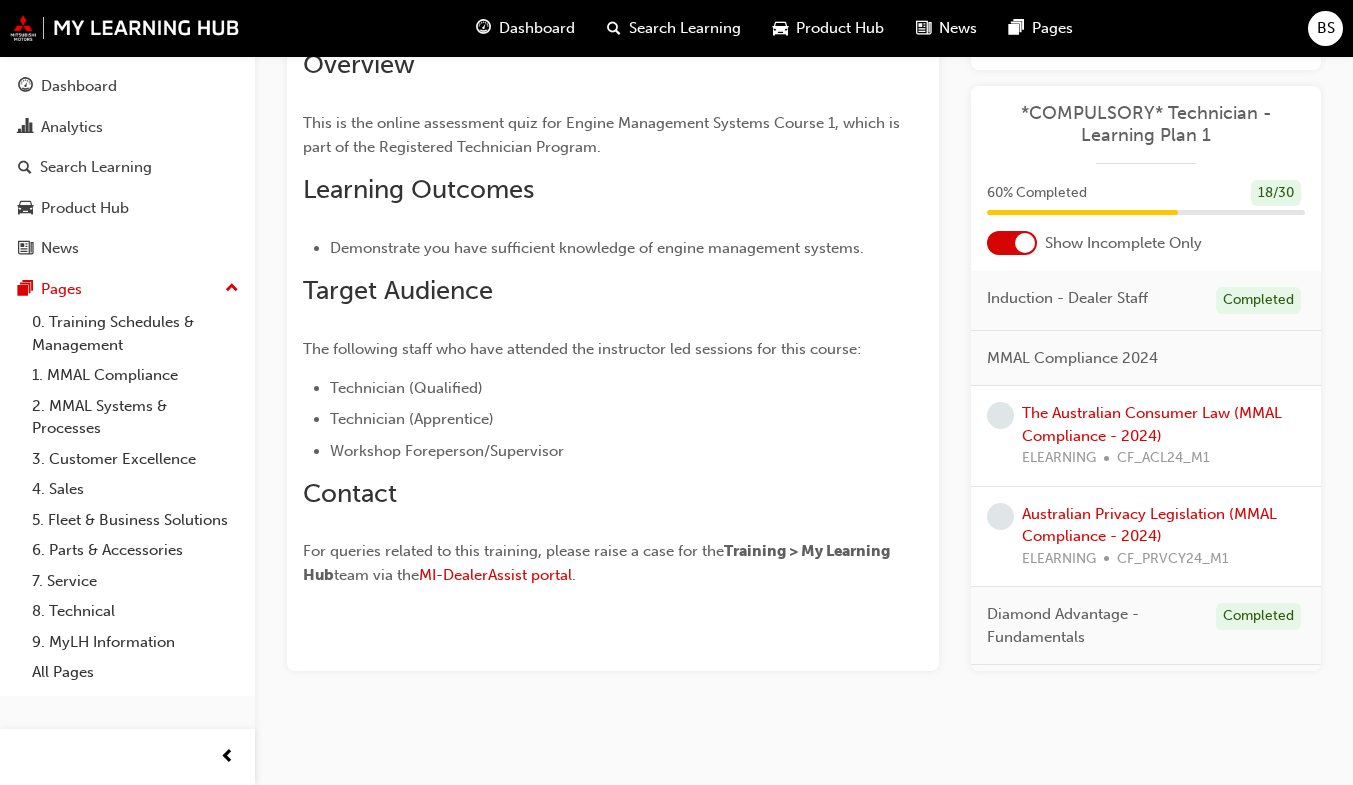 click on "The Australian Consumer Law (MMAL Compliance - 2024) ELEARNING CF_ACL24_M1" at bounding box center (1163, 436) 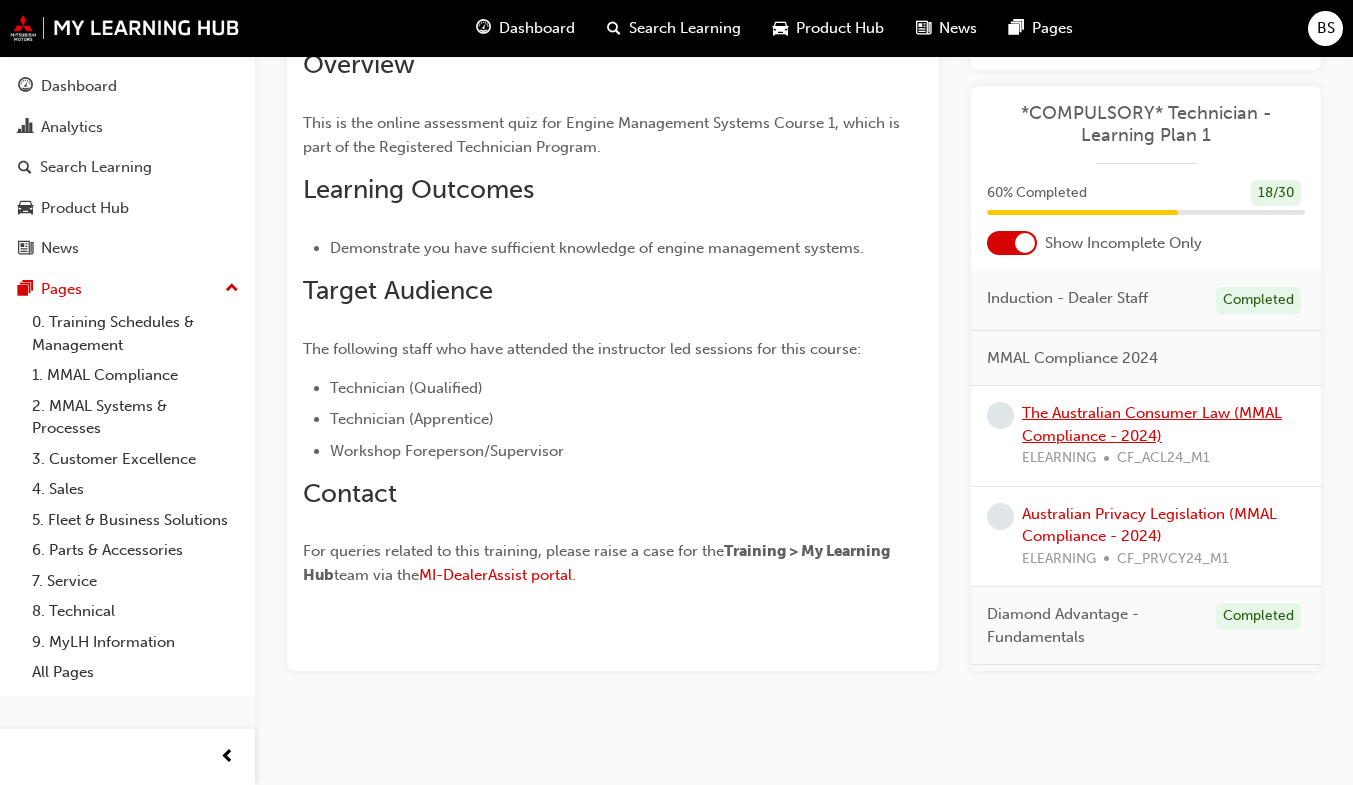 click on "The Australian Consumer Law (MMAL Compliance - 2024)" at bounding box center [1152, 424] 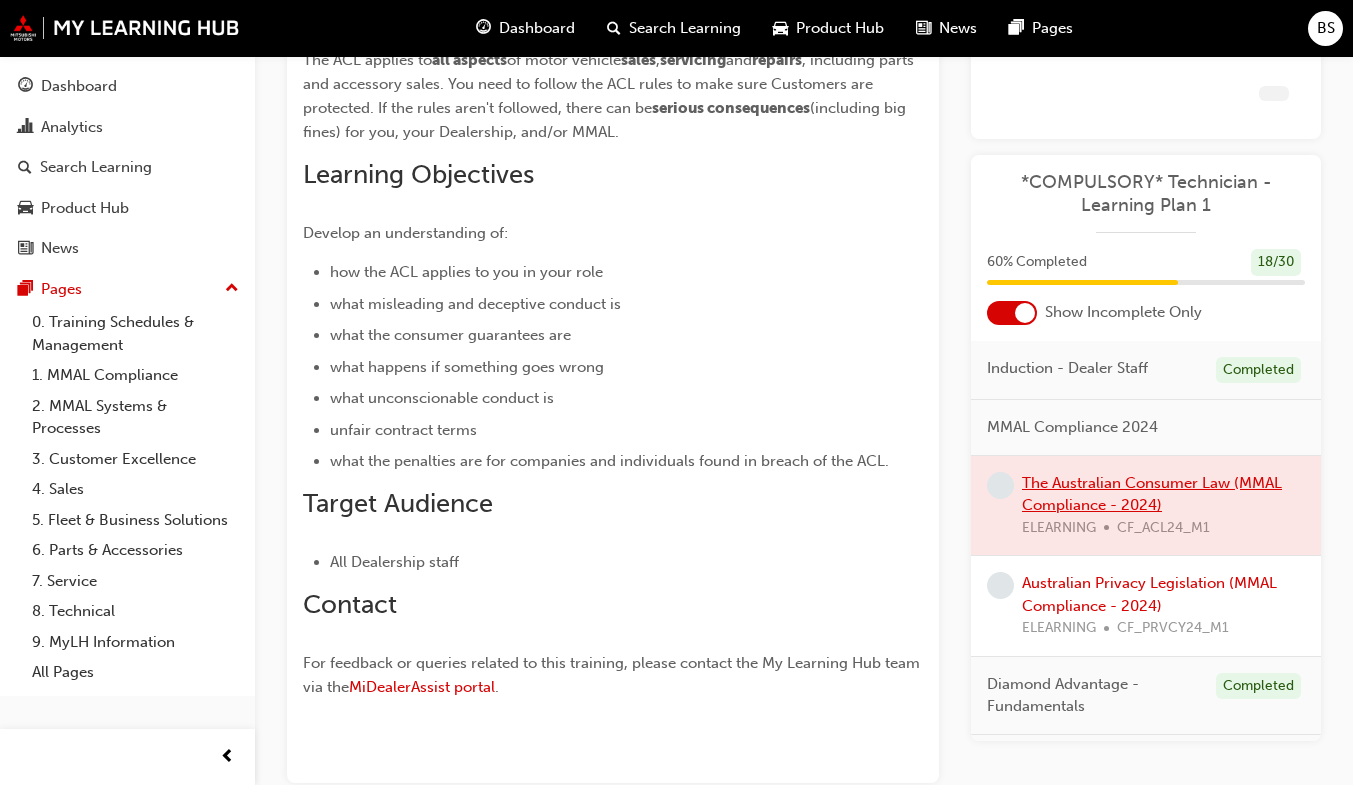 scroll, scrollTop: 321, scrollLeft: 0, axis: vertical 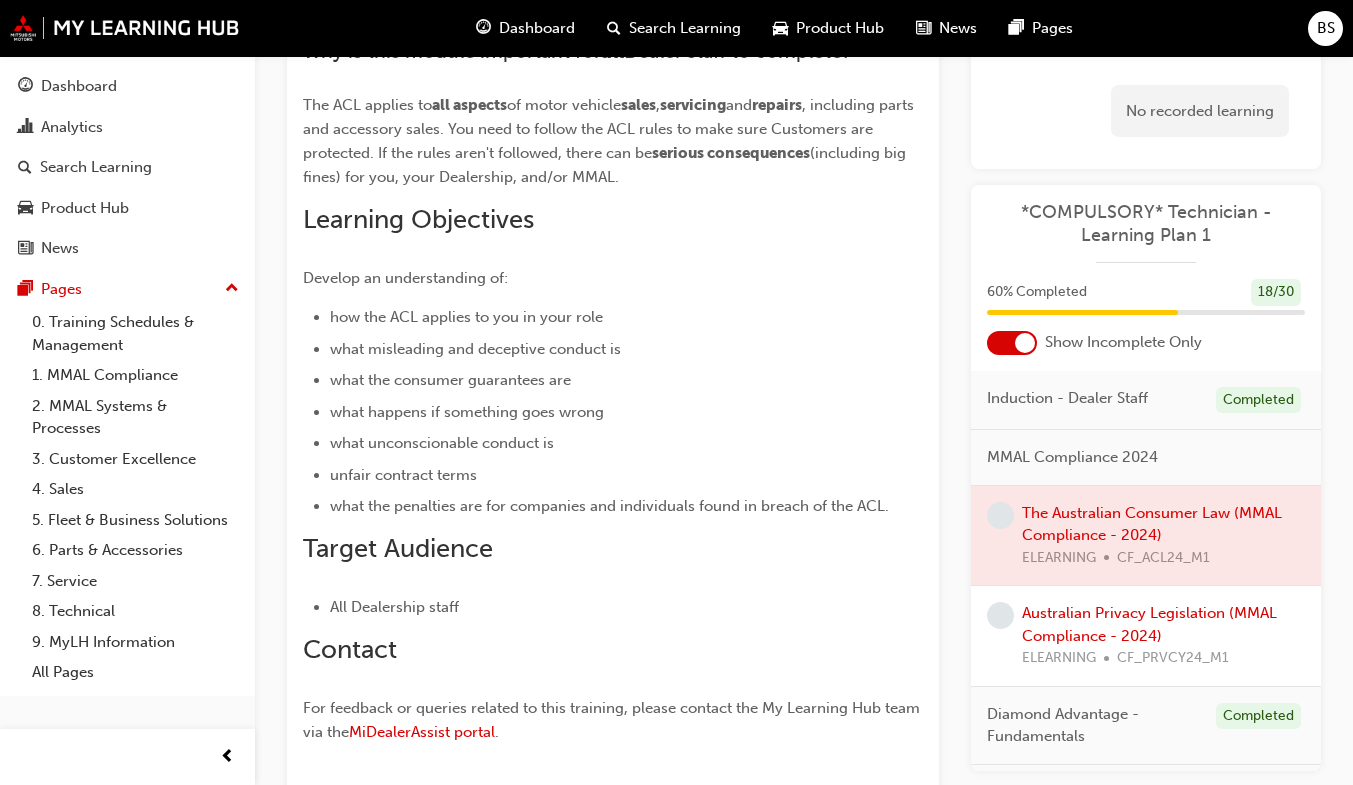 click on "Dashboard" at bounding box center [537, 28] 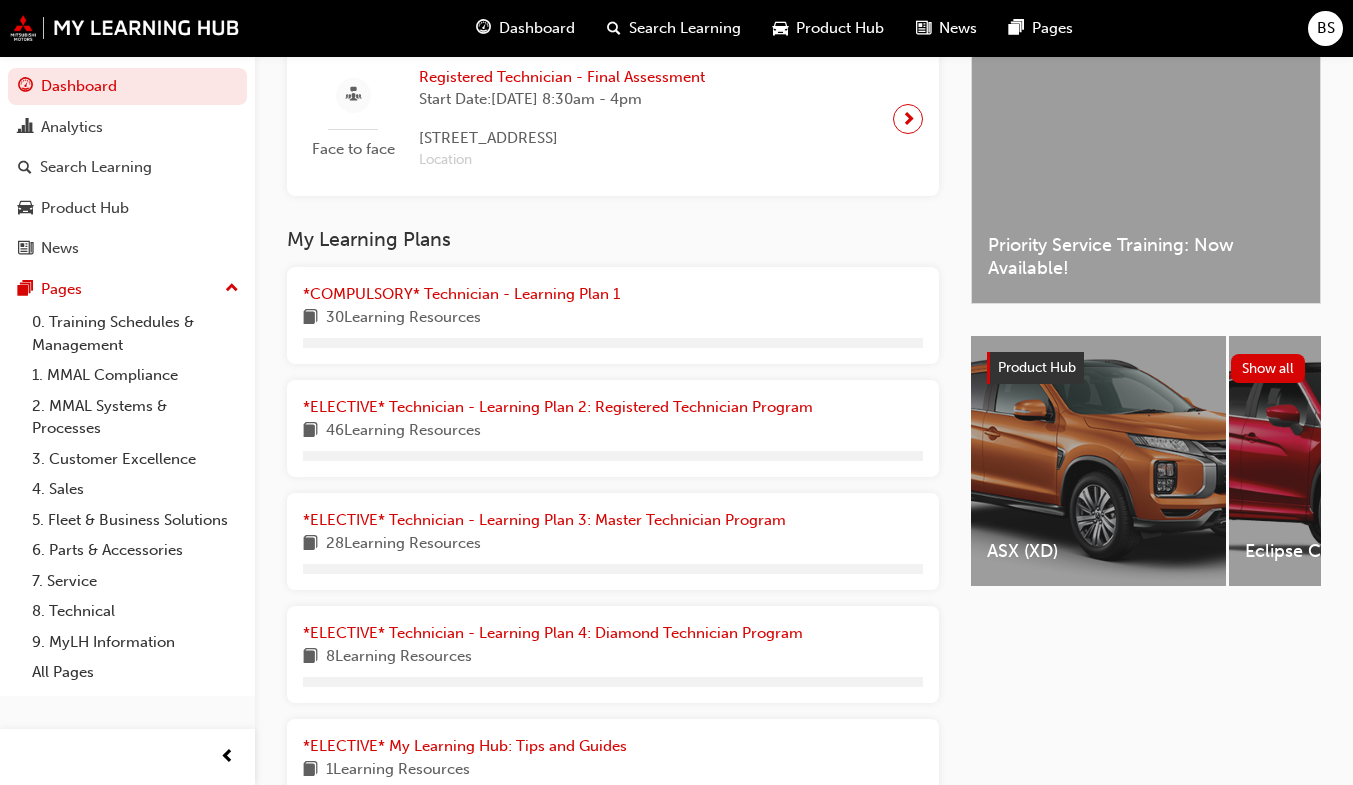 scroll, scrollTop: 501, scrollLeft: 0, axis: vertical 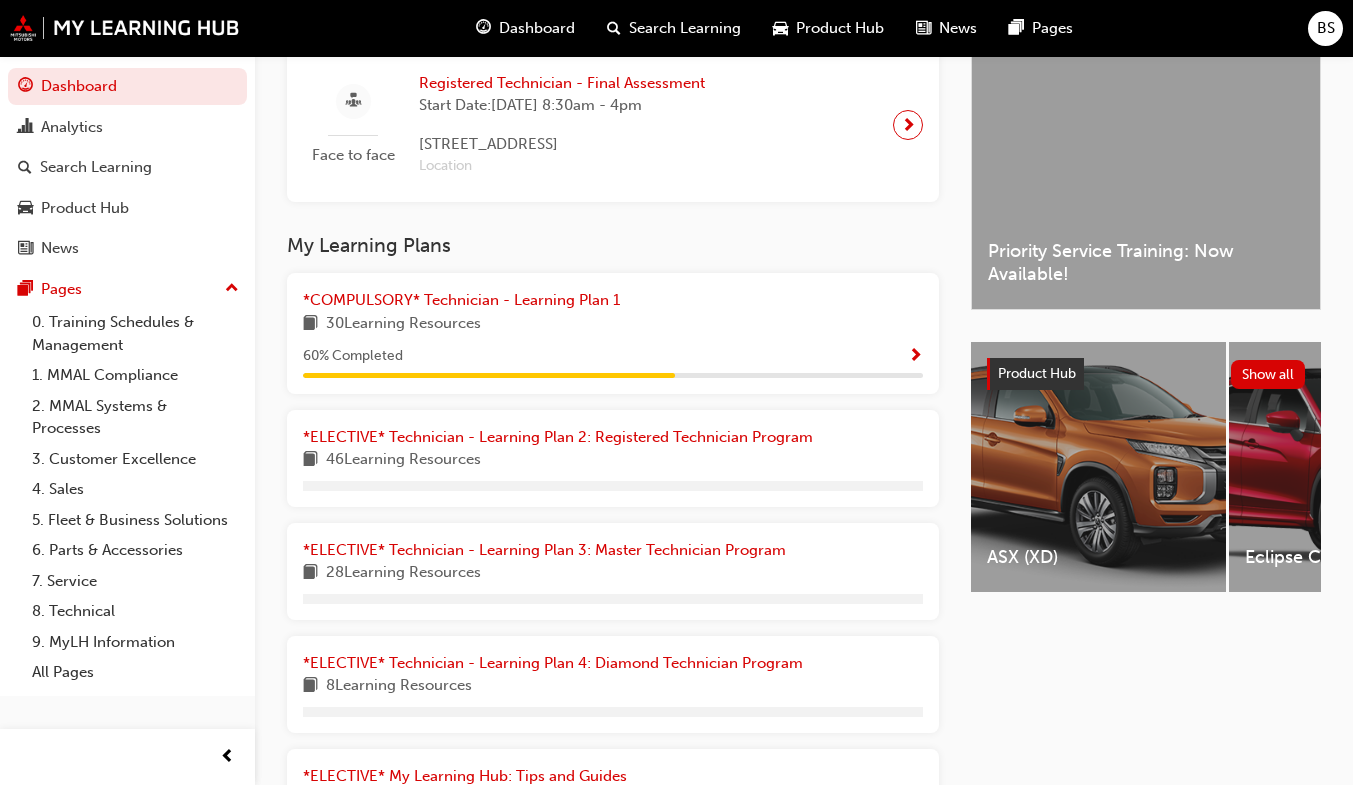 click at bounding box center [915, 357] 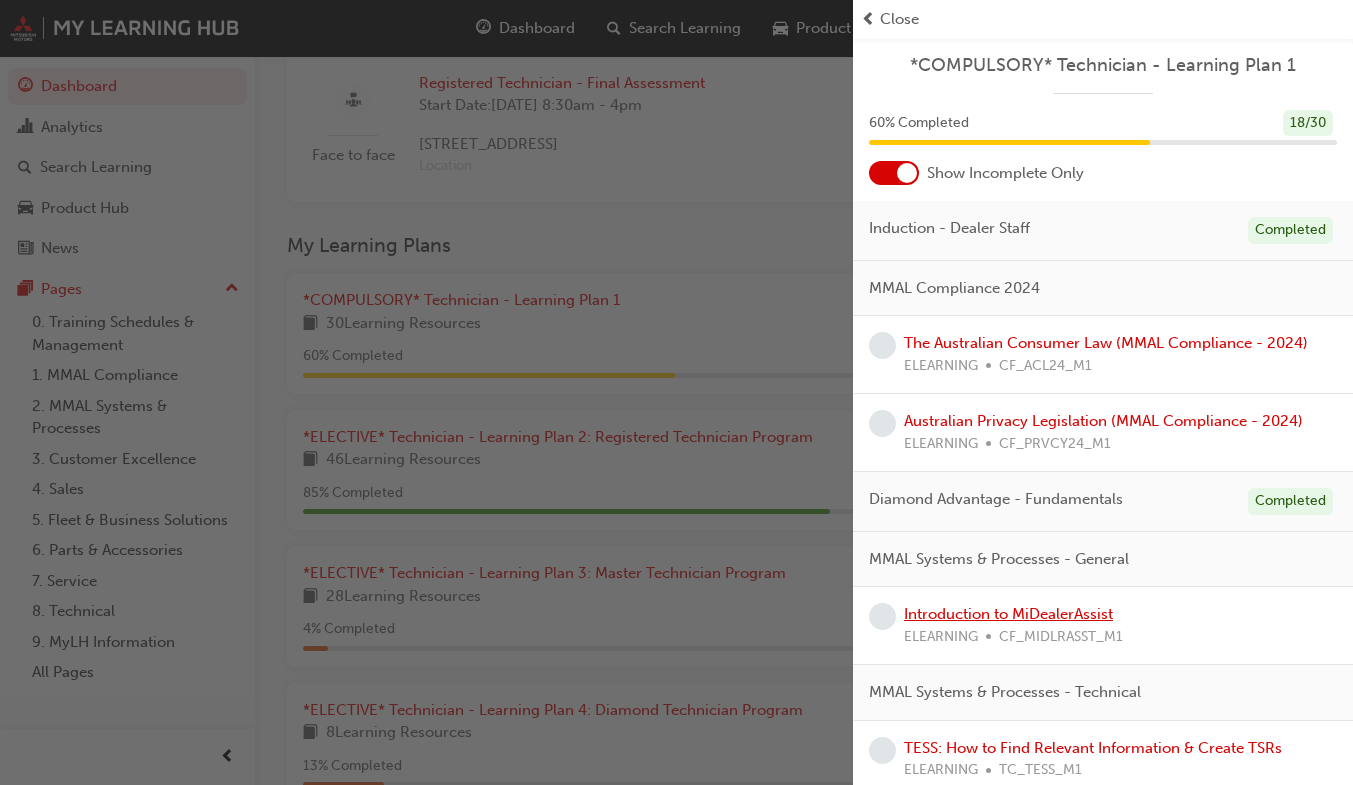 click on "Introduction to MiDealerAssist" at bounding box center [1008, 614] 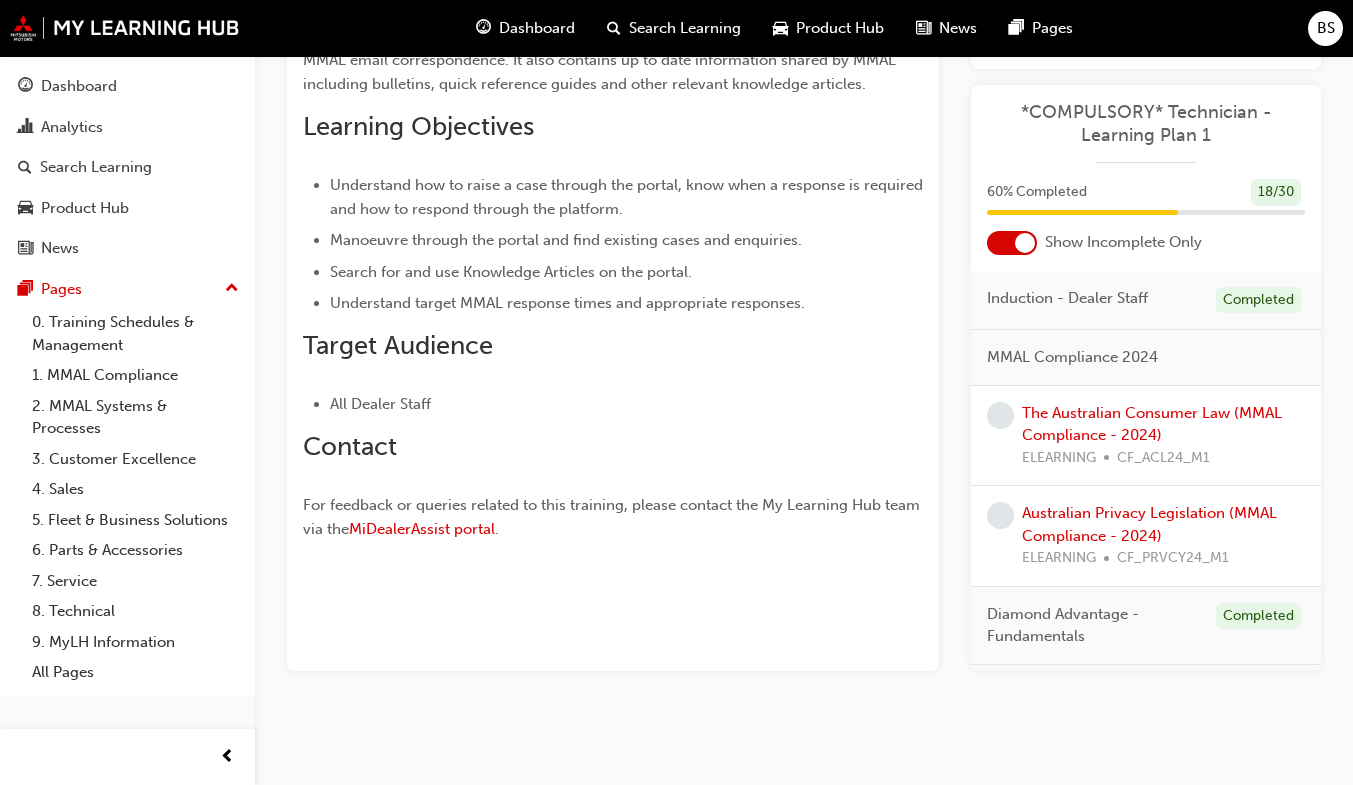 scroll, scrollTop: 0, scrollLeft: 0, axis: both 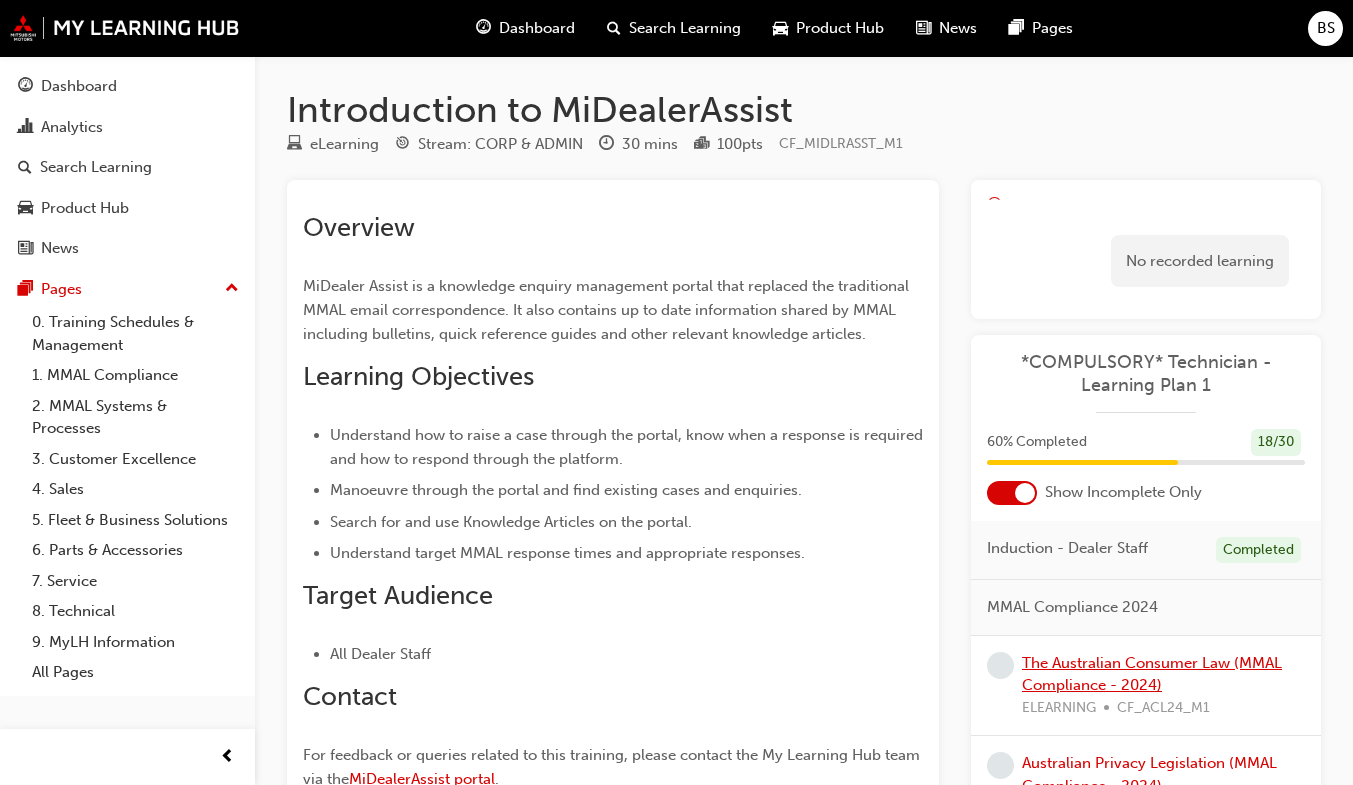 click on "The Australian Consumer Law (MMAL Compliance - 2024)" at bounding box center [1152, 674] 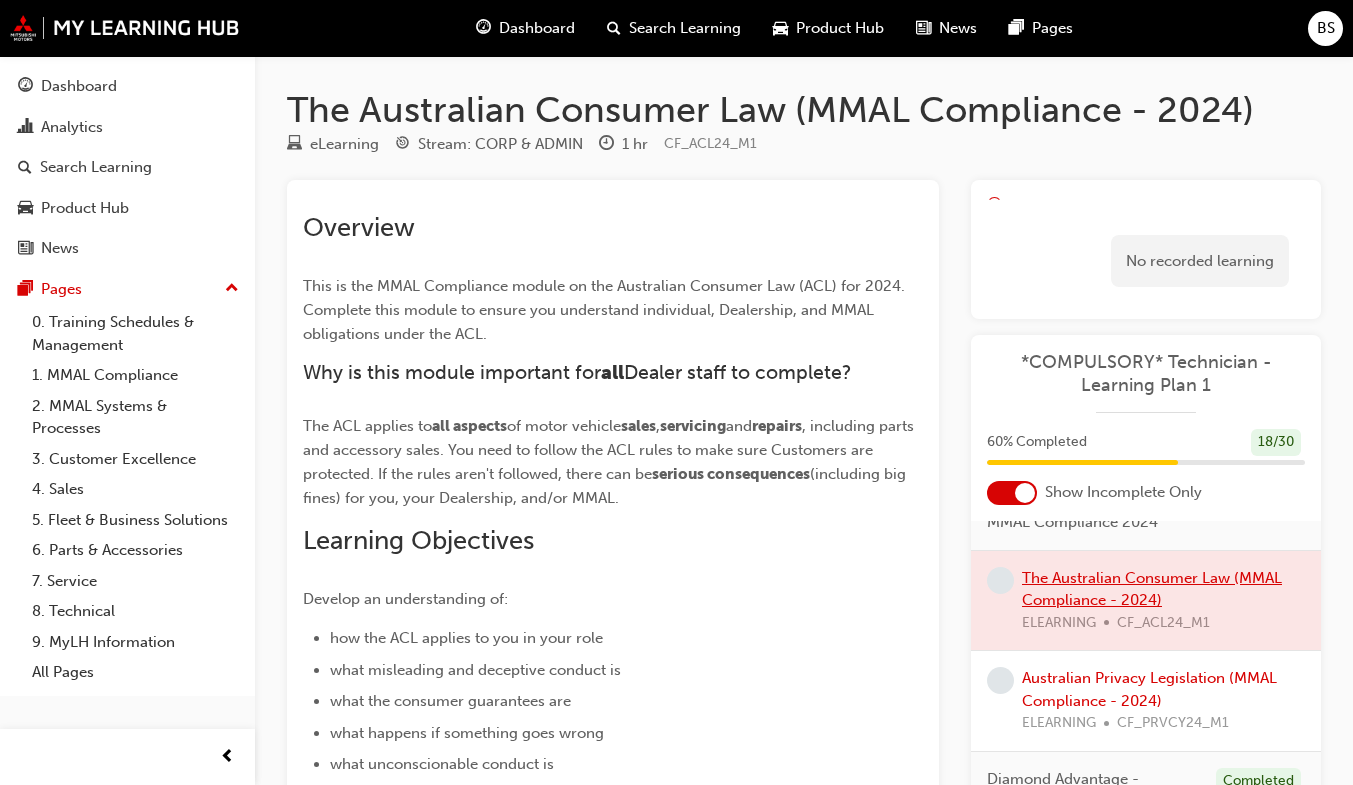 scroll, scrollTop: 86, scrollLeft: 0, axis: vertical 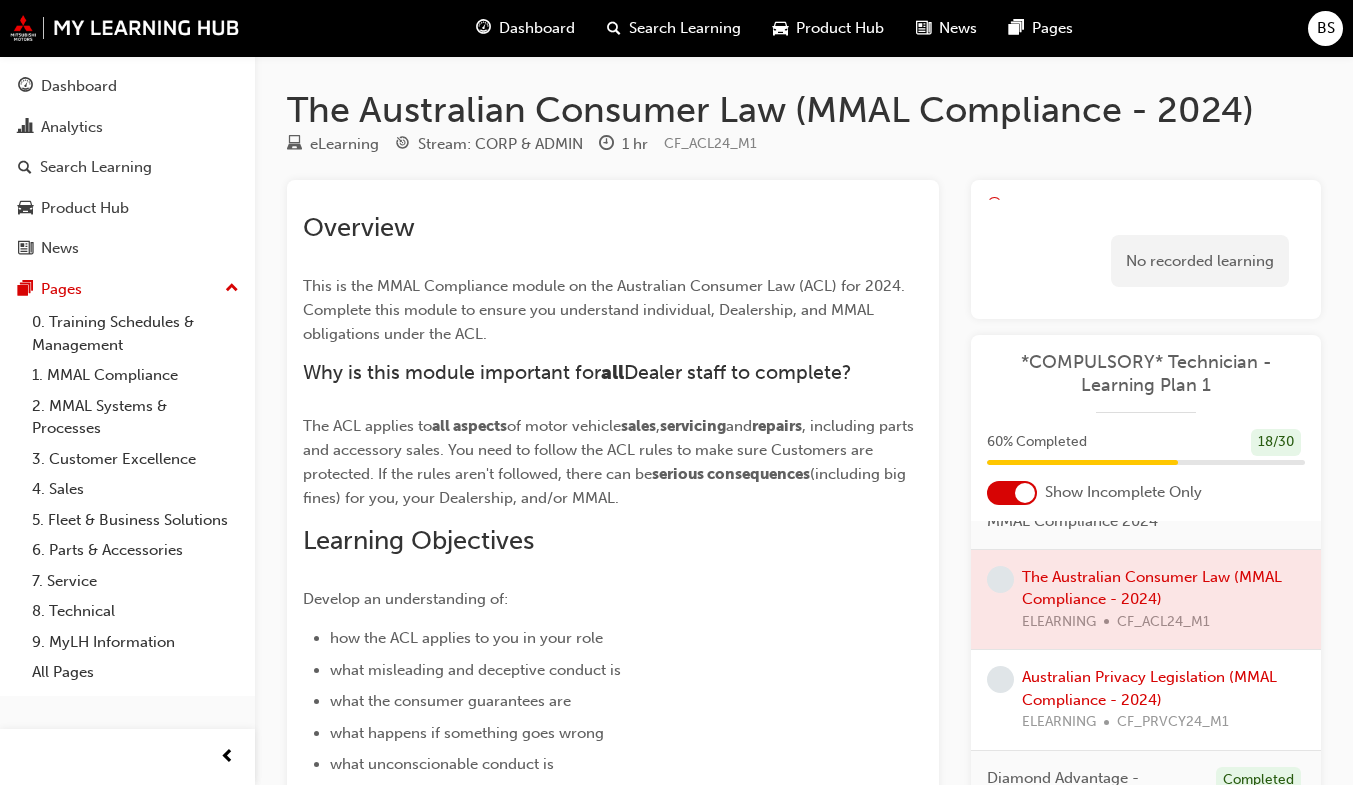 click on "Australian Privacy Legislation (MMAL Compliance - 2024) ELEARNING CF_PRVCY24_M1" at bounding box center (1163, 700) 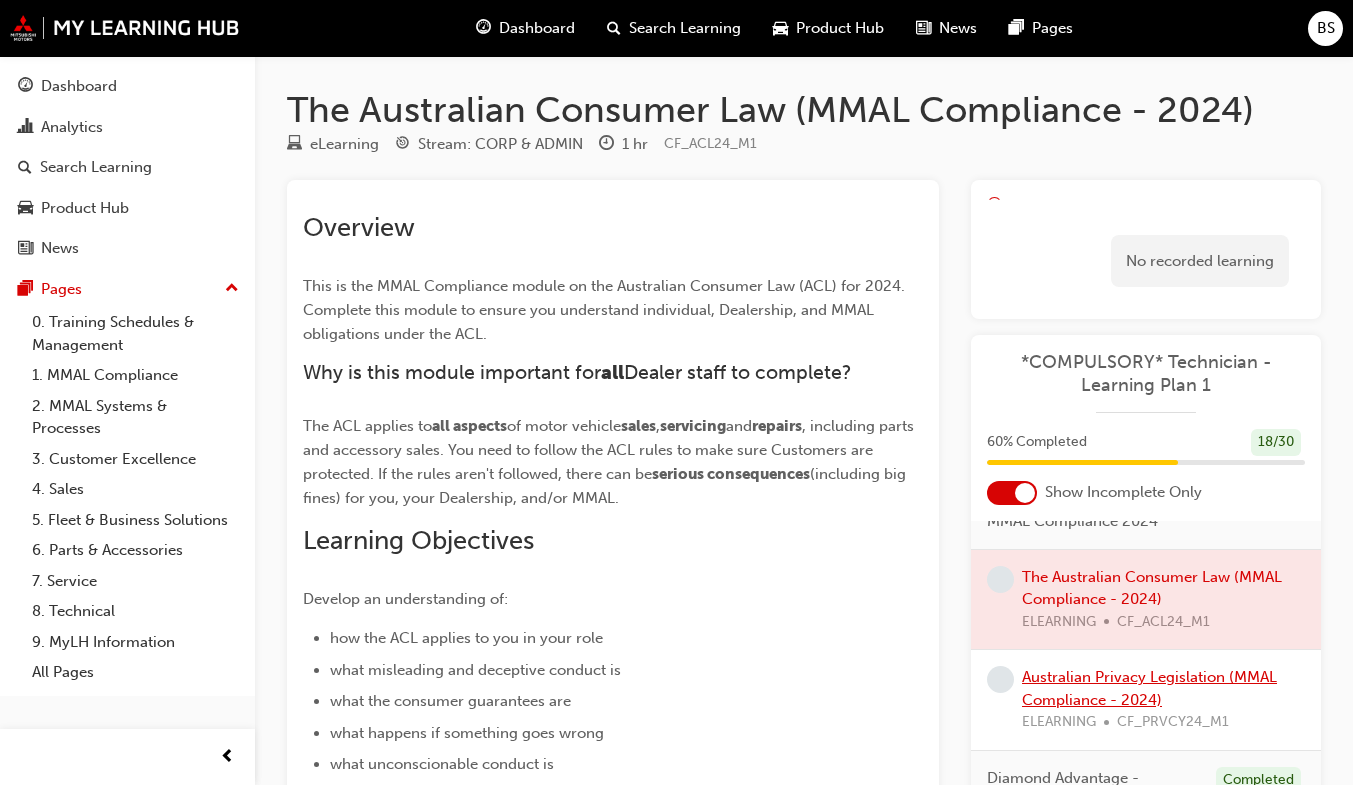 click on "Australian Privacy Legislation (MMAL Compliance - 2024)" at bounding box center (1149, 688) 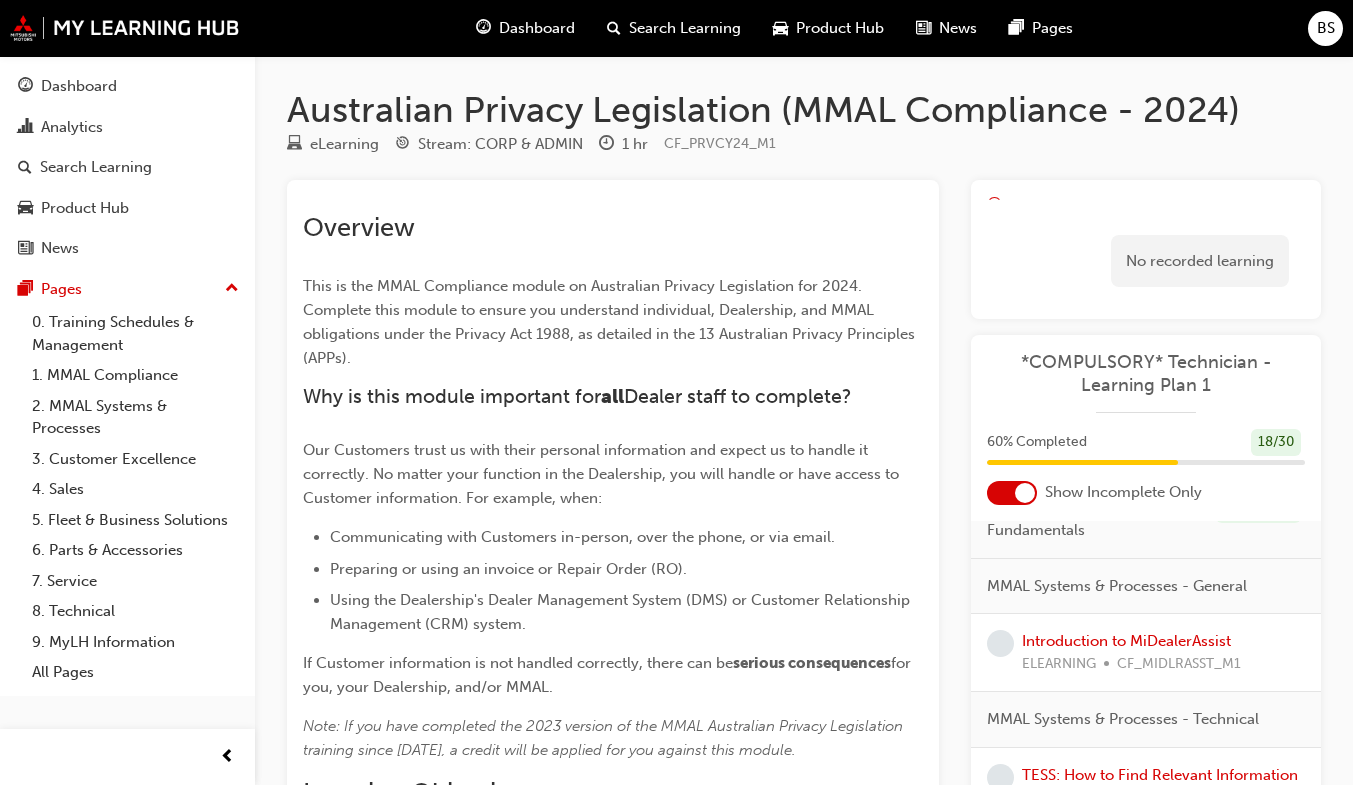 scroll, scrollTop: 358, scrollLeft: 0, axis: vertical 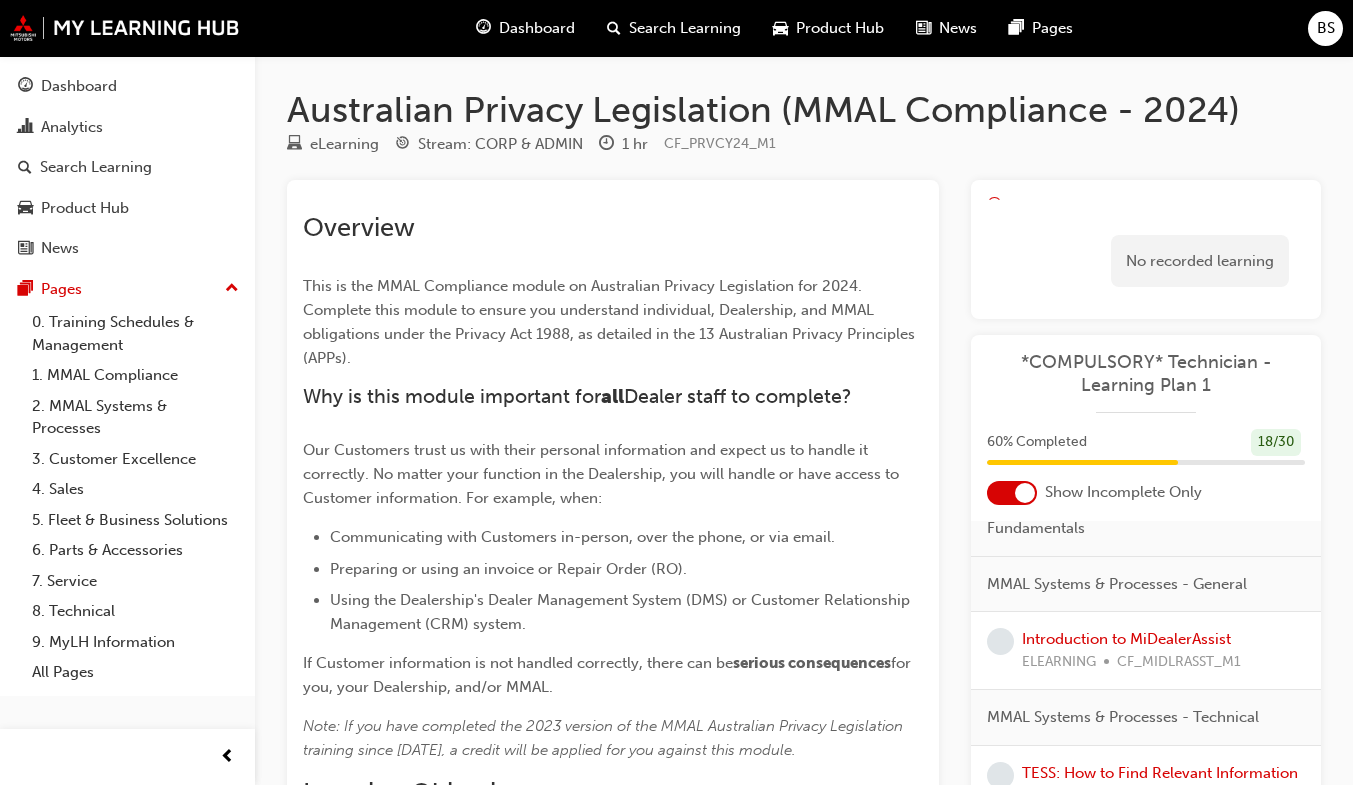 click on "Introduction to MiDealerAssist ELEARNING CF_MIDLRASST_M1" at bounding box center [1131, 650] 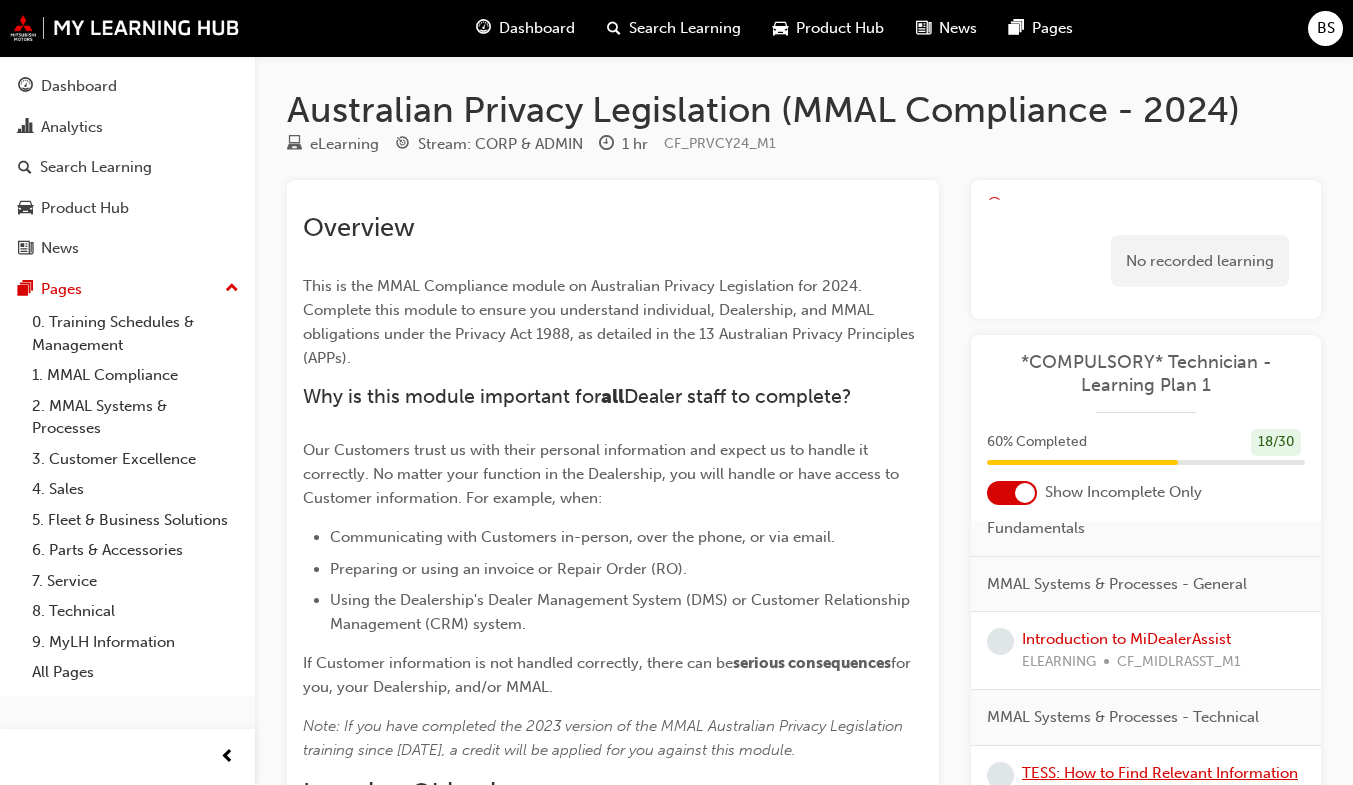 click on "TESS: How to Find Relevant Information & Create TSRs" at bounding box center [1160, 784] 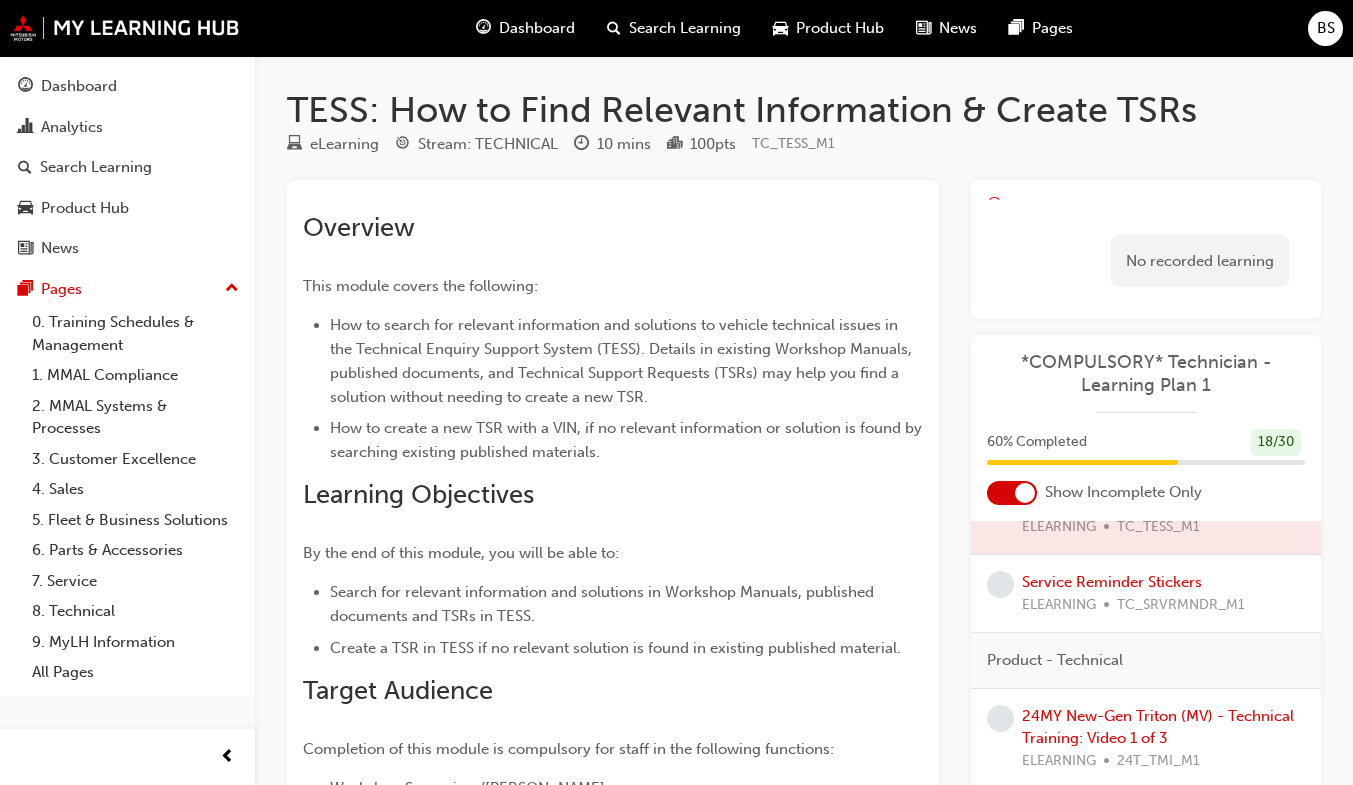scroll, scrollTop: 705, scrollLeft: 0, axis: vertical 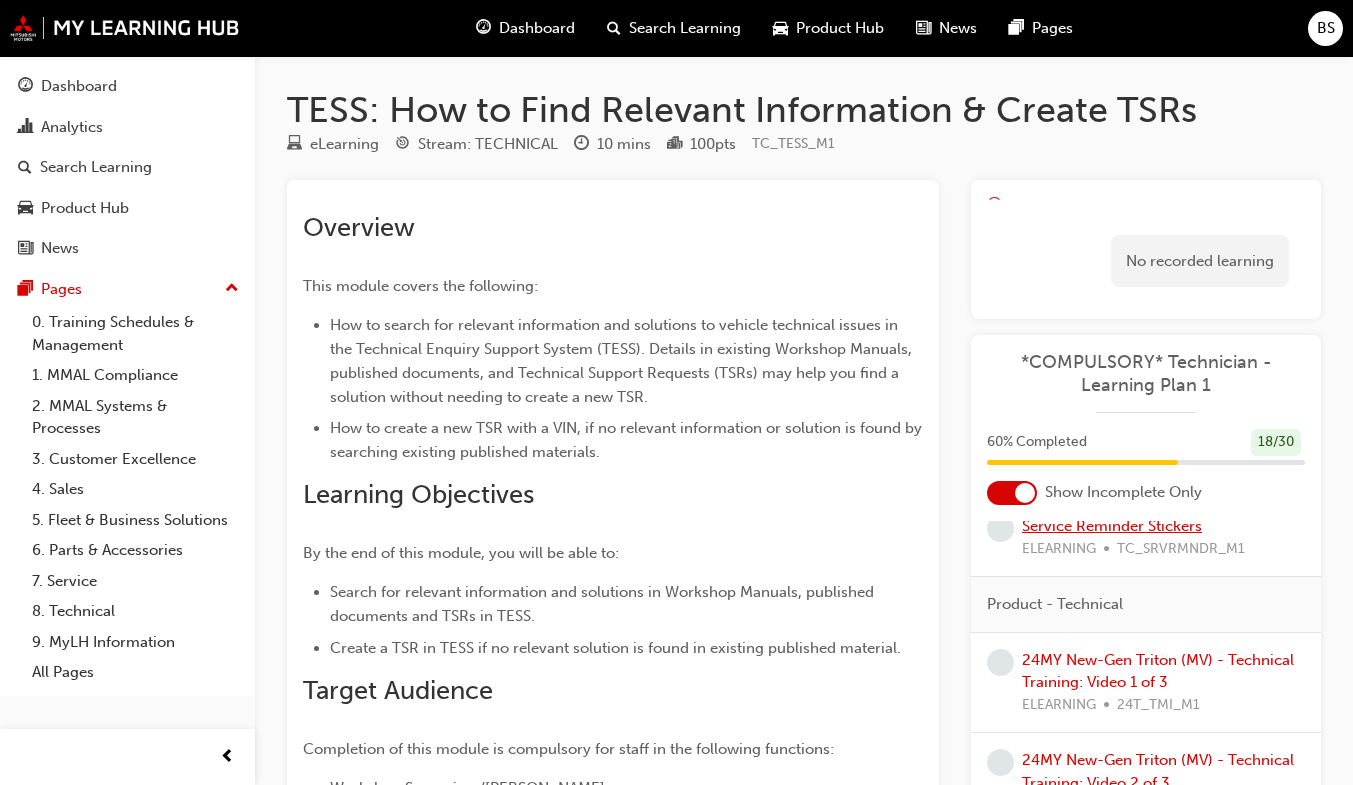 click on "Service Reminder Stickers" at bounding box center [1112, 526] 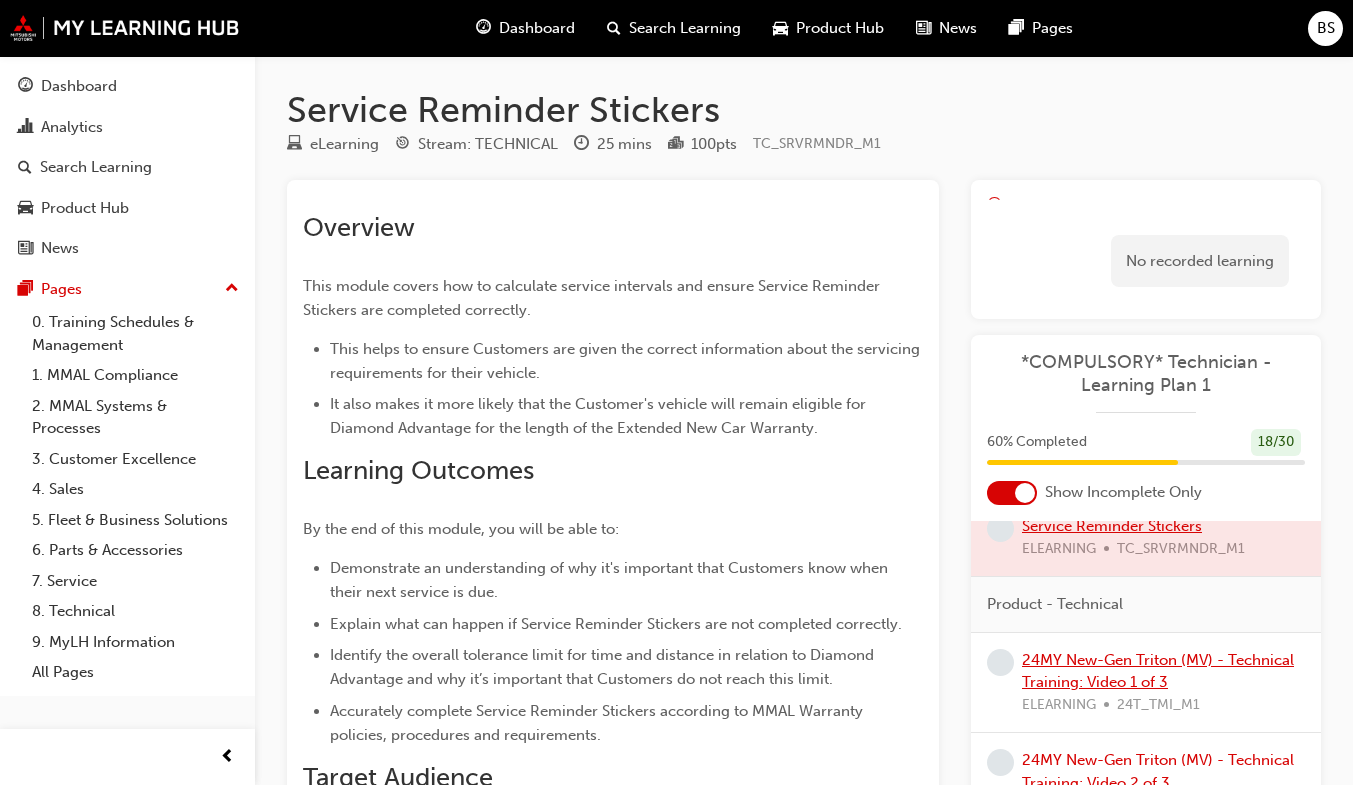 scroll, scrollTop: 776, scrollLeft: 0, axis: vertical 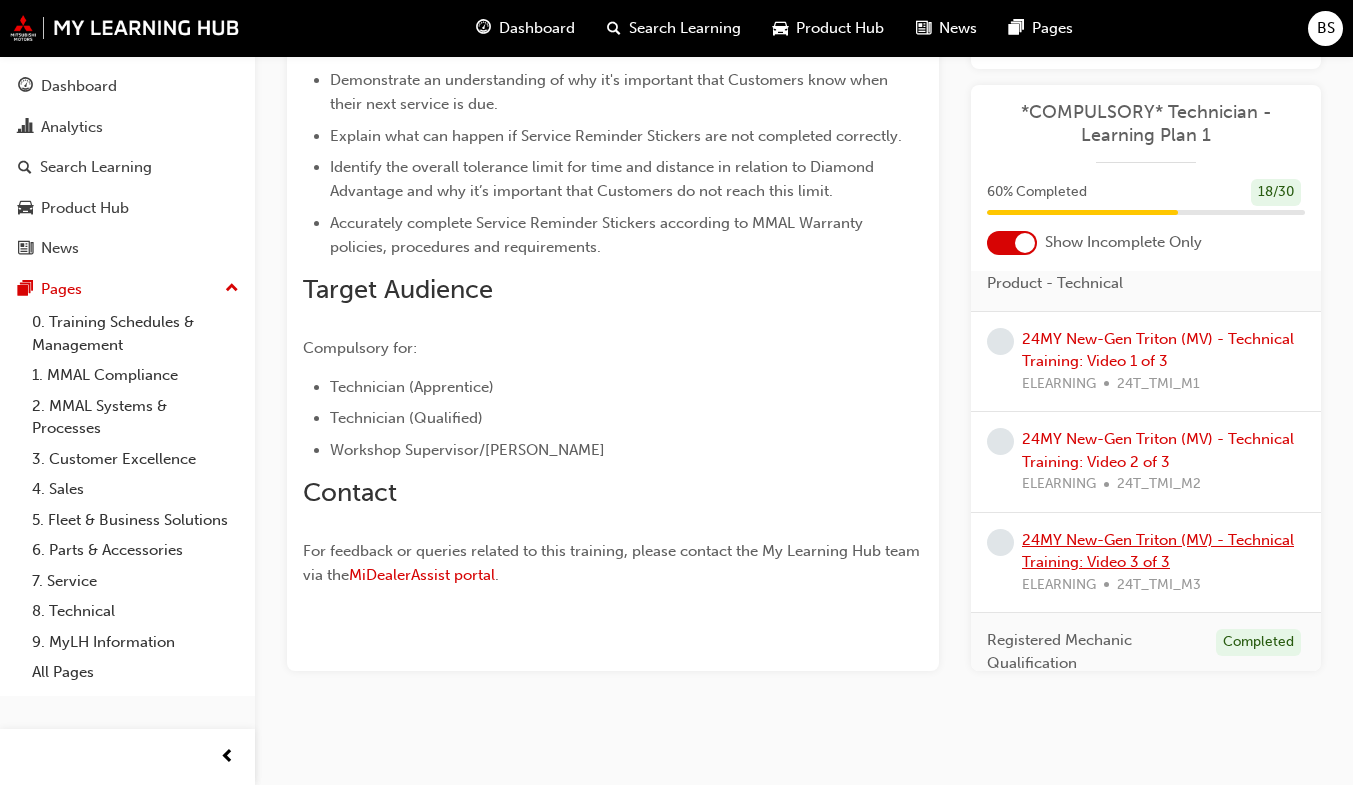 click on "24MY New-Gen Triton (MV) - Technical Training: Video 3 of 3" at bounding box center [1158, 551] 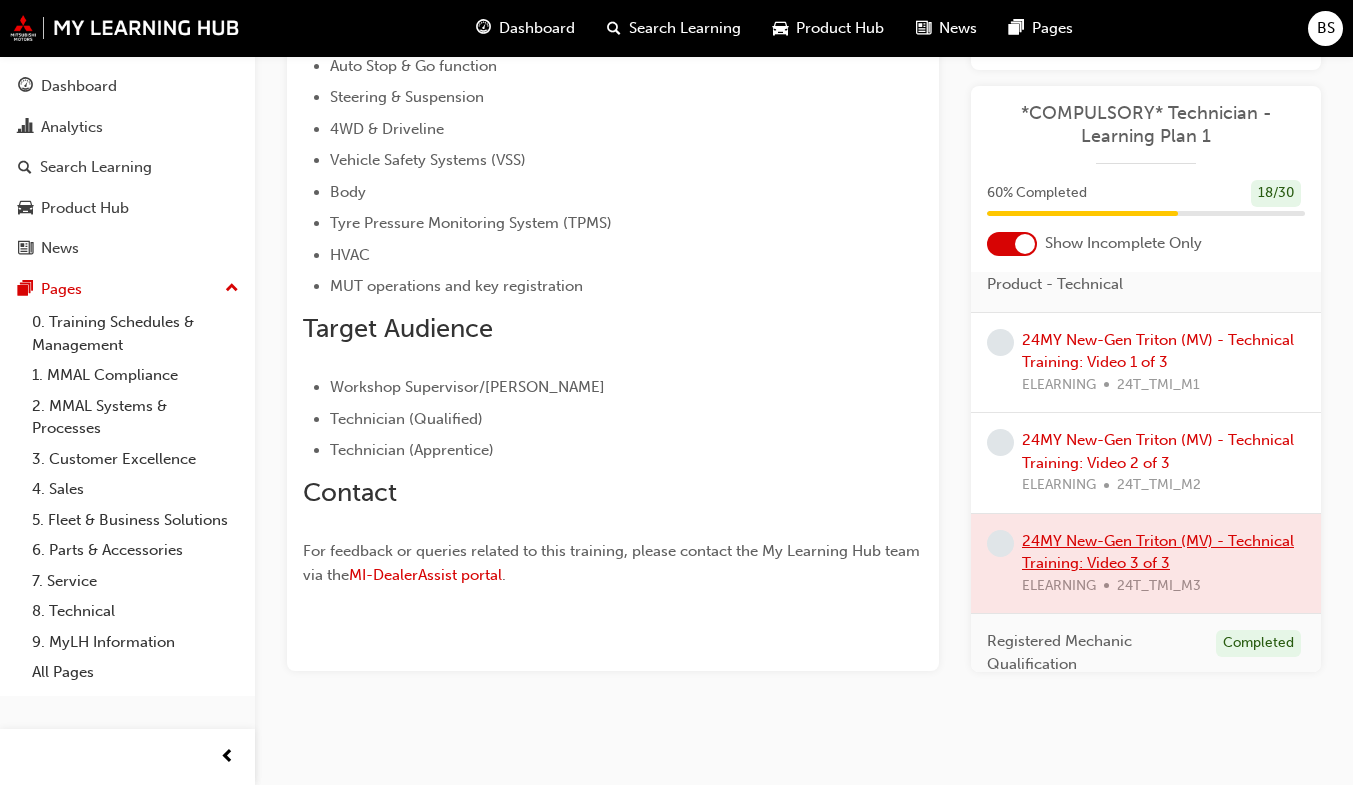 scroll, scrollTop: 488, scrollLeft: 0, axis: vertical 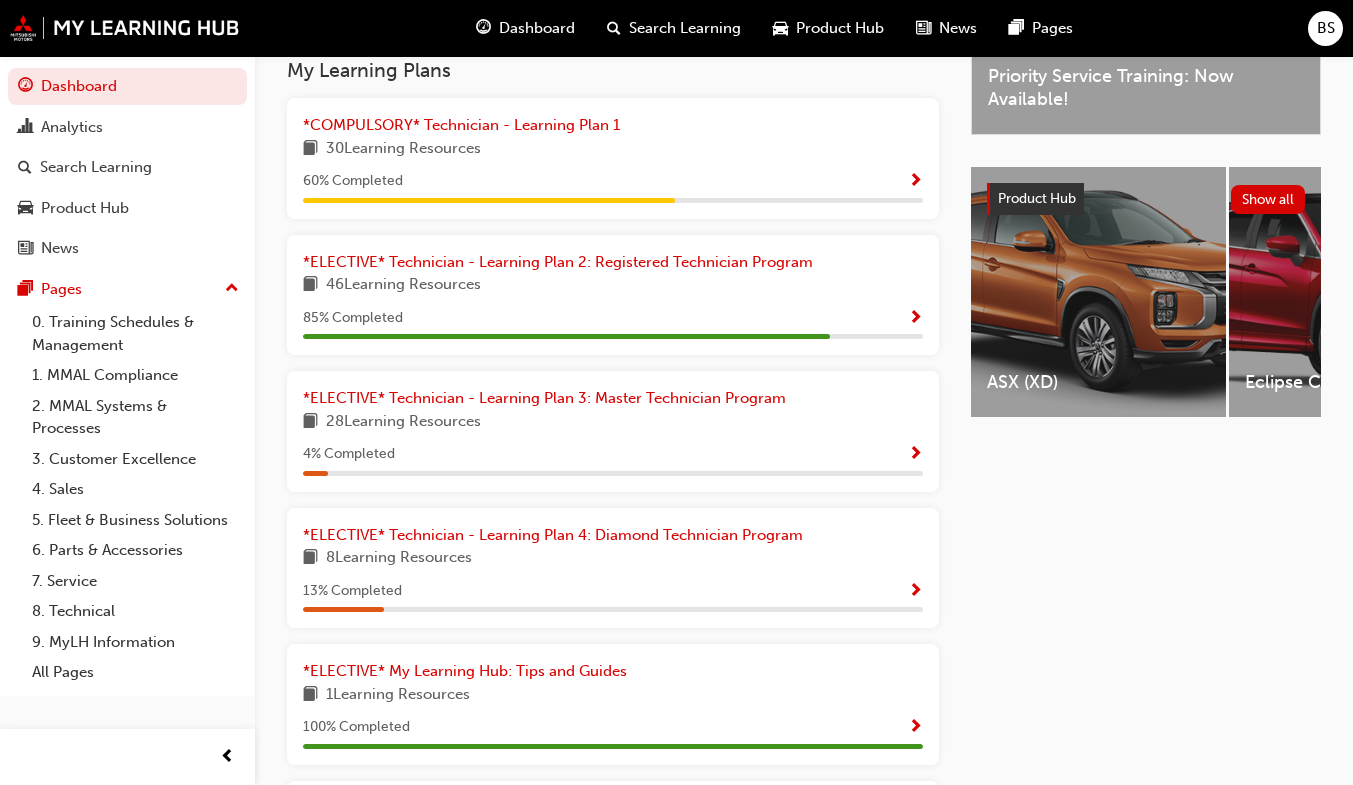 click at bounding box center [915, 182] 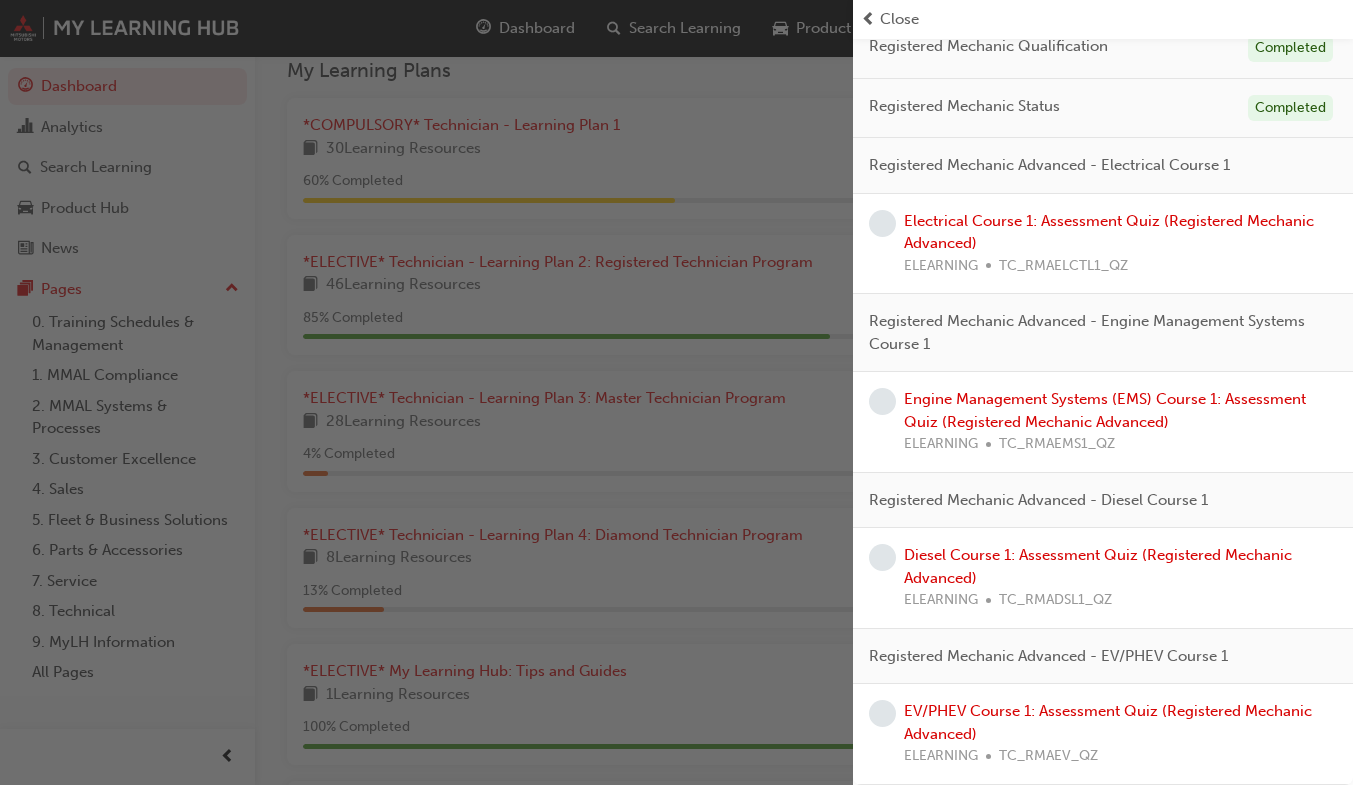 scroll, scrollTop: 1192, scrollLeft: 0, axis: vertical 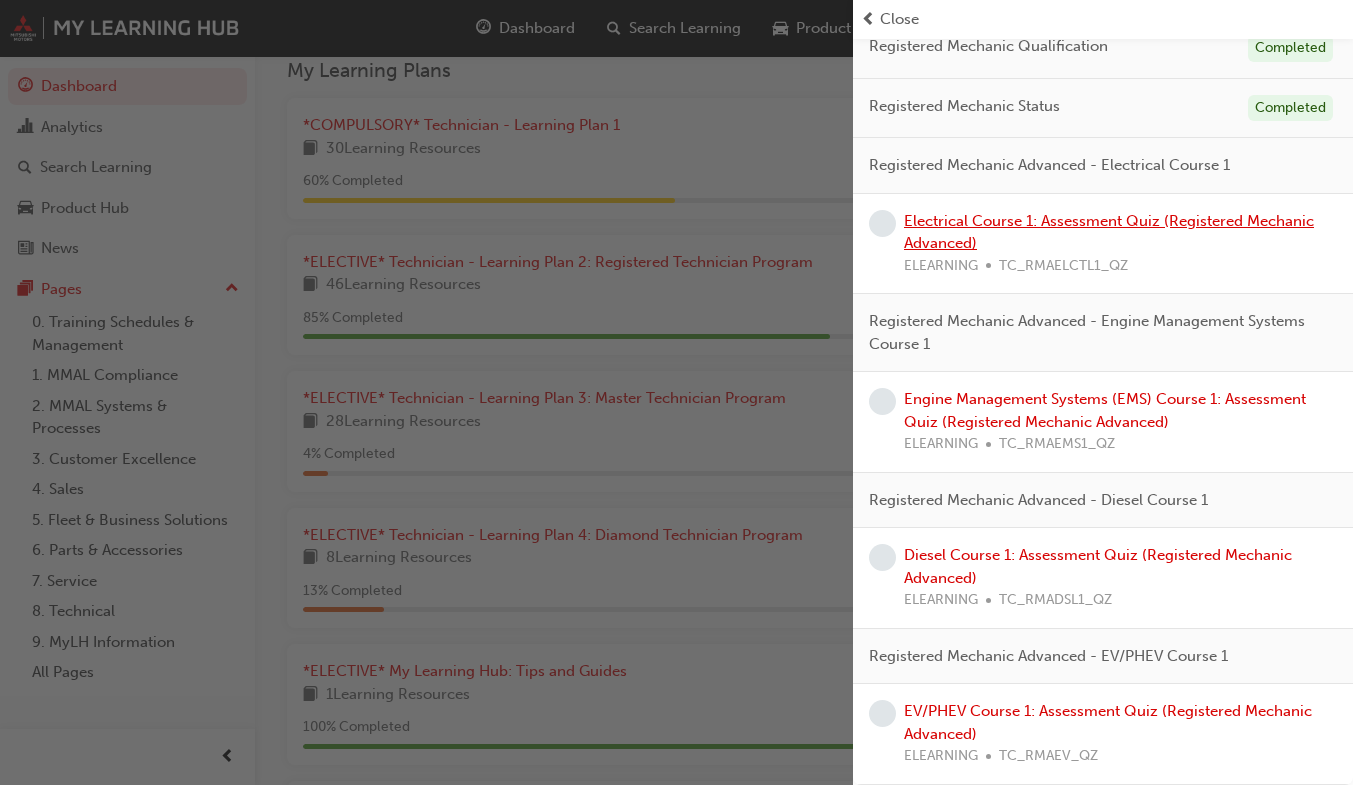 click on "Electrical Course 1: Assessment Quiz (Registered Mechanic Advanced)" at bounding box center (1109, 232) 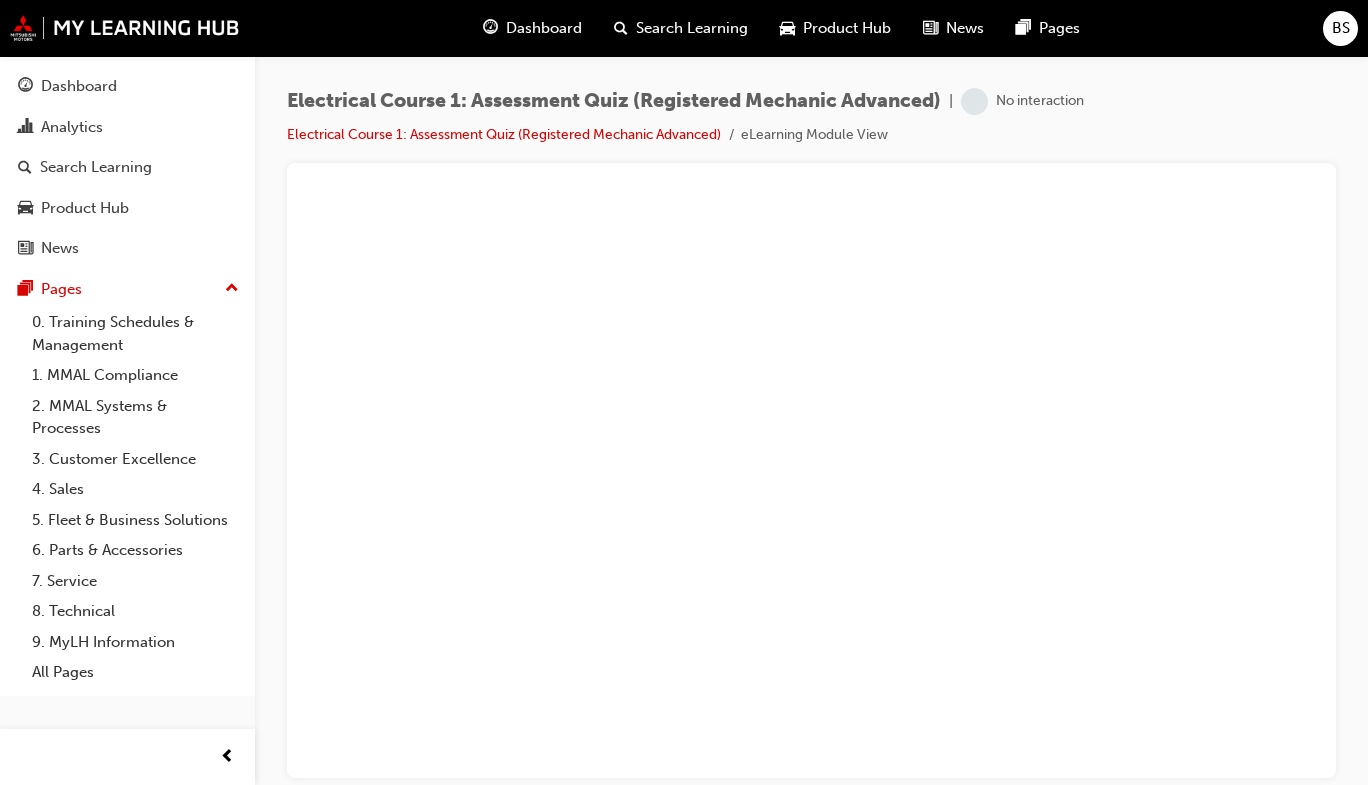 scroll, scrollTop: 0, scrollLeft: 0, axis: both 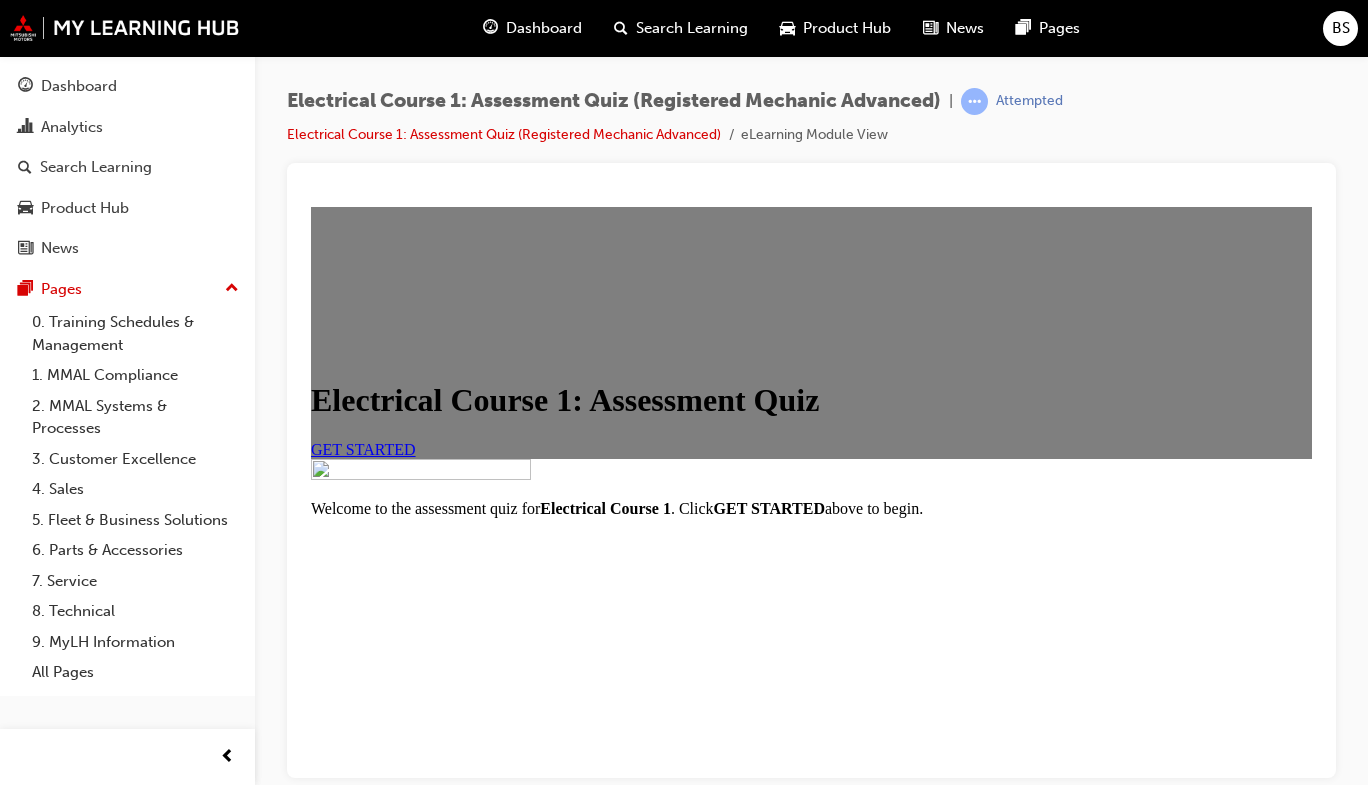 click on "GET STARTED" at bounding box center (363, 448) 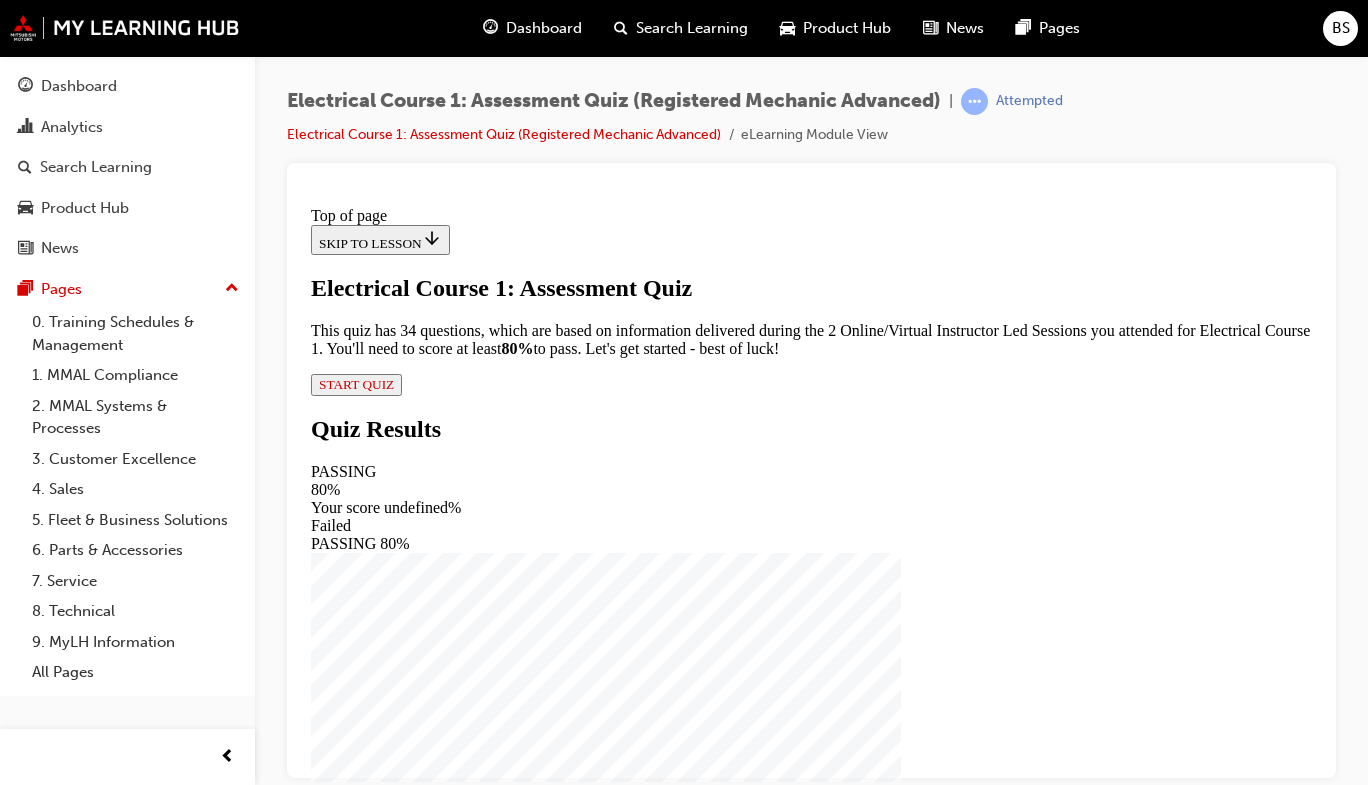 scroll, scrollTop: 150, scrollLeft: 0, axis: vertical 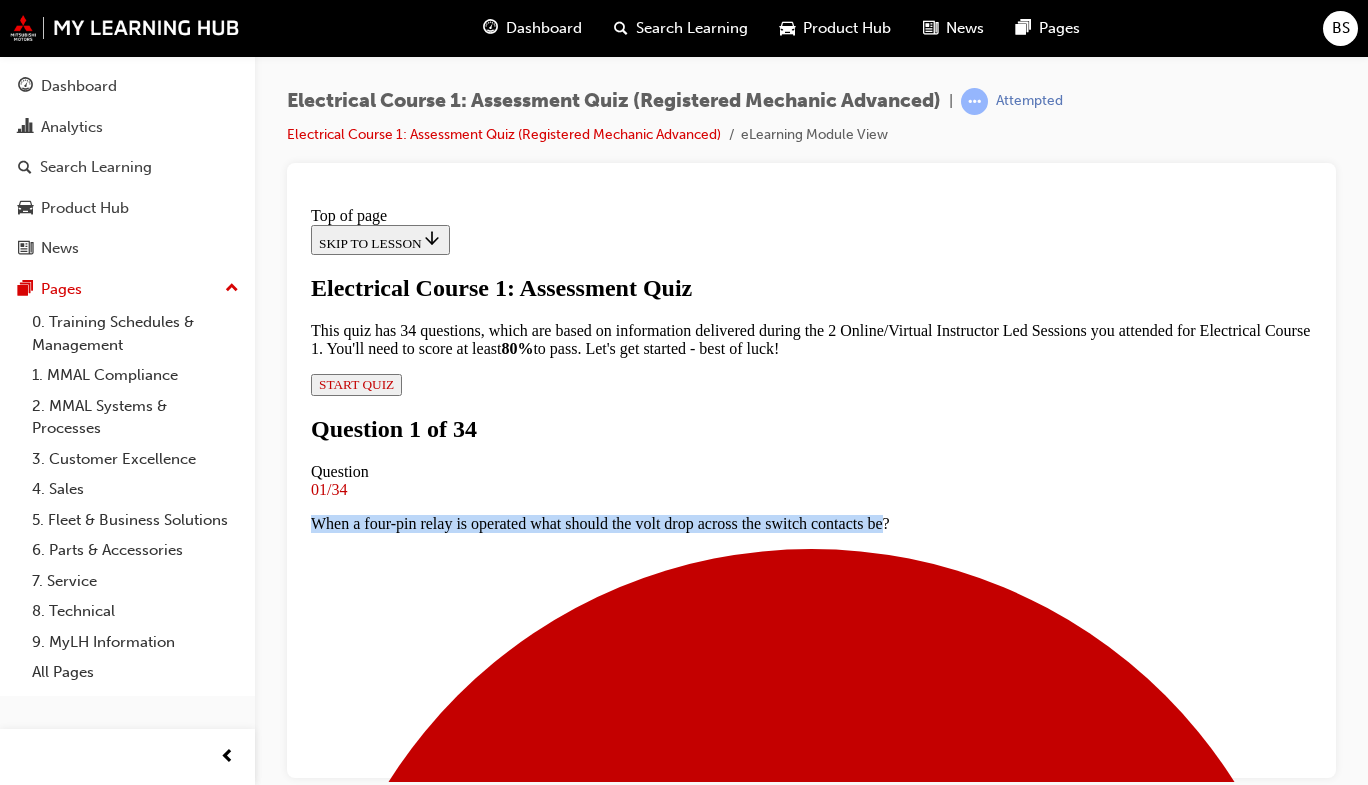 drag, startPoint x: 500, startPoint y: 479, endPoint x: 699, endPoint y: 521, distance: 203.38388 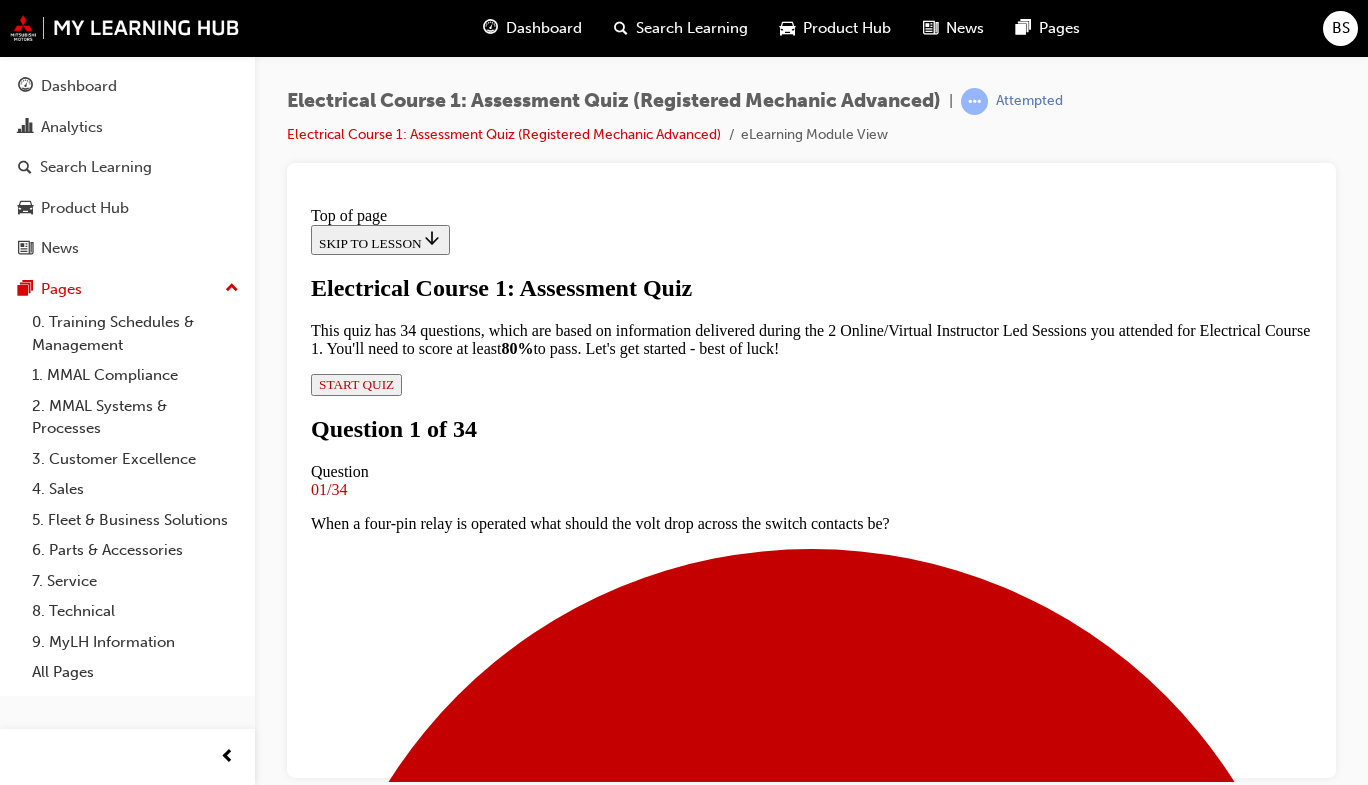 scroll, scrollTop: 187, scrollLeft: 0, axis: vertical 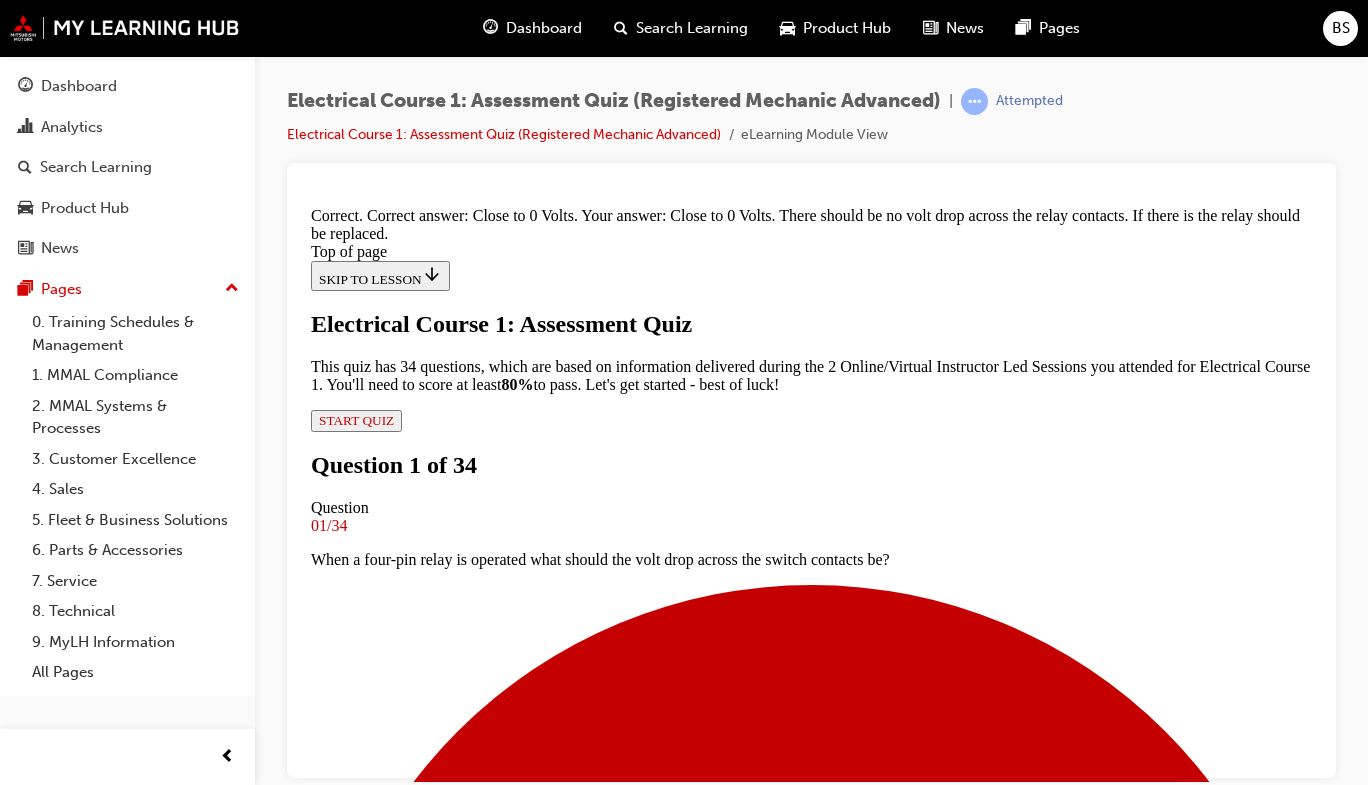 click on "NEXT" at bounding box center (811, 7923) 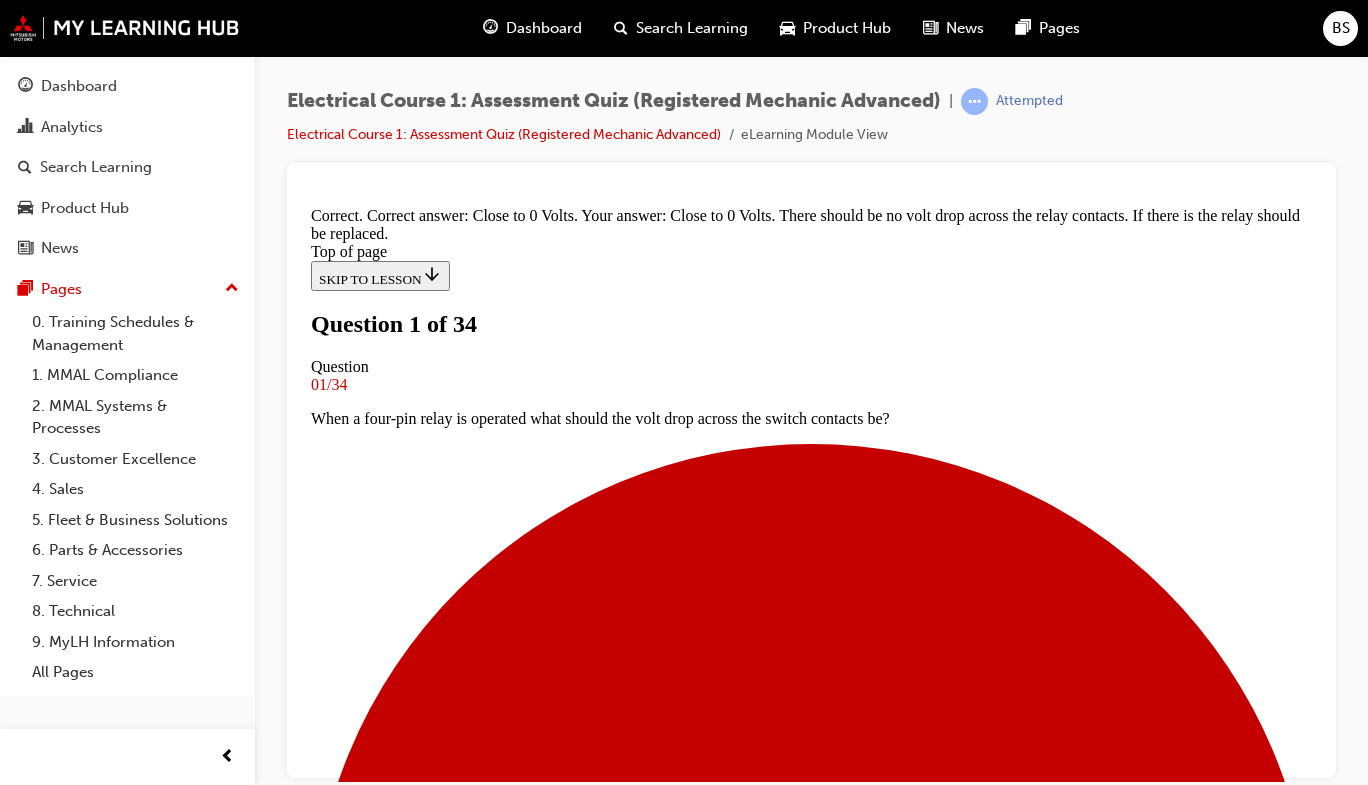 scroll, scrollTop: 3, scrollLeft: 0, axis: vertical 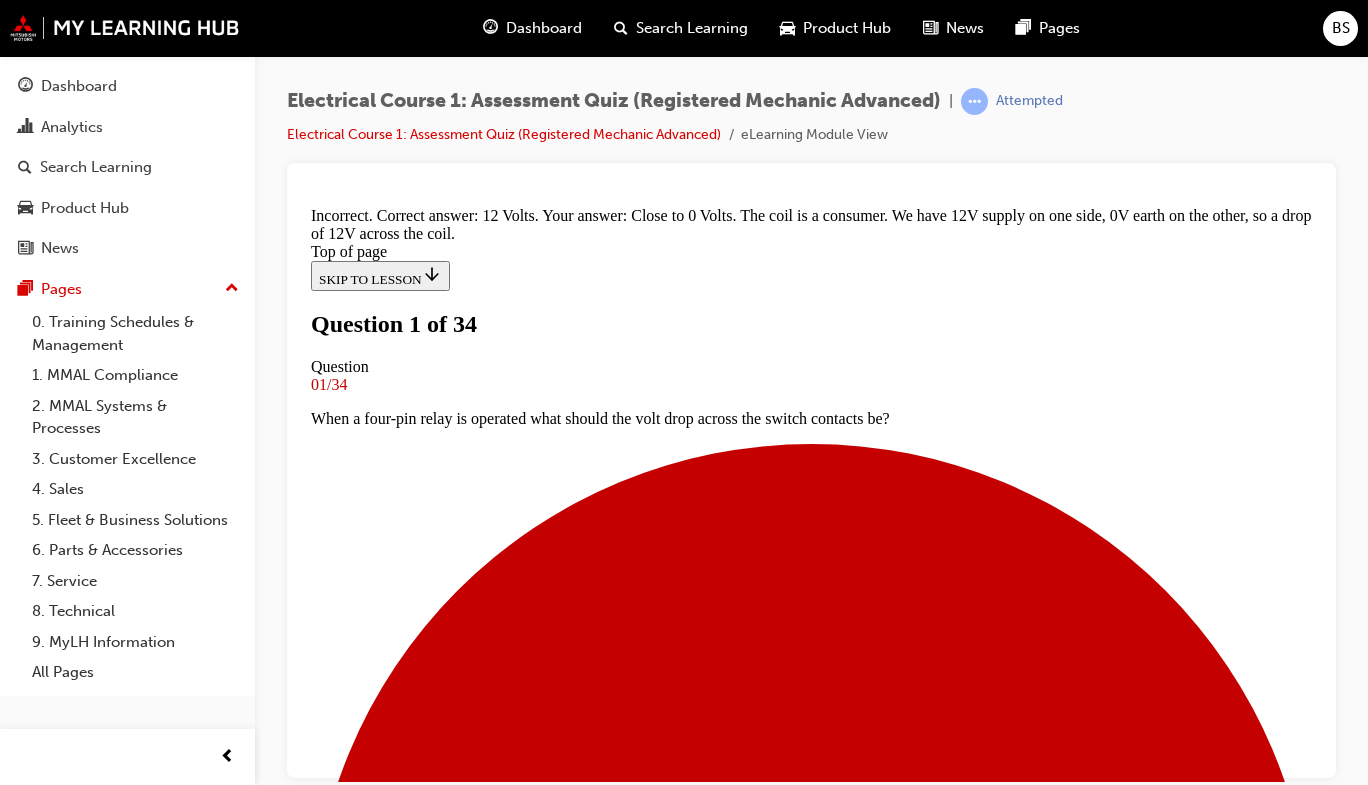 click on "NEXT" at bounding box center (337, 15285) 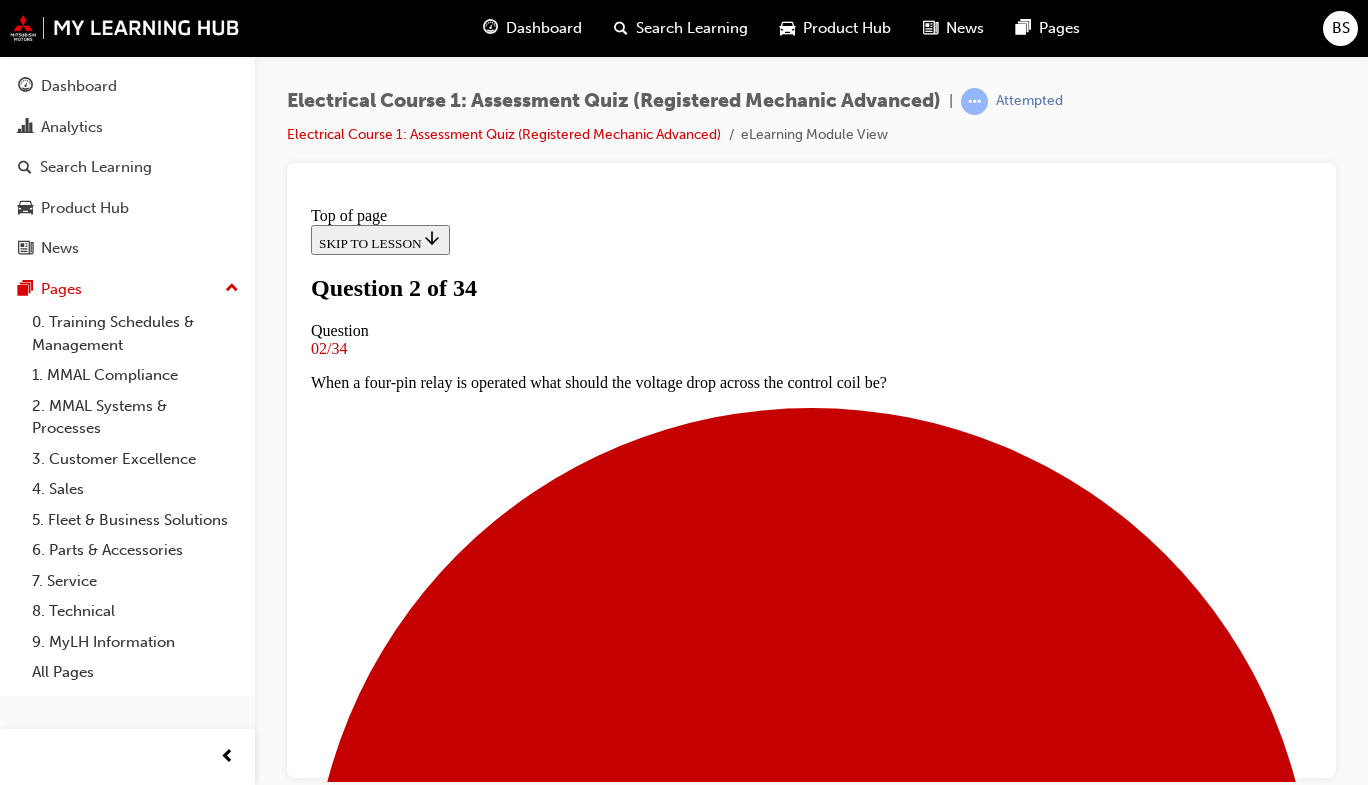 drag, startPoint x: 505, startPoint y: 492, endPoint x: 1084, endPoint y: 483, distance: 579.06995 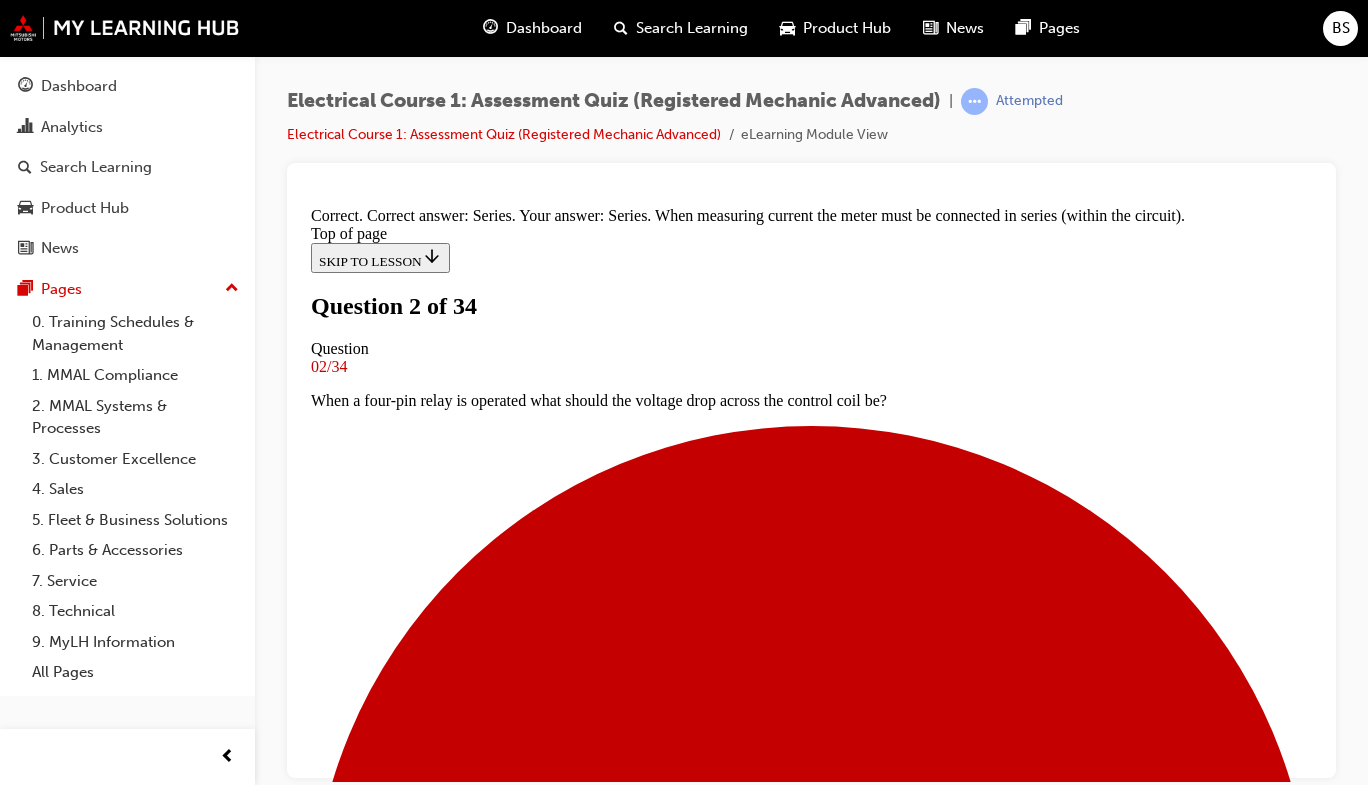 click on "NEXT" at bounding box center (337, 15267) 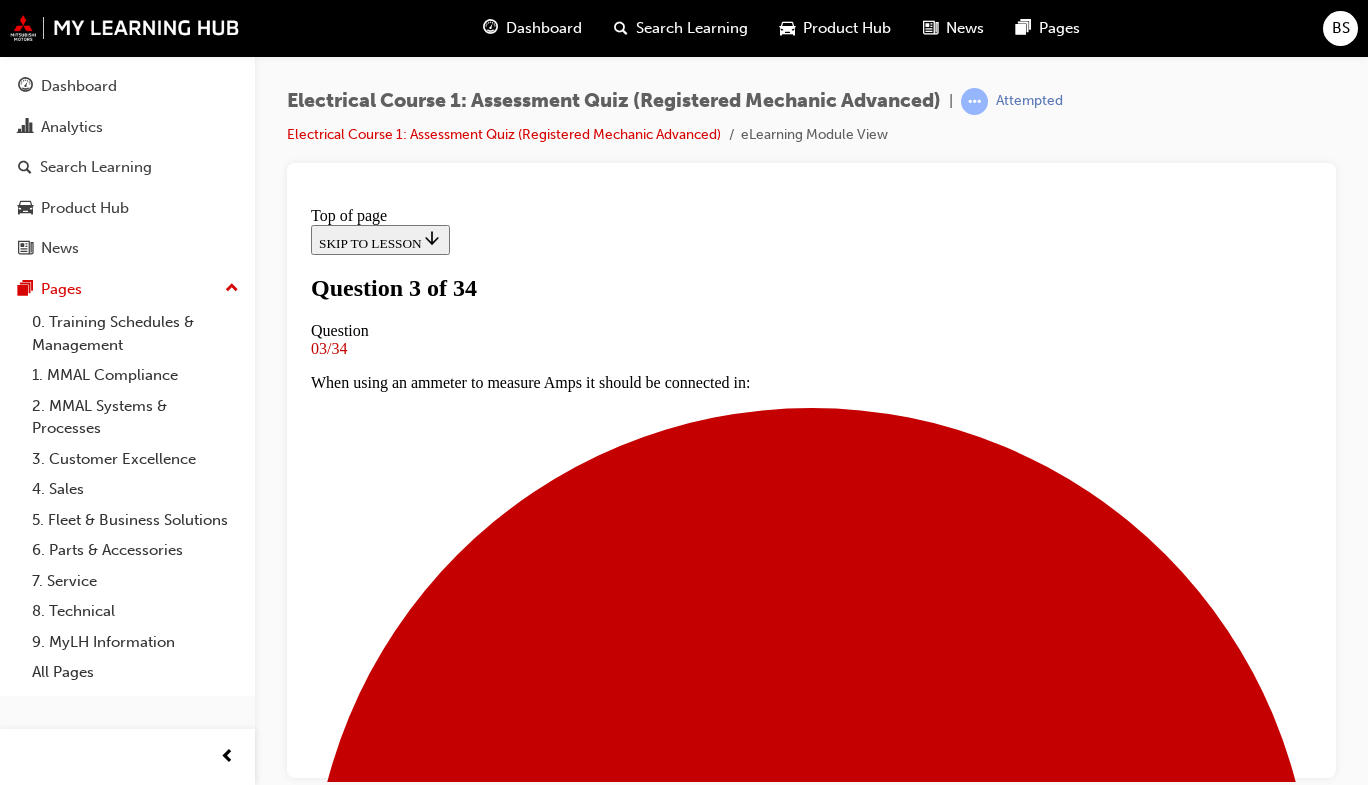 drag, startPoint x: 499, startPoint y: 482, endPoint x: 639, endPoint y: 537, distance: 150.41609 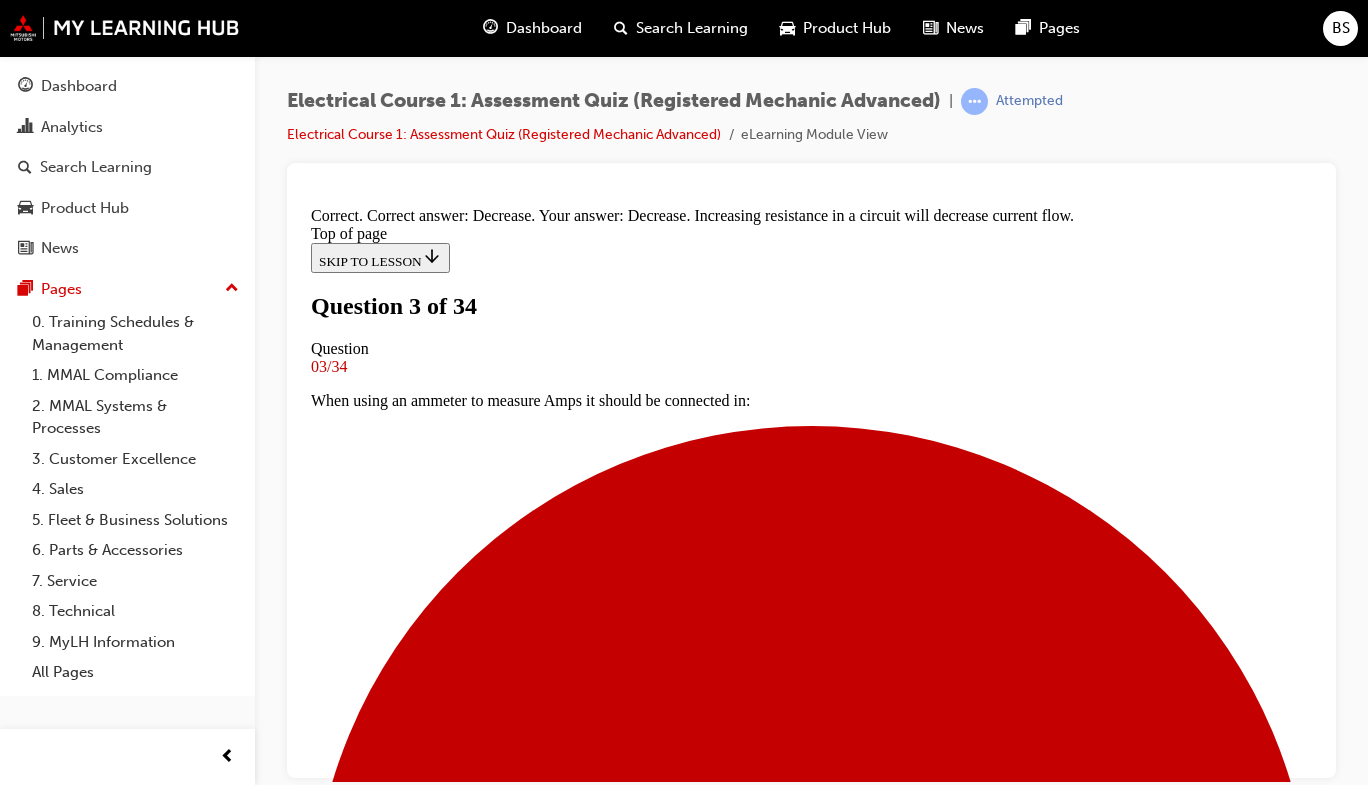 click on "NEXT" at bounding box center [337, 15267] 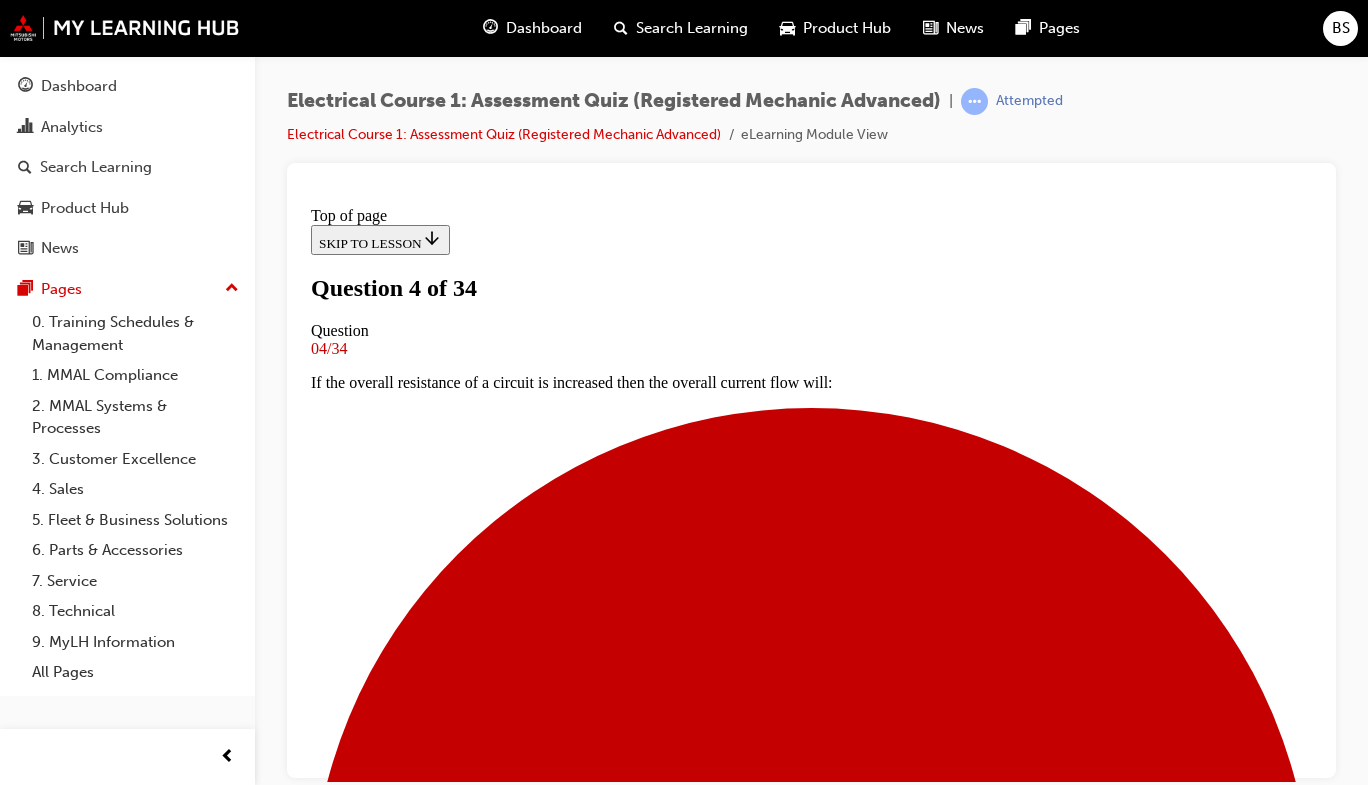 scroll, scrollTop: 3, scrollLeft: 0, axis: vertical 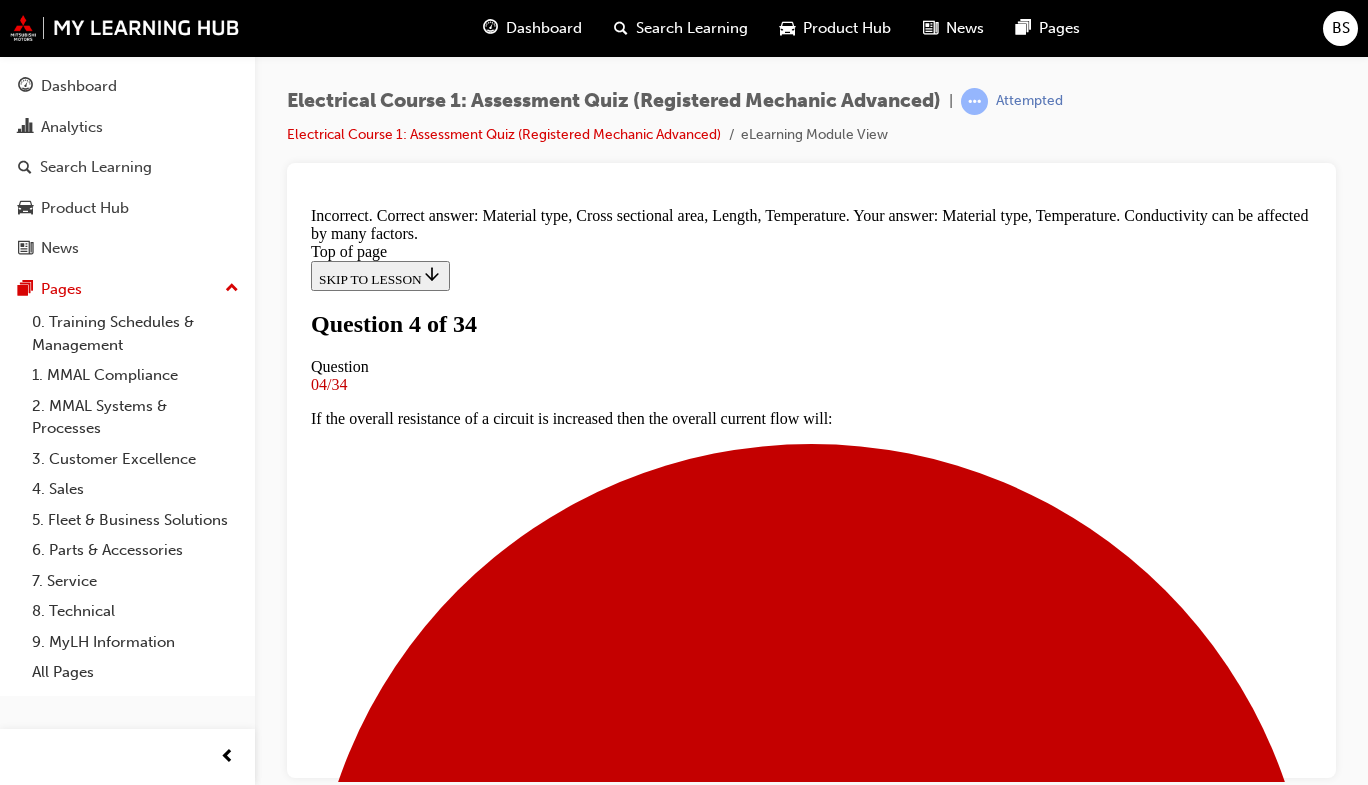 click on "NEXT" at bounding box center (337, 12724) 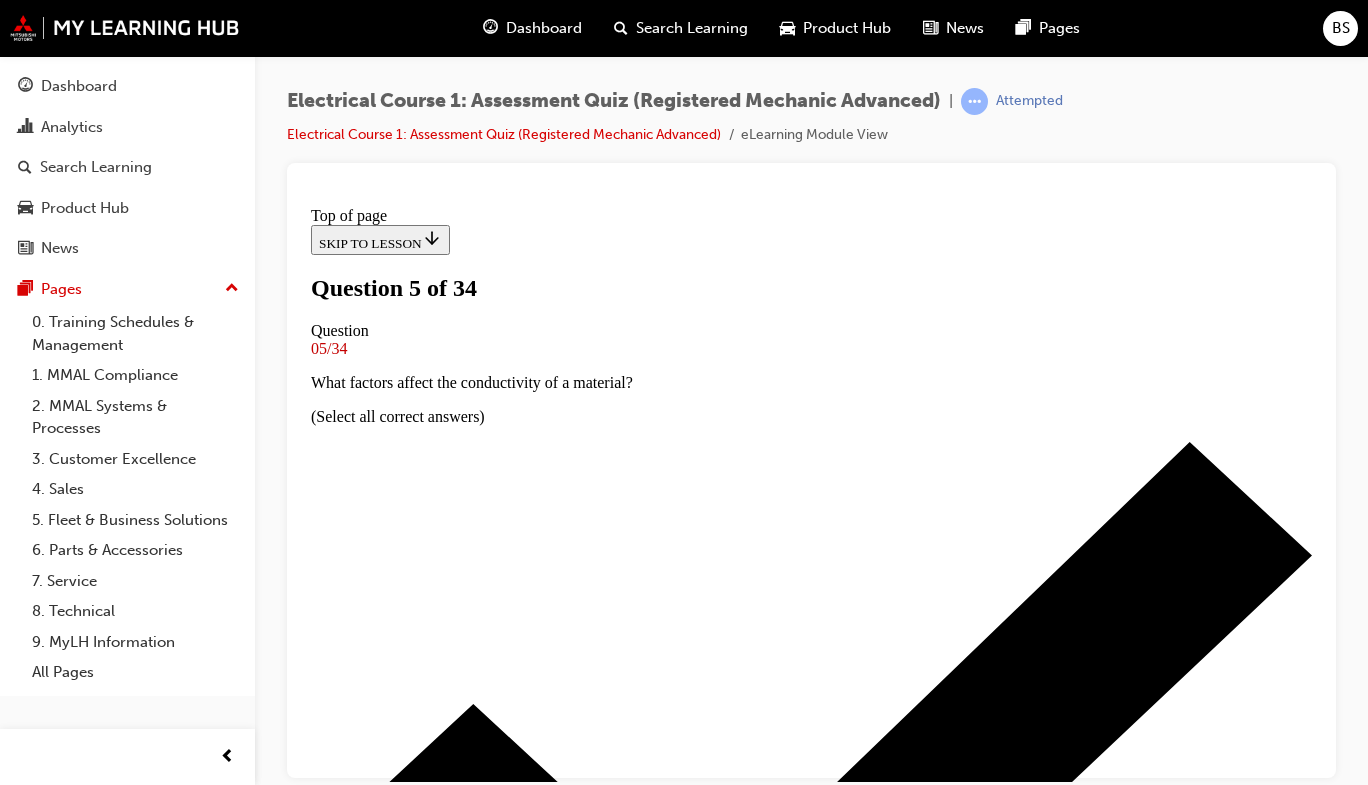 drag, startPoint x: 416, startPoint y: 464, endPoint x: 900, endPoint y: 533, distance: 488.89365 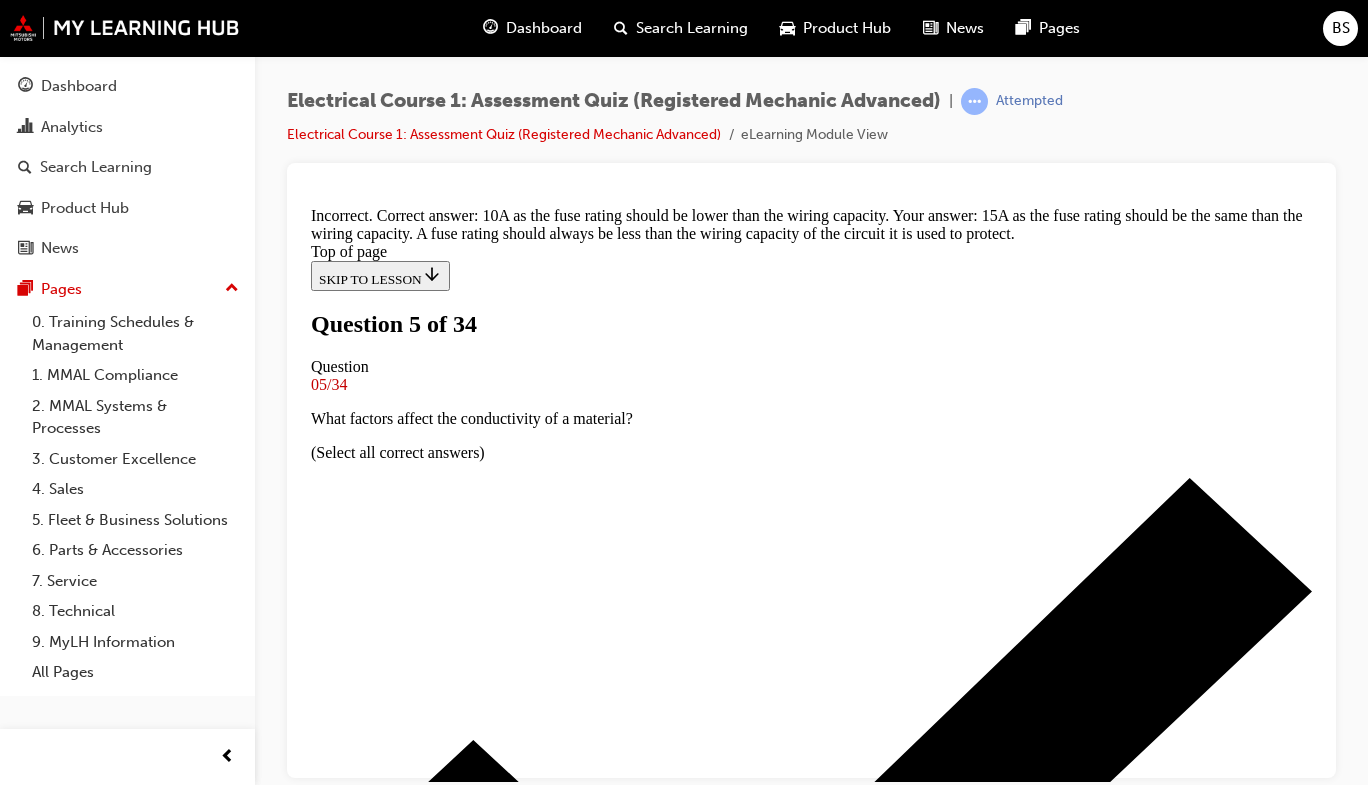 scroll, scrollTop: 644, scrollLeft: 0, axis: vertical 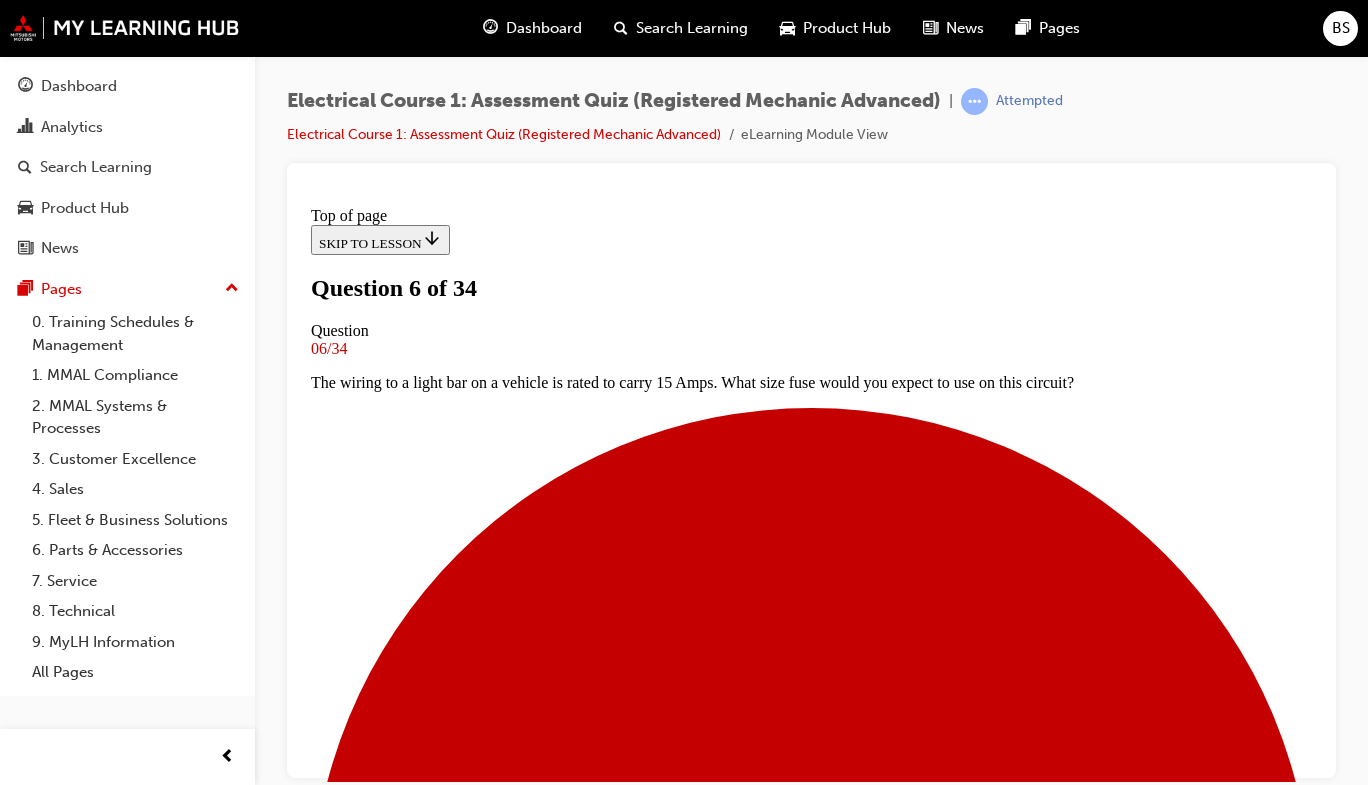 drag, startPoint x: 487, startPoint y: 517, endPoint x: 512, endPoint y: 496, distance: 32.649654 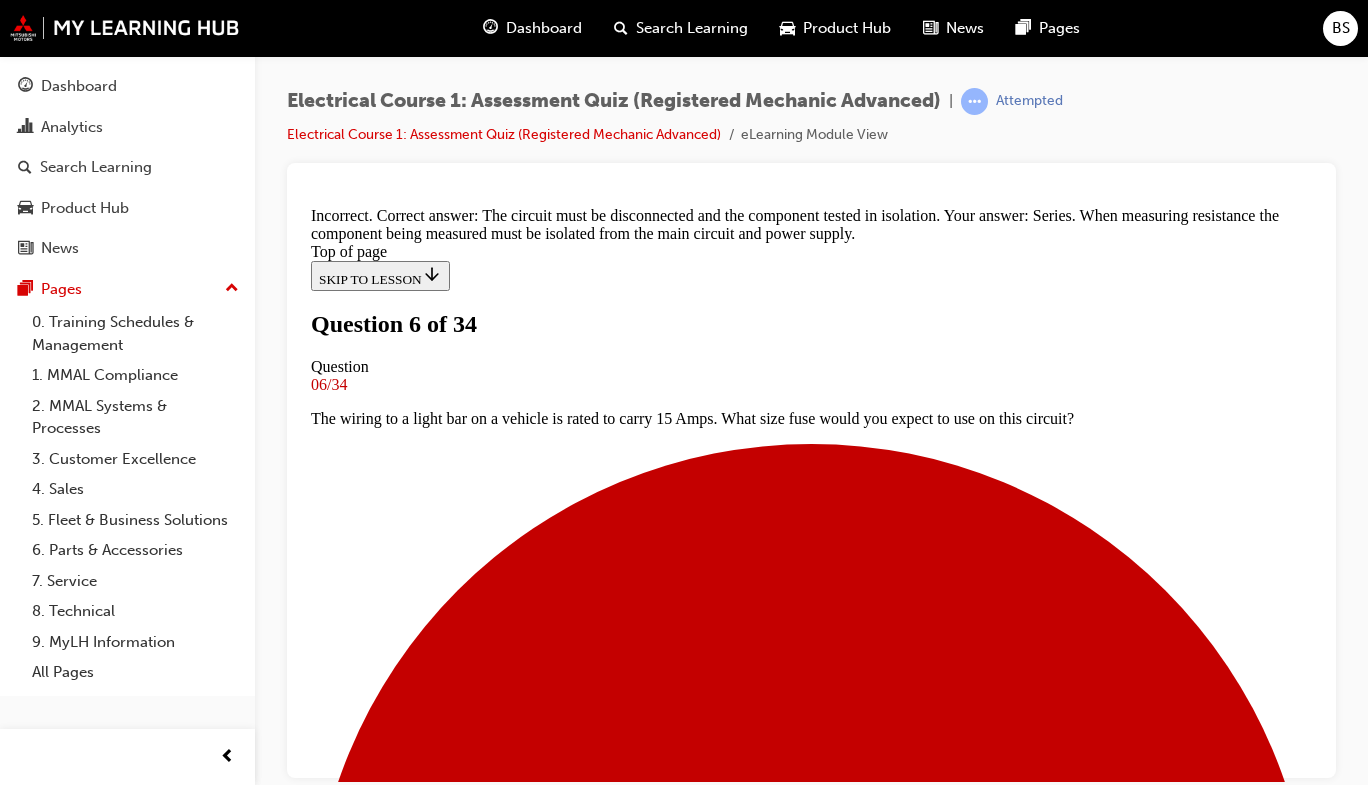 scroll, scrollTop: 584, scrollLeft: 0, axis: vertical 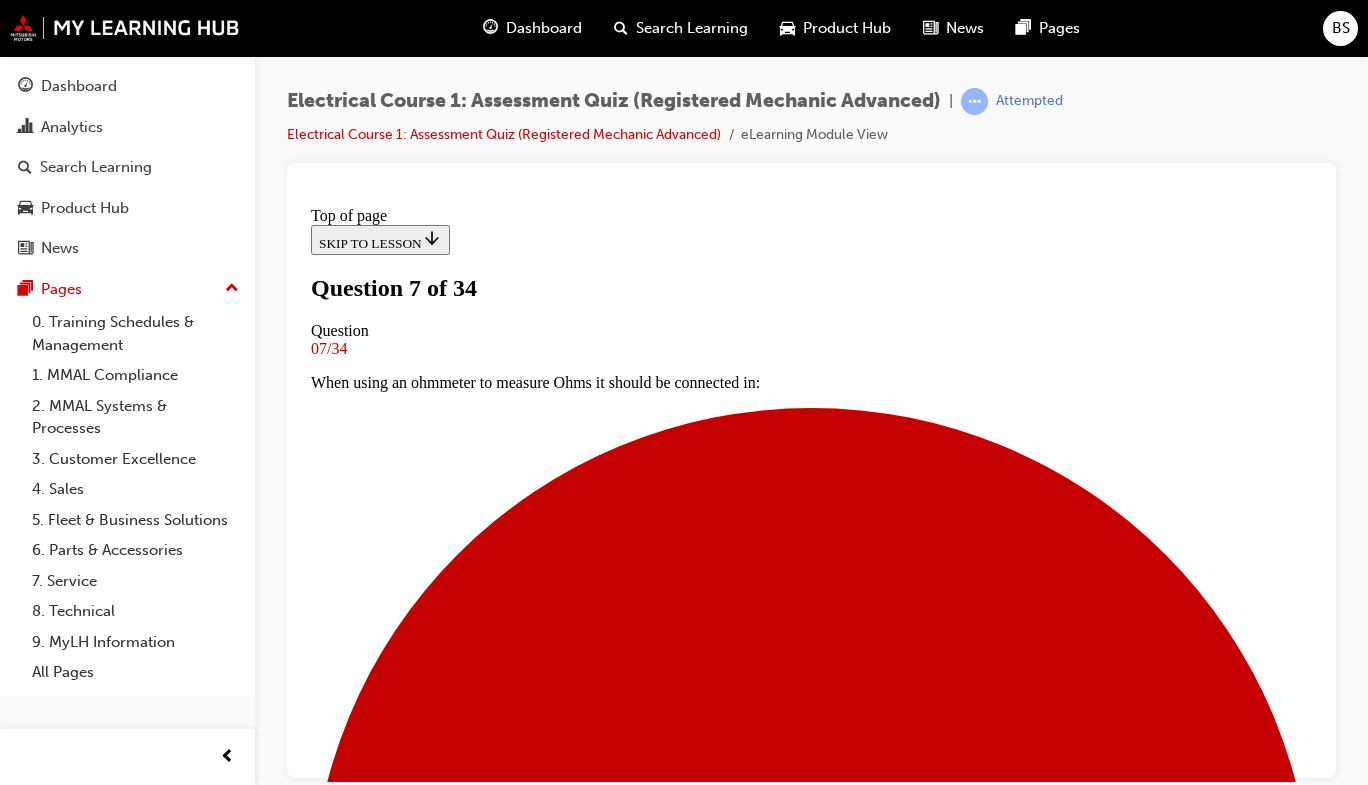 drag, startPoint x: 511, startPoint y: 335, endPoint x: 786, endPoint y: 398, distance: 282.12408 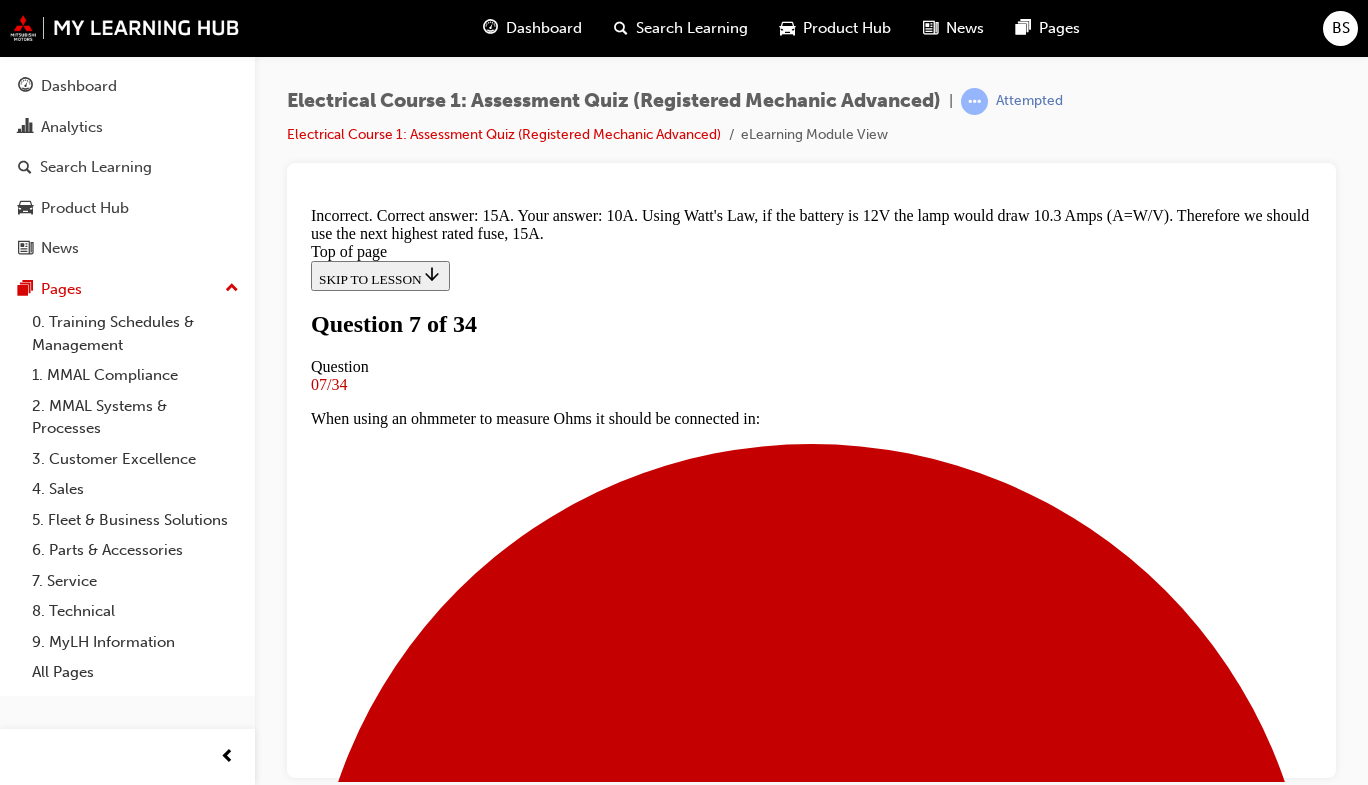 scroll, scrollTop: 588, scrollLeft: 0, axis: vertical 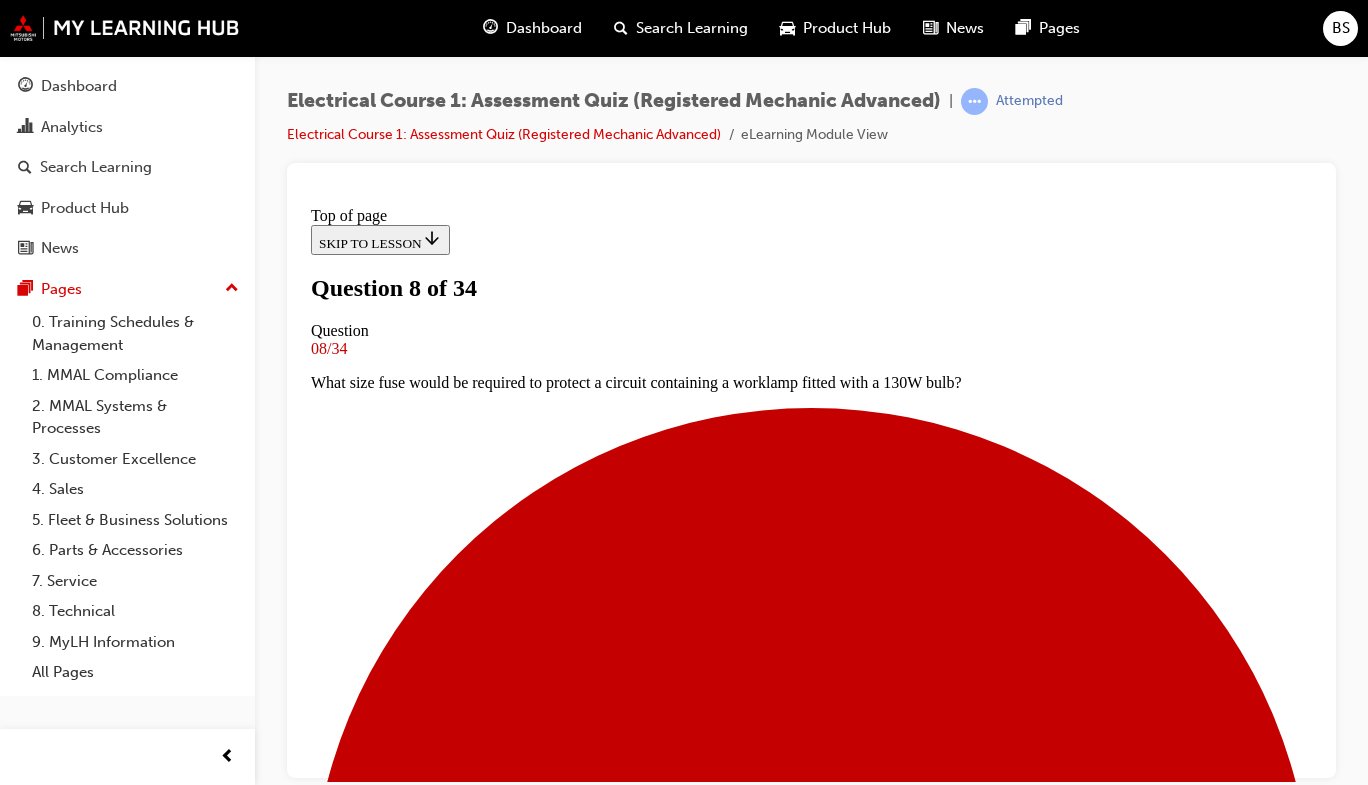 click at bounding box center (831, 9845) 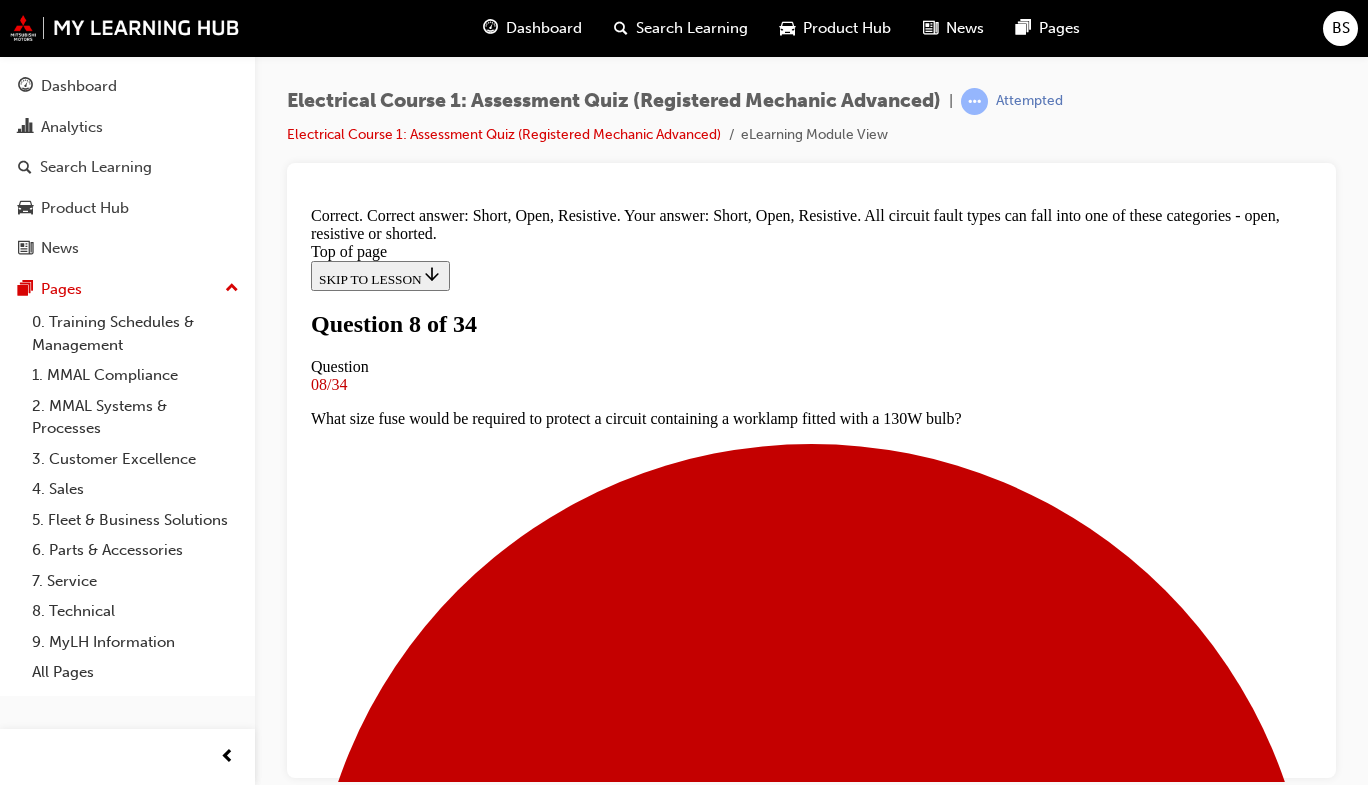 click on "NEXT" at bounding box center [337, 11953] 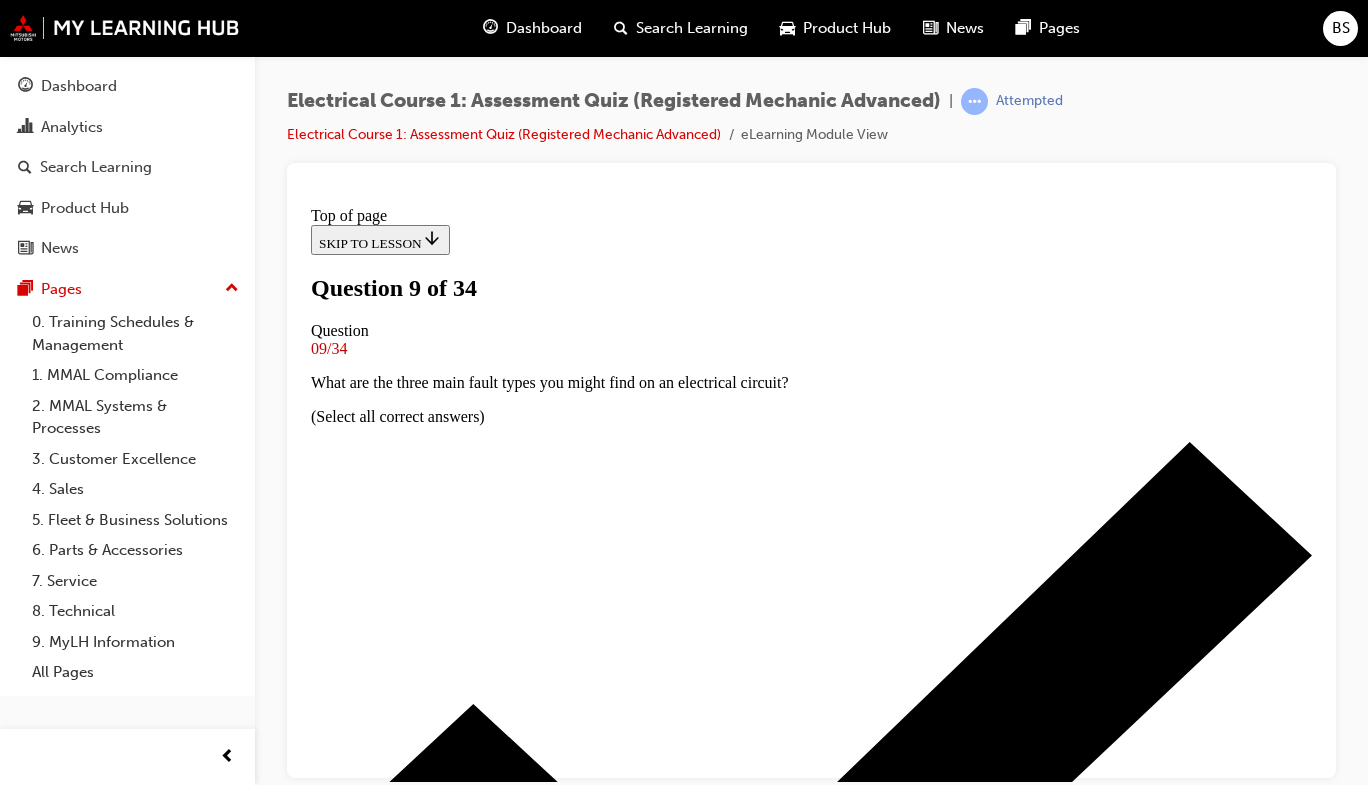 scroll, scrollTop: 193, scrollLeft: 0, axis: vertical 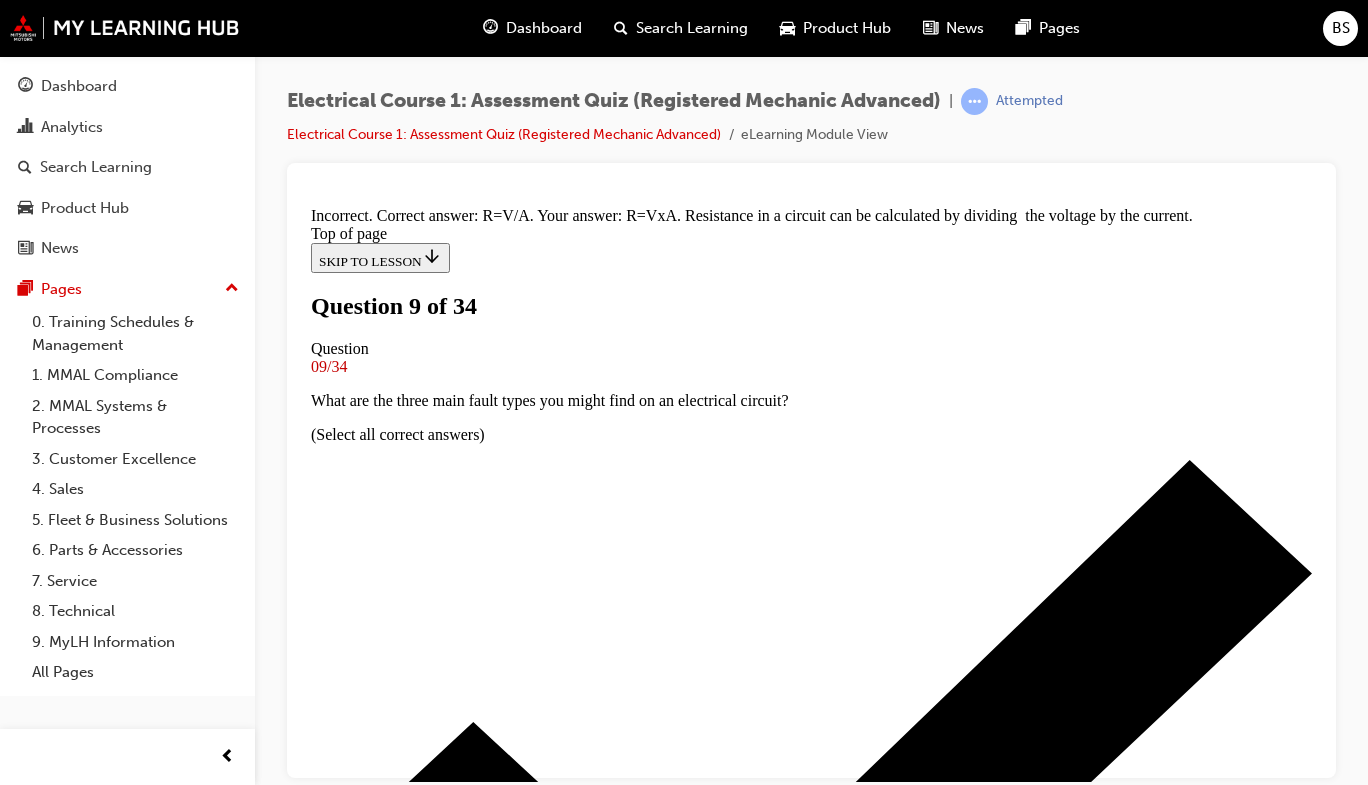 click on "NEXT" at bounding box center [337, 10148] 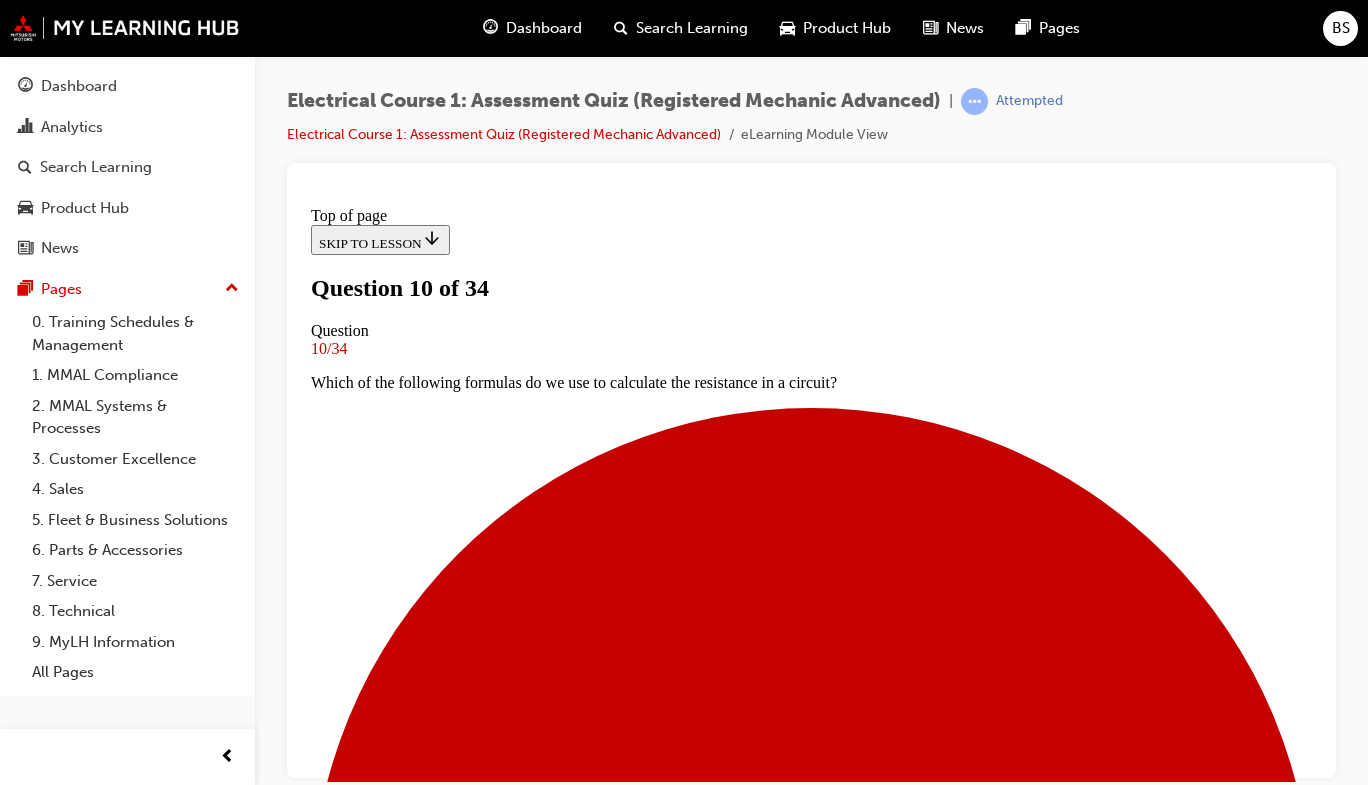 scroll, scrollTop: 194, scrollLeft: 0, axis: vertical 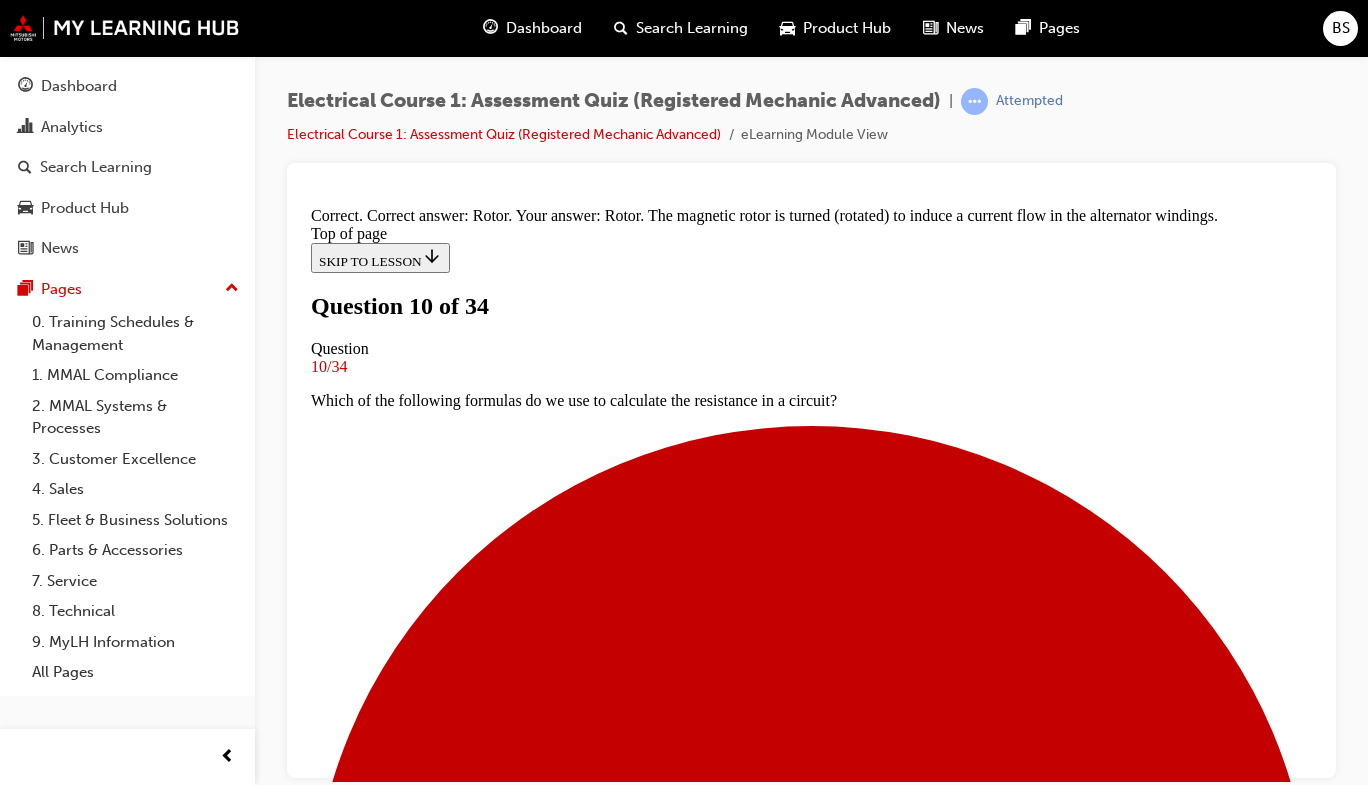 click on "NEXT" at bounding box center [337, 13480] 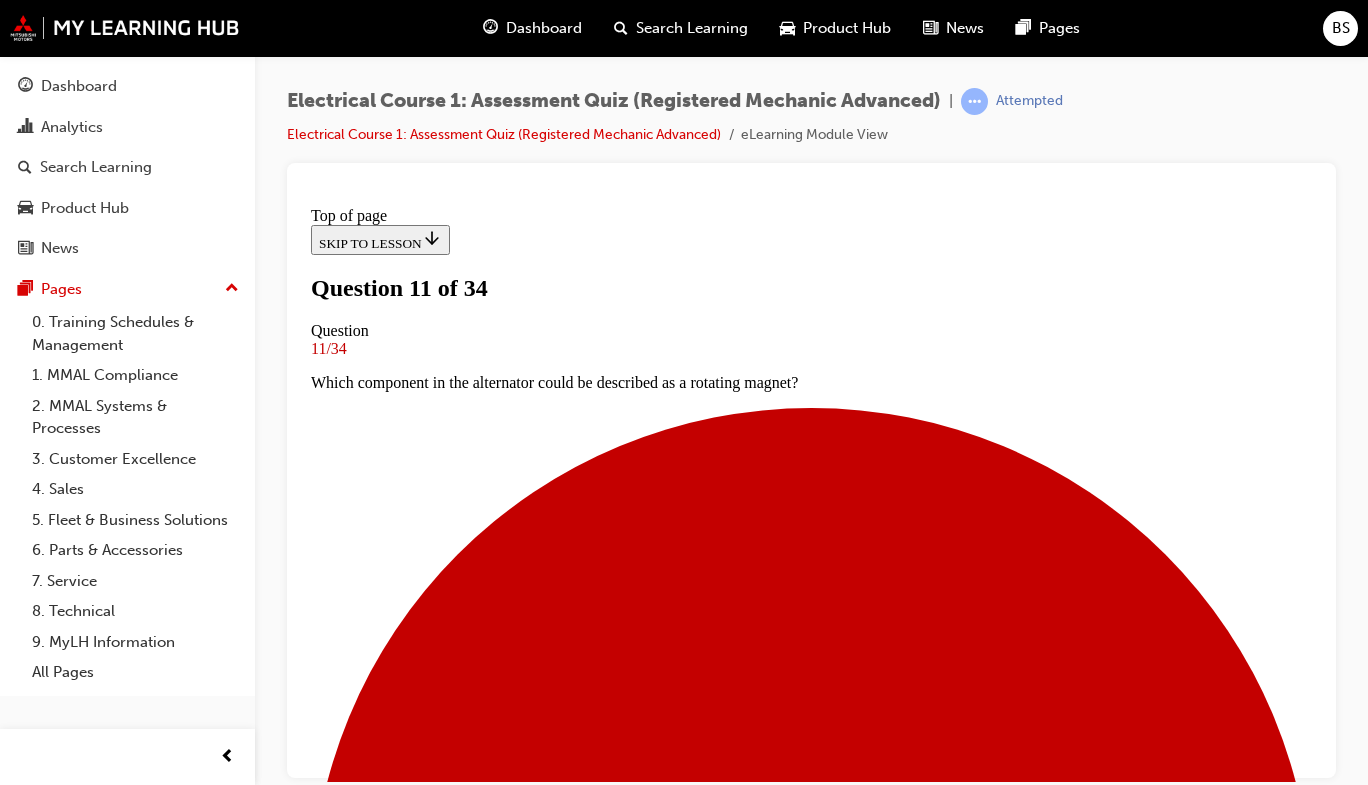 scroll, scrollTop: 176, scrollLeft: 0, axis: vertical 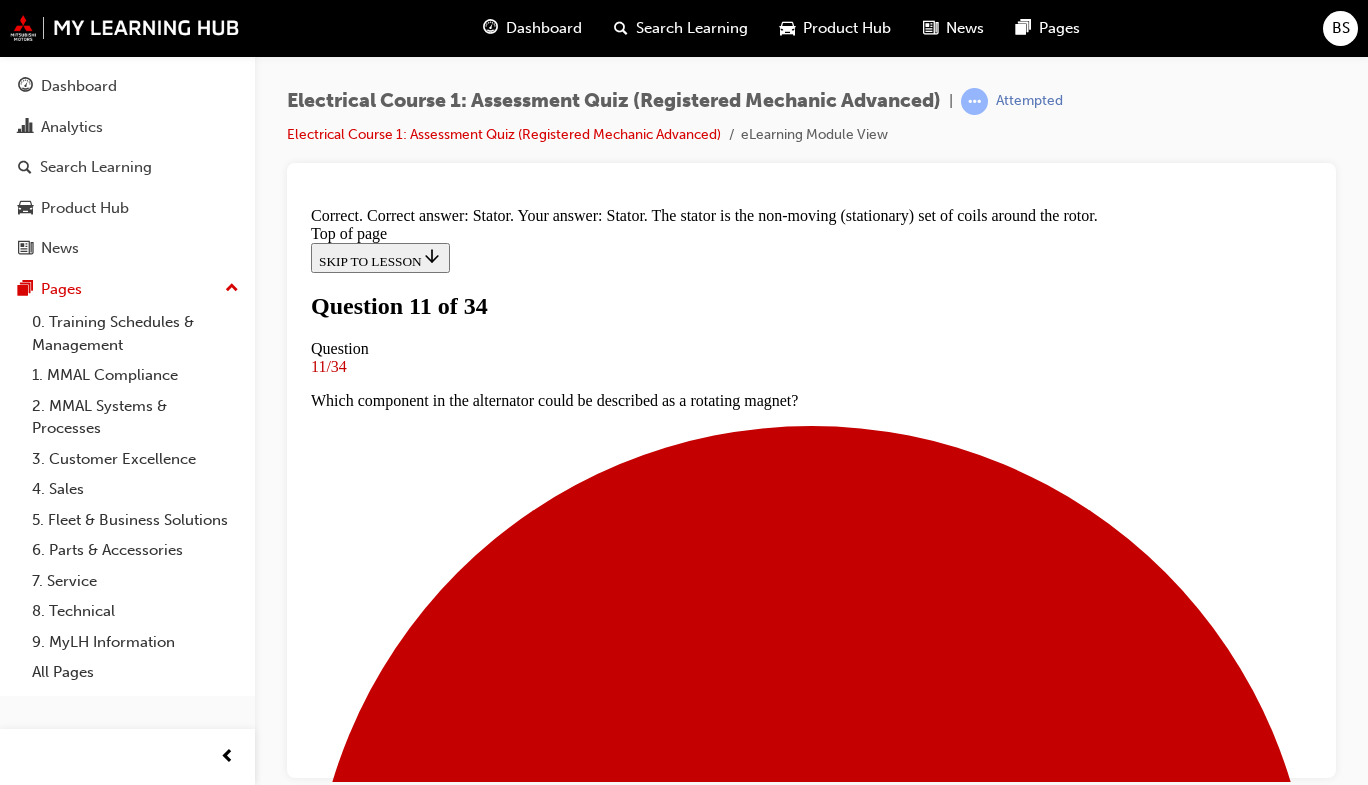 click on "NEXT" at bounding box center [337, 15267] 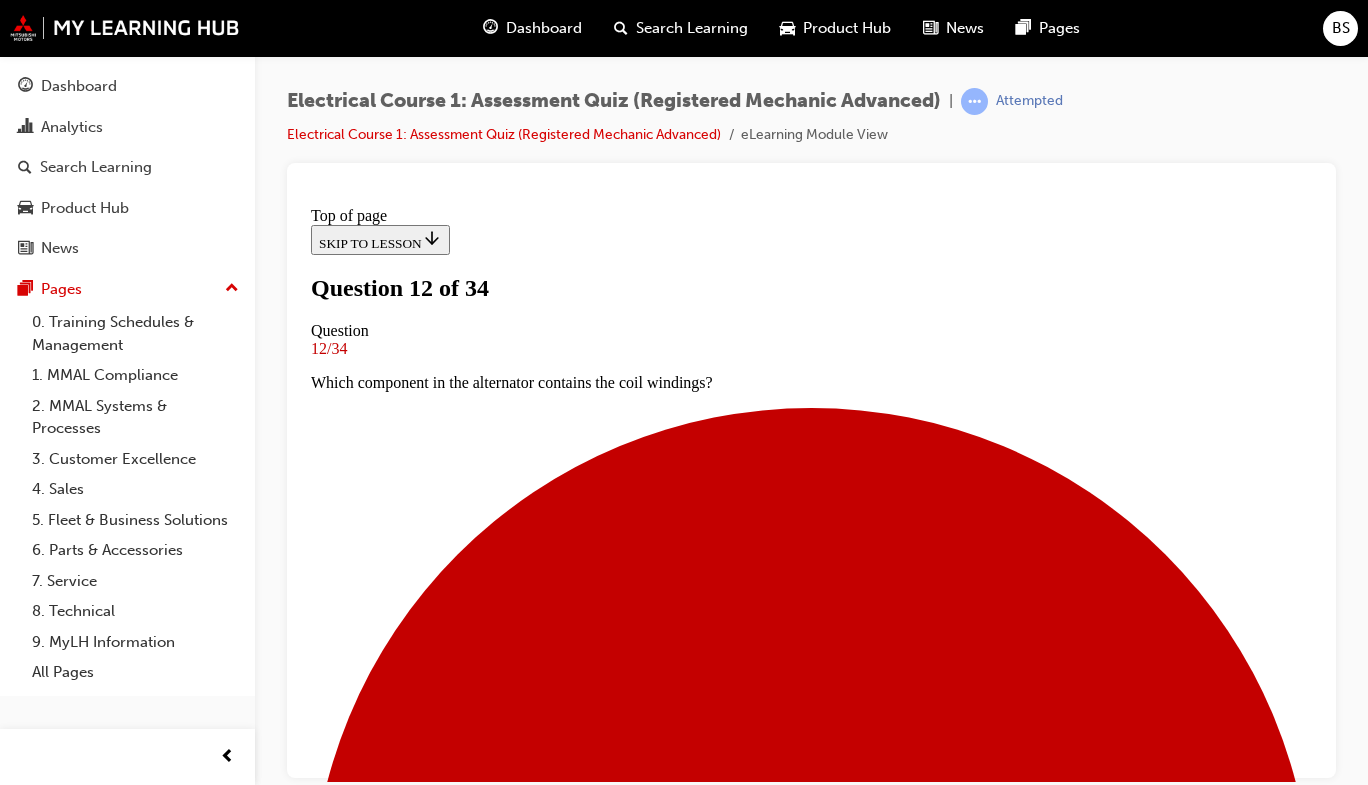 scroll, scrollTop: 178, scrollLeft: 0, axis: vertical 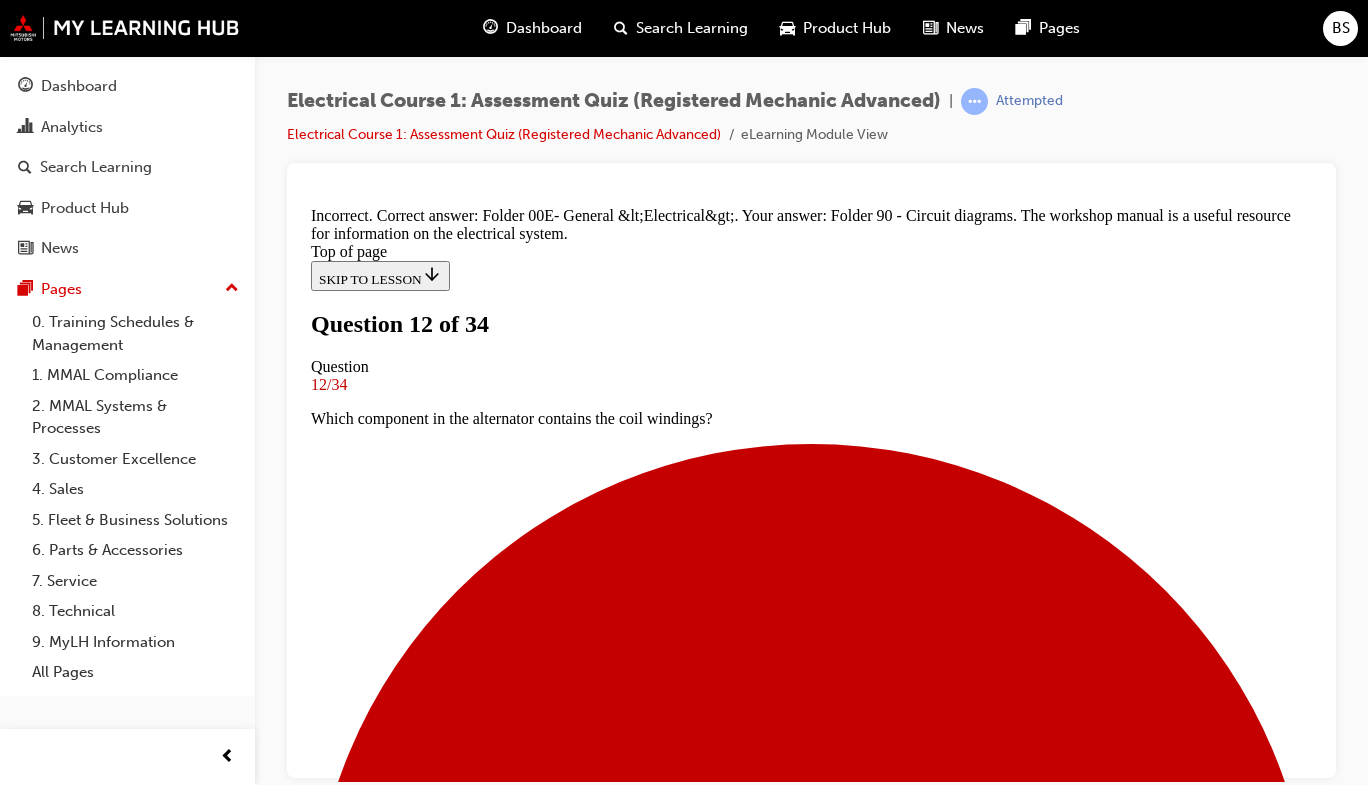 click on "NEXT" at bounding box center [337, 15285] 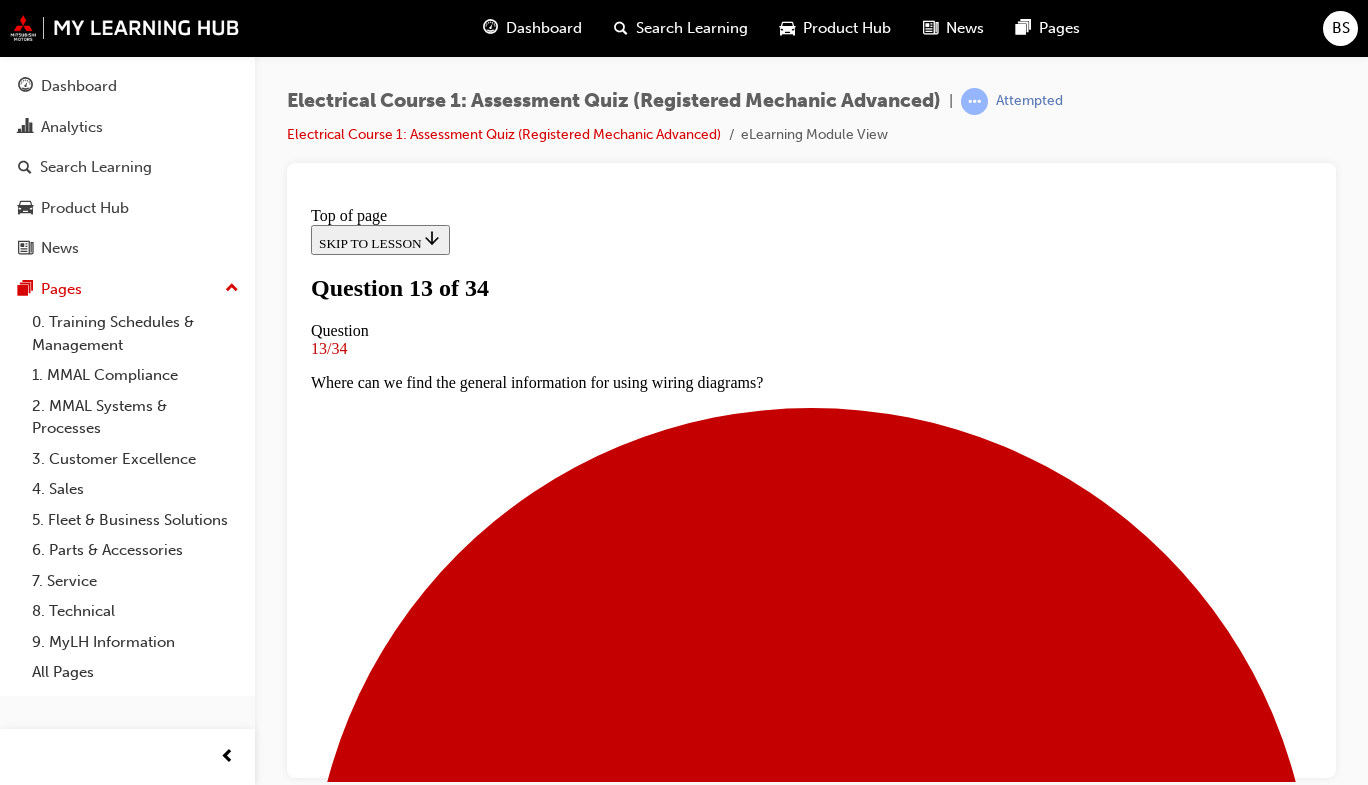 scroll, scrollTop: 173, scrollLeft: 0, axis: vertical 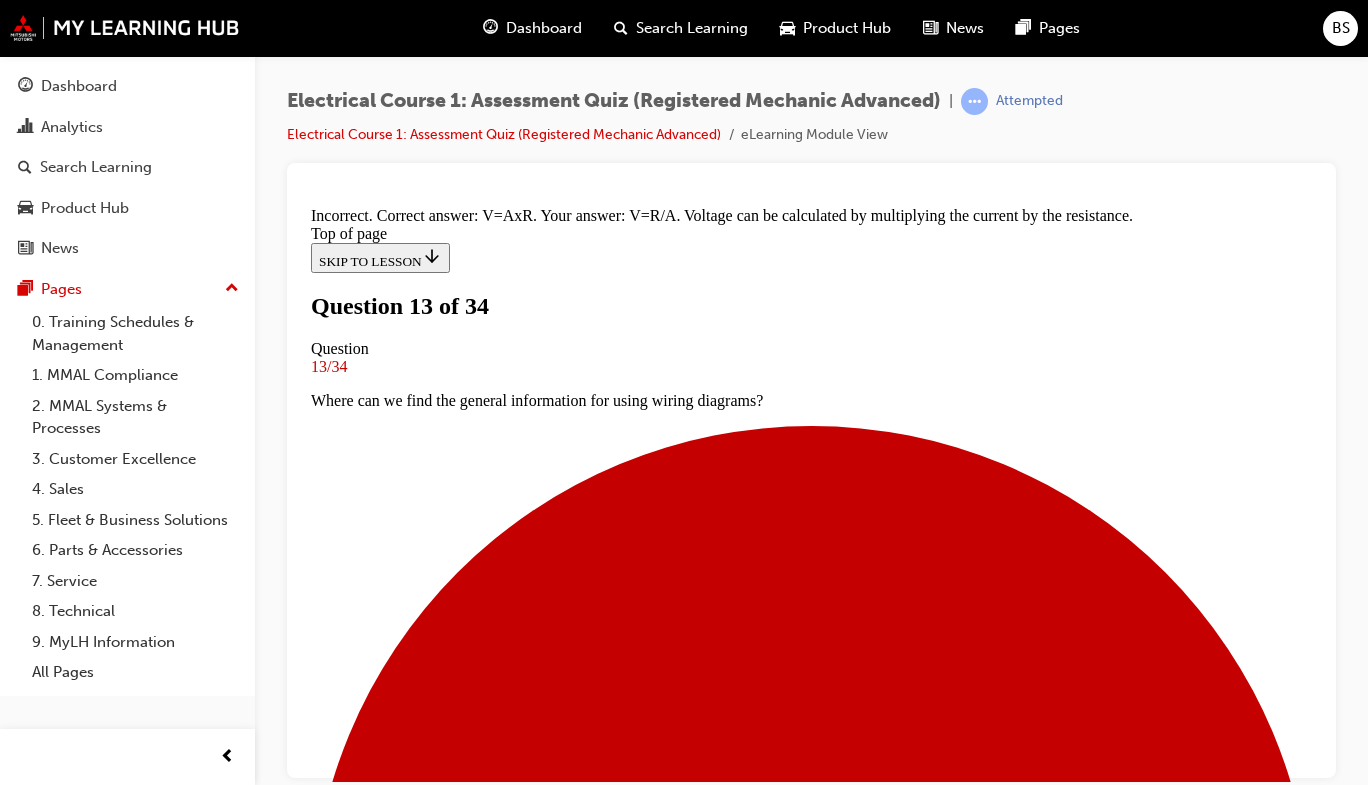 click on "NEXT" at bounding box center (337, 13480) 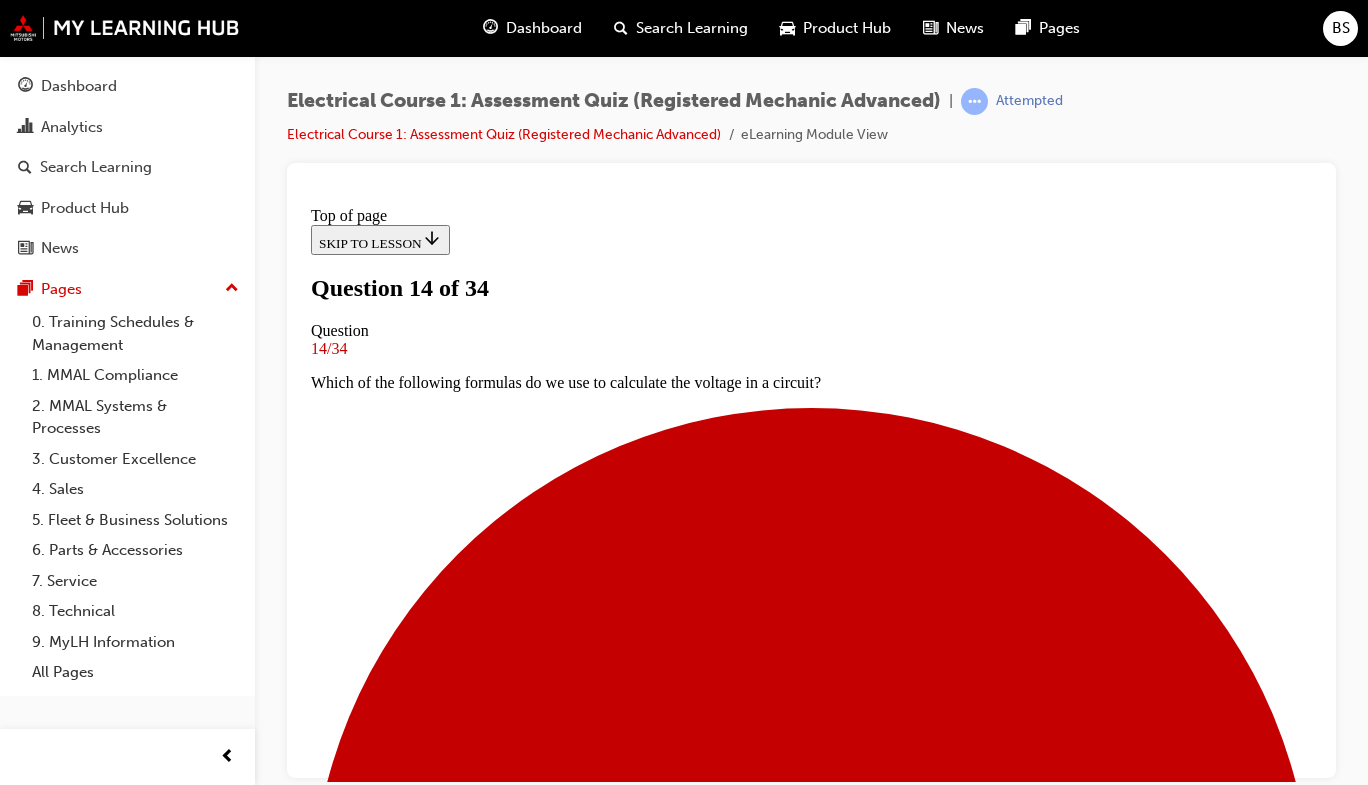 click on "Set meter to DC Volts, power up the component" at bounding box center (811, 9708) 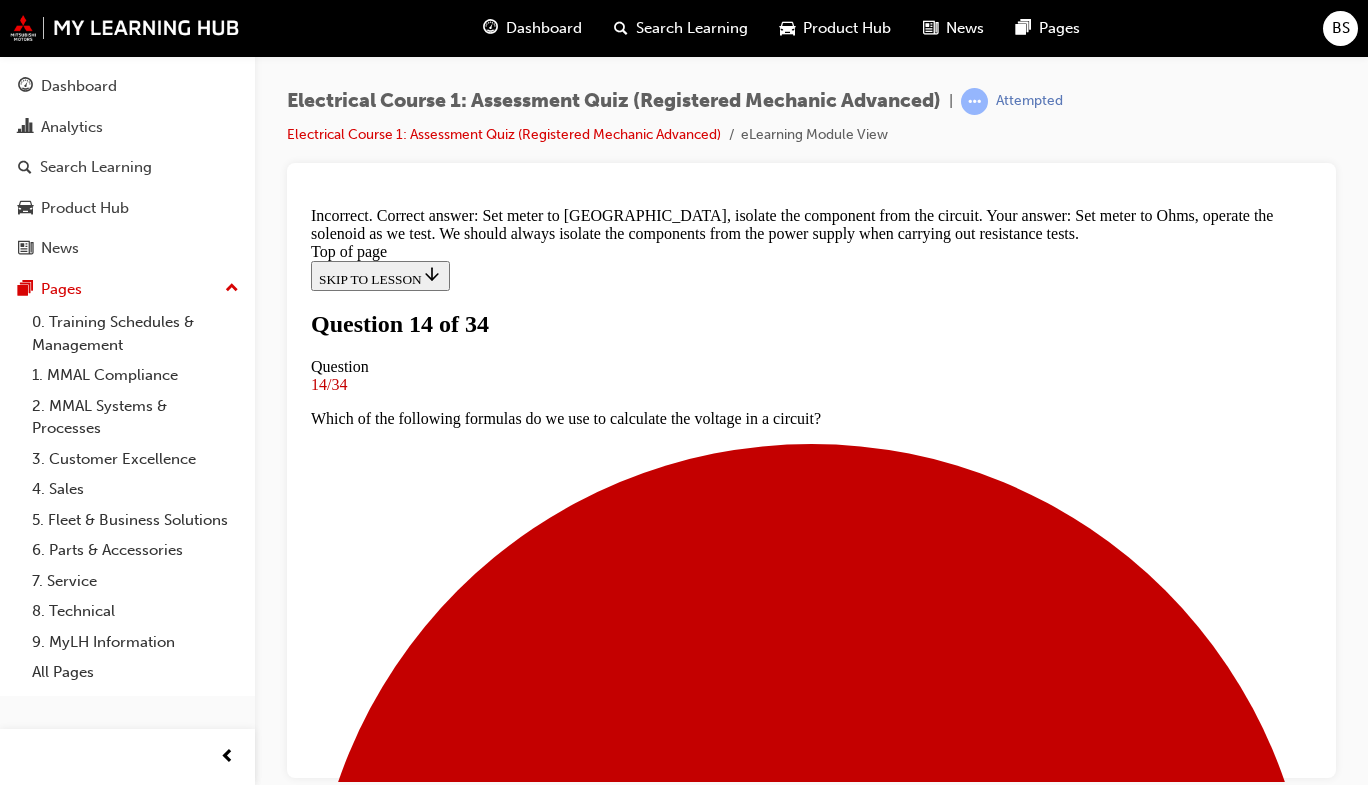 scroll, scrollTop: 604, scrollLeft: 0, axis: vertical 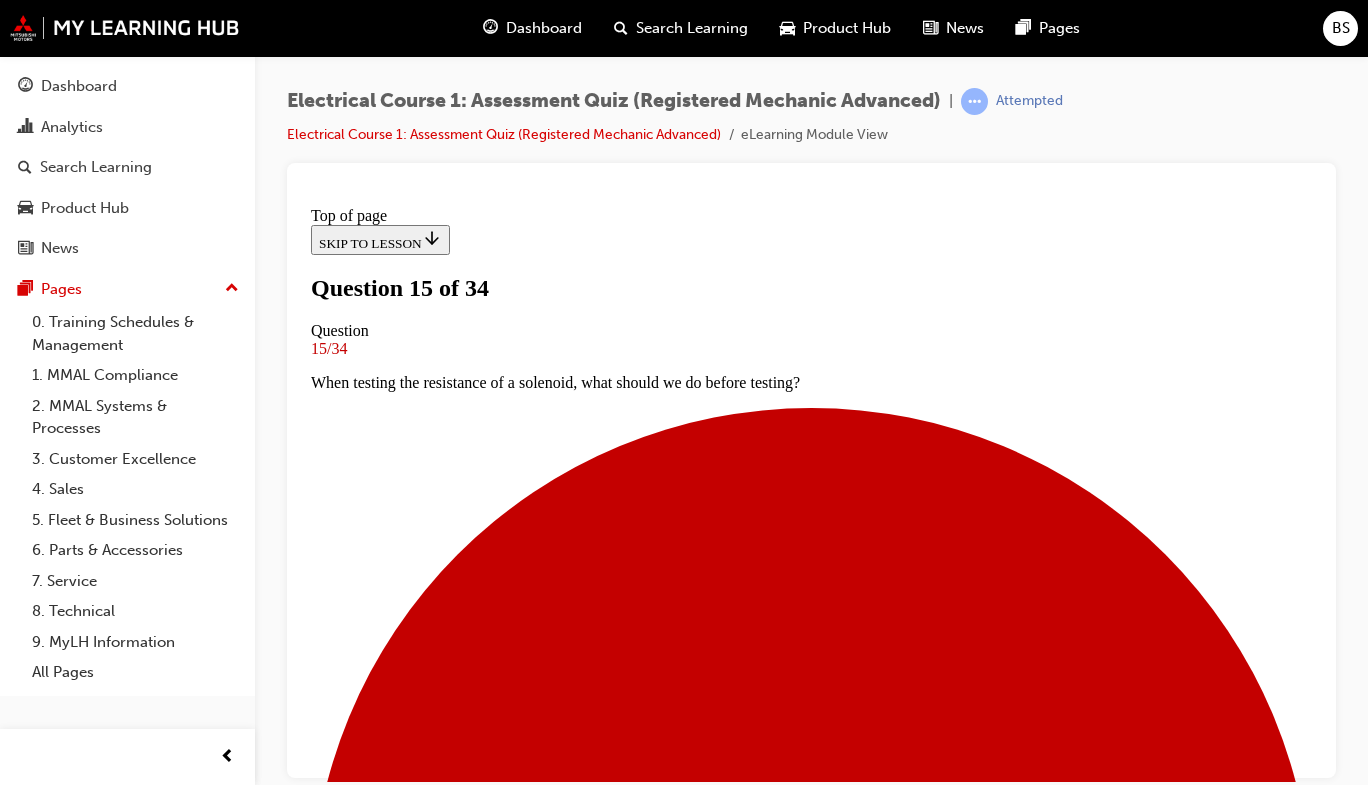 click at bounding box center [811, 10592] 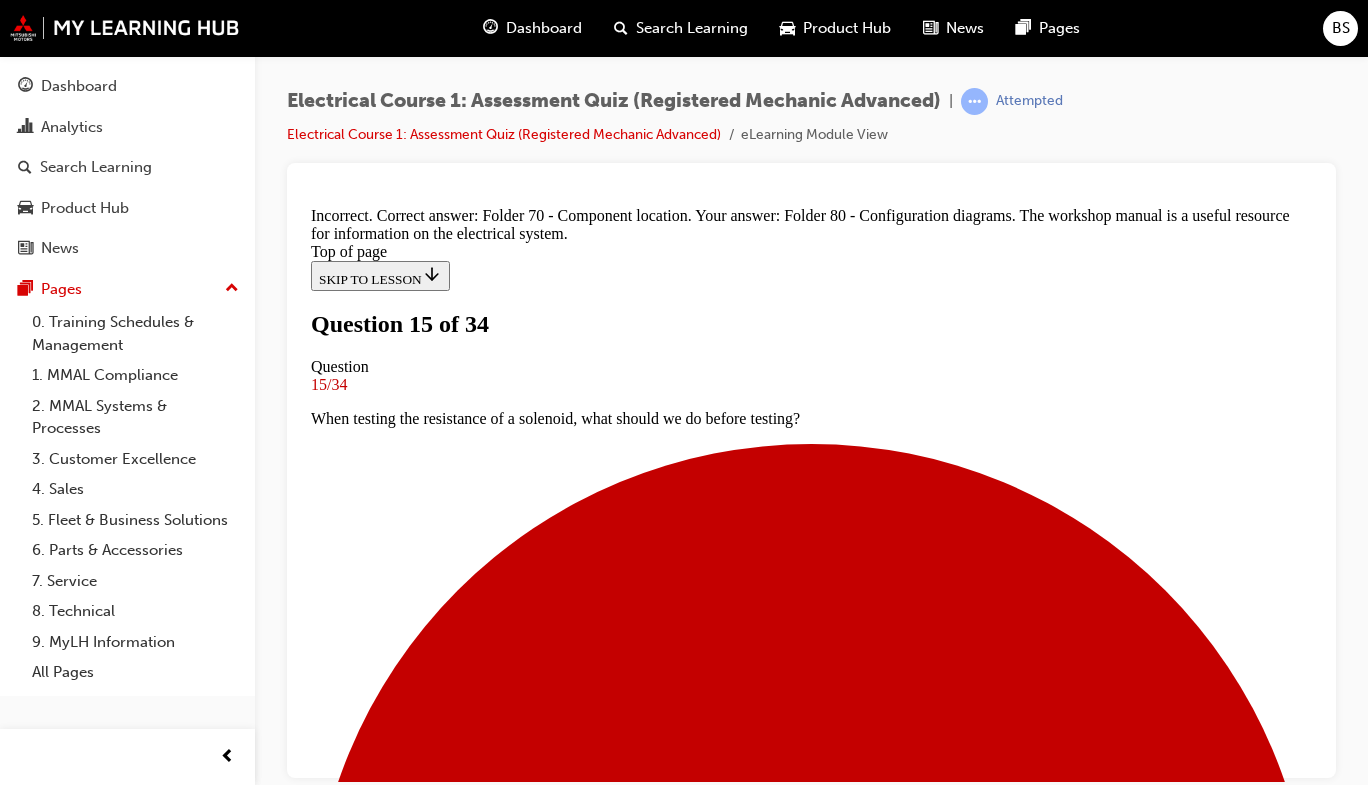 scroll, scrollTop: 530, scrollLeft: 0, axis: vertical 